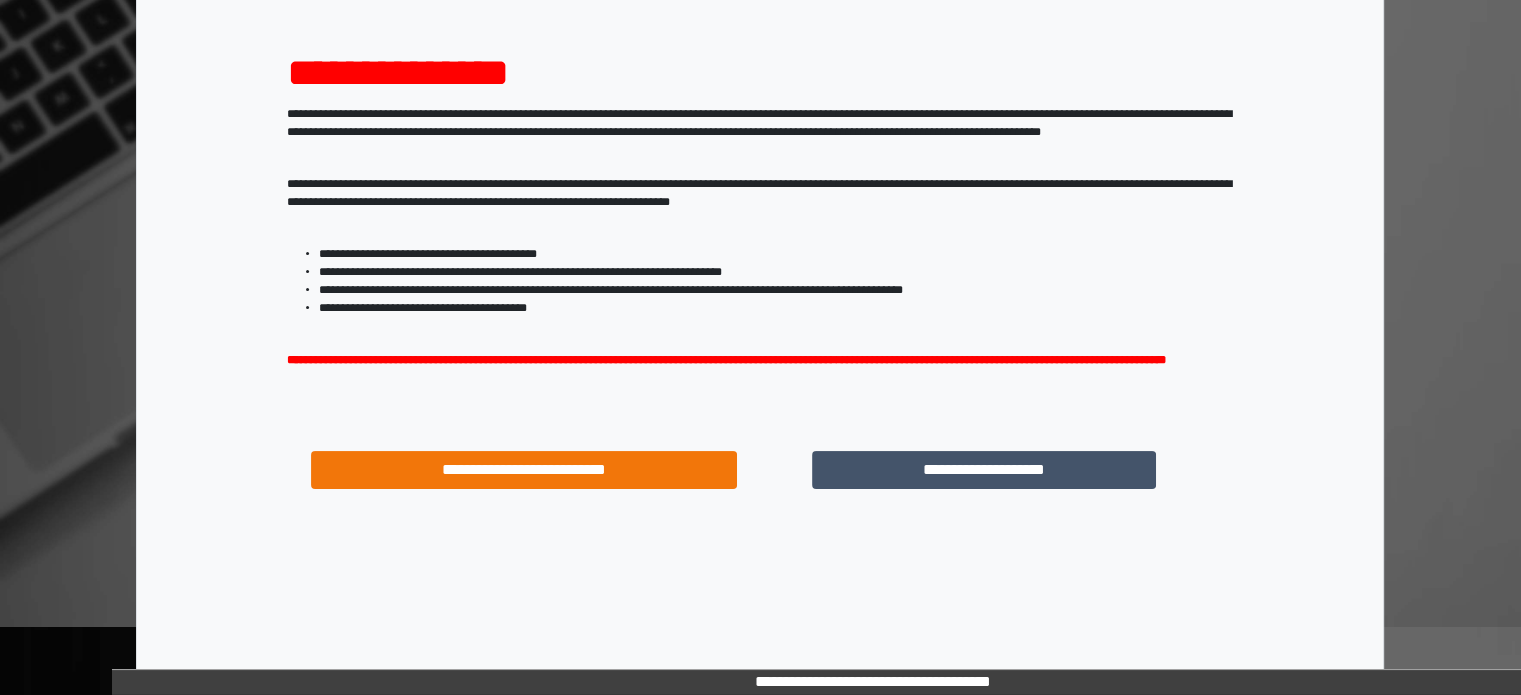 scroll, scrollTop: 214, scrollLeft: 0, axis: vertical 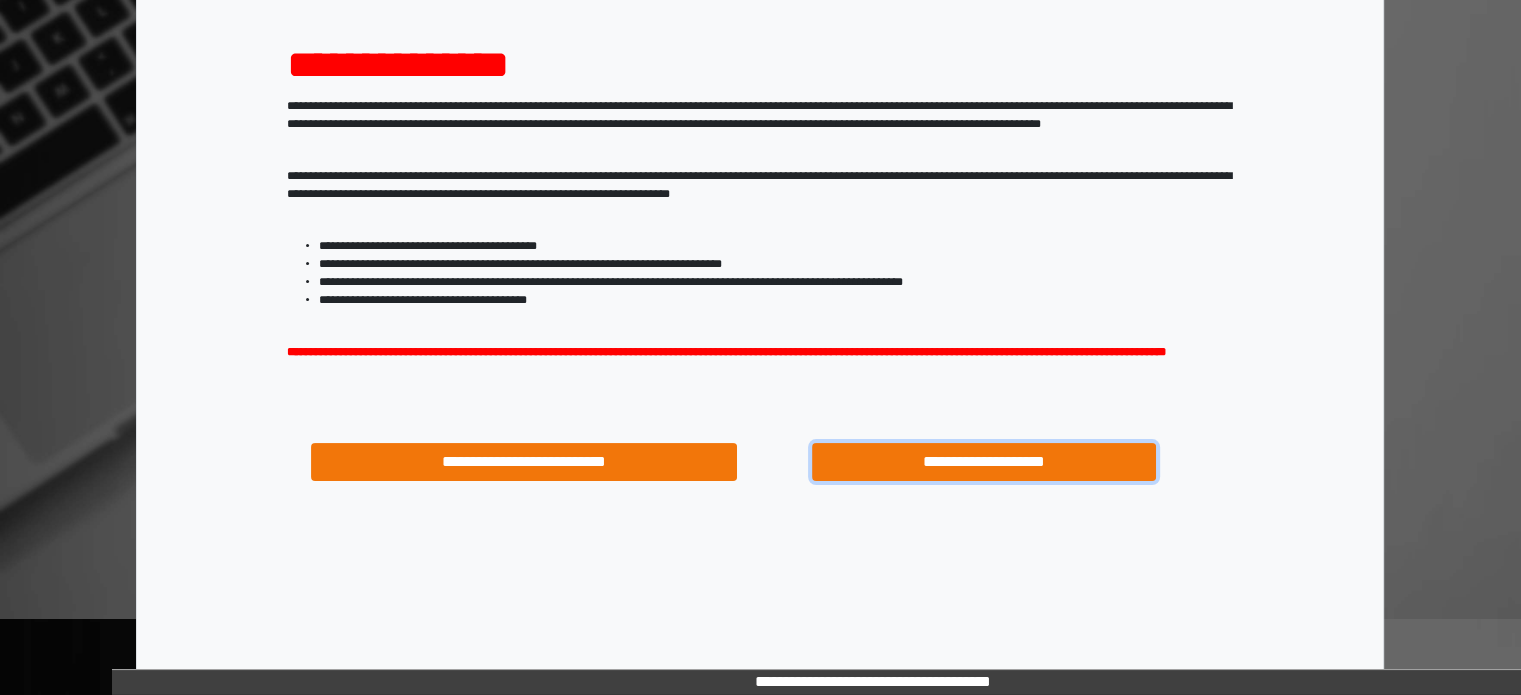 click on "**********" at bounding box center (984, 462) 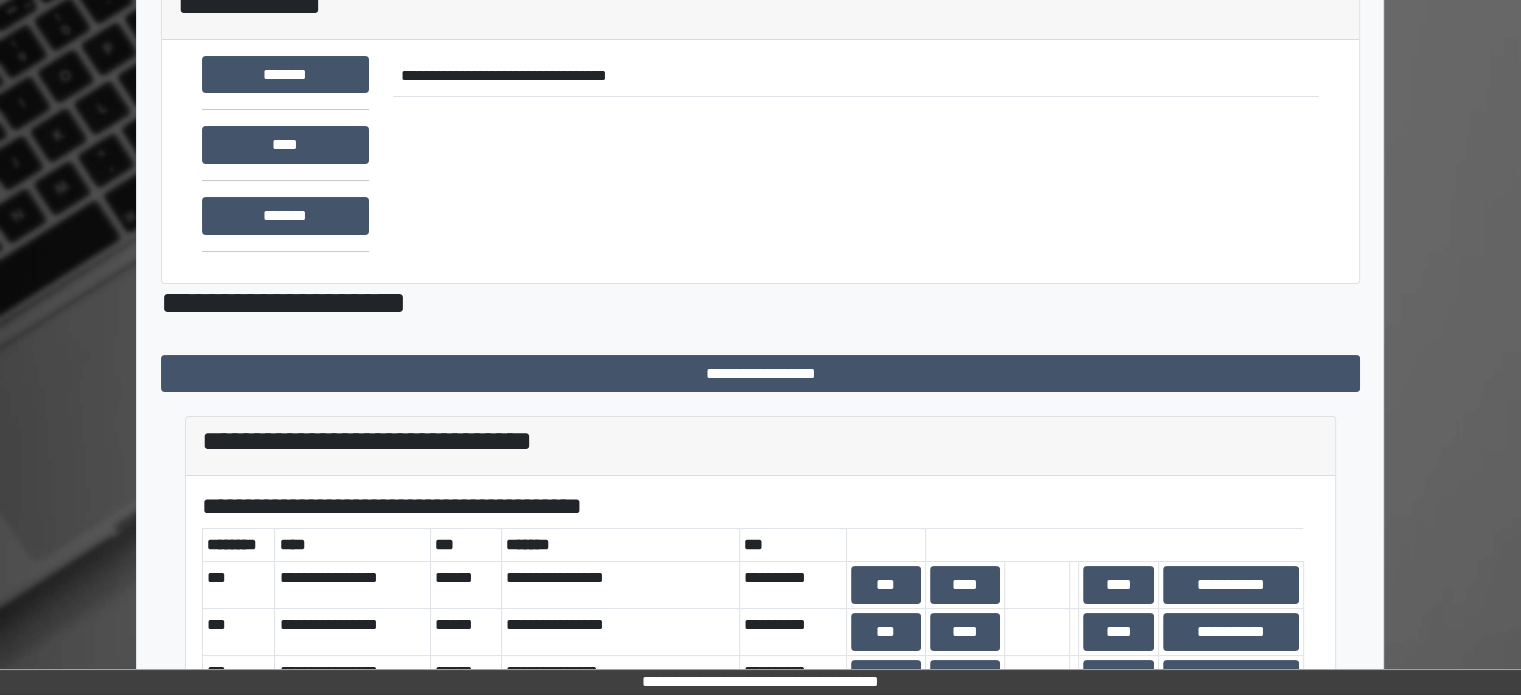 scroll, scrollTop: 0, scrollLeft: 0, axis: both 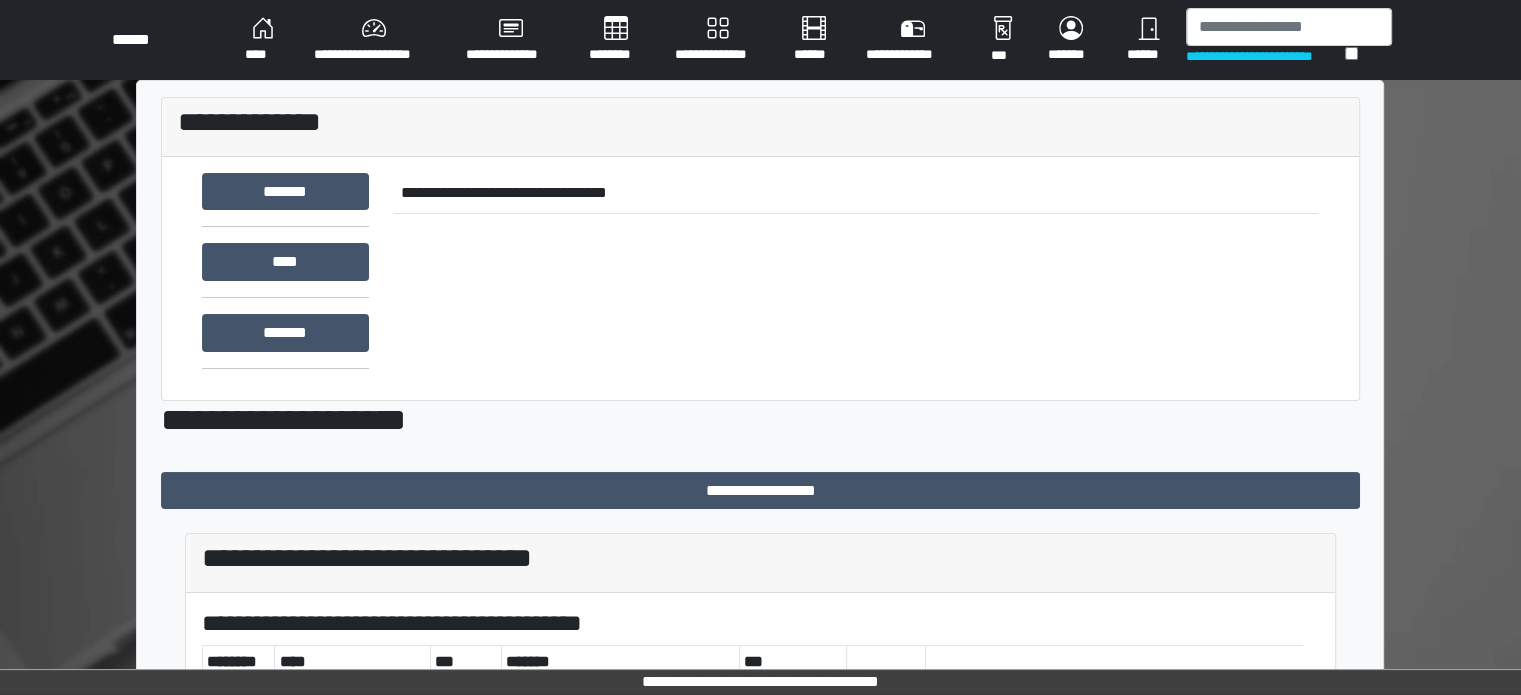 click on "**********" at bounding box center (718, 40) 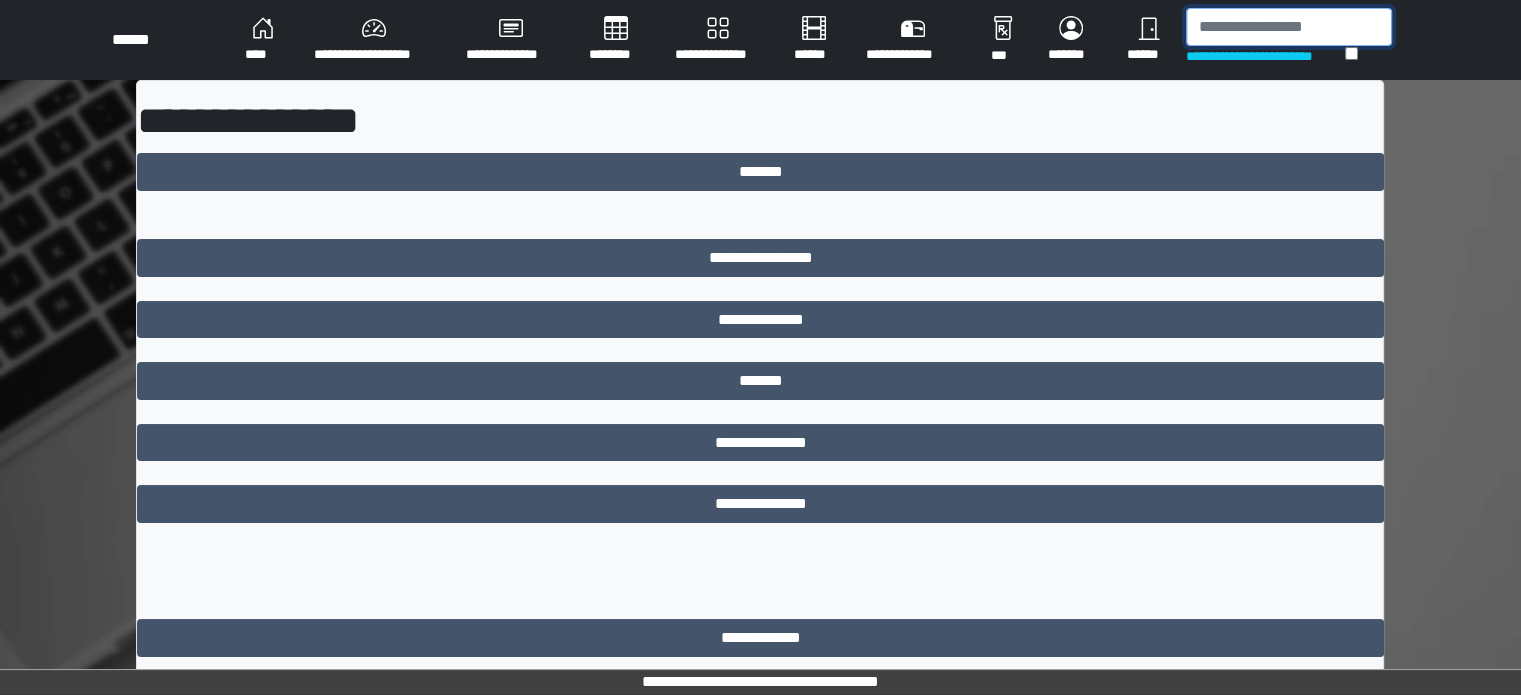 click at bounding box center [1289, 27] 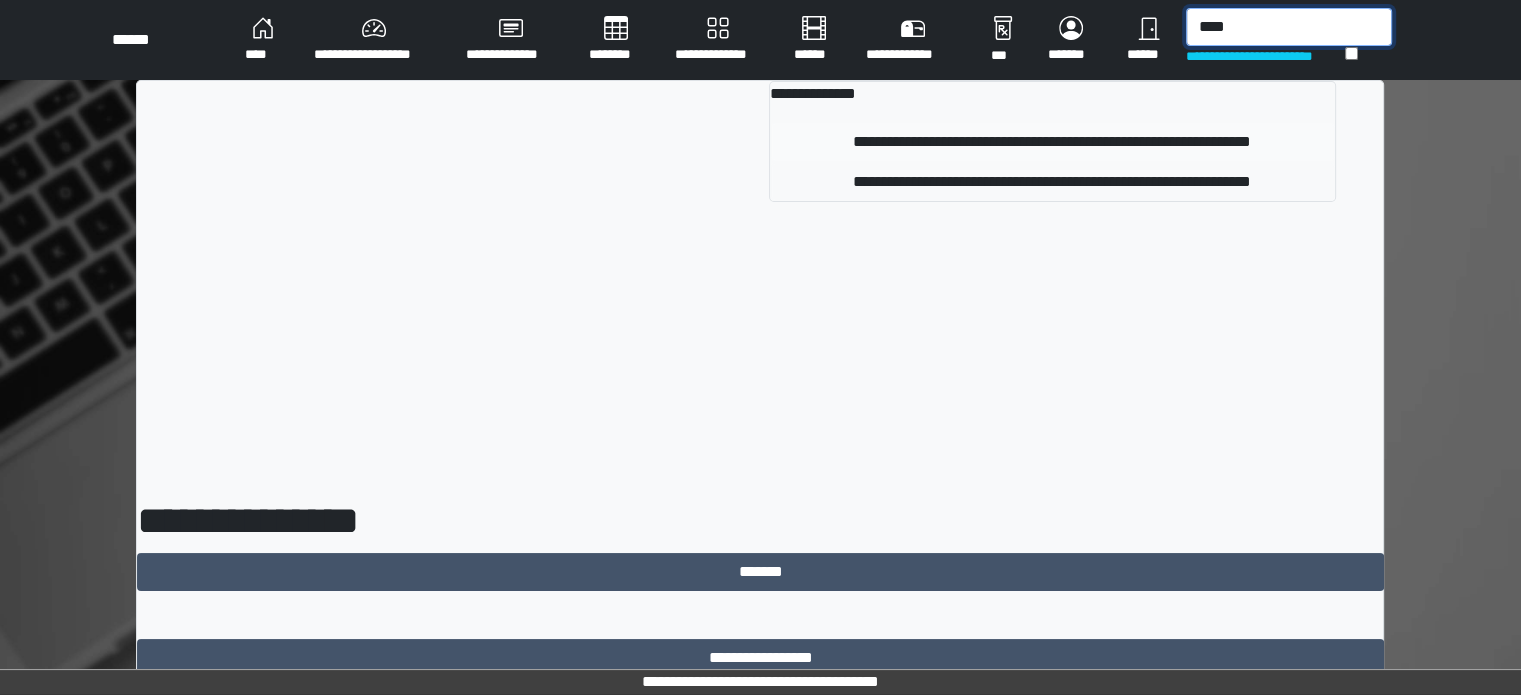 type on "****" 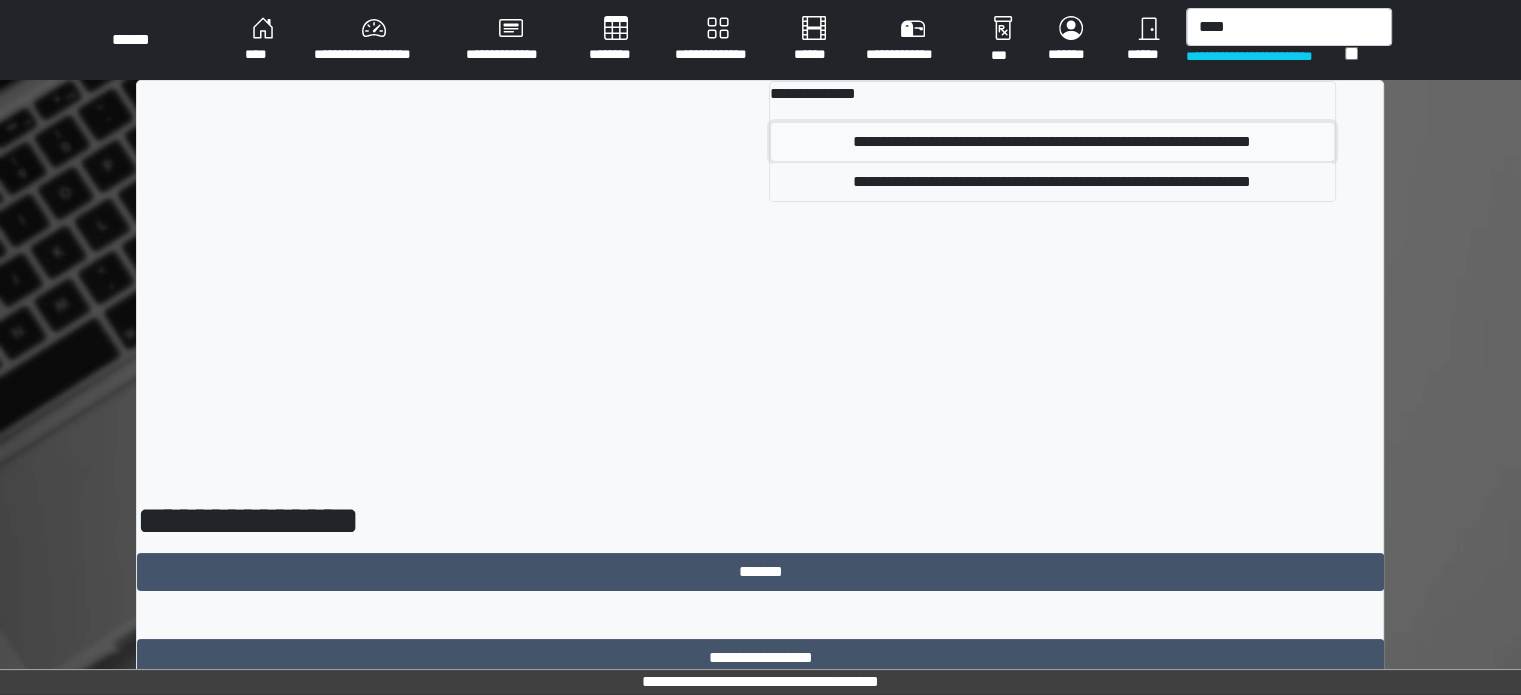 click on "**********" at bounding box center [1052, 142] 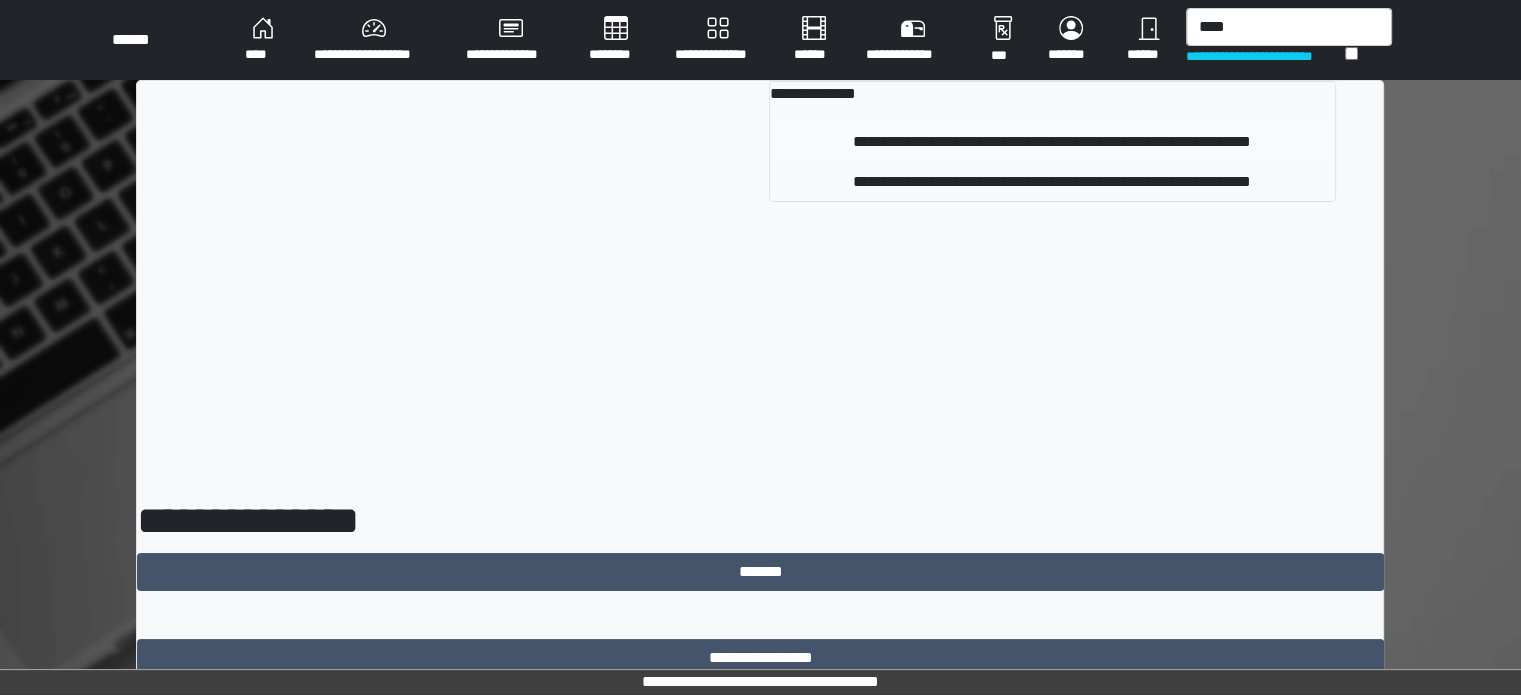 type 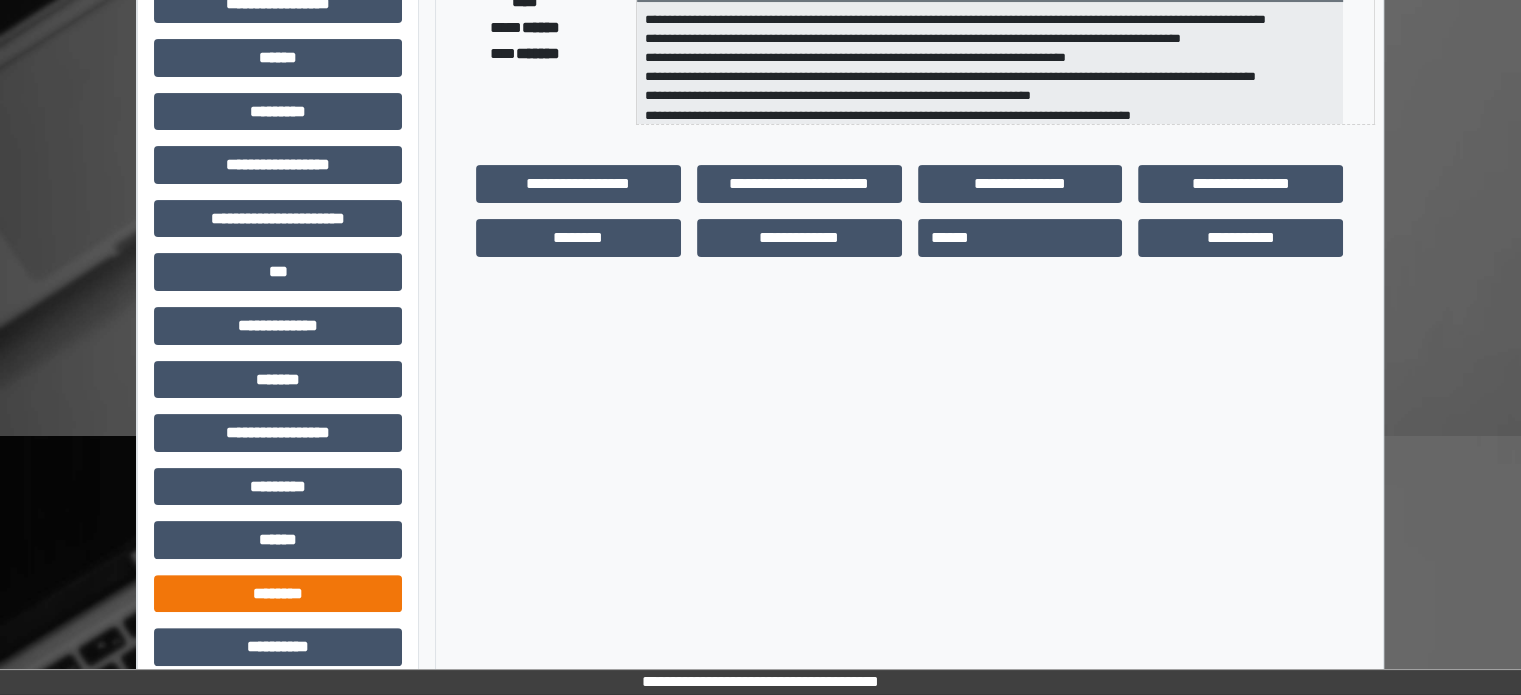 scroll, scrollTop: 471, scrollLeft: 0, axis: vertical 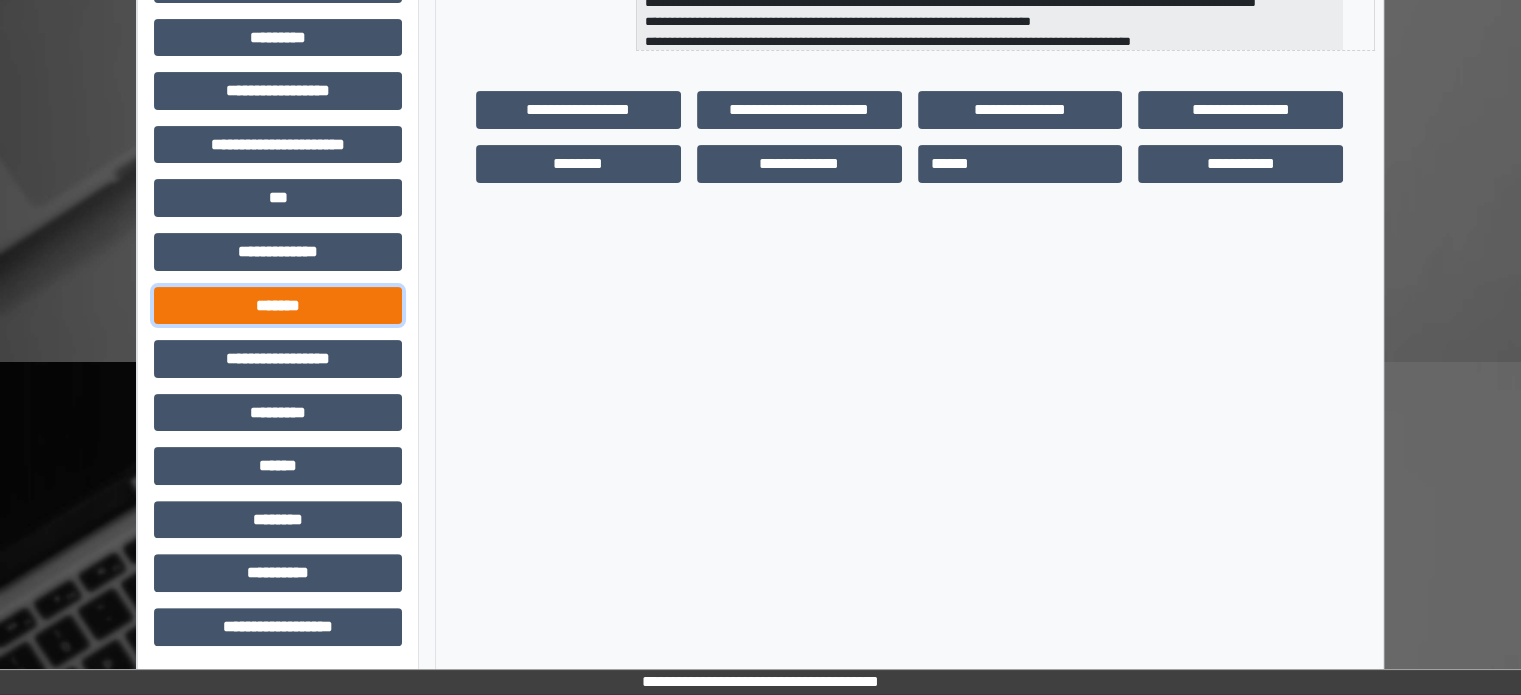click on "*******" at bounding box center (278, 306) 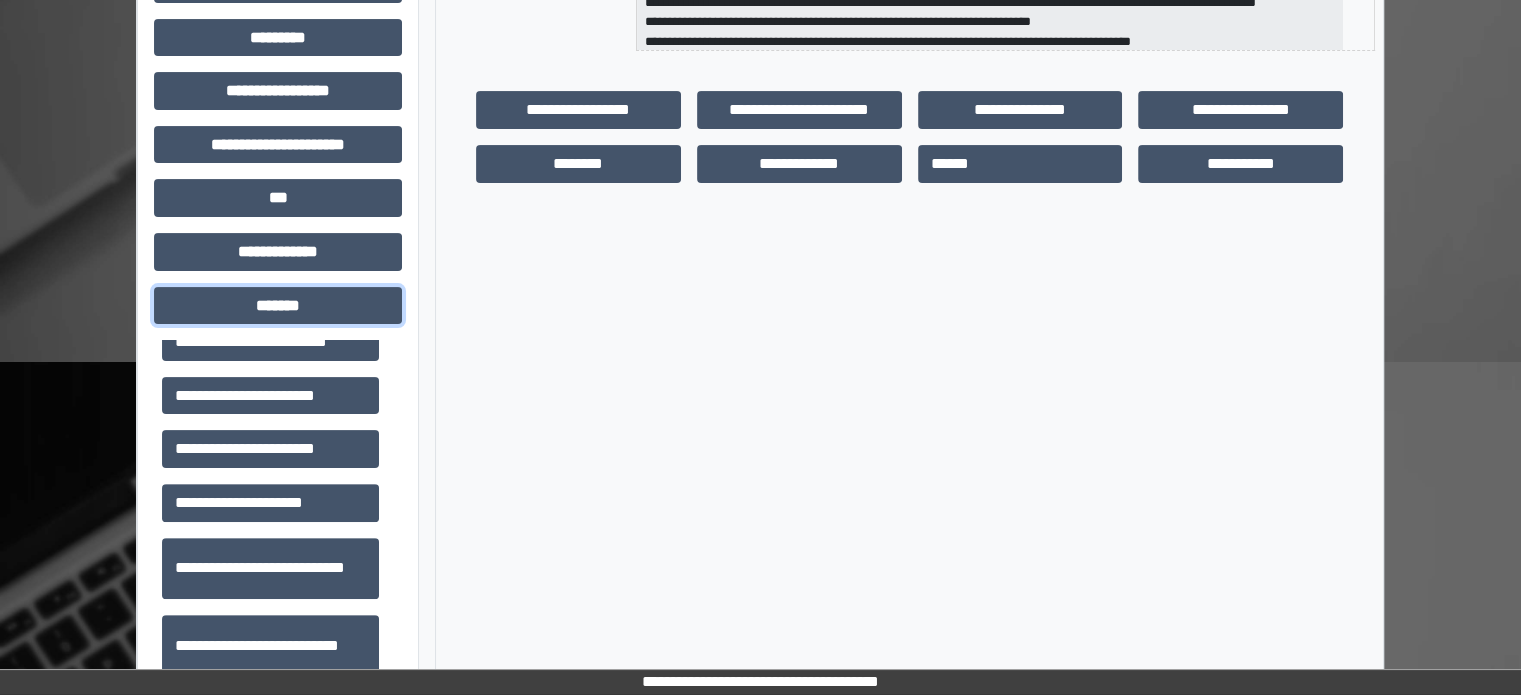 scroll, scrollTop: 700, scrollLeft: 0, axis: vertical 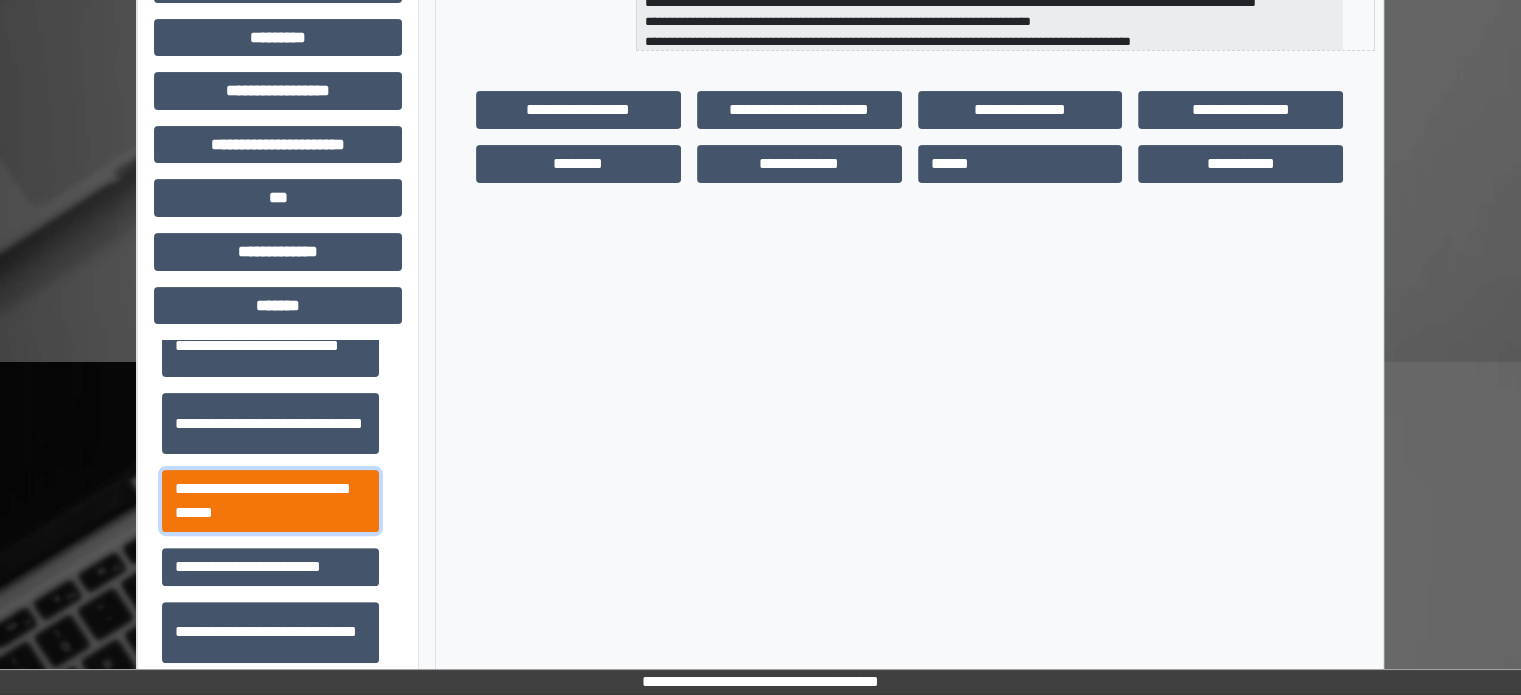click on "**********" at bounding box center [270, 501] 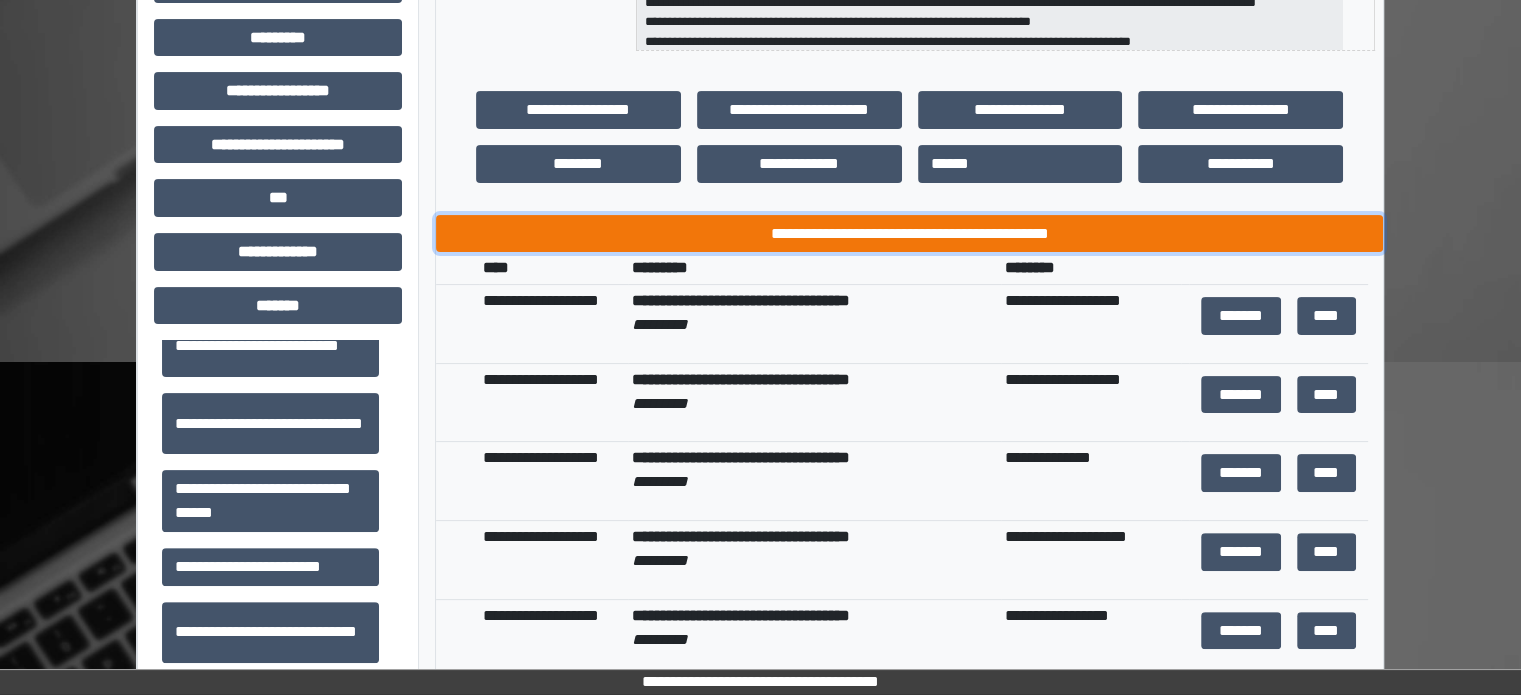 click on "**********" at bounding box center (909, 234) 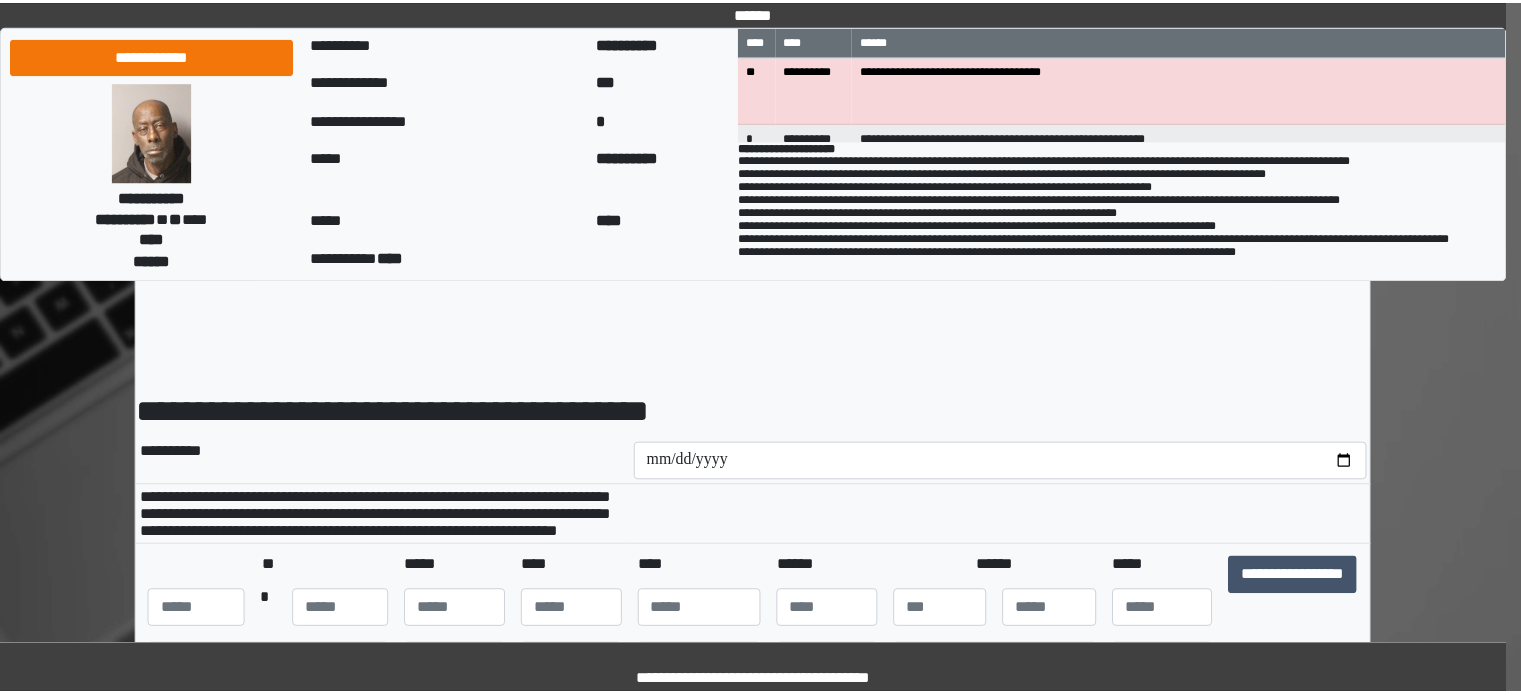 scroll, scrollTop: 0, scrollLeft: 0, axis: both 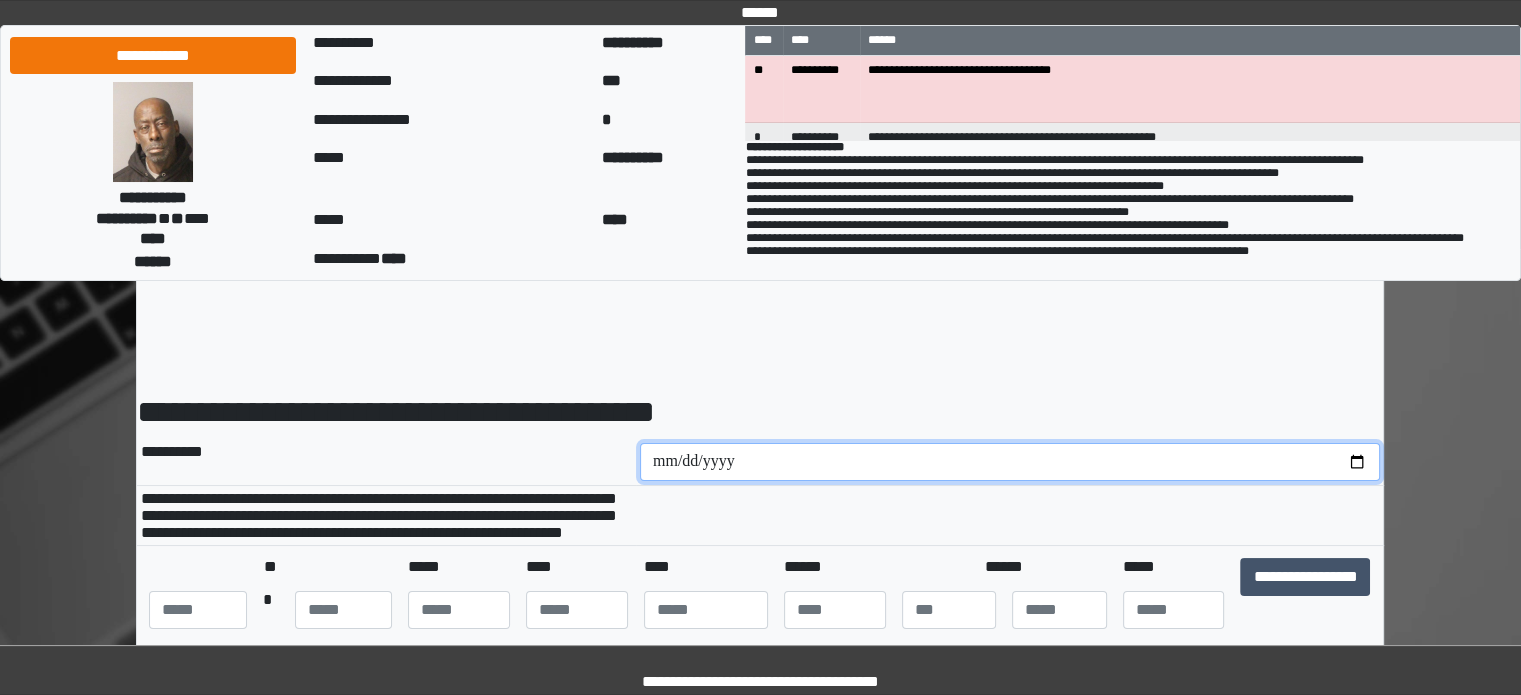 click at bounding box center [1010, 462] 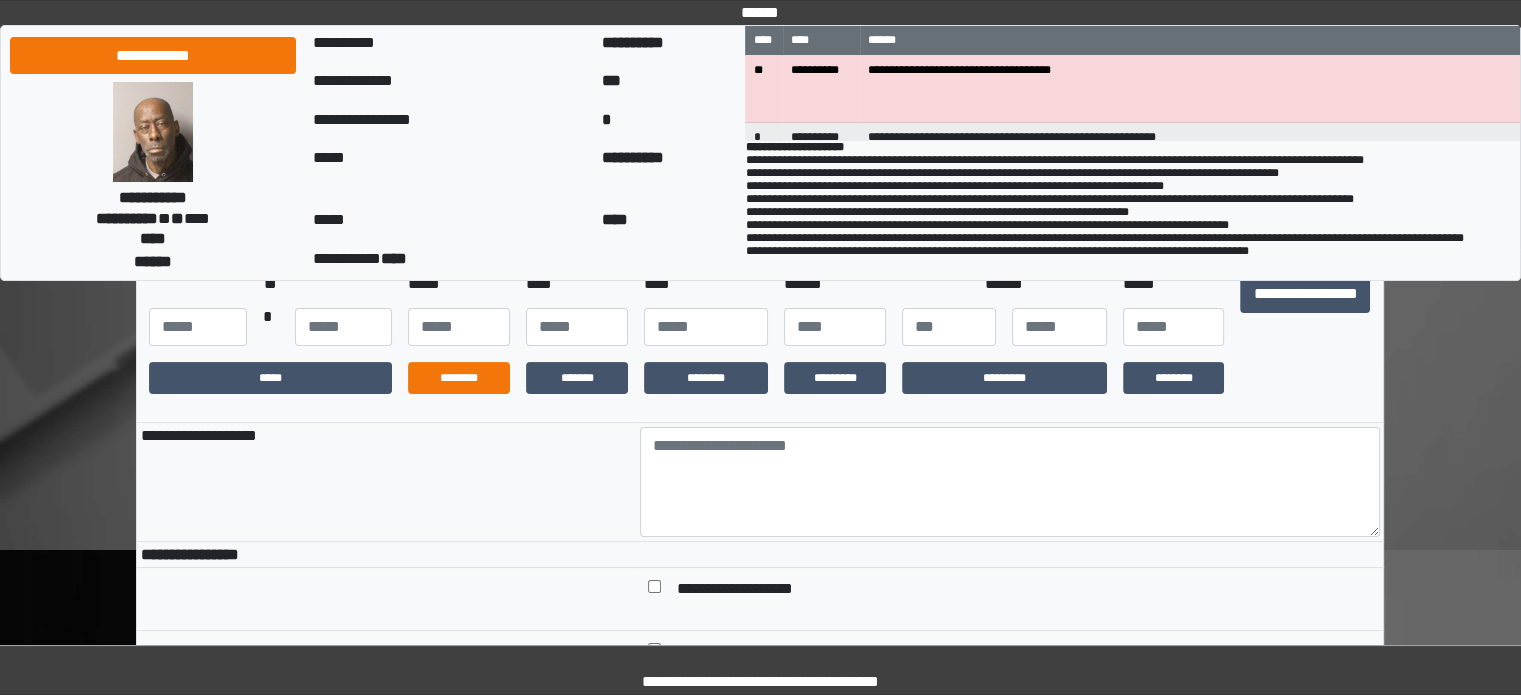 scroll, scrollTop: 300, scrollLeft: 0, axis: vertical 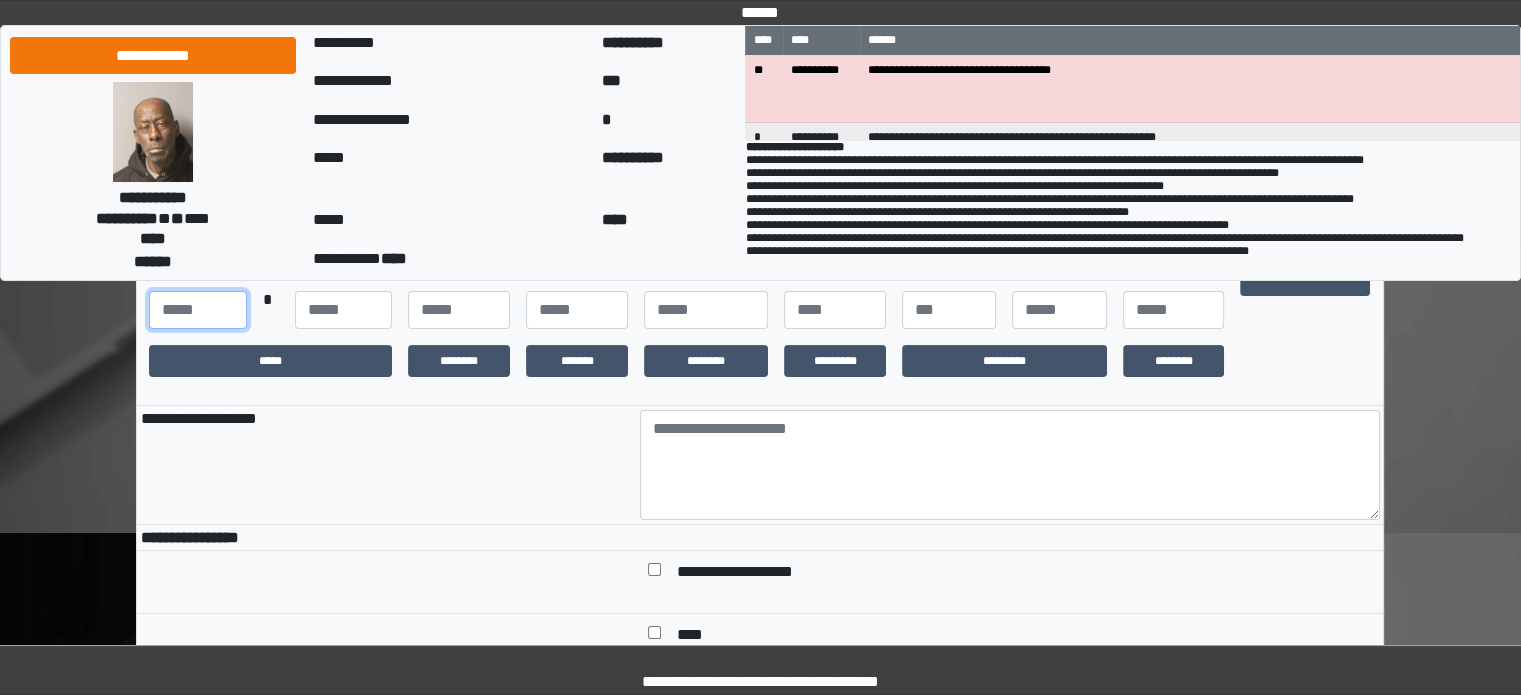 click at bounding box center (197, 310) 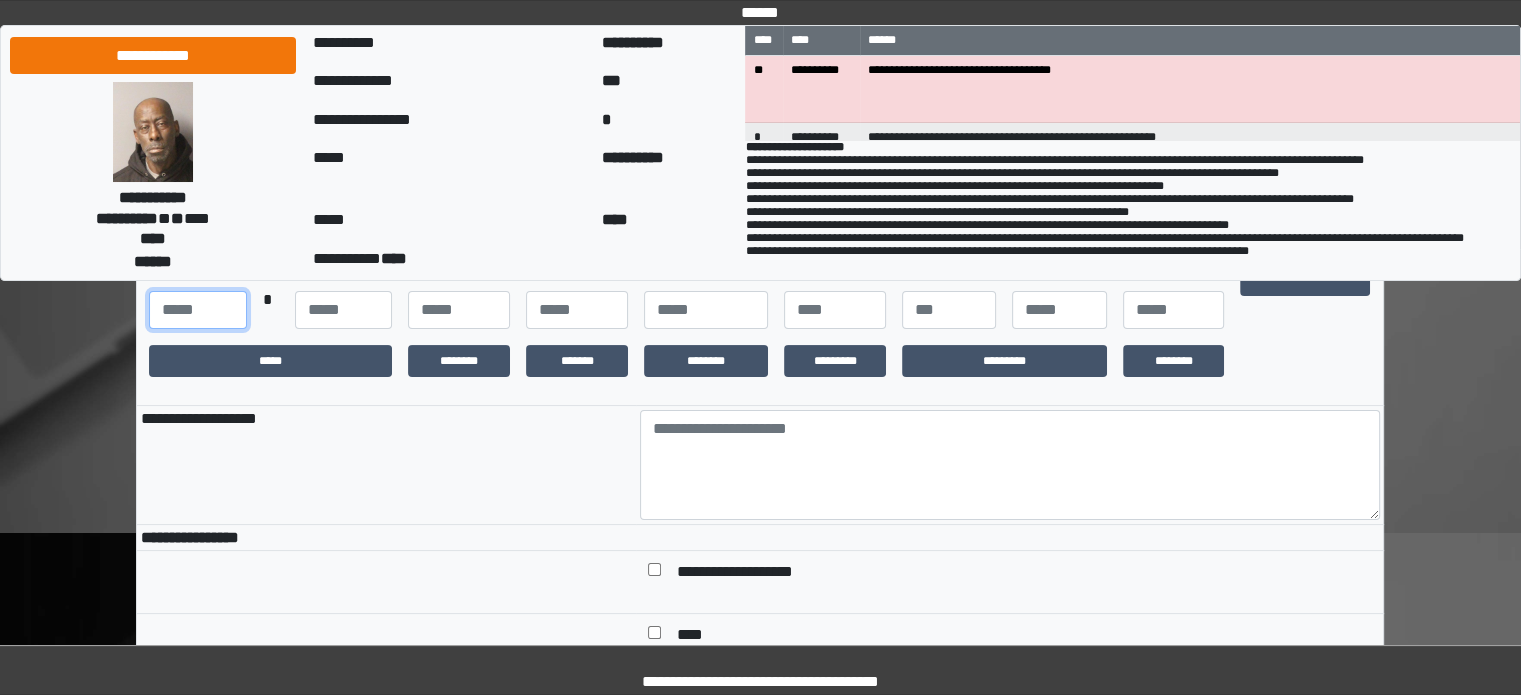 type on "***" 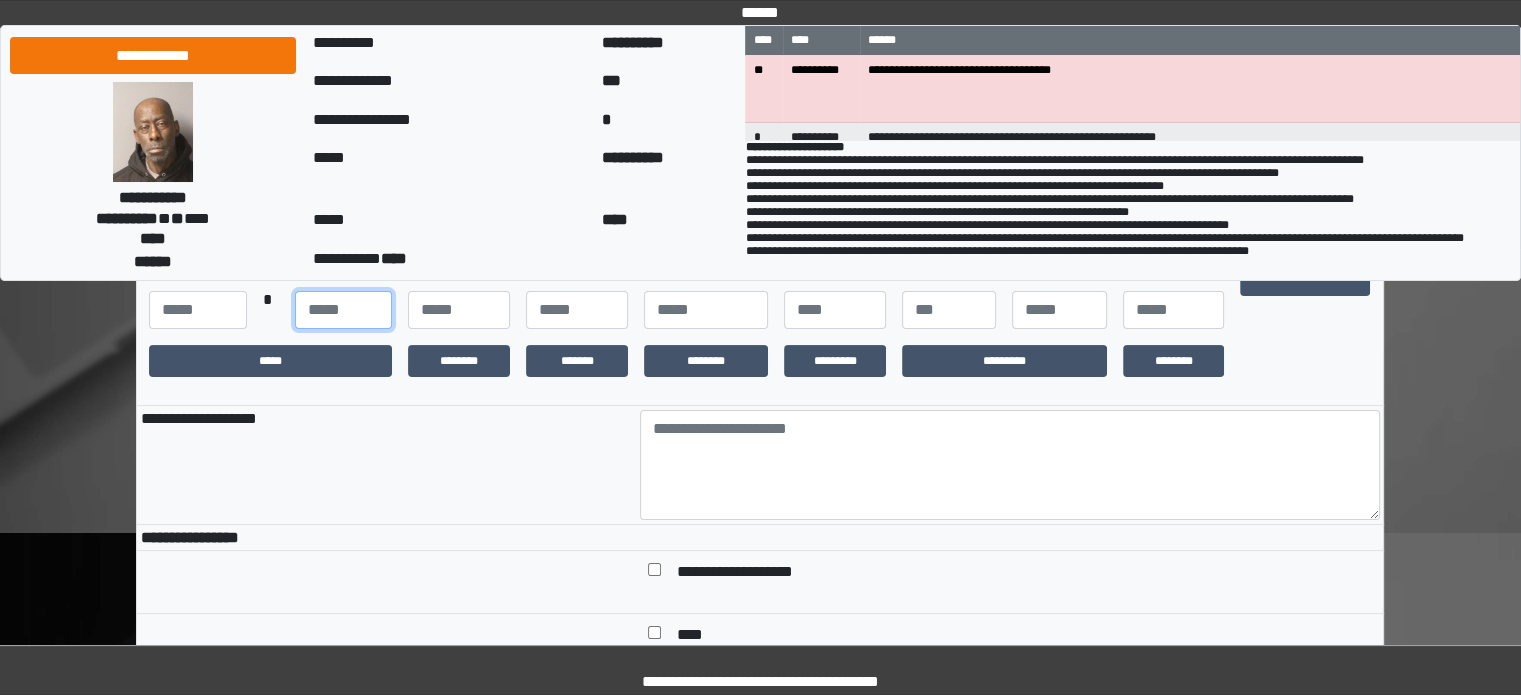 type on "**" 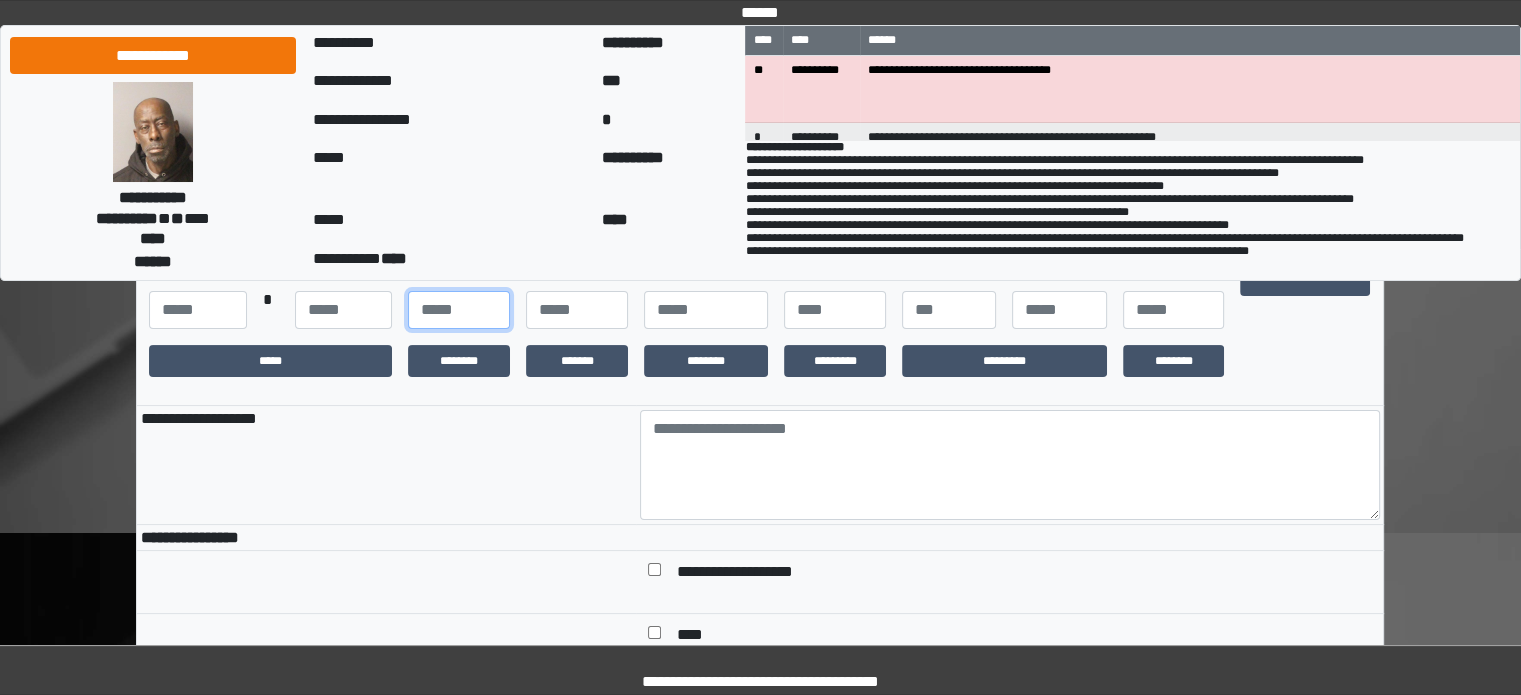 type on "**" 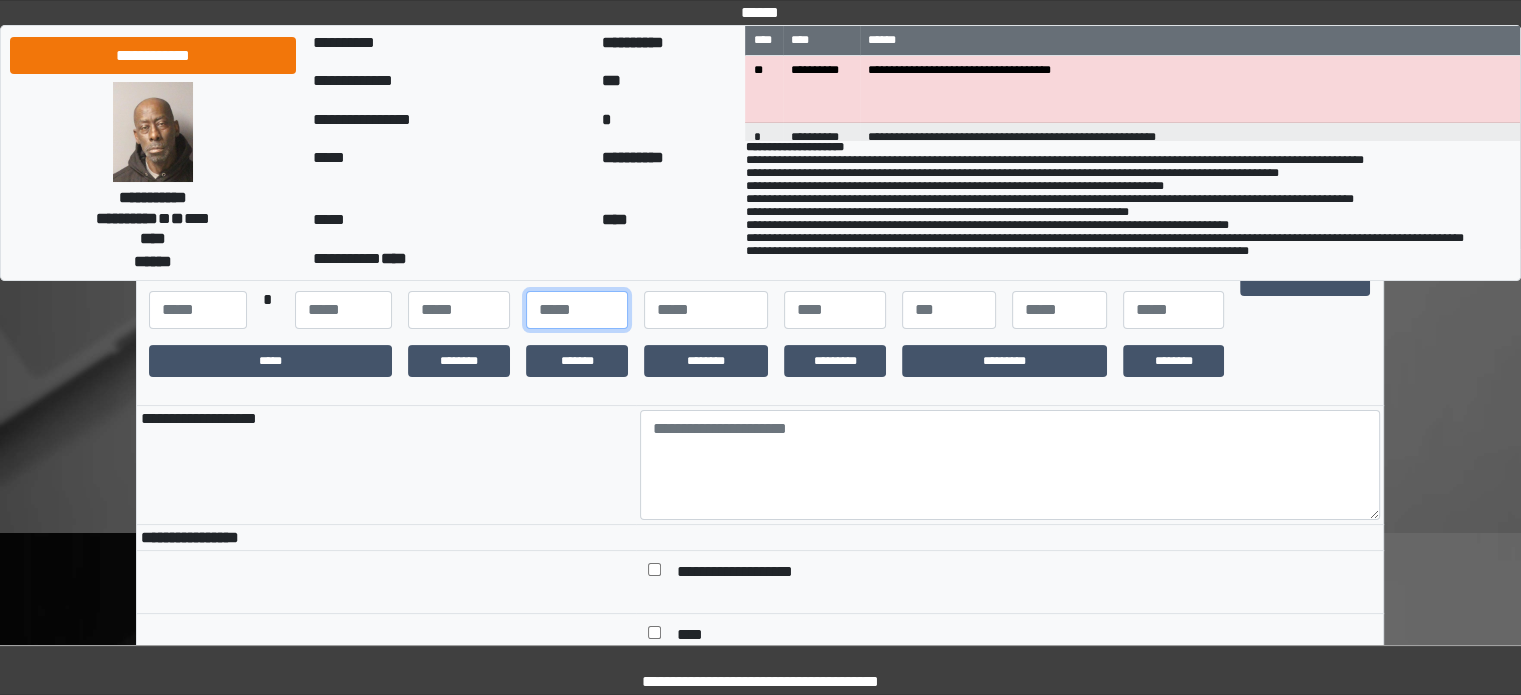 click at bounding box center [577, 310] 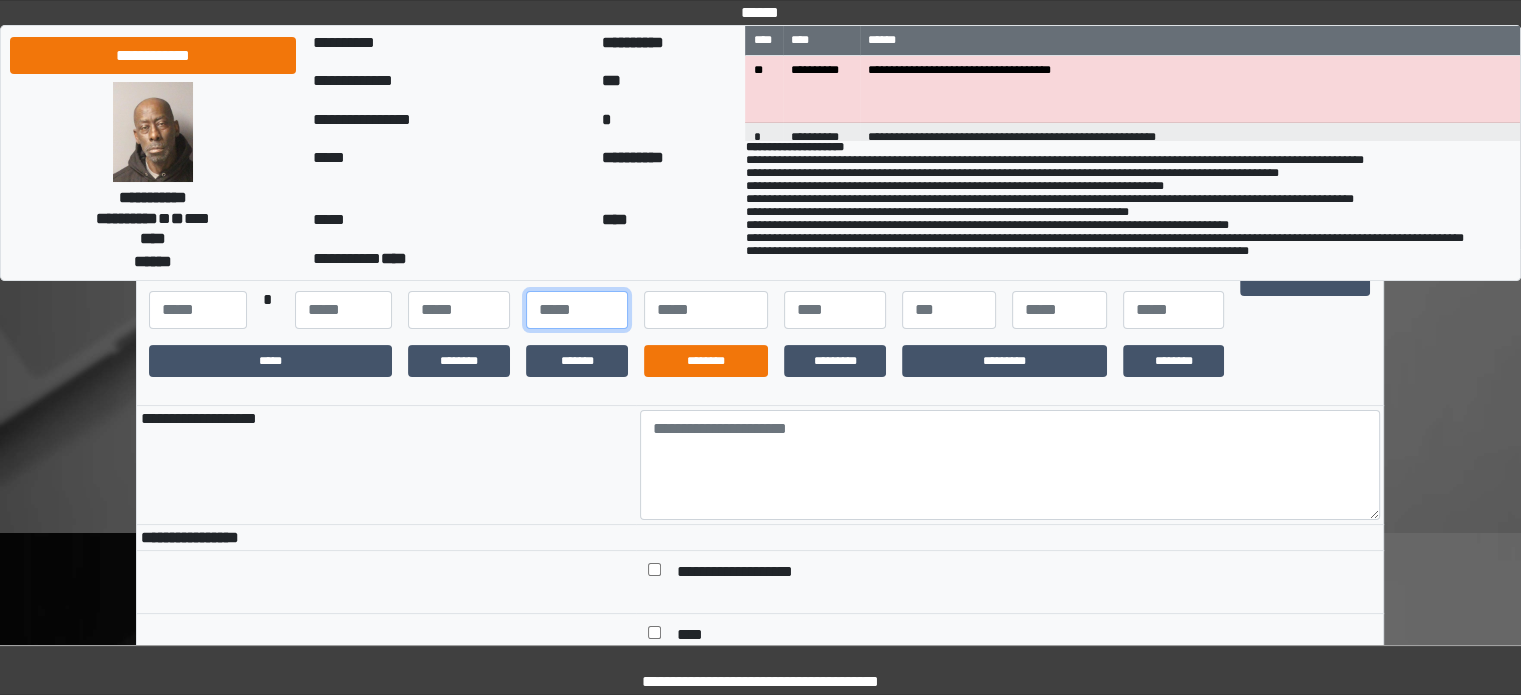 type on "**" 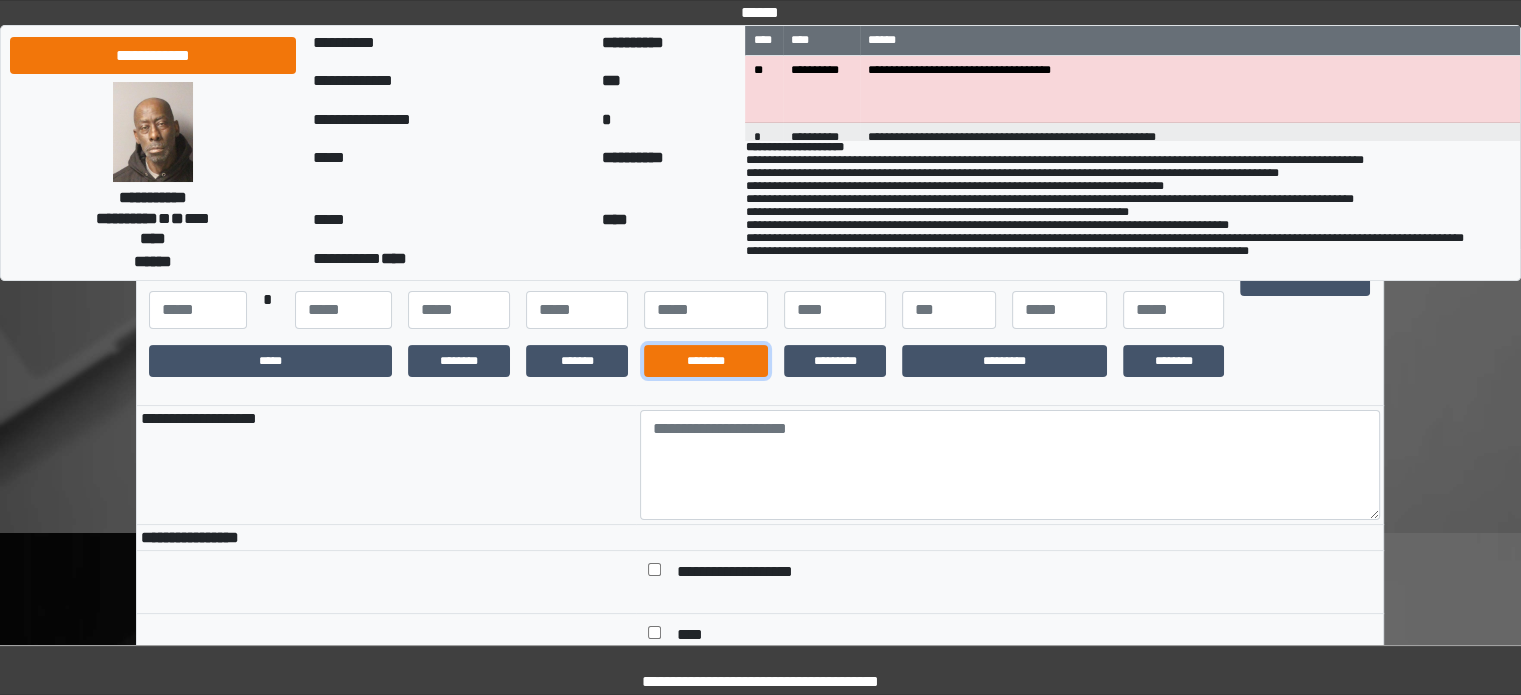 click on "********" at bounding box center [706, 361] 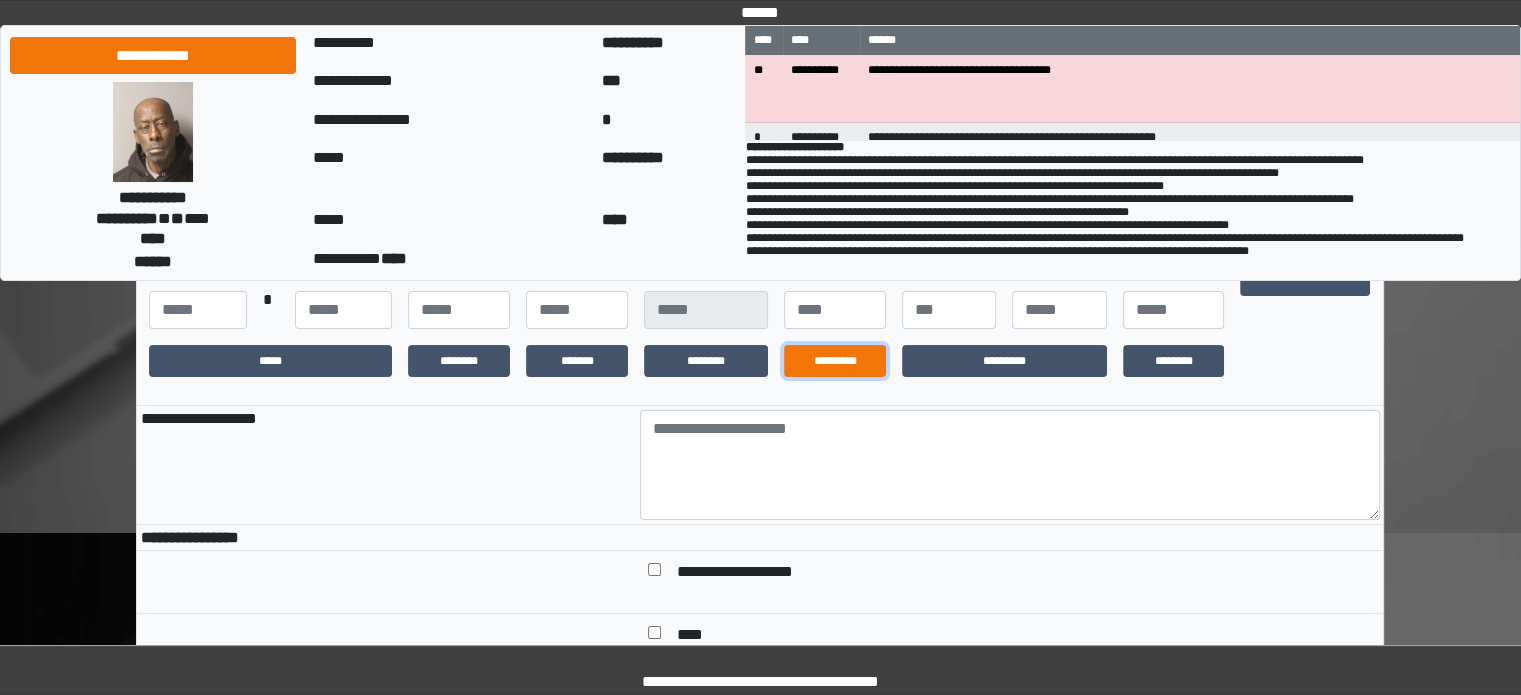 click on "*********" at bounding box center (835, 361) 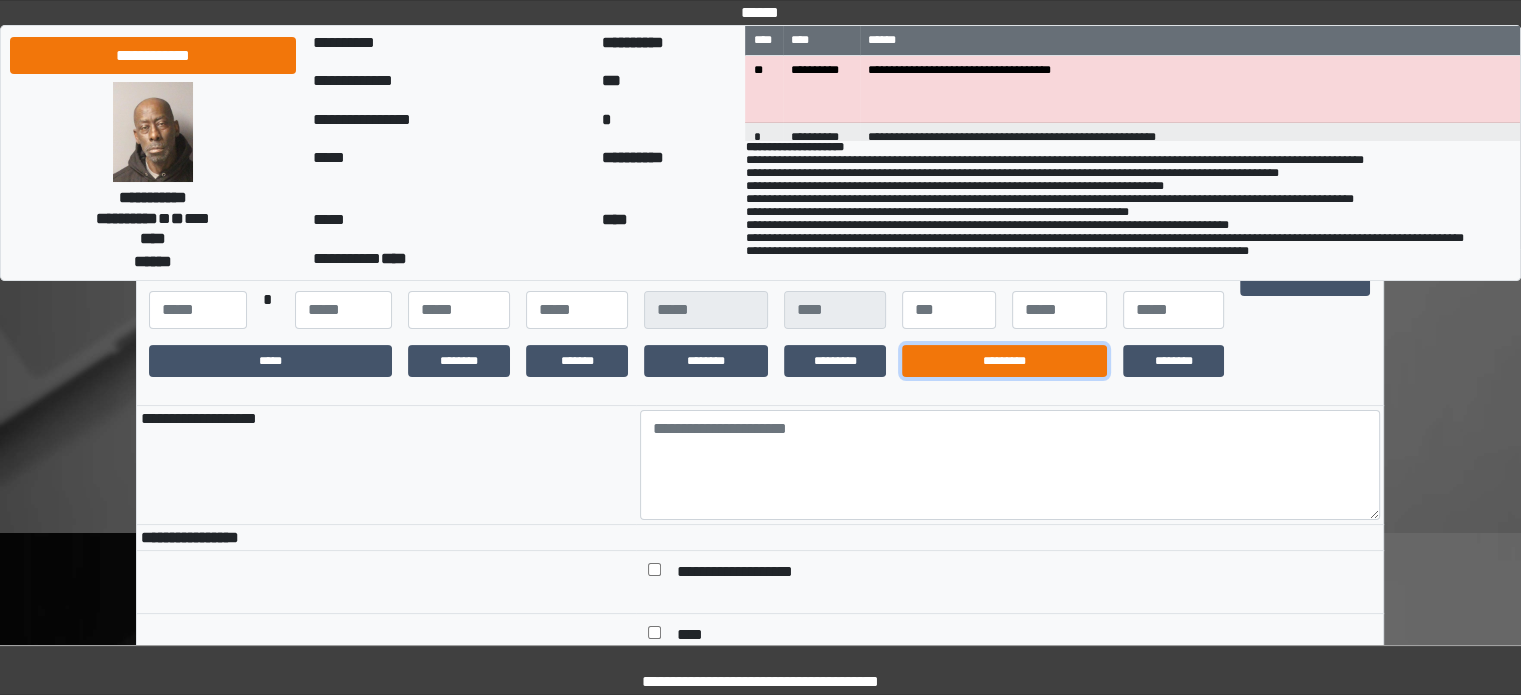 click on "*********" at bounding box center (1004, 361) 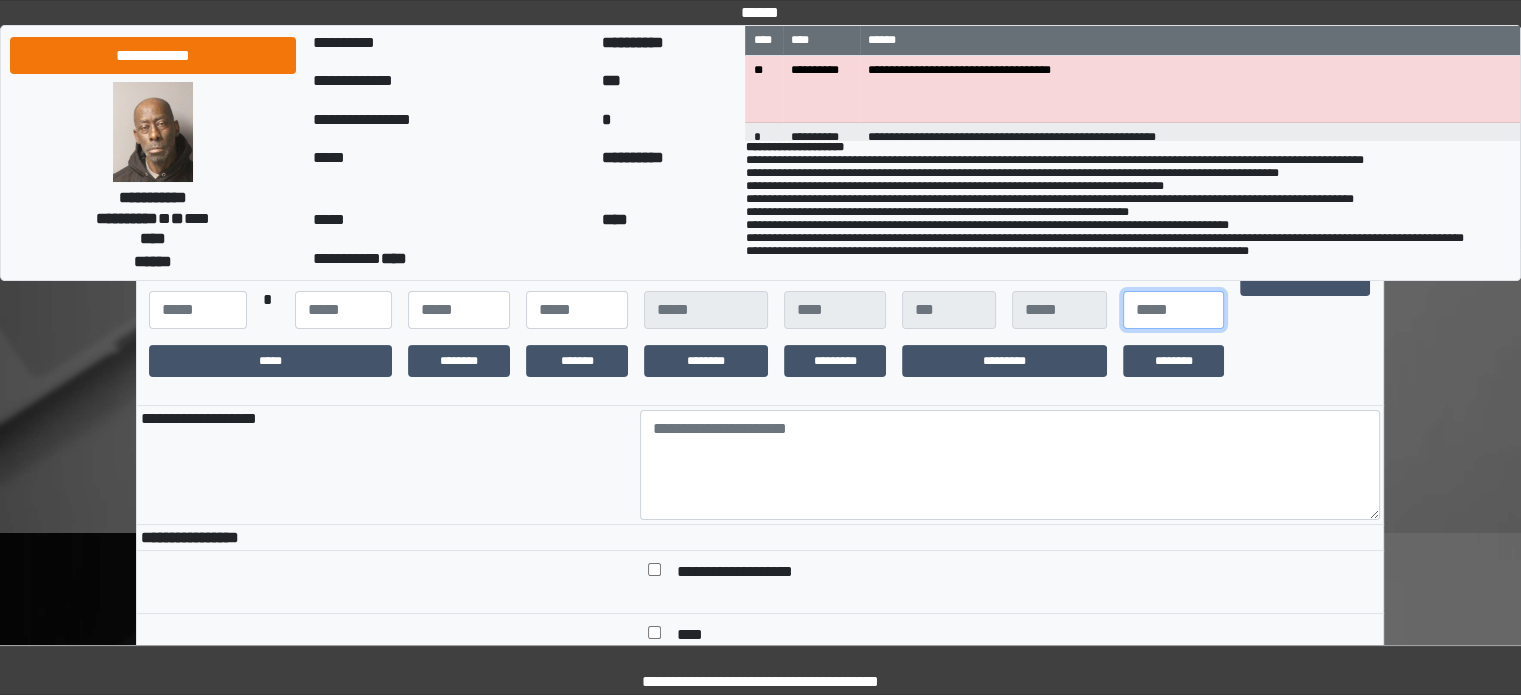 click at bounding box center [1174, 310] 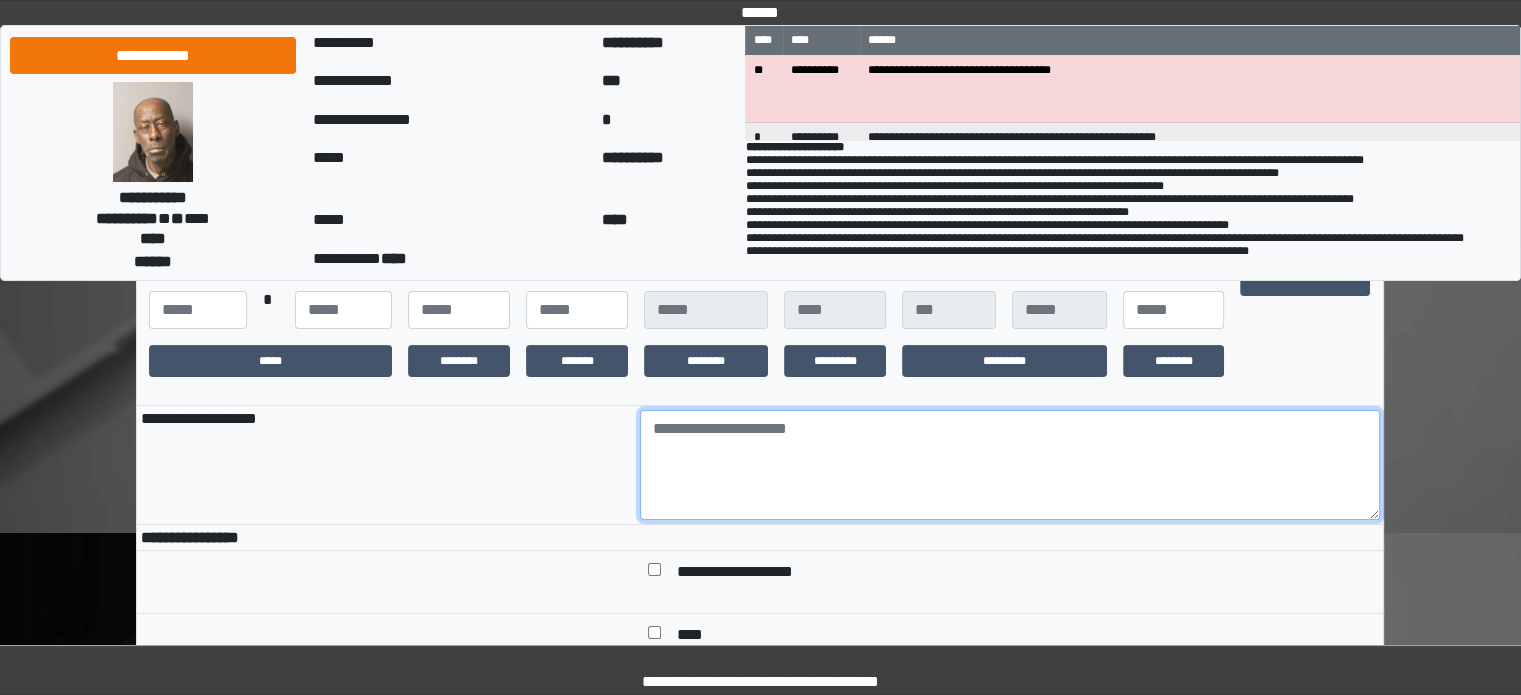 click at bounding box center [1010, 465] 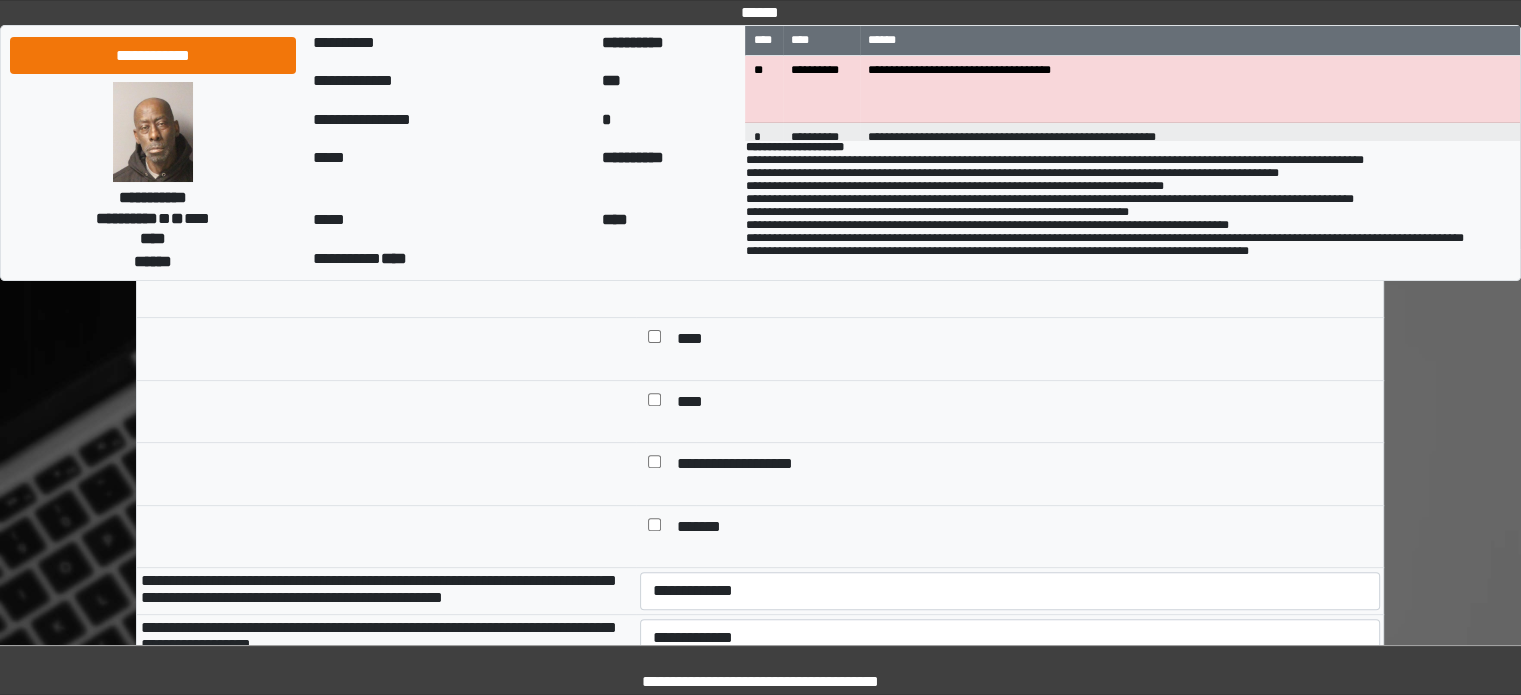 scroll, scrollTop: 600, scrollLeft: 0, axis: vertical 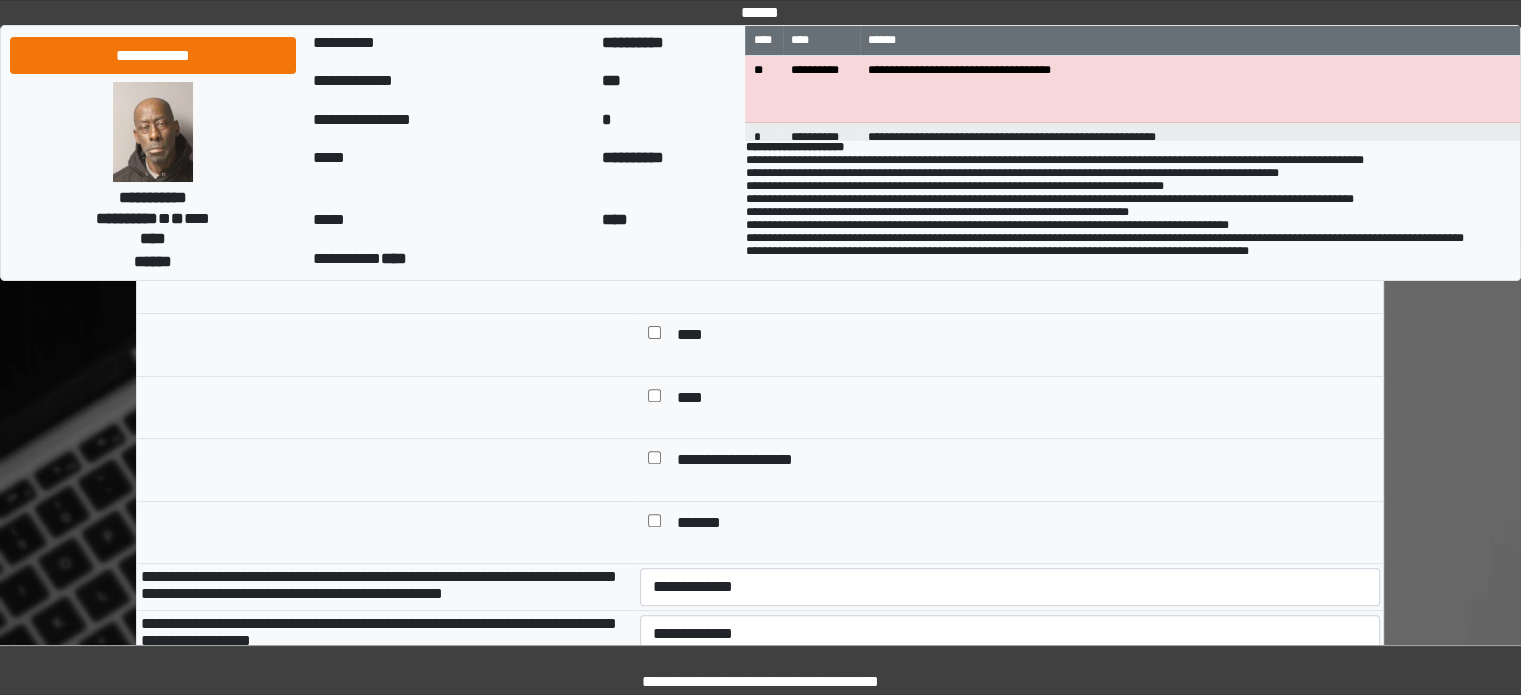 type on "**********" 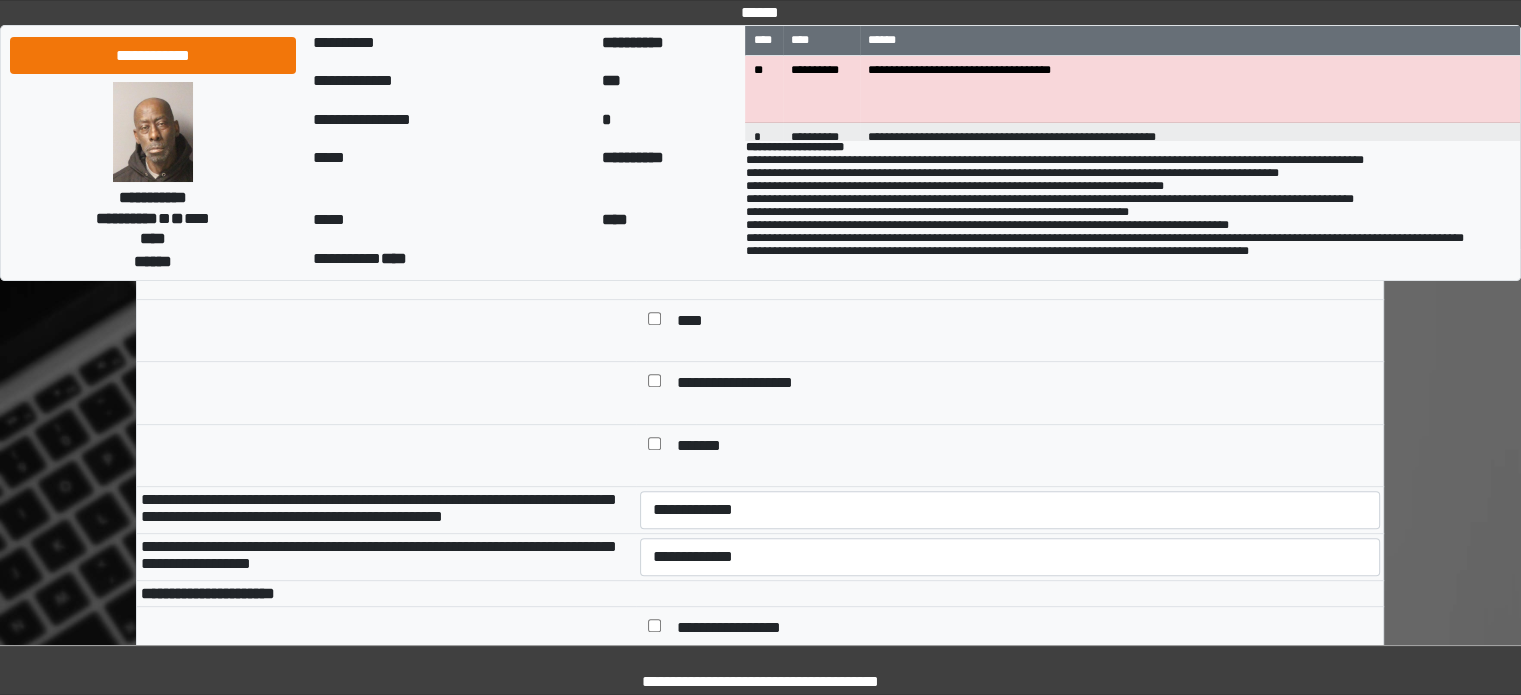 scroll, scrollTop: 800, scrollLeft: 0, axis: vertical 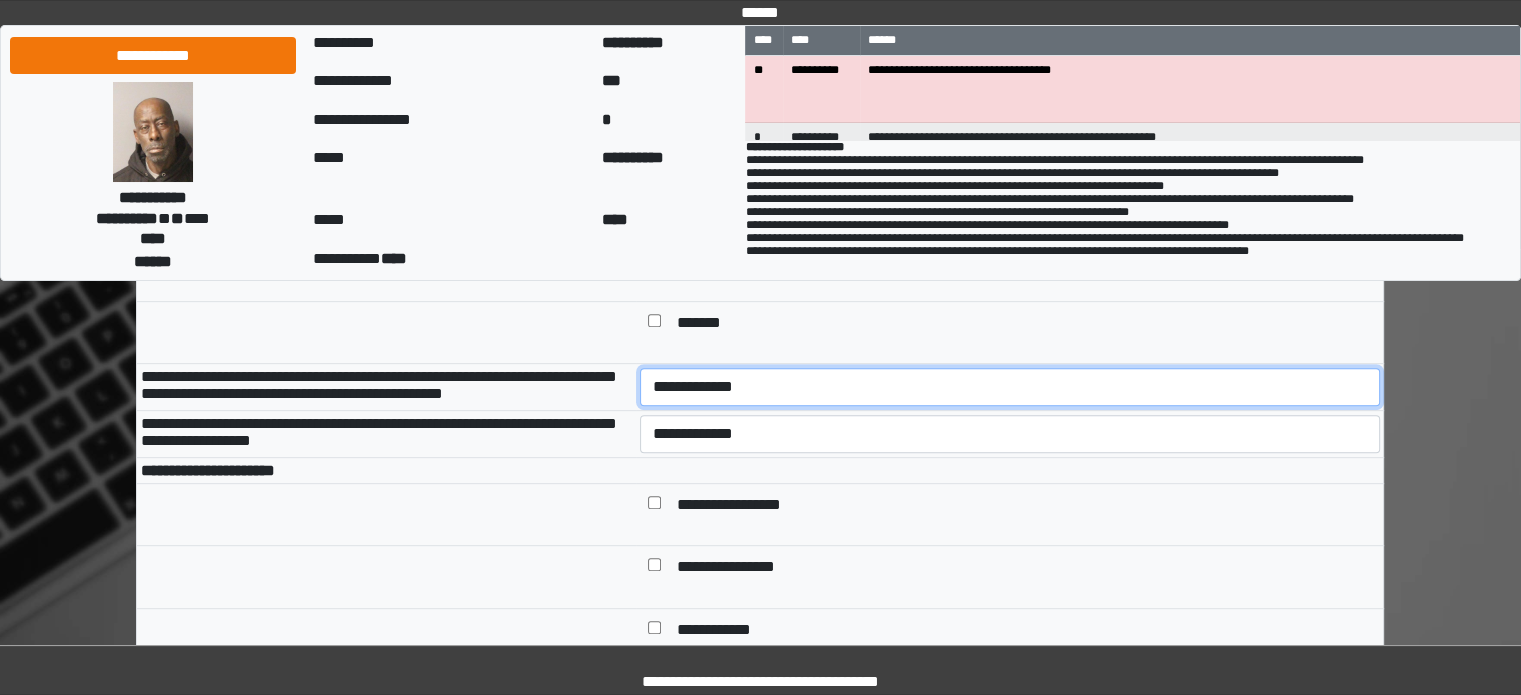 click on "**********" at bounding box center (1010, 387) 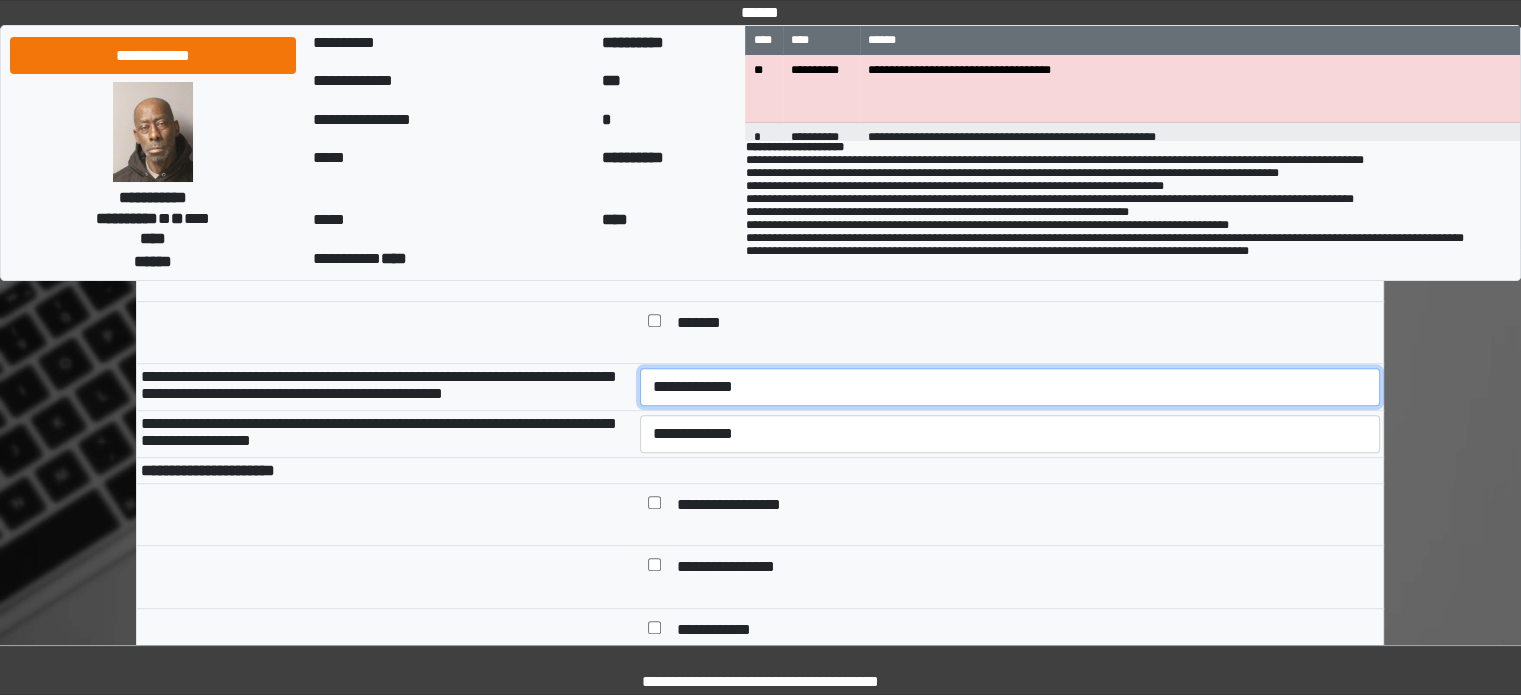 select on "*" 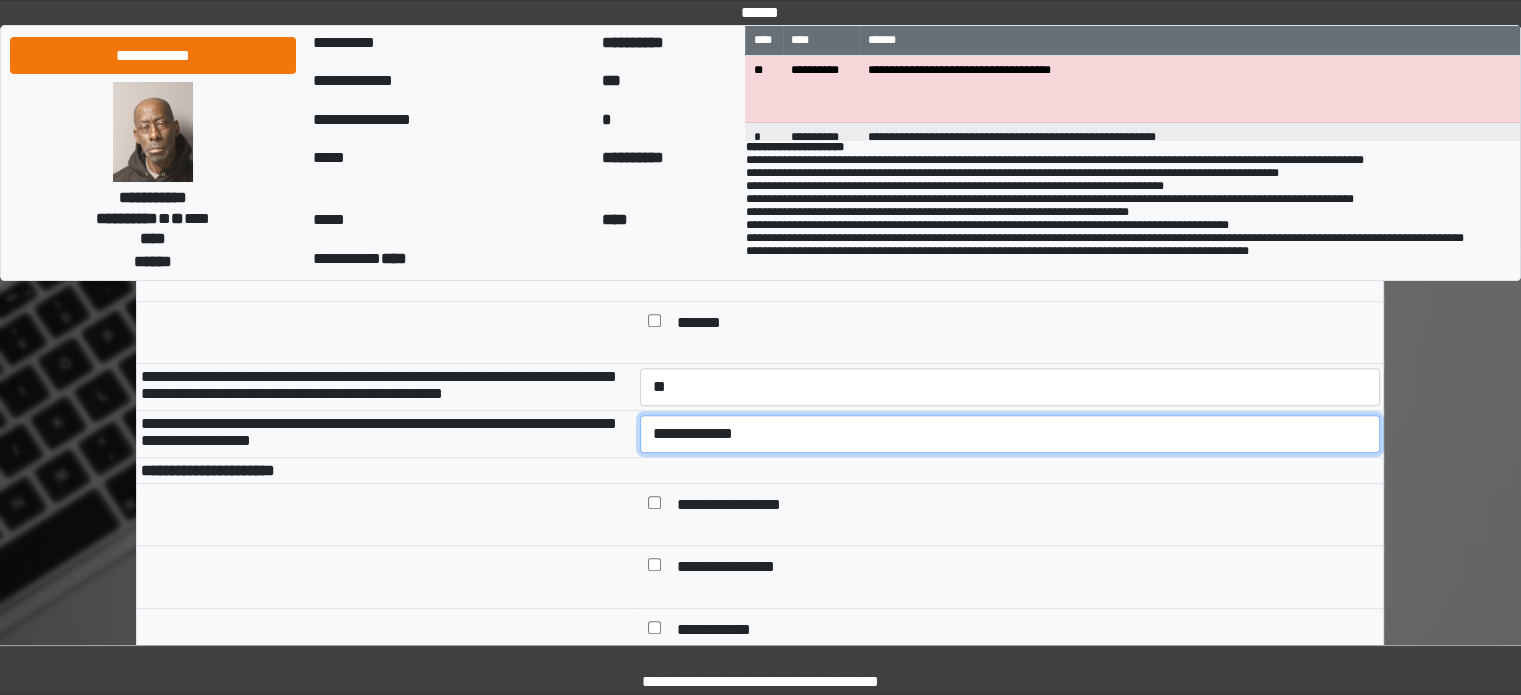 click on "**********" at bounding box center (1010, 434) 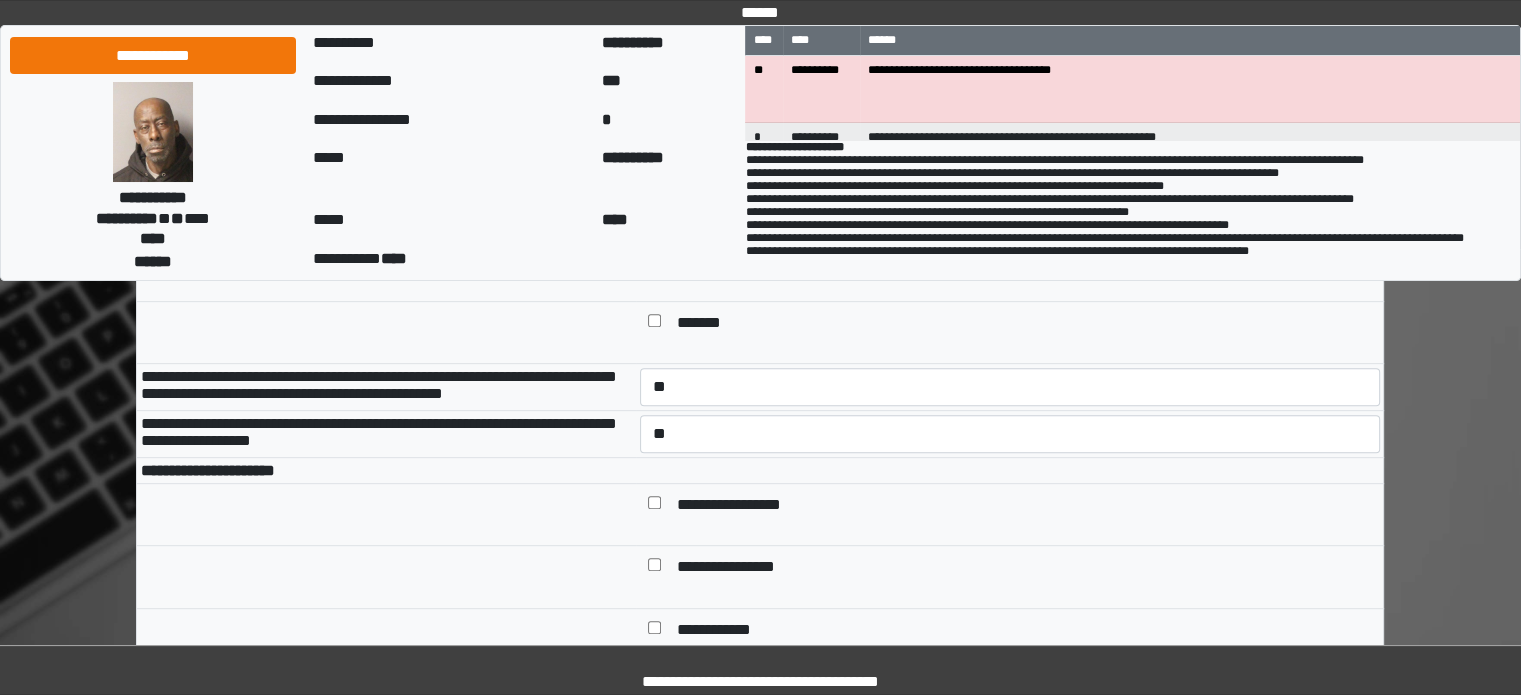 click on "**********" at bounding box center (744, 507) 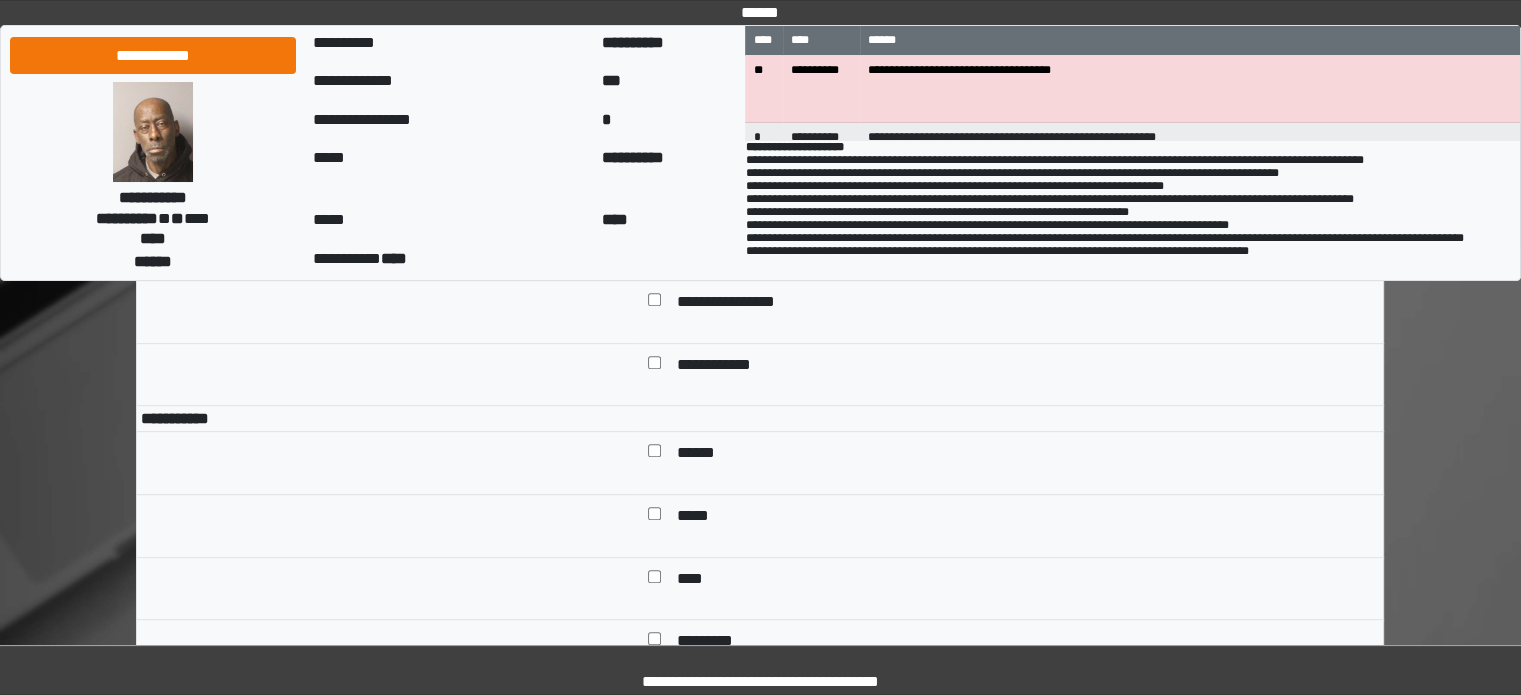scroll, scrollTop: 1100, scrollLeft: 0, axis: vertical 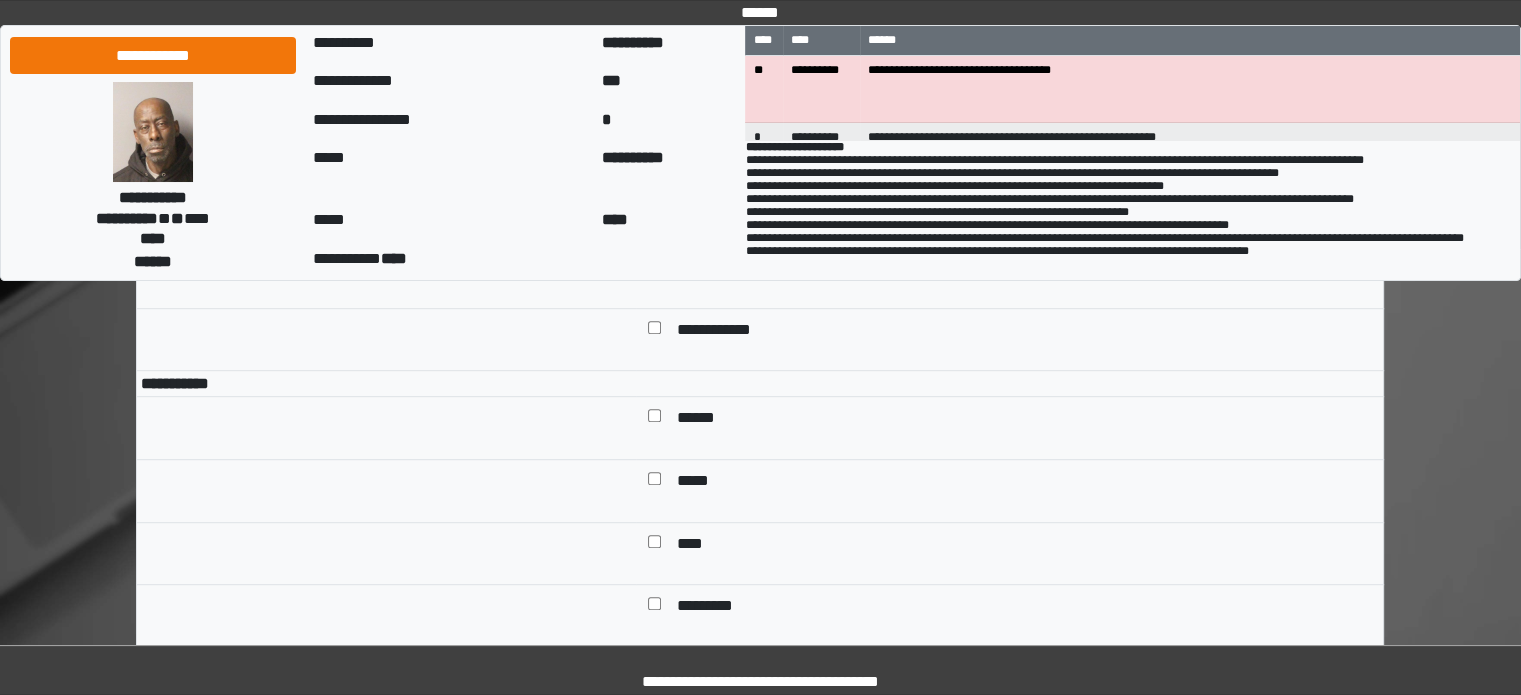 drag, startPoint x: 683, startPoint y: 475, endPoint x: 679, endPoint y: 506, distance: 31.257 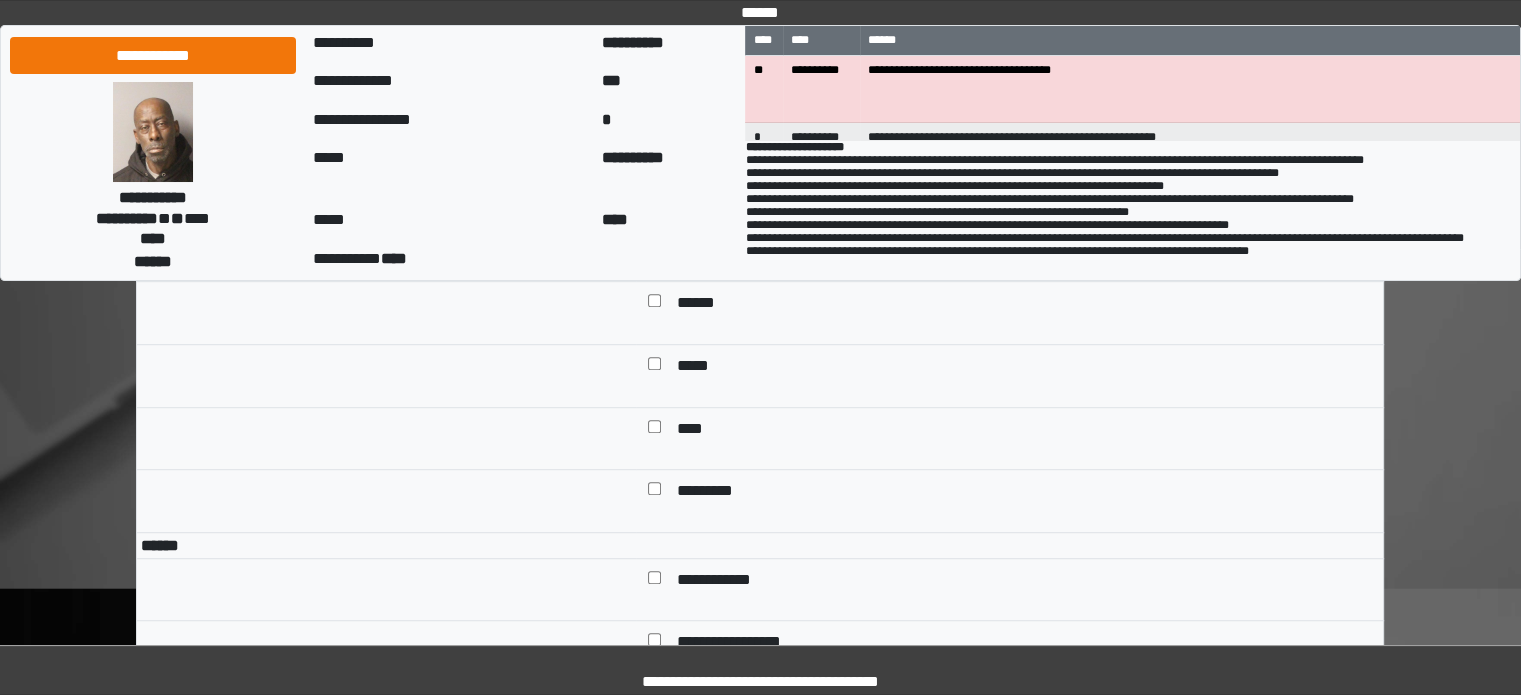 scroll, scrollTop: 1300, scrollLeft: 0, axis: vertical 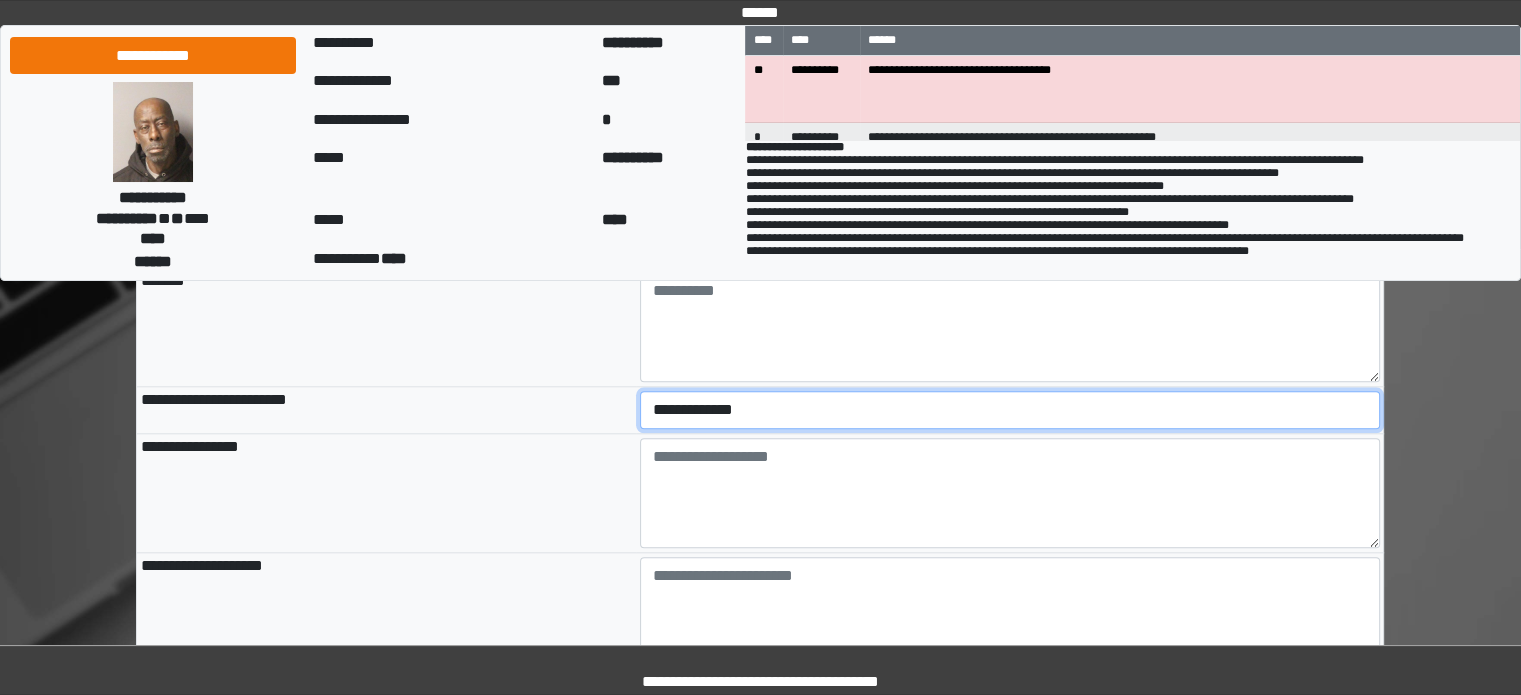 click on "**********" at bounding box center [1010, 410] 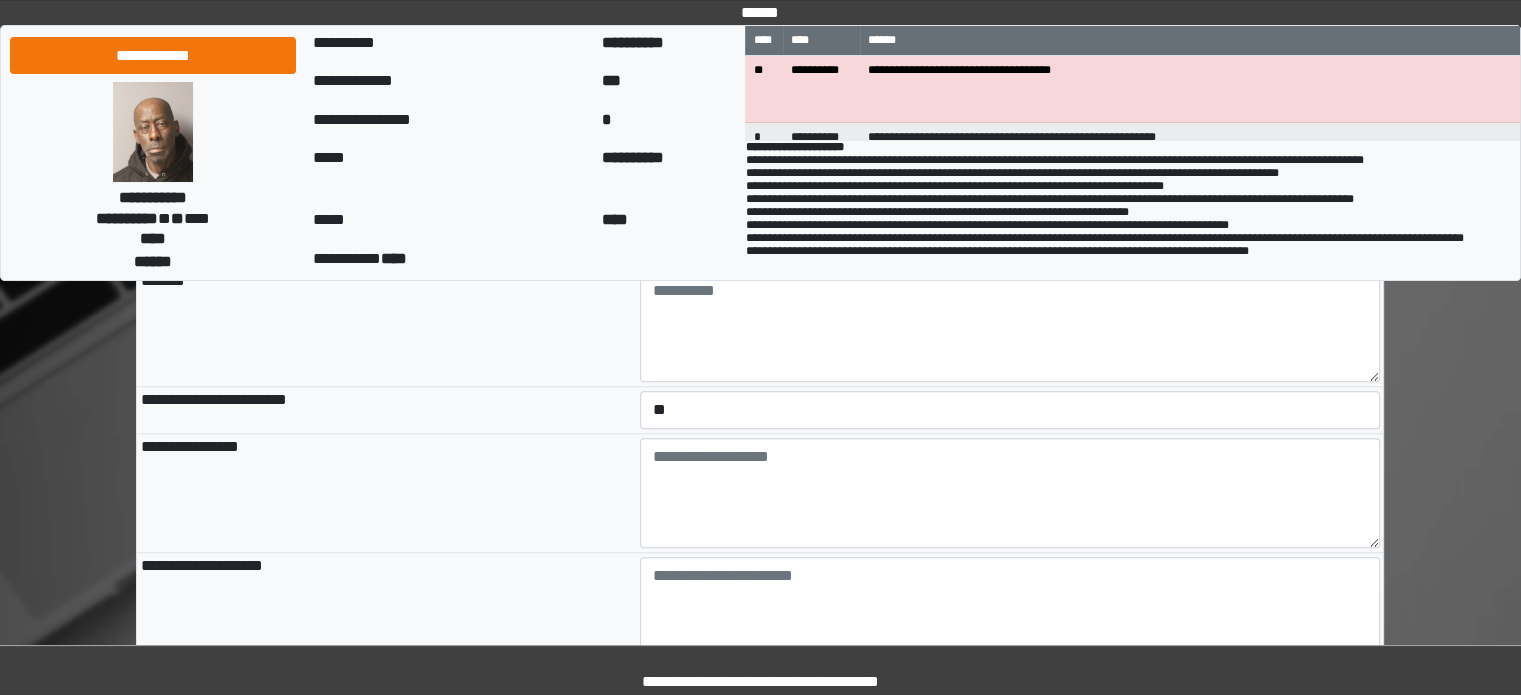 click on "**********" at bounding box center (386, 492) 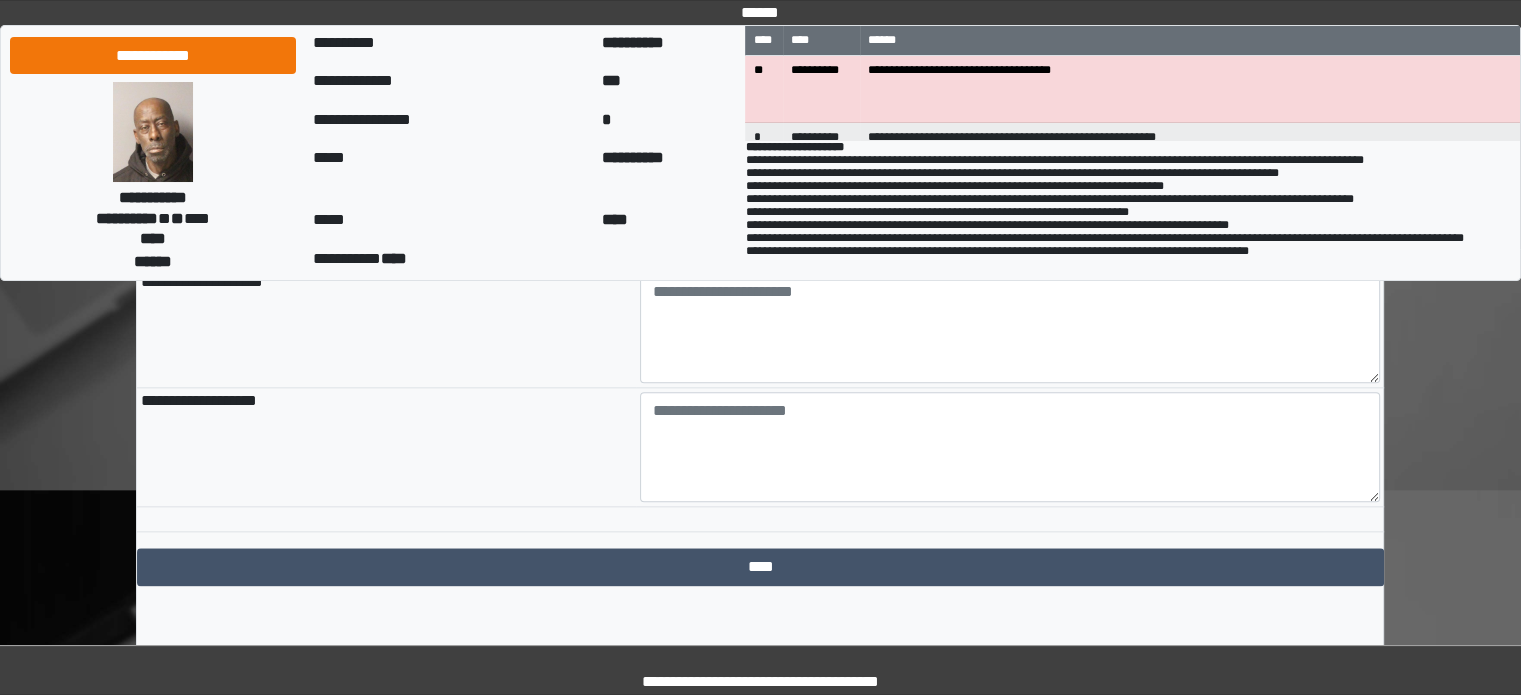 scroll, scrollTop: 2300, scrollLeft: 0, axis: vertical 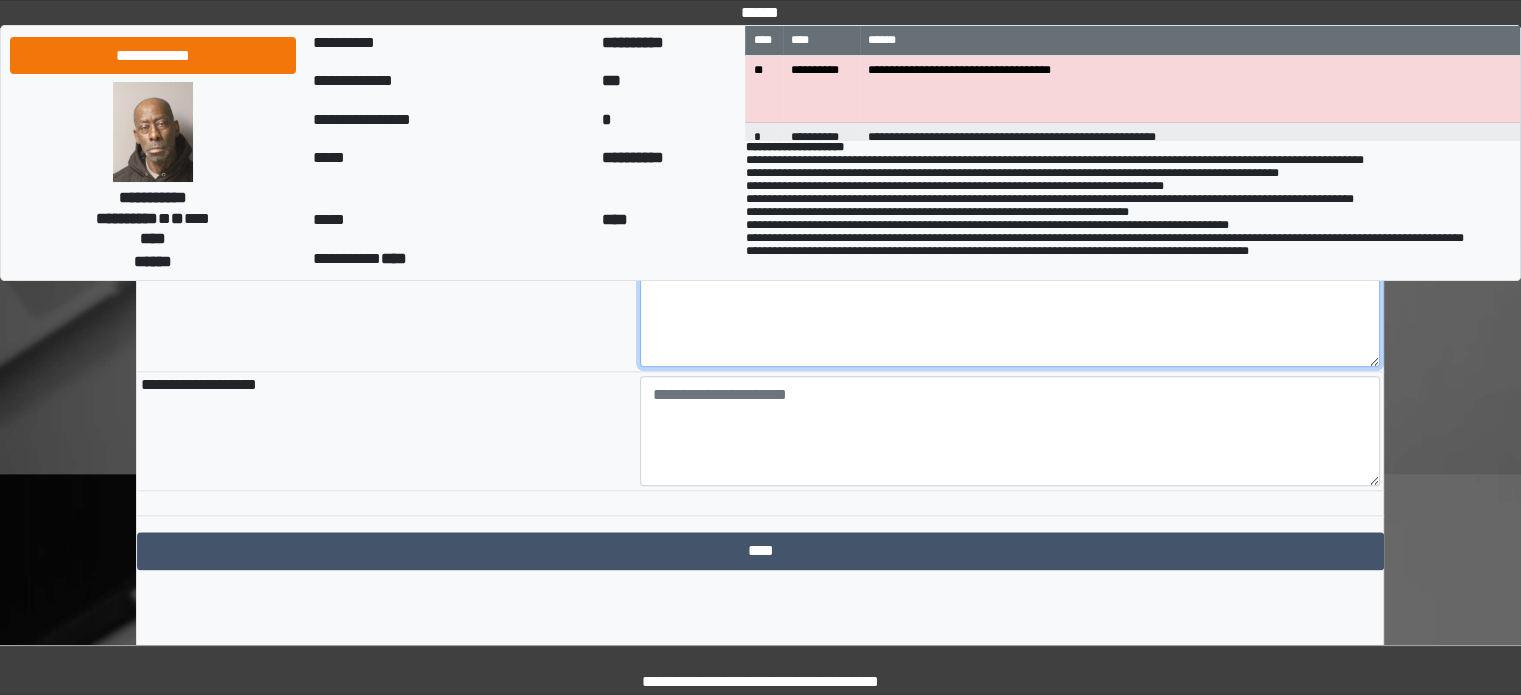 click at bounding box center [1010, 312] 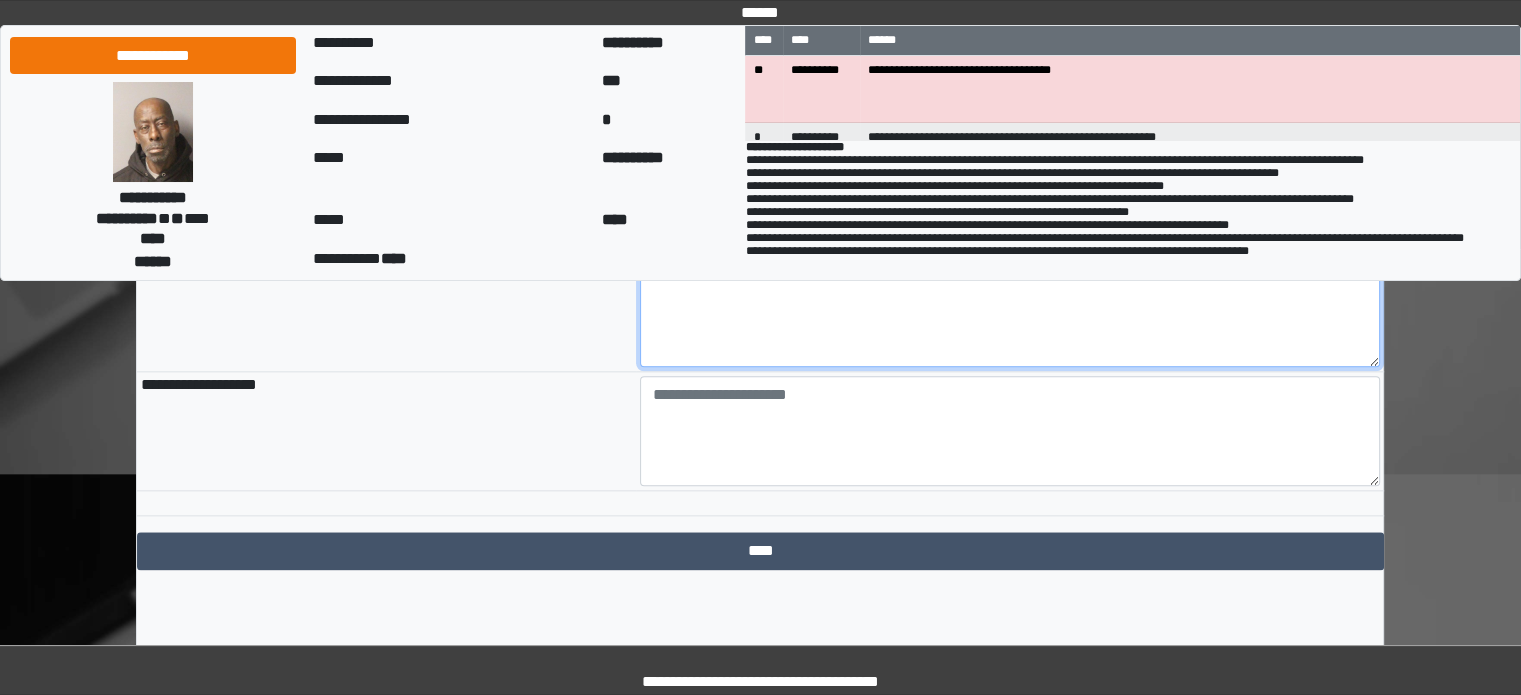 drag, startPoint x: 841, startPoint y: 347, endPoint x: 624, endPoint y: 339, distance: 217.14742 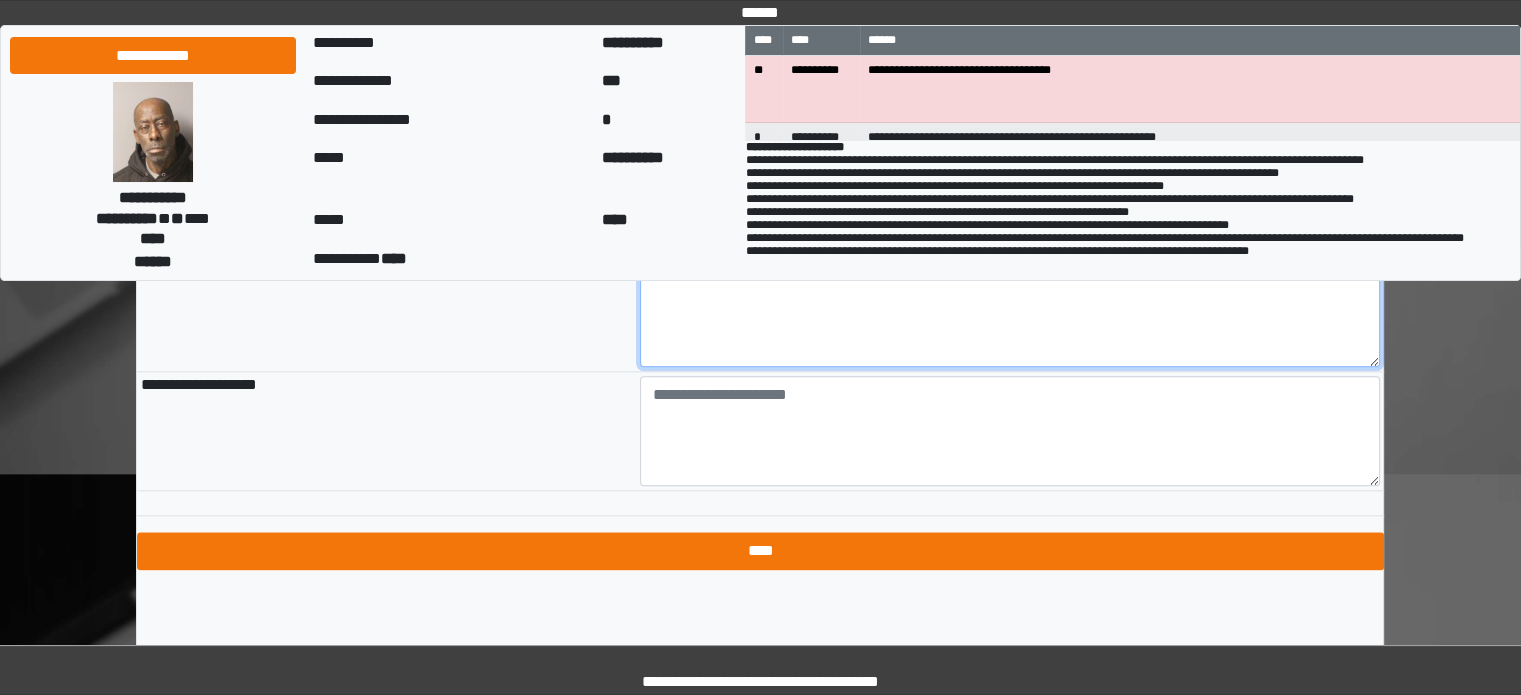 type on "**********" 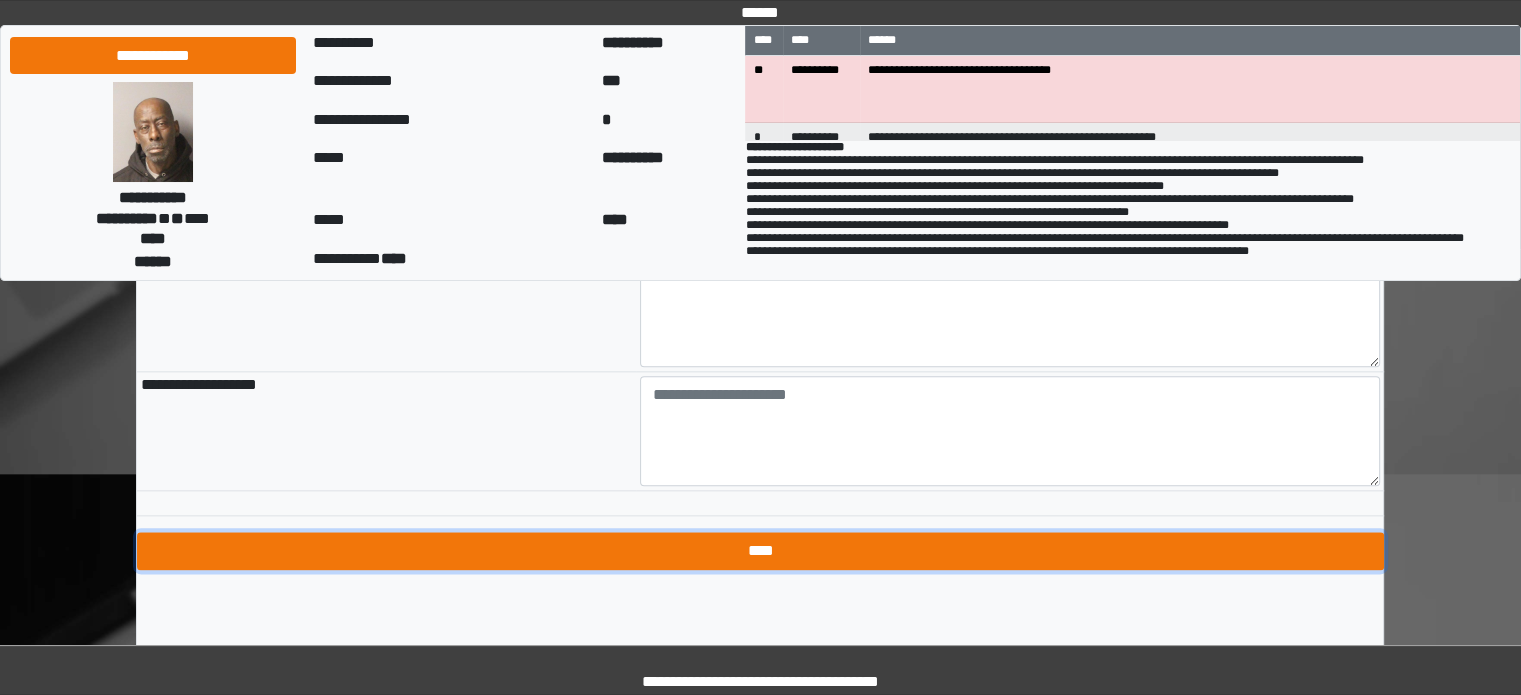 click on "****" at bounding box center [760, 551] 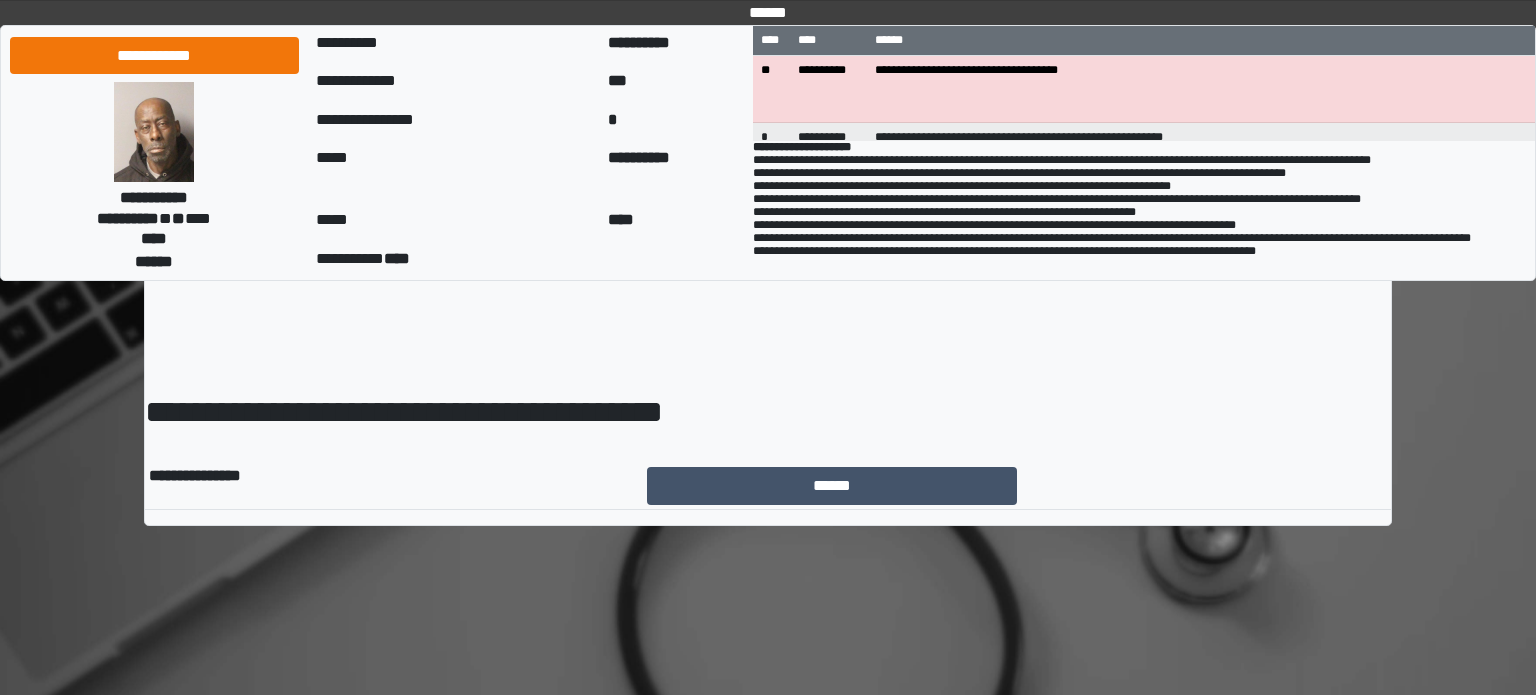 scroll, scrollTop: 0, scrollLeft: 0, axis: both 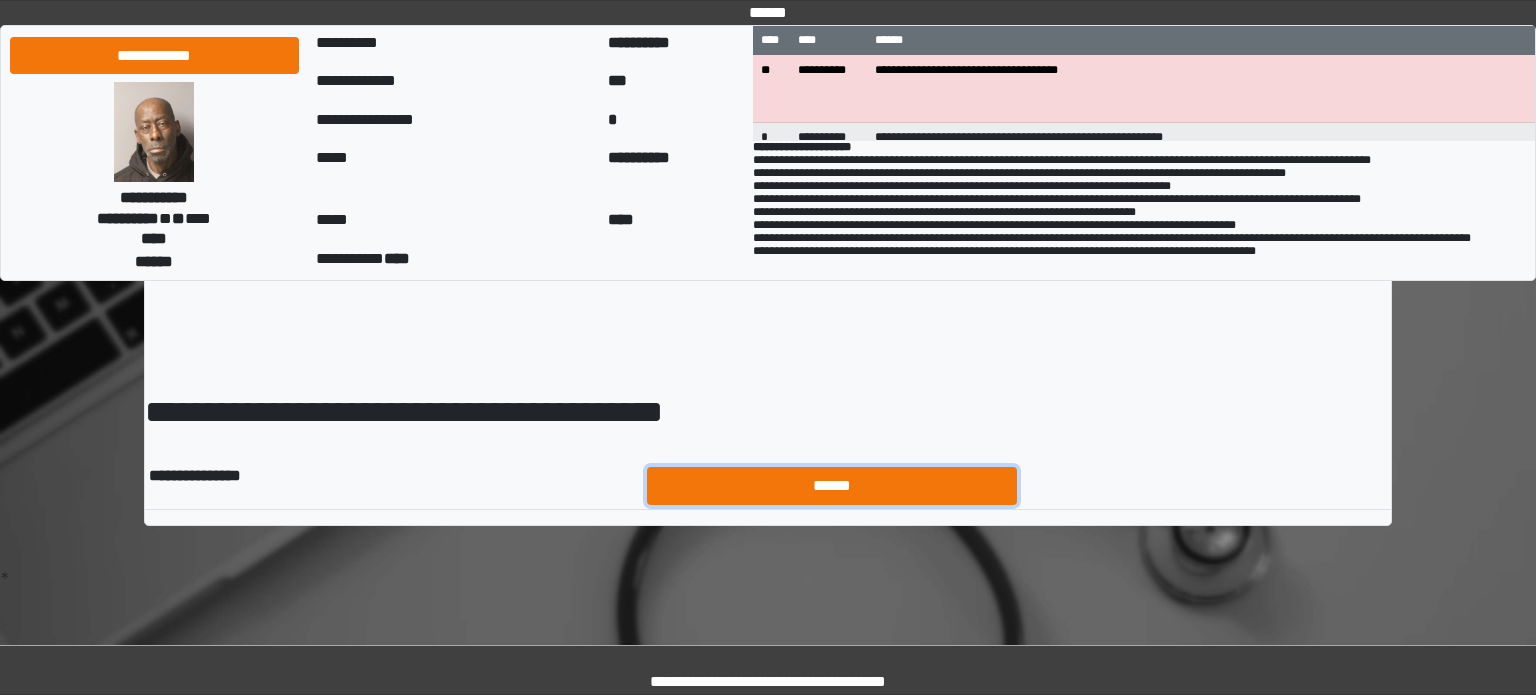 click on "******" at bounding box center [832, 486] 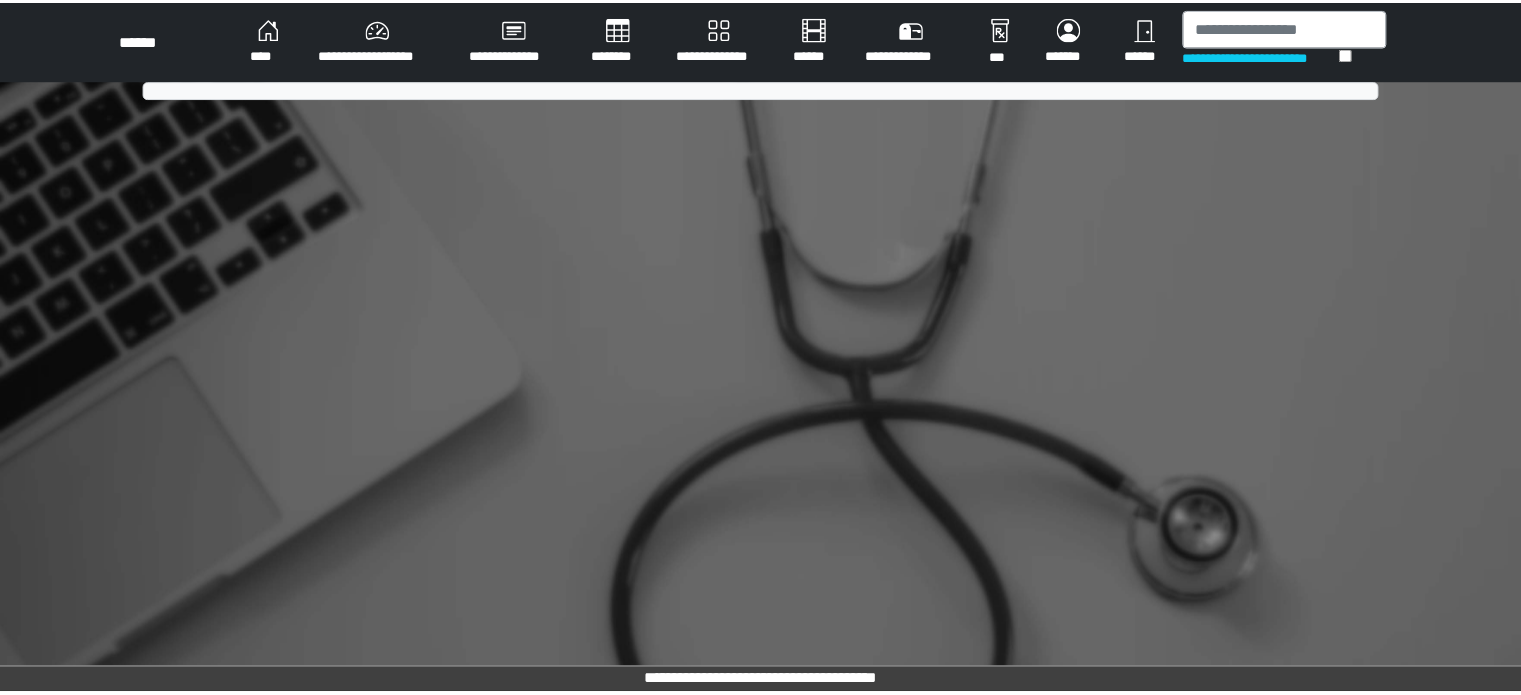 scroll, scrollTop: 0, scrollLeft: 0, axis: both 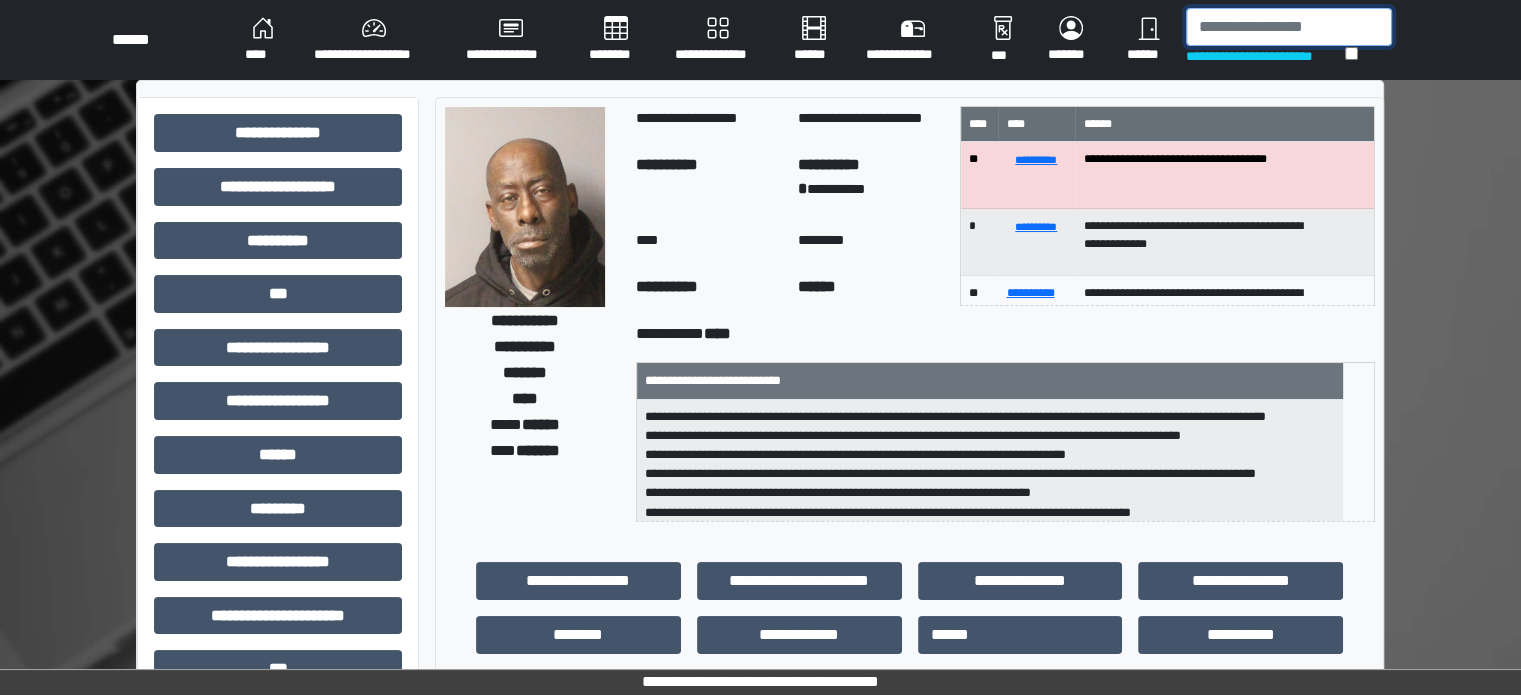 click at bounding box center (1289, 27) 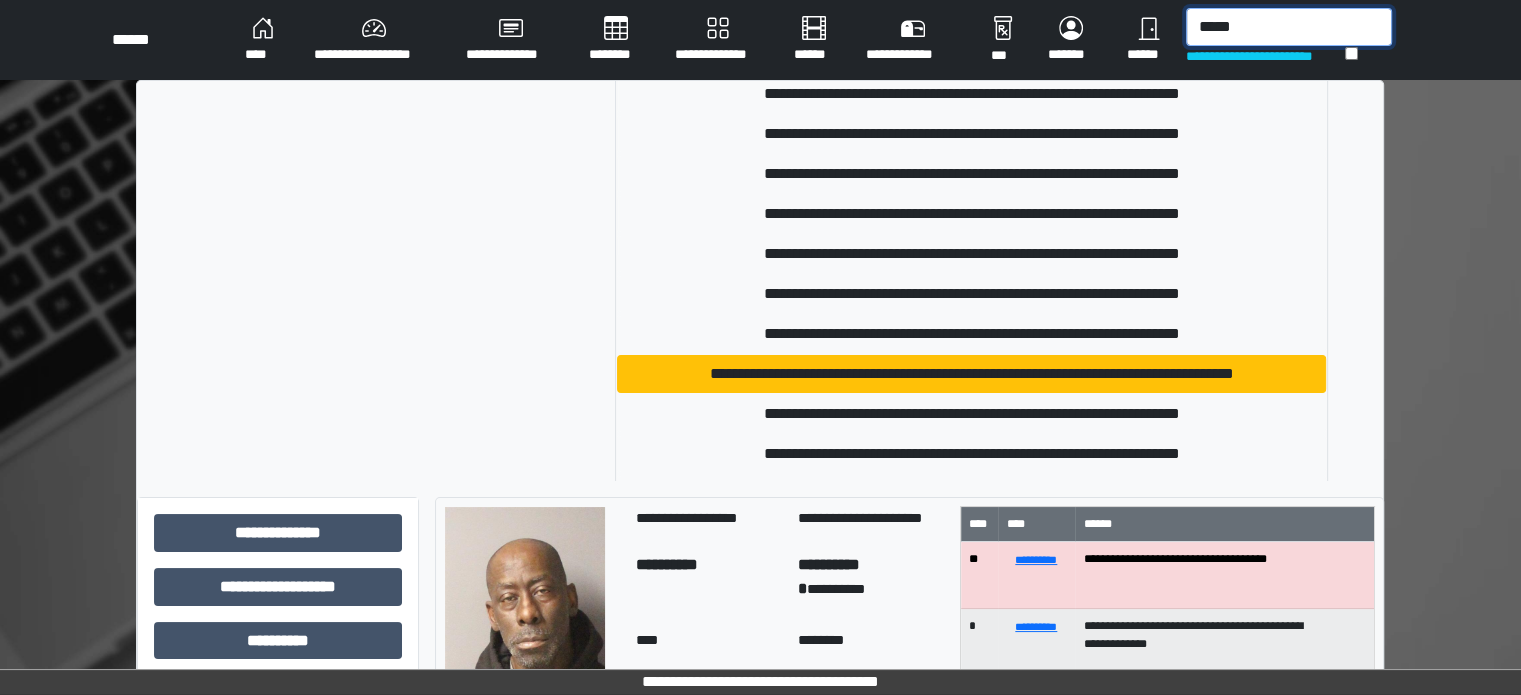 scroll, scrollTop: 200, scrollLeft: 0, axis: vertical 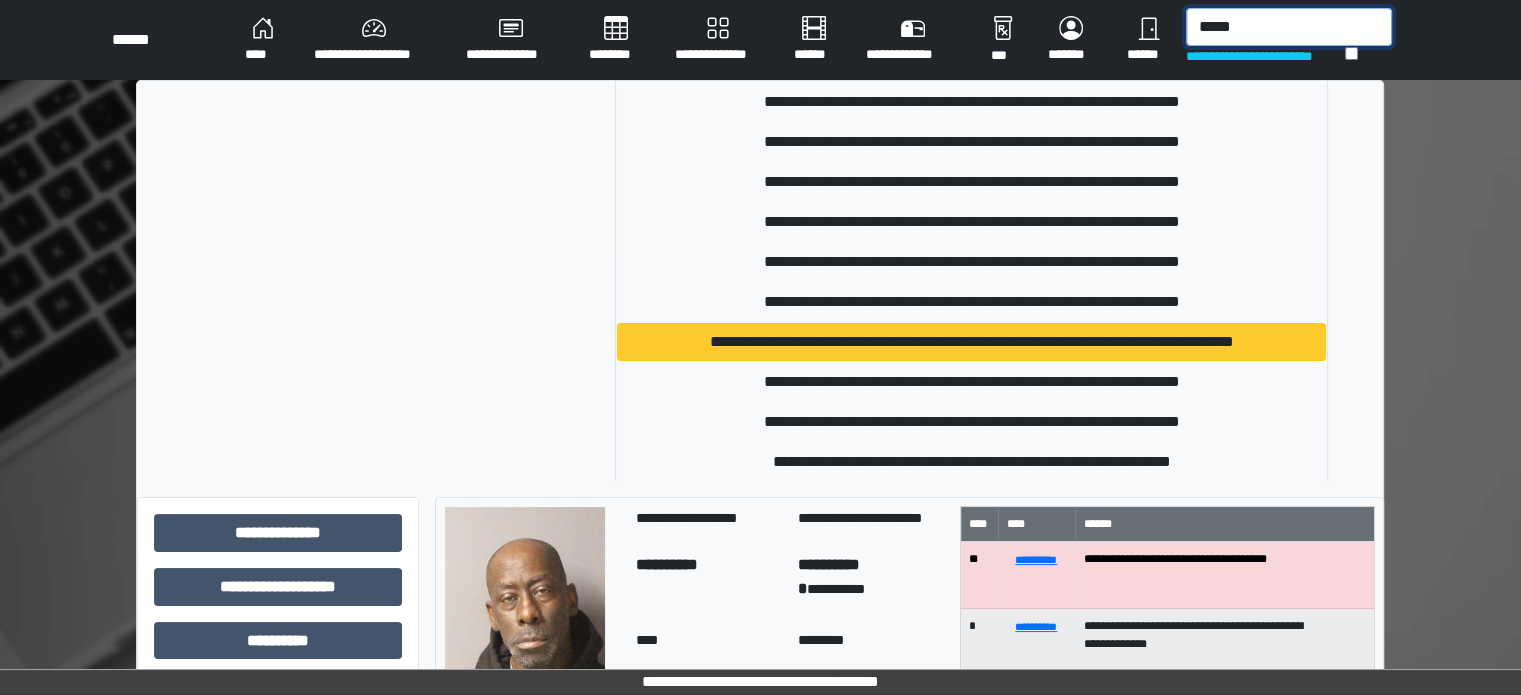 type on "*****" 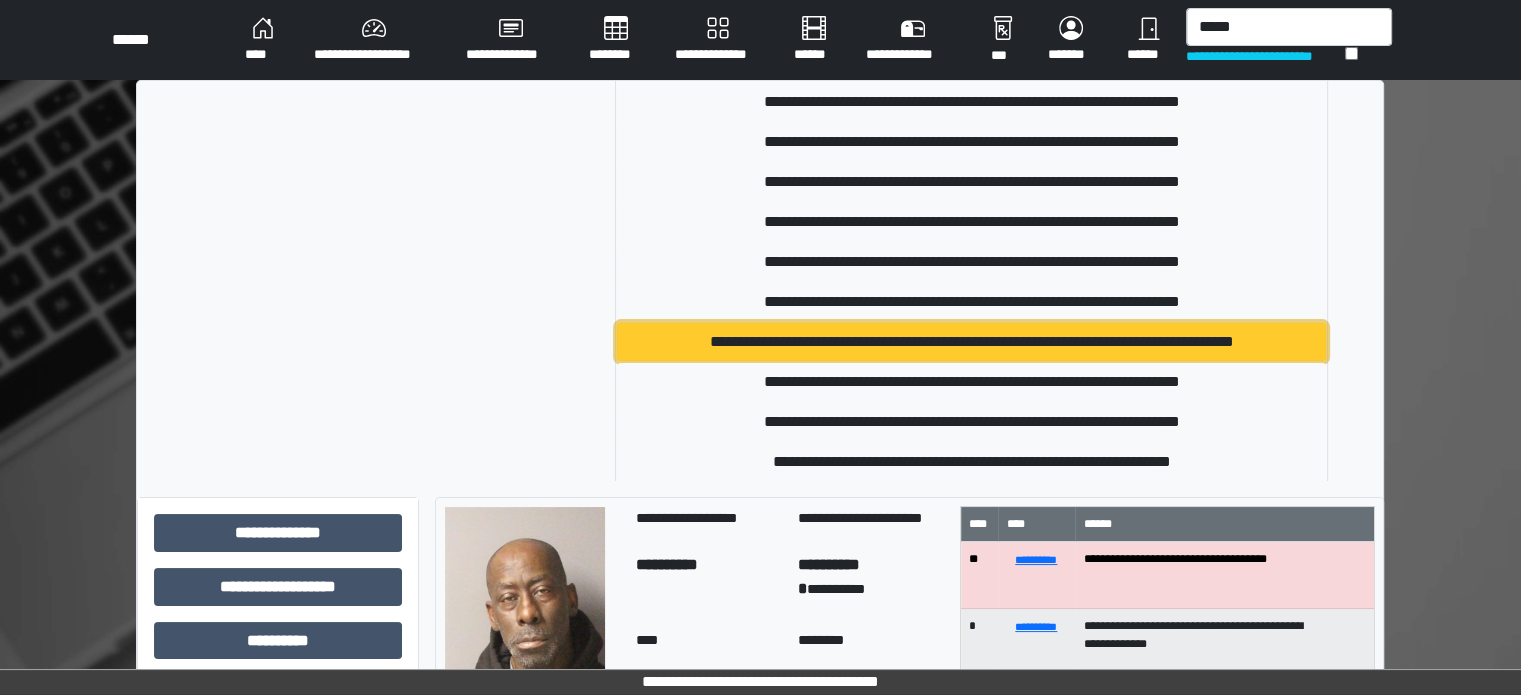 click on "**********" at bounding box center [971, 342] 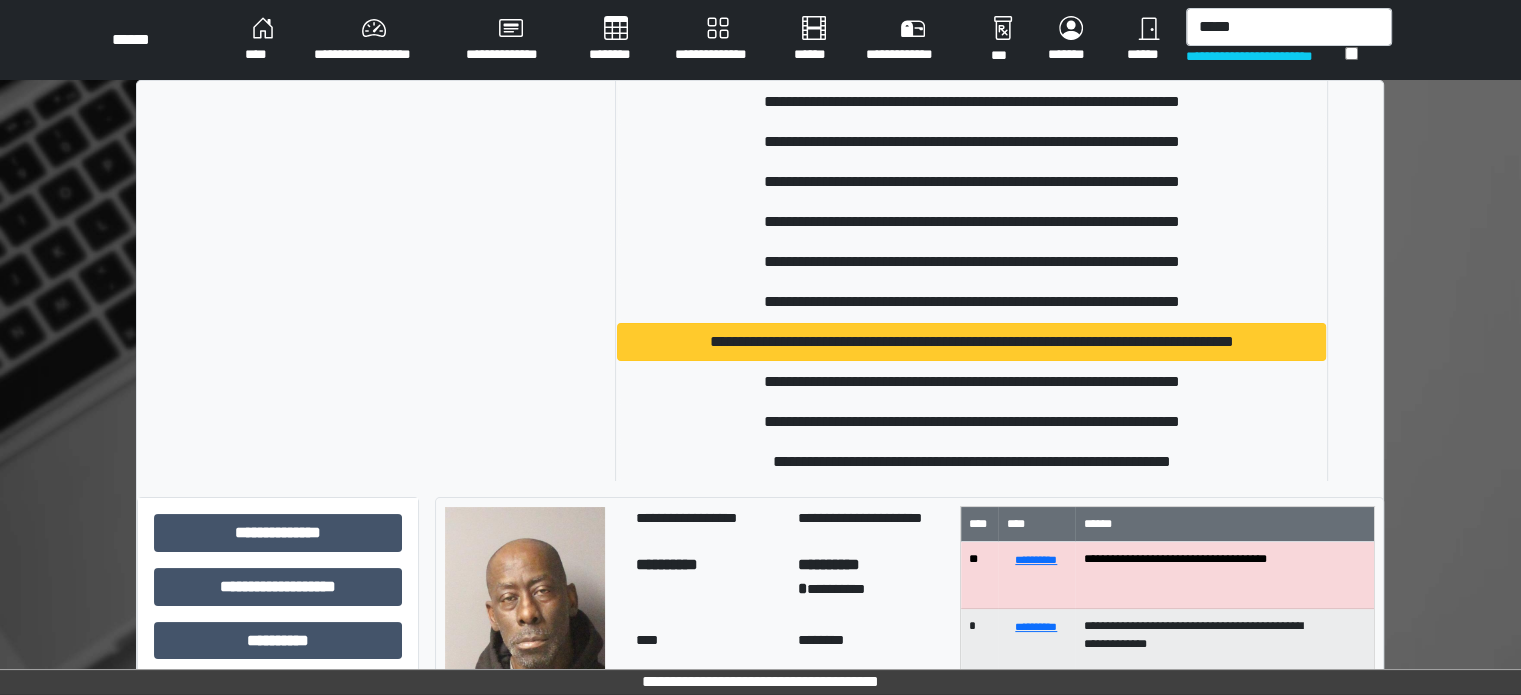 type 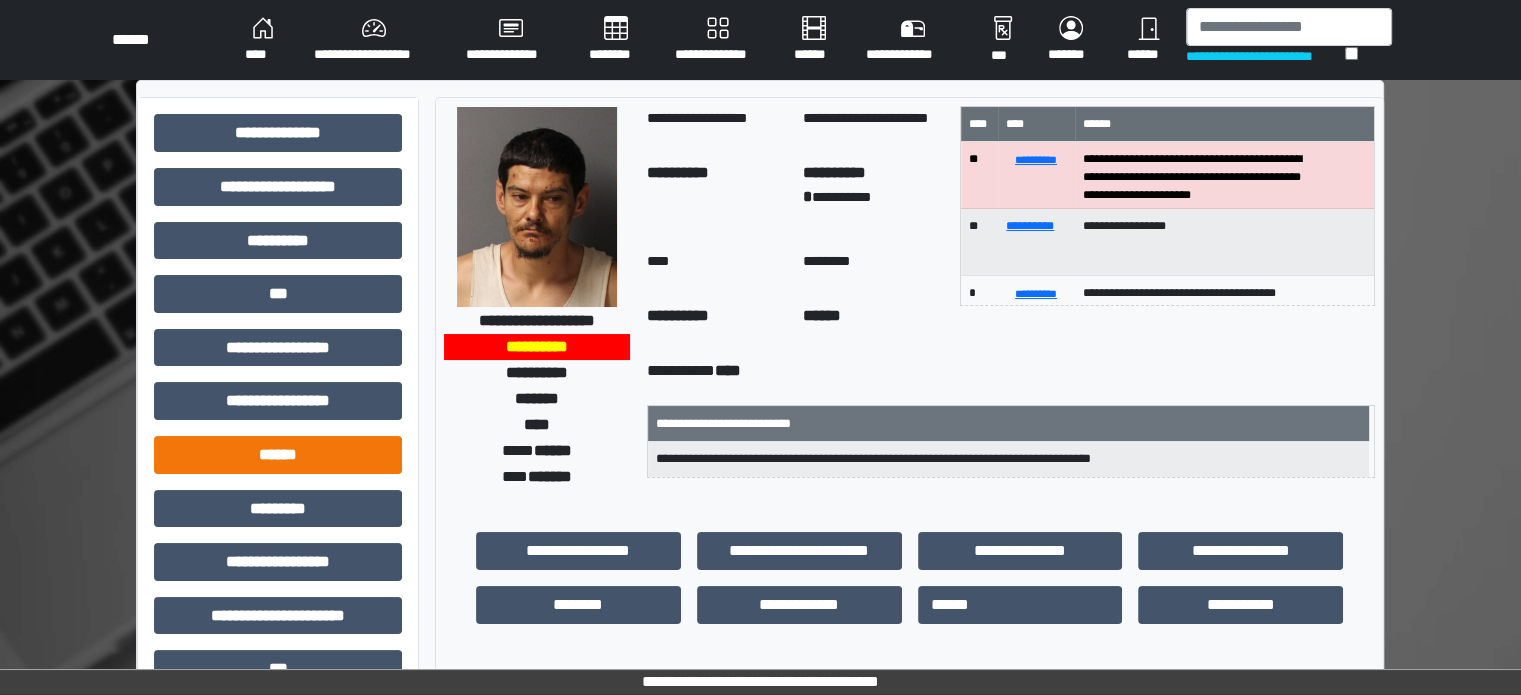 scroll, scrollTop: 471, scrollLeft: 0, axis: vertical 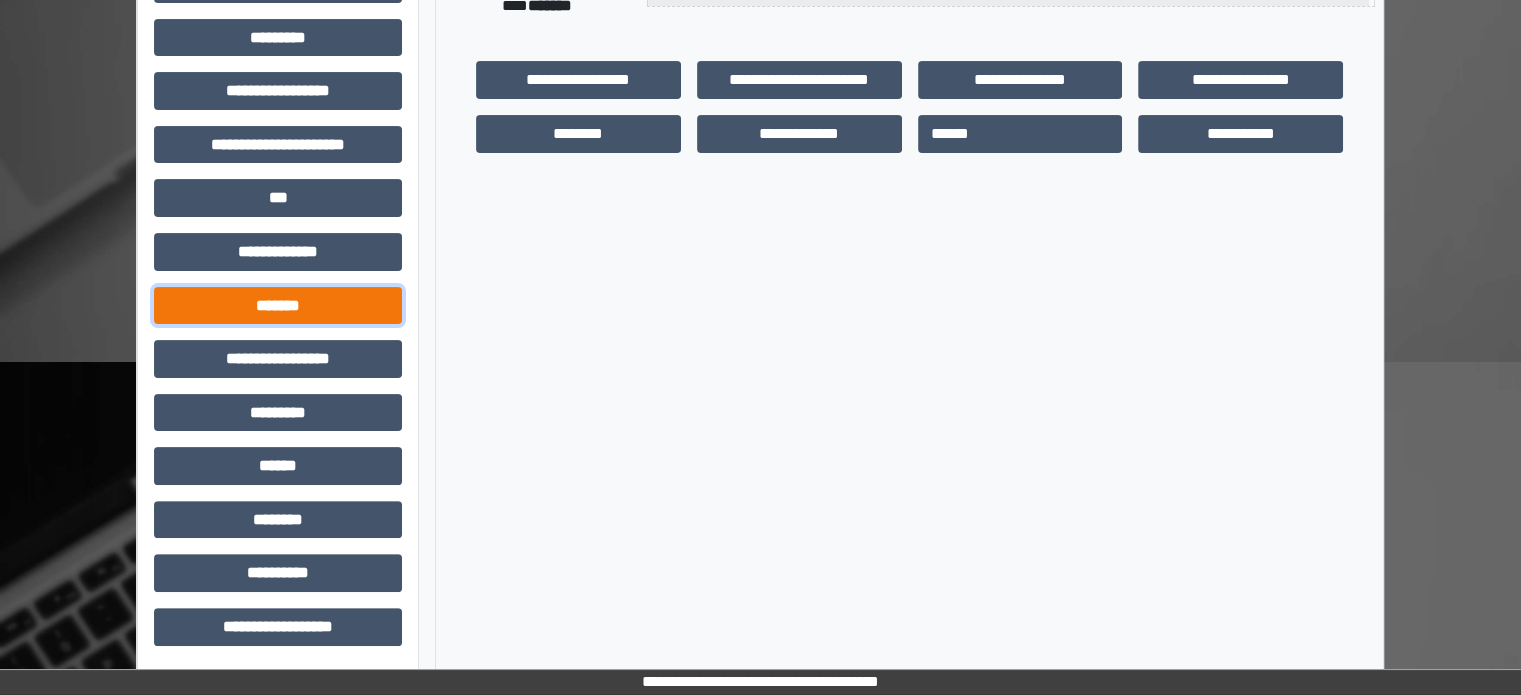 click on "*******" at bounding box center [278, 306] 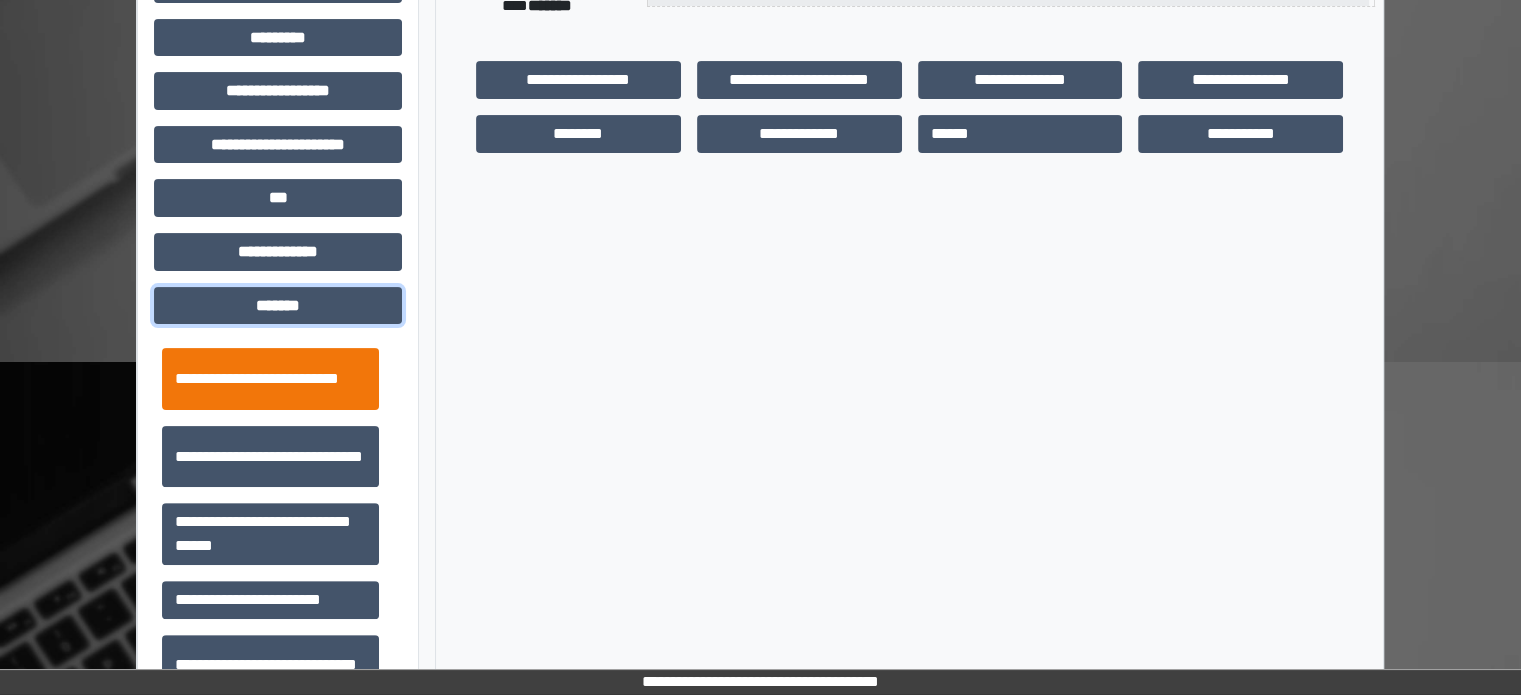 scroll, scrollTop: 700, scrollLeft: 0, axis: vertical 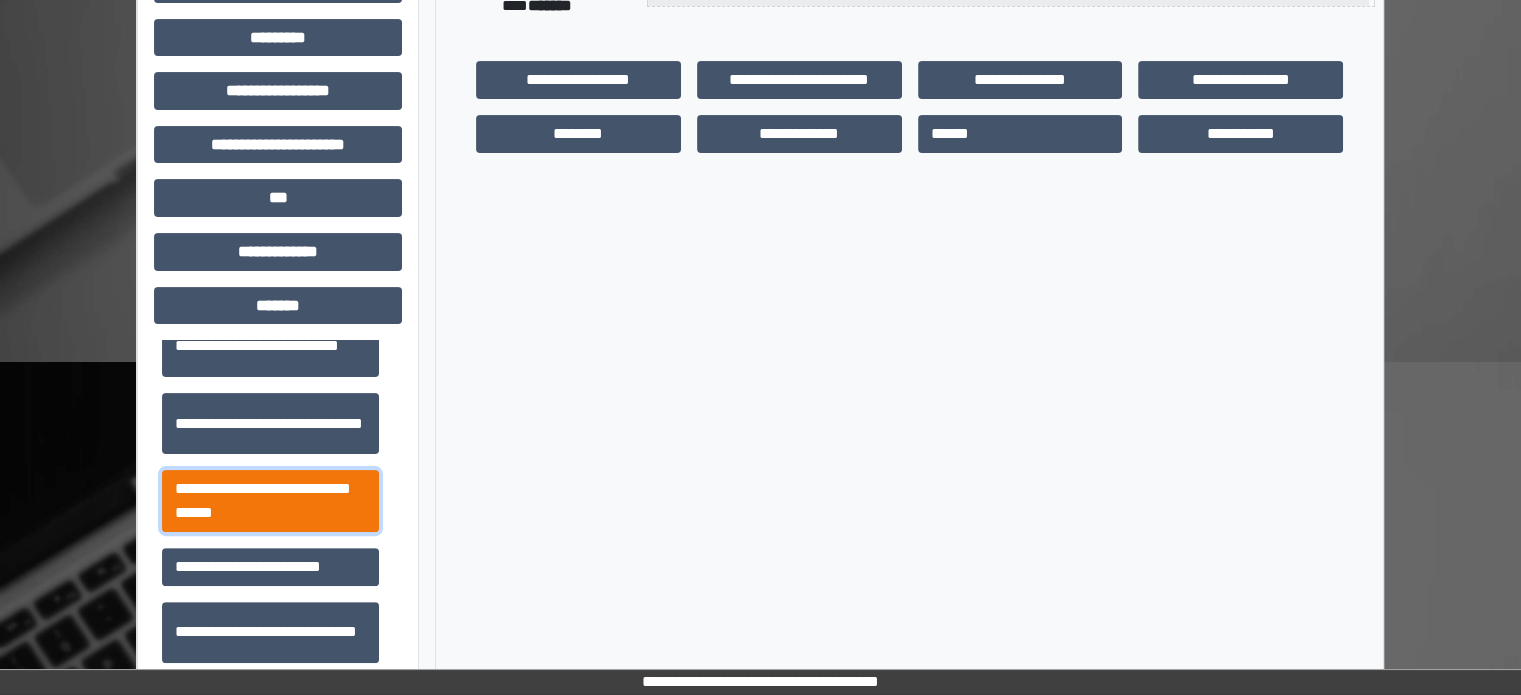 click on "**********" at bounding box center [270, 501] 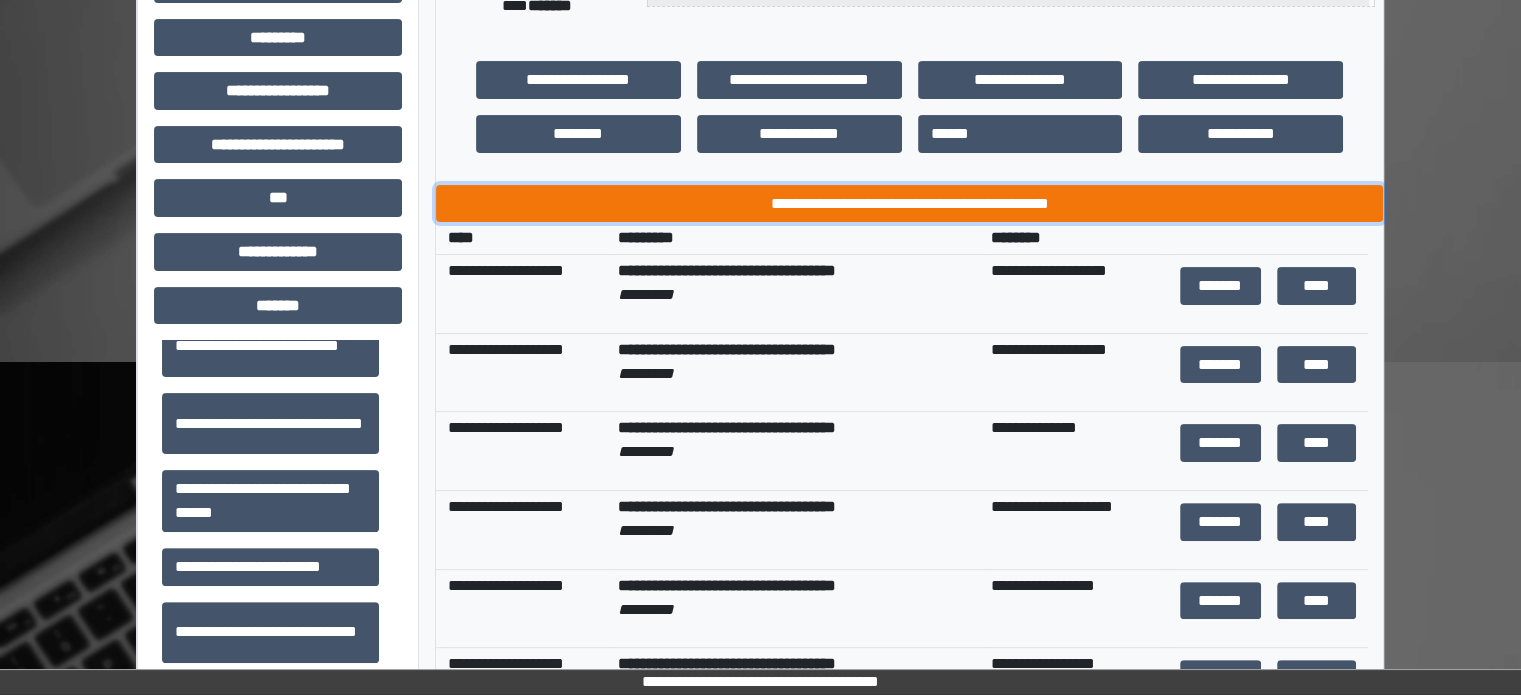click on "**********" at bounding box center [909, 204] 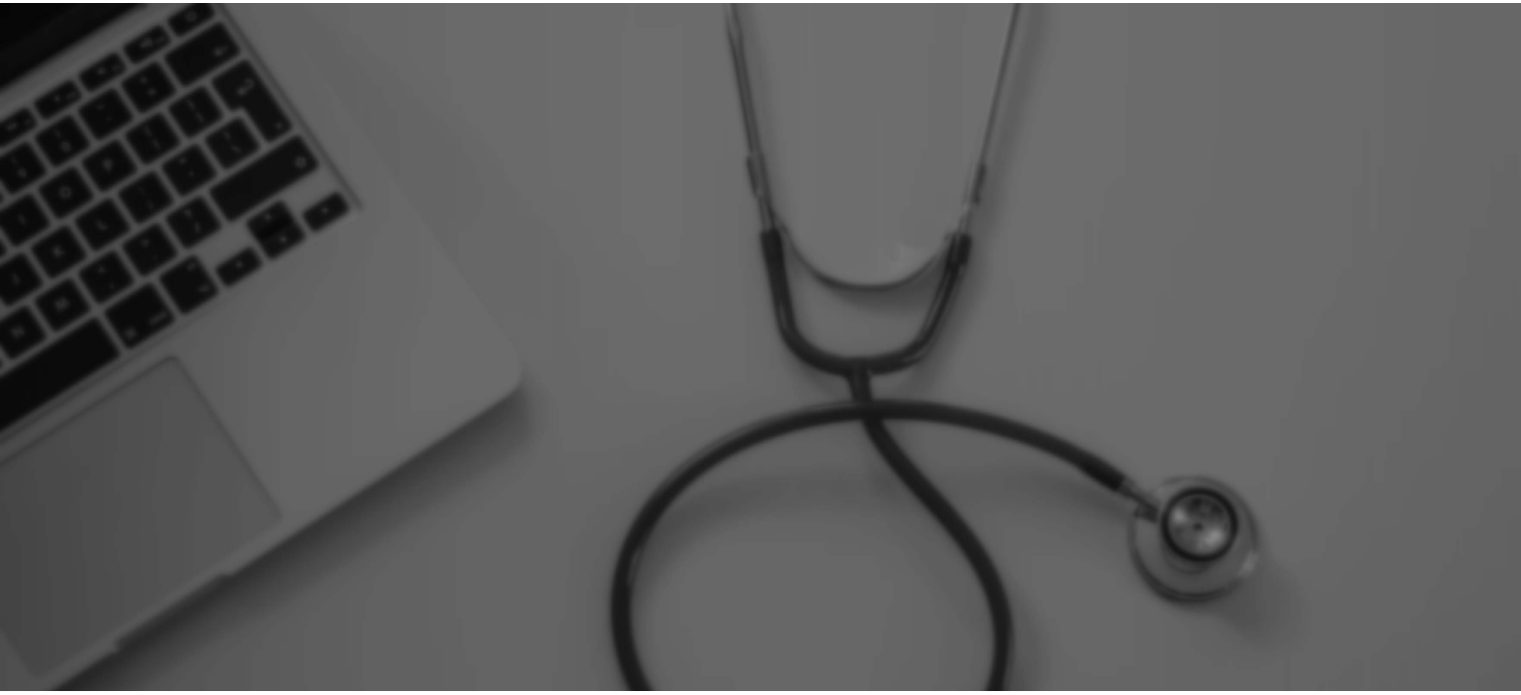 scroll, scrollTop: 0, scrollLeft: 0, axis: both 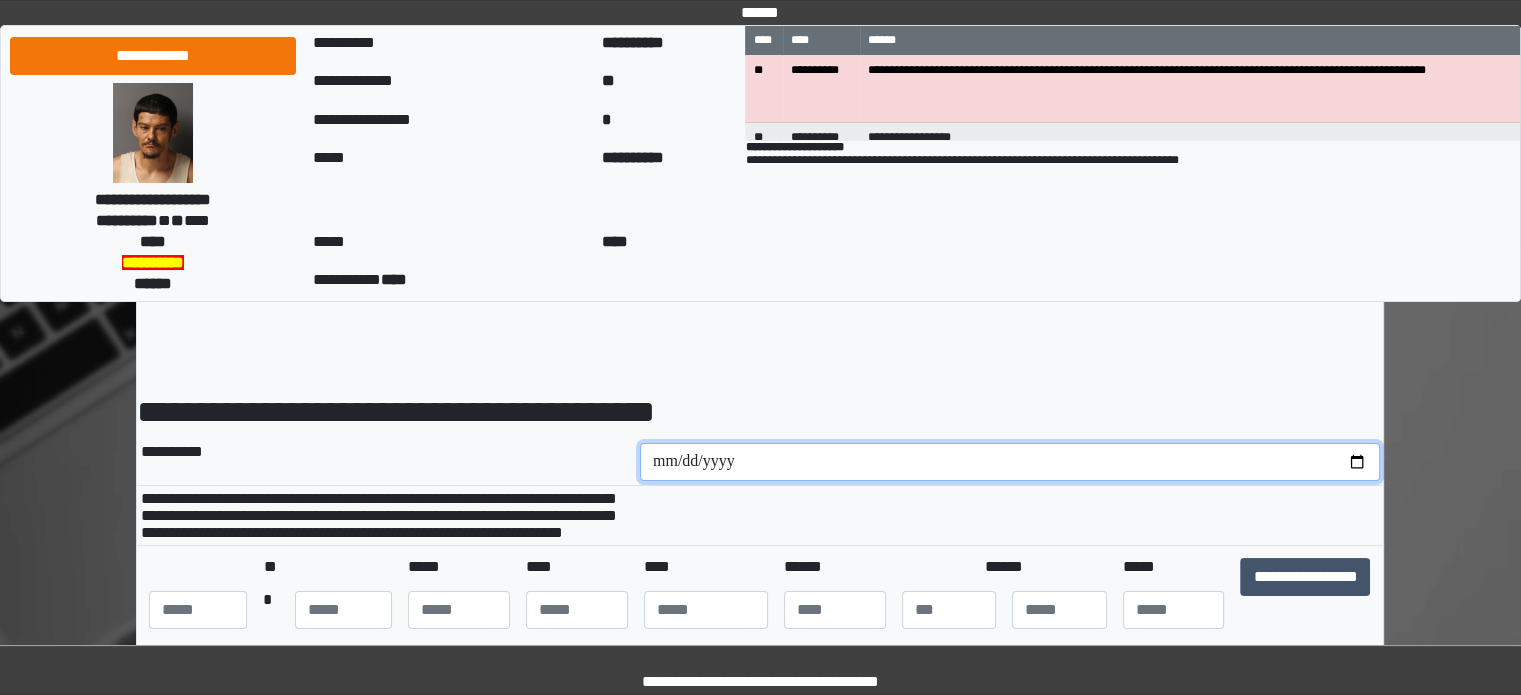 click at bounding box center (1010, 462) 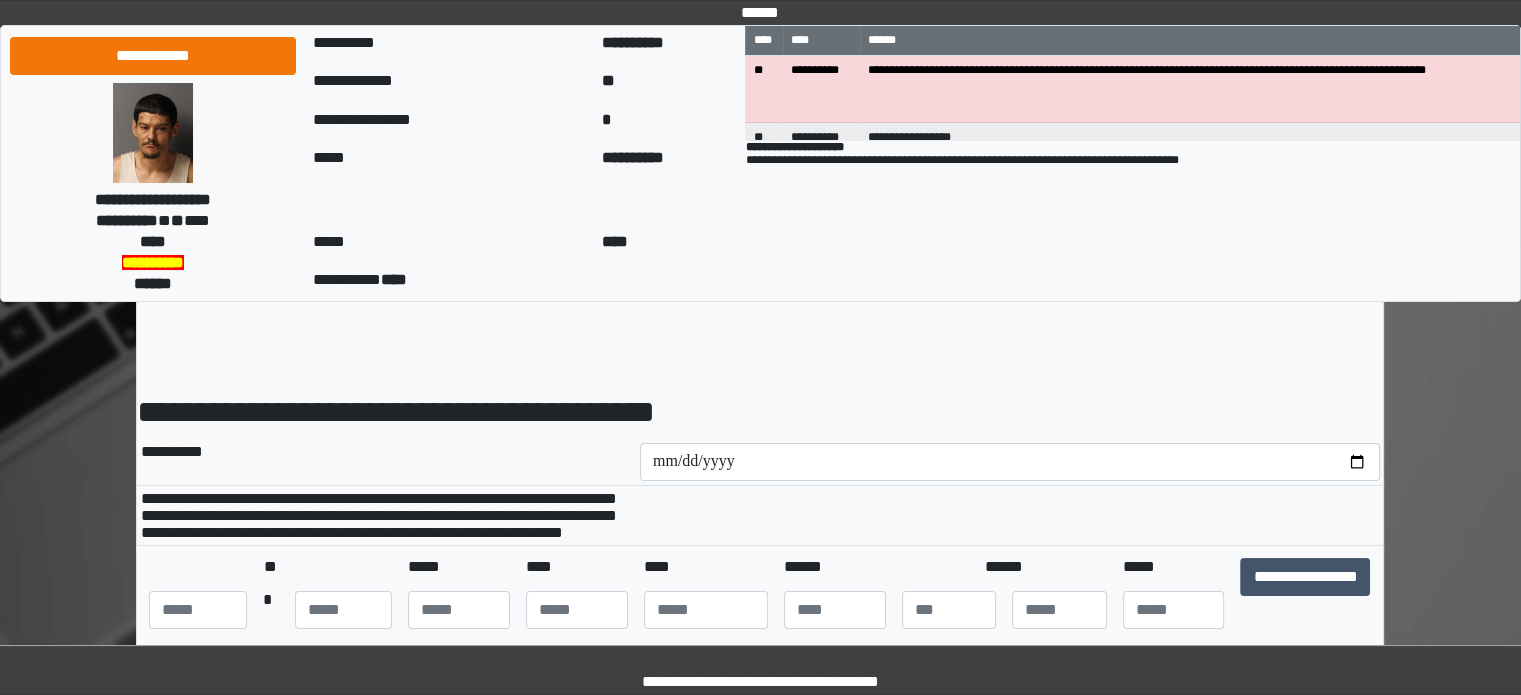 click on "**********" at bounding box center (386, 462) 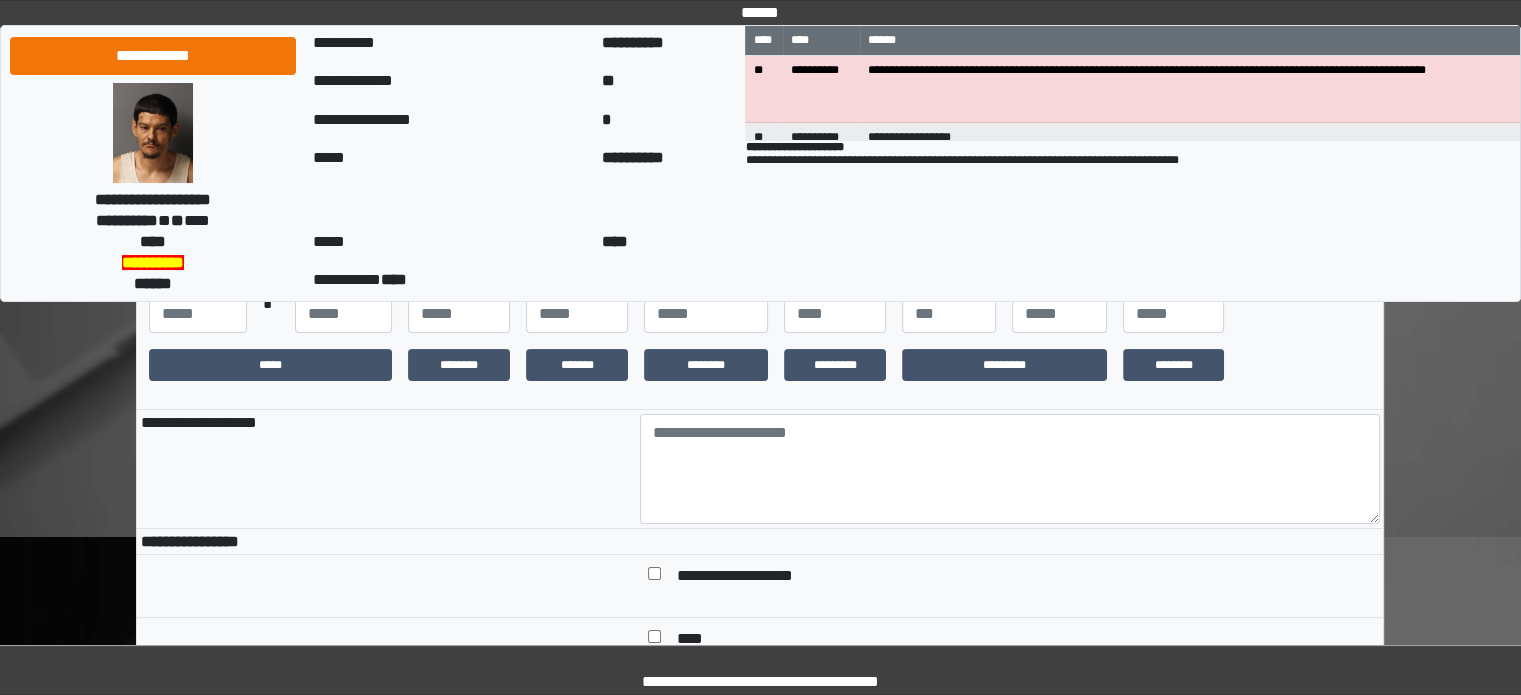 scroll, scrollTop: 300, scrollLeft: 0, axis: vertical 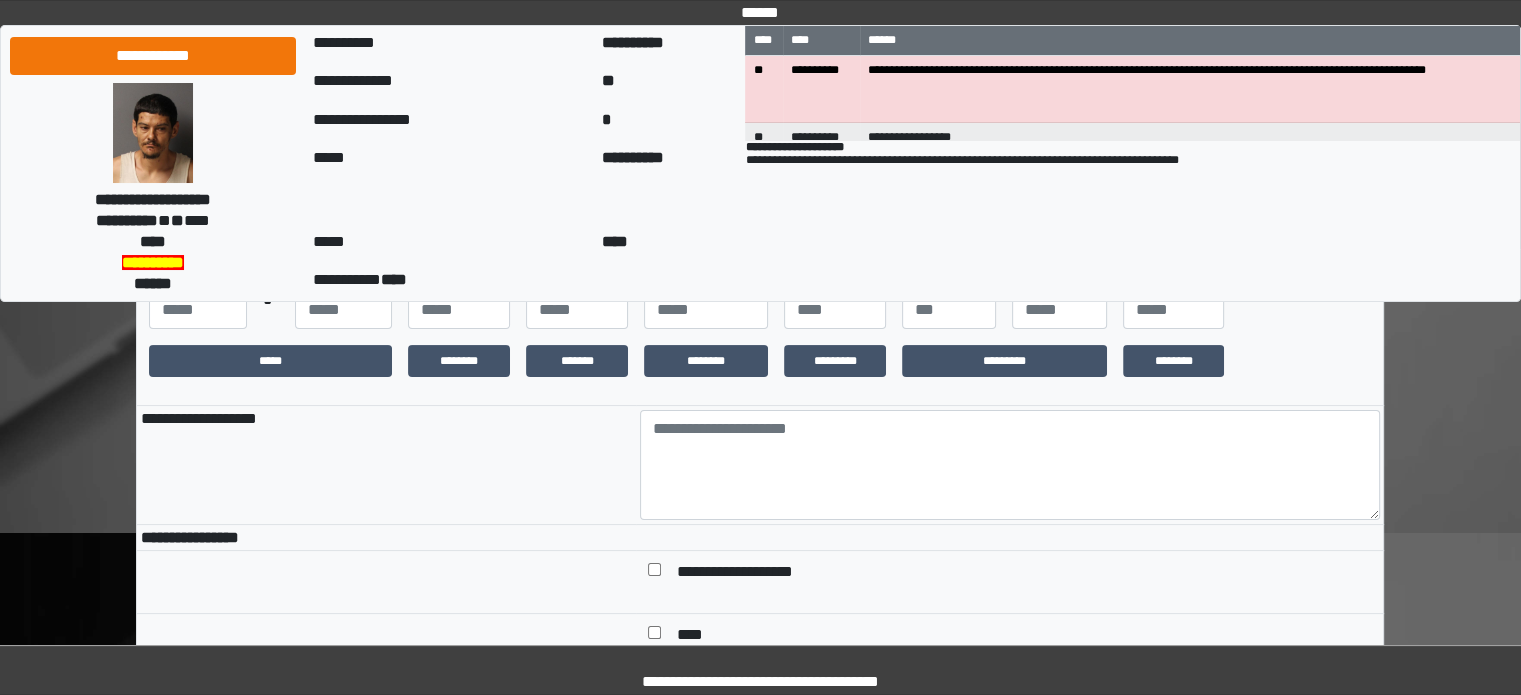 click on "**********" at bounding box center [1305, 277] 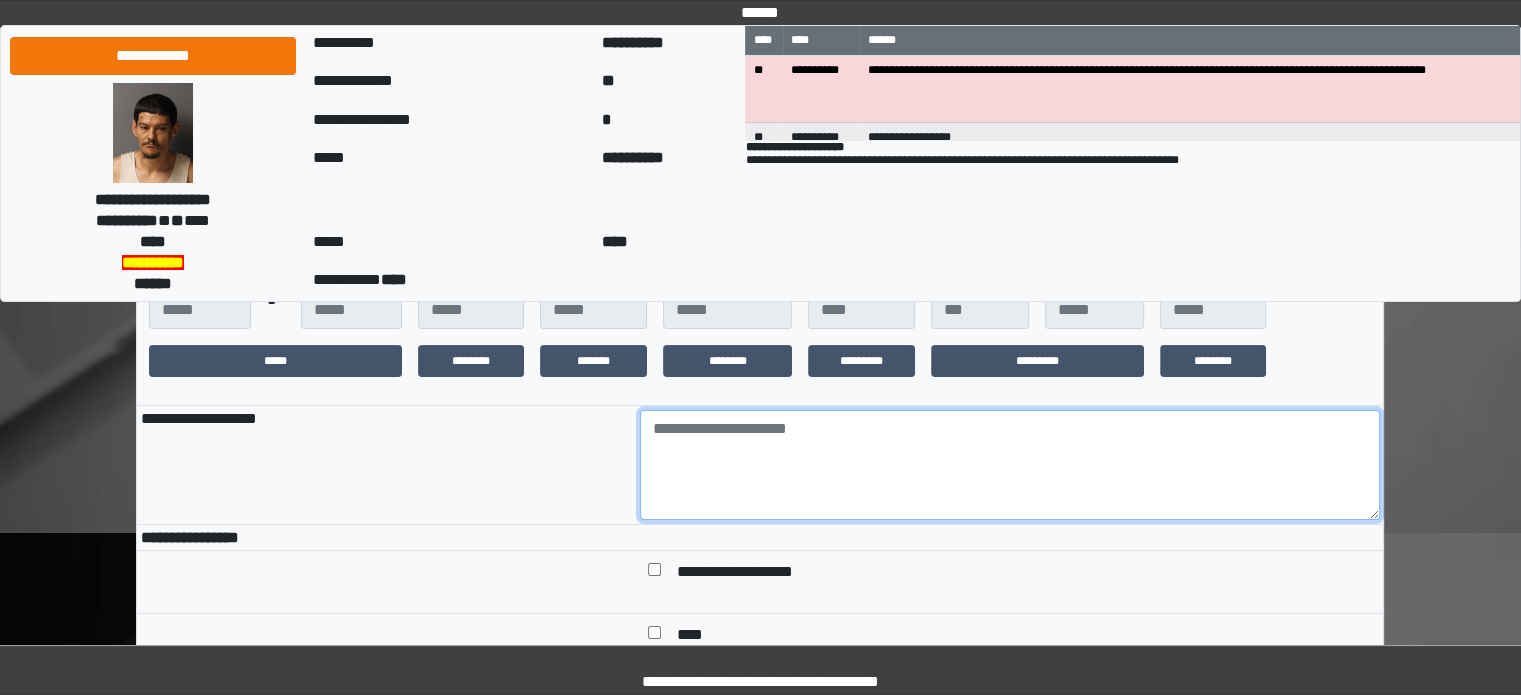 click at bounding box center (1010, 465) 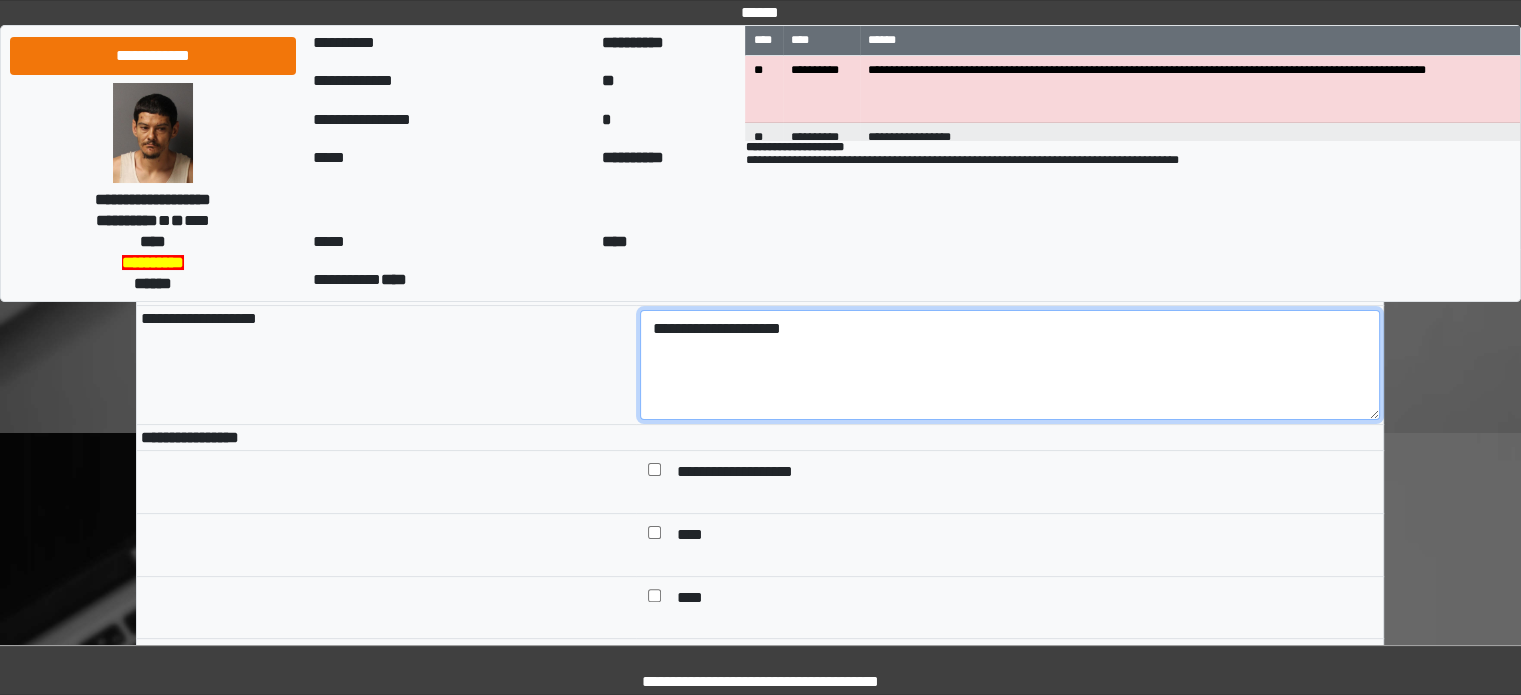 type on "**********" 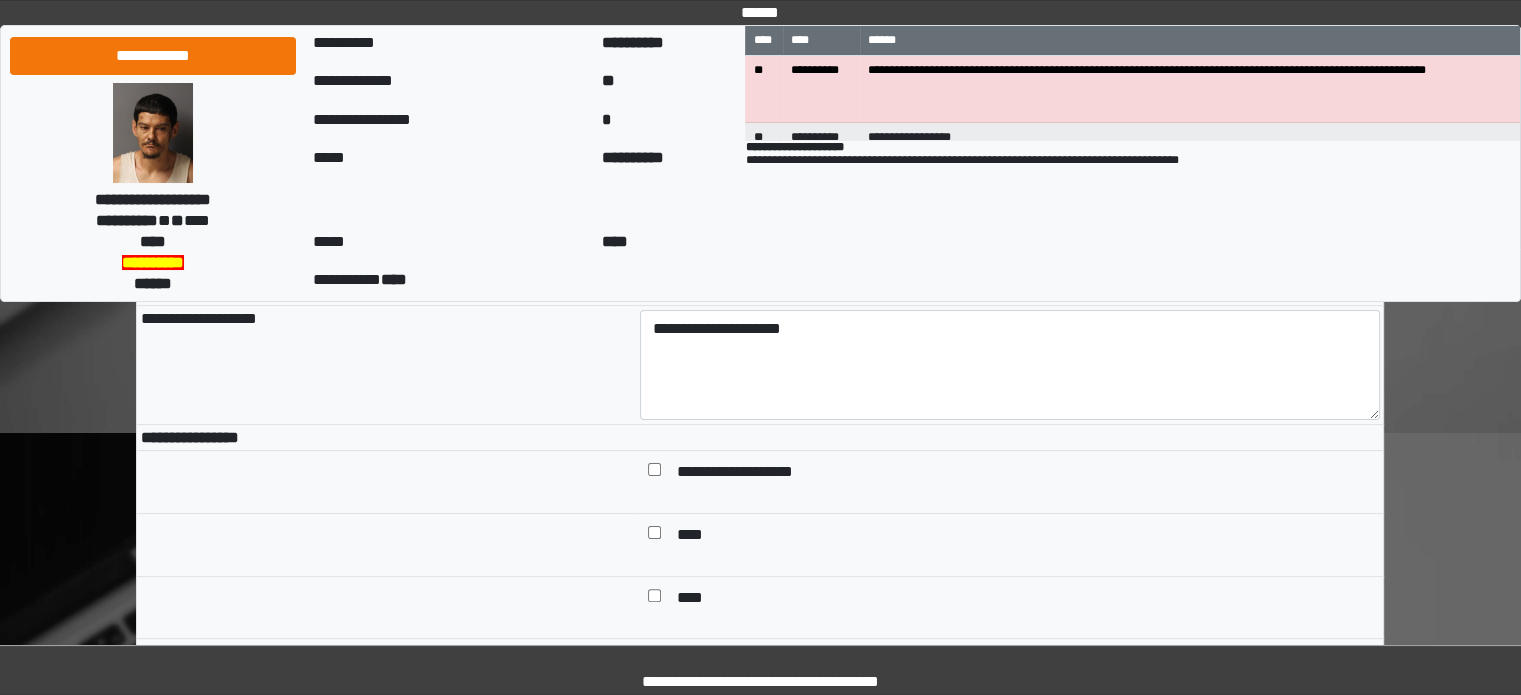 click on "**********" at bounding box center (752, 474) 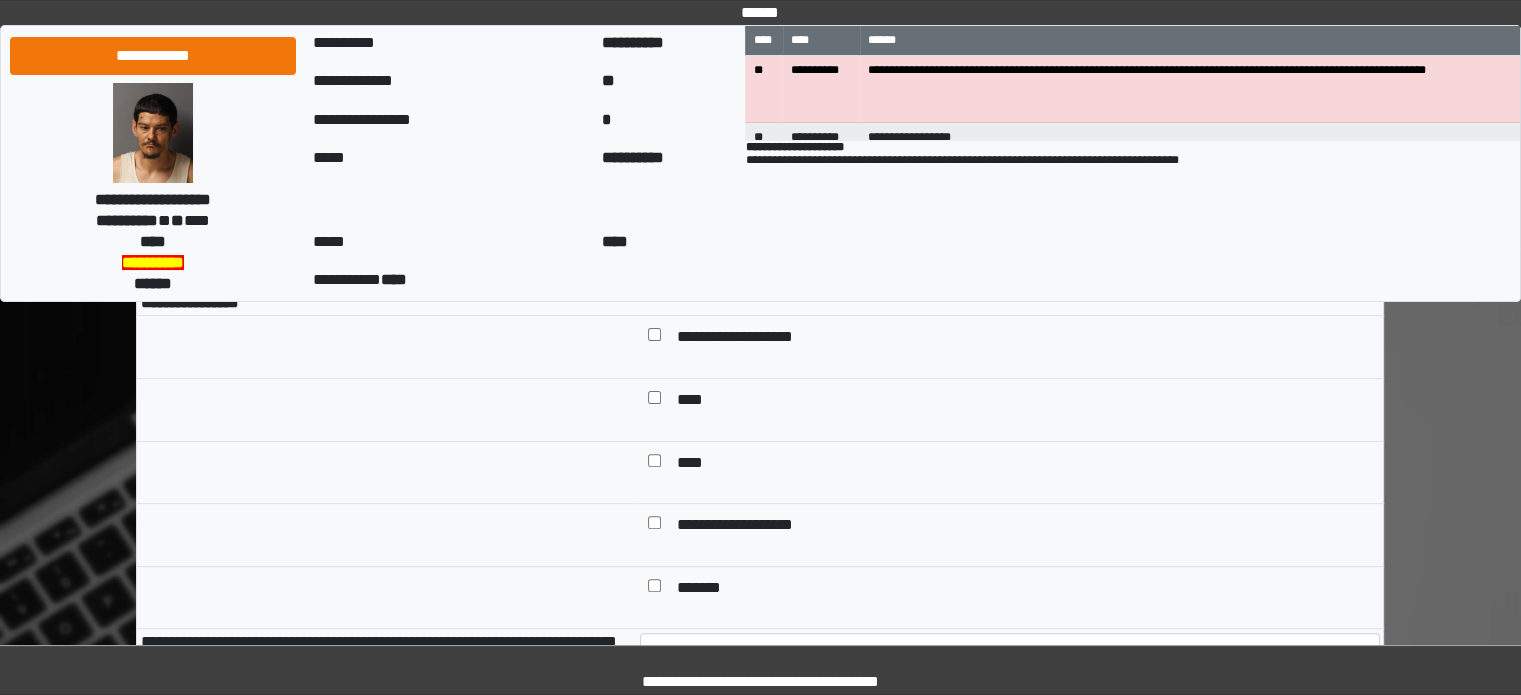 scroll, scrollTop: 700, scrollLeft: 0, axis: vertical 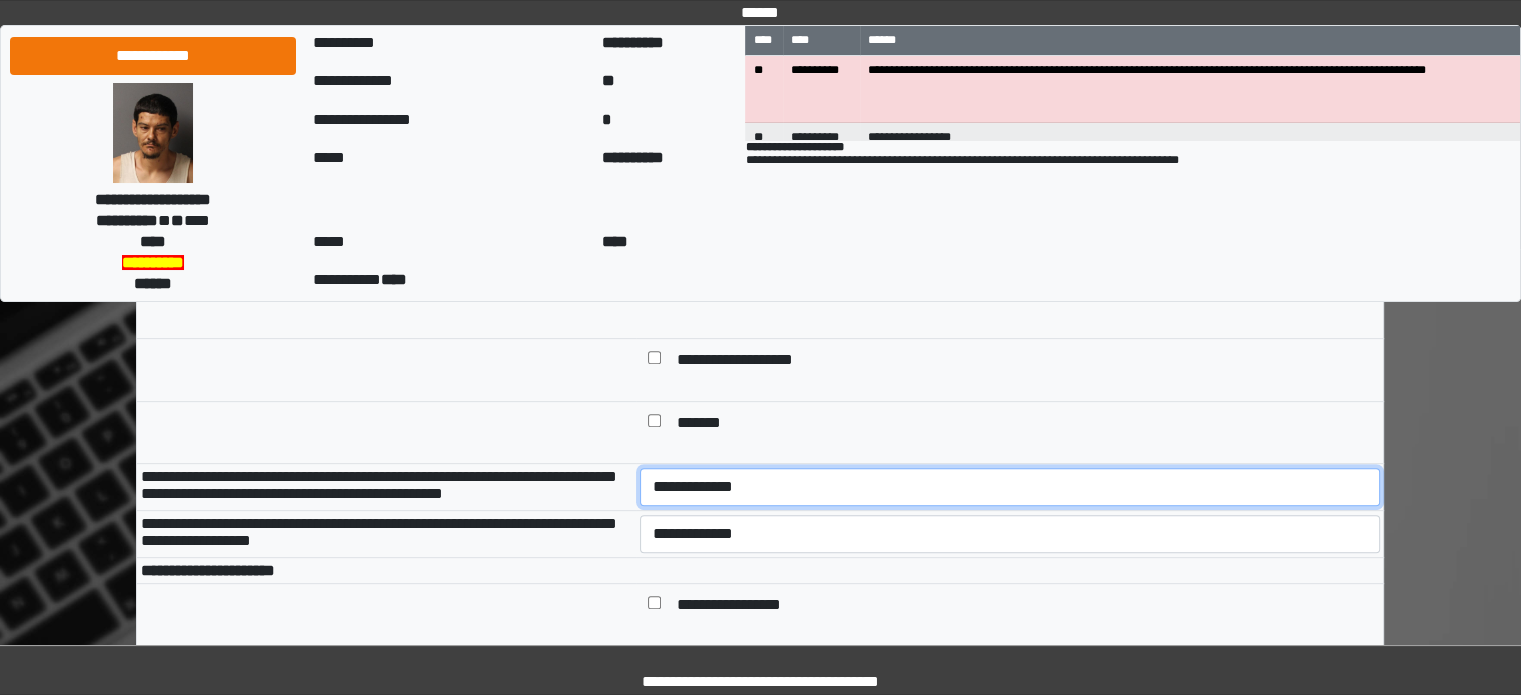 click on "**********" at bounding box center (1010, 487) 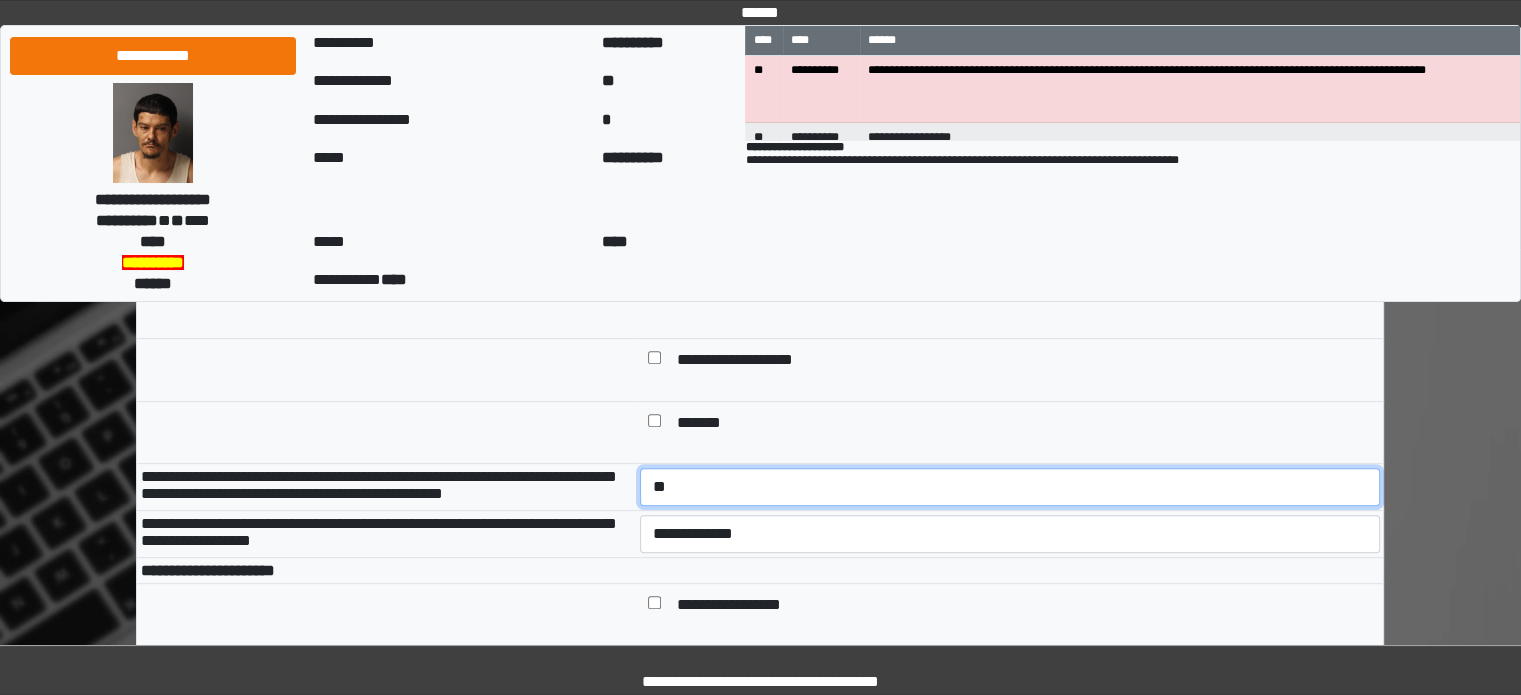 click on "**********" at bounding box center (1010, 487) 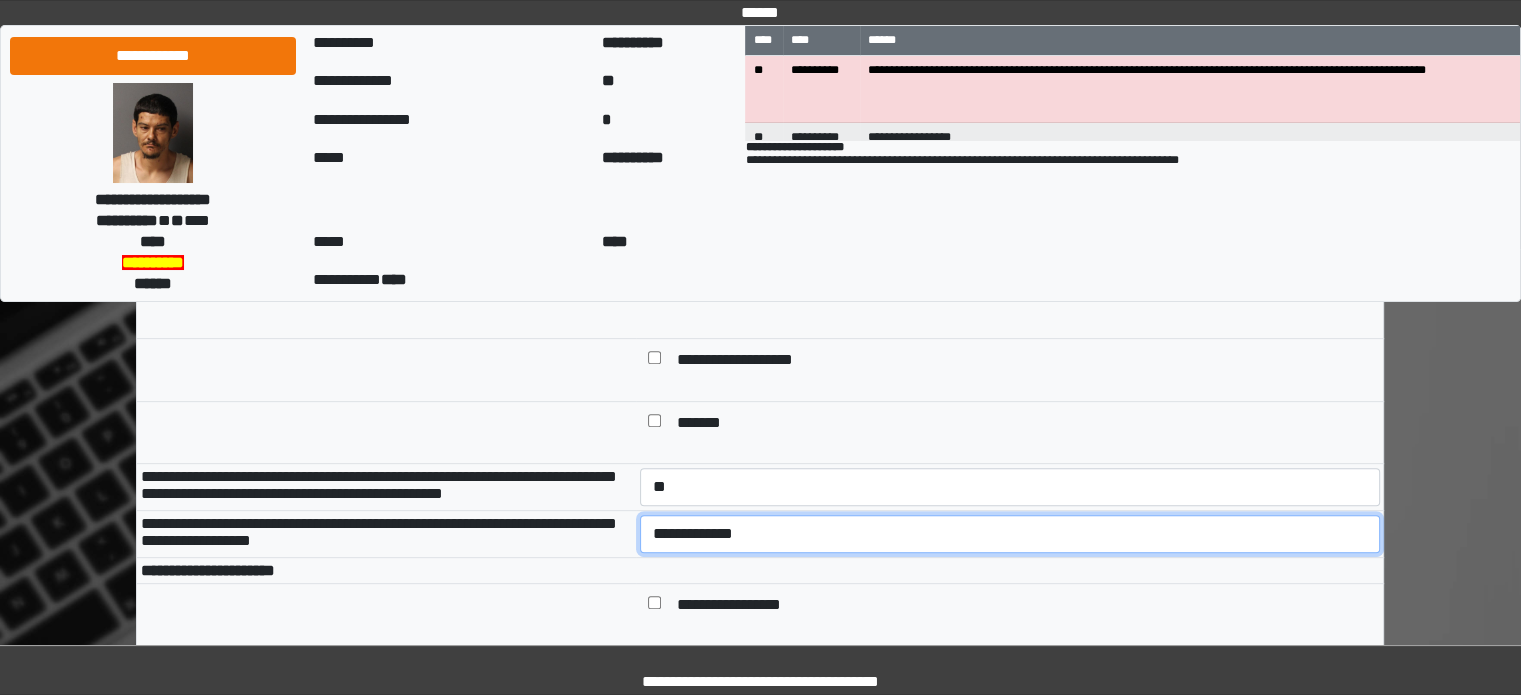 click on "**********" at bounding box center [1010, 534] 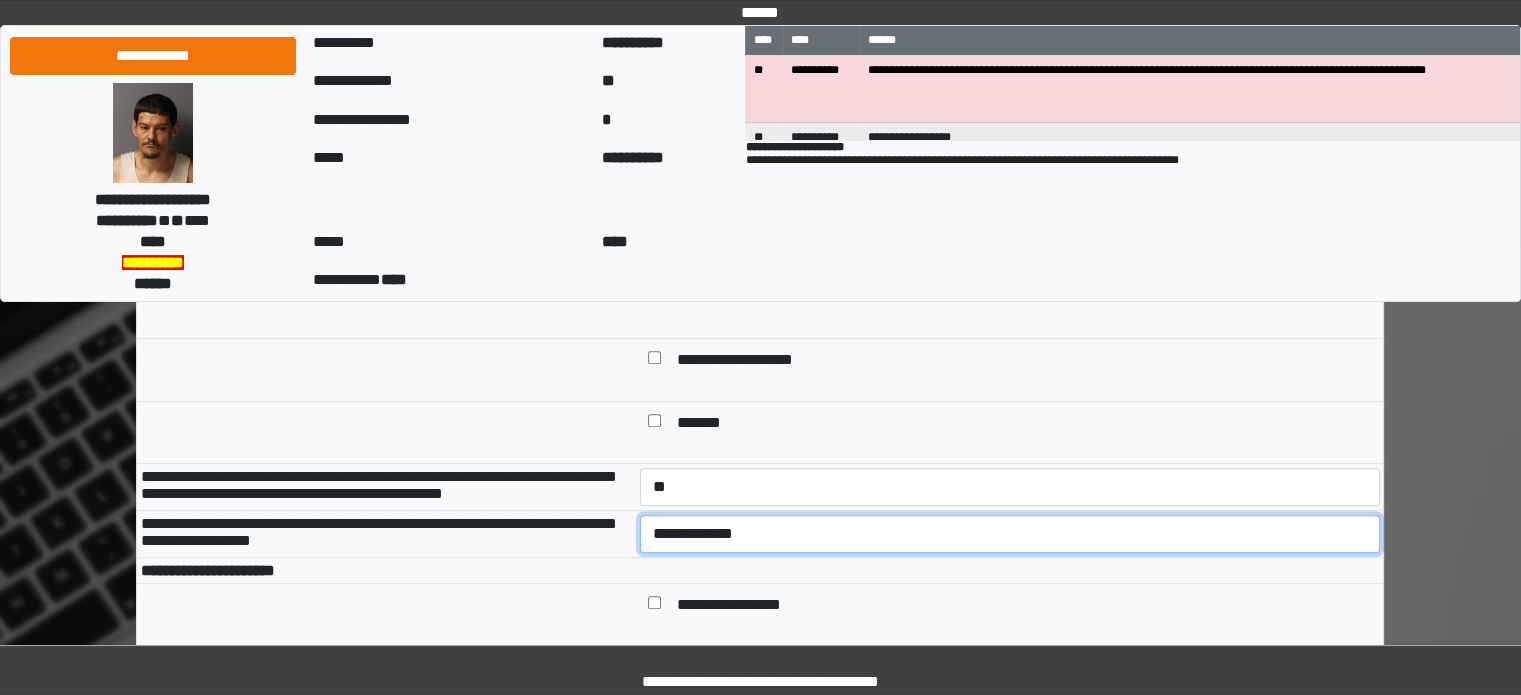 select on "*" 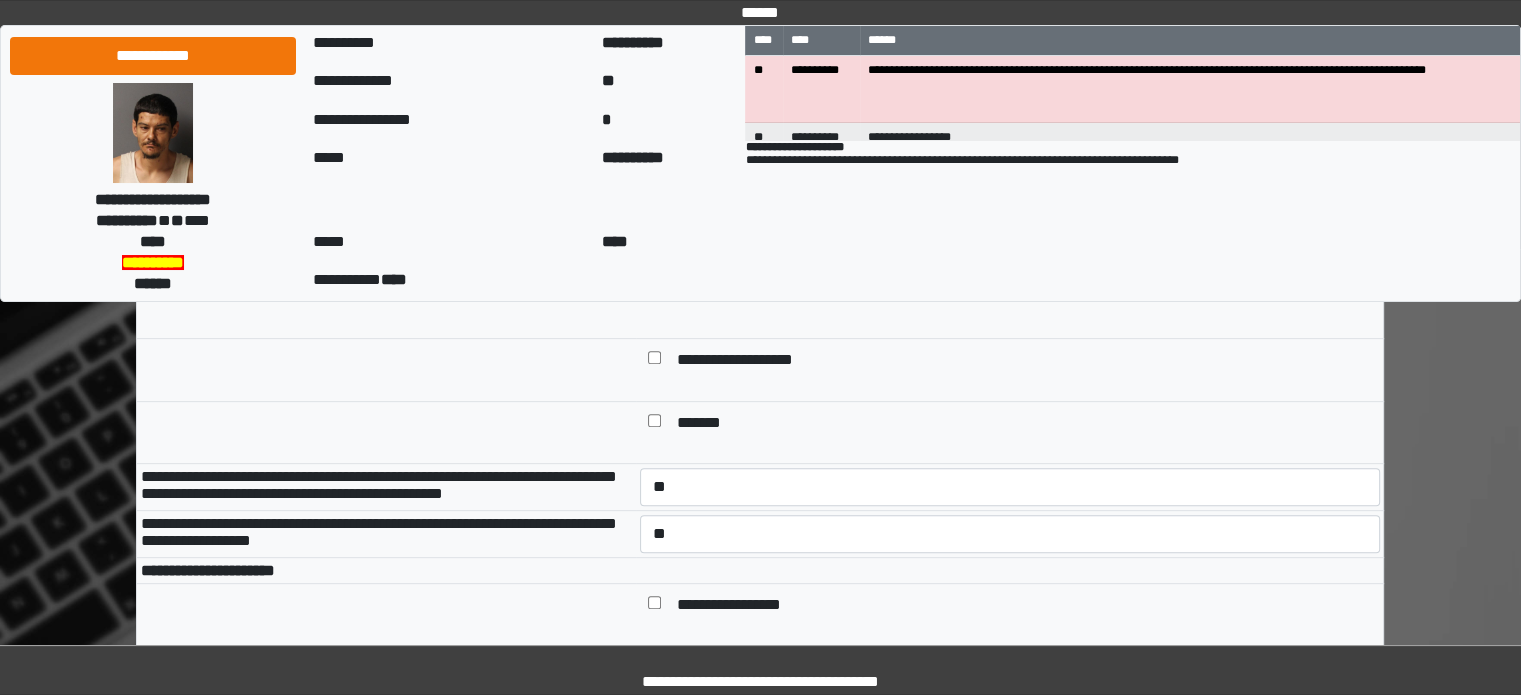 click at bounding box center (386, 432) 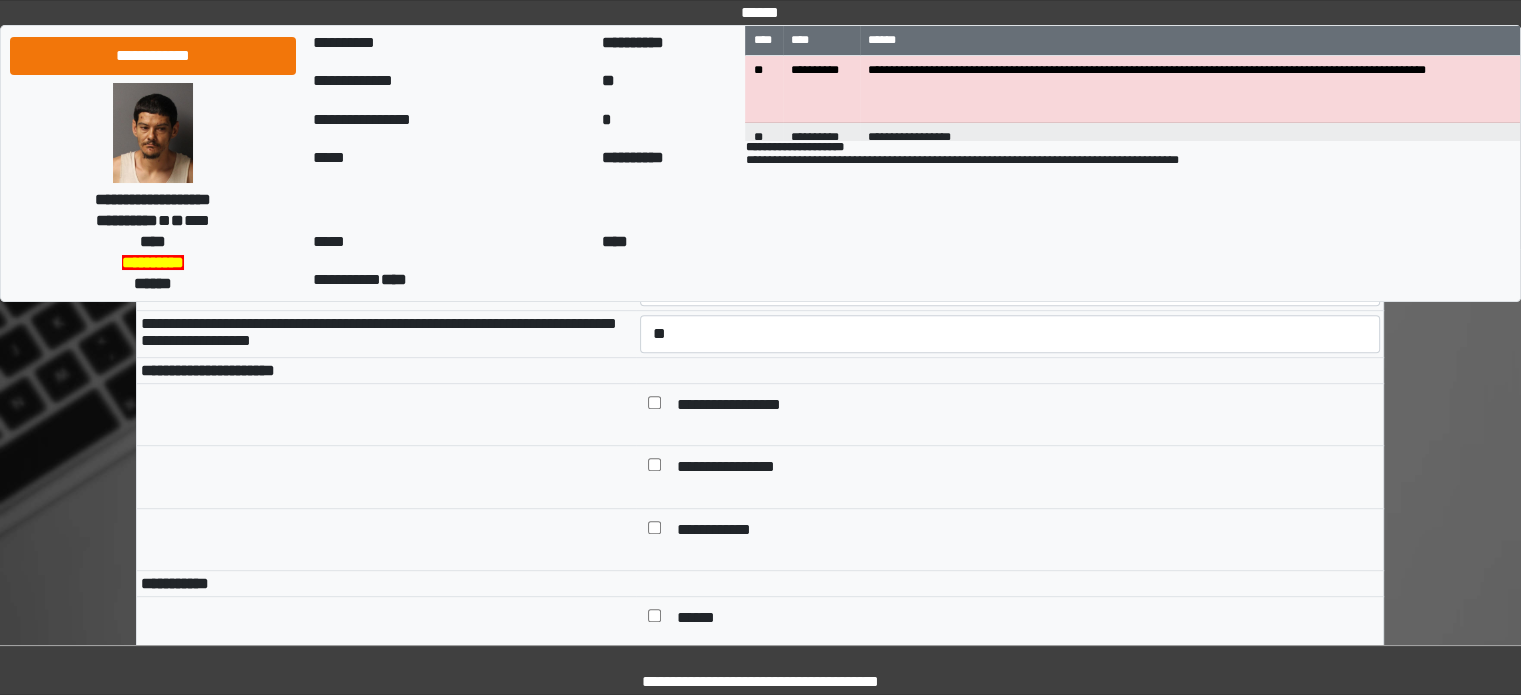 scroll, scrollTop: 1100, scrollLeft: 0, axis: vertical 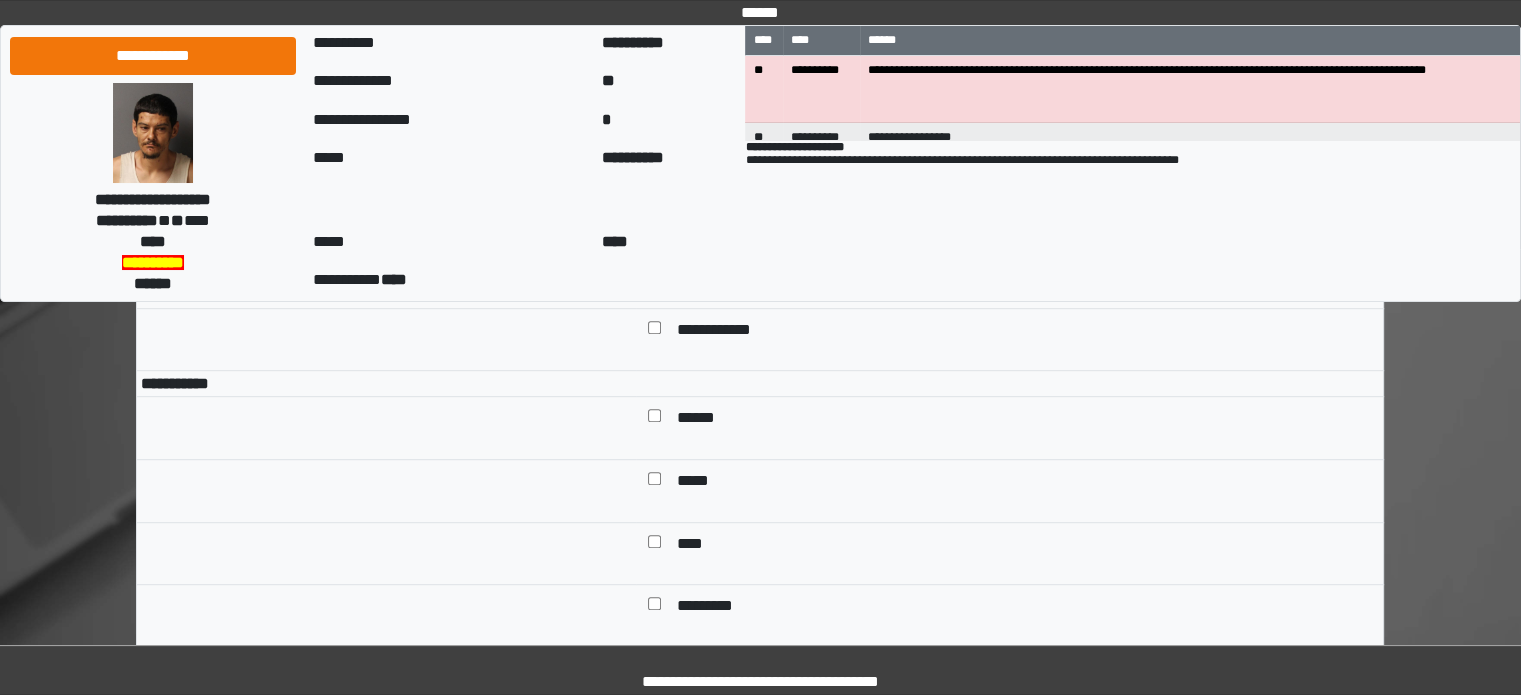 click at bounding box center [654, 420] 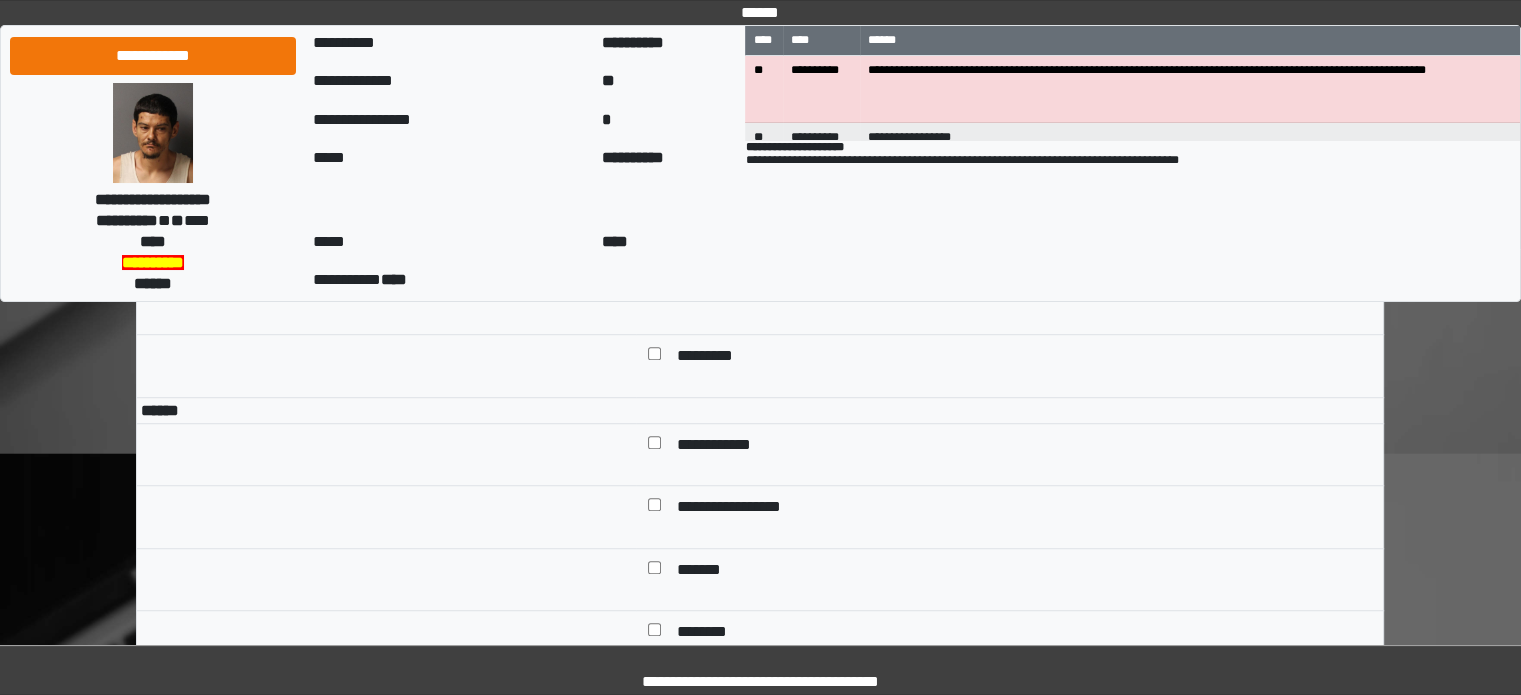 scroll, scrollTop: 1400, scrollLeft: 0, axis: vertical 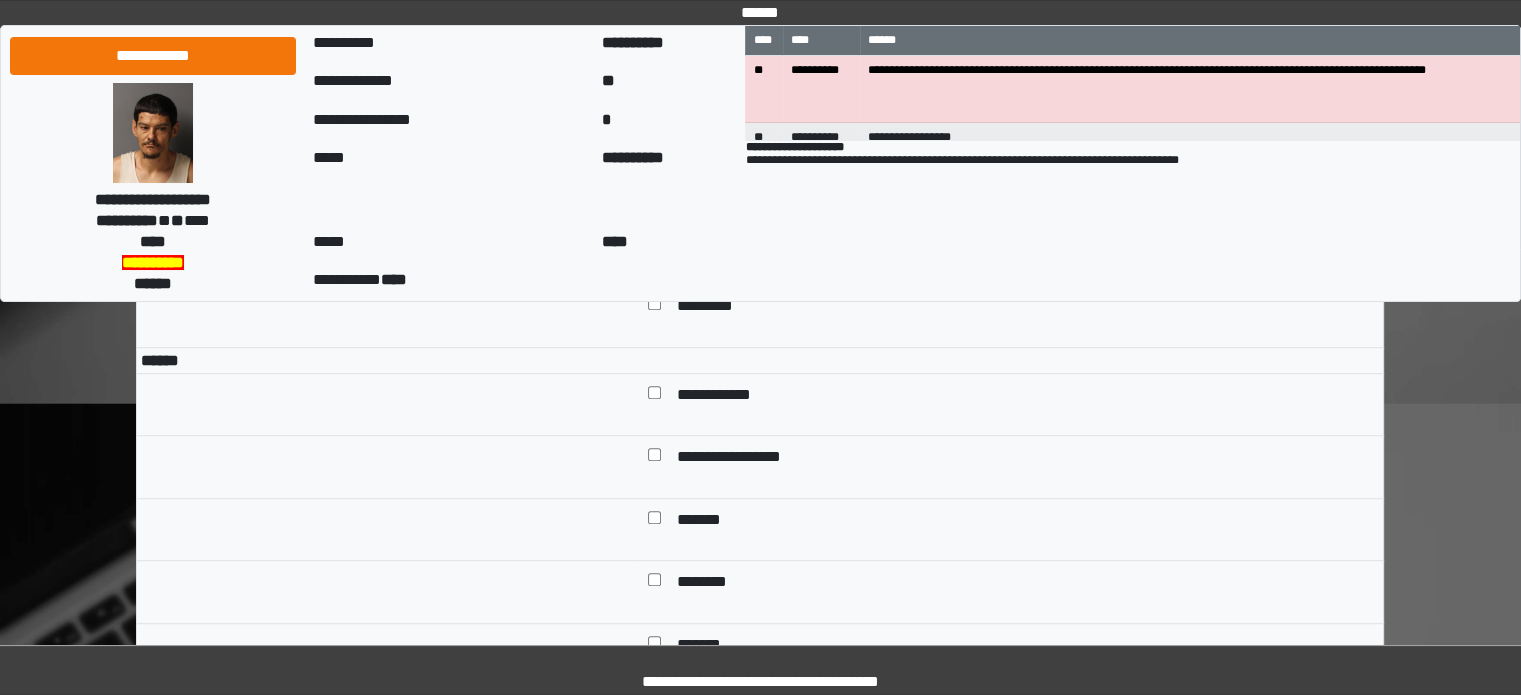 click at bounding box center [654, 308] 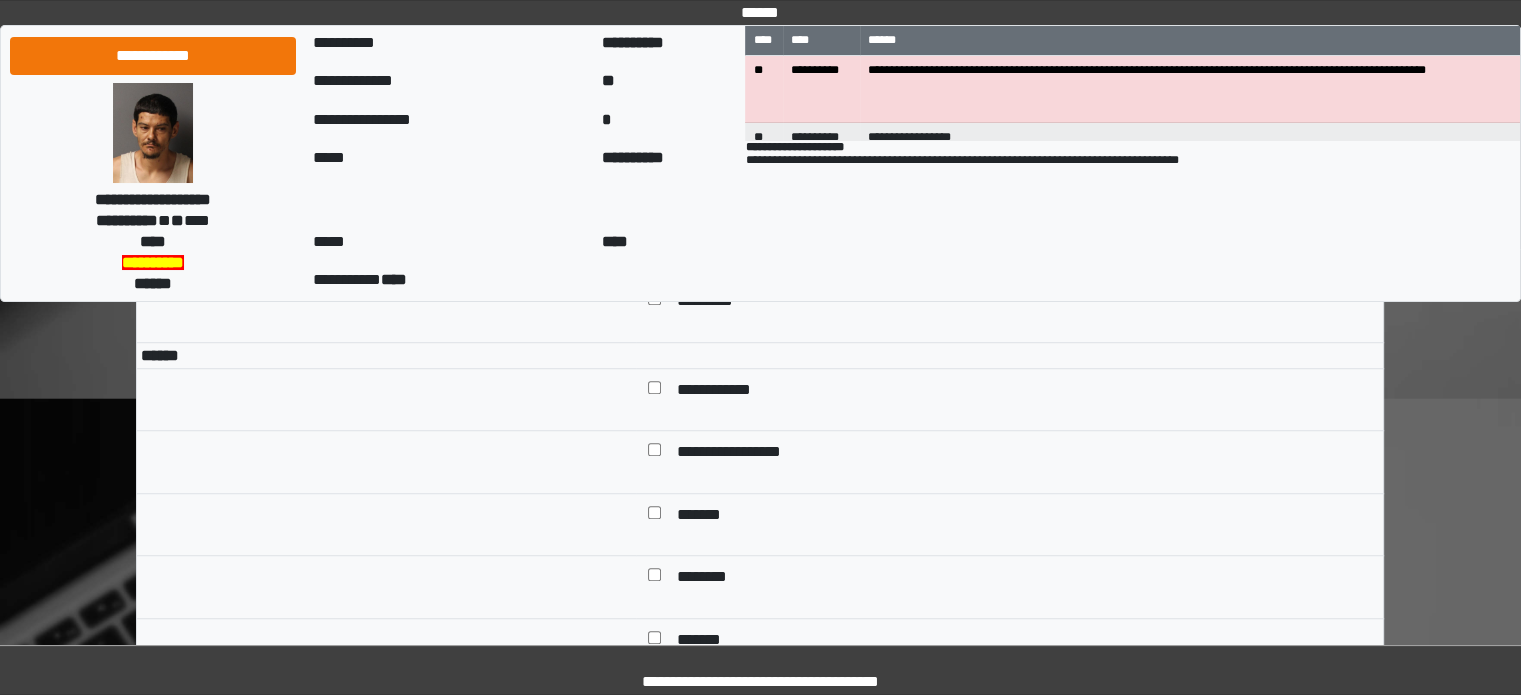 scroll, scrollTop: 1400, scrollLeft: 0, axis: vertical 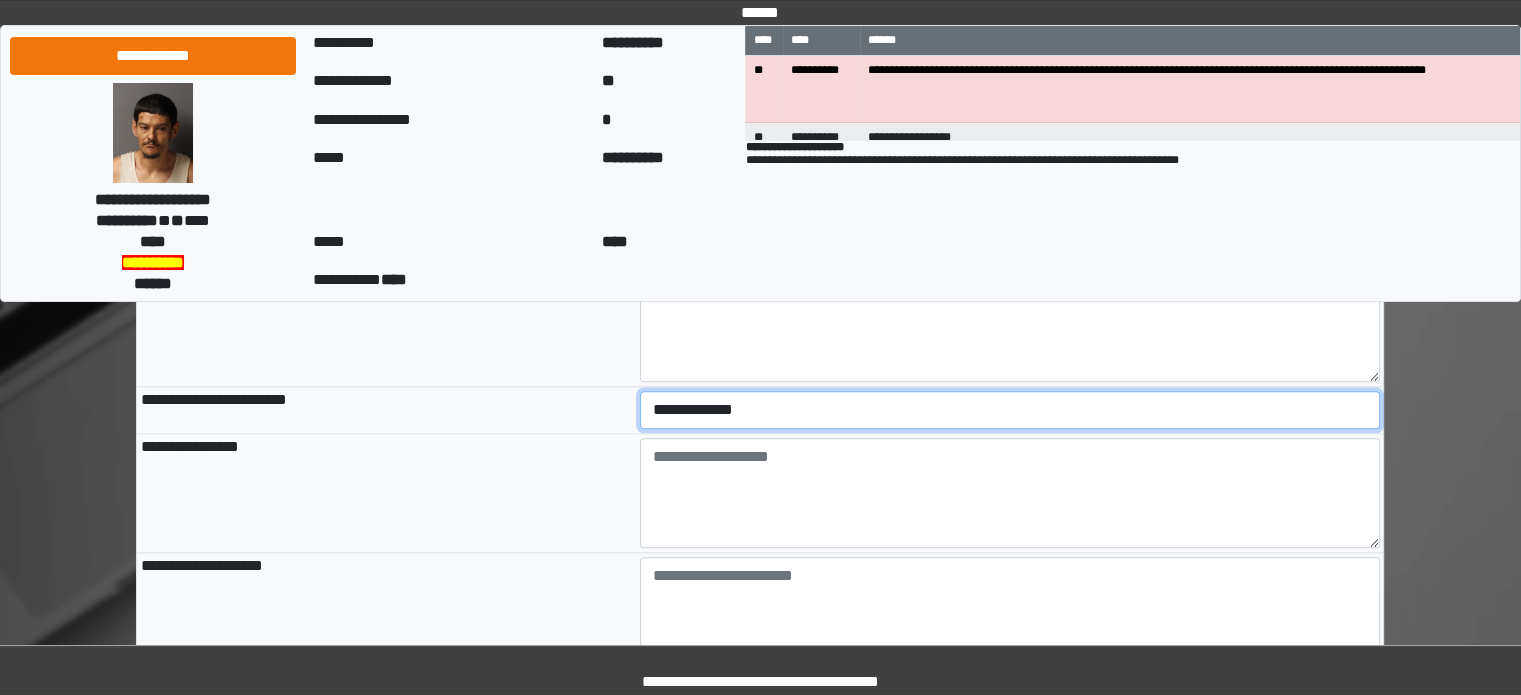 click on "**********" at bounding box center (1010, 410) 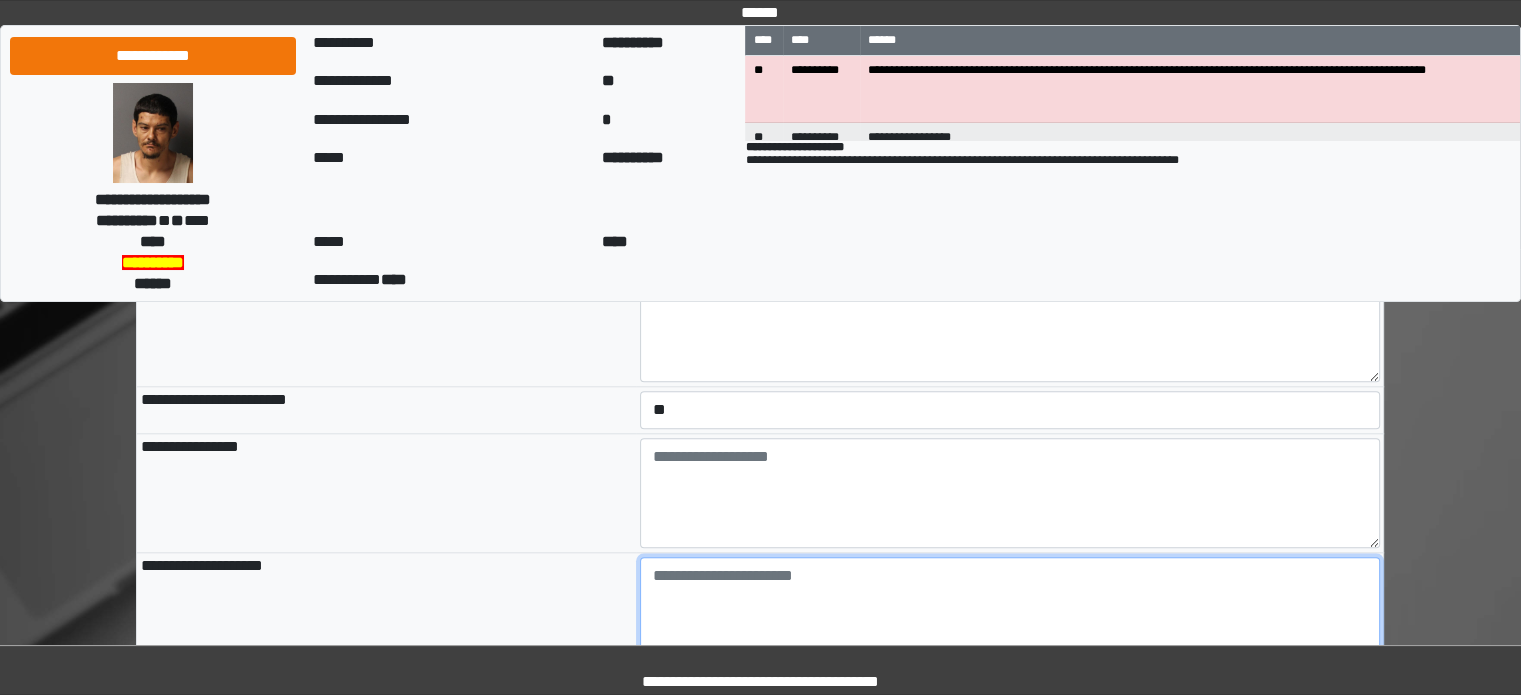 click at bounding box center (1010, 612) 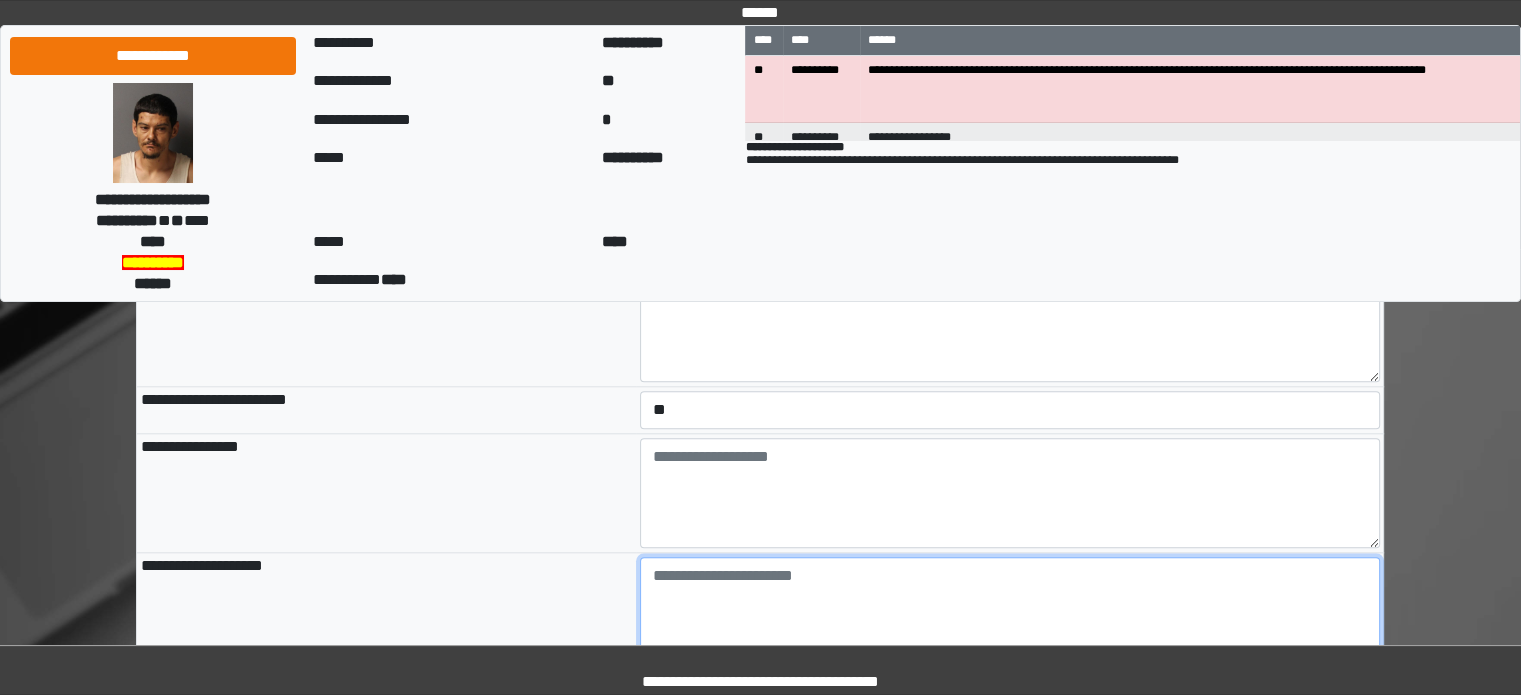 paste on "**********" 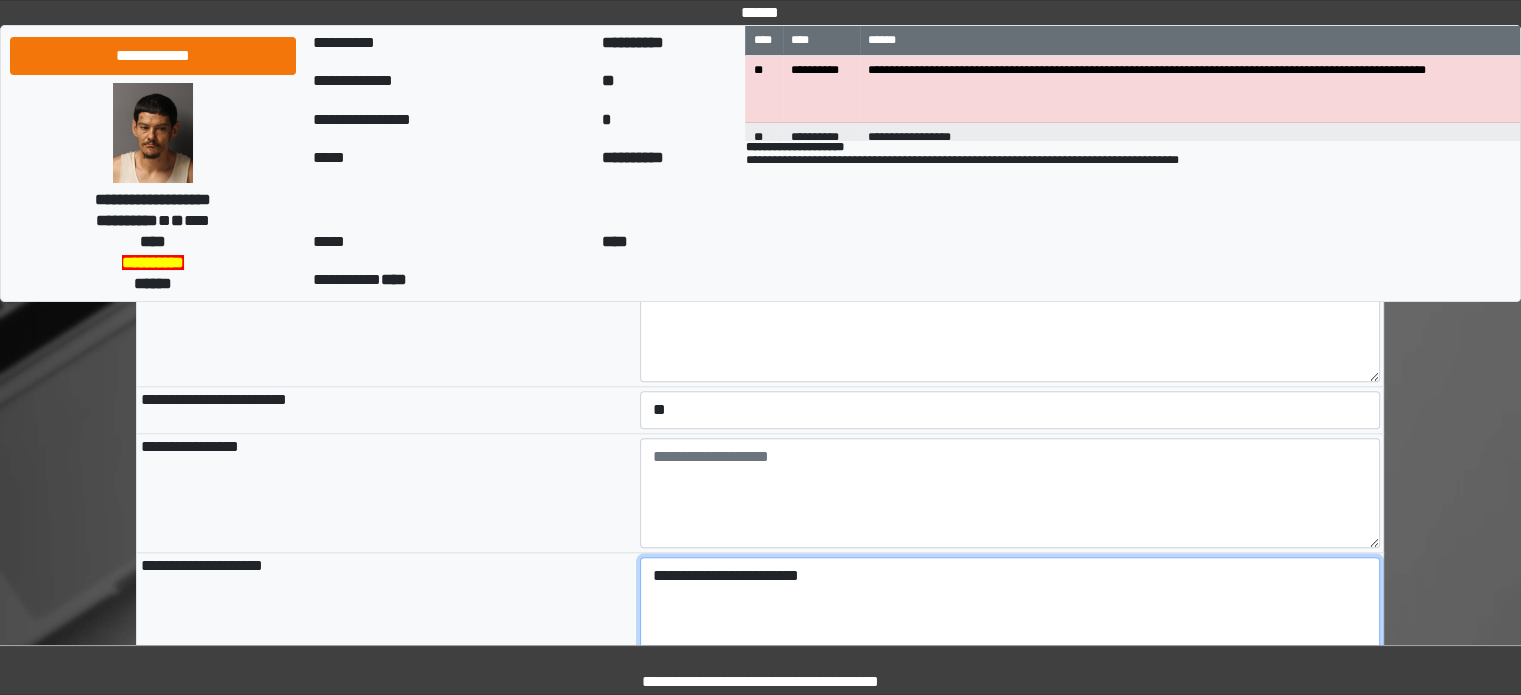 type on "**********" 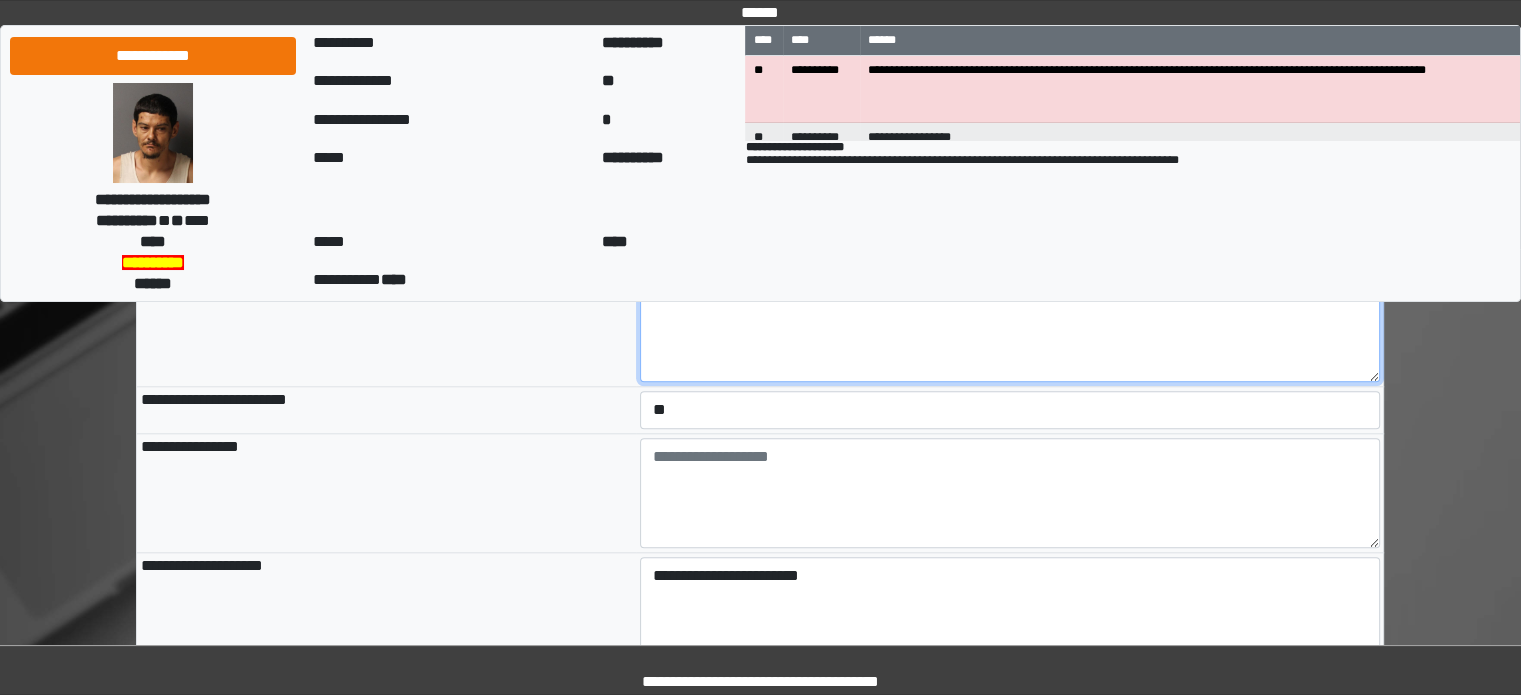 click at bounding box center [1010, 327] 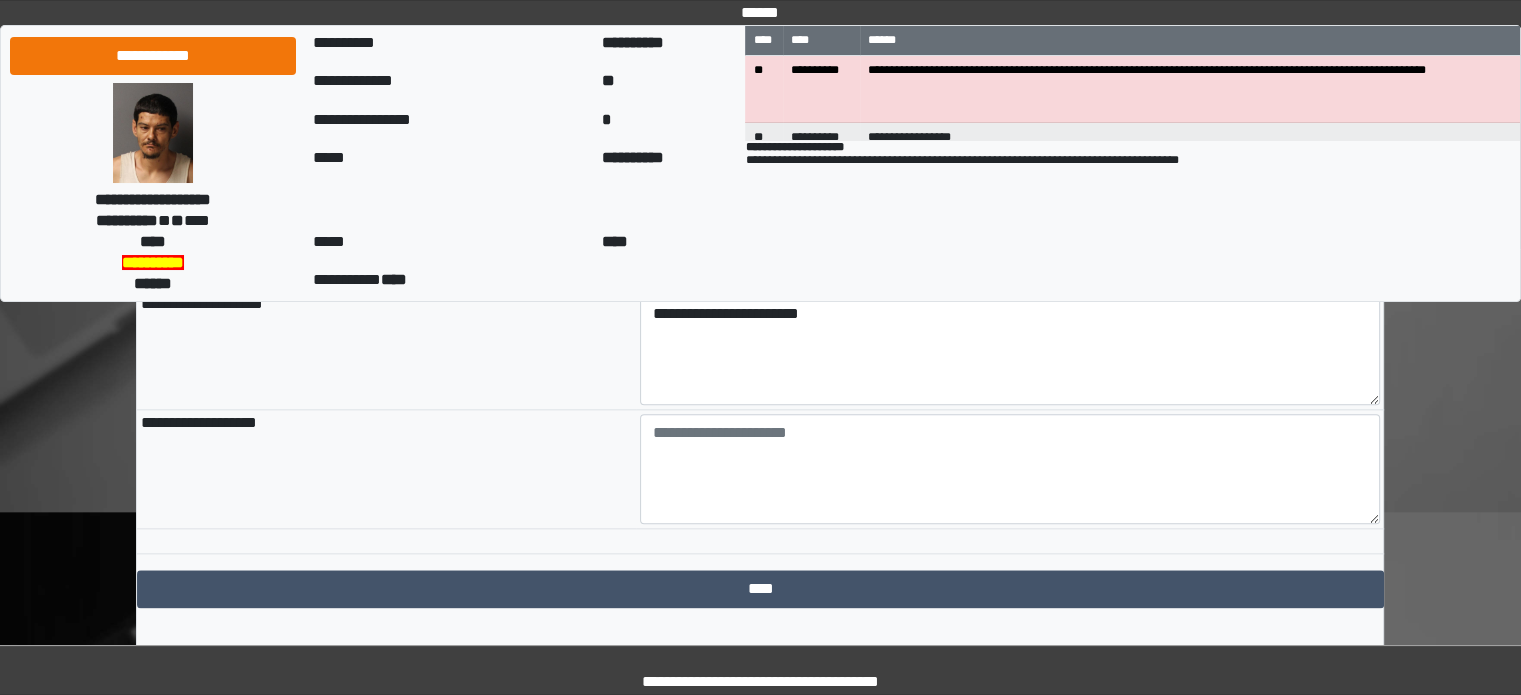 scroll, scrollTop: 2362, scrollLeft: 0, axis: vertical 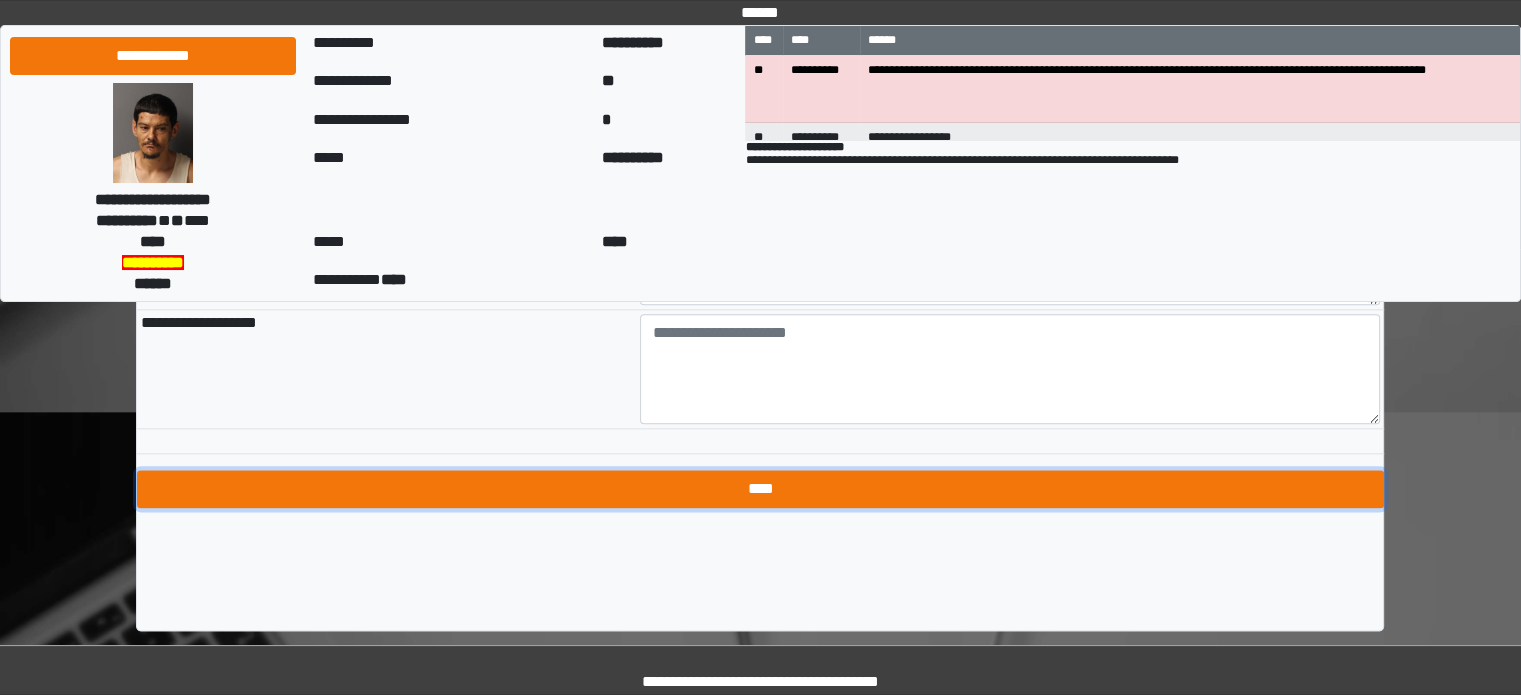 click on "****" at bounding box center (760, 489) 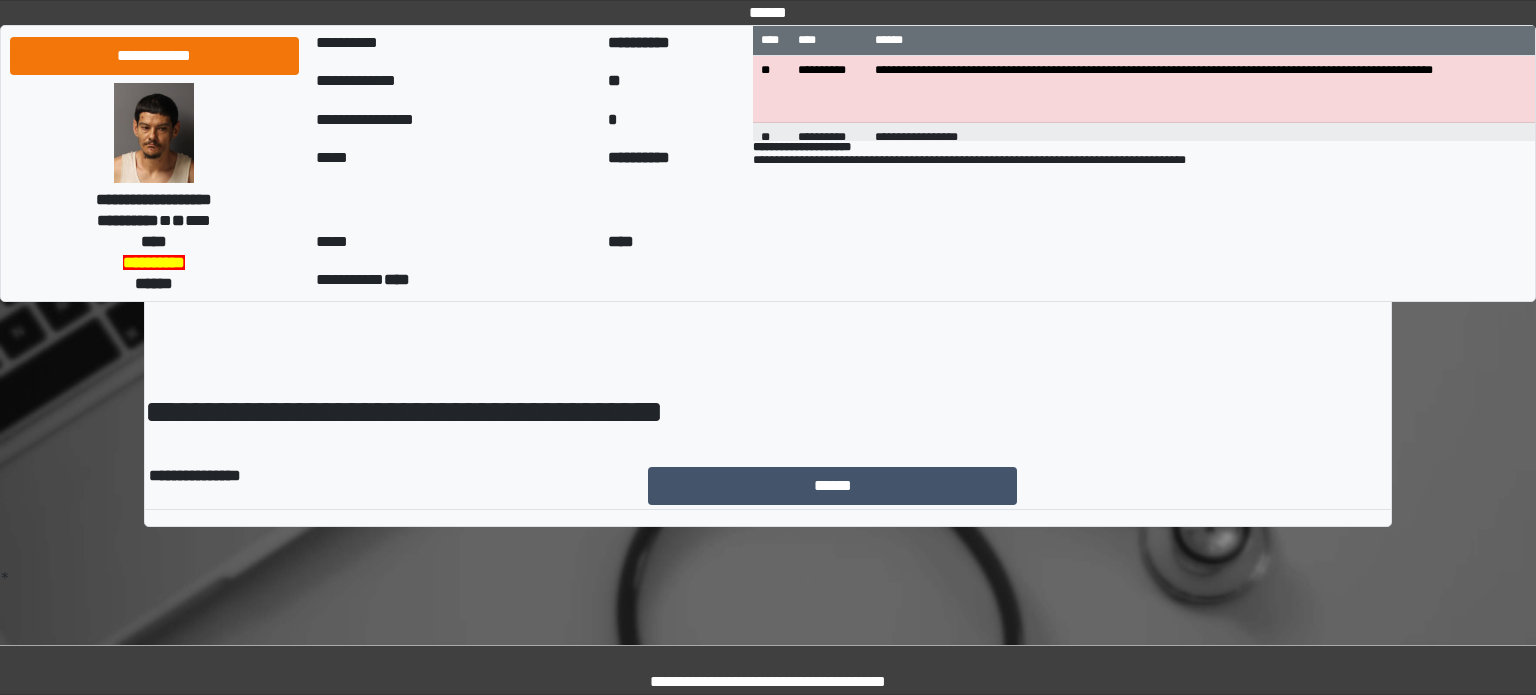 scroll, scrollTop: 0, scrollLeft: 0, axis: both 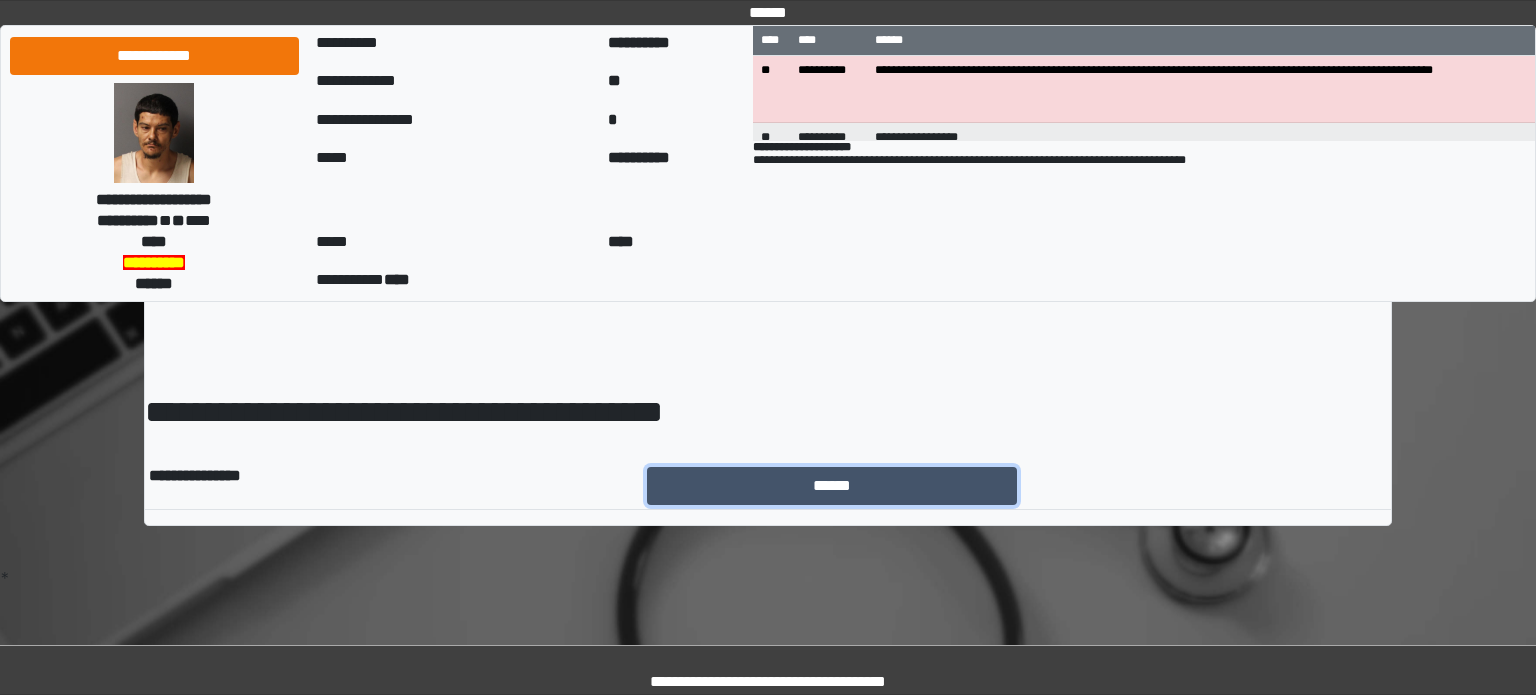 drag, startPoint x: 791, startPoint y: 486, endPoint x: 814, endPoint y: 451, distance: 41.880783 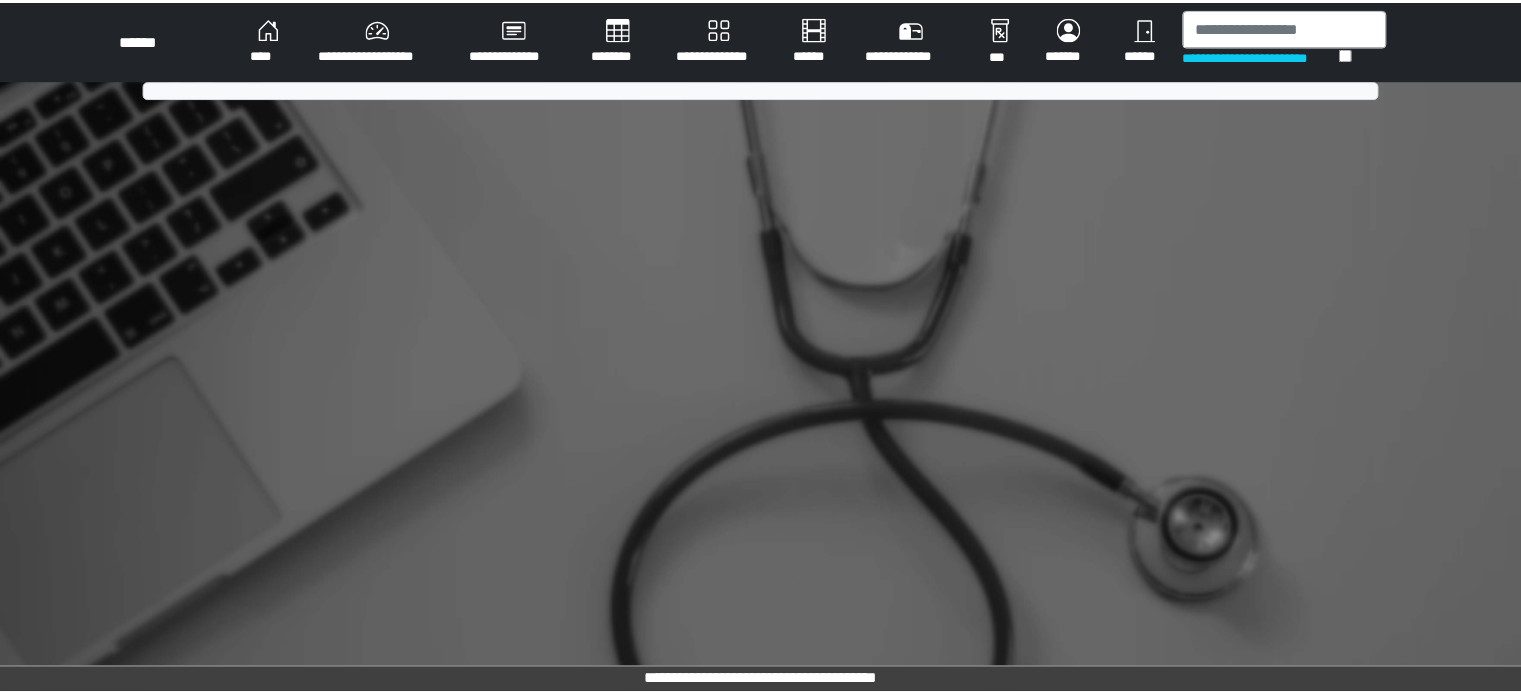 scroll, scrollTop: 0, scrollLeft: 0, axis: both 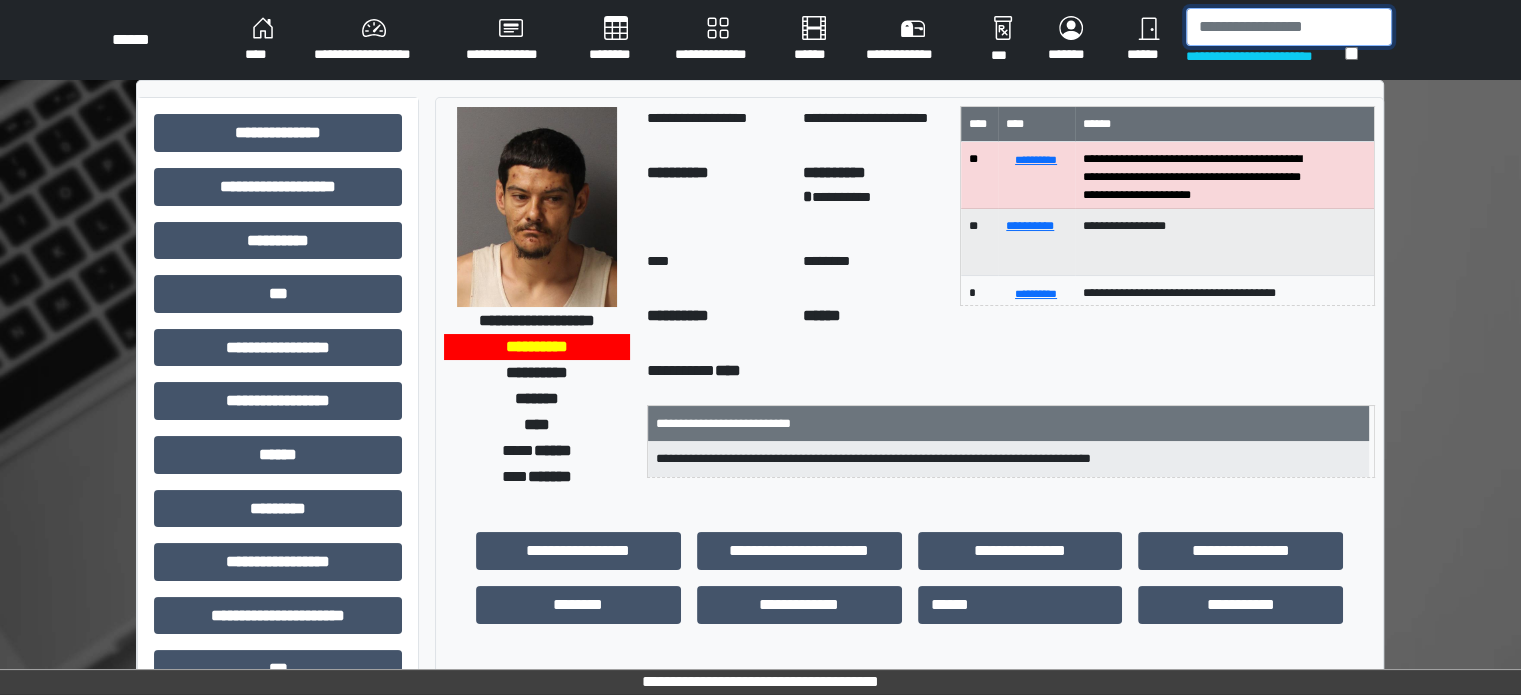 click at bounding box center (1289, 27) 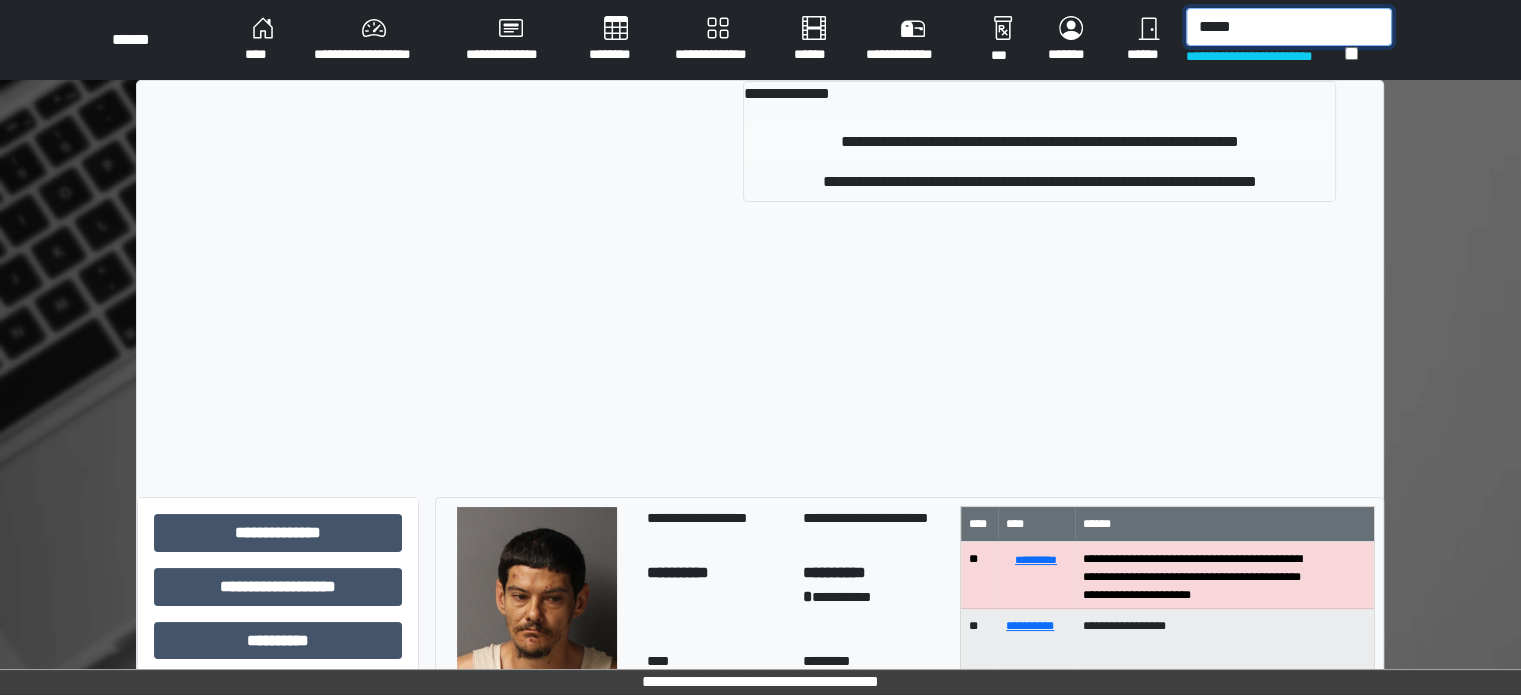 type on "*****" 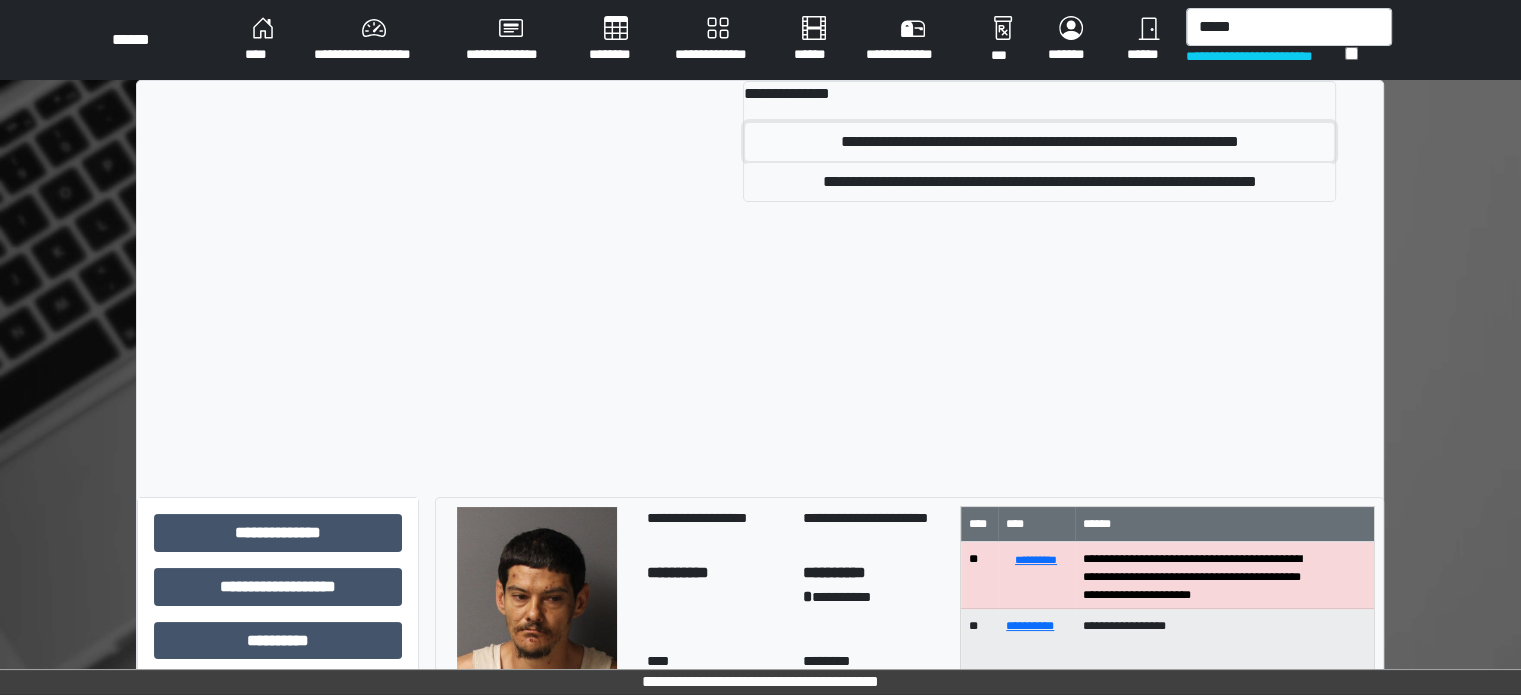 click on "**********" at bounding box center (1039, 142) 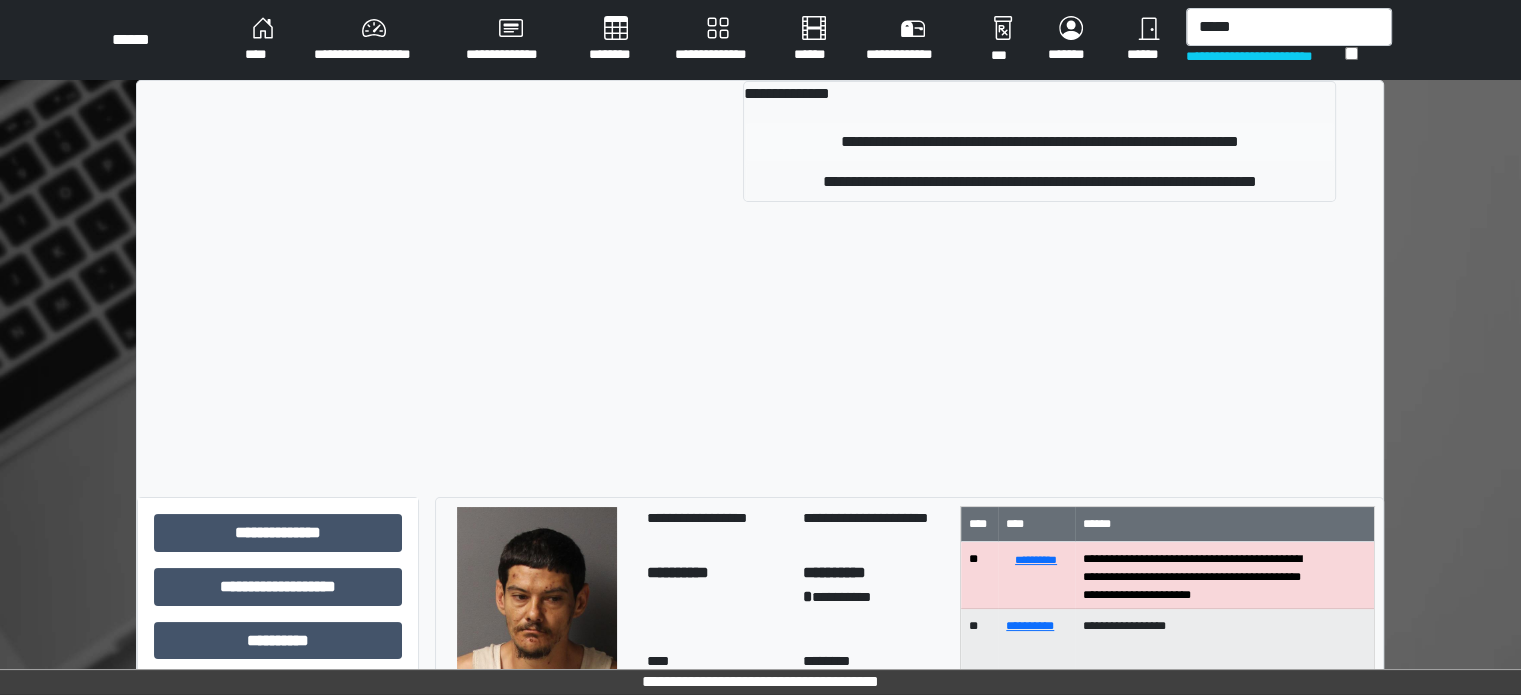 type 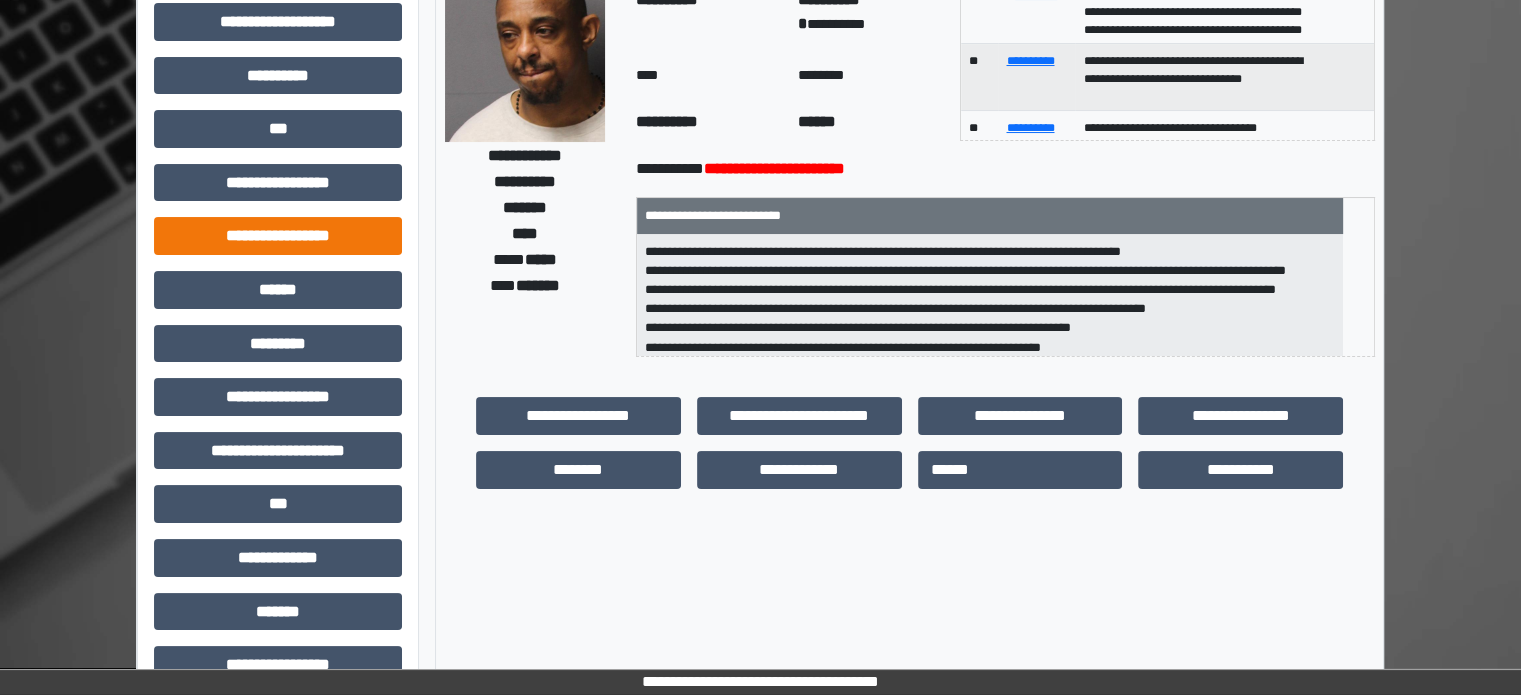 scroll, scrollTop: 300, scrollLeft: 0, axis: vertical 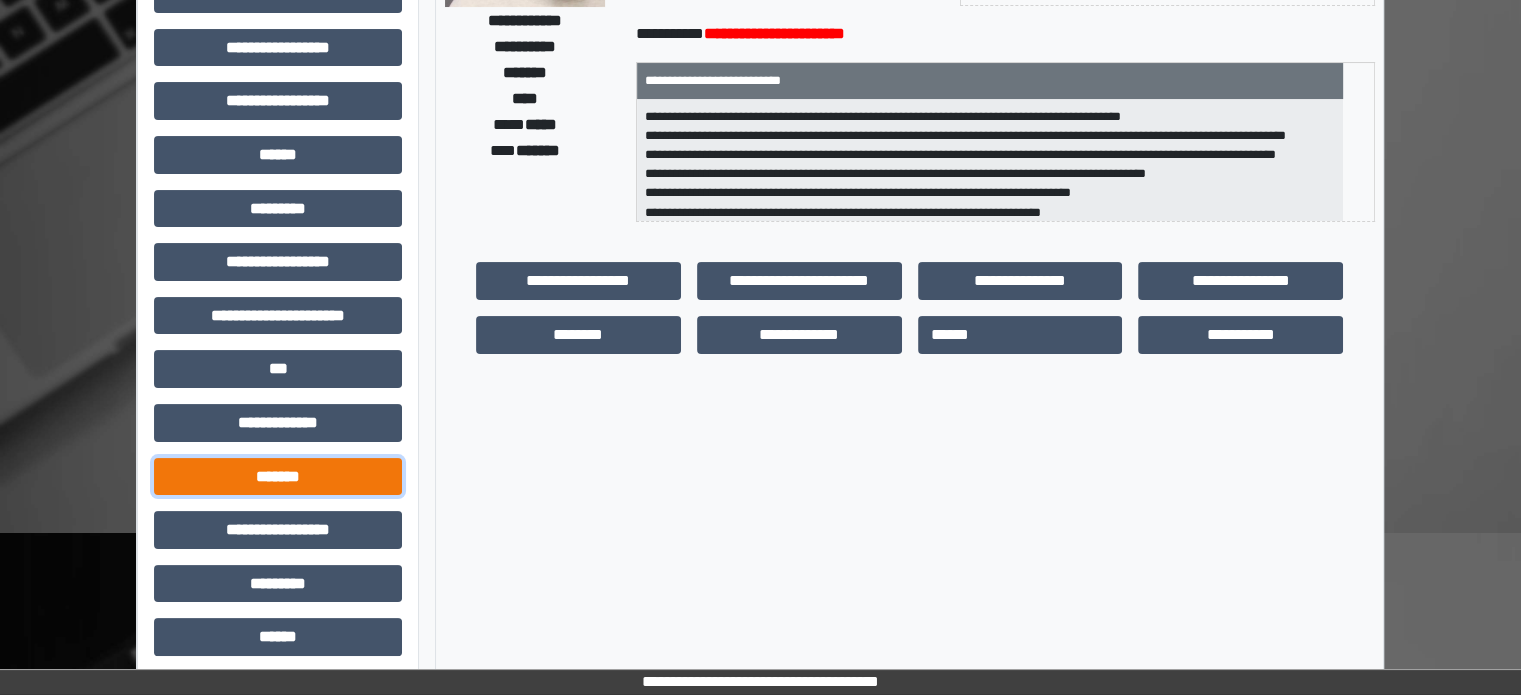 click on "*******" at bounding box center (278, 477) 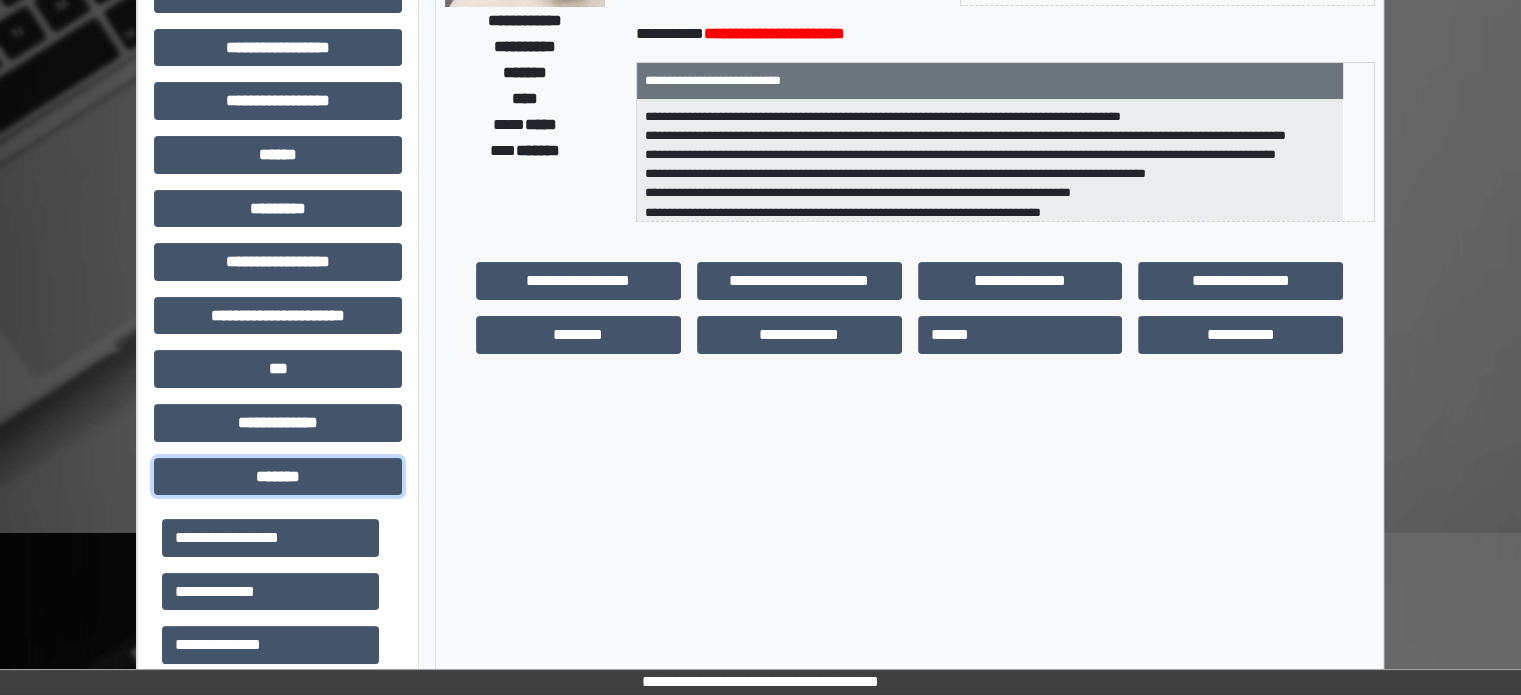 scroll, scrollTop: 800, scrollLeft: 0, axis: vertical 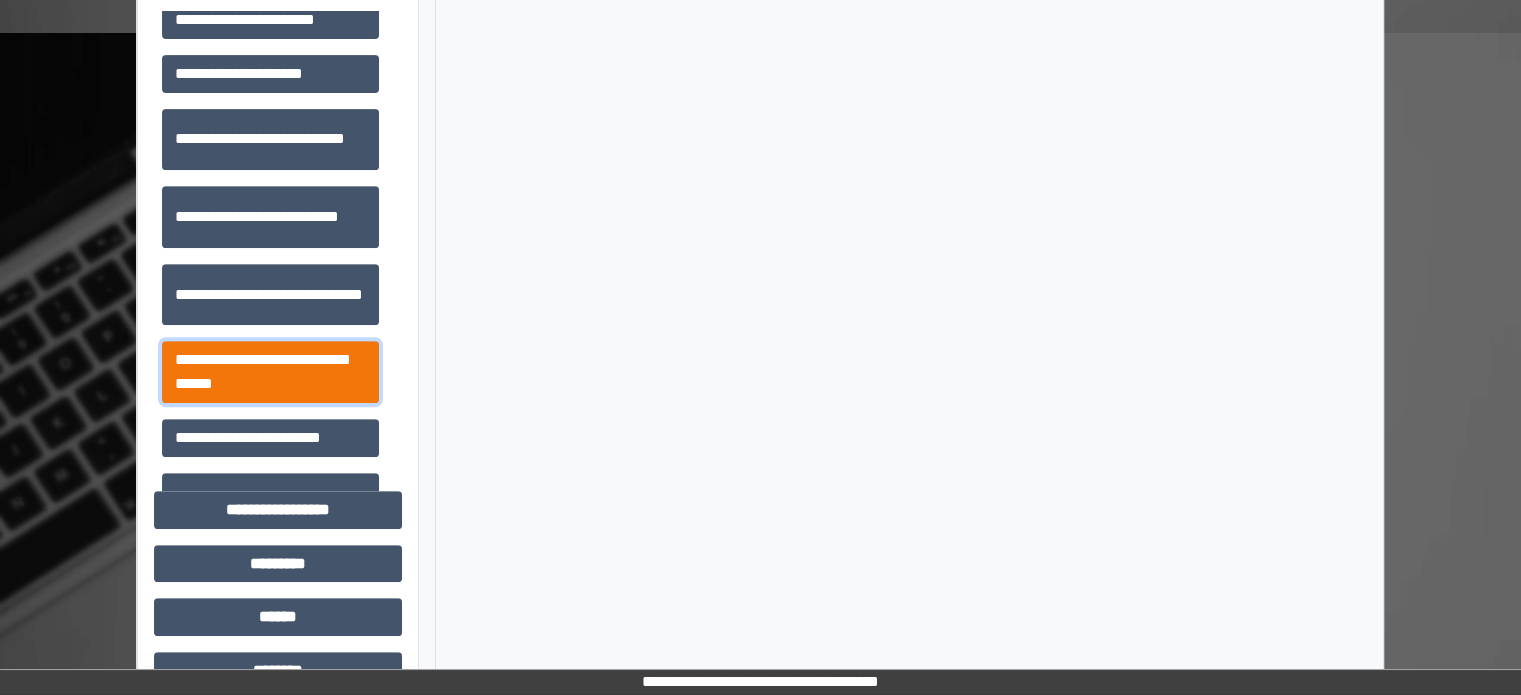 click on "**********" at bounding box center [270, 372] 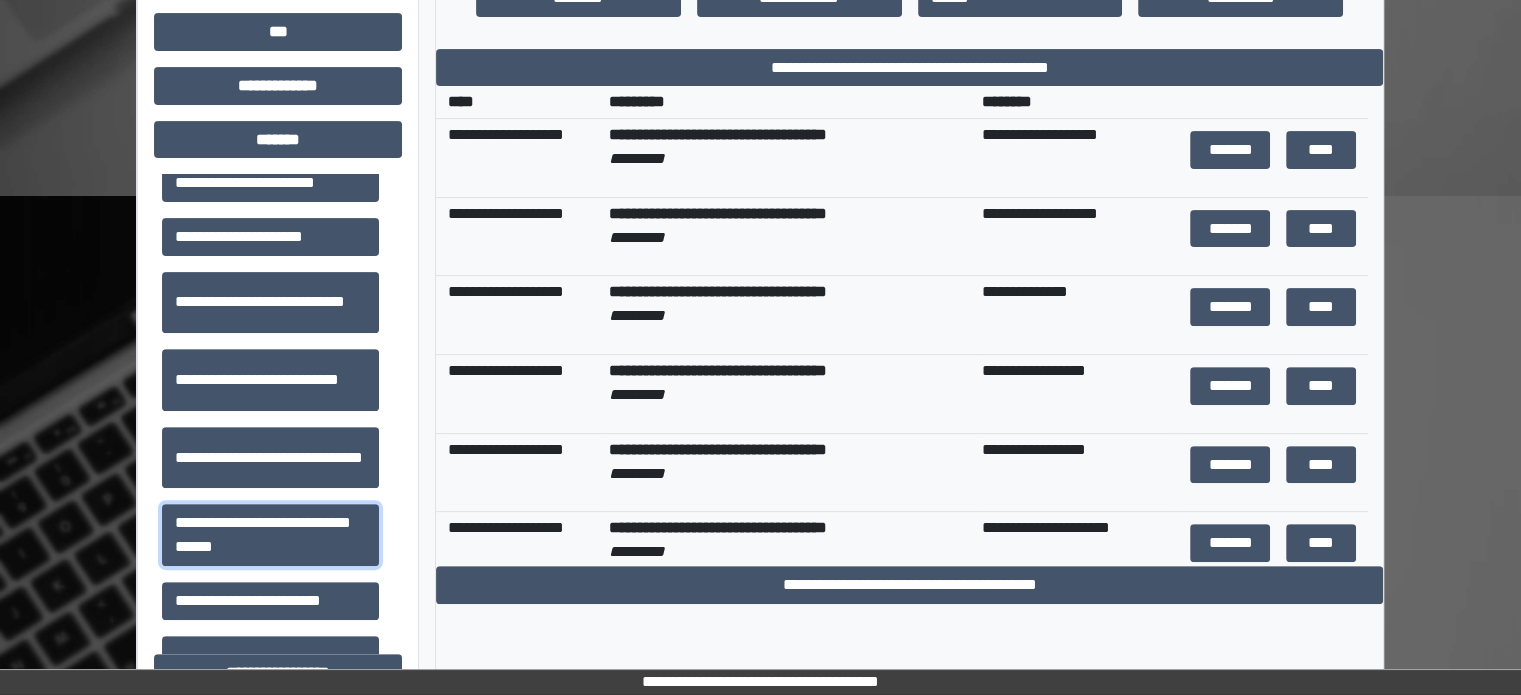 scroll, scrollTop: 400, scrollLeft: 0, axis: vertical 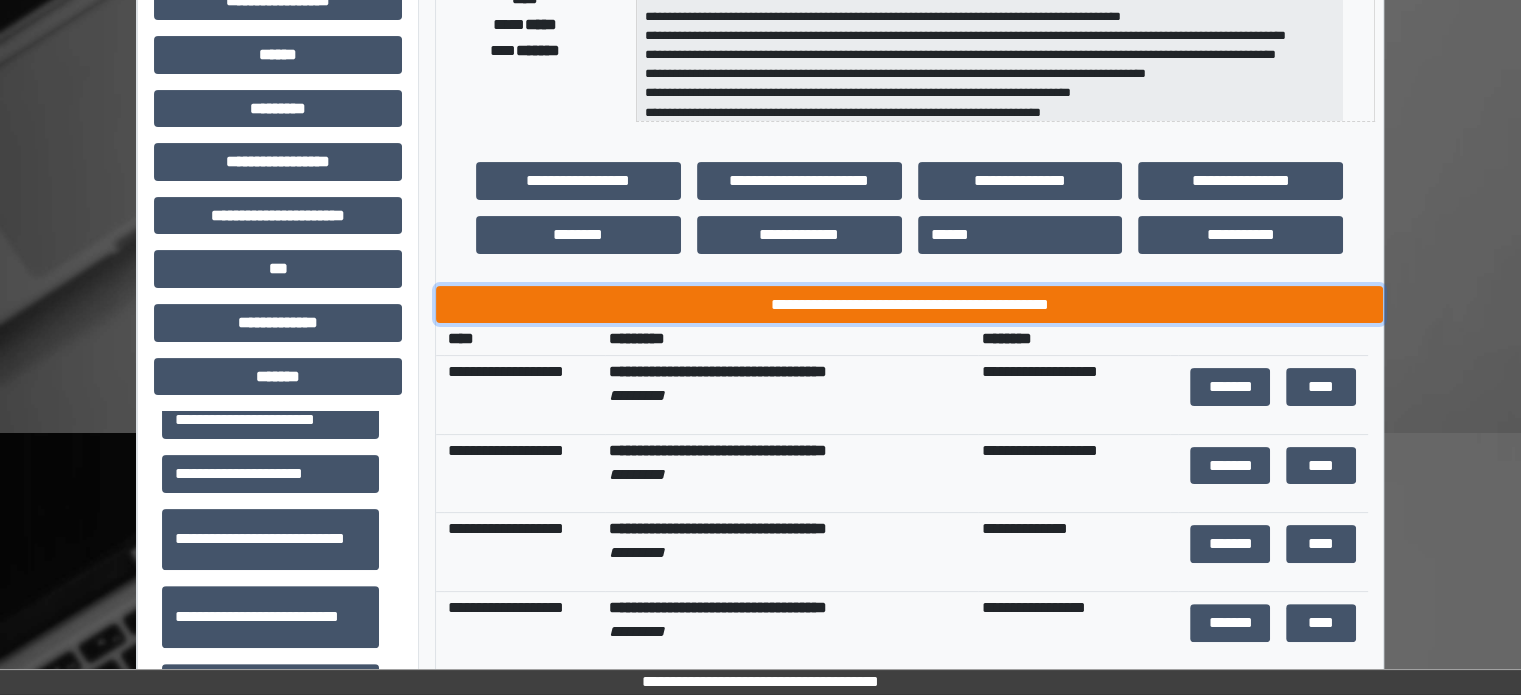 click on "**********" at bounding box center (909, 305) 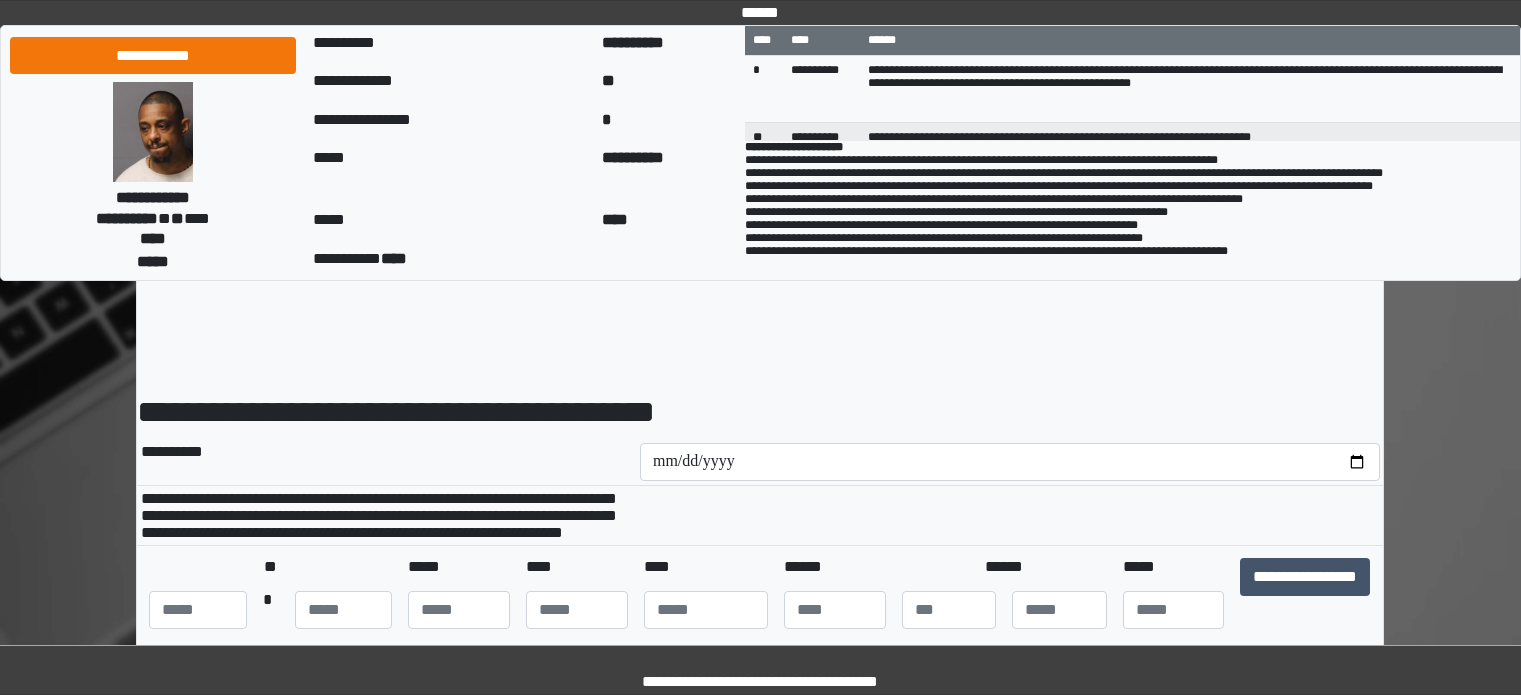 scroll, scrollTop: 0, scrollLeft: 0, axis: both 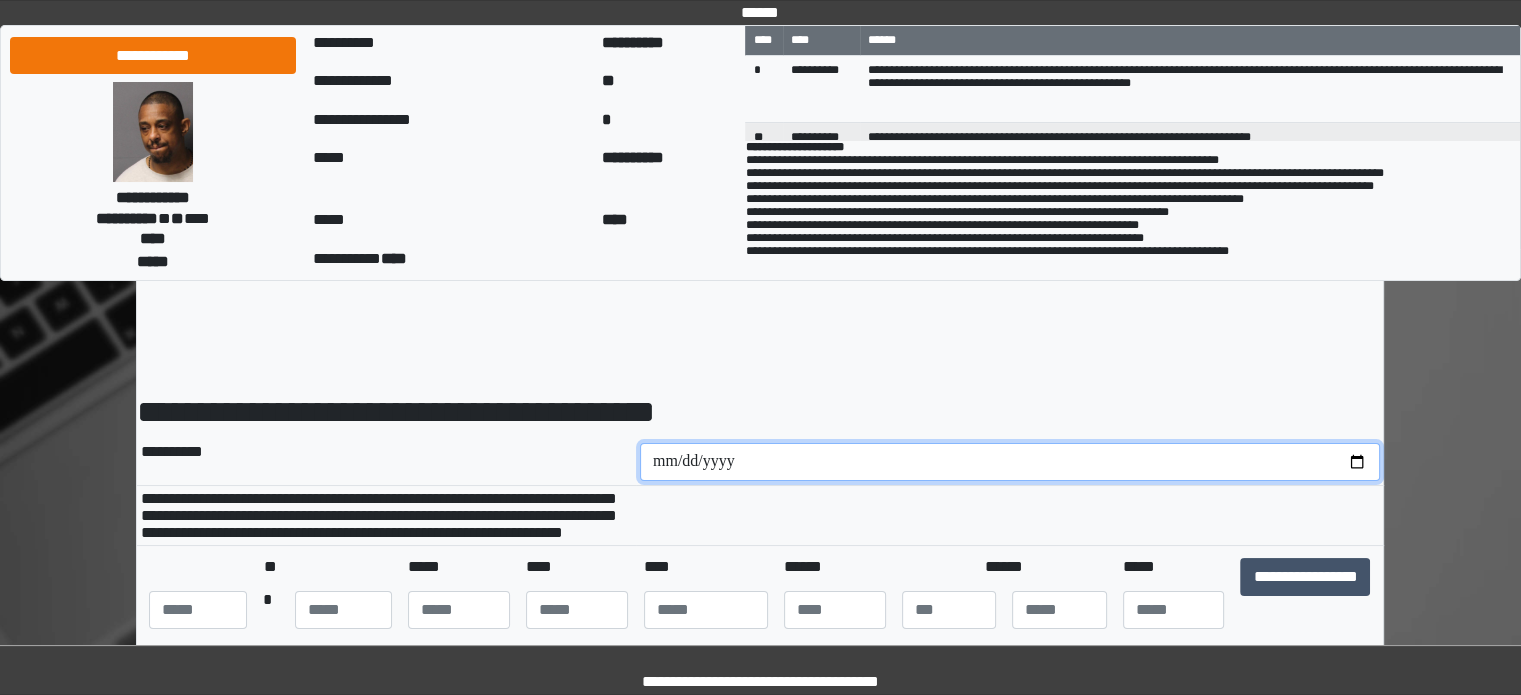 click at bounding box center [1010, 462] 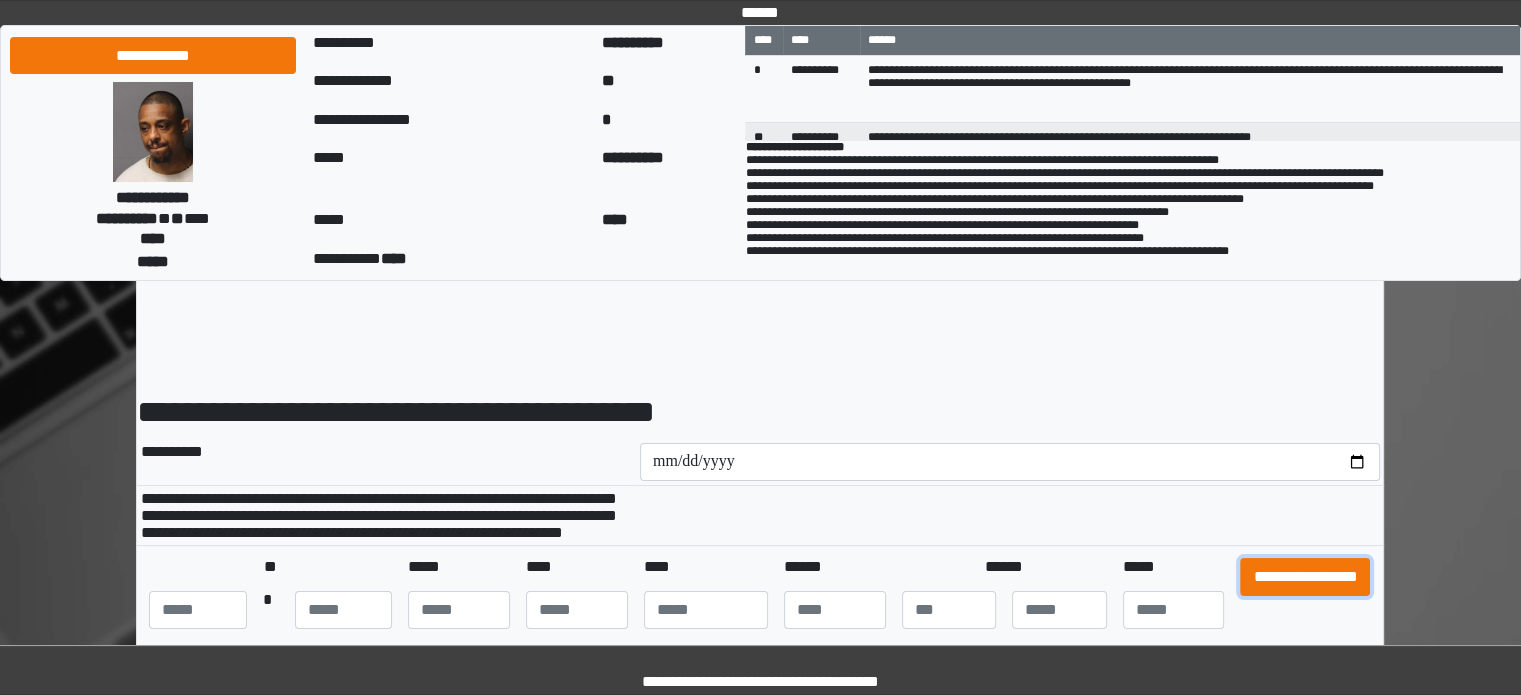 click on "**********" at bounding box center [1305, 577] 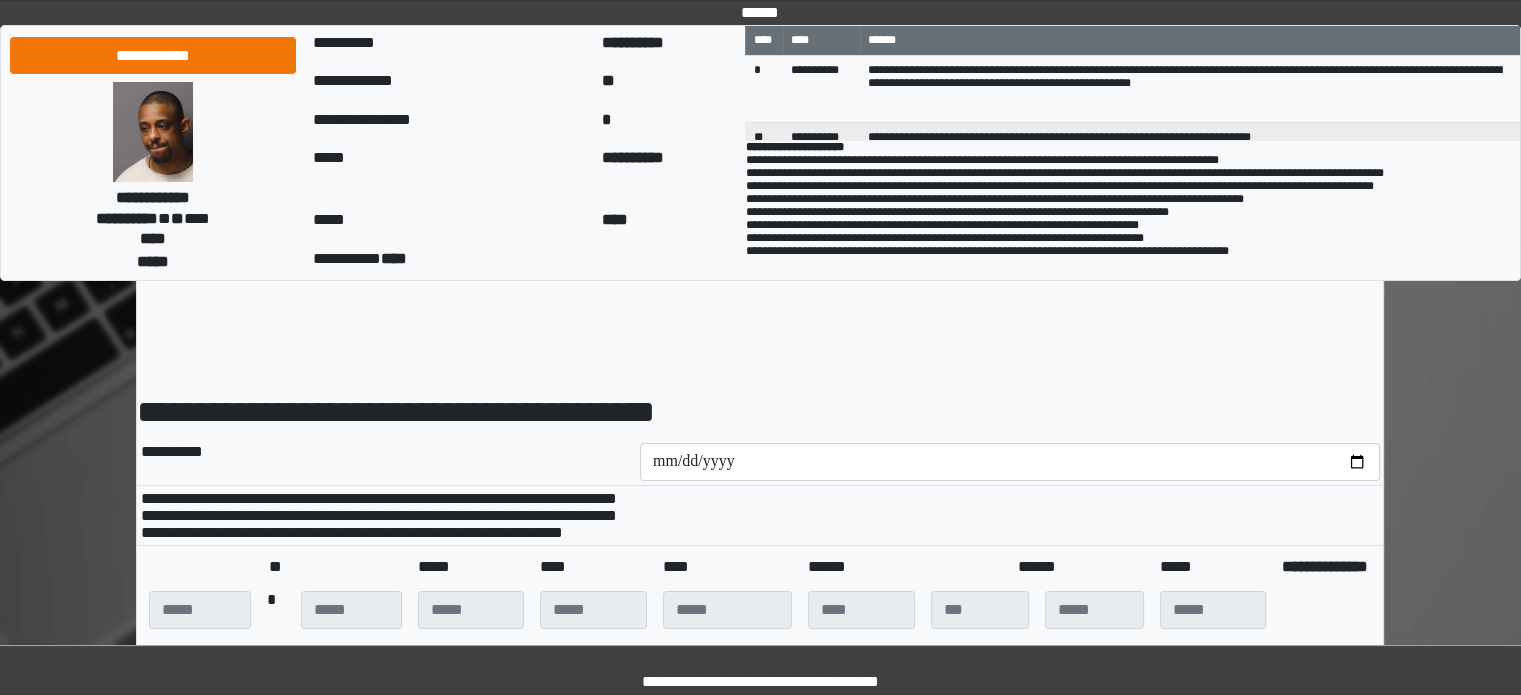 click on "**********" at bounding box center [760, 1540] 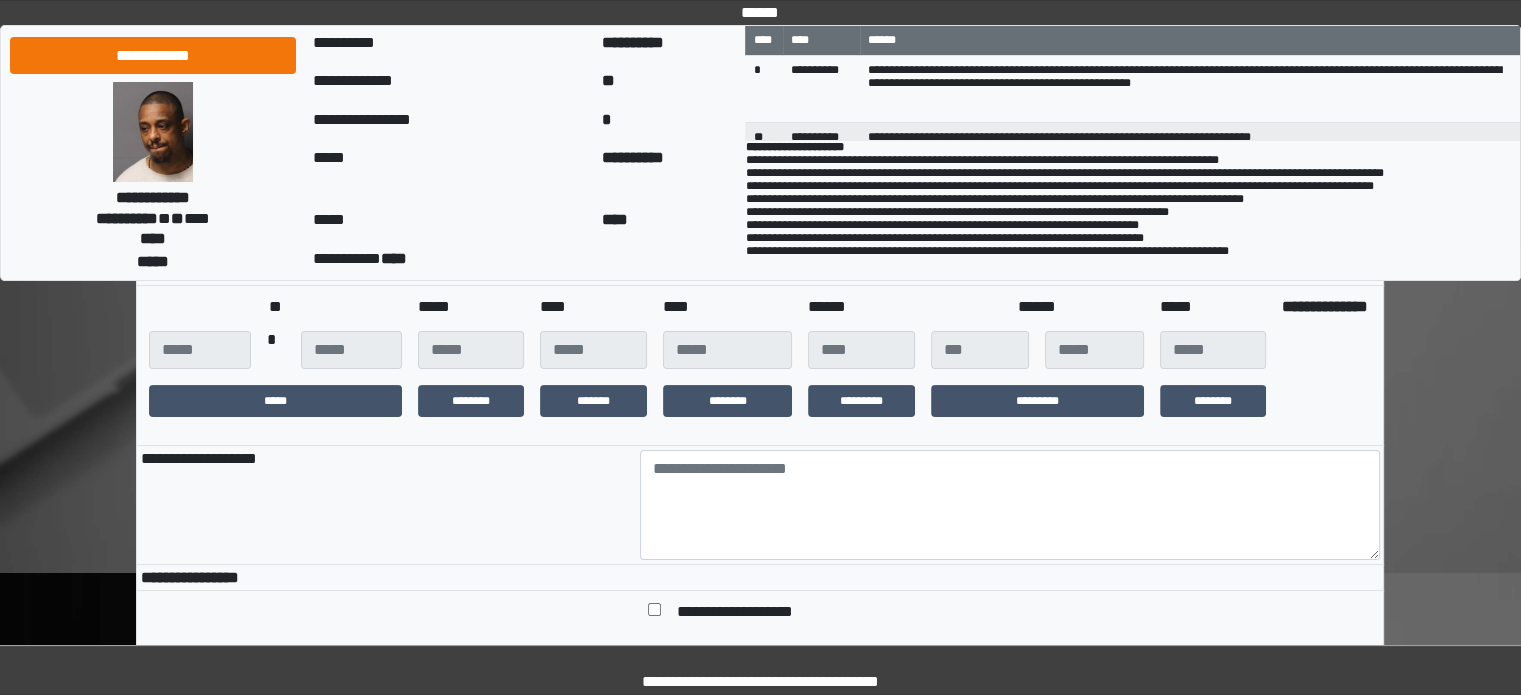 scroll, scrollTop: 400, scrollLeft: 0, axis: vertical 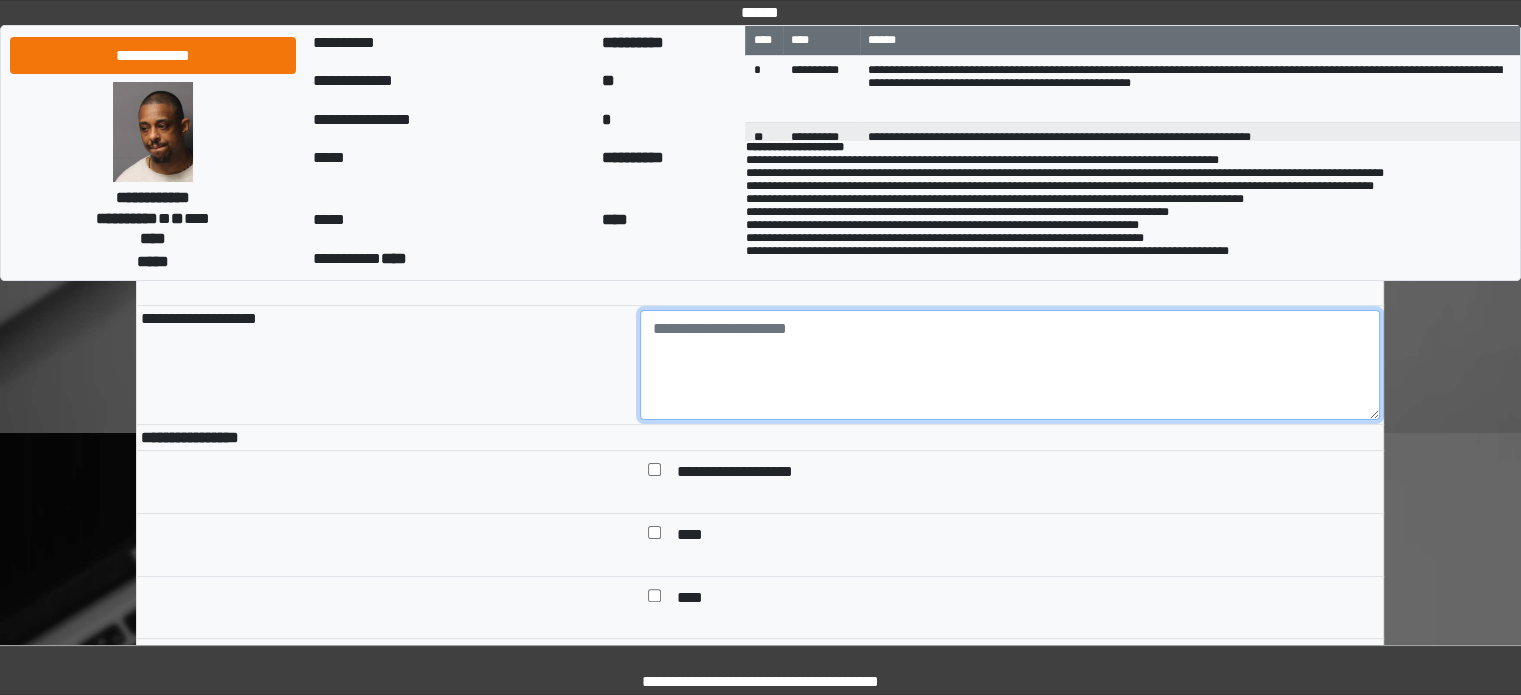 click at bounding box center [1010, 365] 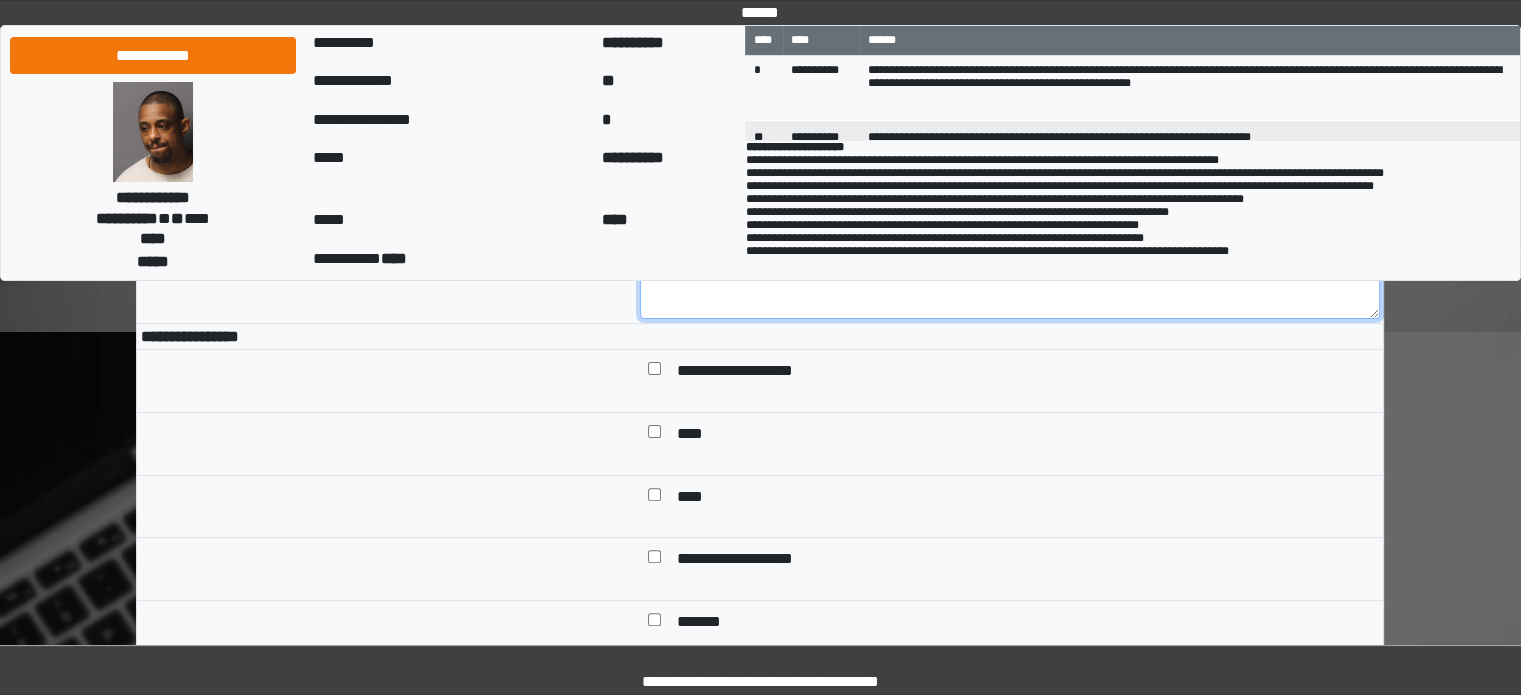 scroll, scrollTop: 500, scrollLeft: 0, axis: vertical 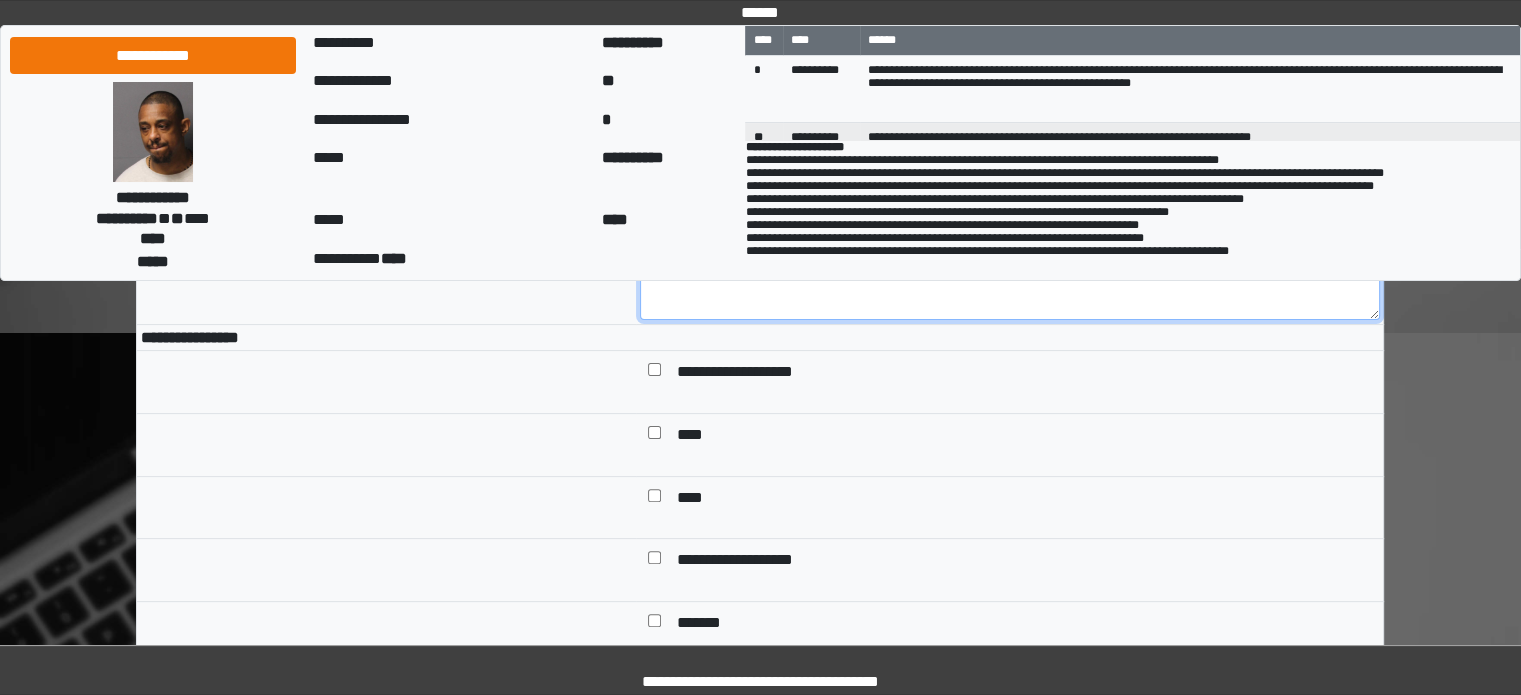 type on "**********" 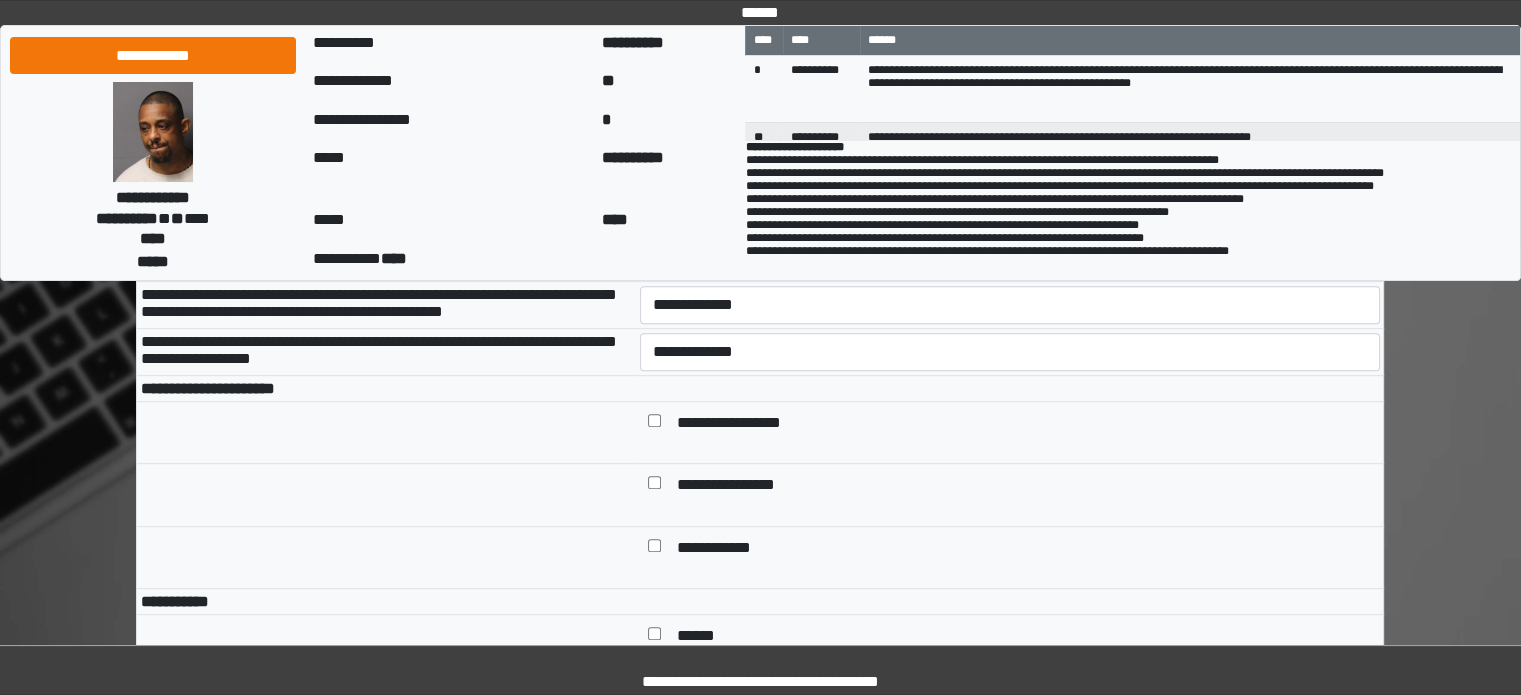 scroll, scrollTop: 900, scrollLeft: 0, axis: vertical 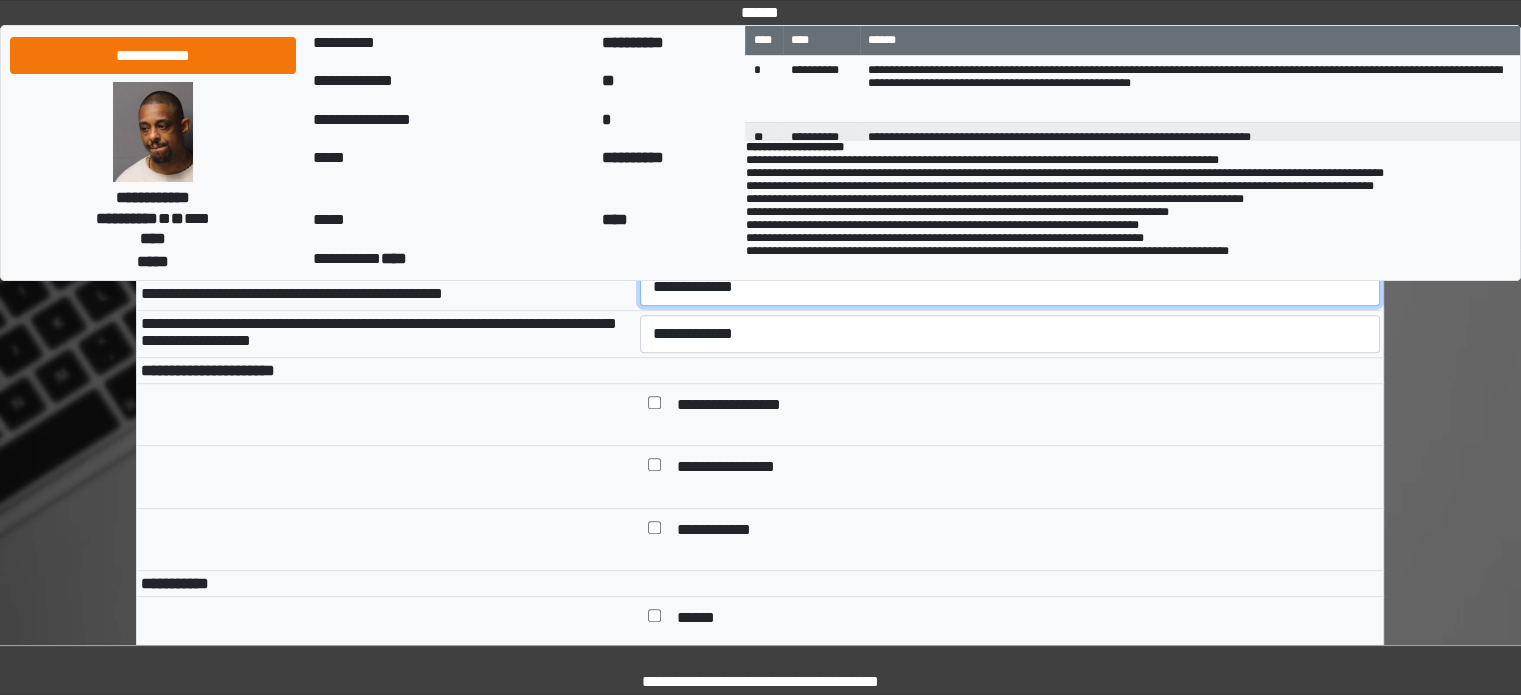 click on "**********" at bounding box center [1010, 287] 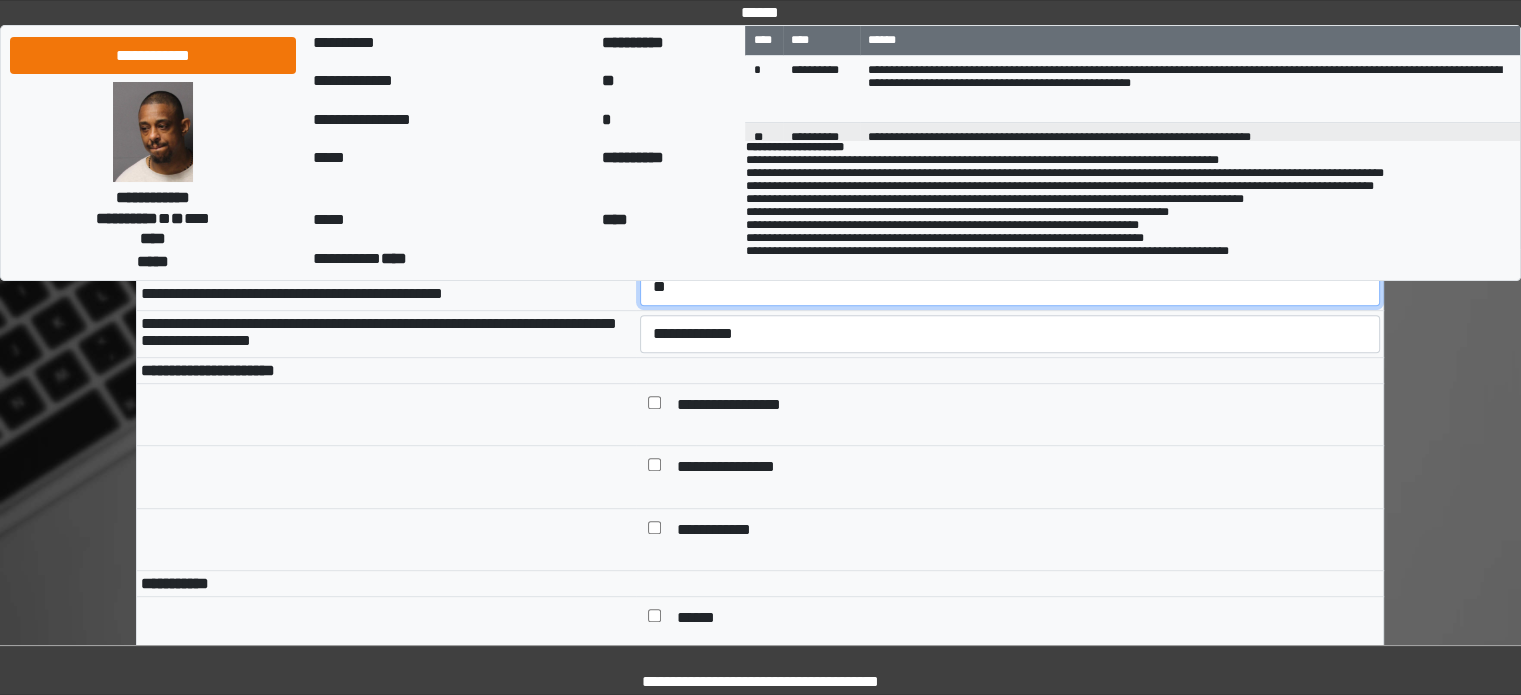 click on "**********" at bounding box center (1010, 287) 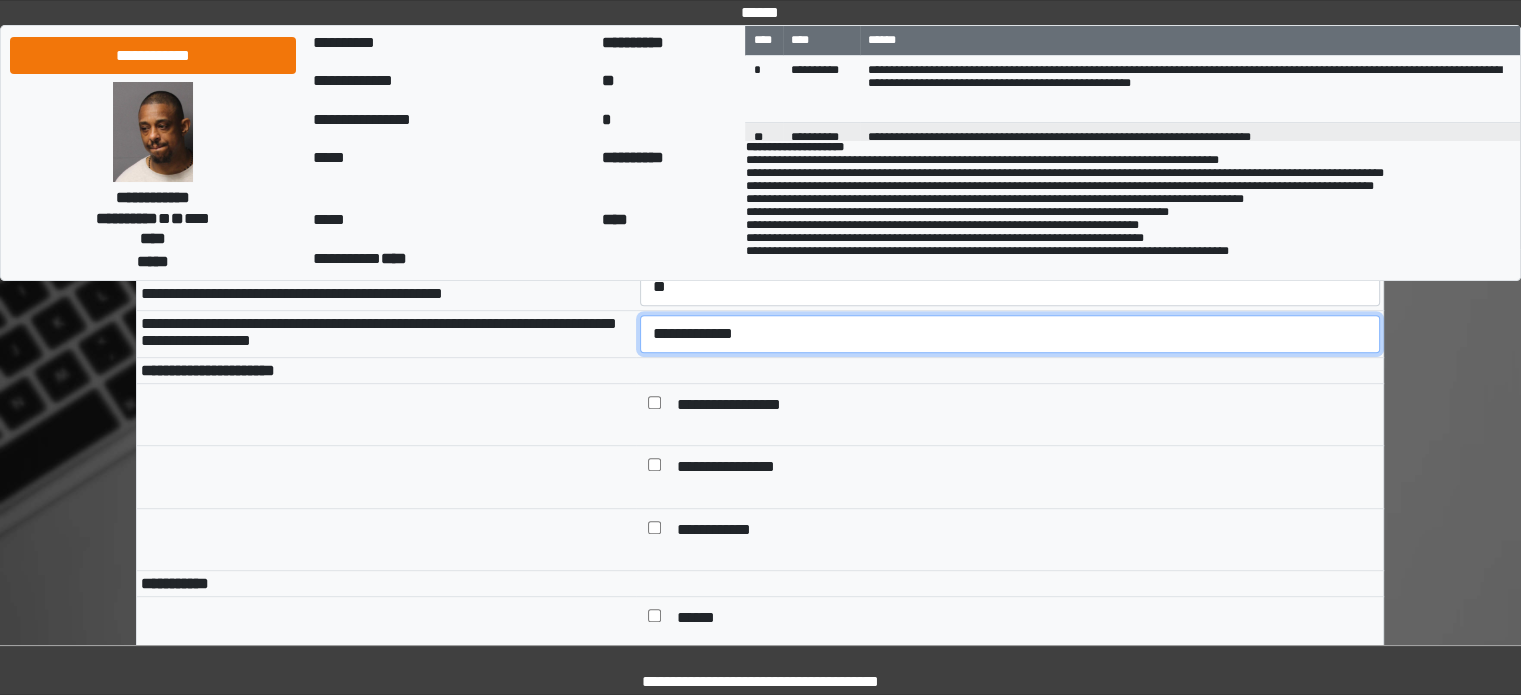 drag, startPoint x: 679, startPoint y: 375, endPoint x: 682, endPoint y: 396, distance: 21.213203 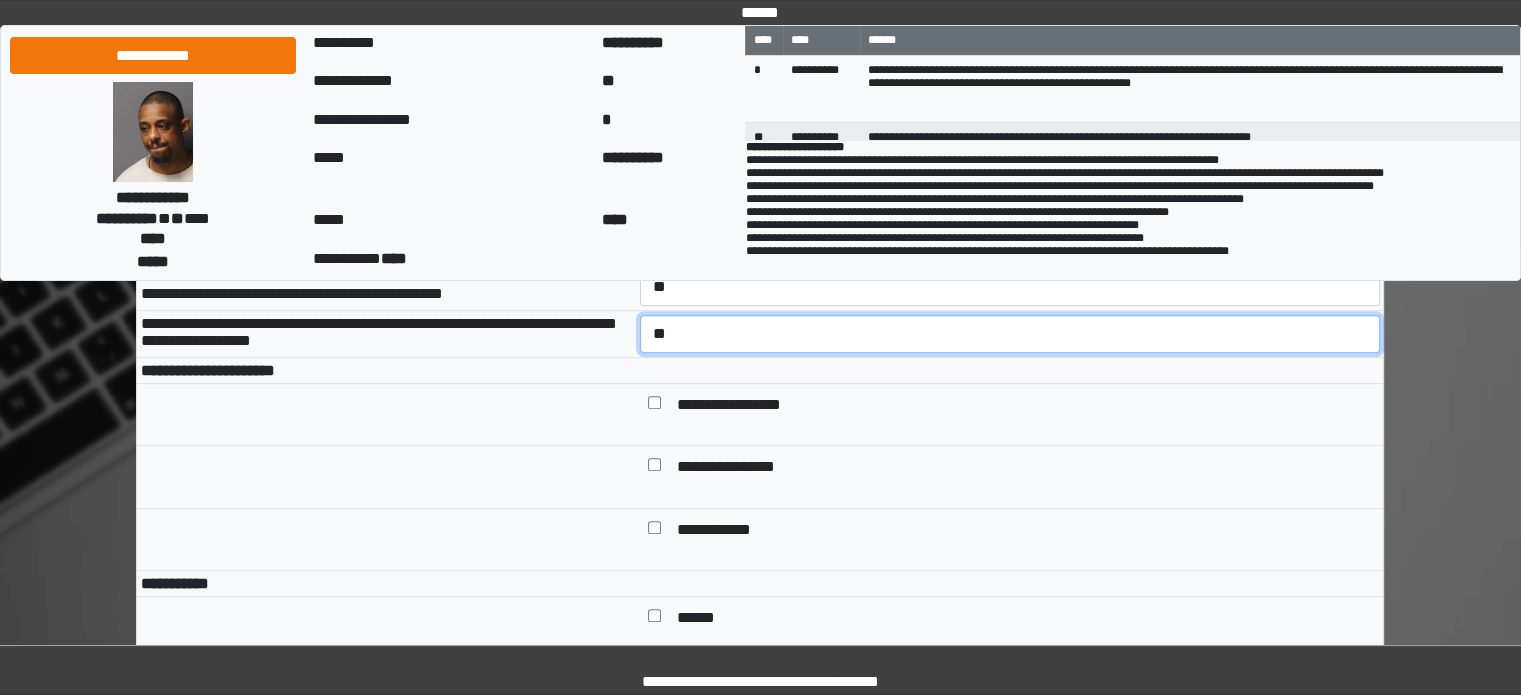 click on "**********" at bounding box center (1010, 334) 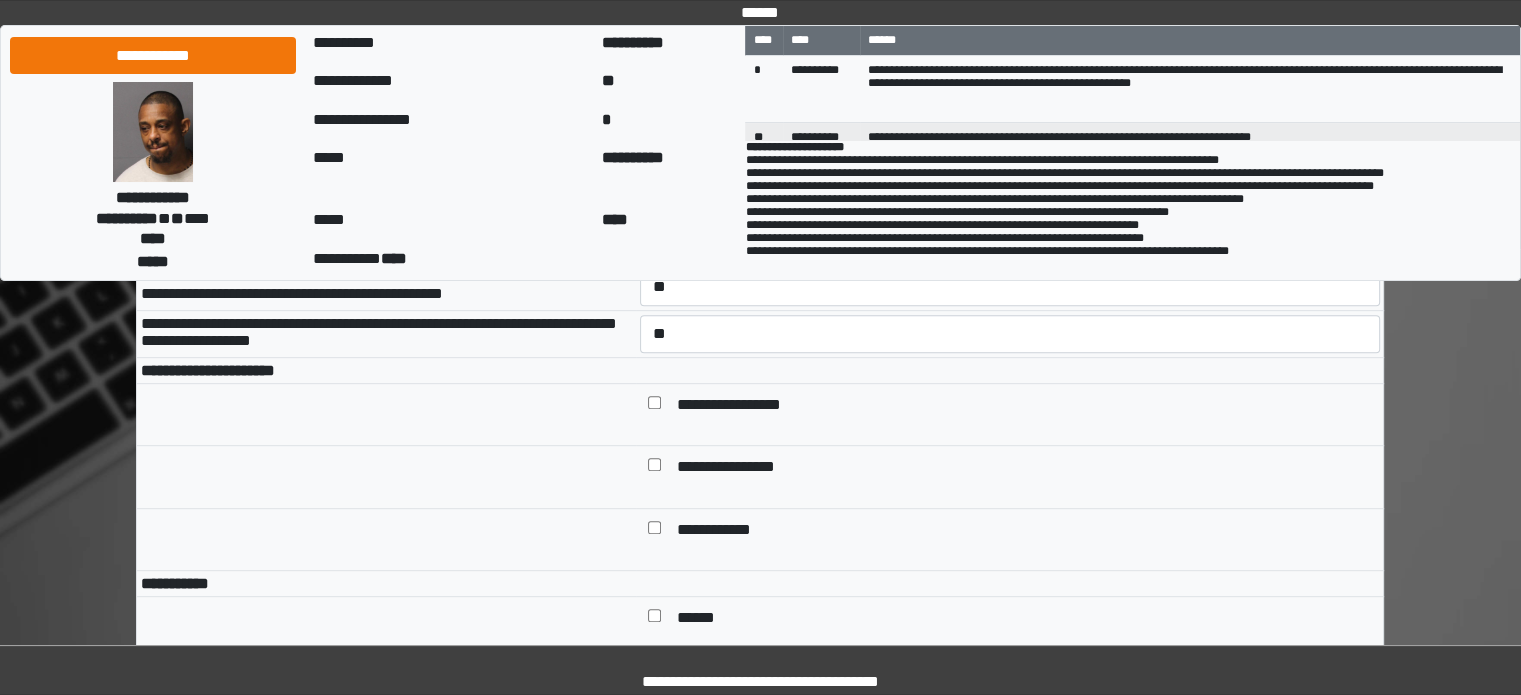 click on "**********" at bounding box center (386, 370) 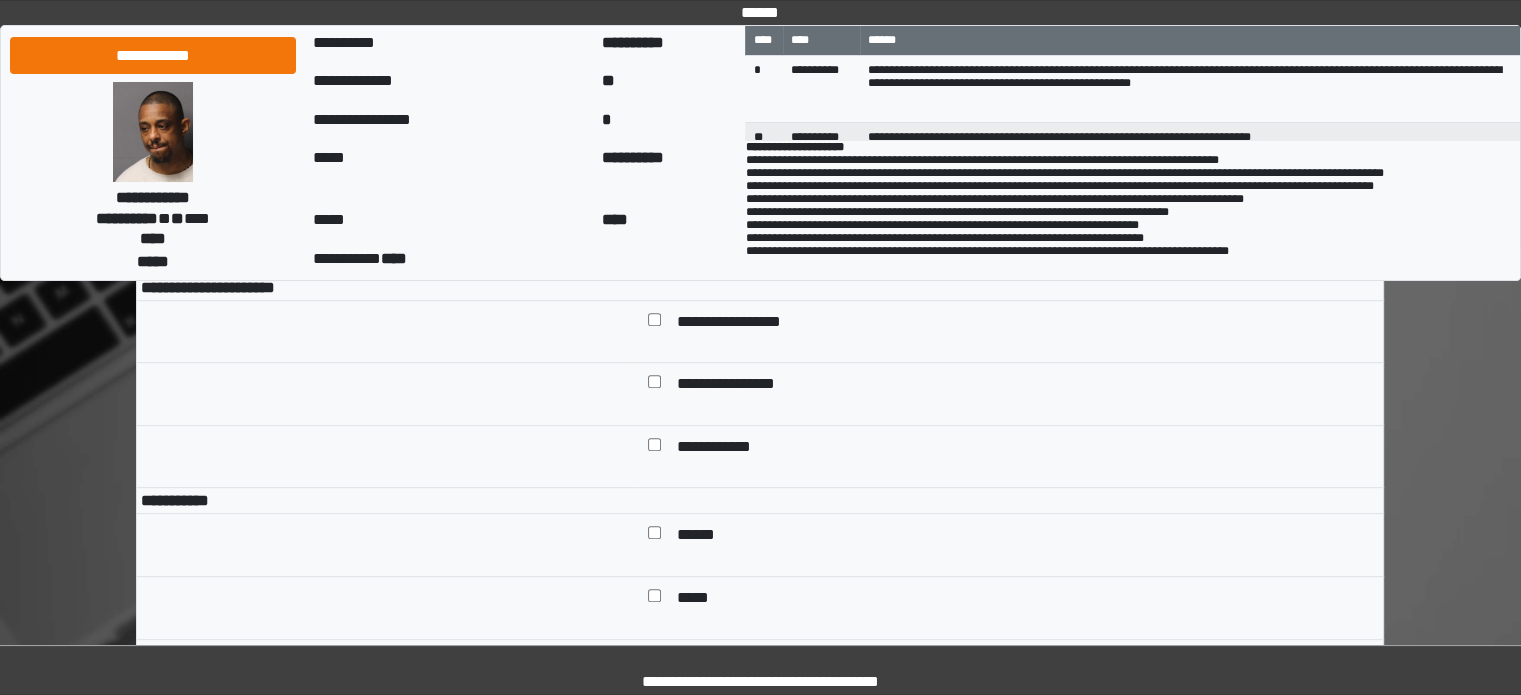 scroll, scrollTop: 1100, scrollLeft: 0, axis: vertical 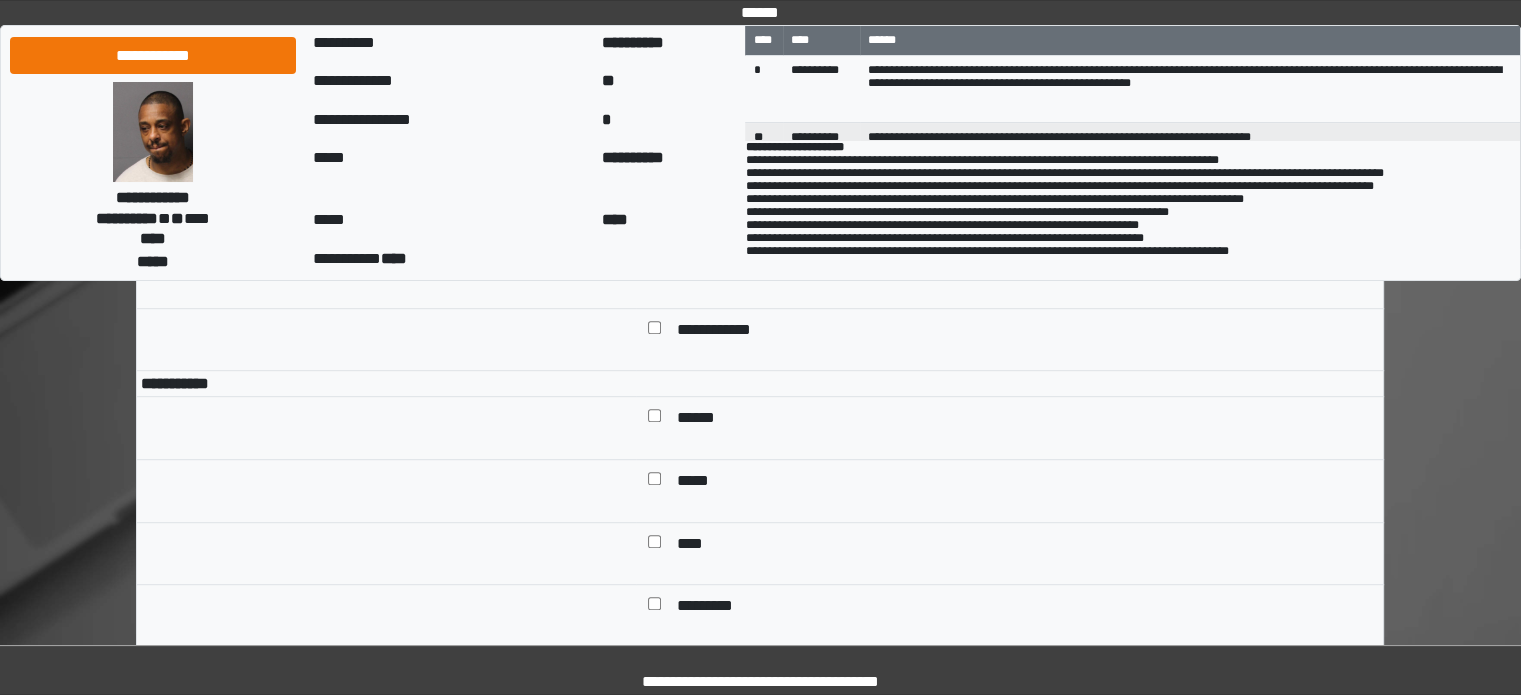 click at bounding box center [654, 546] 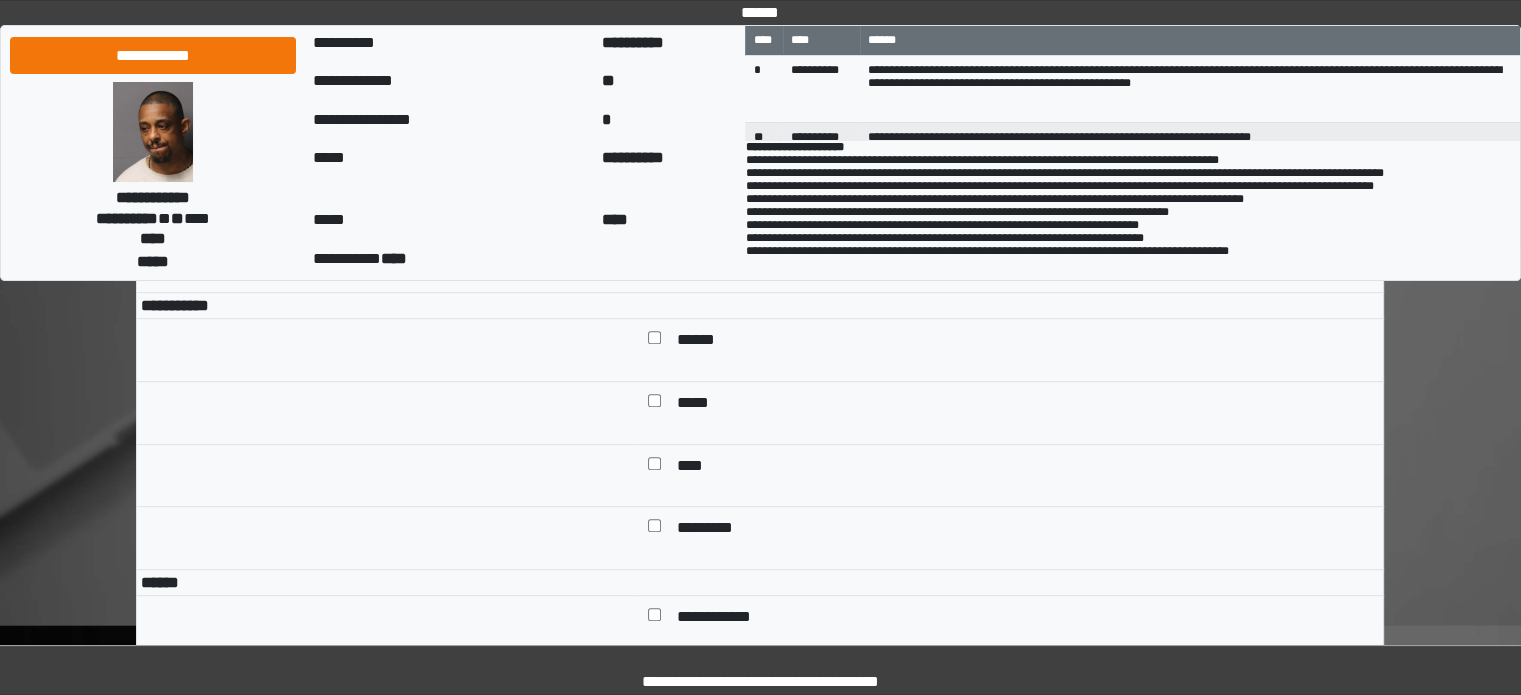 scroll, scrollTop: 1300, scrollLeft: 0, axis: vertical 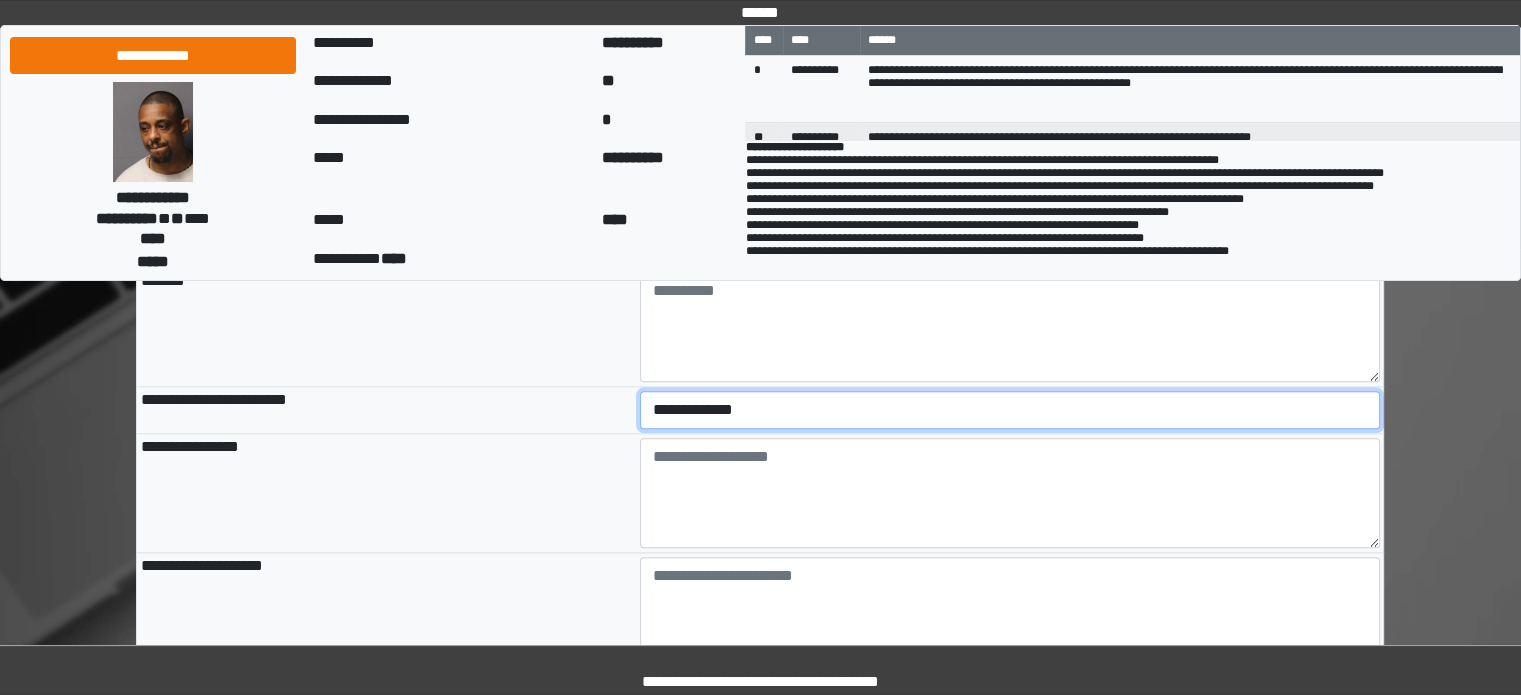 click on "**********" at bounding box center [1010, 410] 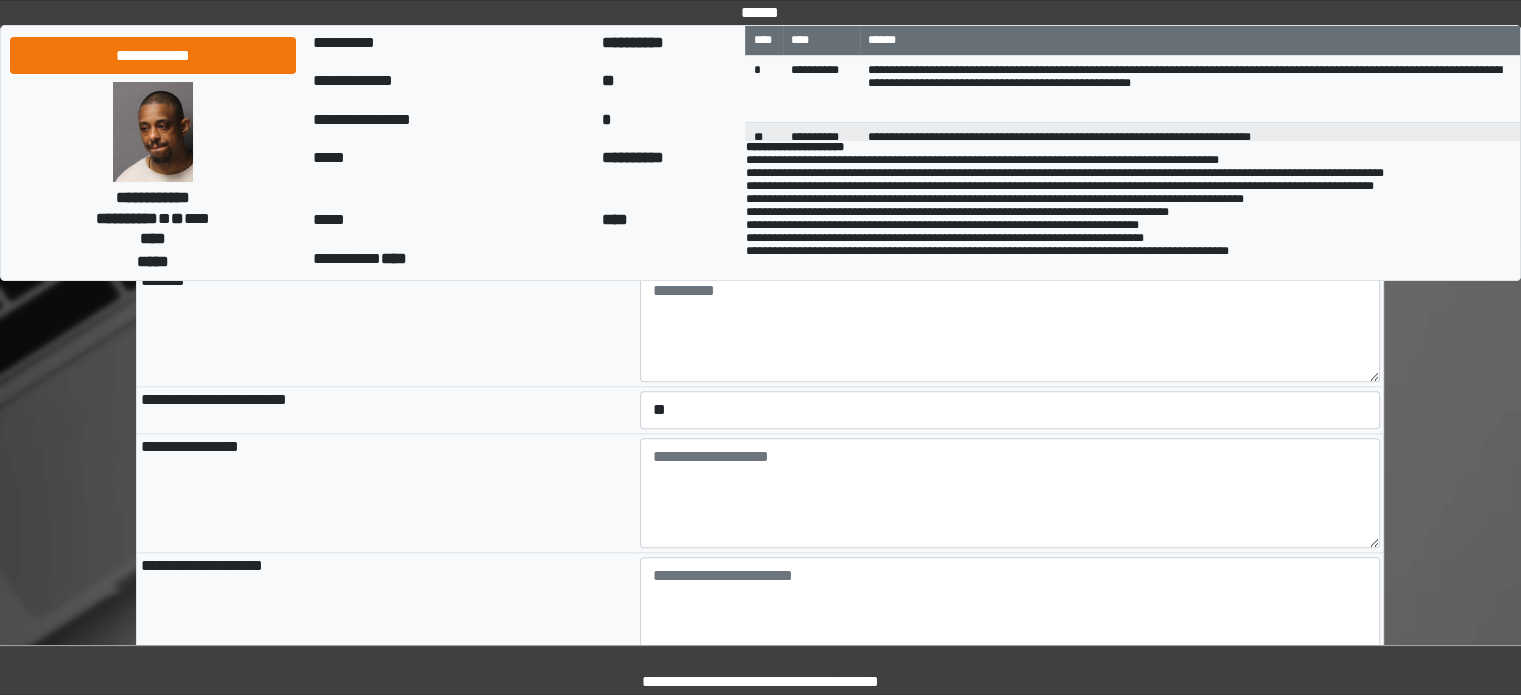 click on "**********" at bounding box center [386, 492] 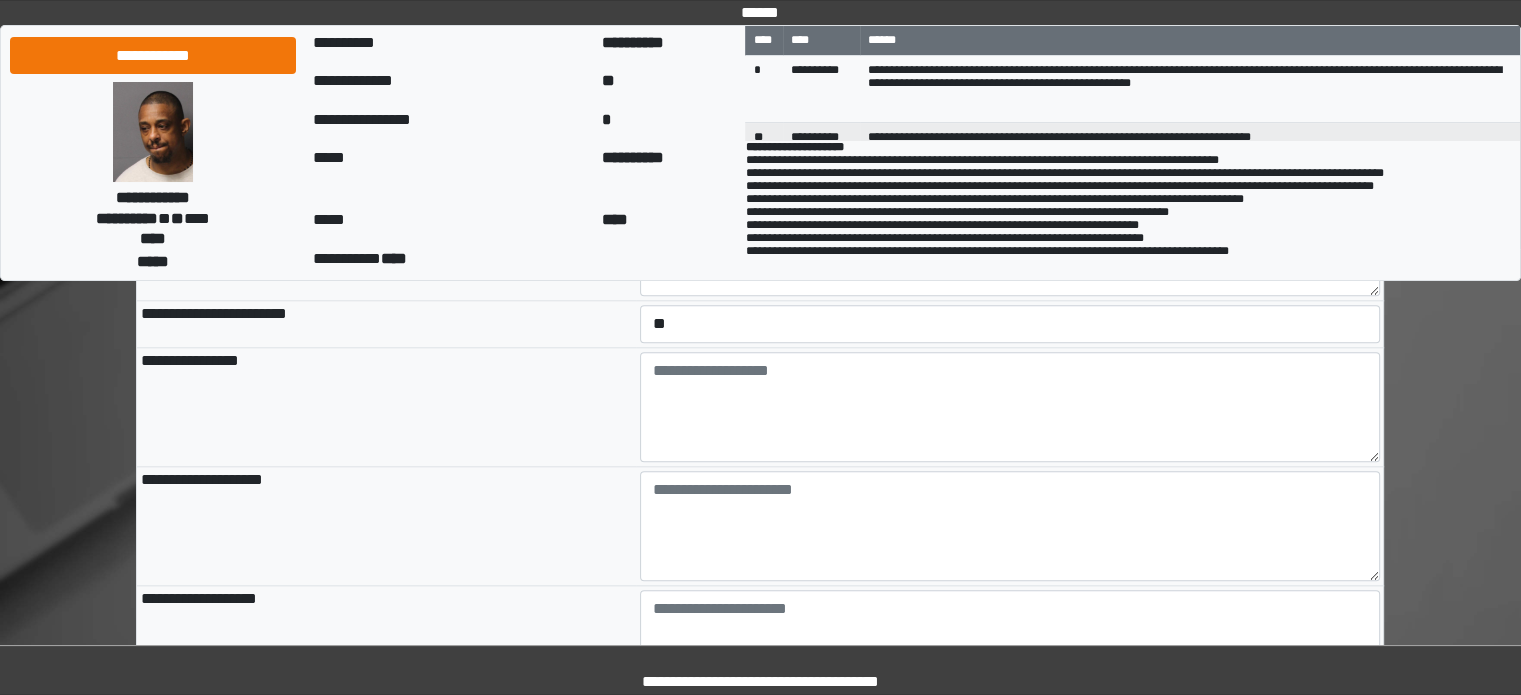 scroll, scrollTop: 2200, scrollLeft: 0, axis: vertical 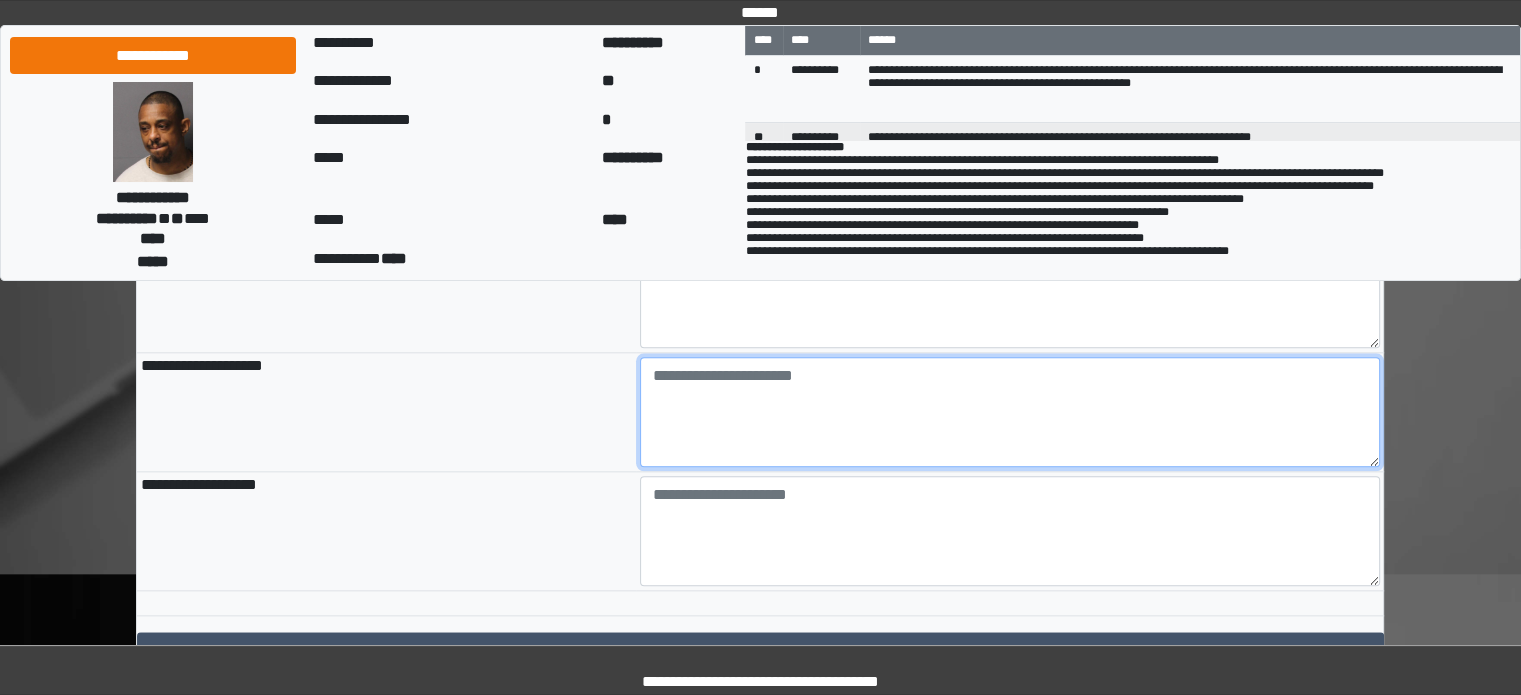 click at bounding box center (1010, 412) 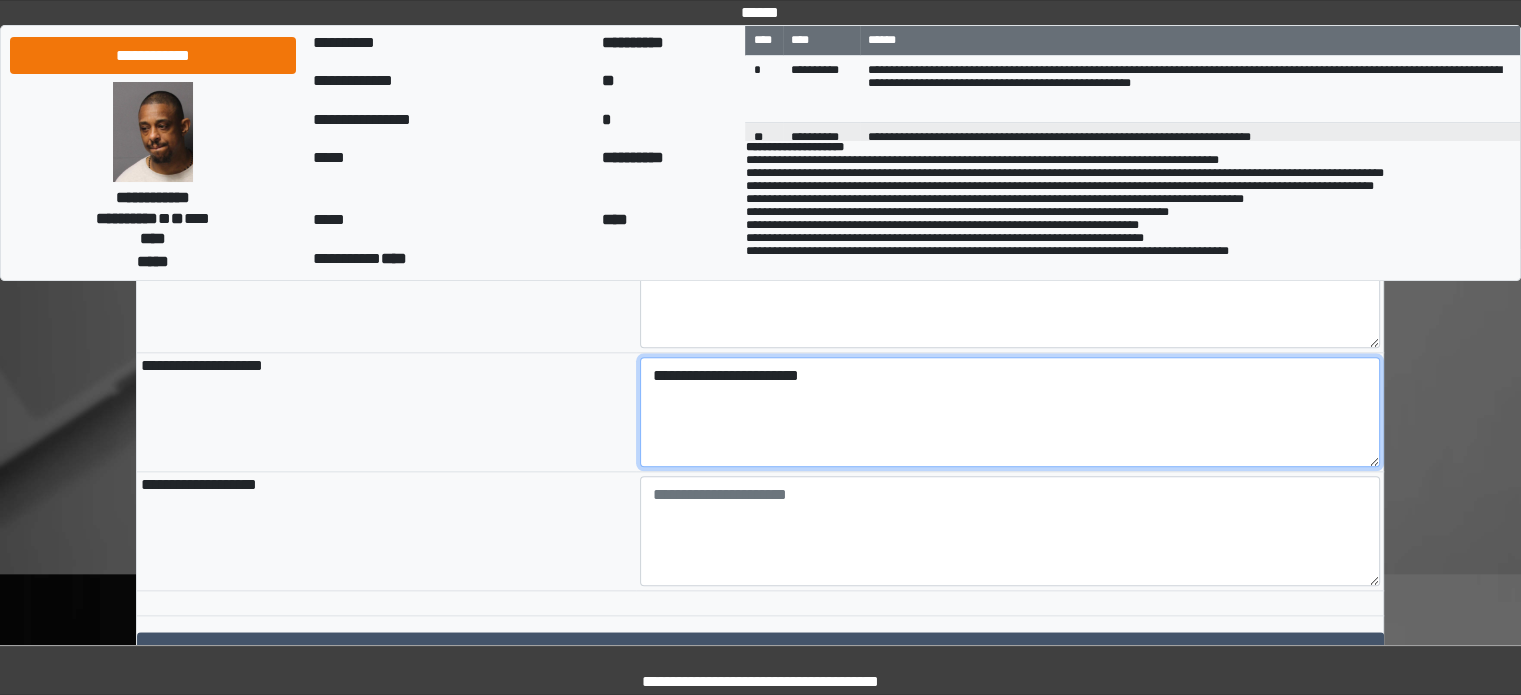 type on "**********" 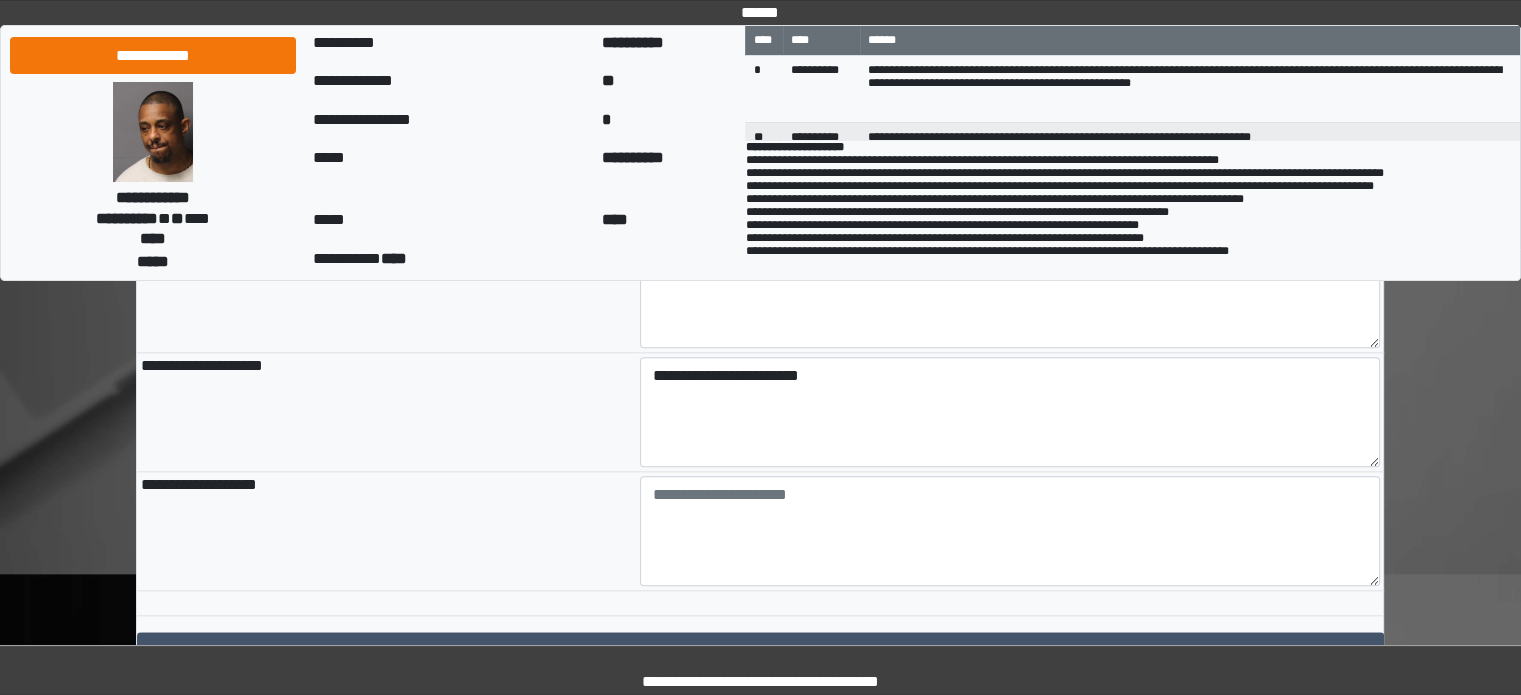 click on "**********" at bounding box center [386, 411] 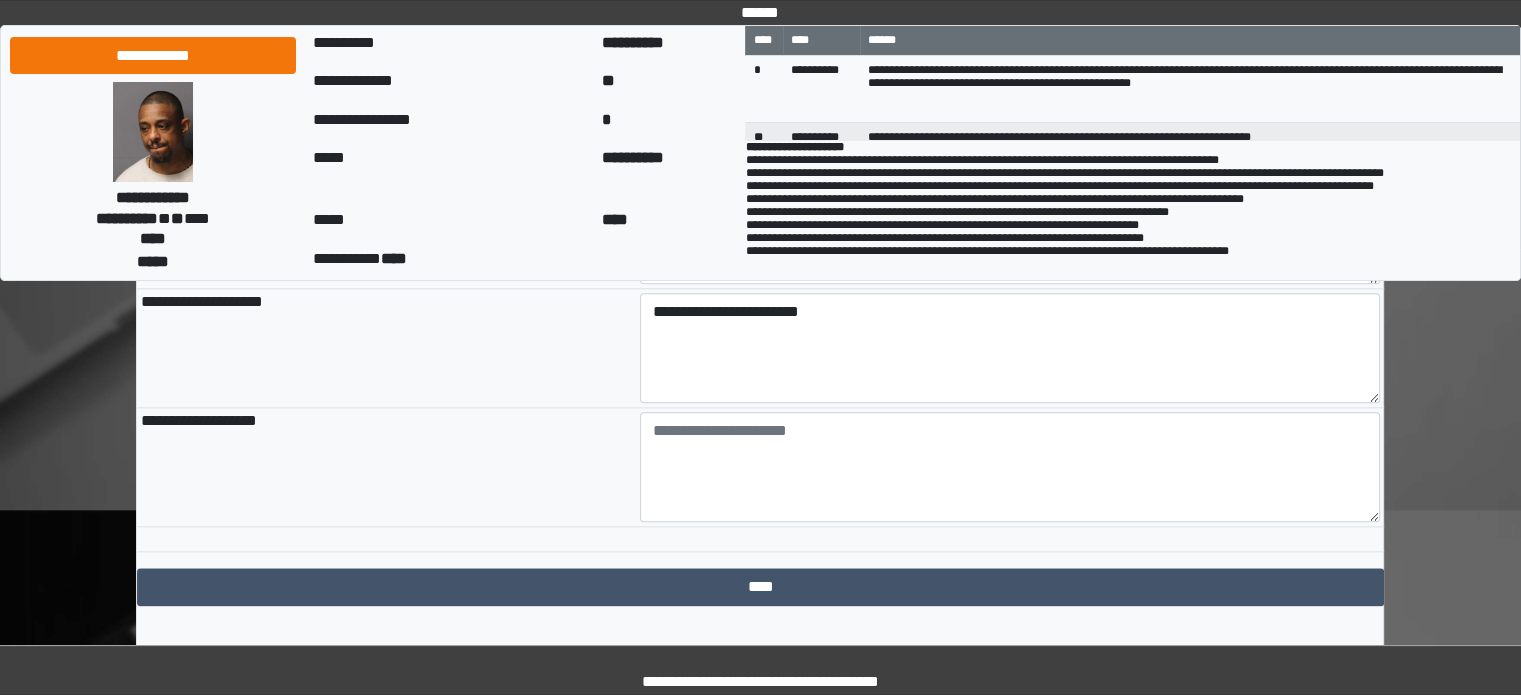 scroll, scrollTop: 2362, scrollLeft: 0, axis: vertical 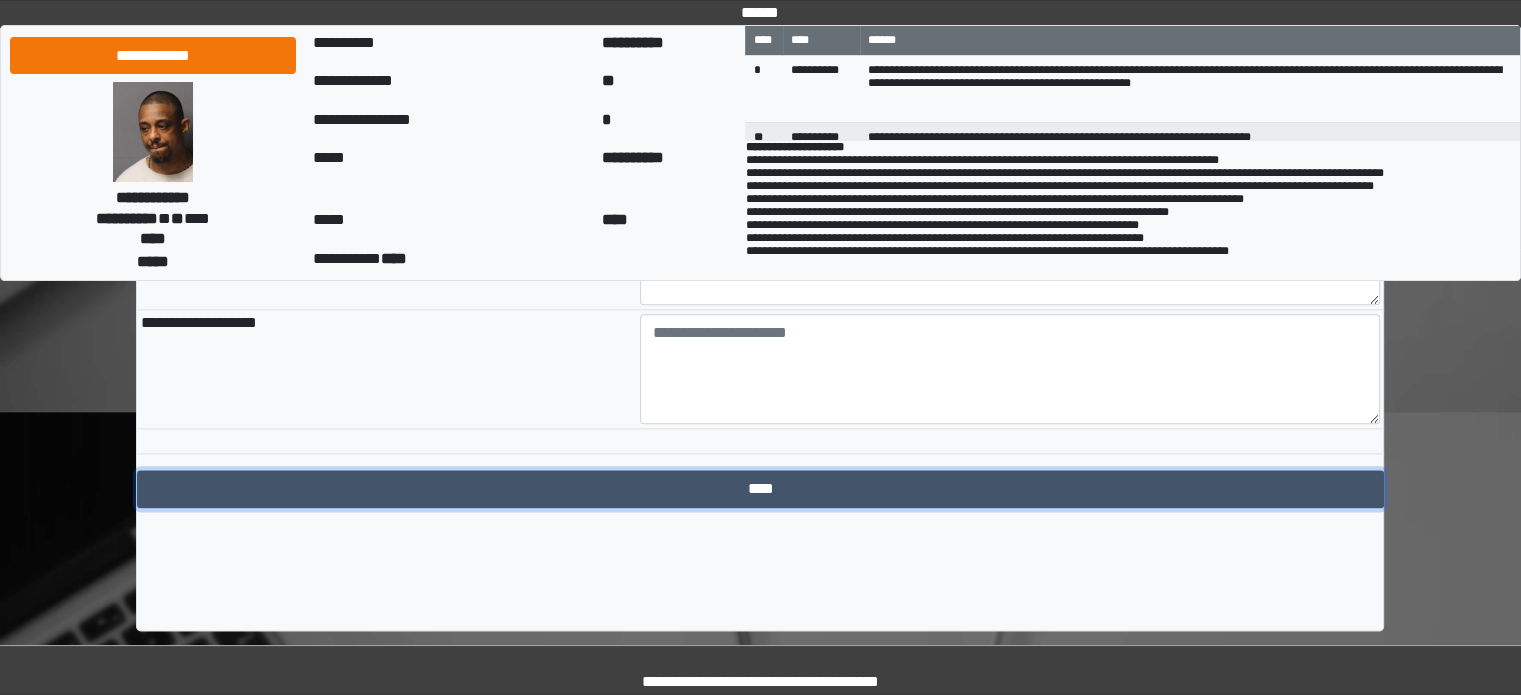 drag, startPoint x: 644, startPoint y: 537, endPoint x: 638, endPoint y: 527, distance: 11.661903 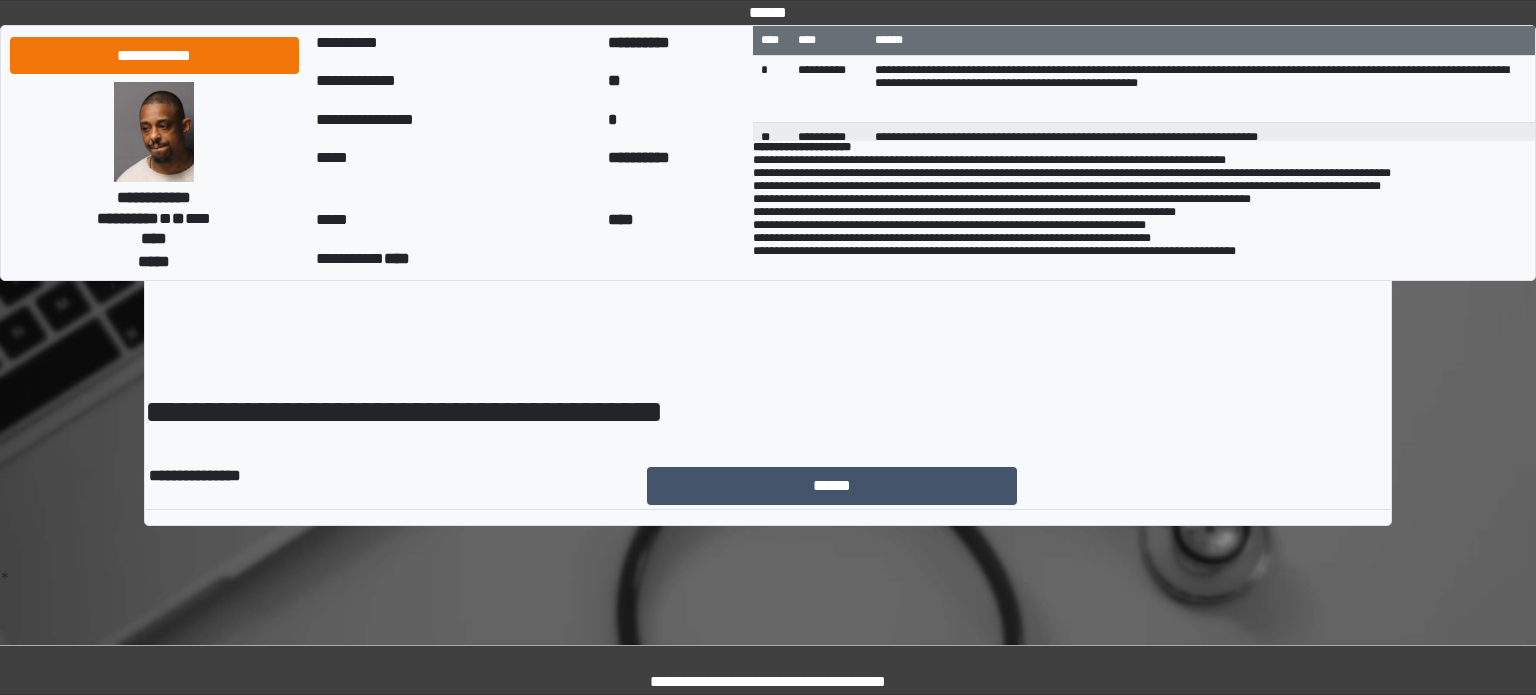 scroll, scrollTop: 0, scrollLeft: 0, axis: both 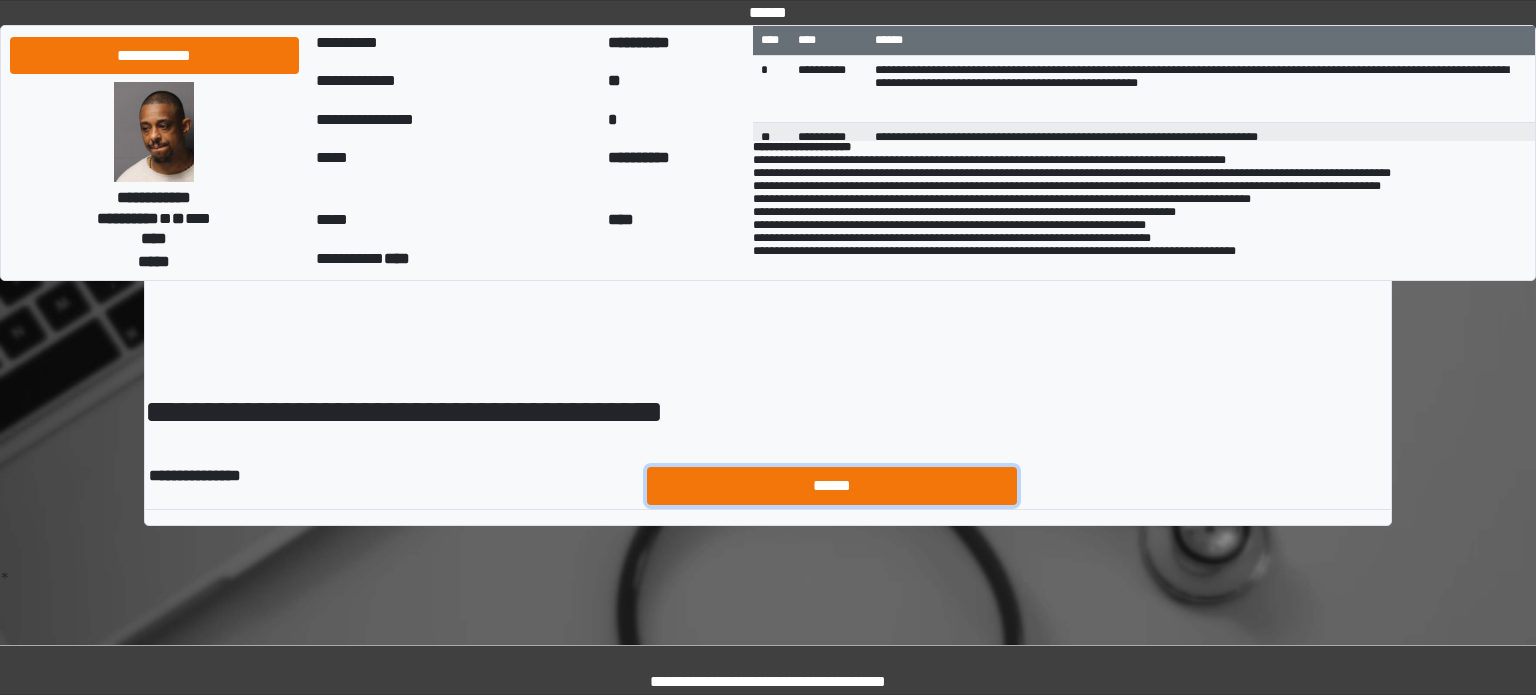 click on "******" at bounding box center [832, 486] 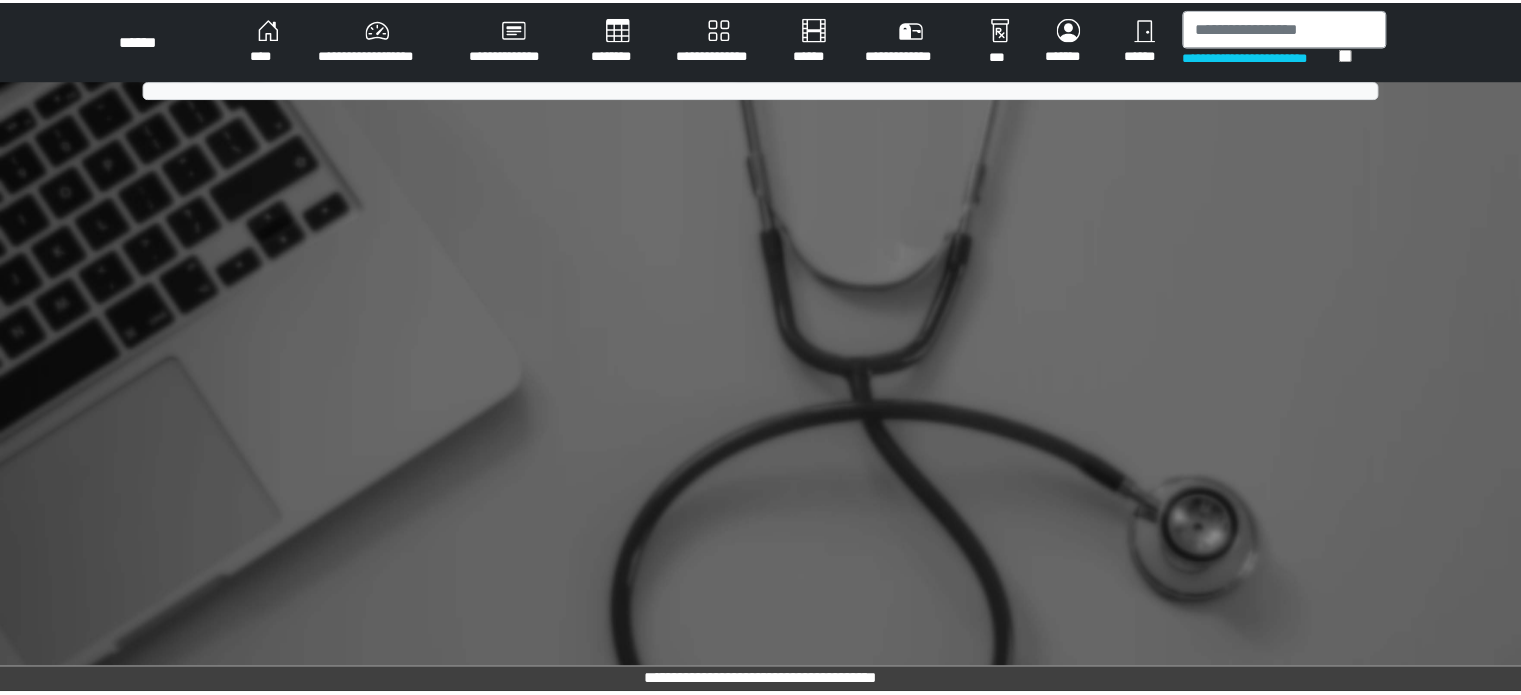 scroll, scrollTop: 0, scrollLeft: 0, axis: both 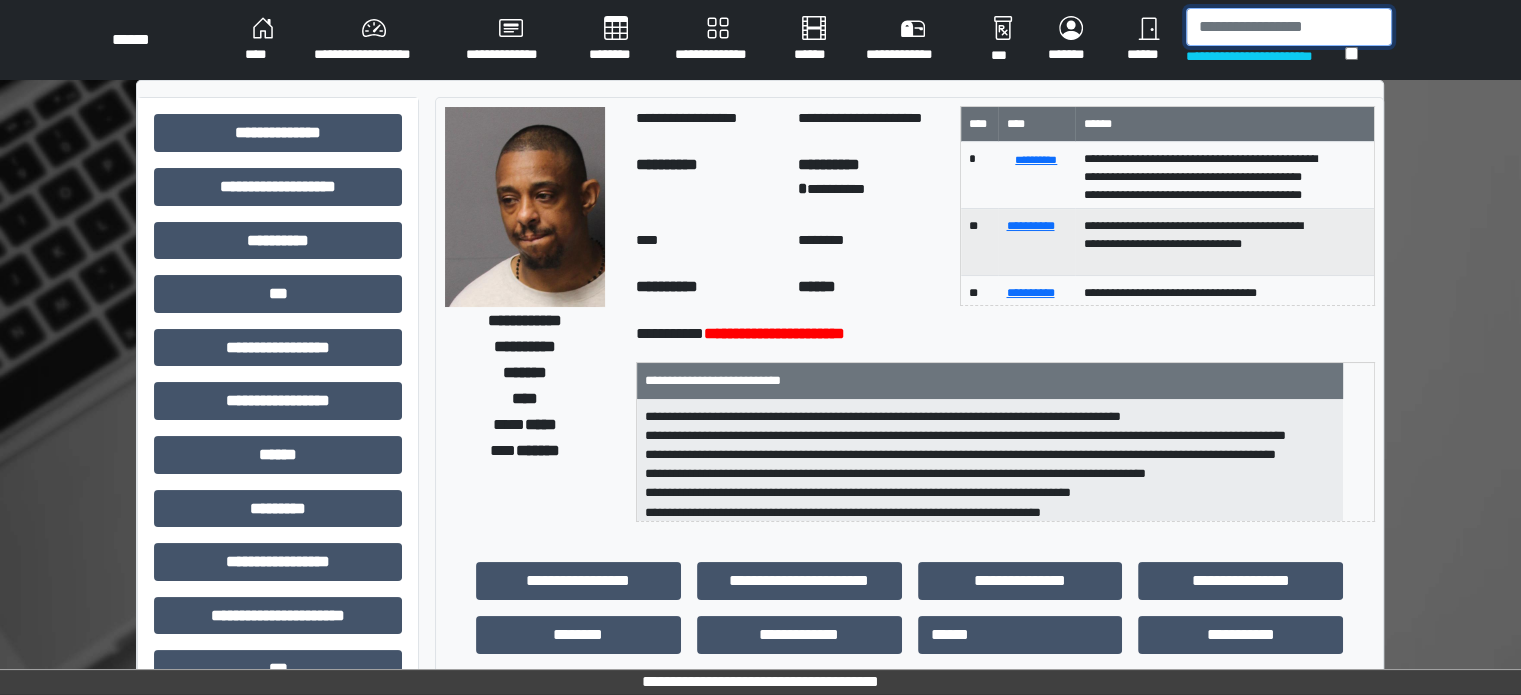 click at bounding box center [1289, 27] 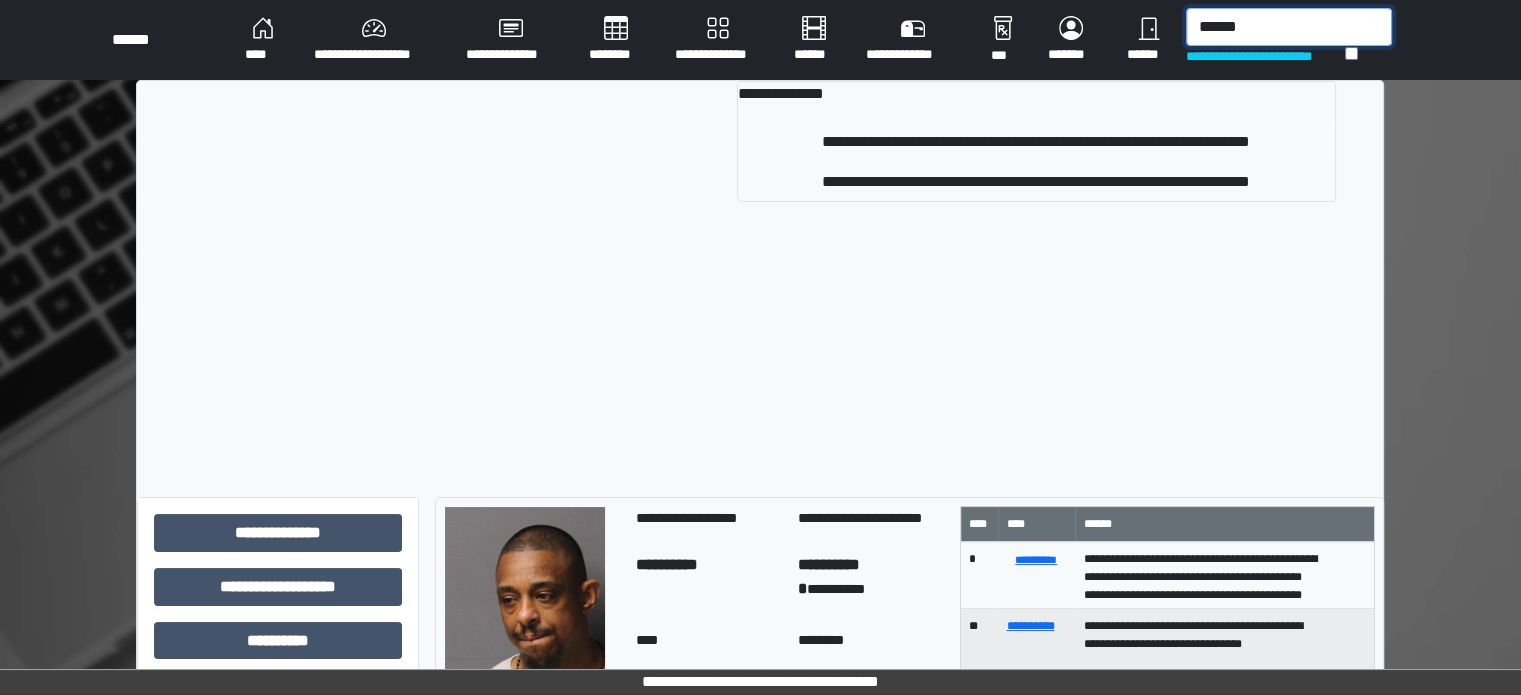 type on "******" 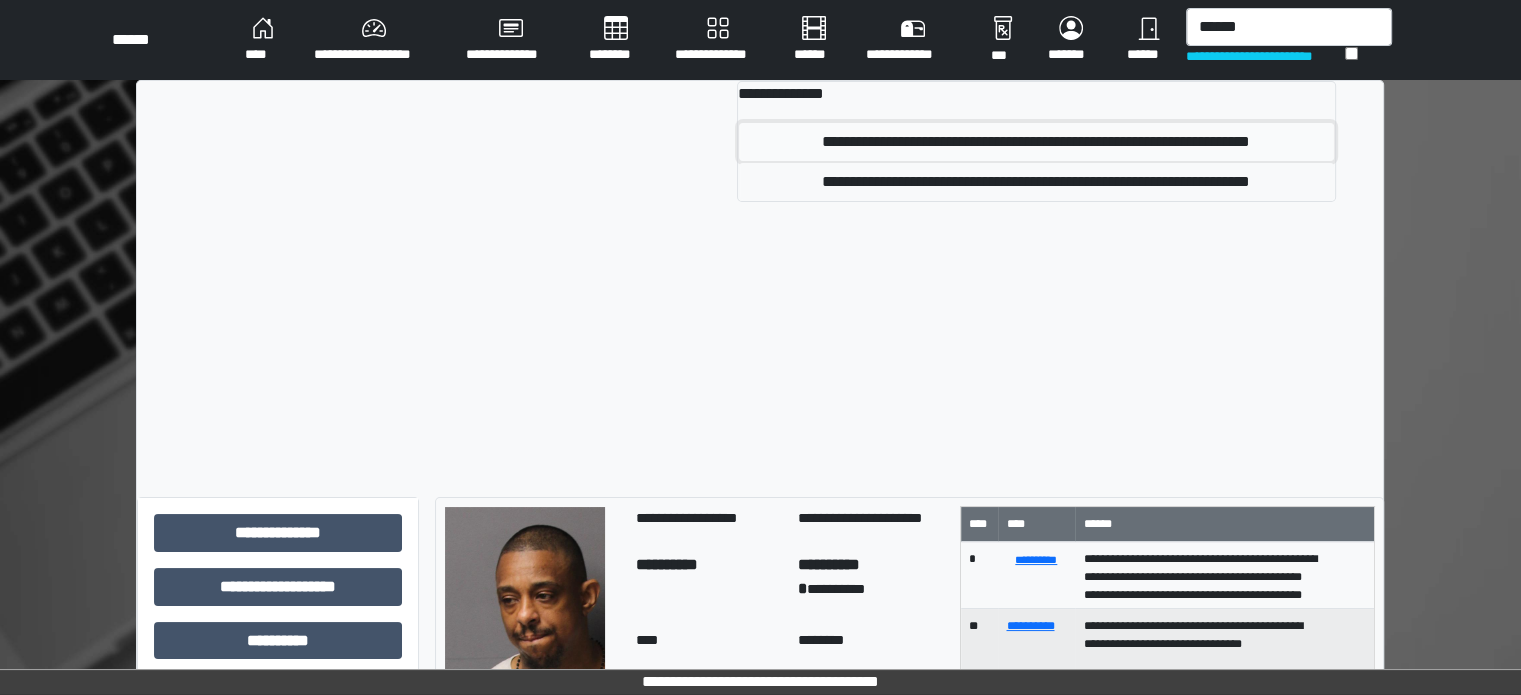 click on "**********" at bounding box center (1036, 142) 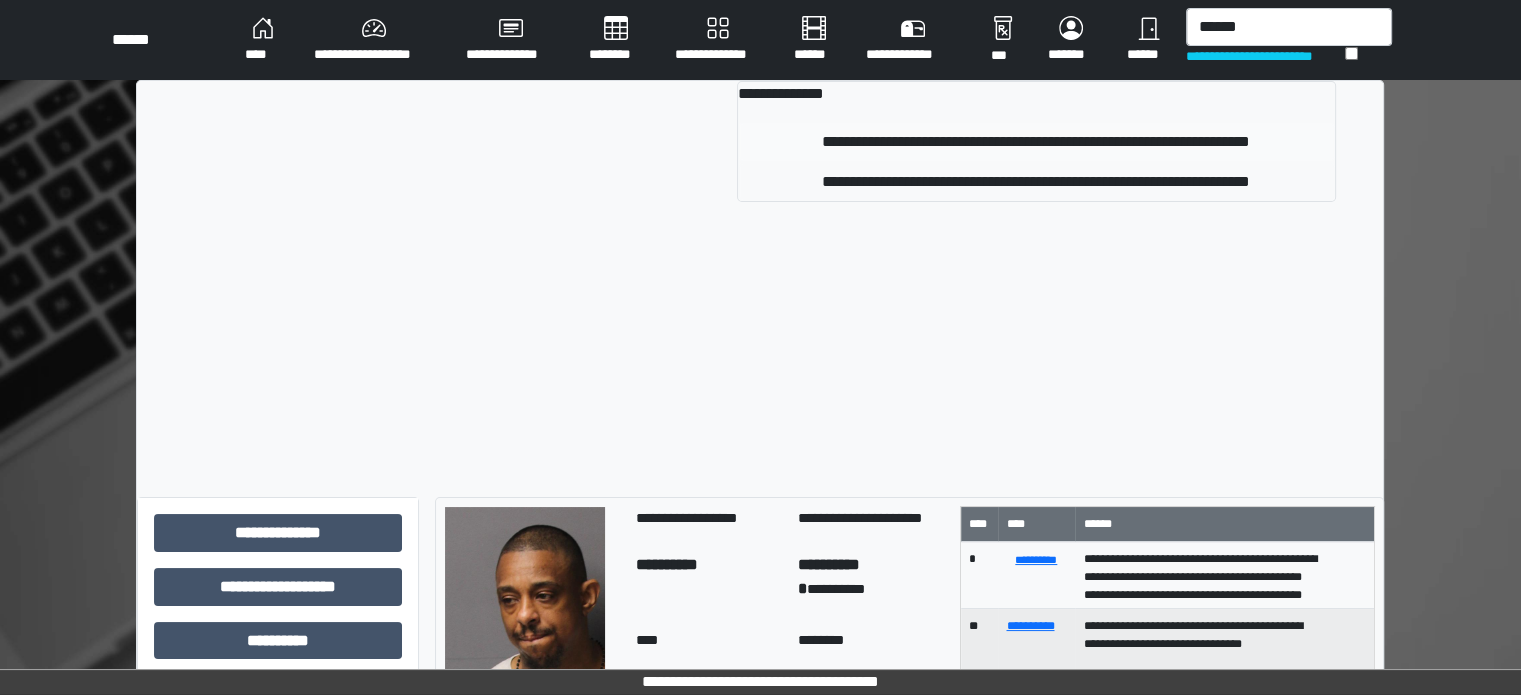 type 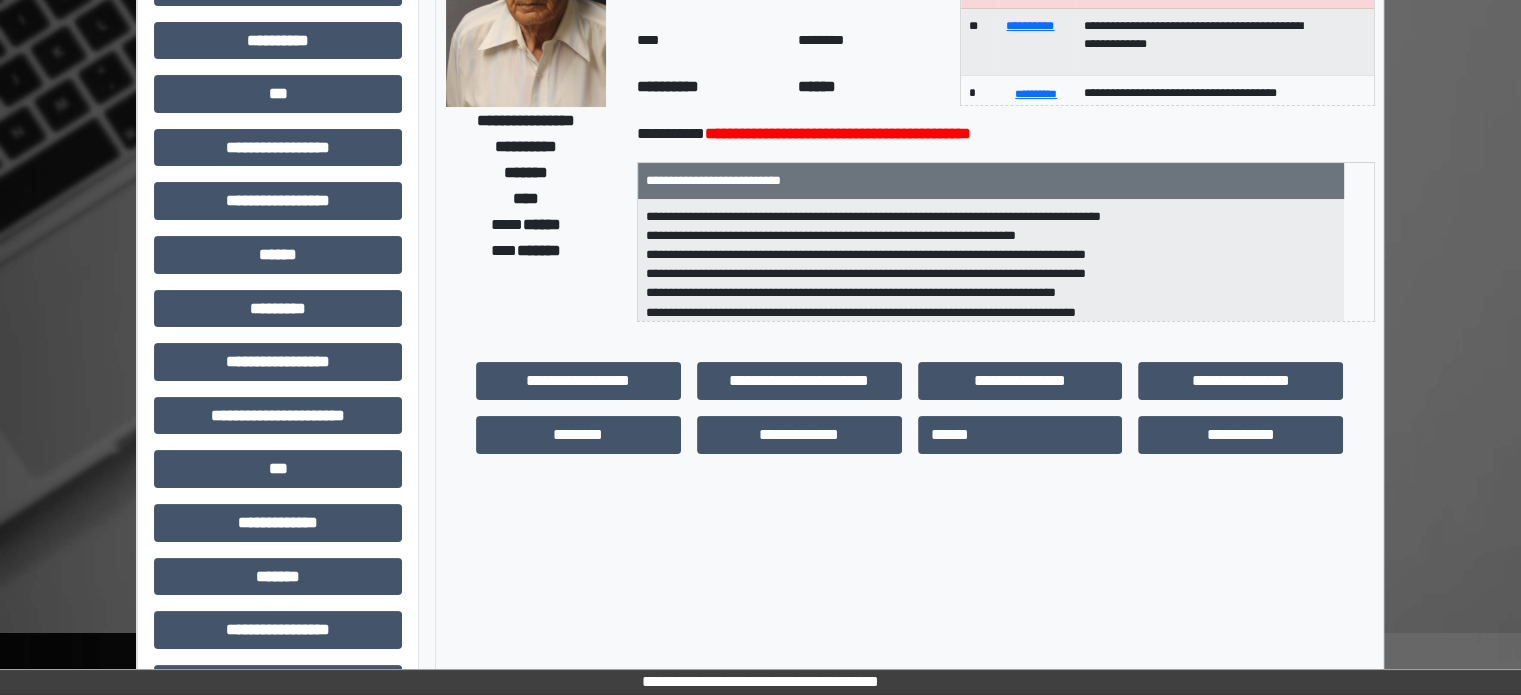 scroll, scrollTop: 300, scrollLeft: 0, axis: vertical 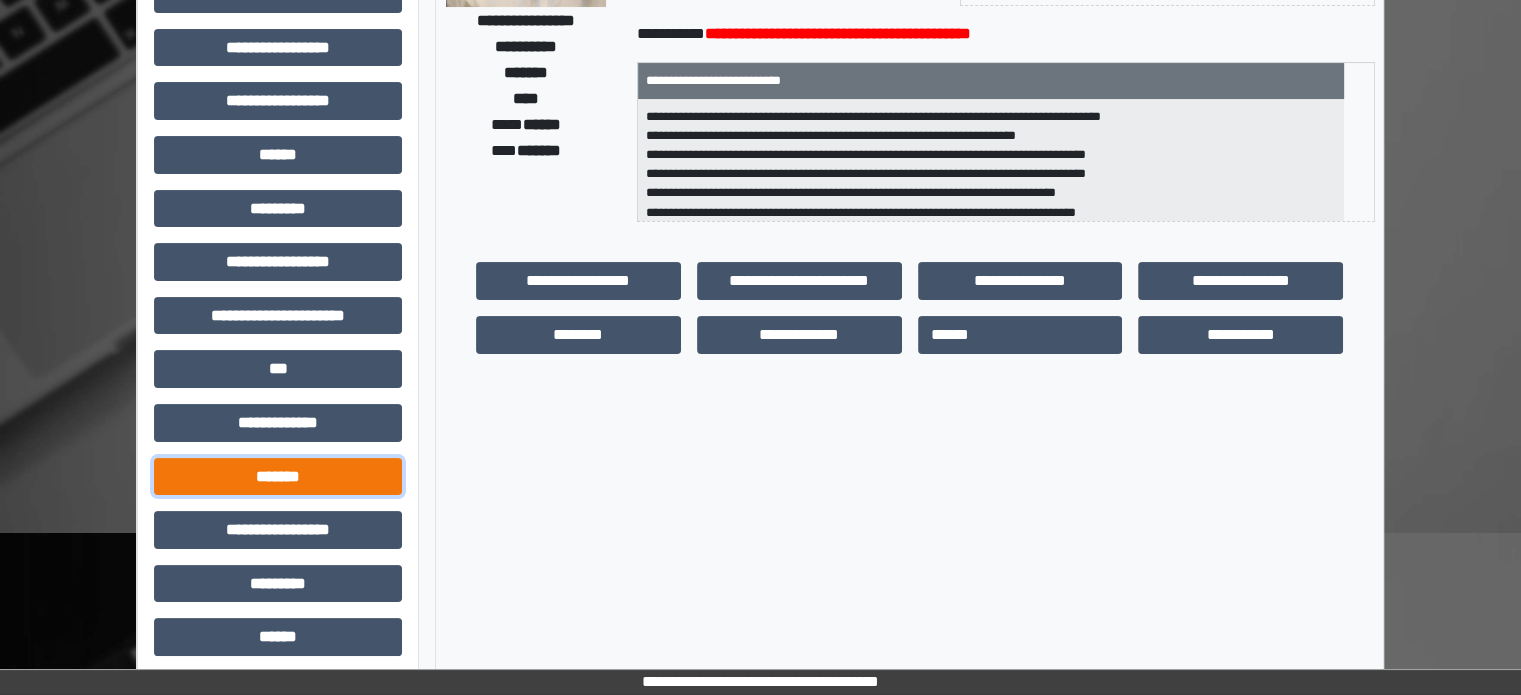 click on "*******" at bounding box center (278, 477) 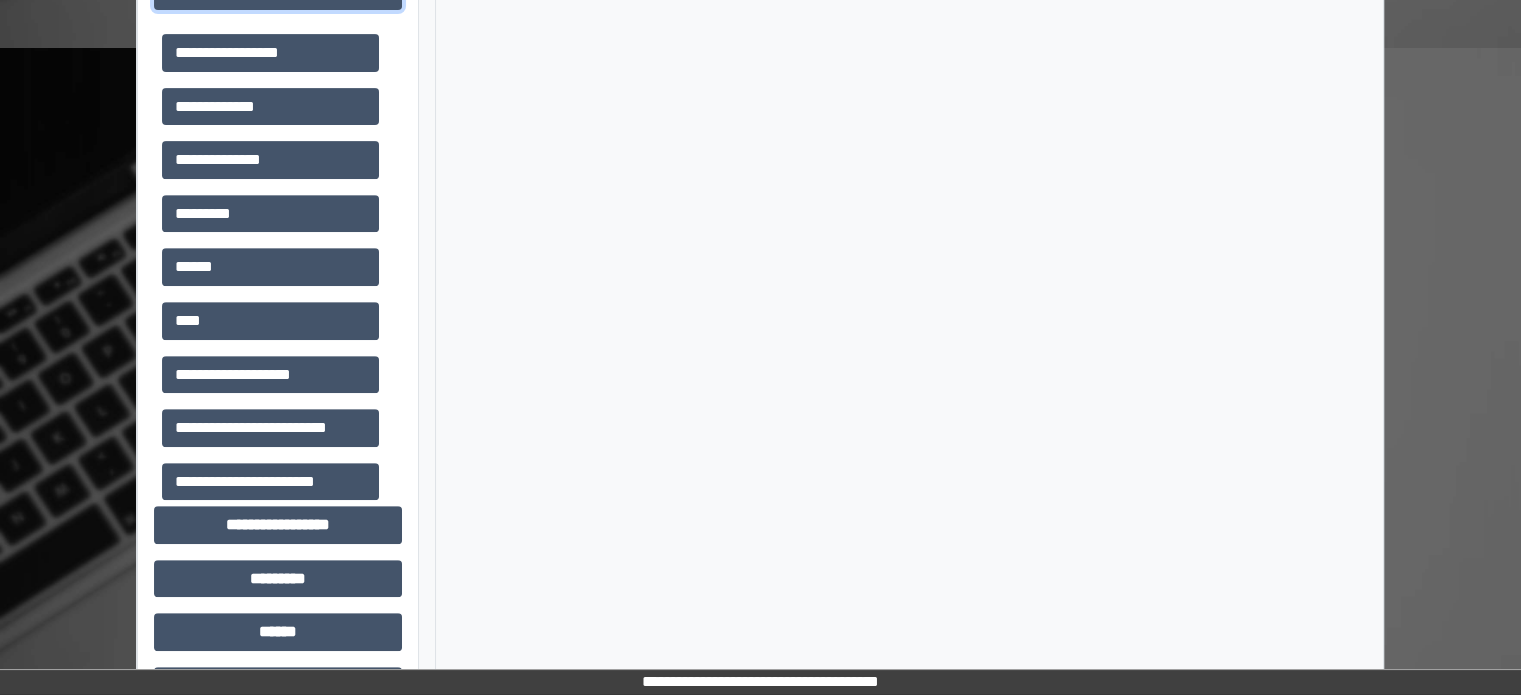 scroll, scrollTop: 900, scrollLeft: 0, axis: vertical 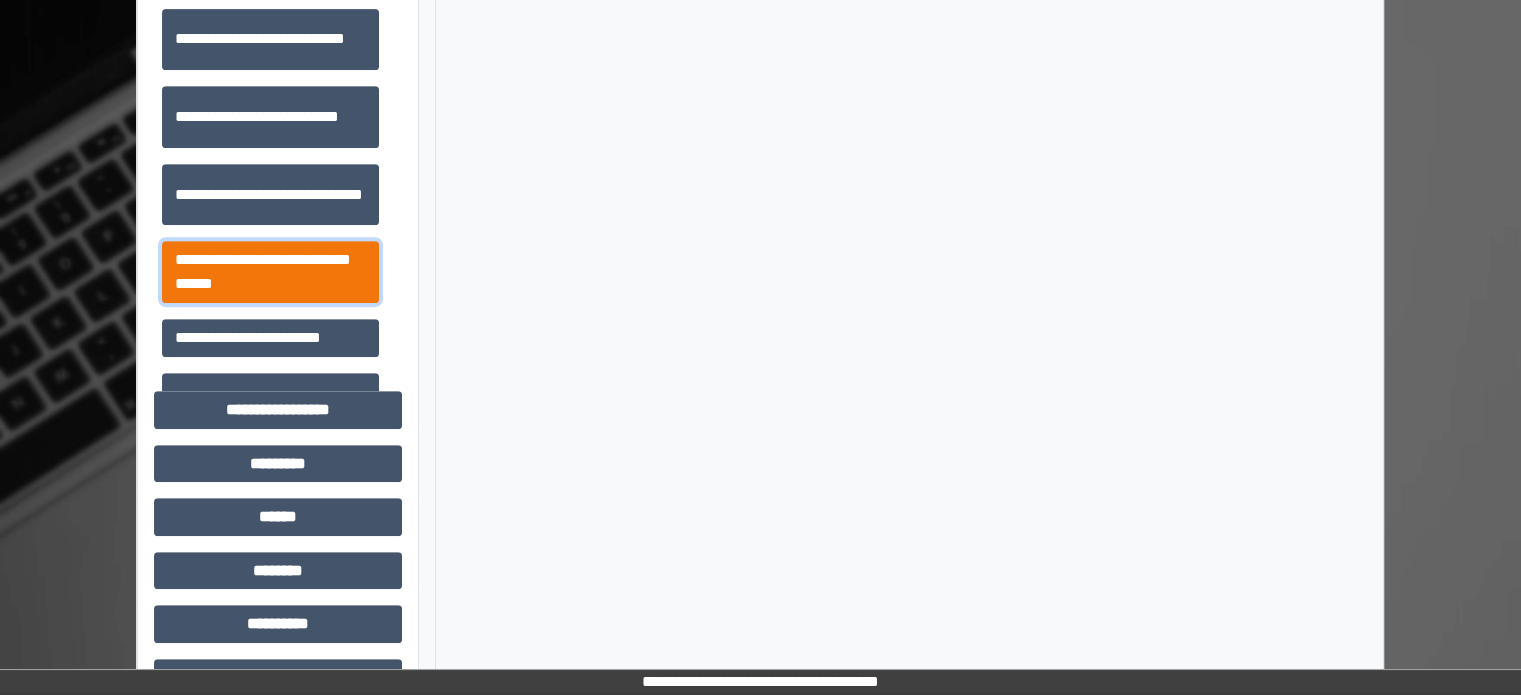 click on "**********" at bounding box center [270, 272] 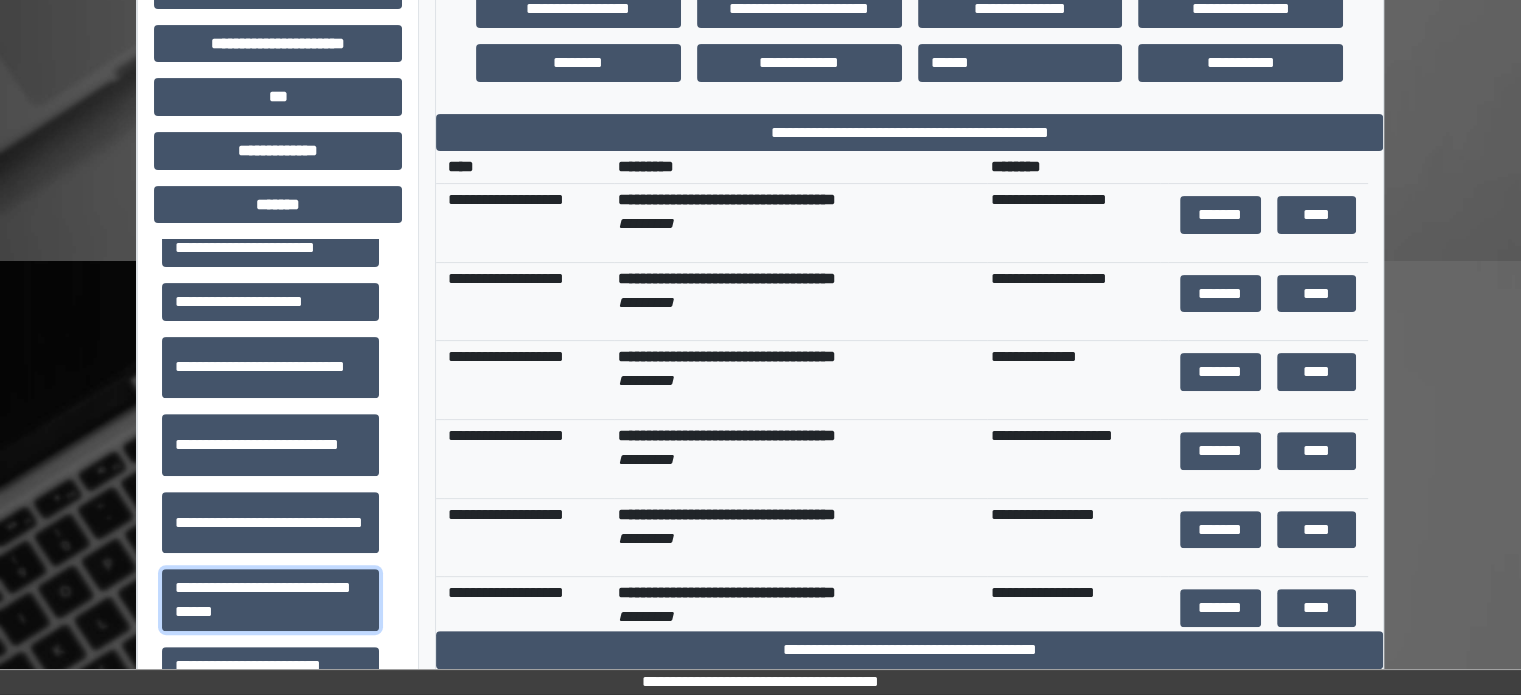 scroll, scrollTop: 500, scrollLeft: 0, axis: vertical 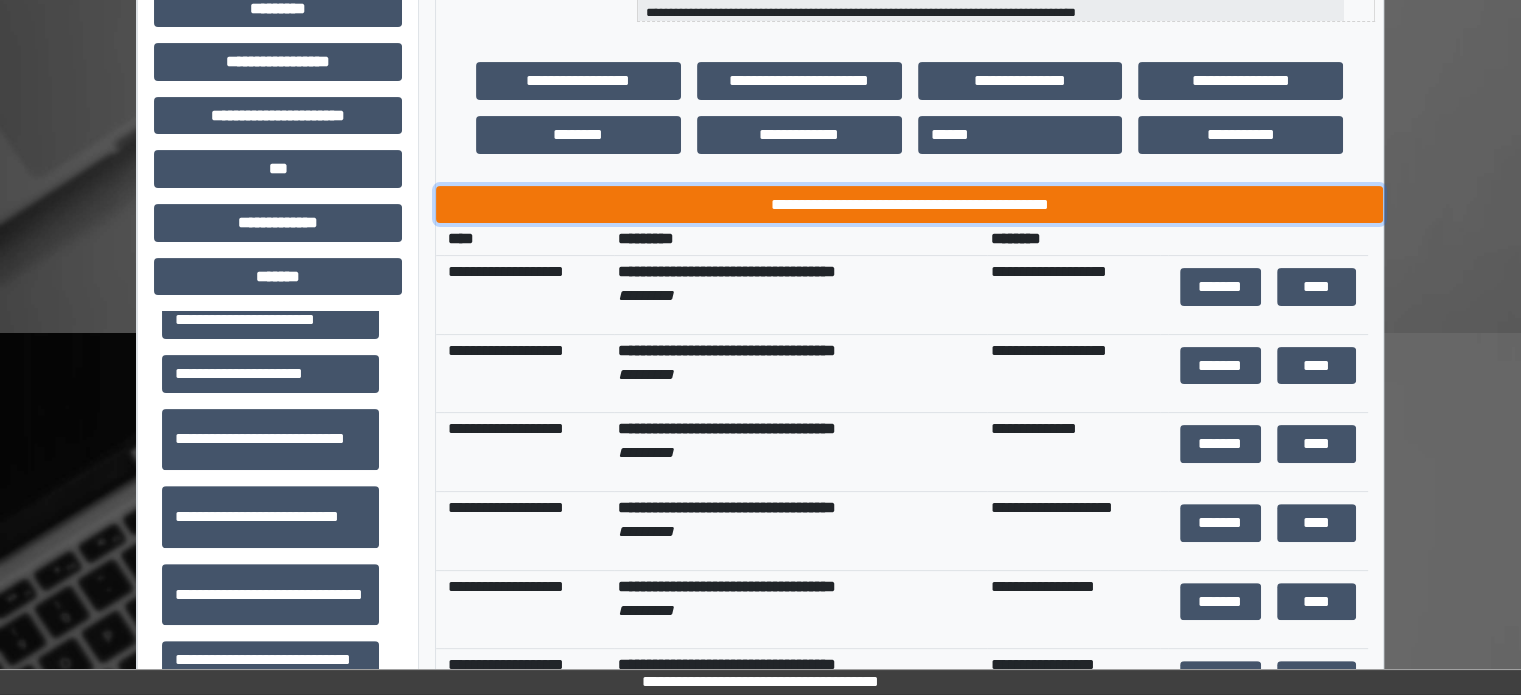 click on "**********" at bounding box center (909, 205) 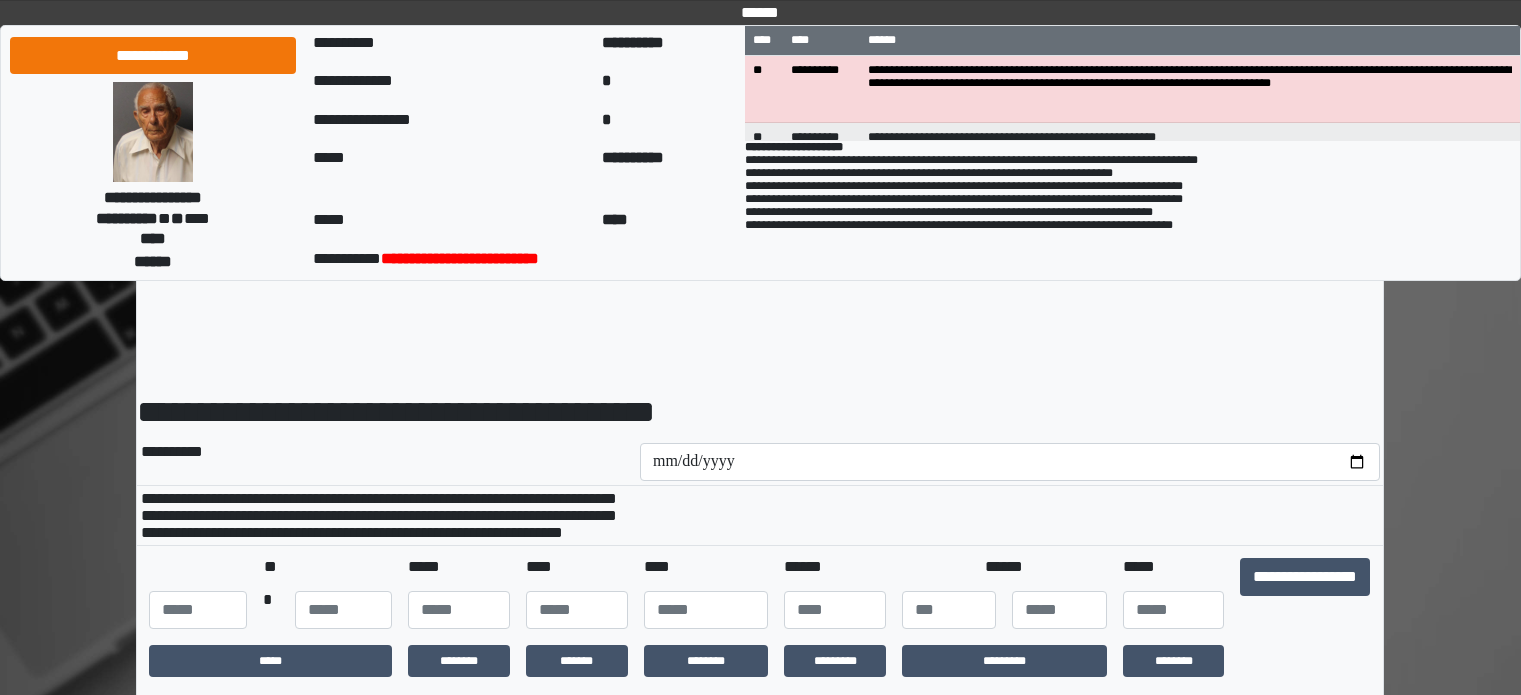 scroll, scrollTop: 0, scrollLeft: 0, axis: both 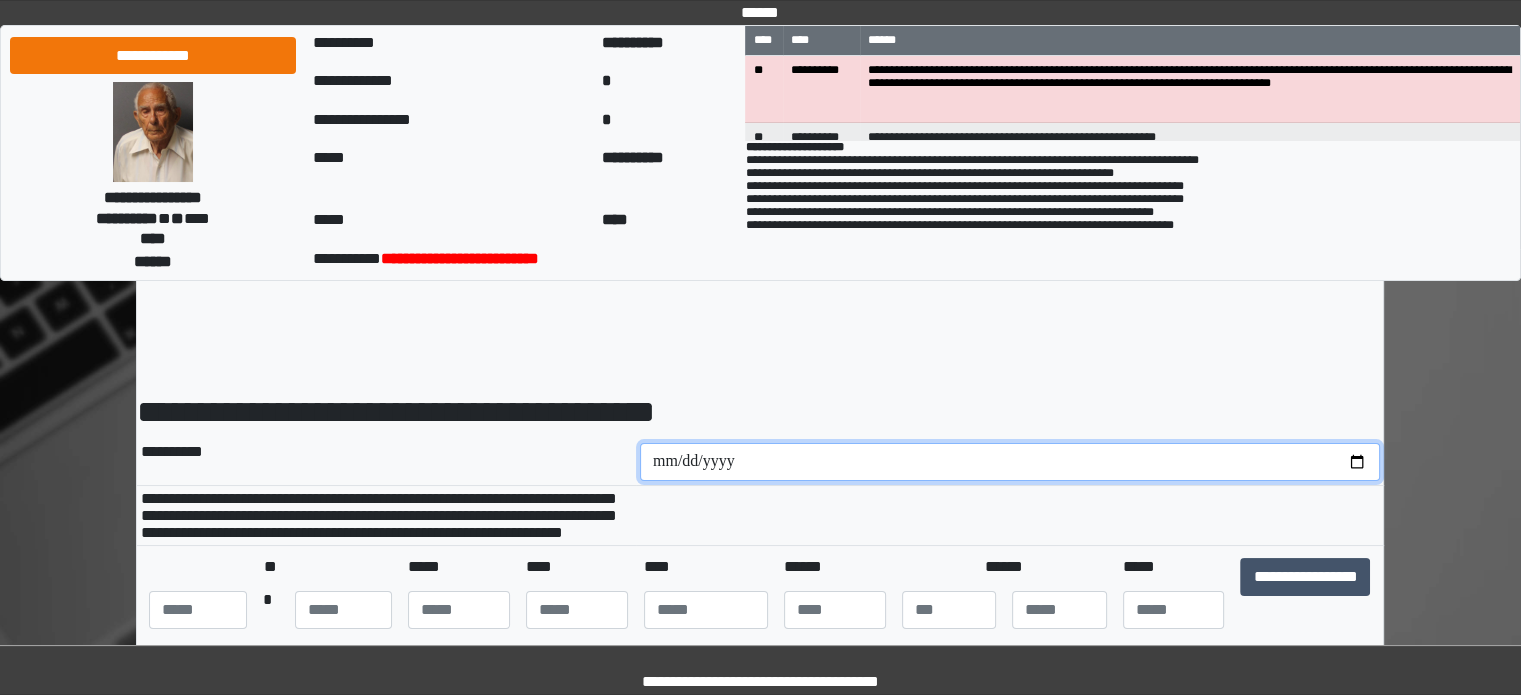 click at bounding box center [1010, 462] 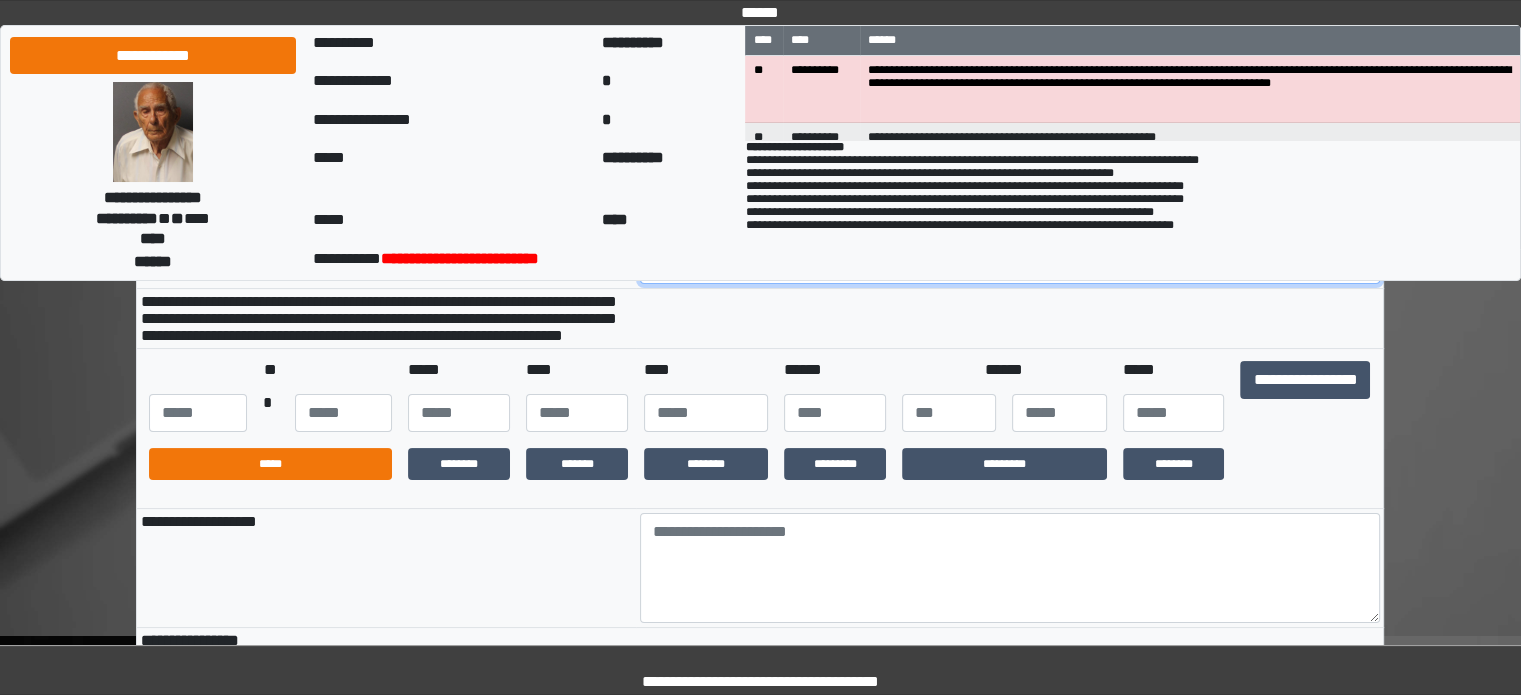 scroll, scrollTop: 200, scrollLeft: 0, axis: vertical 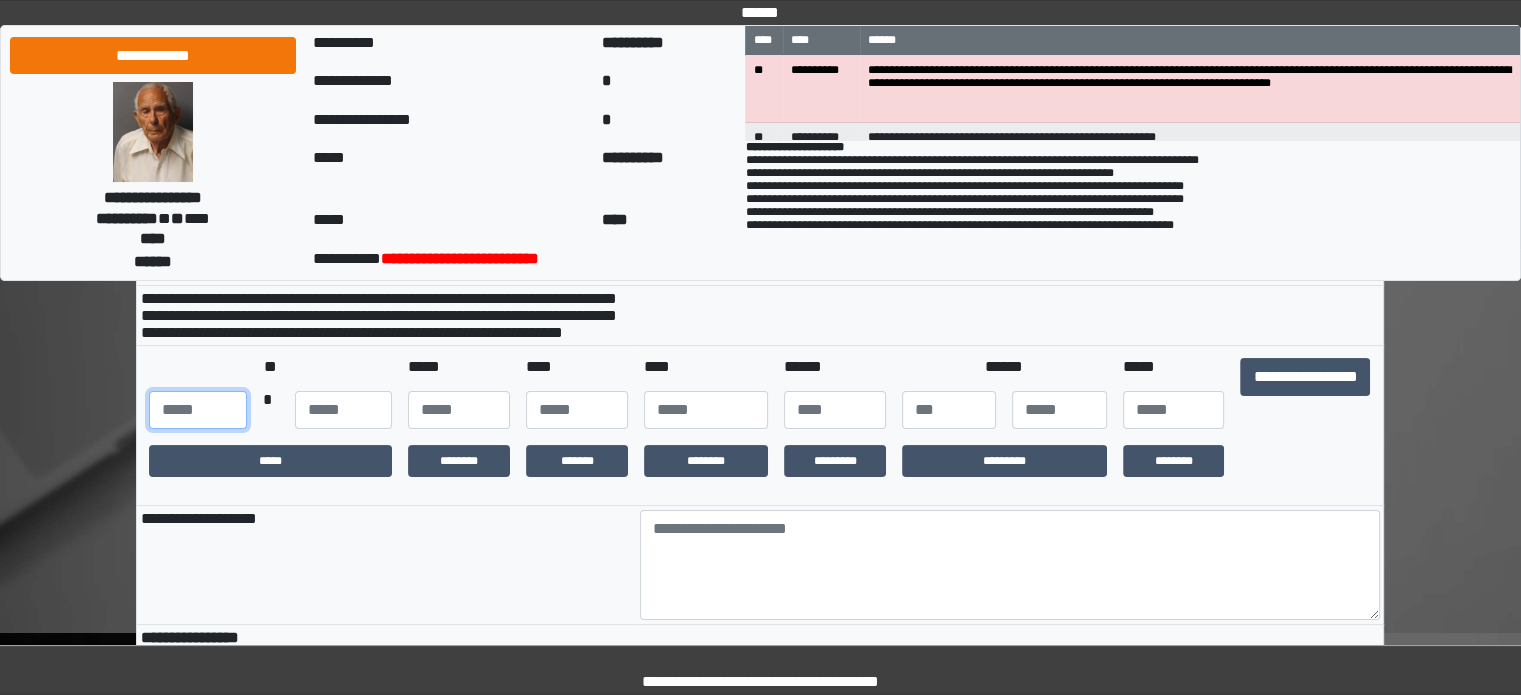 click at bounding box center (197, 410) 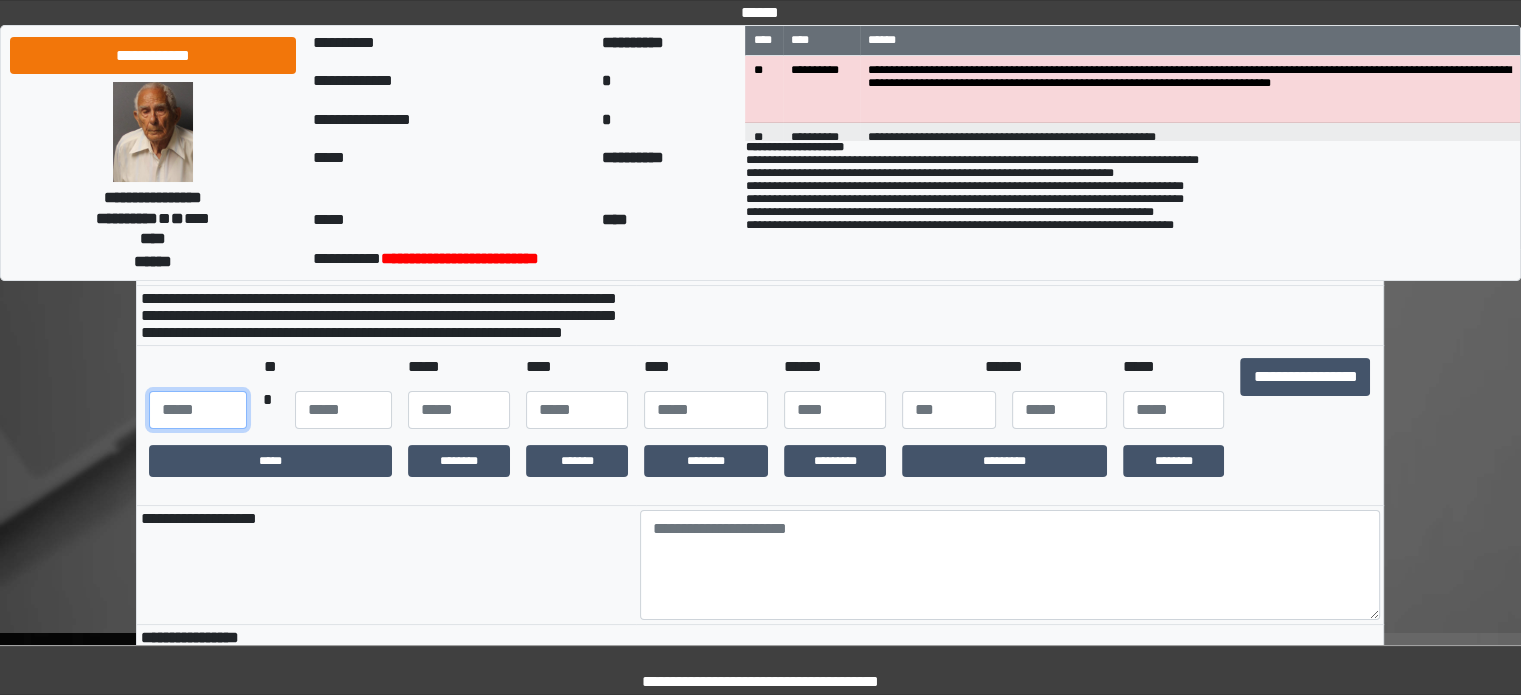 type on "***" 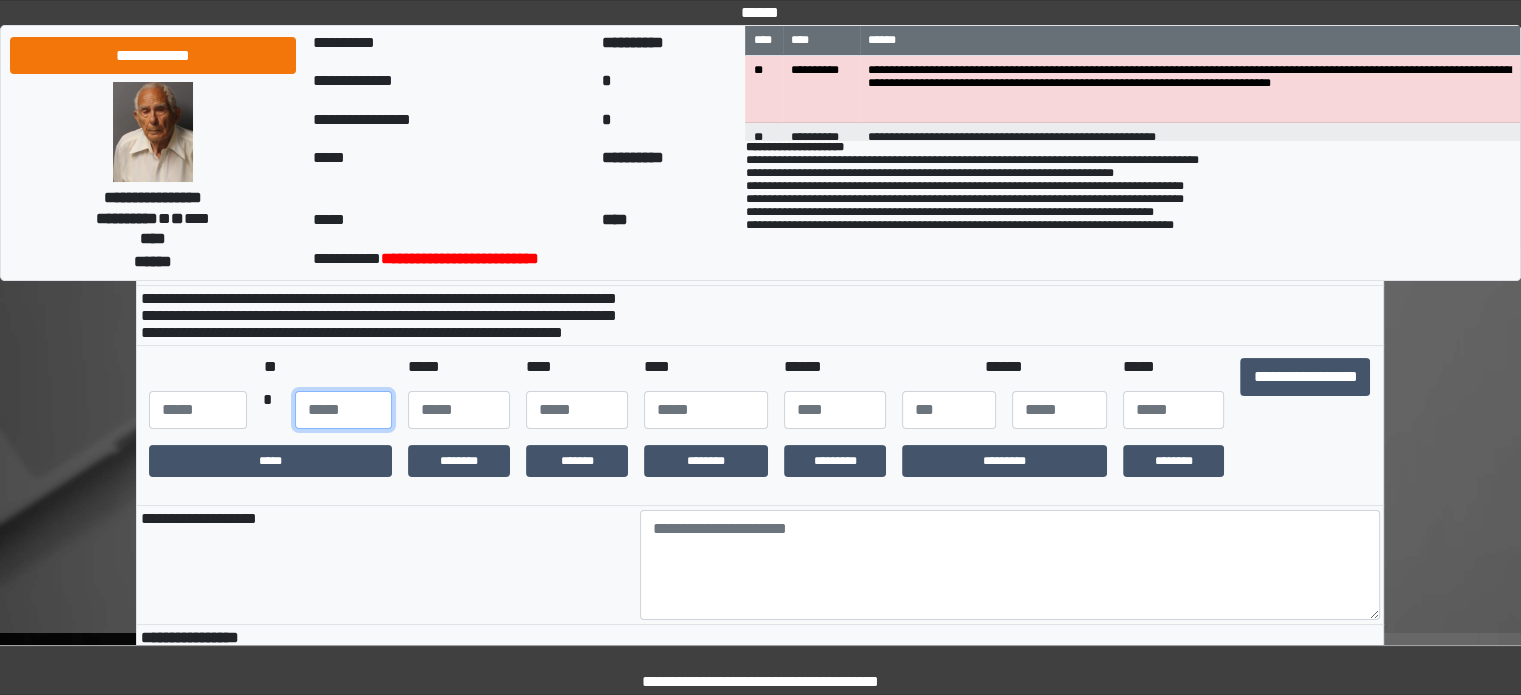 type on "**" 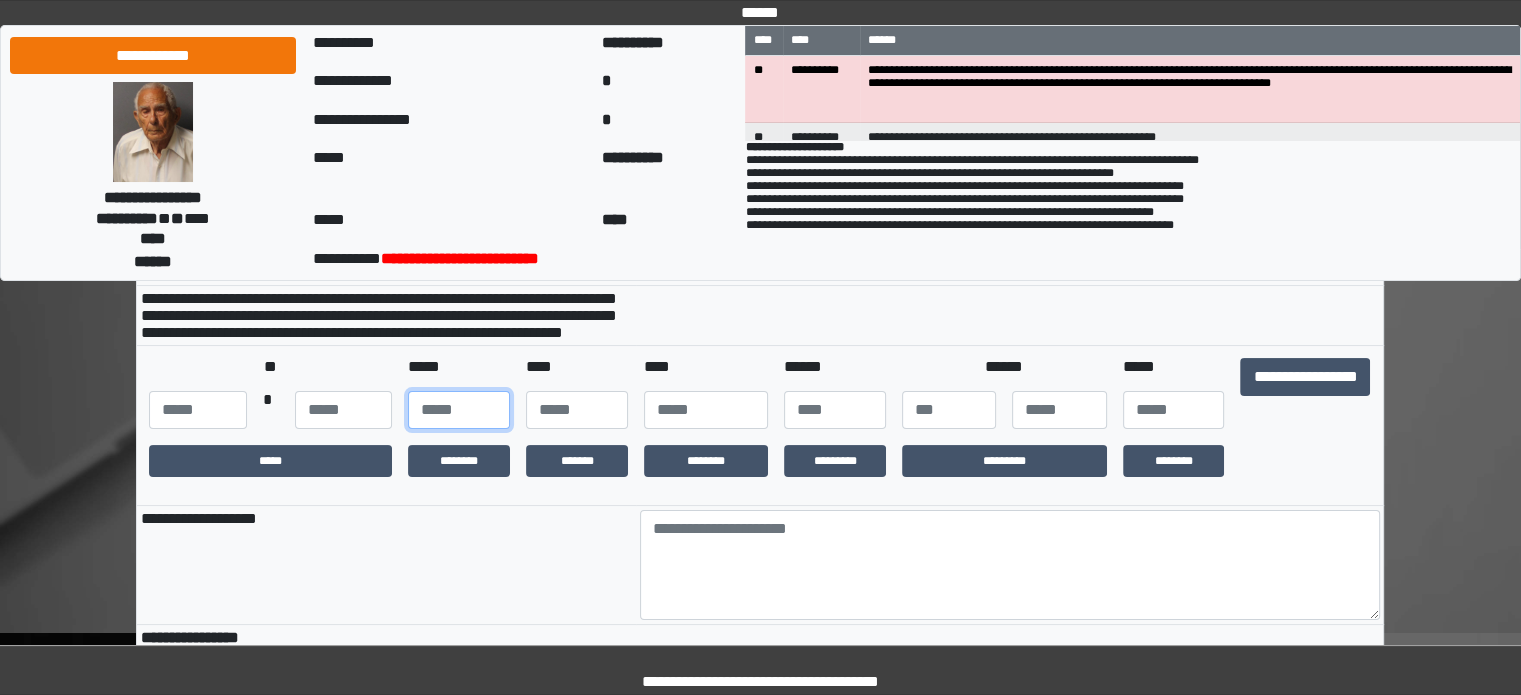 type on "**" 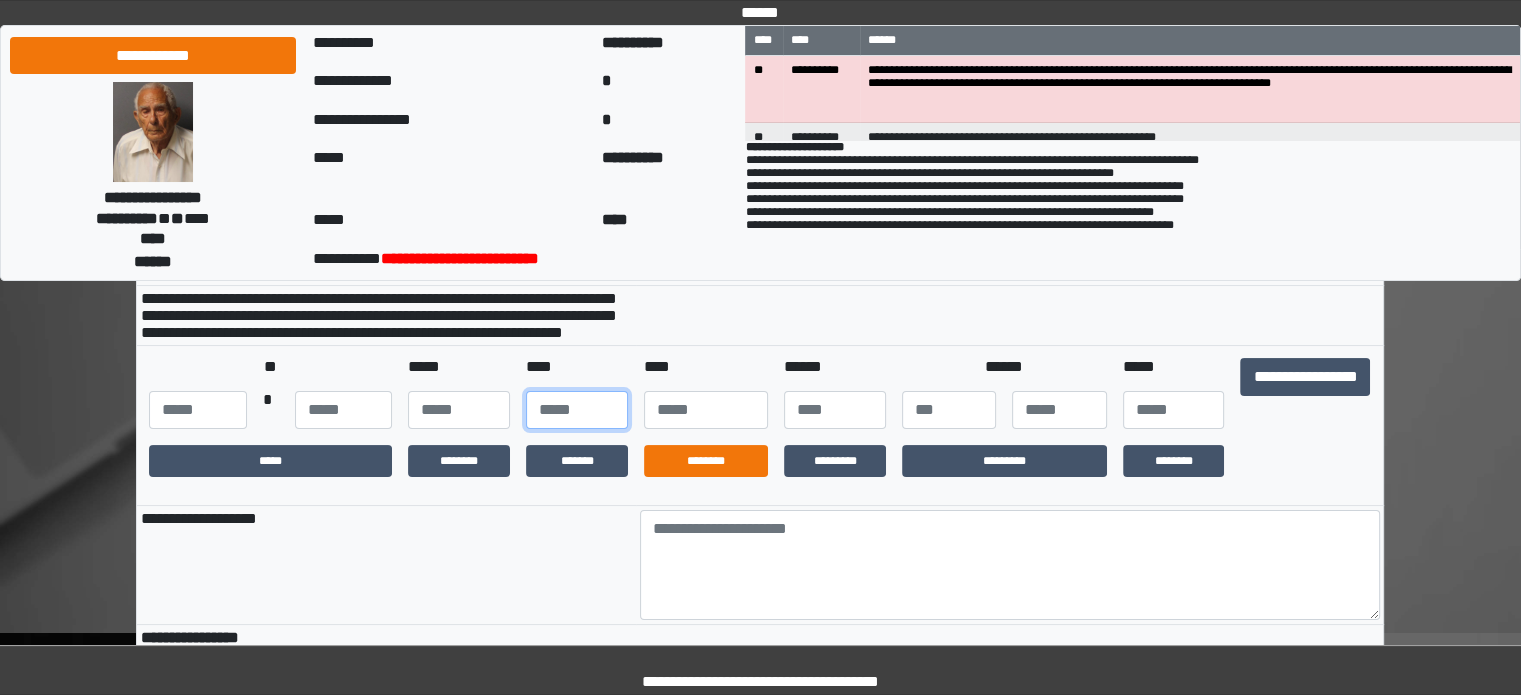 type on "**" 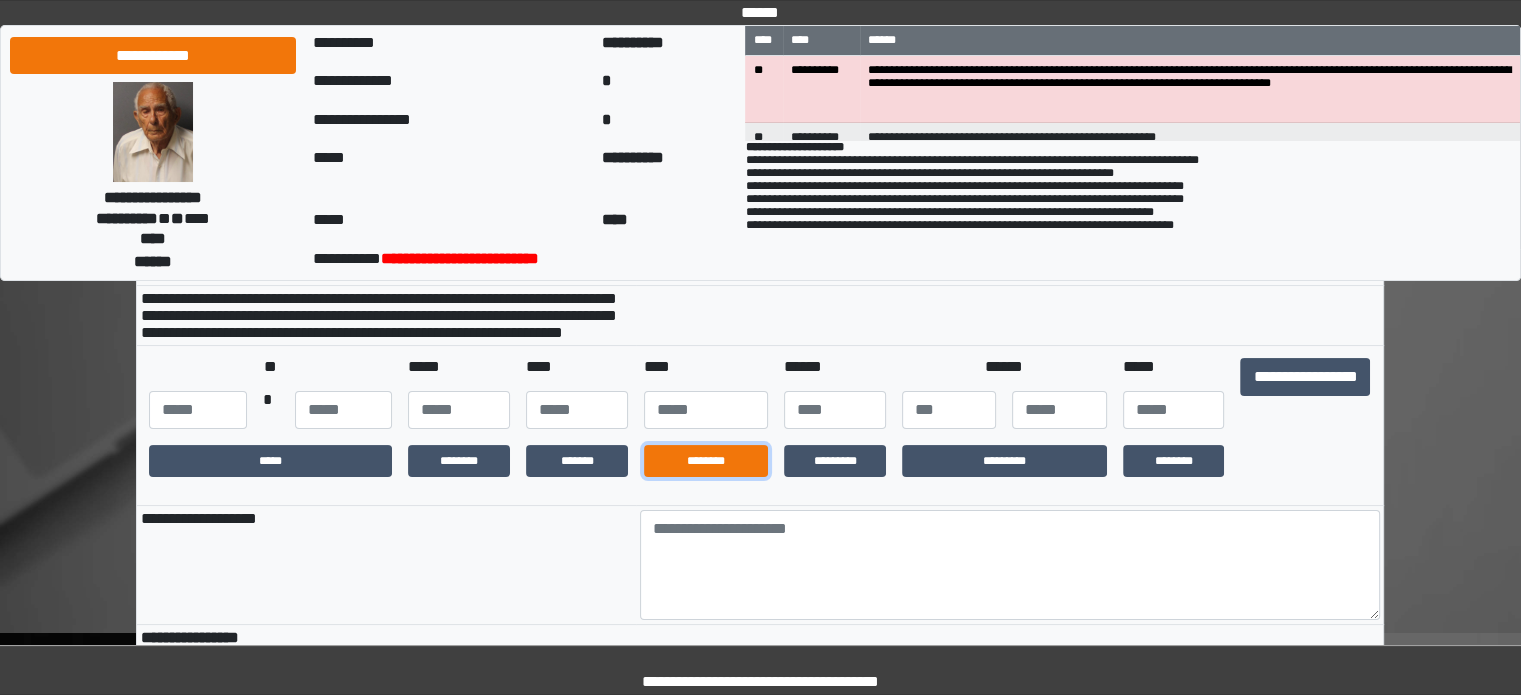click on "********" at bounding box center [706, 461] 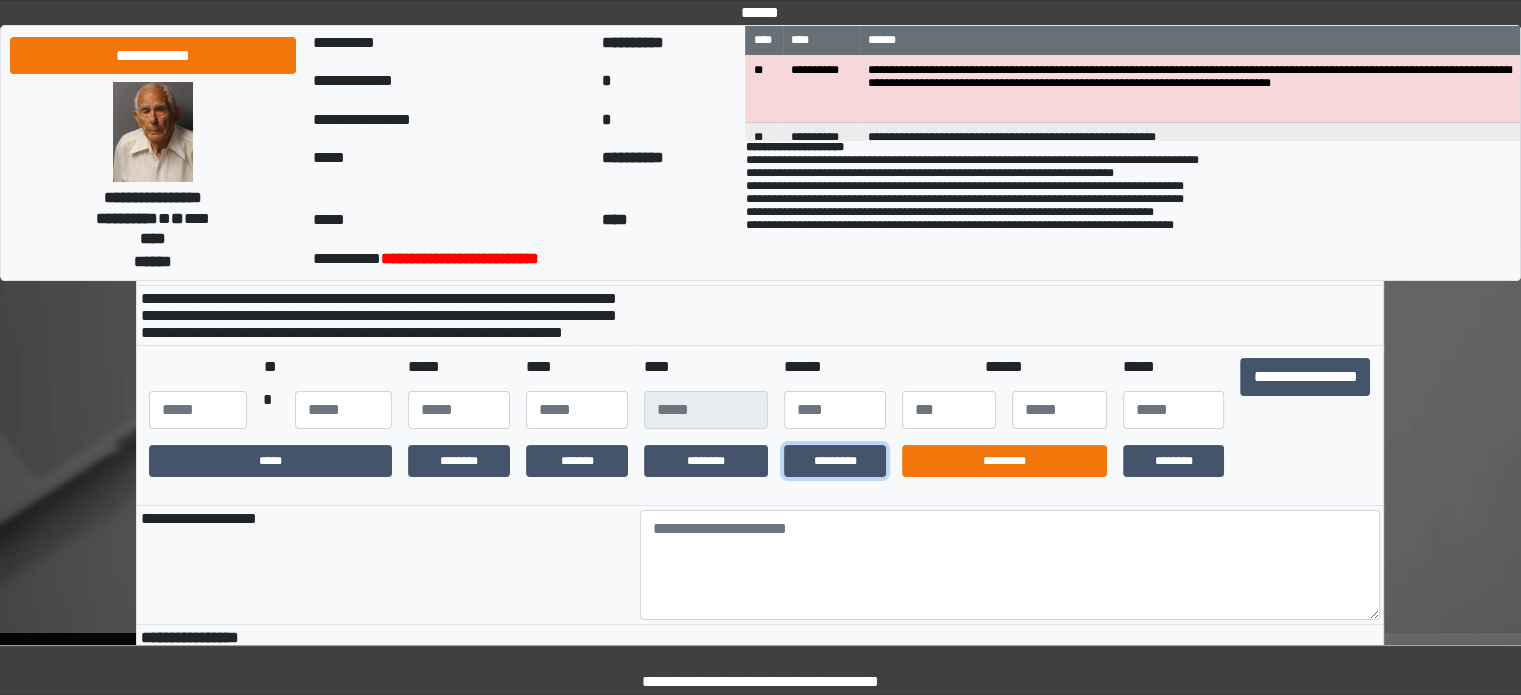 drag, startPoint x: 805, startPoint y: 491, endPoint x: 910, endPoint y: 495, distance: 105.076164 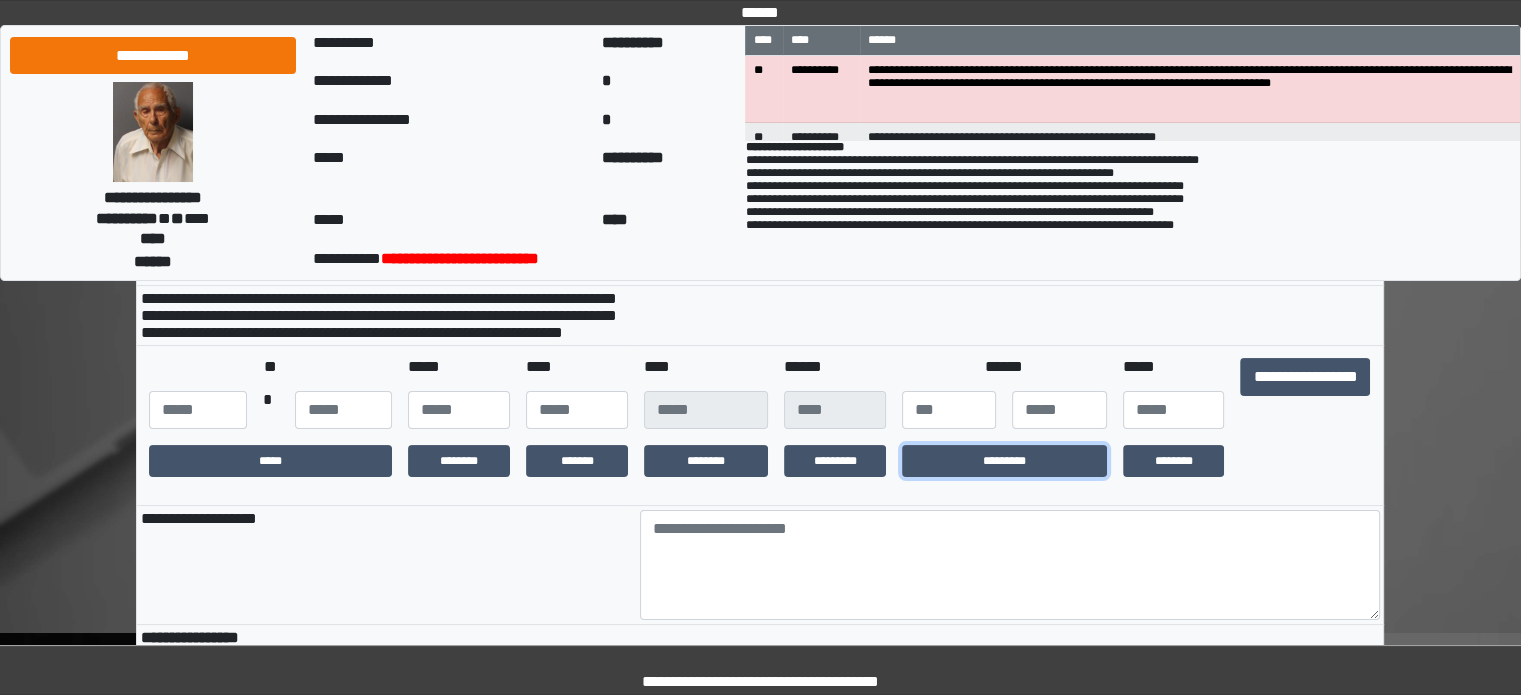 drag, startPoint x: 952, startPoint y: 499, endPoint x: 1104, endPoint y: 484, distance: 152.73834 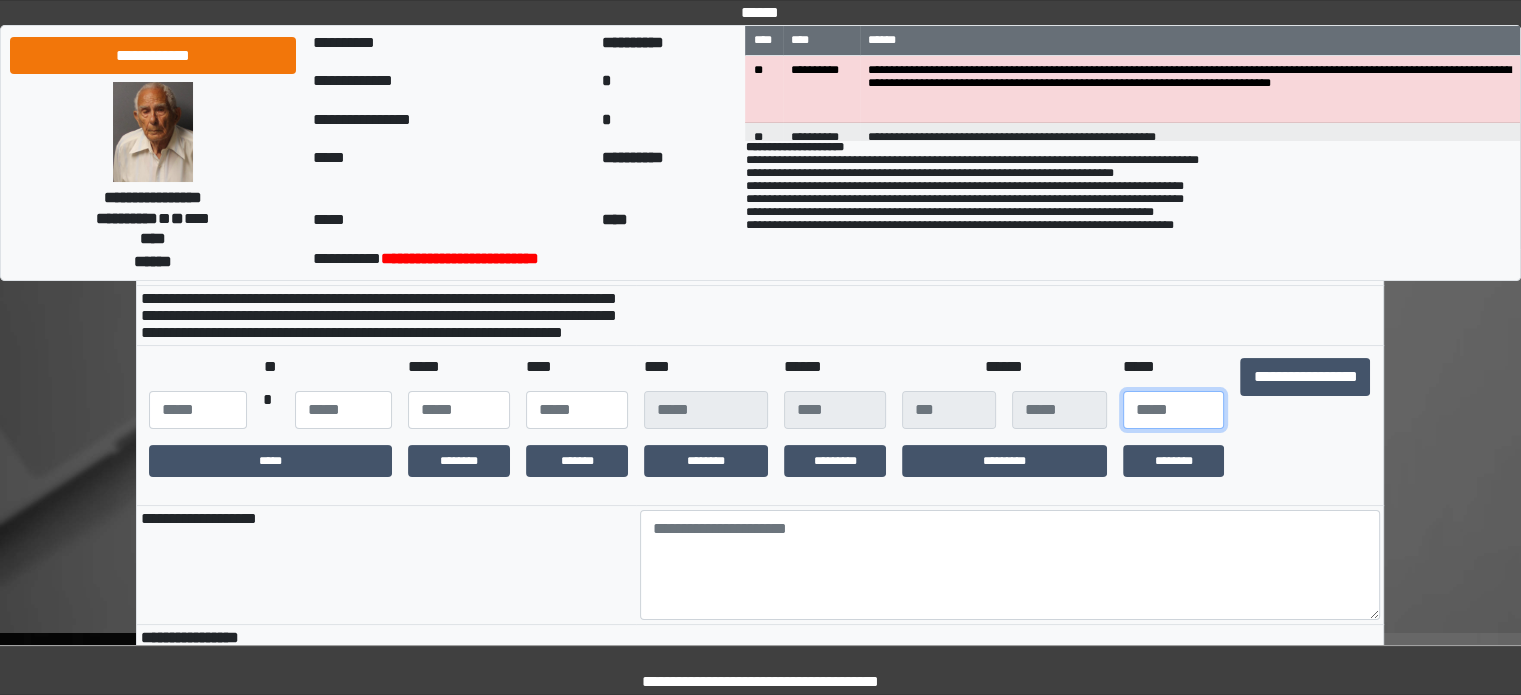 click on "*" at bounding box center (1174, 410) 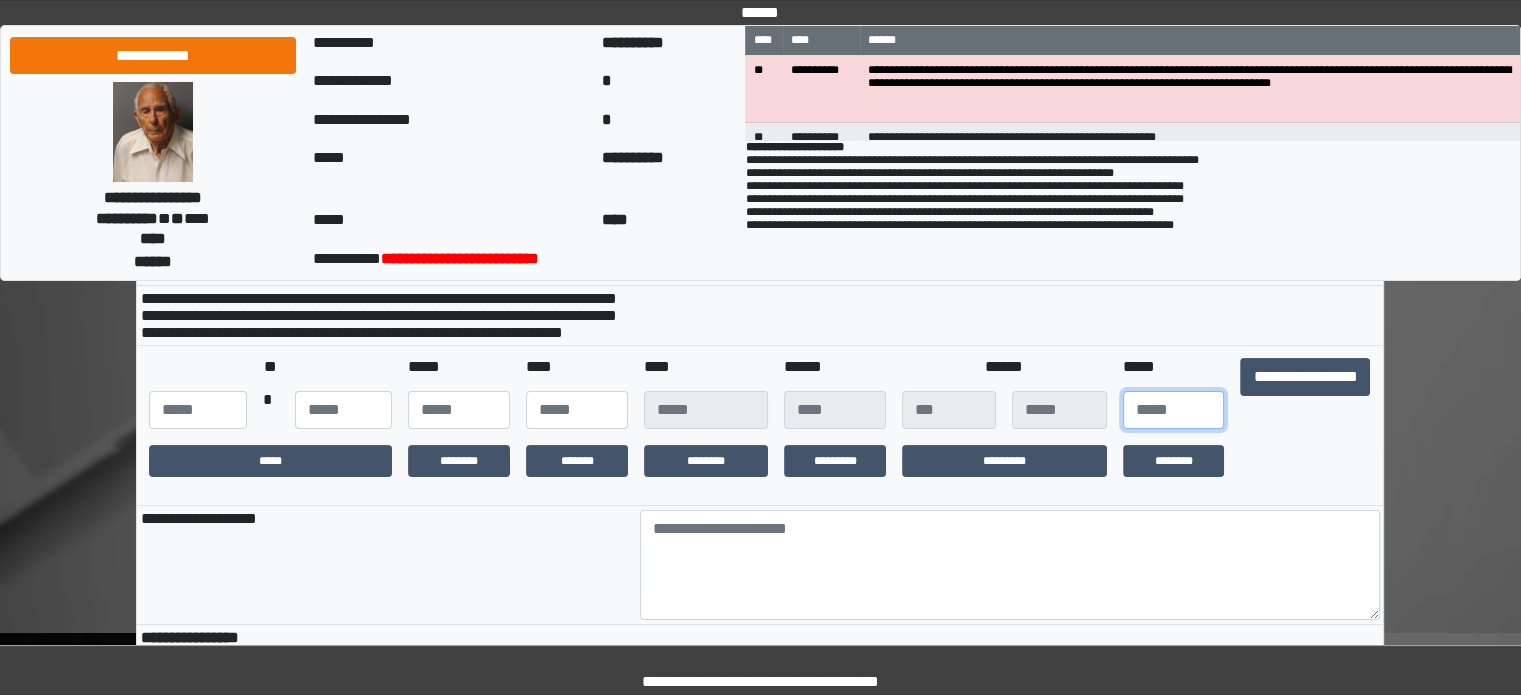 type on "*" 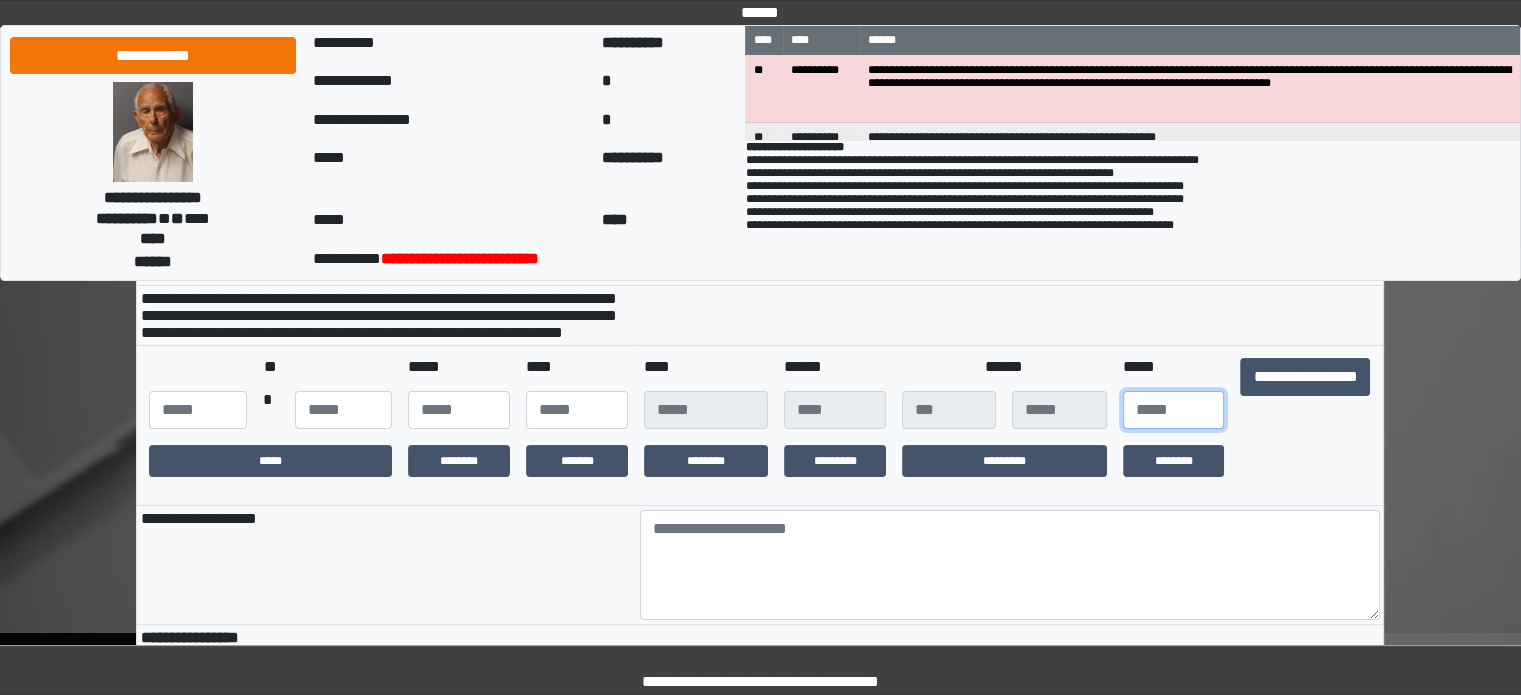 type on "**" 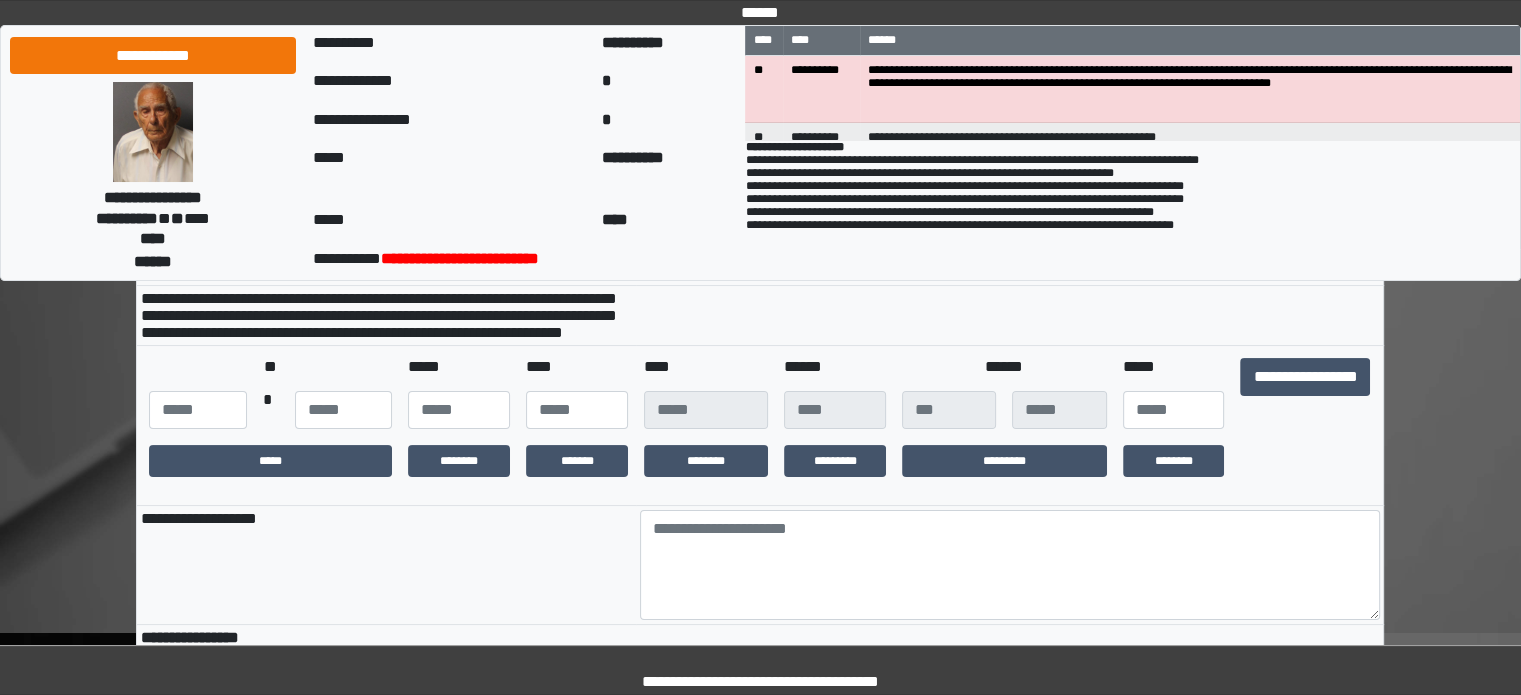 click at bounding box center (1010, 316) 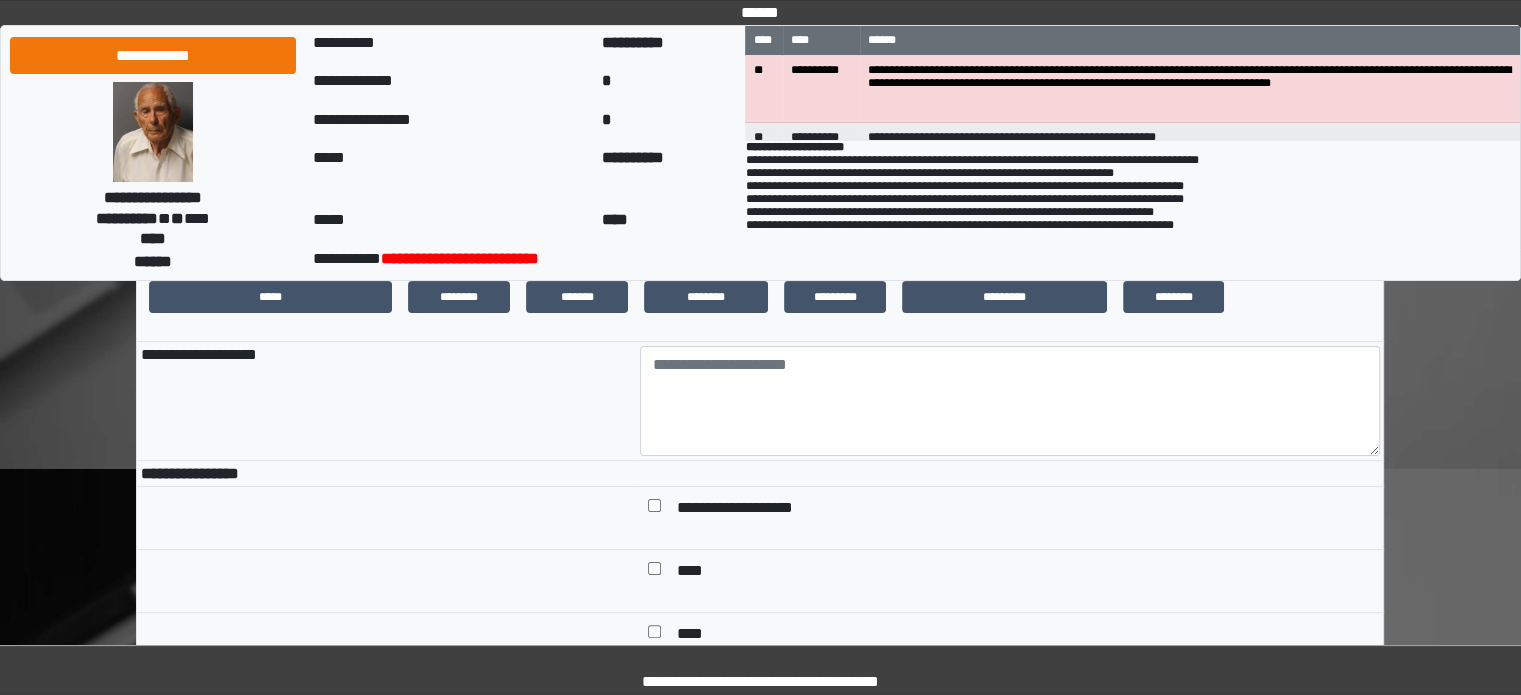 scroll, scrollTop: 400, scrollLeft: 0, axis: vertical 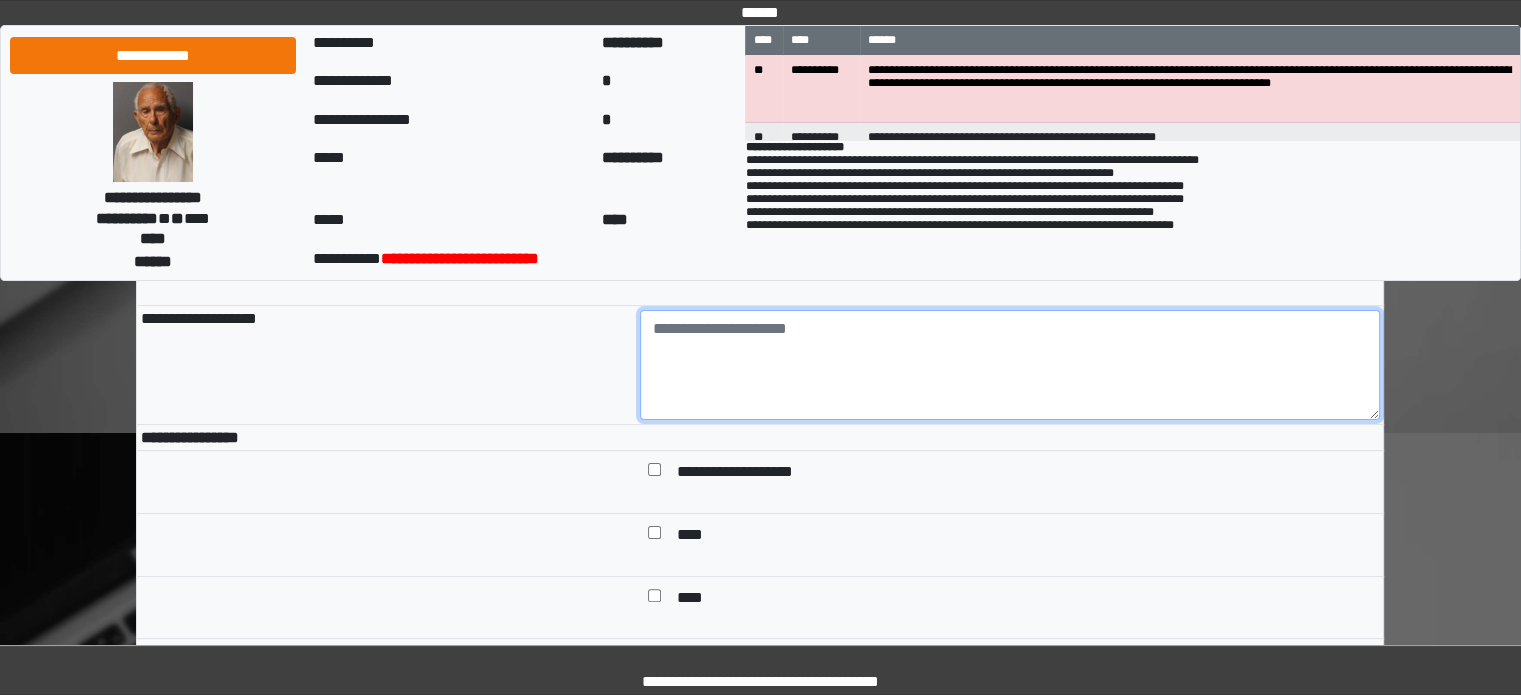 click at bounding box center [1010, 365] 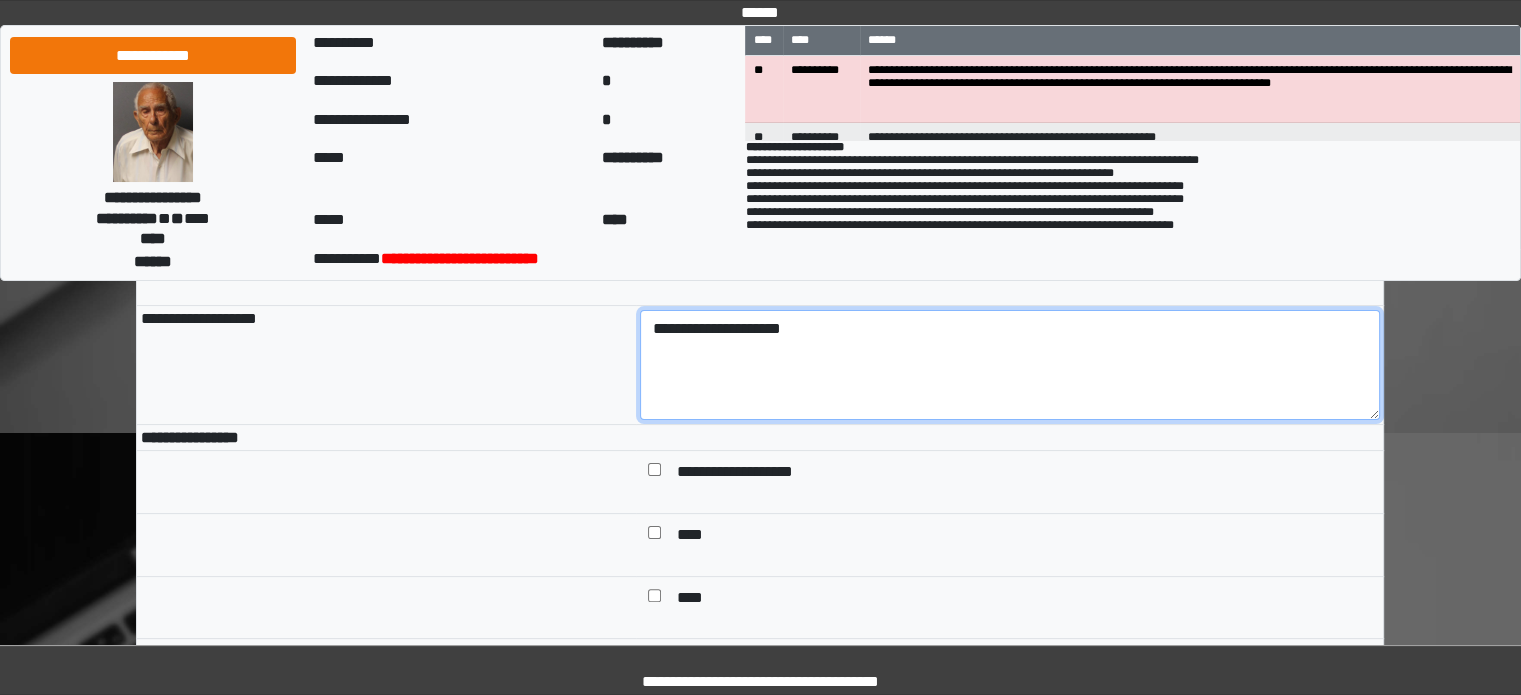 type on "**********" 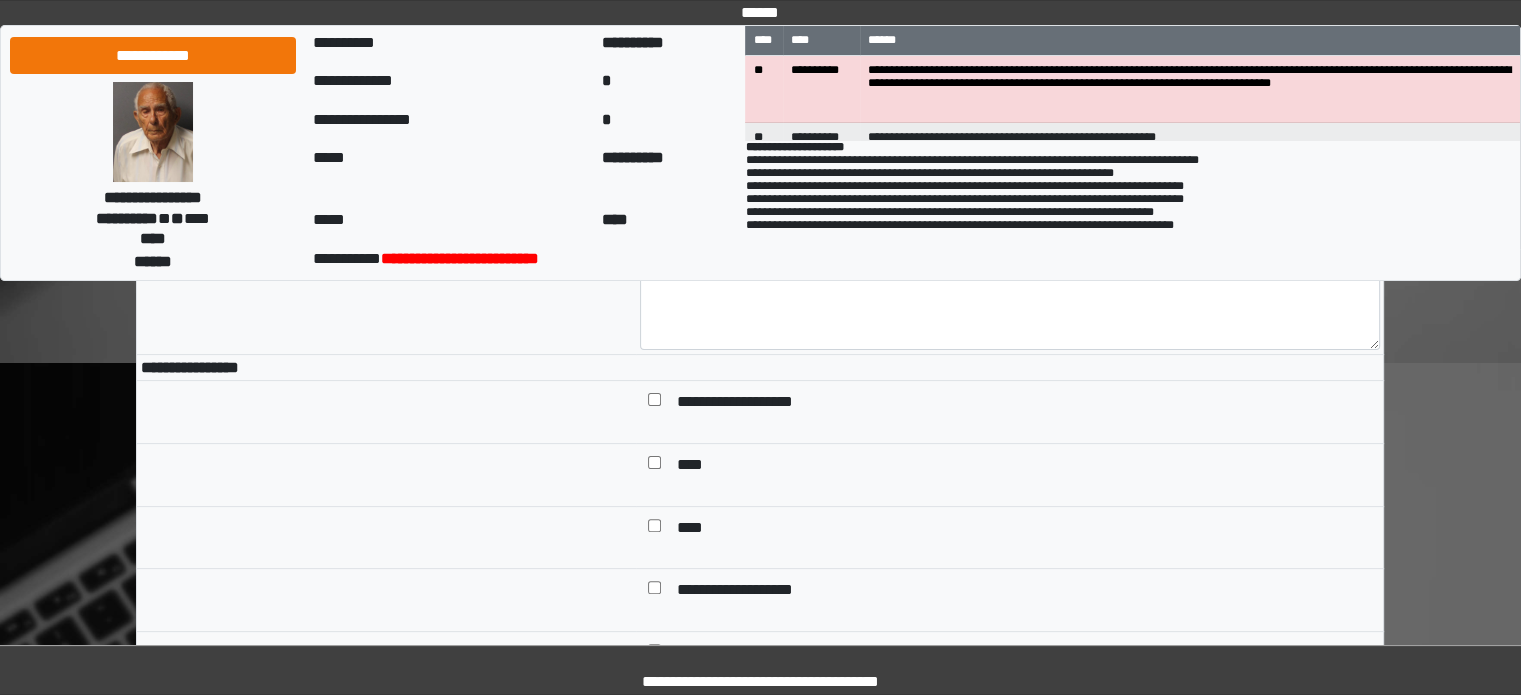 scroll, scrollTop: 800, scrollLeft: 0, axis: vertical 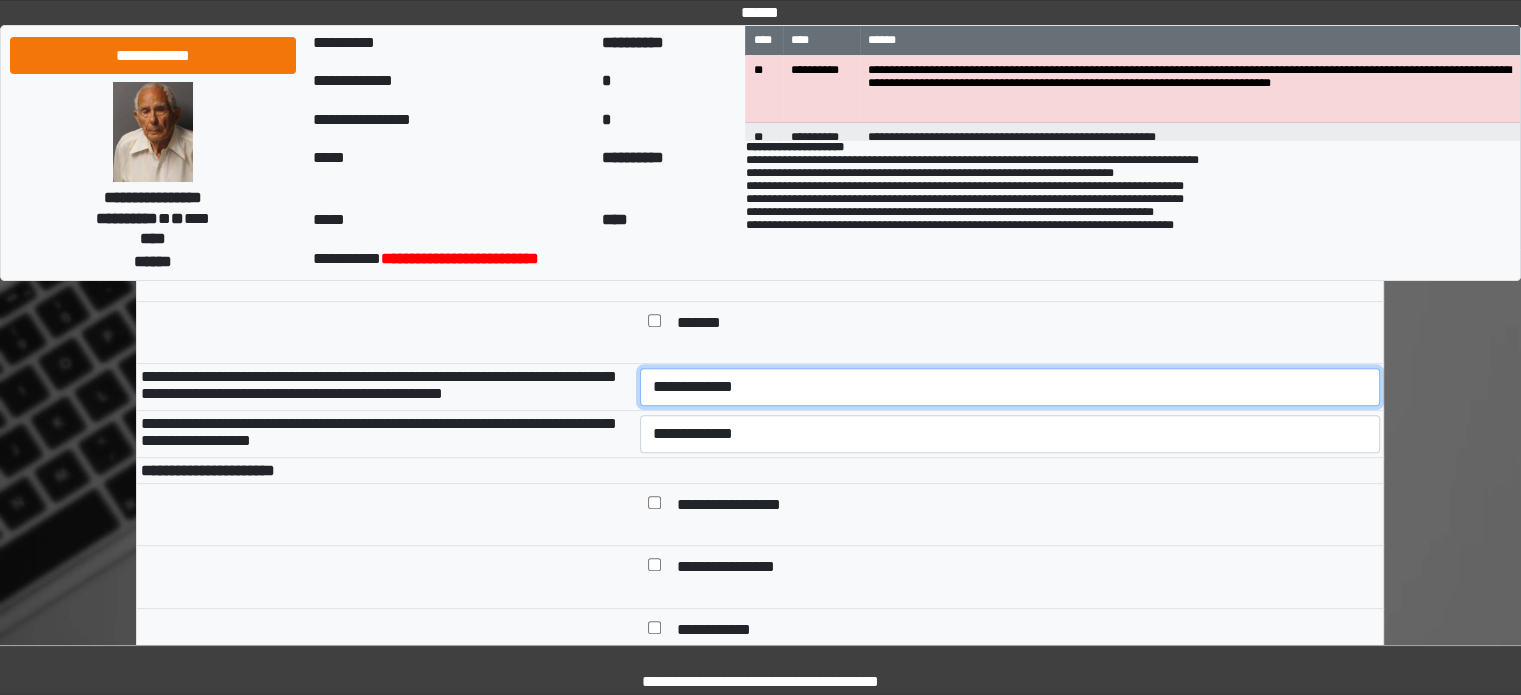 click on "**********" at bounding box center (1010, 387) 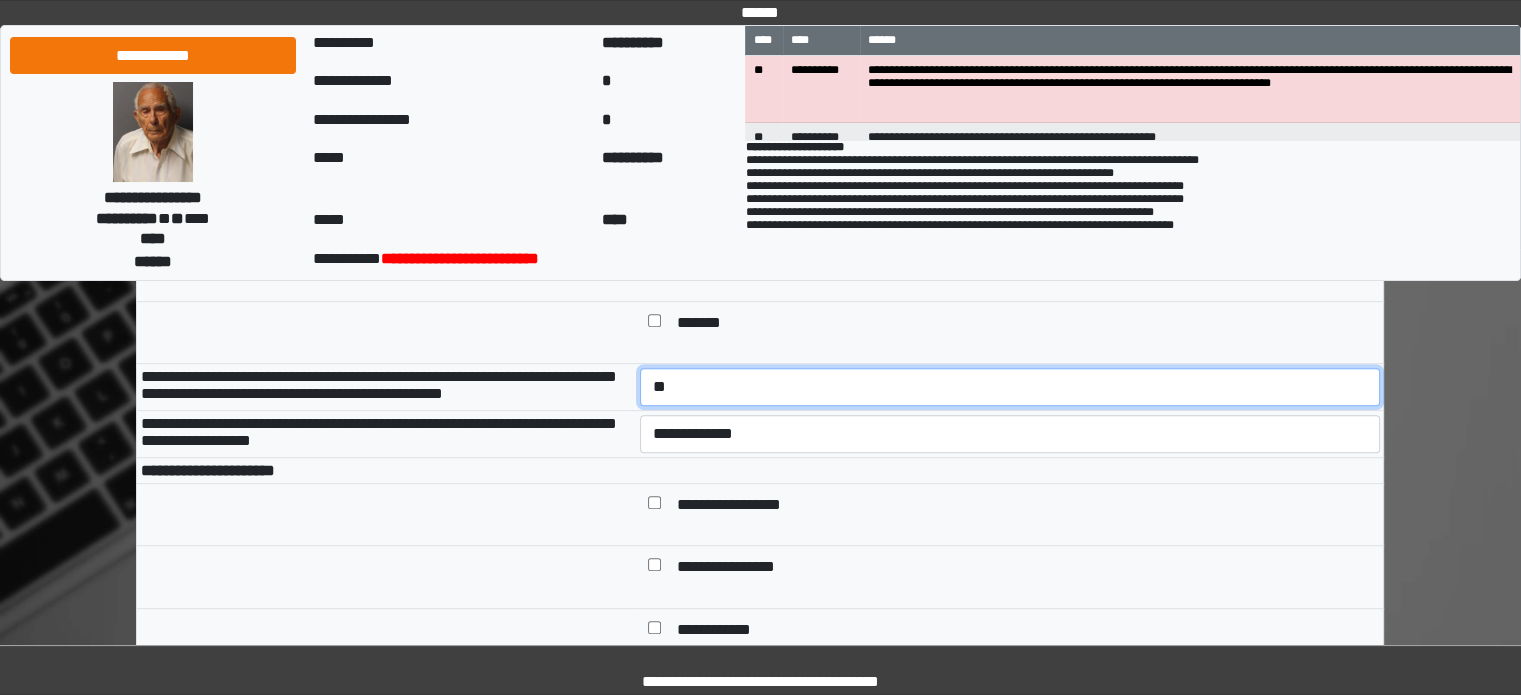 click on "**********" at bounding box center [1010, 387] 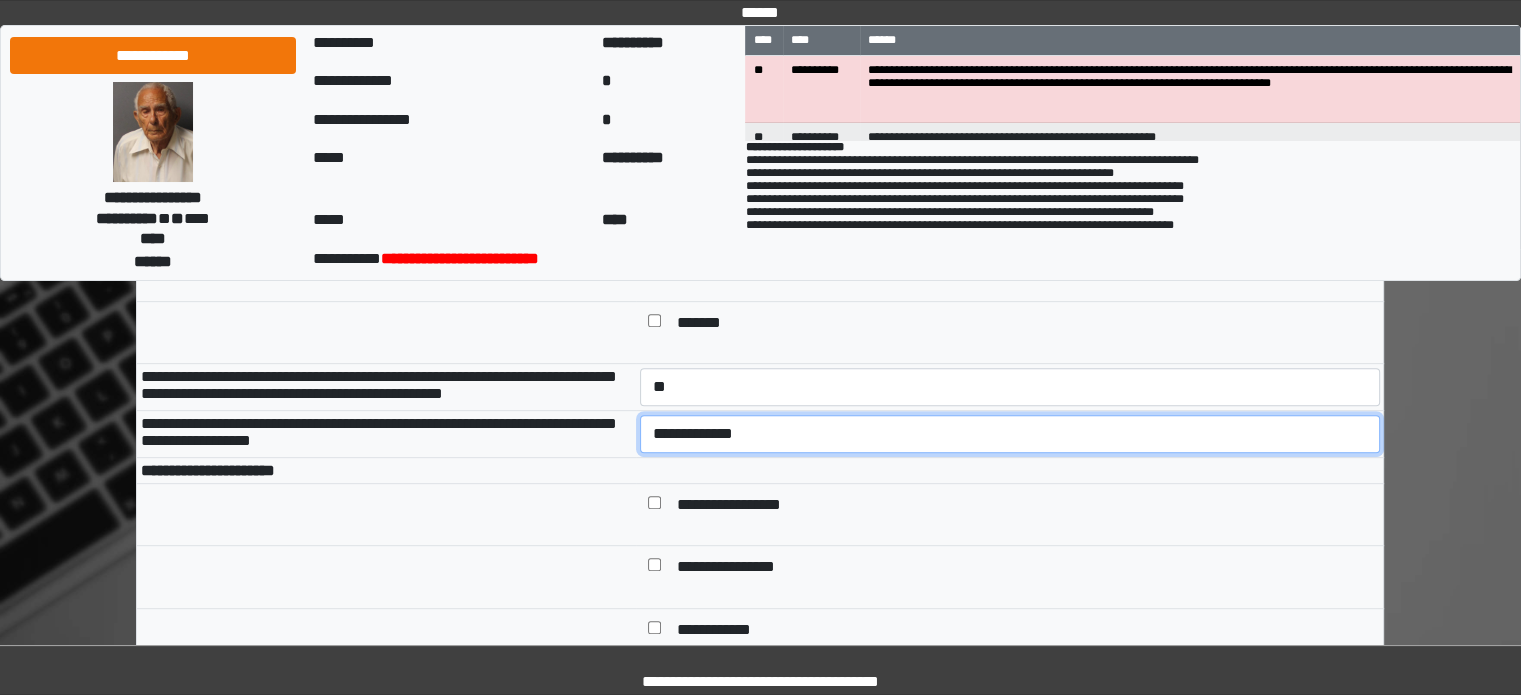 click on "**********" at bounding box center (1010, 434) 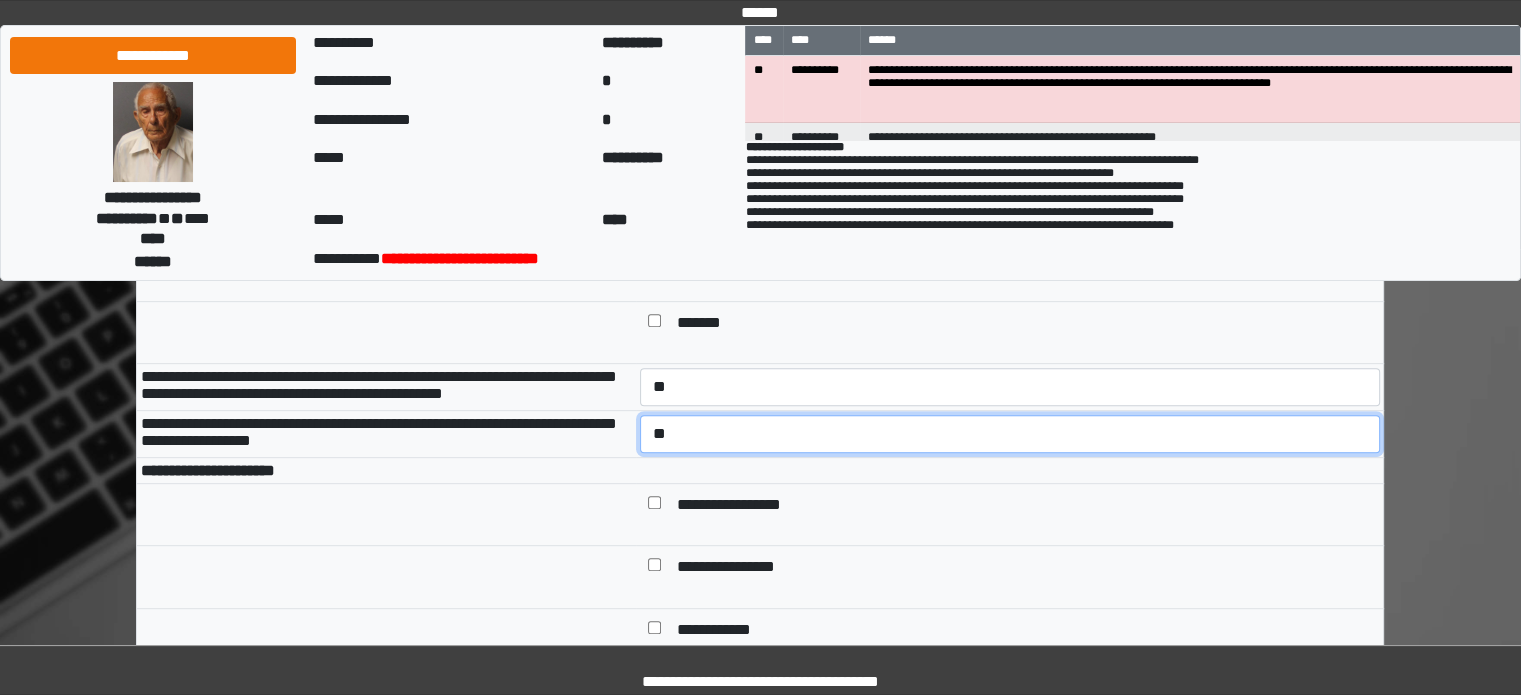 click on "**********" at bounding box center (1010, 434) 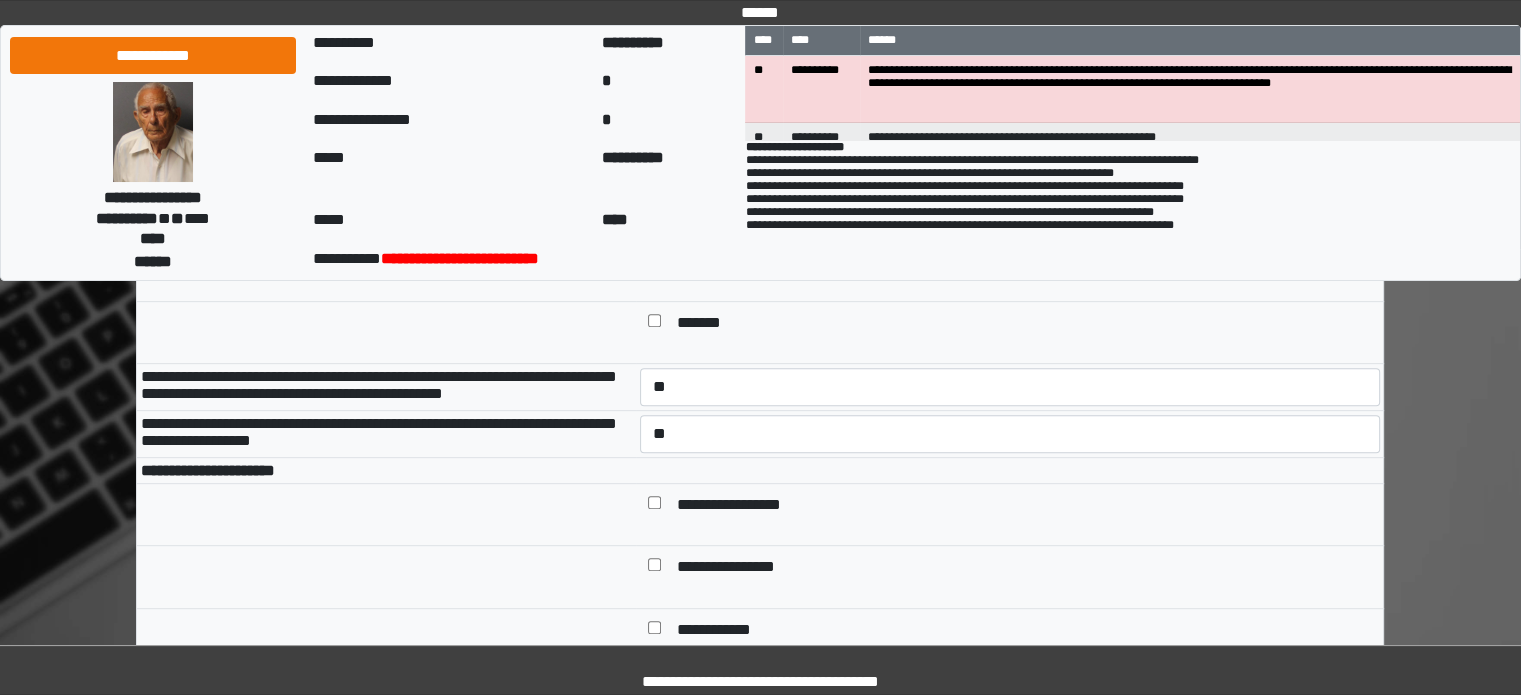 click on "**********" at bounding box center (386, 470) 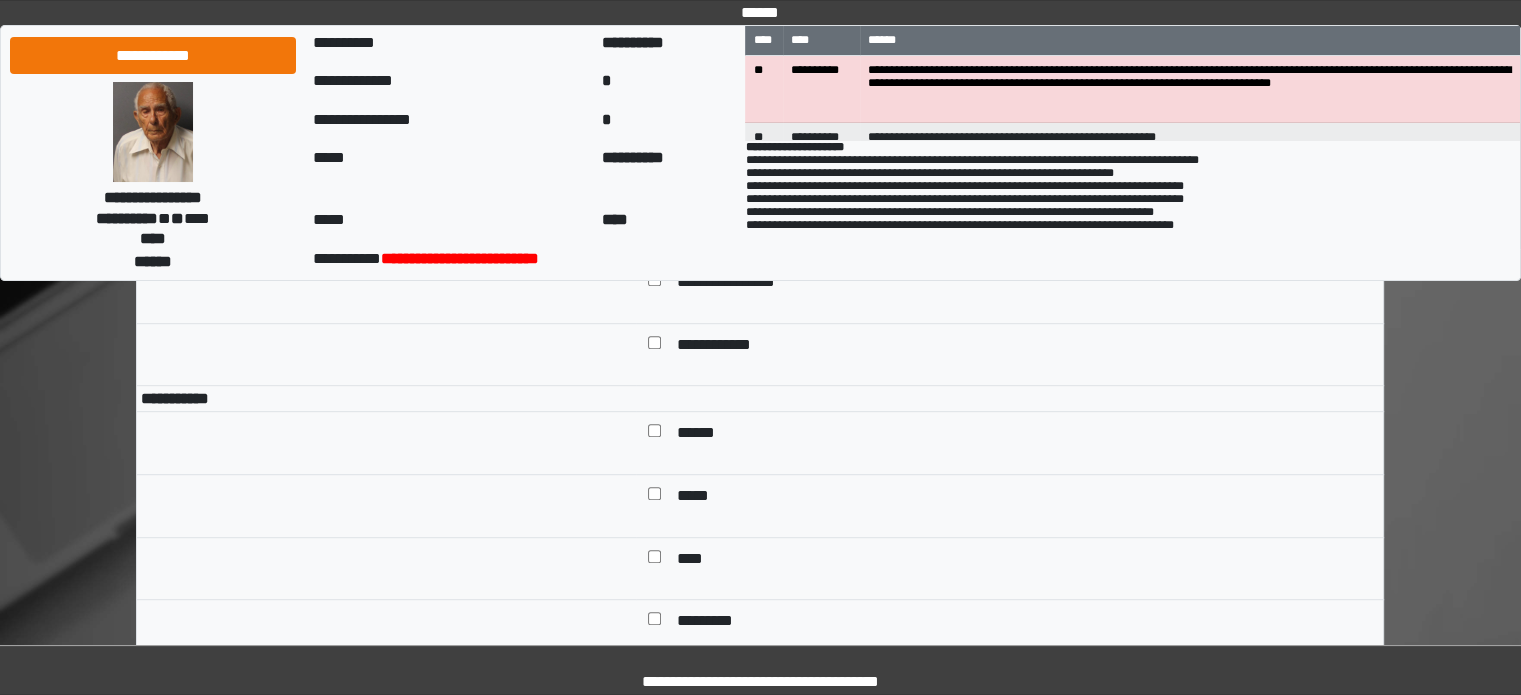 scroll, scrollTop: 1200, scrollLeft: 0, axis: vertical 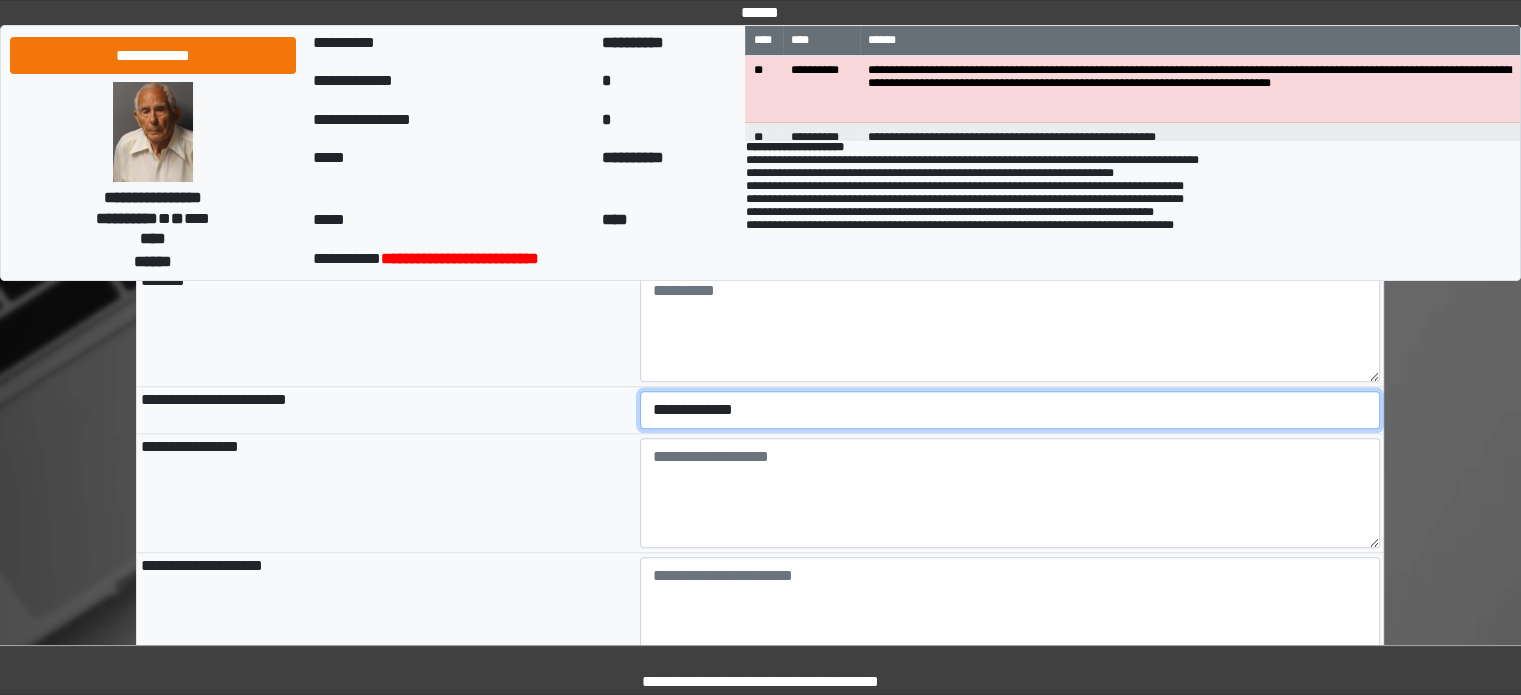 click on "**********" at bounding box center [1010, 410] 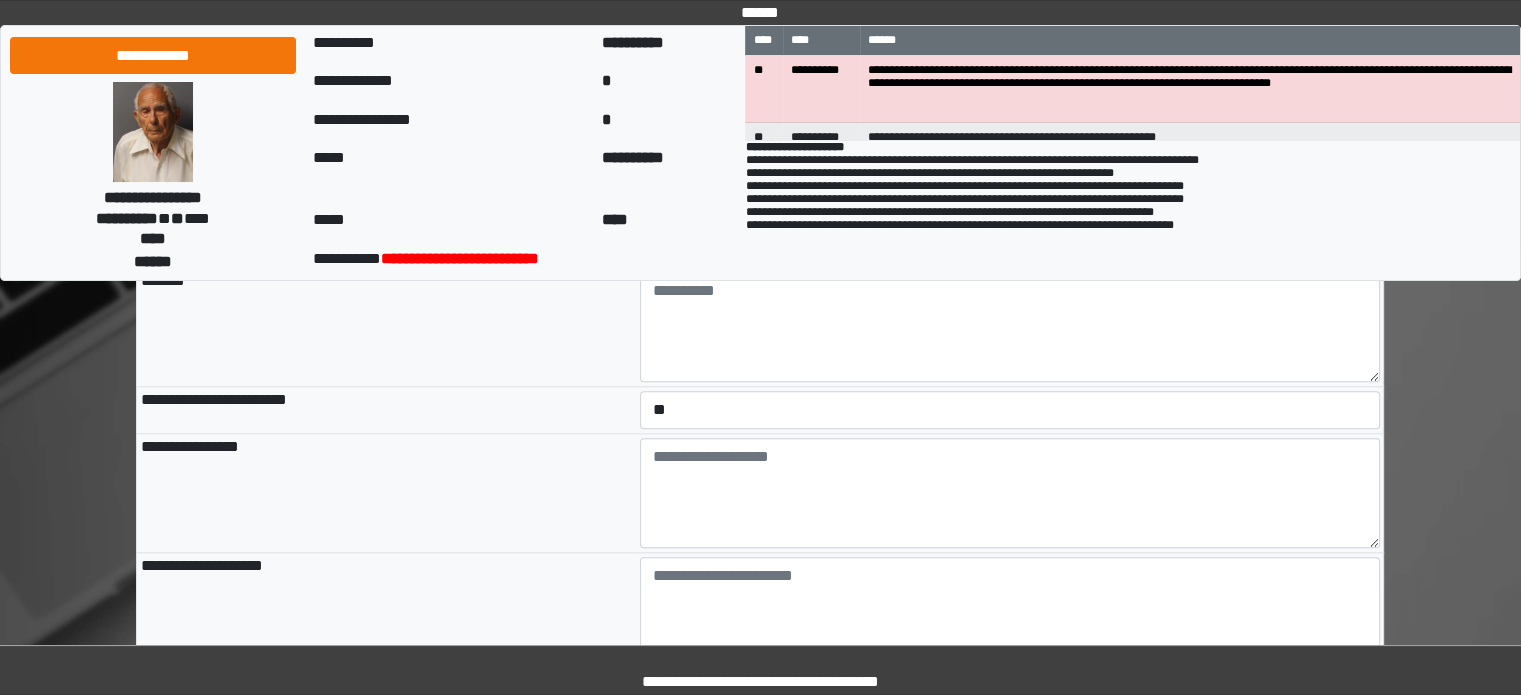 click on "**********" at bounding box center (386, 492) 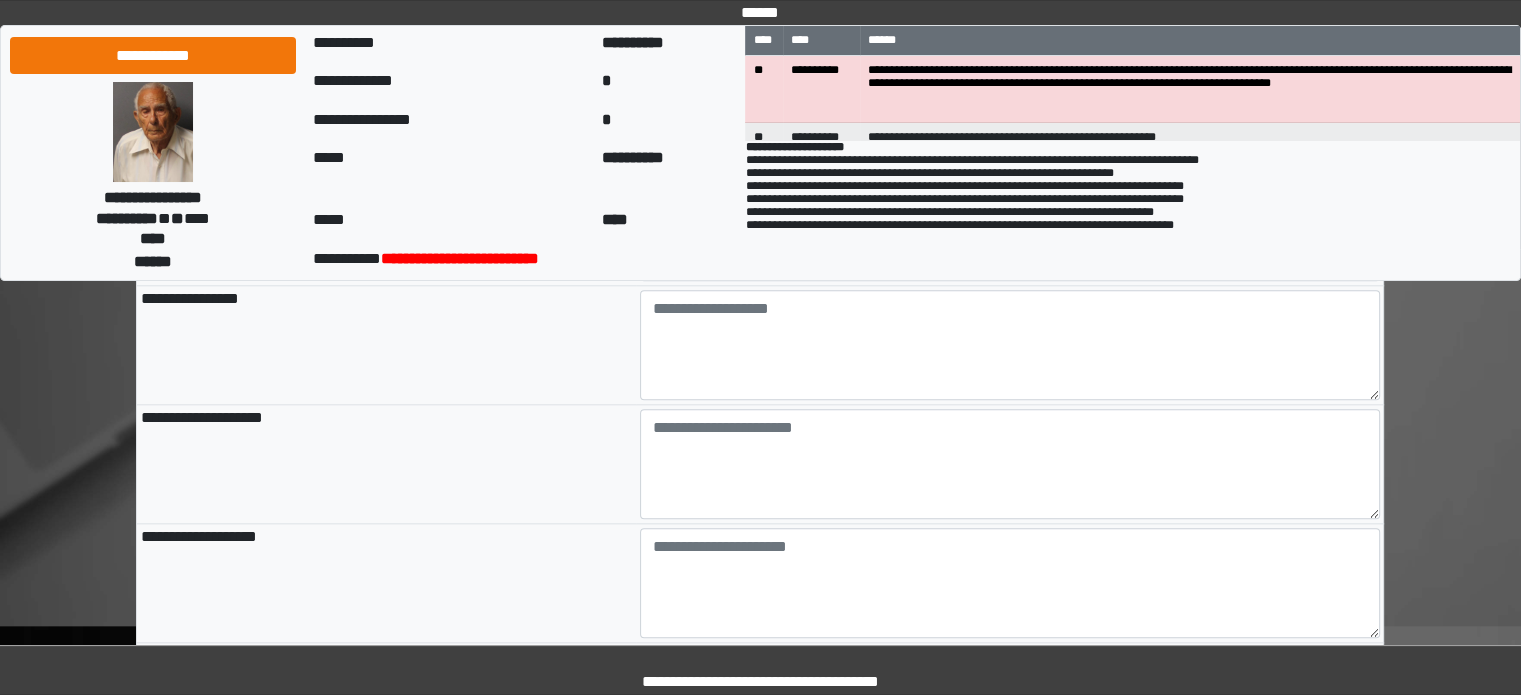scroll, scrollTop: 2300, scrollLeft: 0, axis: vertical 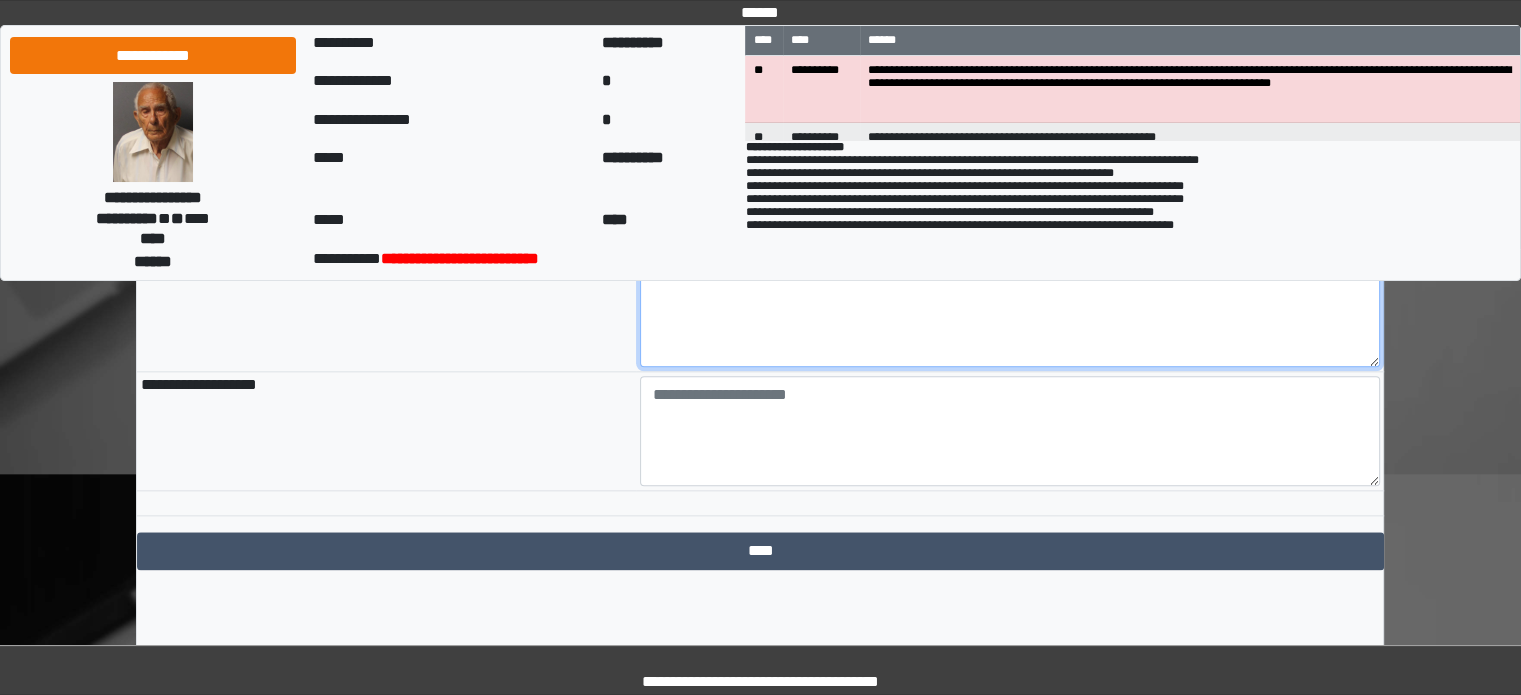 paste on "**********" 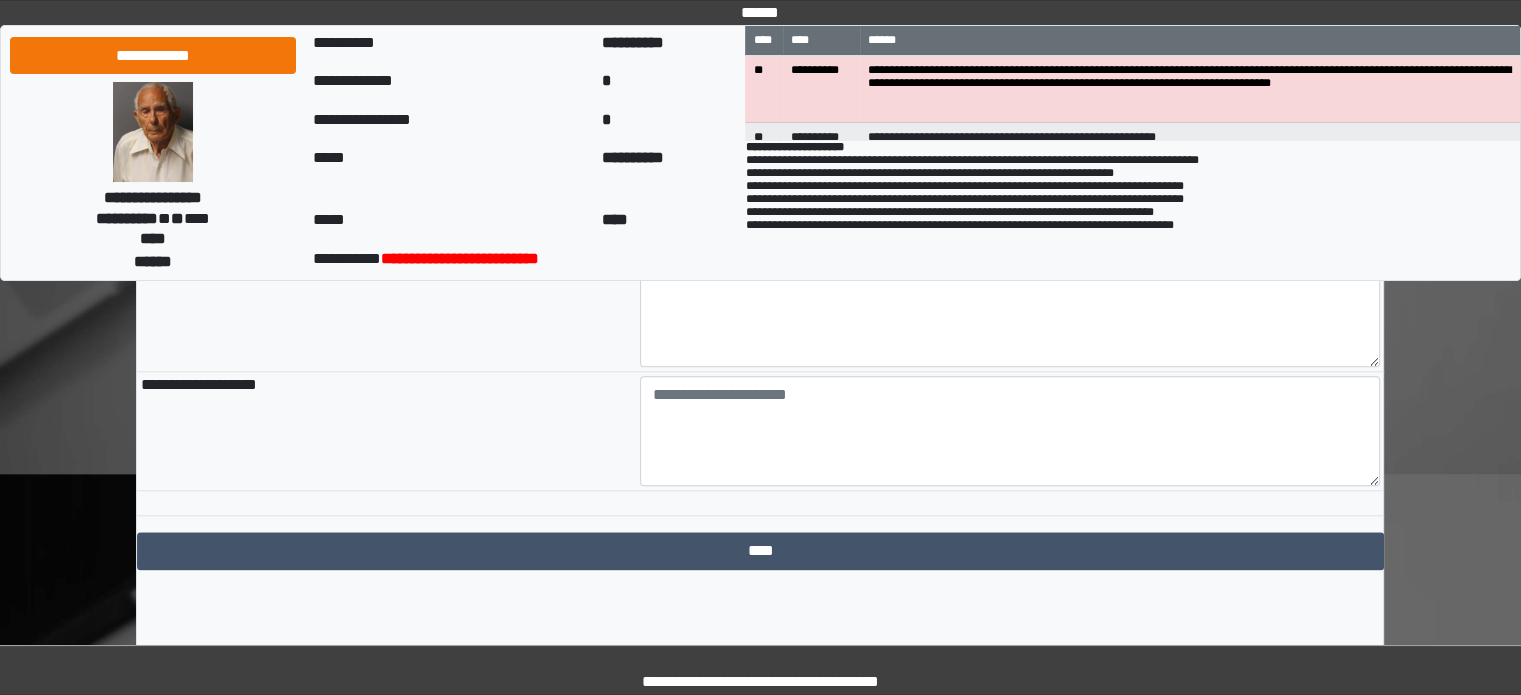 click on "**********" at bounding box center [386, 430] 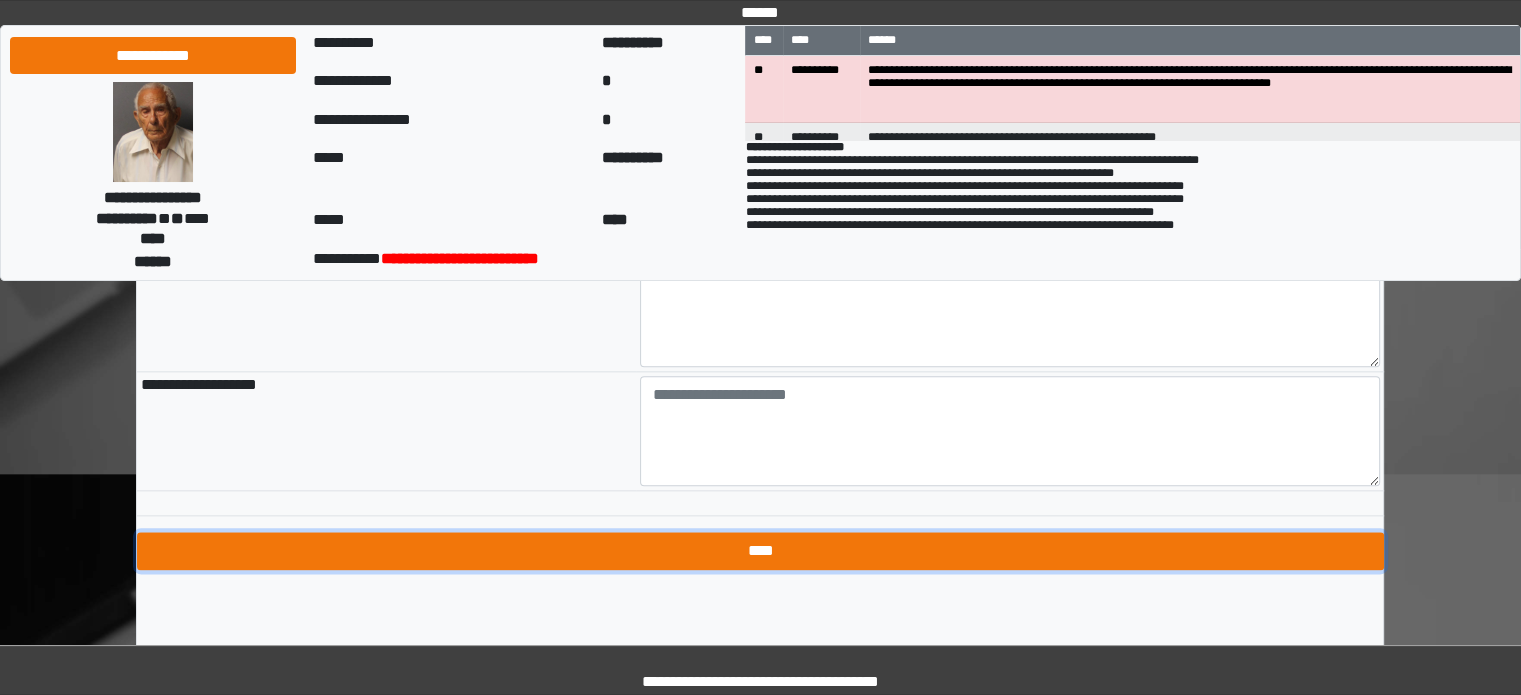 click on "****" at bounding box center (760, 551) 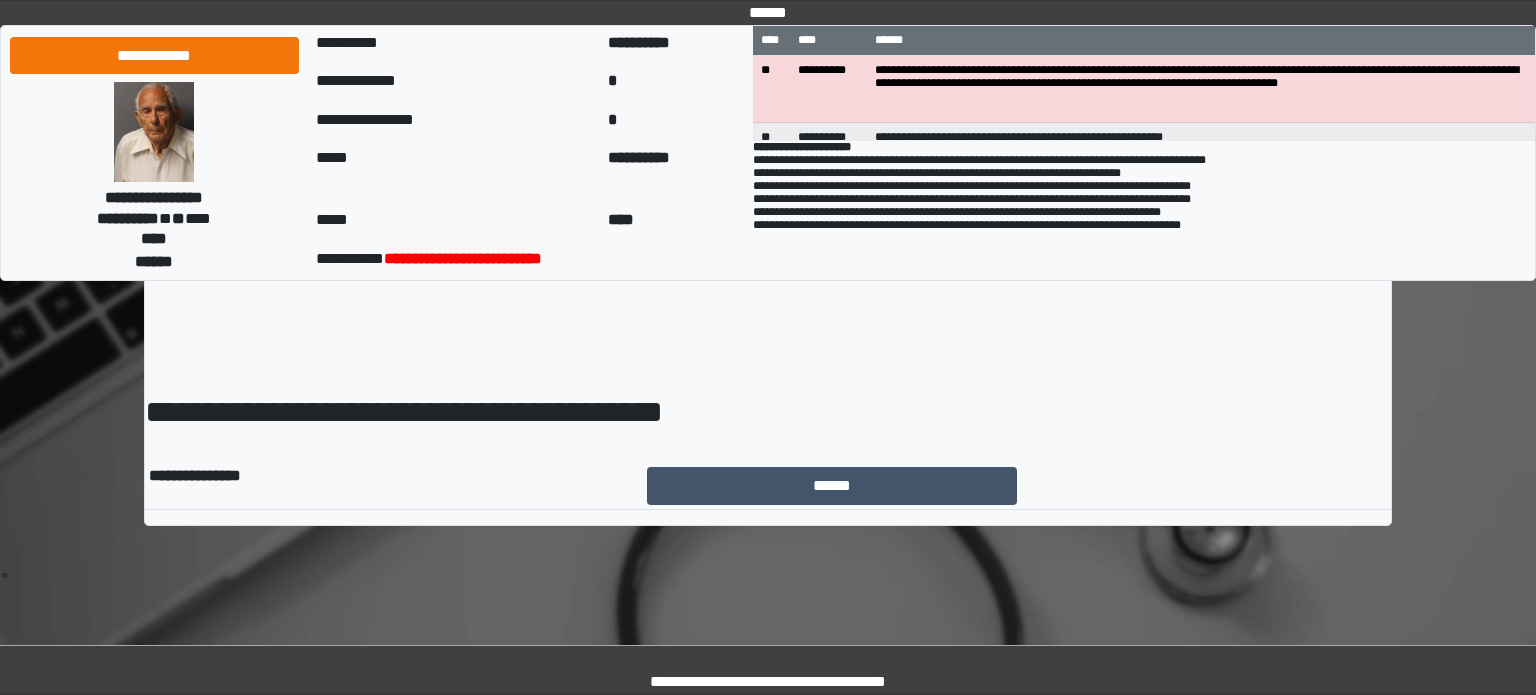 scroll, scrollTop: 0, scrollLeft: 0, axis: both 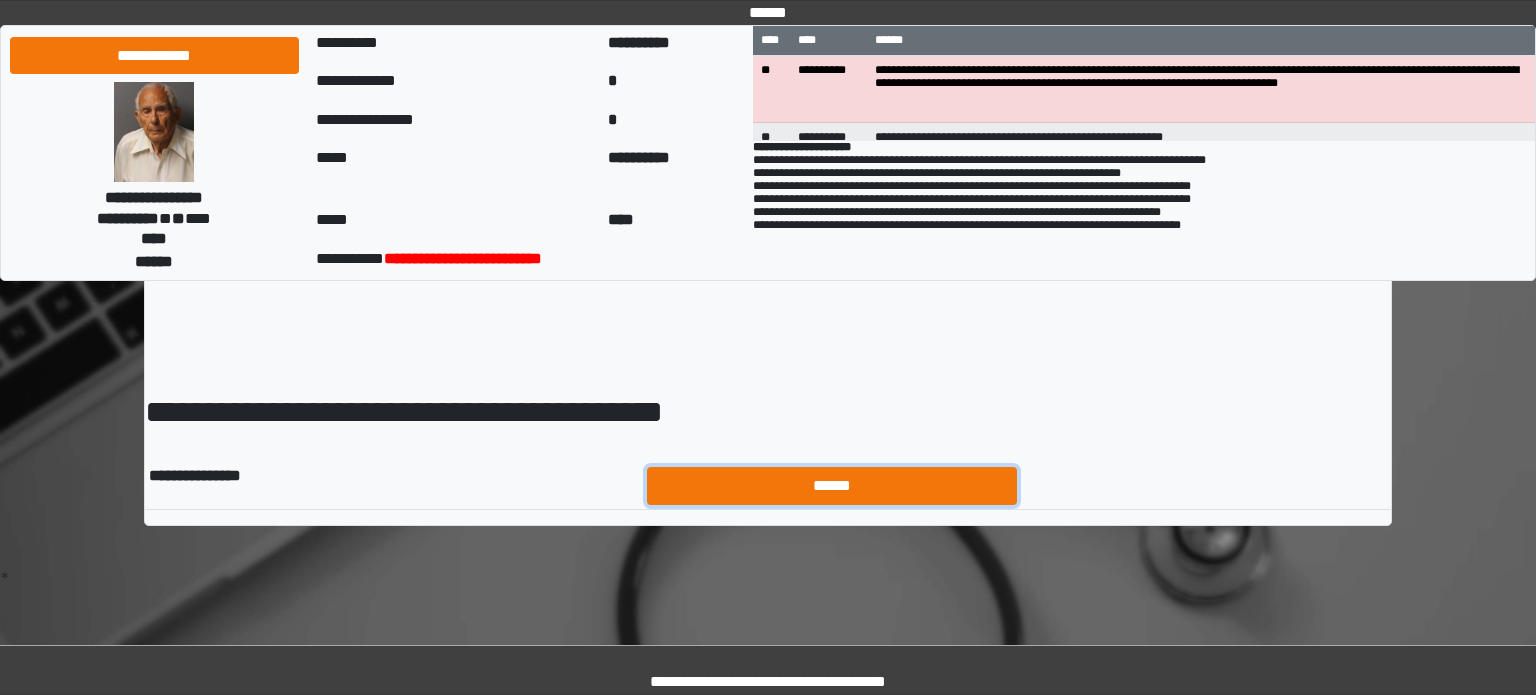 click on "******" at bounding box center (832, 486) 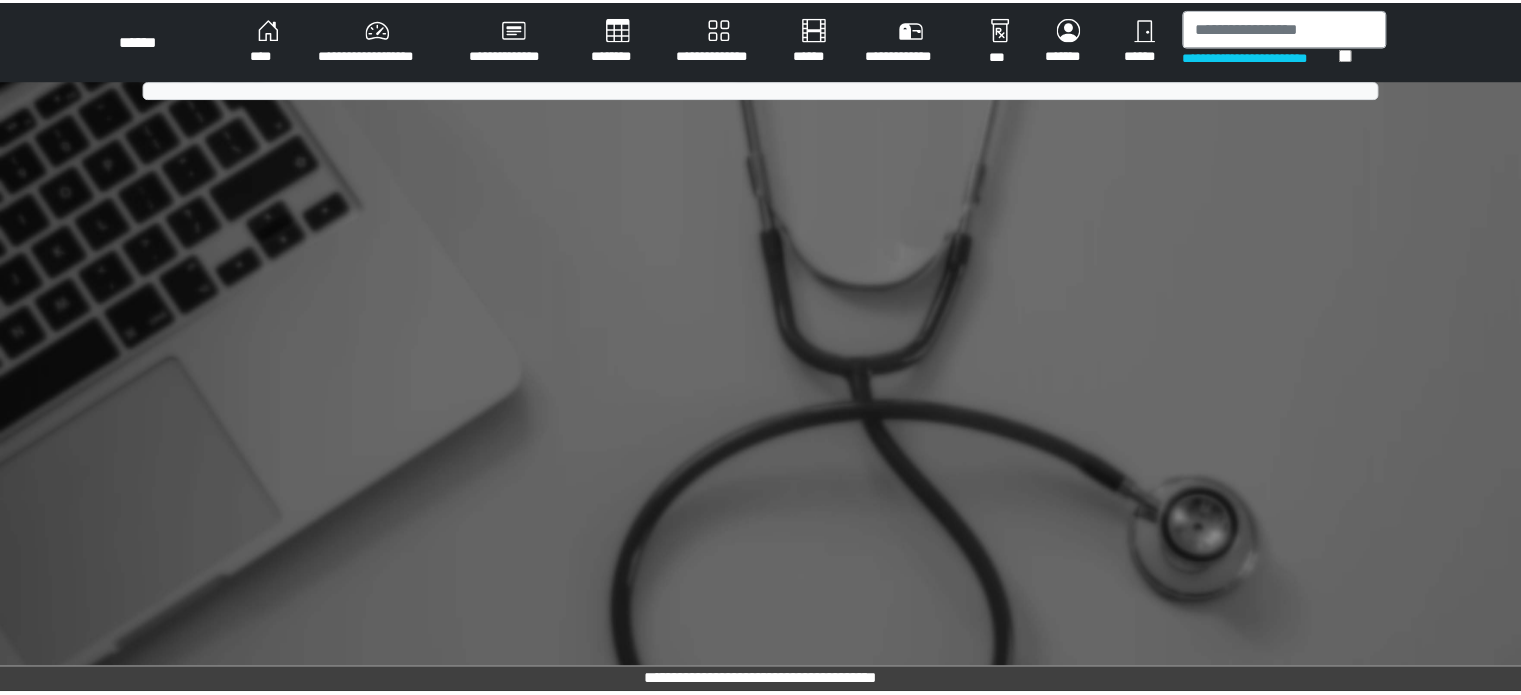 scroll, scrollTop: 0, scrollLeft: 0, axis: both 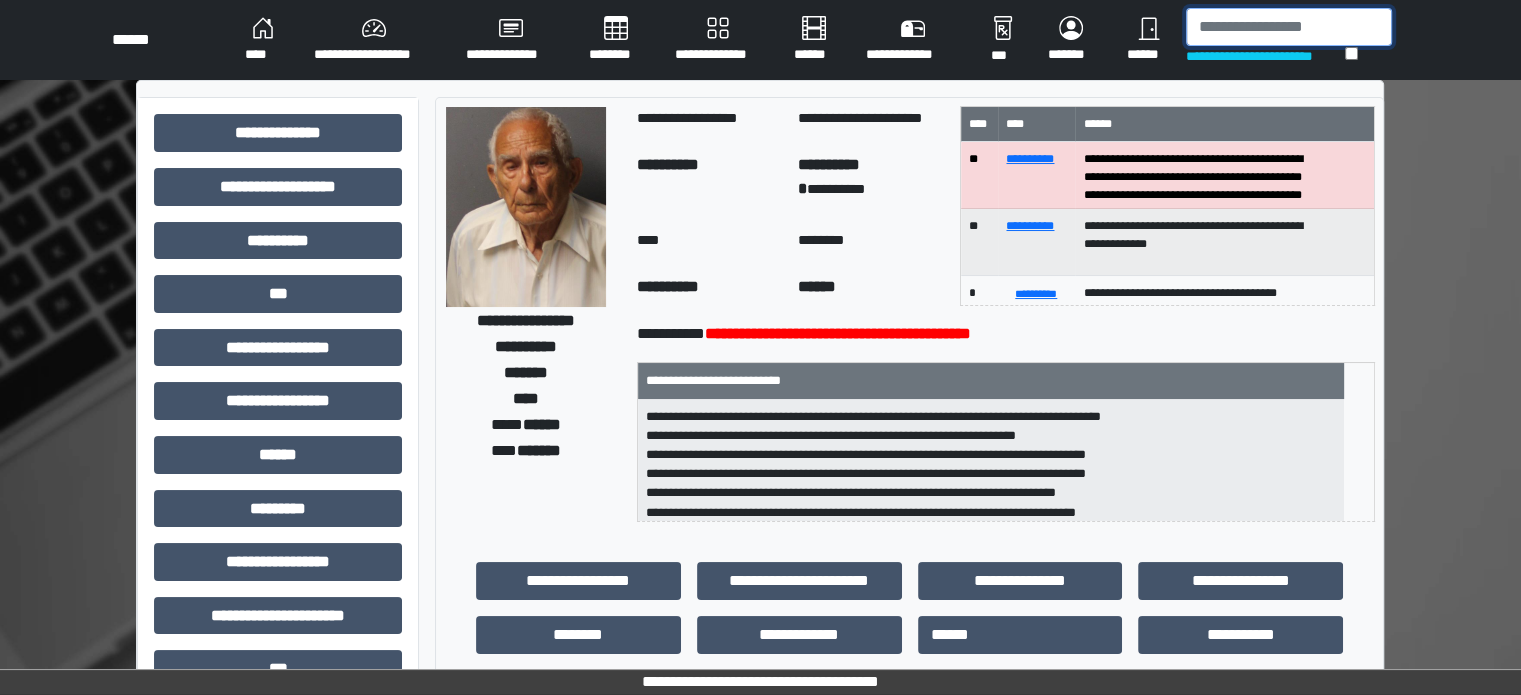 click at bounding box center [1289, 27] 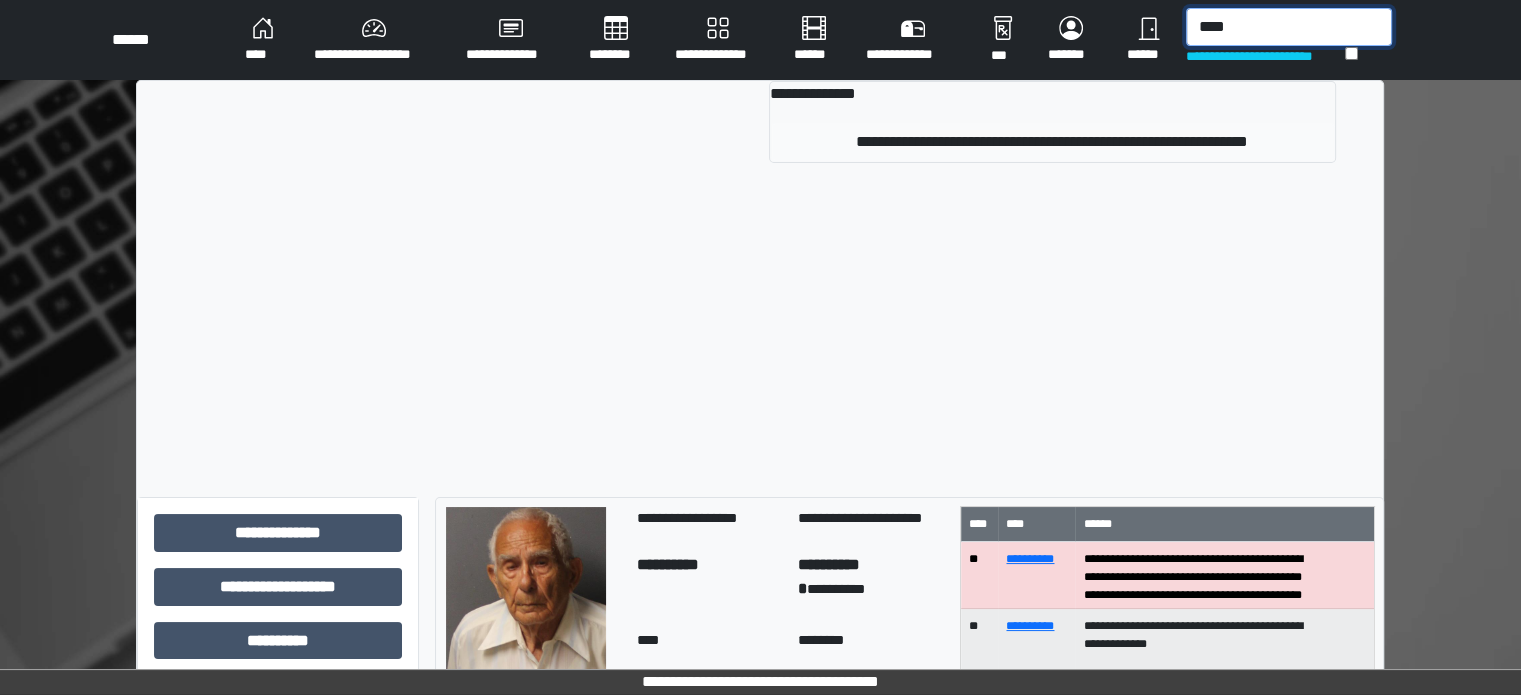 type on "****" 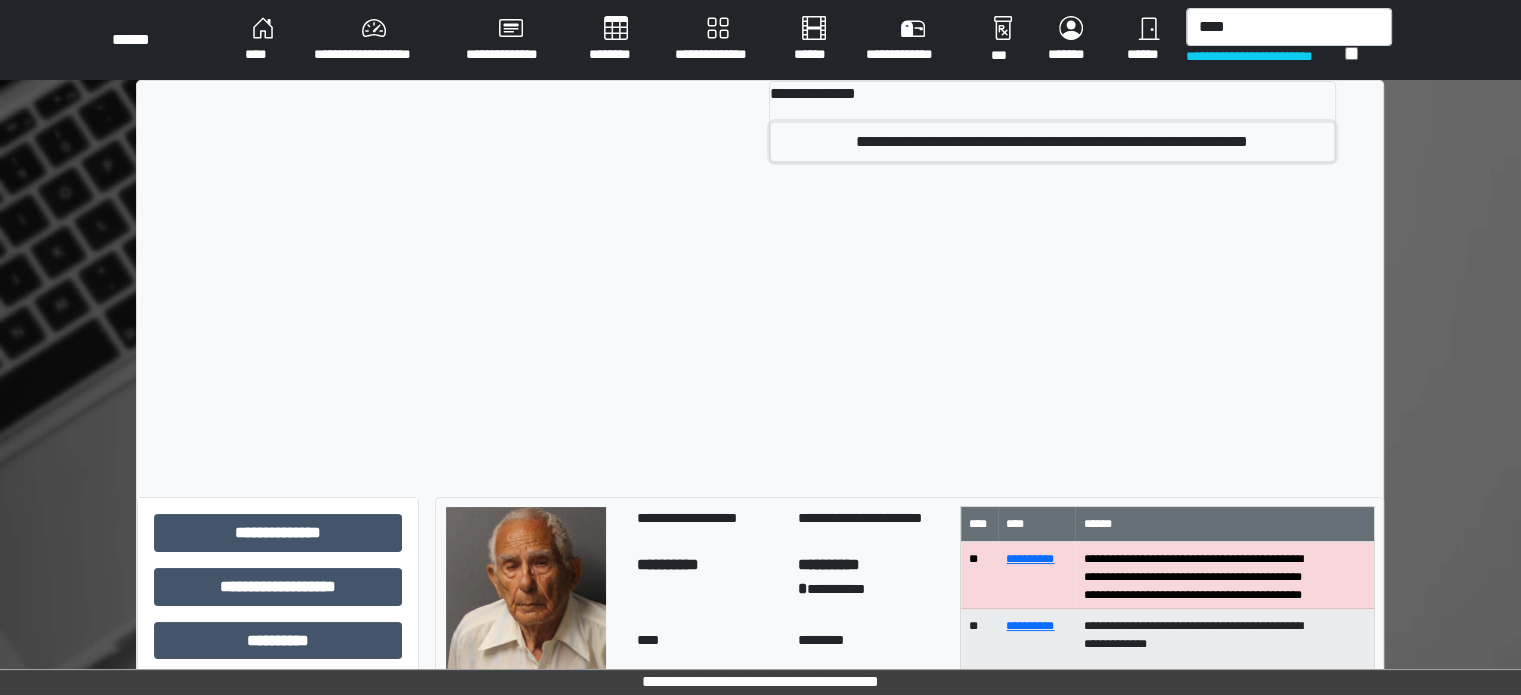 click on "**********" at bounding box center (1052, 142) 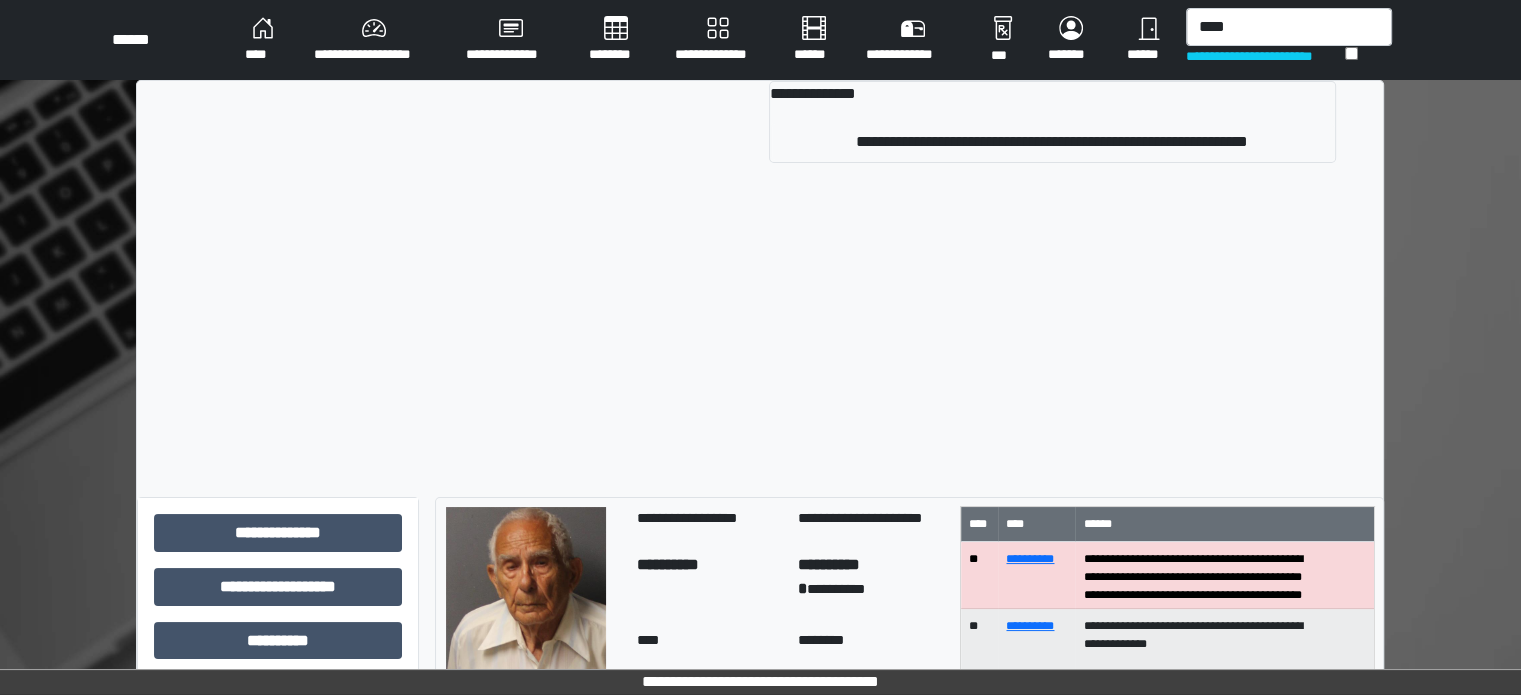 type 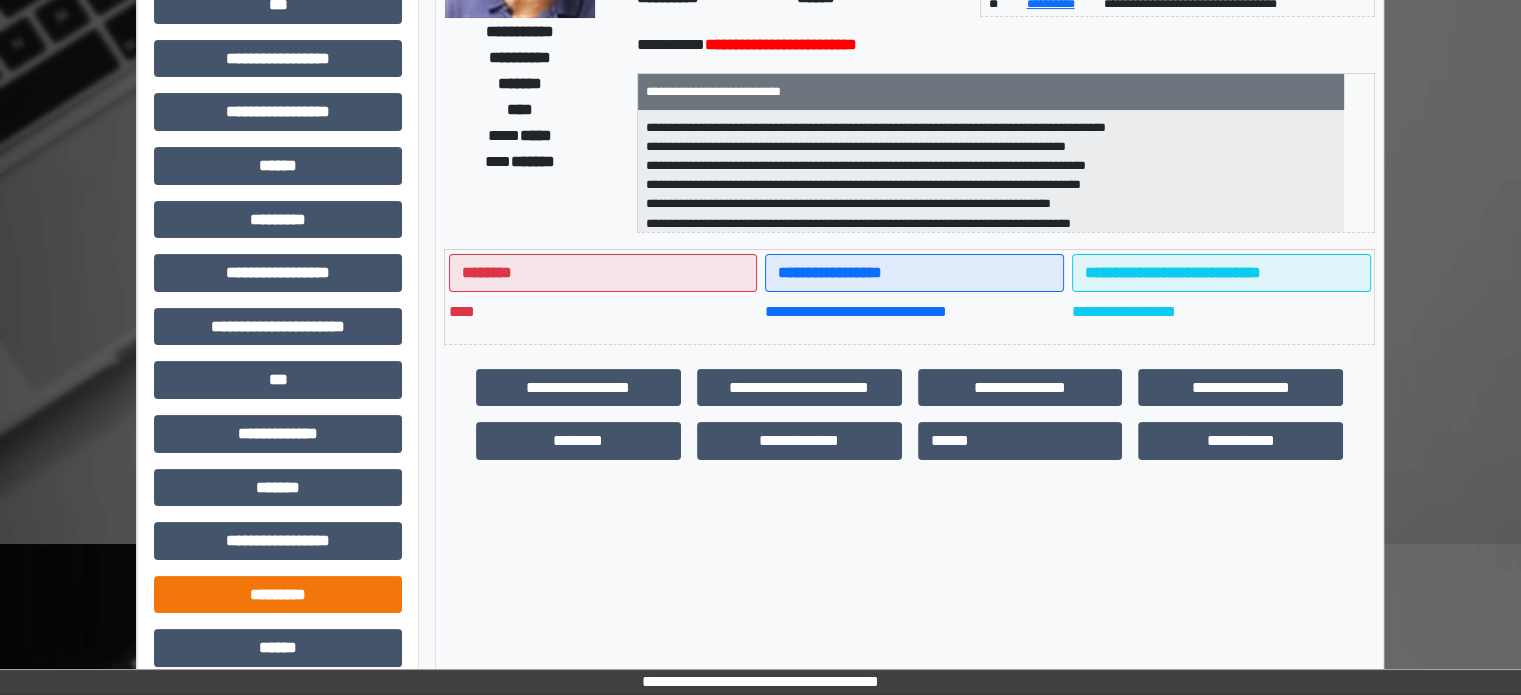 scroll, scrollTop: 471, scrollLeft: 0, axis: vertical 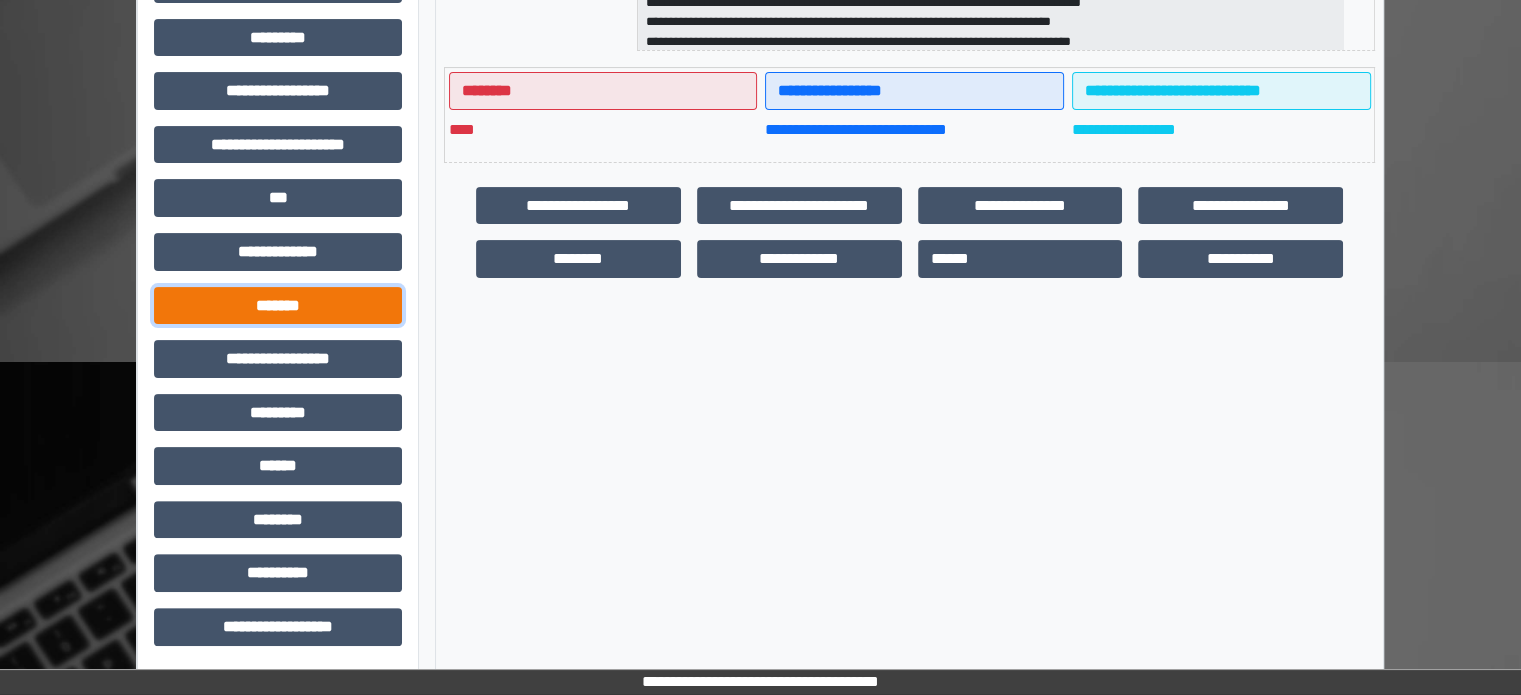 click on "*******" at bounding box center (278, 306) 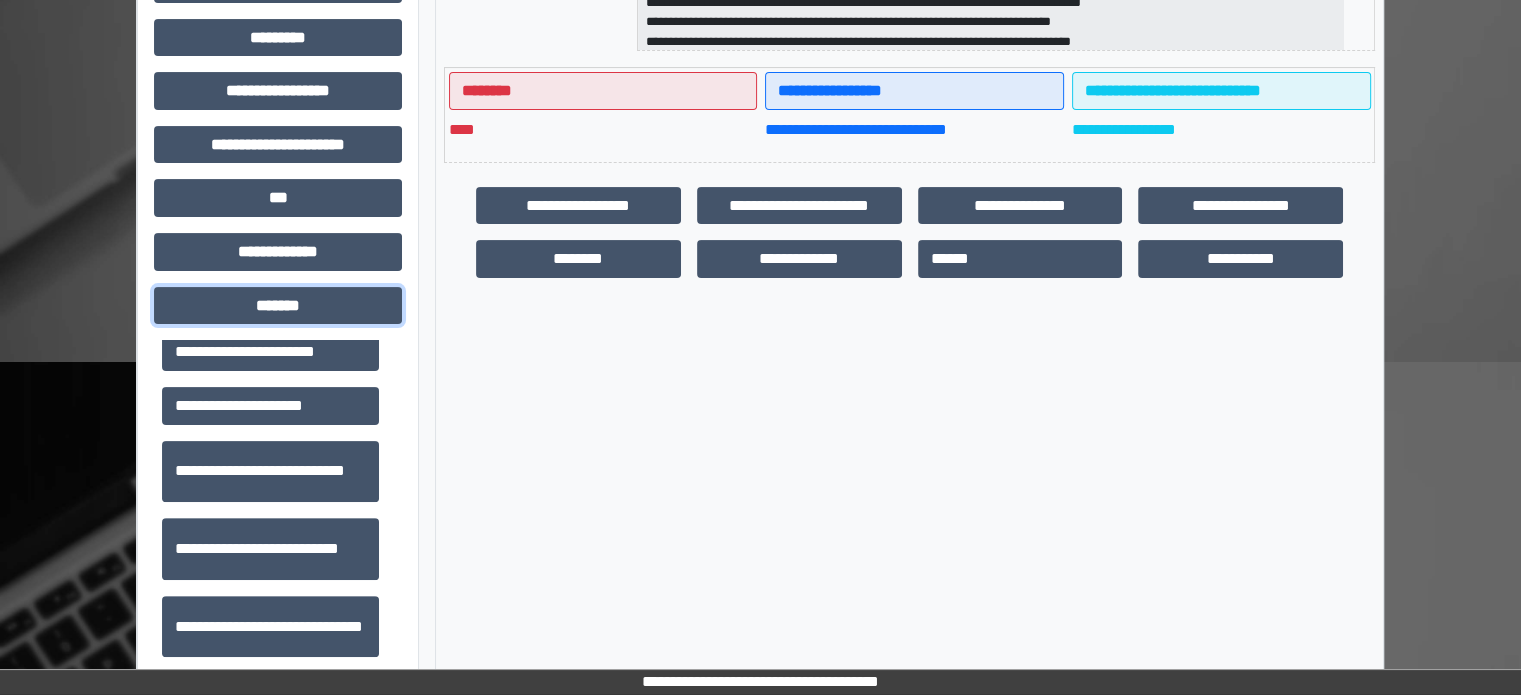 scroll, scrollTop: 500, scrollLeft: 0, axis: vertical 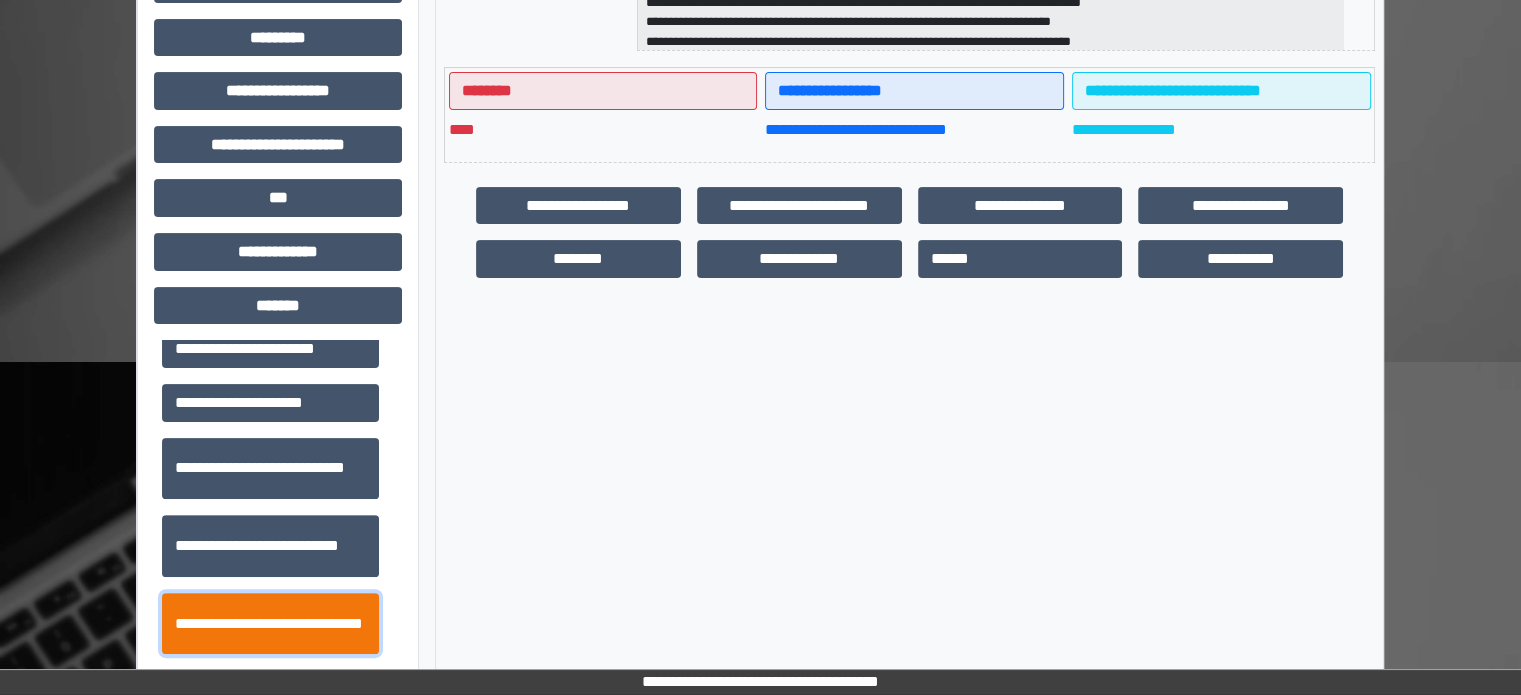 click on "**********" at bounding box center (270, 624) 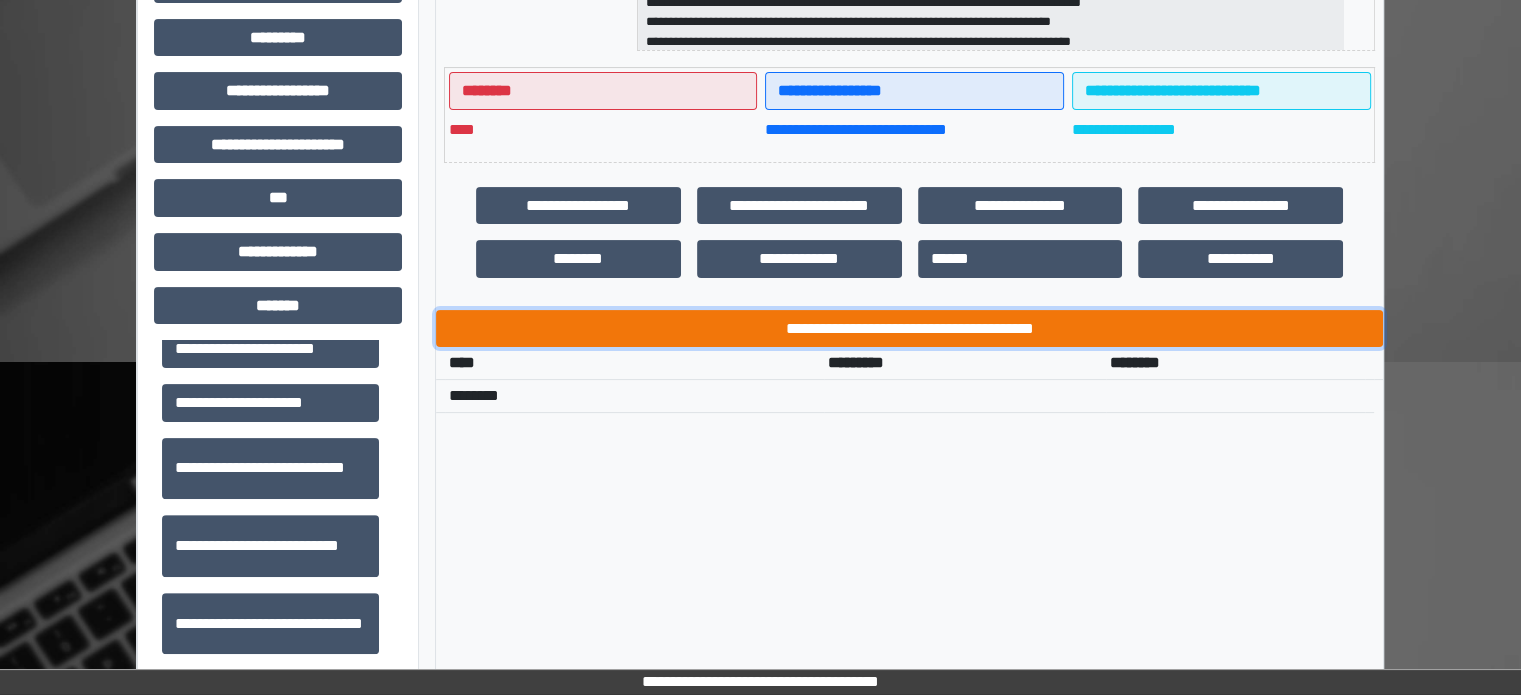 click on "**********" at bounding box center [909, 329] 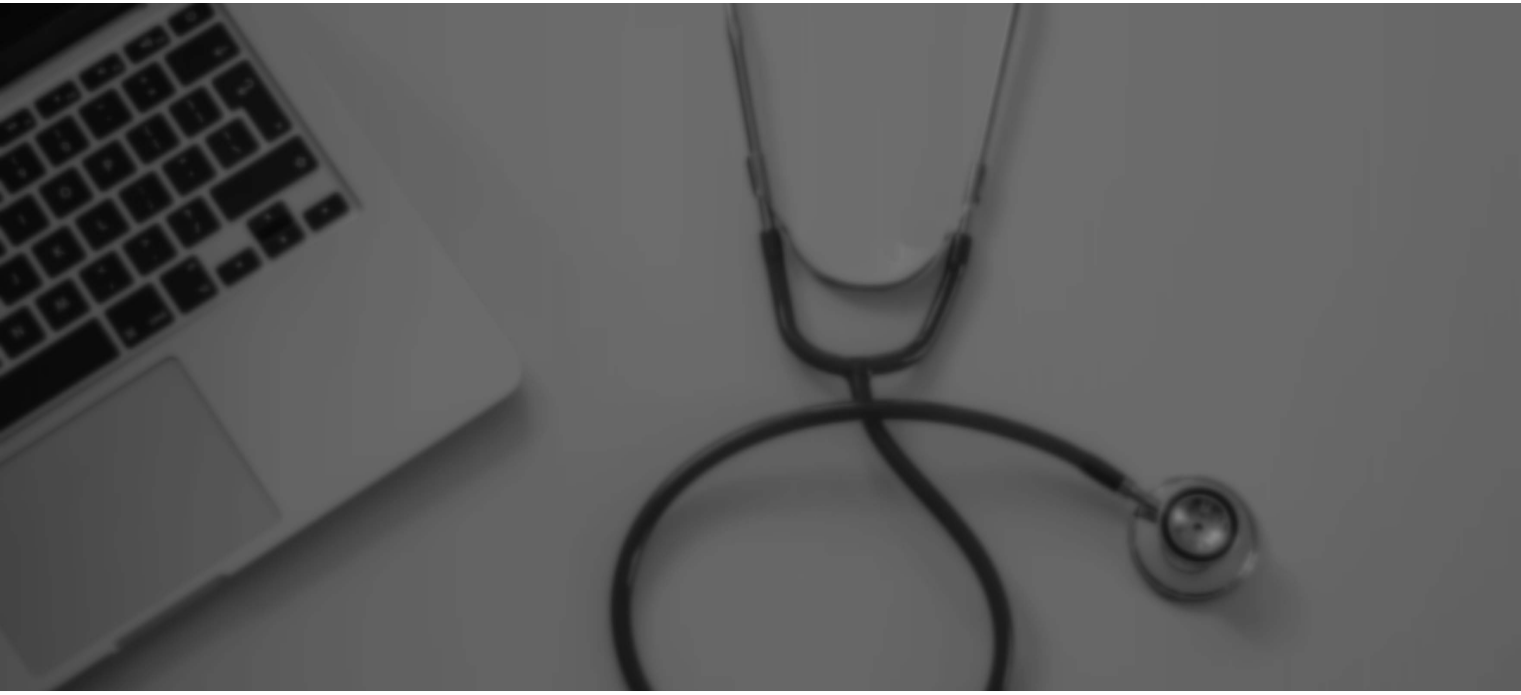 scroll, scrollTop: 0, scrollLeft: 0, axis: both 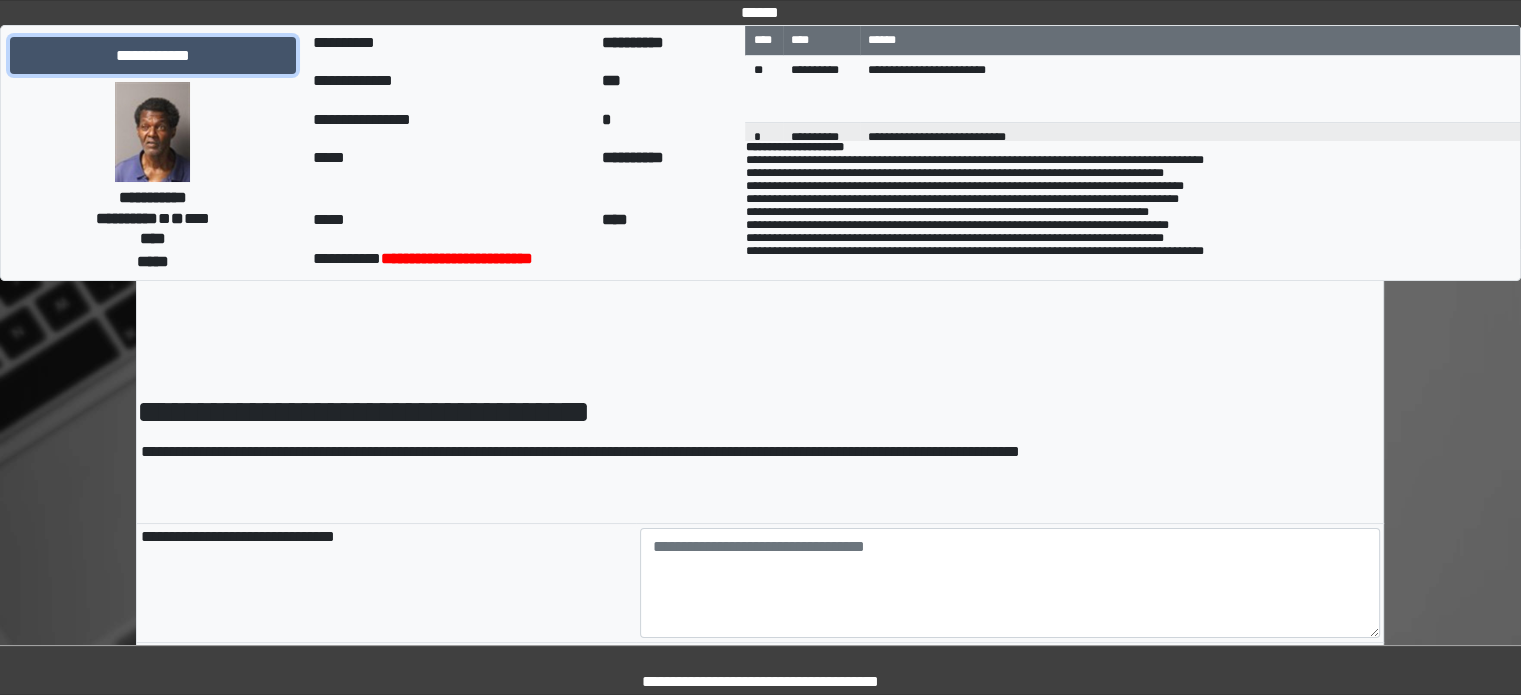 click on "**********" at bounding box center (153, 56) 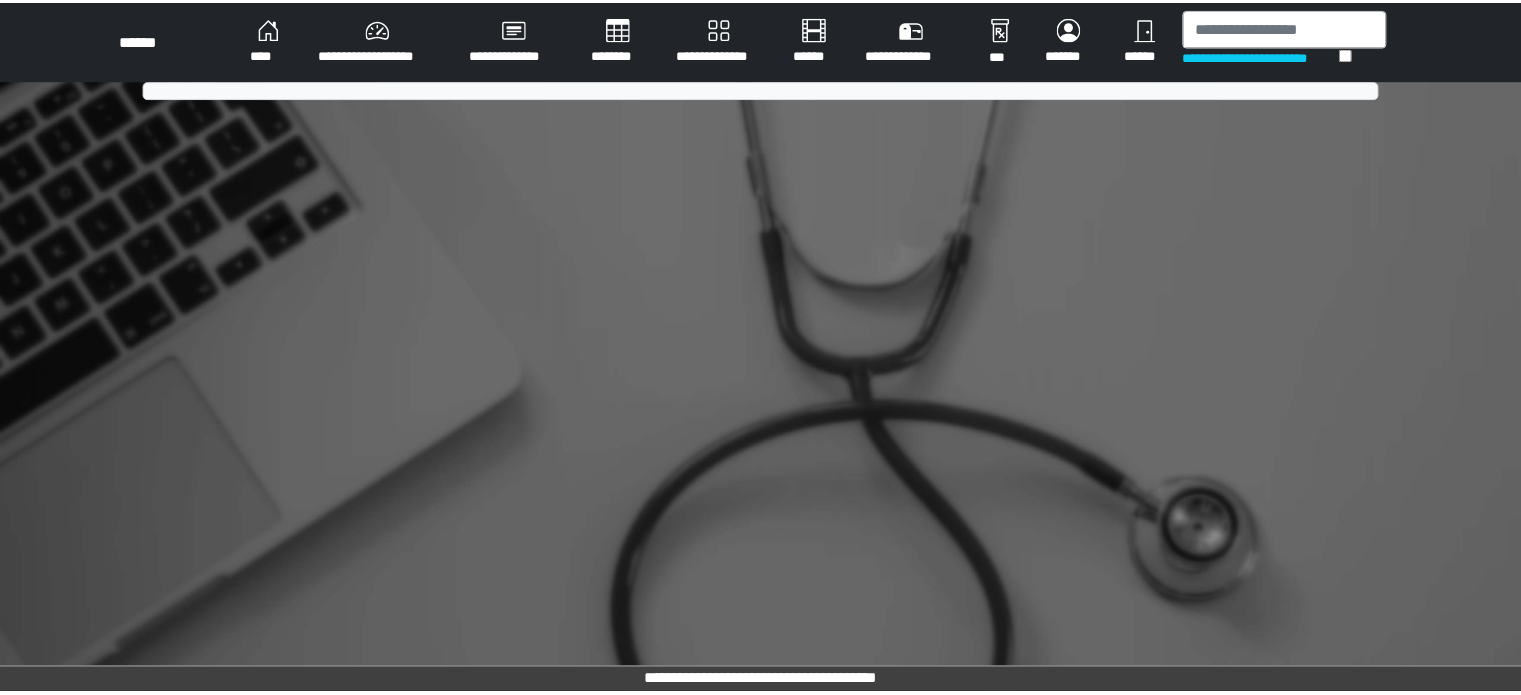 scroll, scrollTop: 0, scrollLeft: 0, axis: both 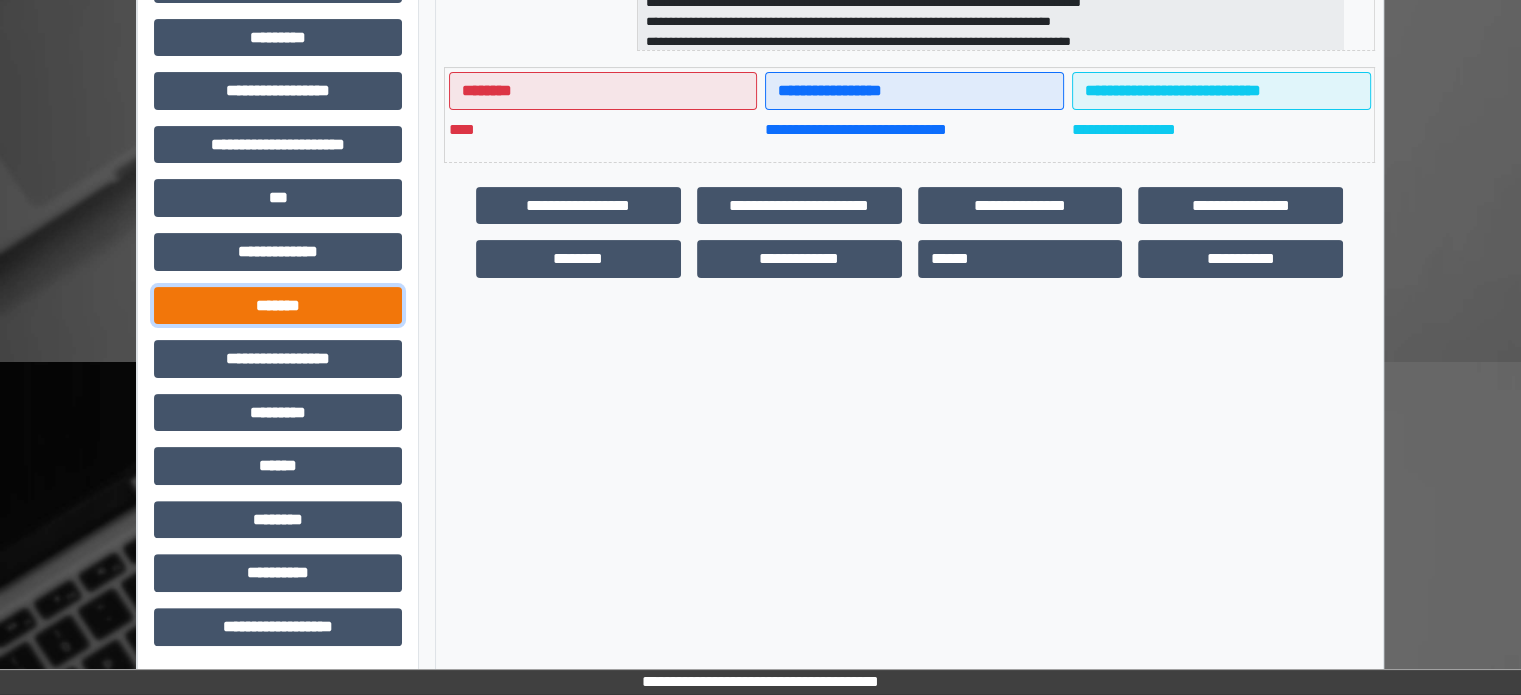 click on "*******" at bounding box center (278, 306) 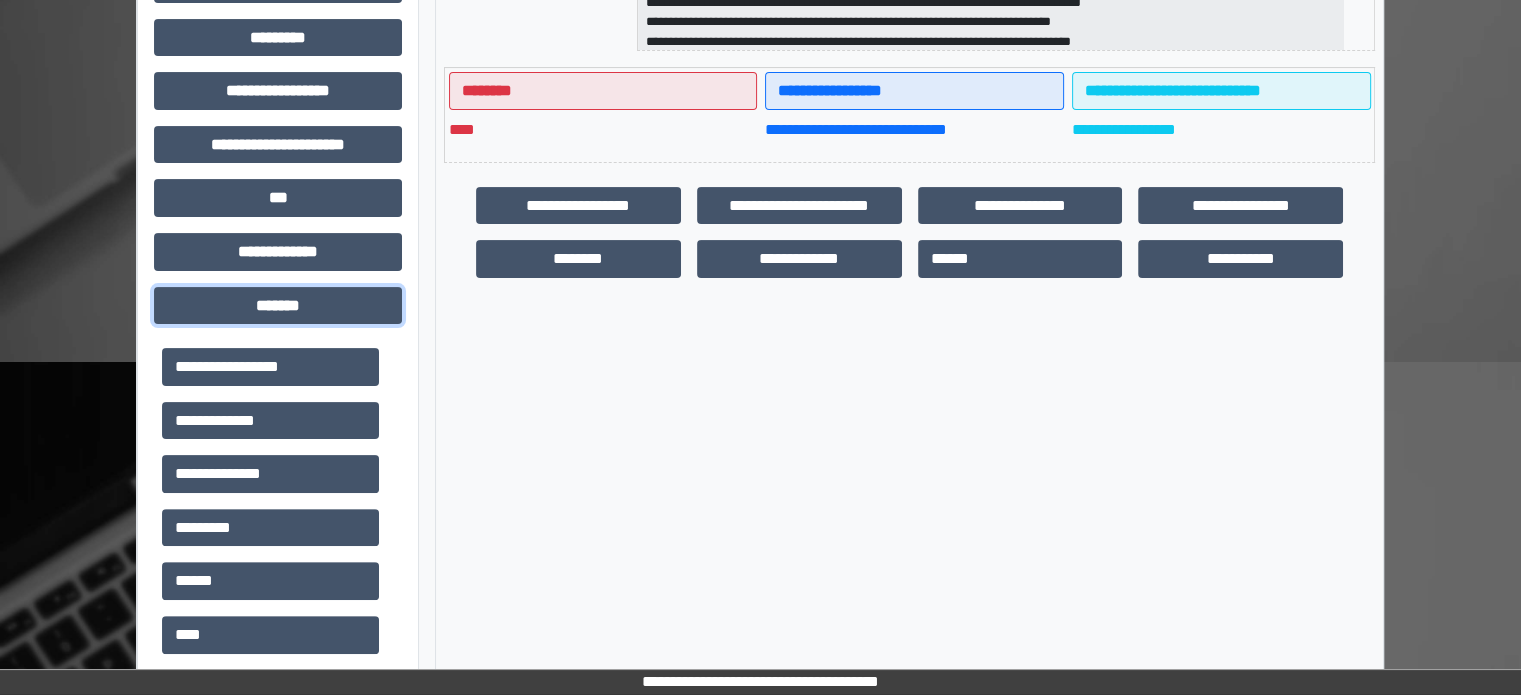 scroll, scrollTop: 951, scrollLeft: 0, axis: vertical 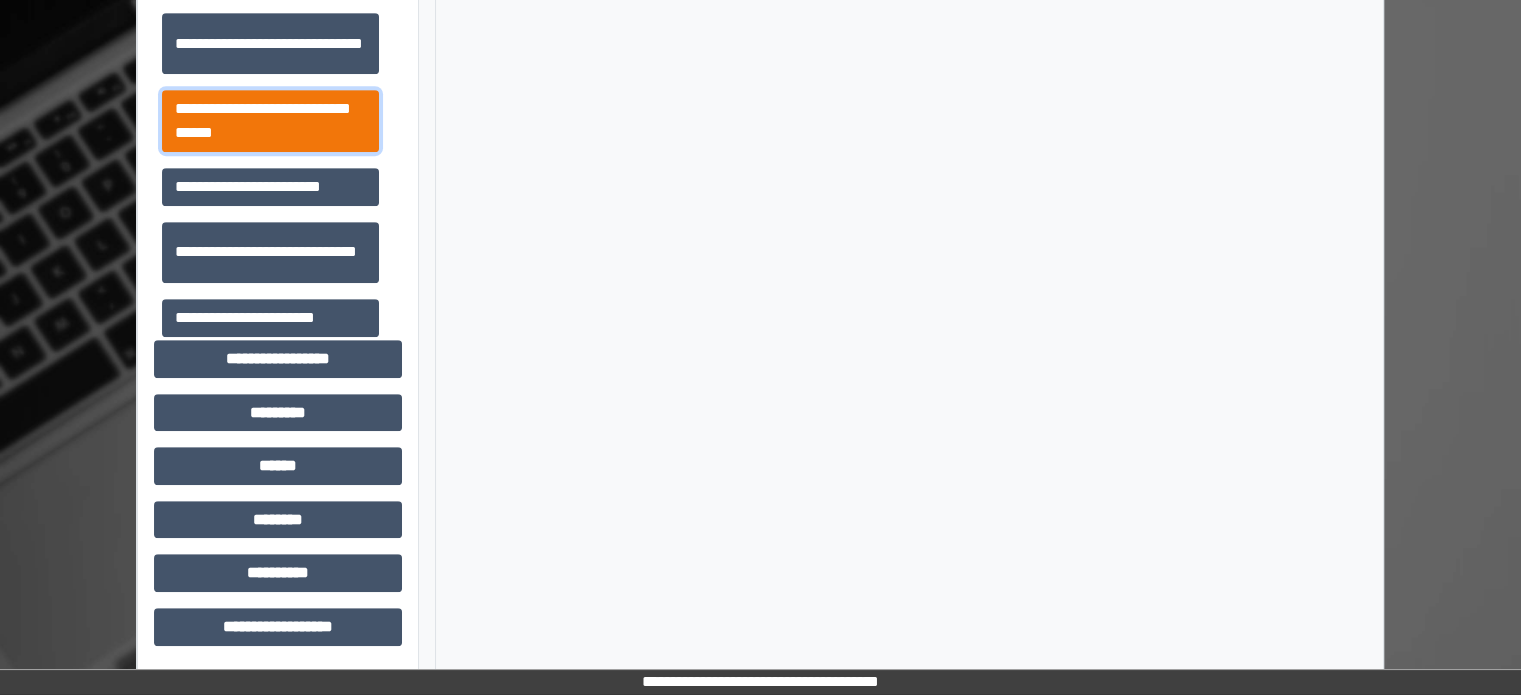 click on "**********" at bounding box center [270, 121] 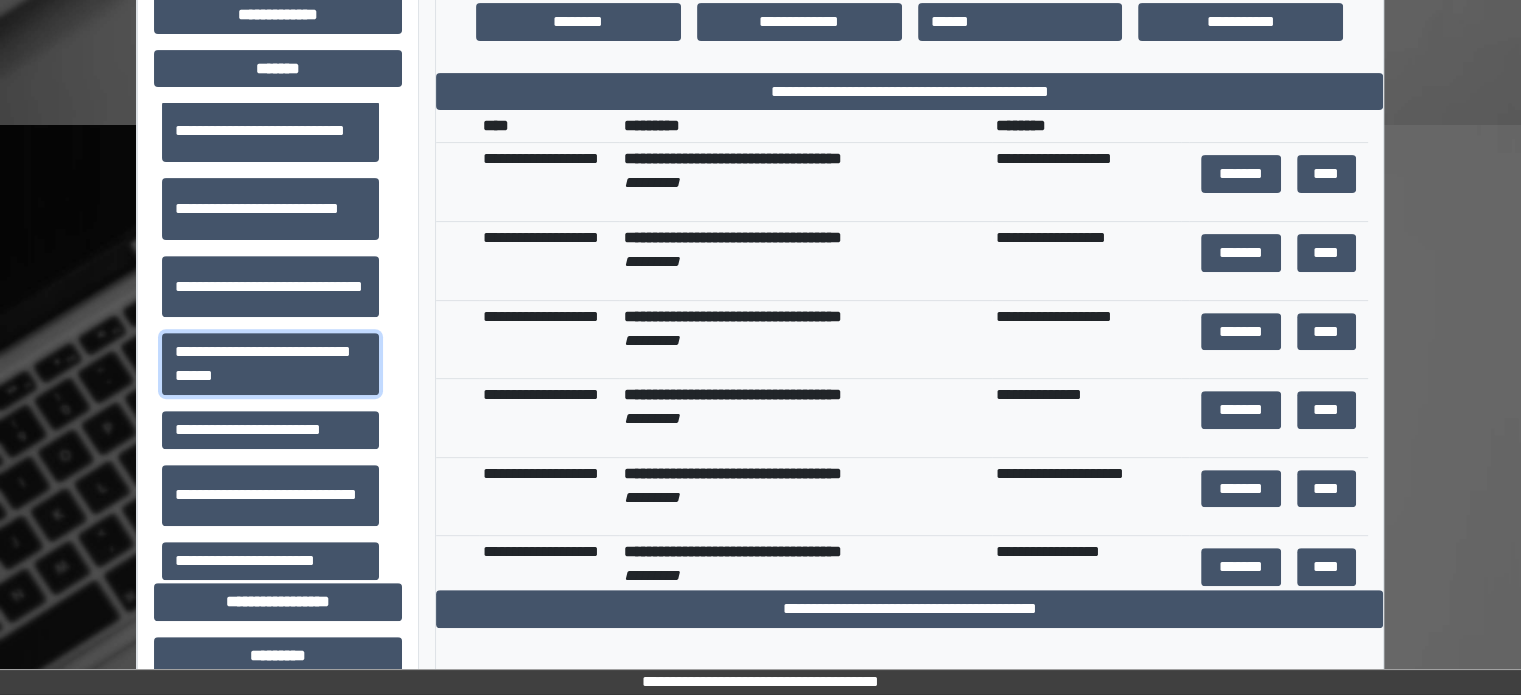 scroll, scrollTop: 551, scrollLeft: 0, axis: vertical 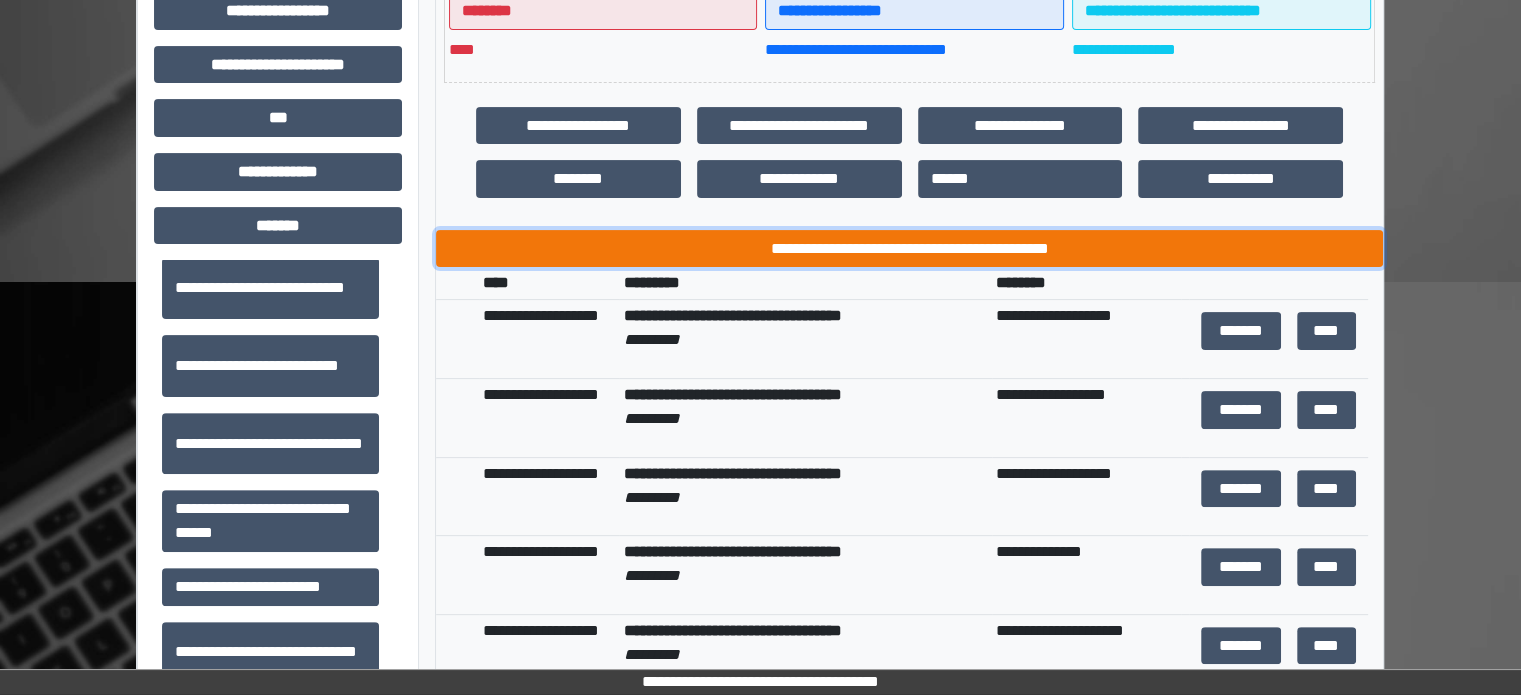 click on "**********" at bounding box center (909, 249) 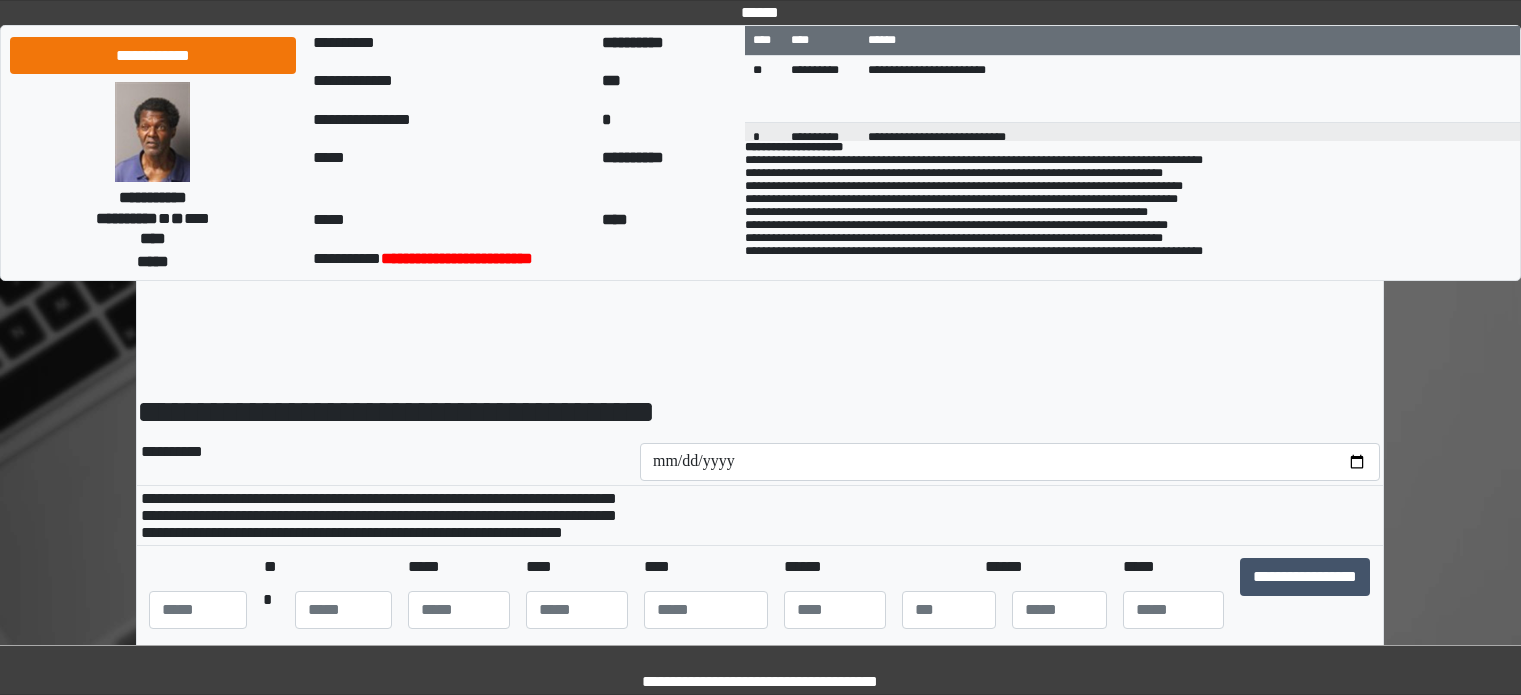 scroll, scrollTop: 0, scrollLeft: 0, axis: both 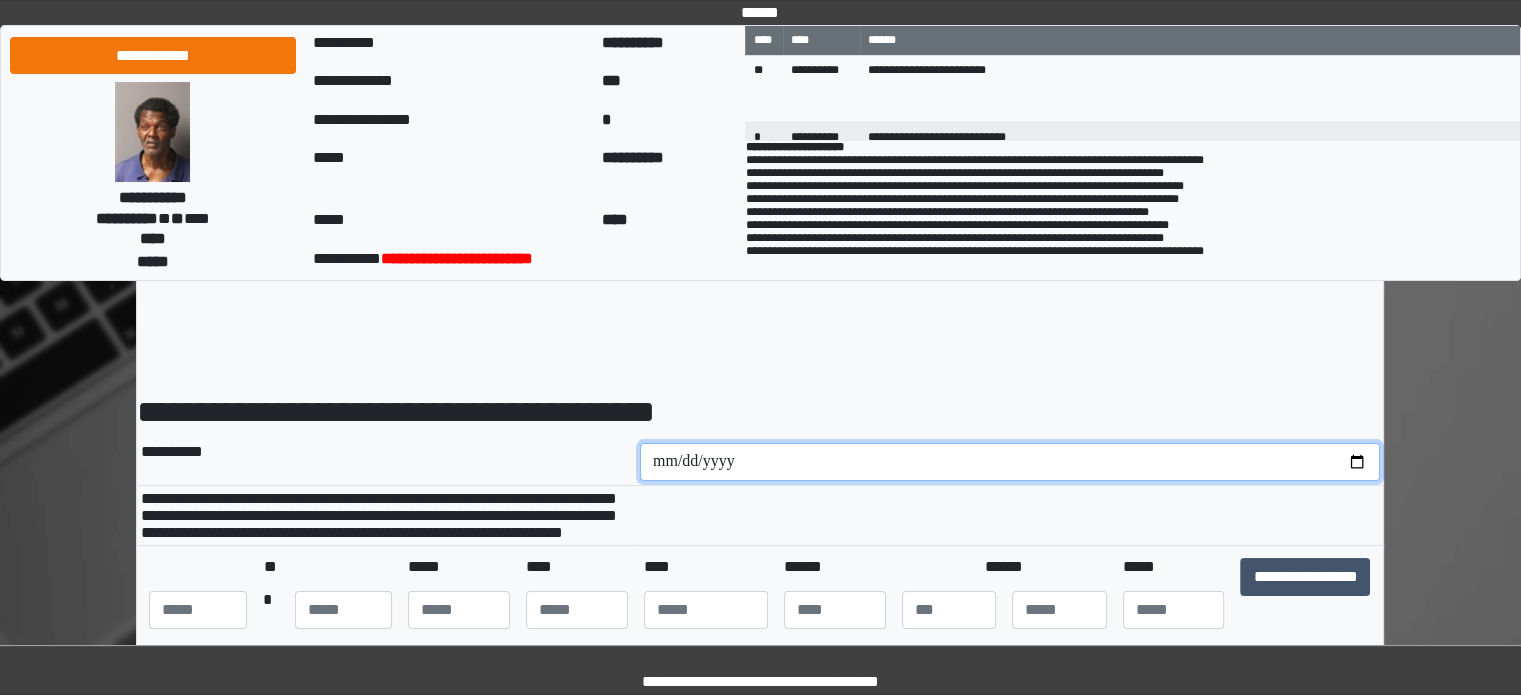 click at bounding box center (1010, 462) 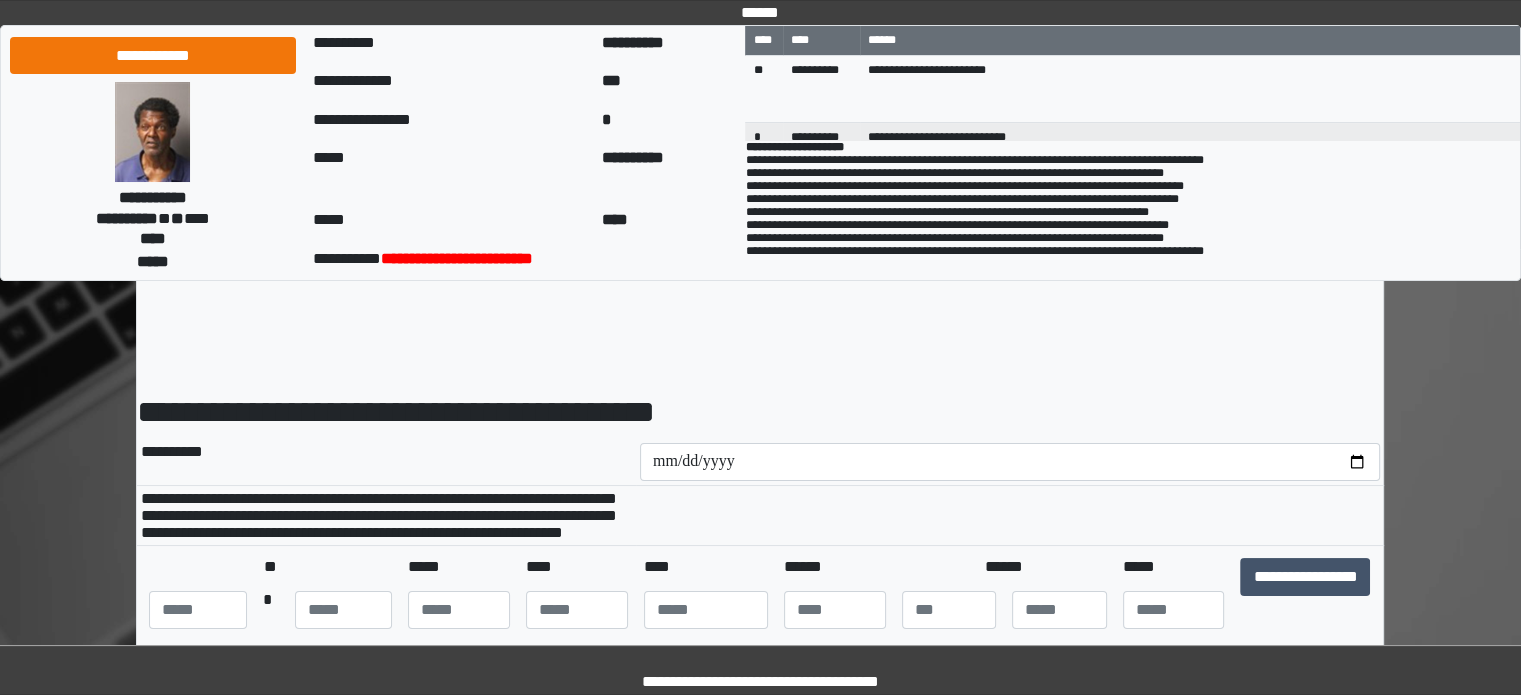 click at bounding box center (1010, 516) 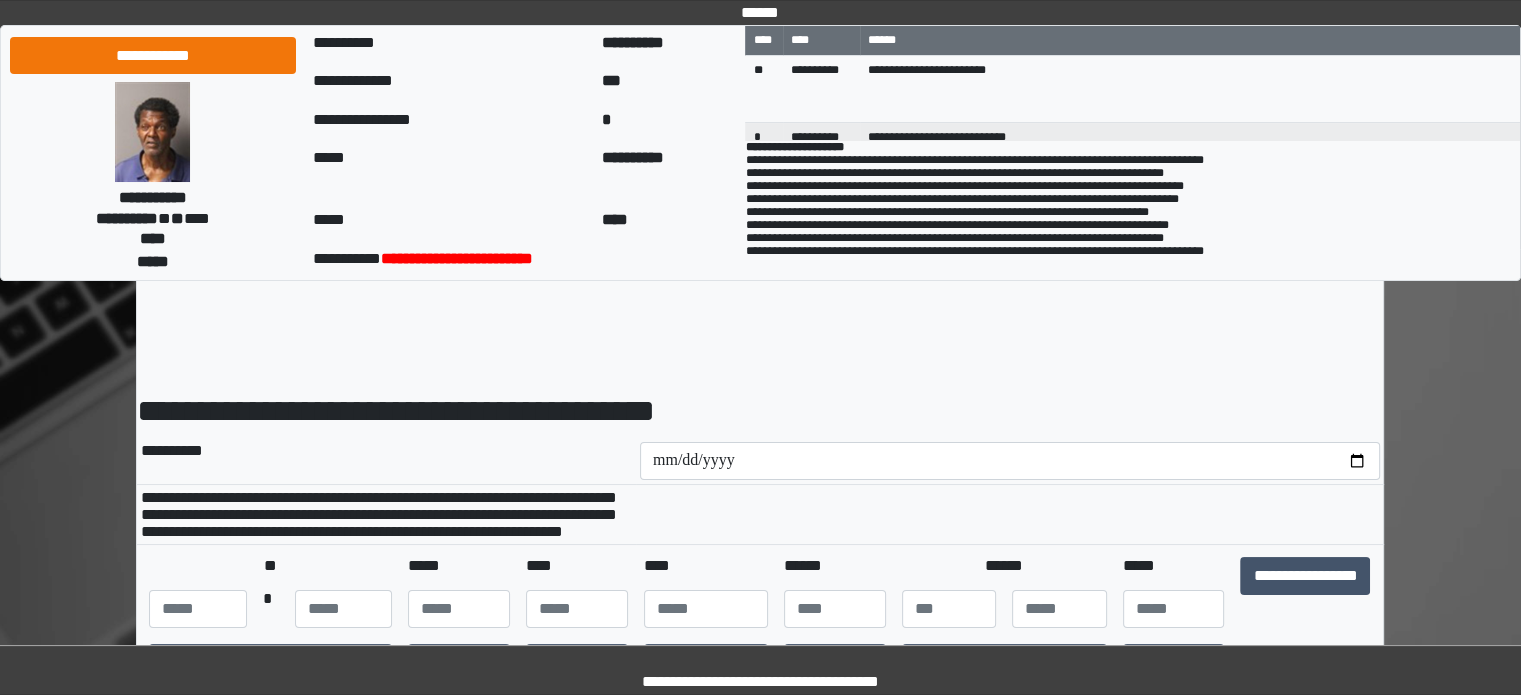 scroll, scrollTop: 200, scrollLeft: 0, axis: vertical 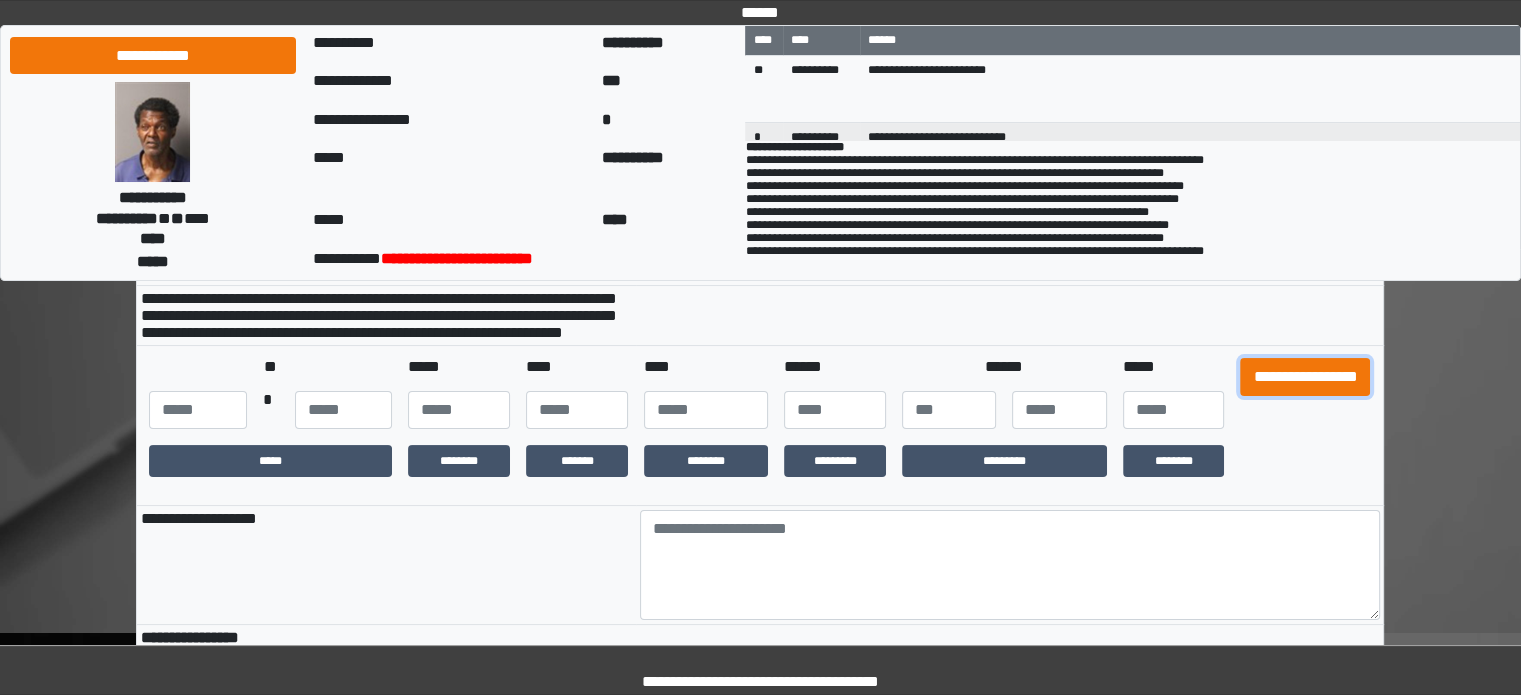 click on "**********" at bounding box center (1305, 377) 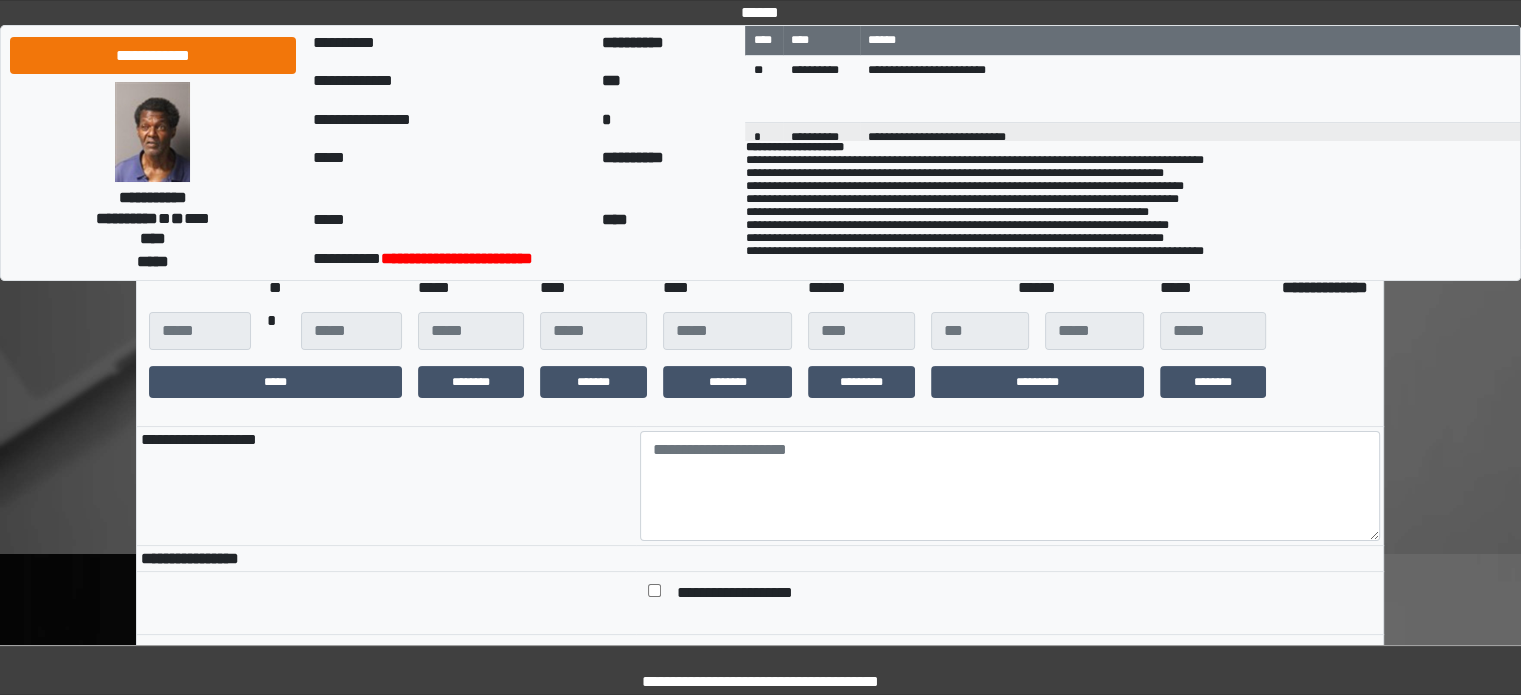 scroll, scrollTop: 400, scrollLeft: 0, axis: vertical 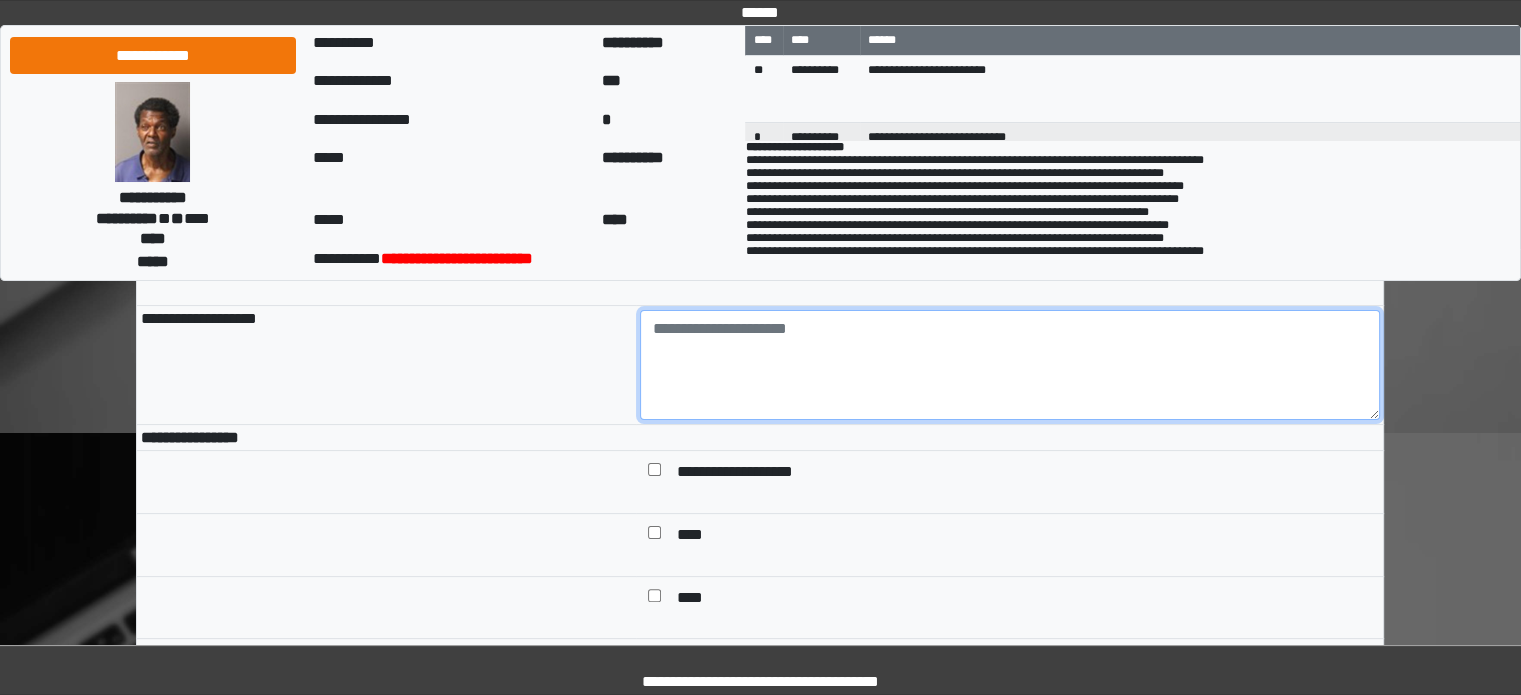 click at bounding box center [1010, 365] 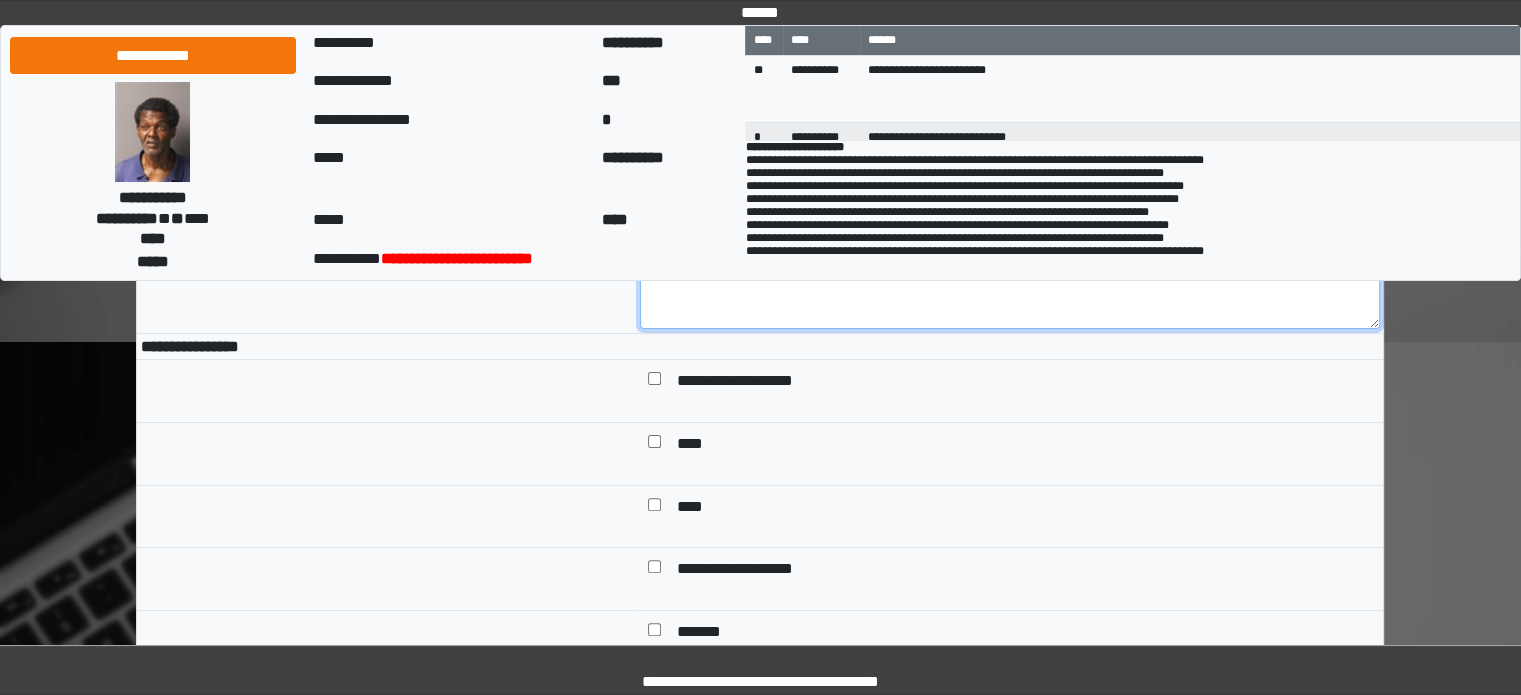 scroll, scrollTop: 600, scrollLeft: 0, axis: vertical 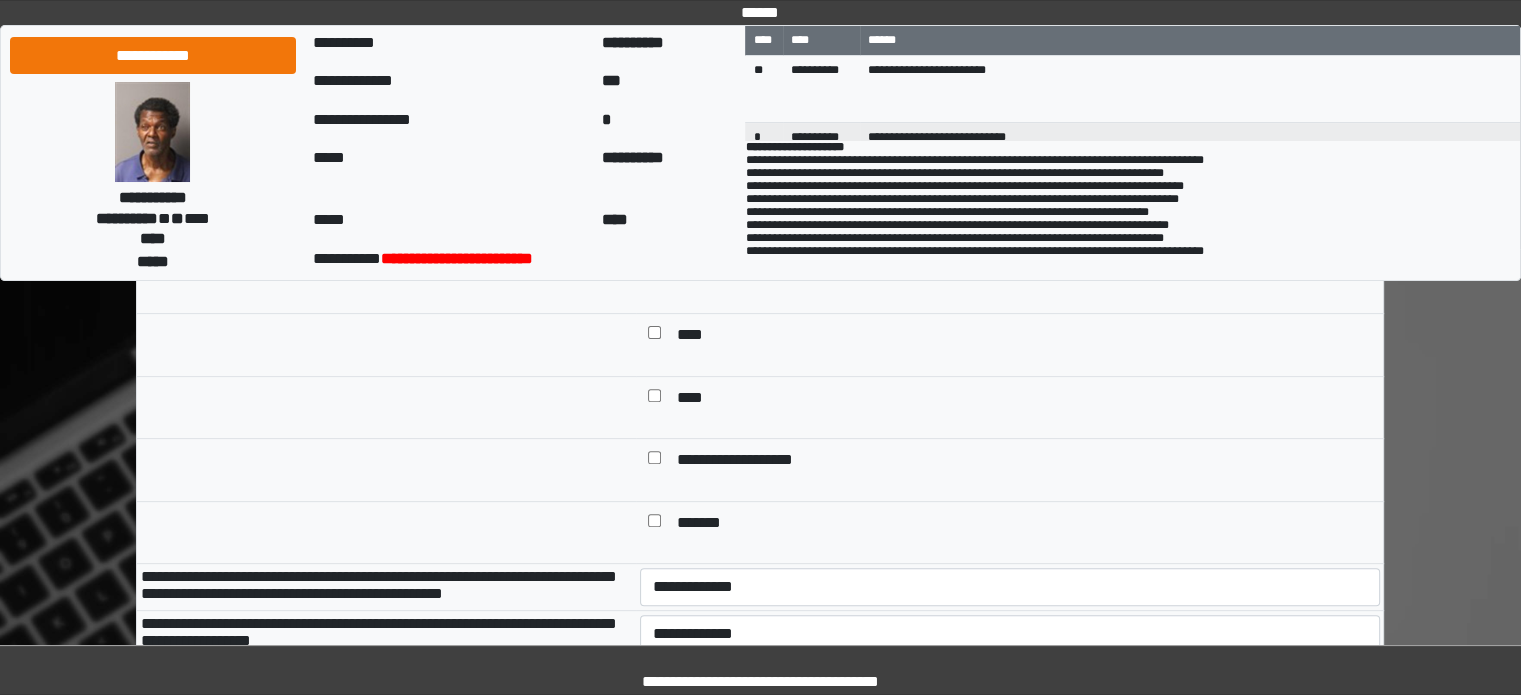 type on "**********" 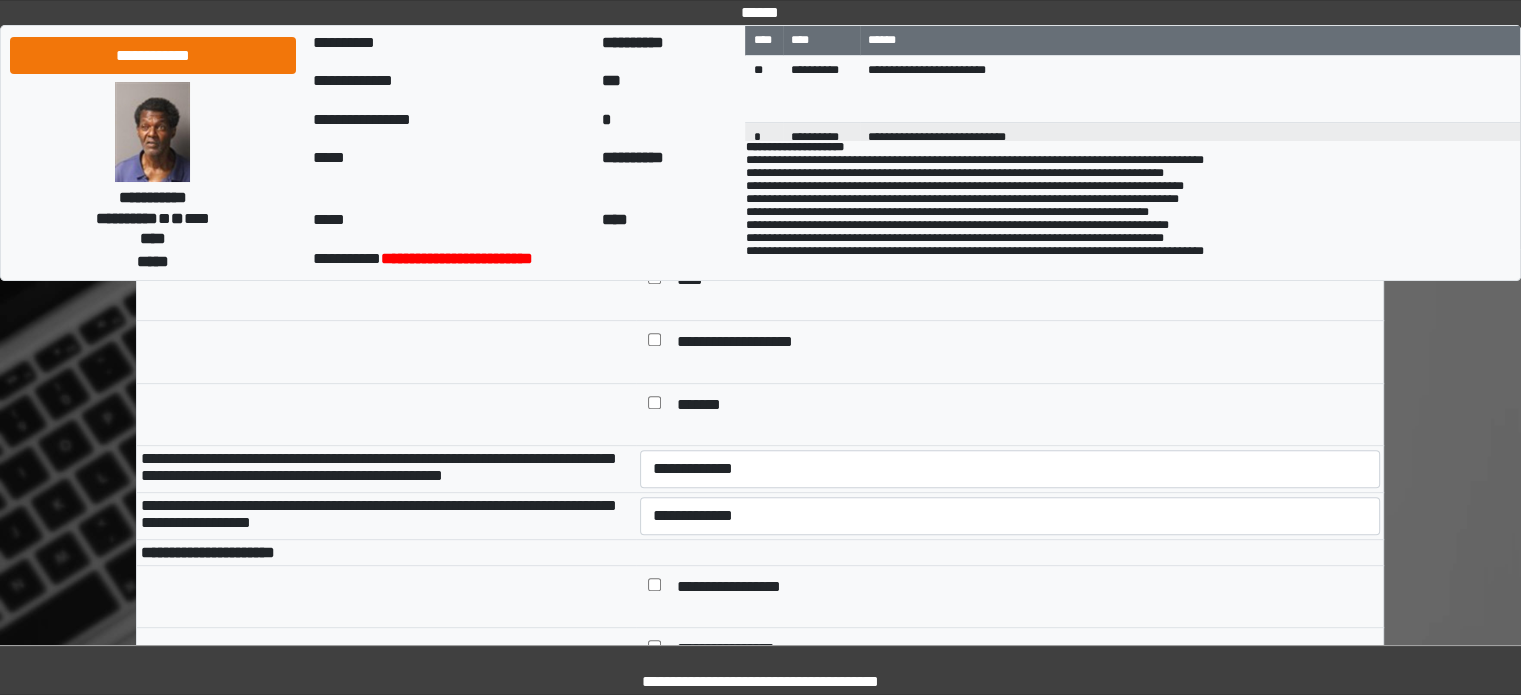 scroll, scrollTop: 900, scrollLeft: 0, axis: vertical 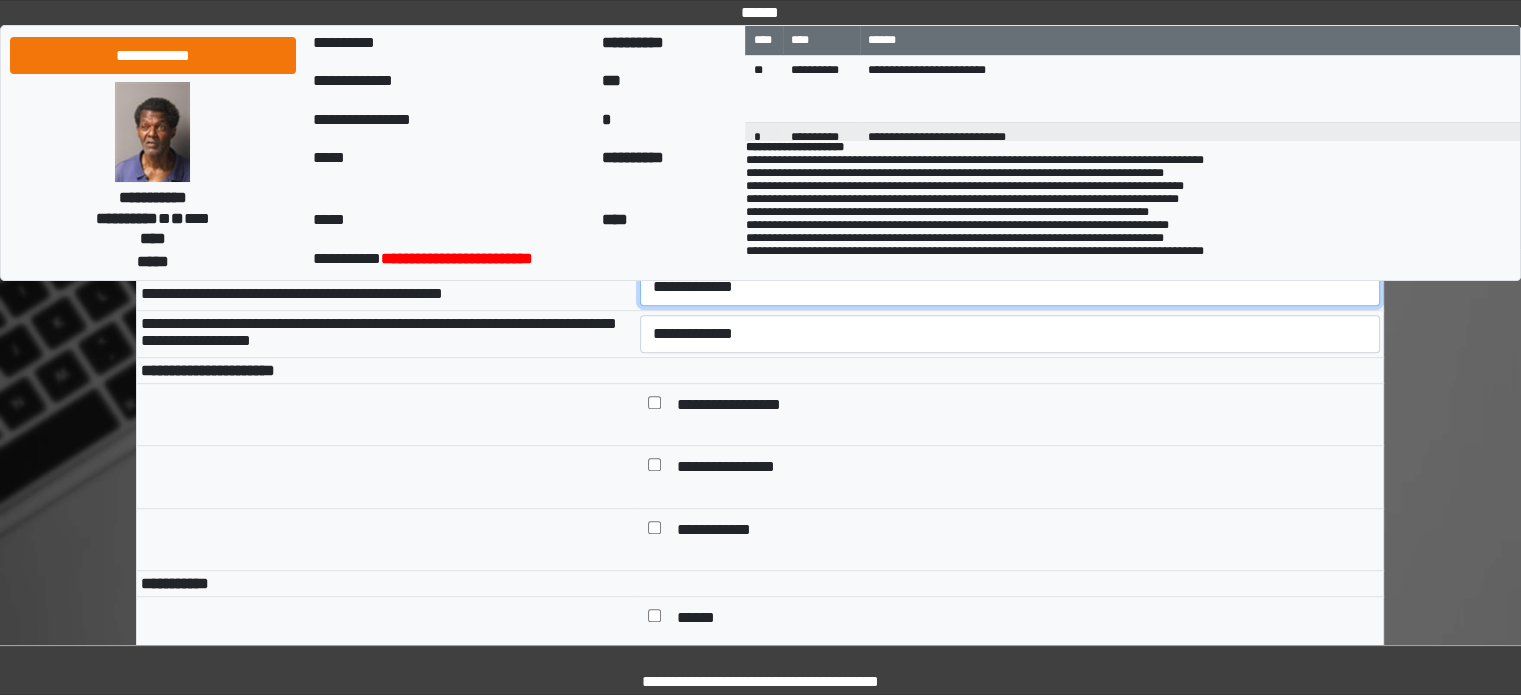 click on "**********" at bounding box center (1010, 287) 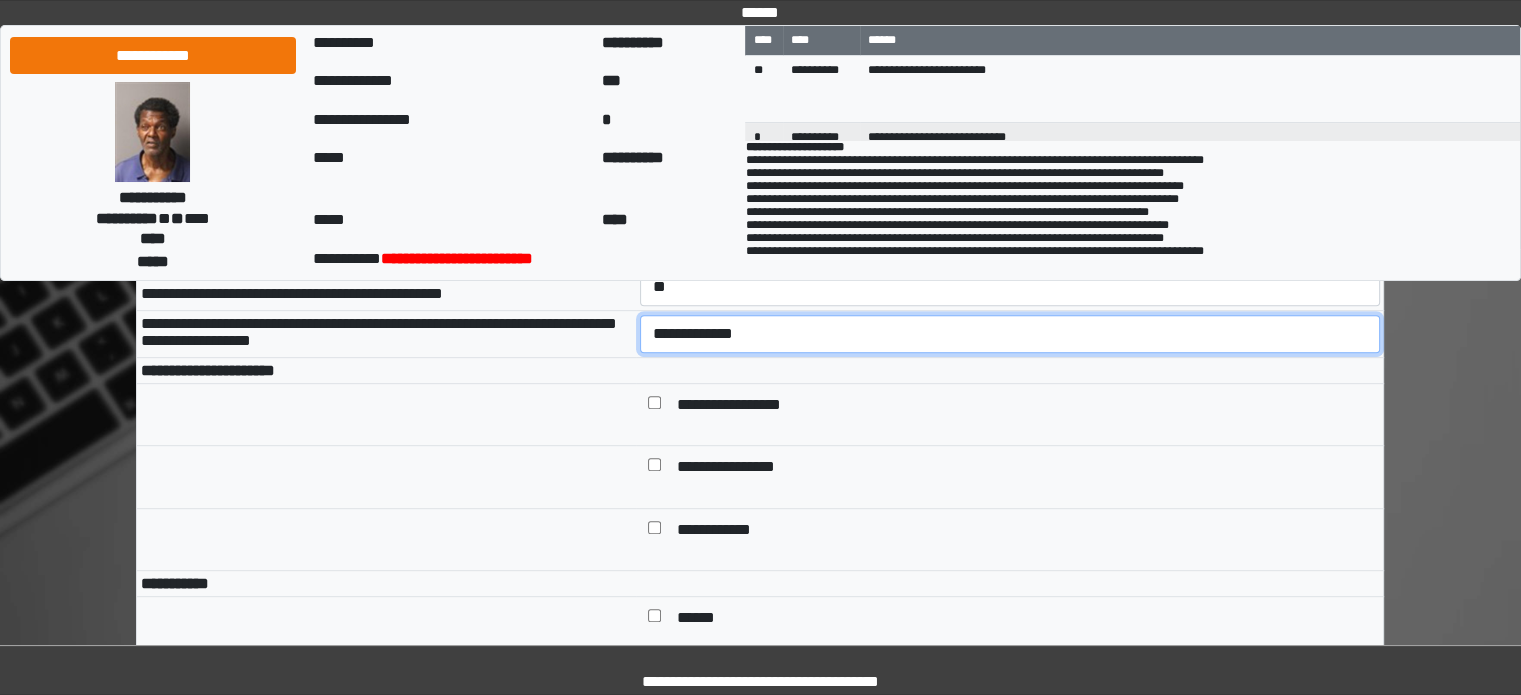 click on "**********" at bounding box center [1010, 334] 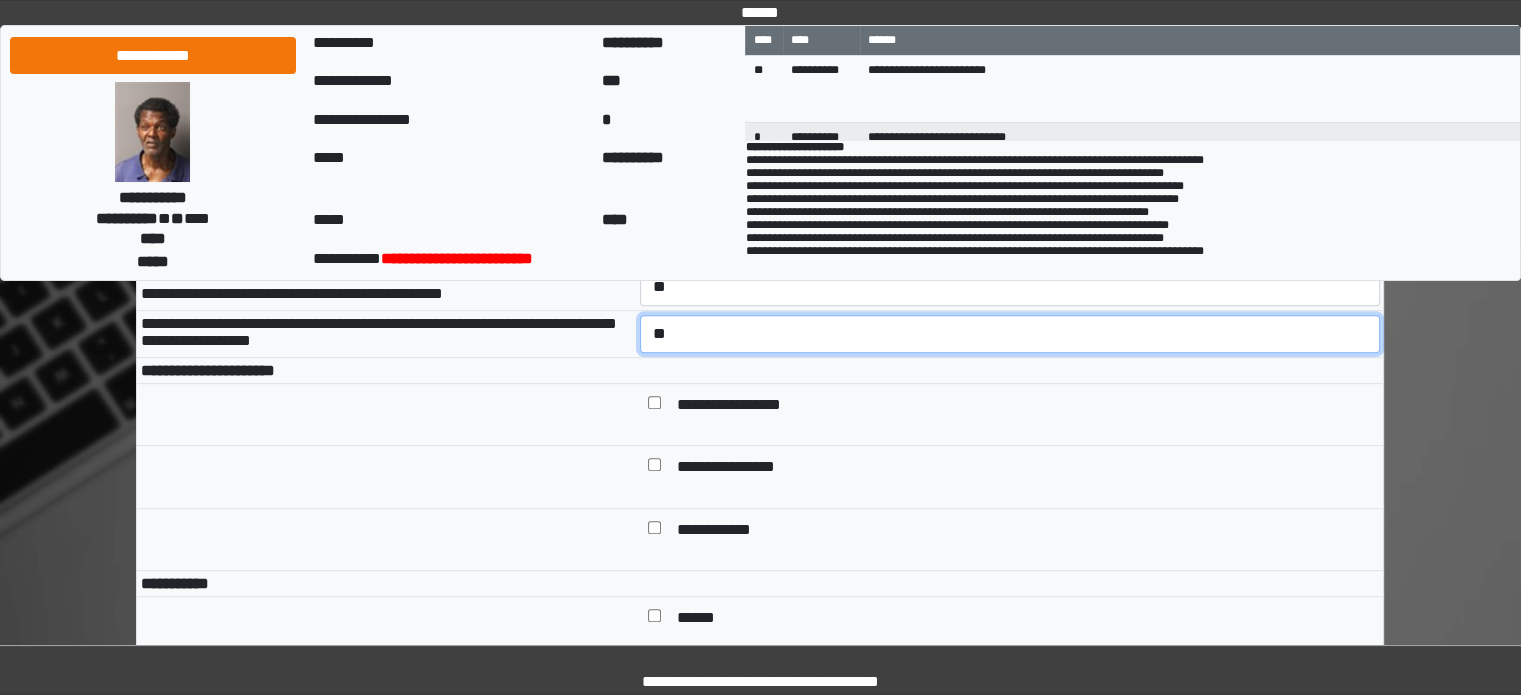 click on "**********" at bounding box center [1010, 334] 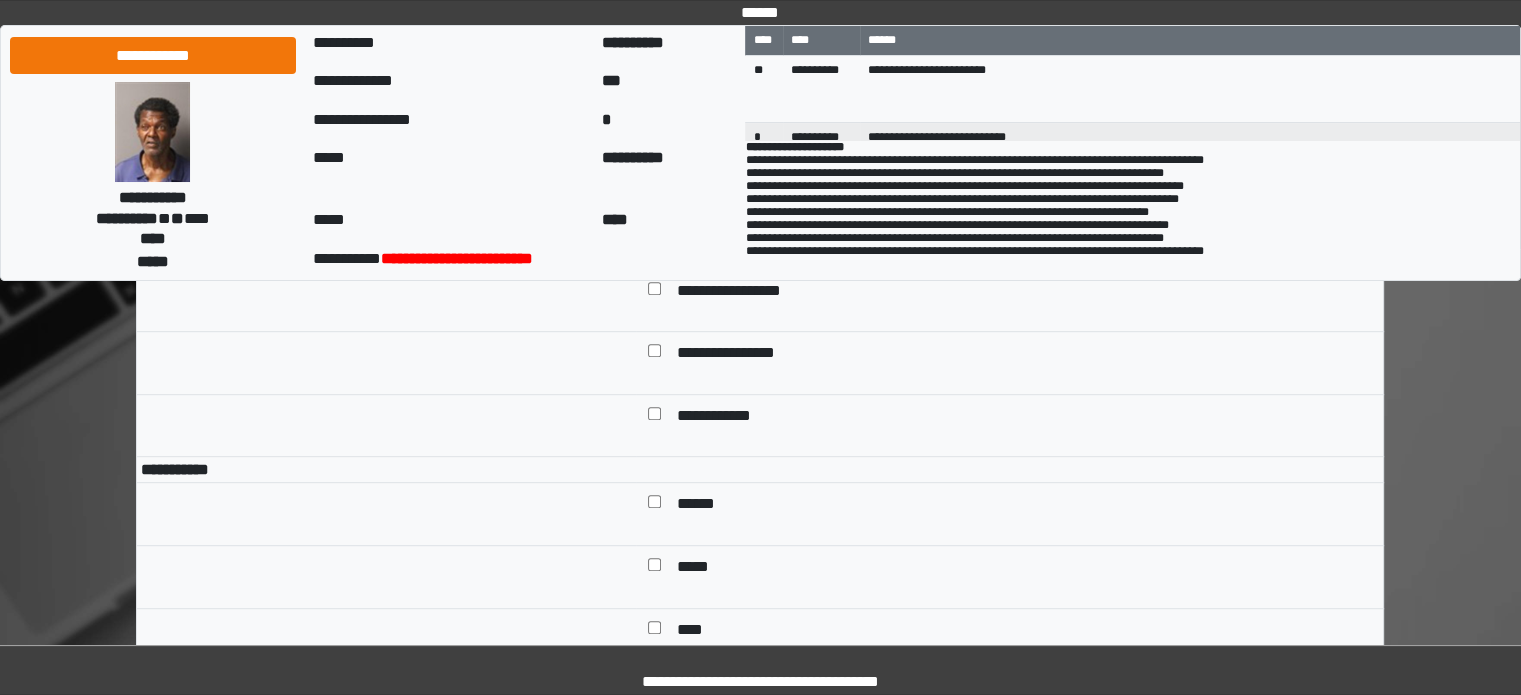 scroll, scrollTop: 1100, scrollLeft: 0, axis: vertical 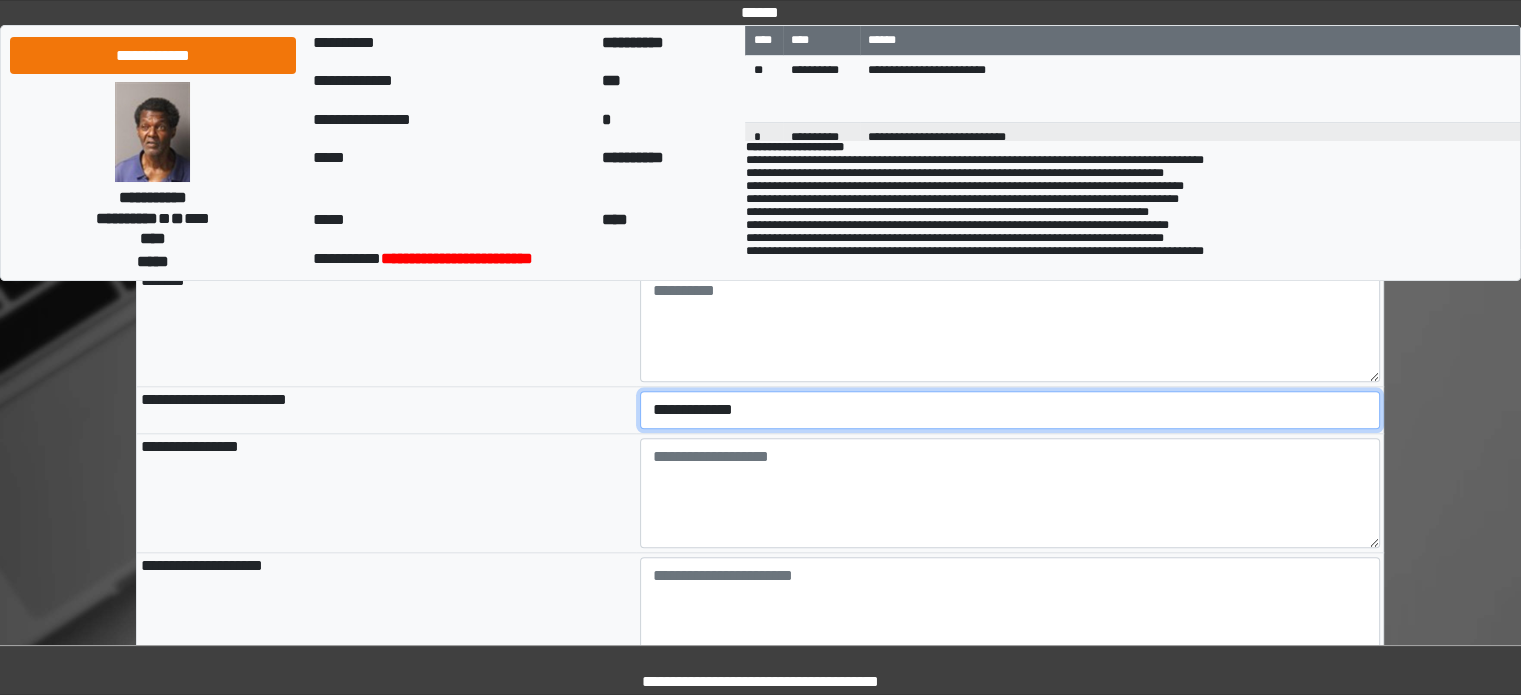 click on "**********" at bounding box center (1010, 410) 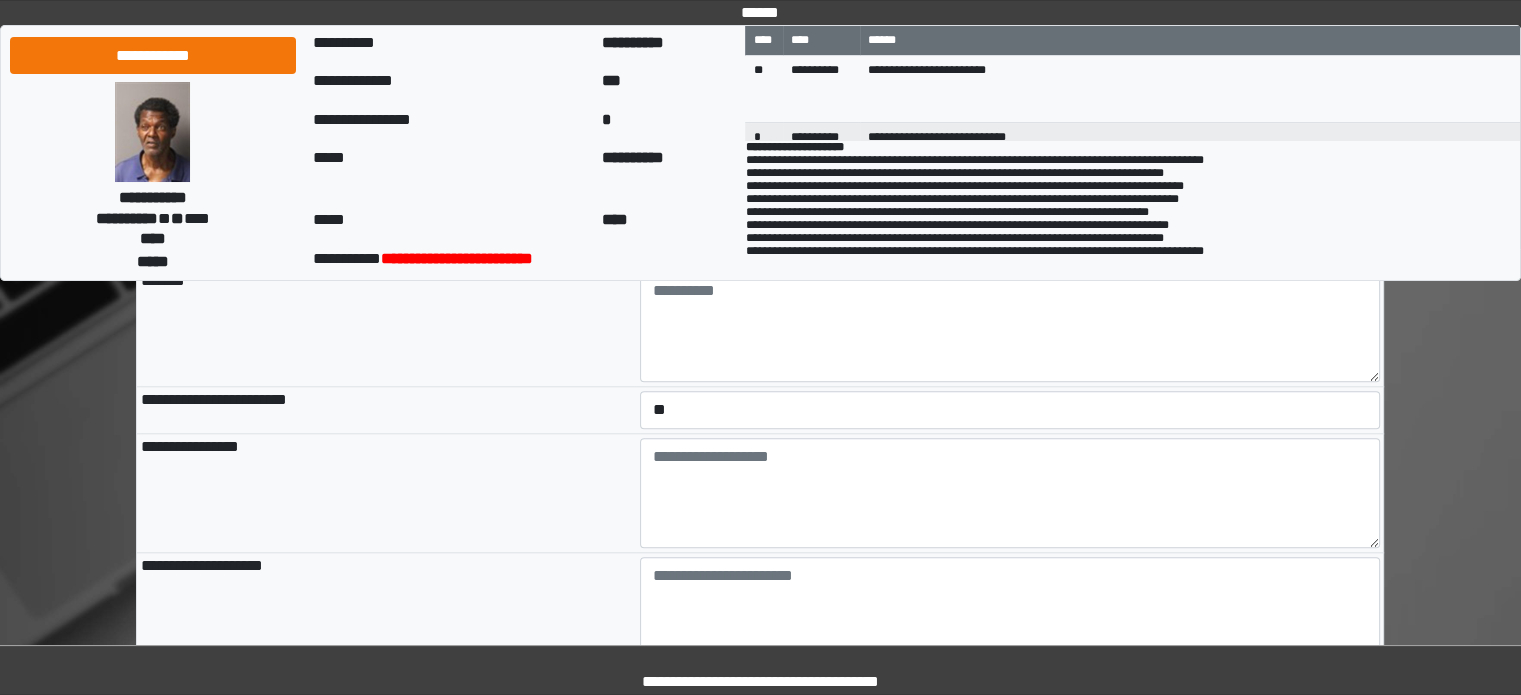 click on "**********" at bounding box center [386, 492] 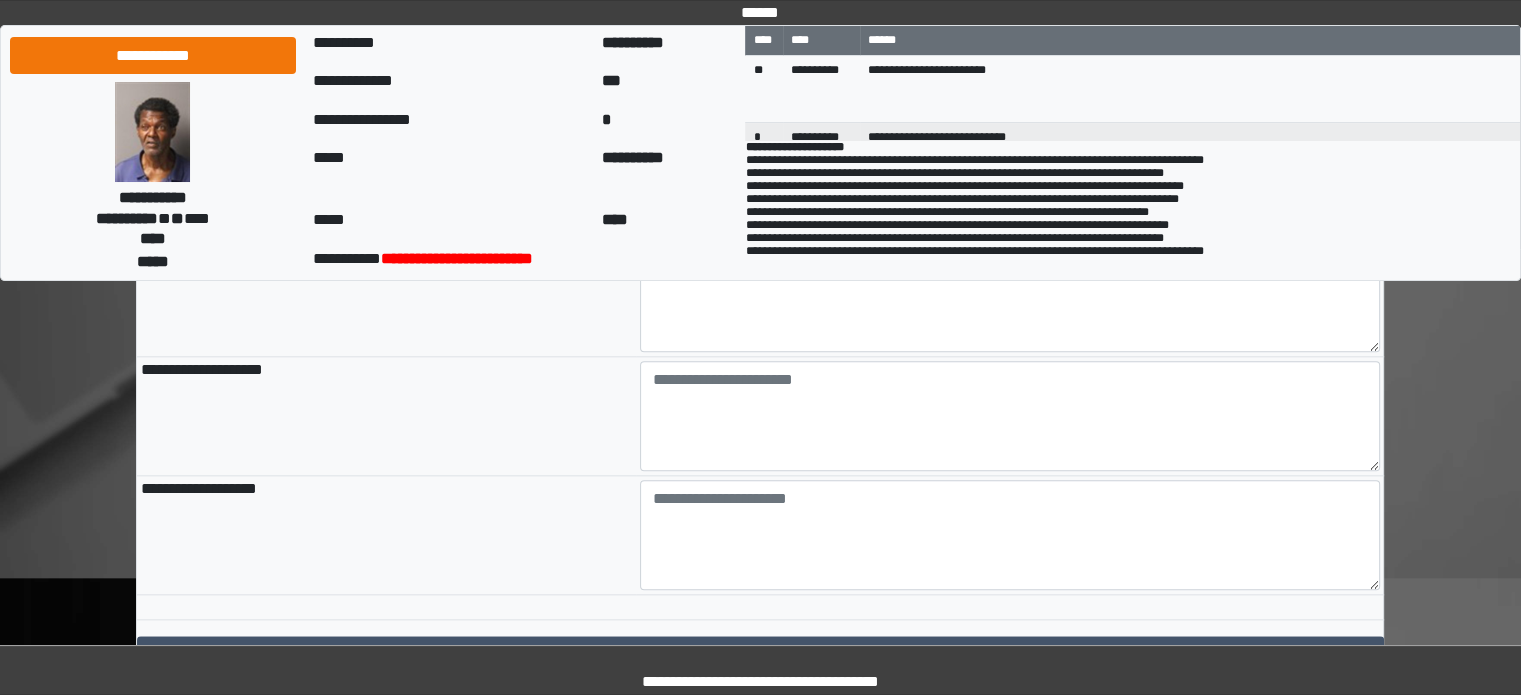 scroll, scrollTop: 2200, scrollLeft: 0, axis: vertical 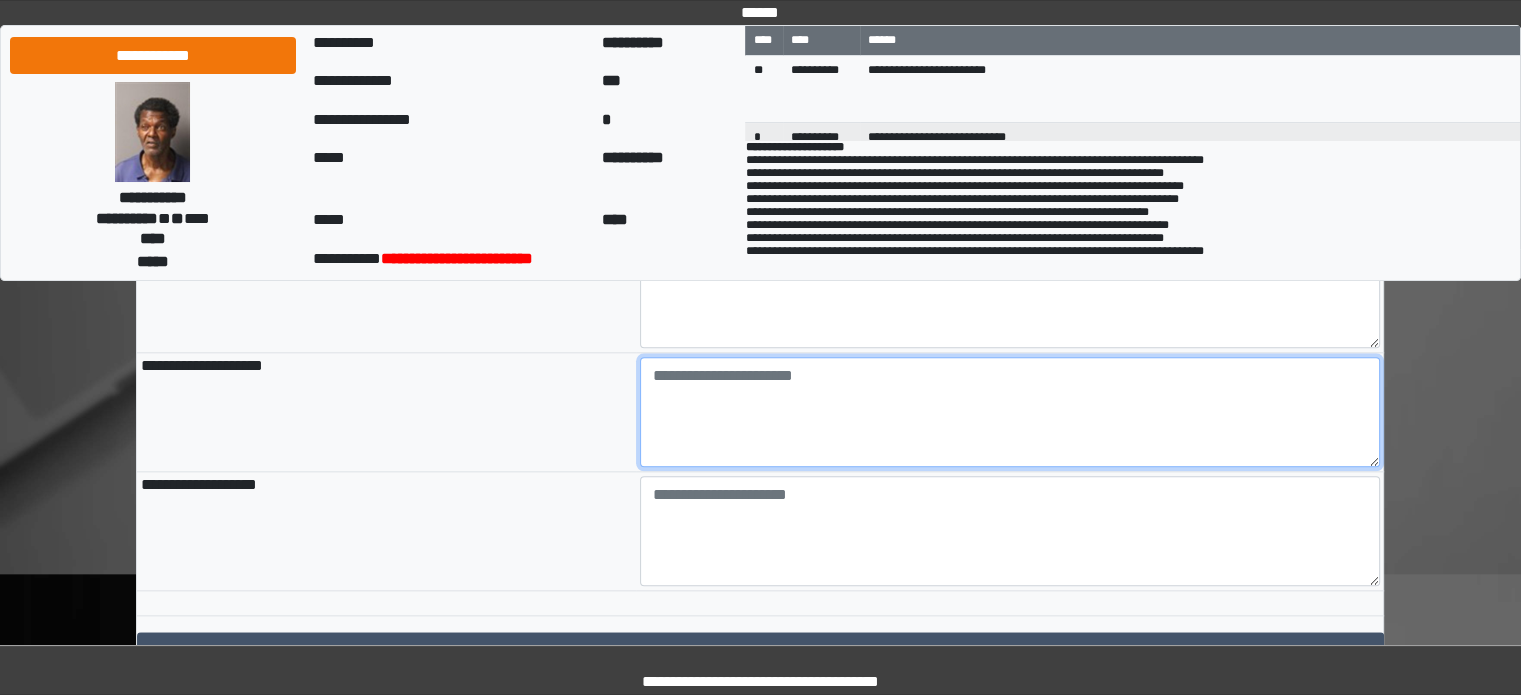 click at bounding box center (1010, 412) 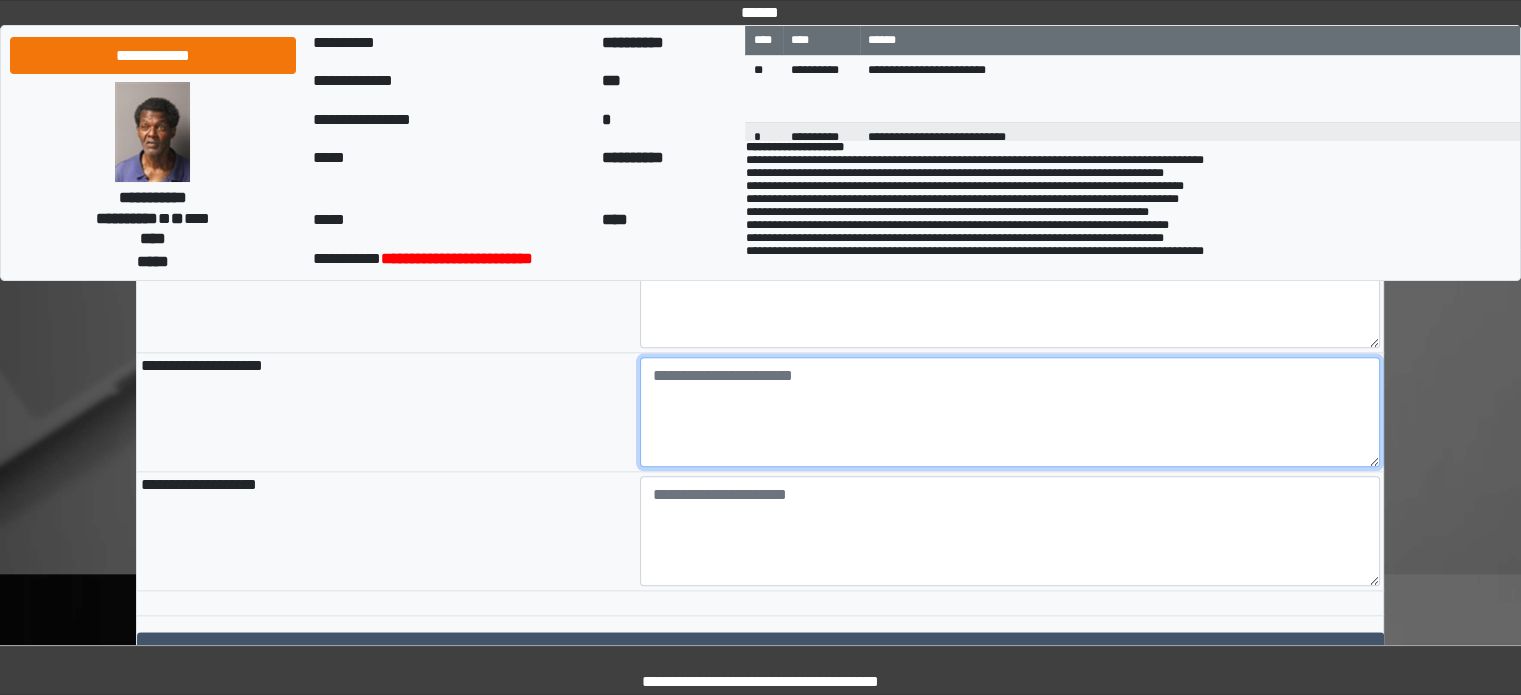 paste on "**********" 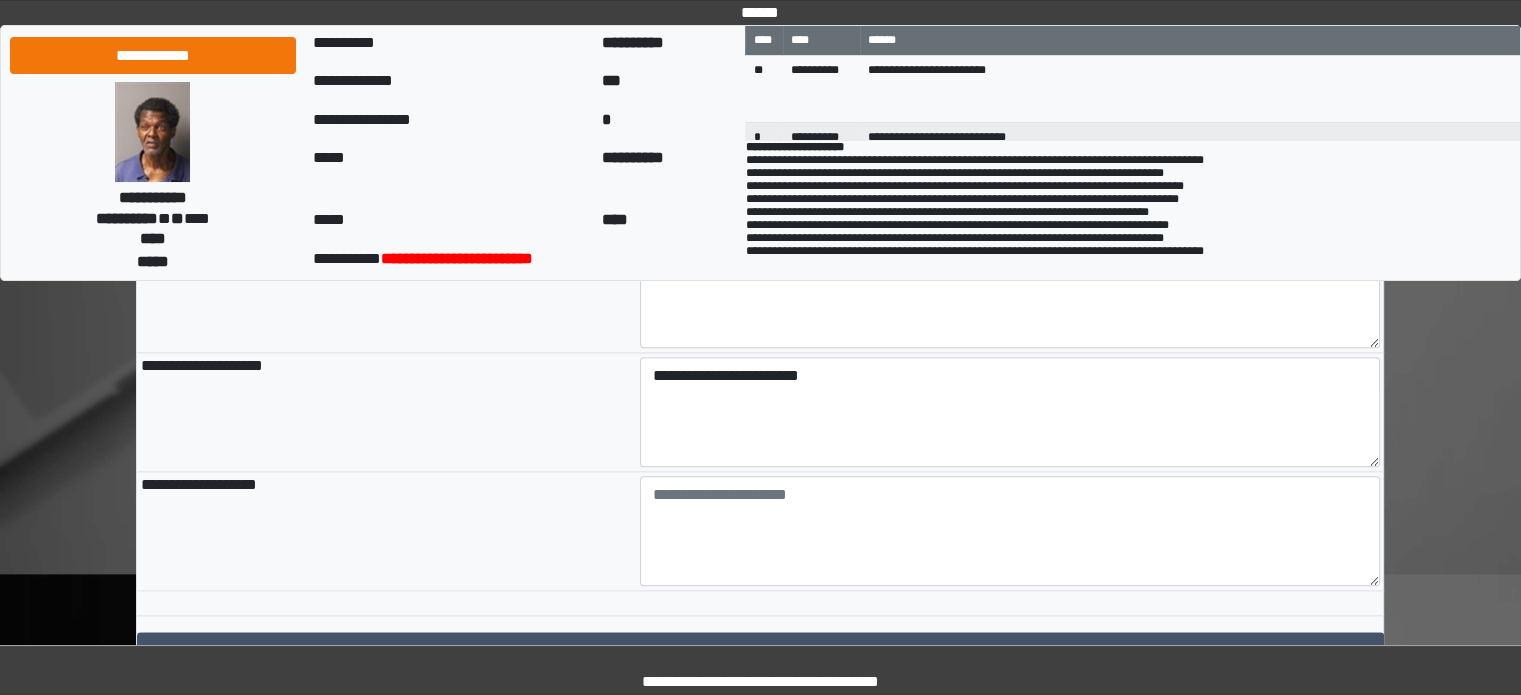click on "**********" at bounding box center [386, 292] 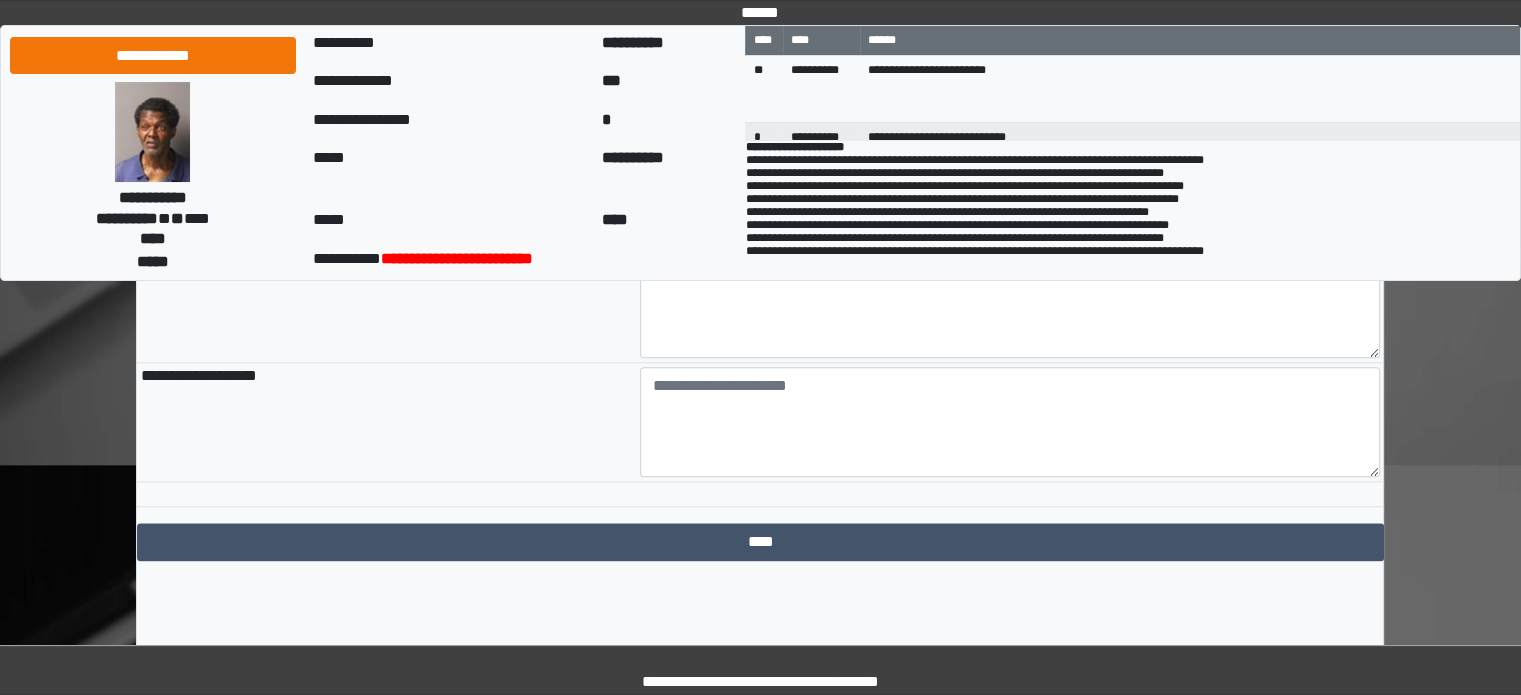 scroll, scrollTop: 2262, scrollLeft: 0, axis: vertical 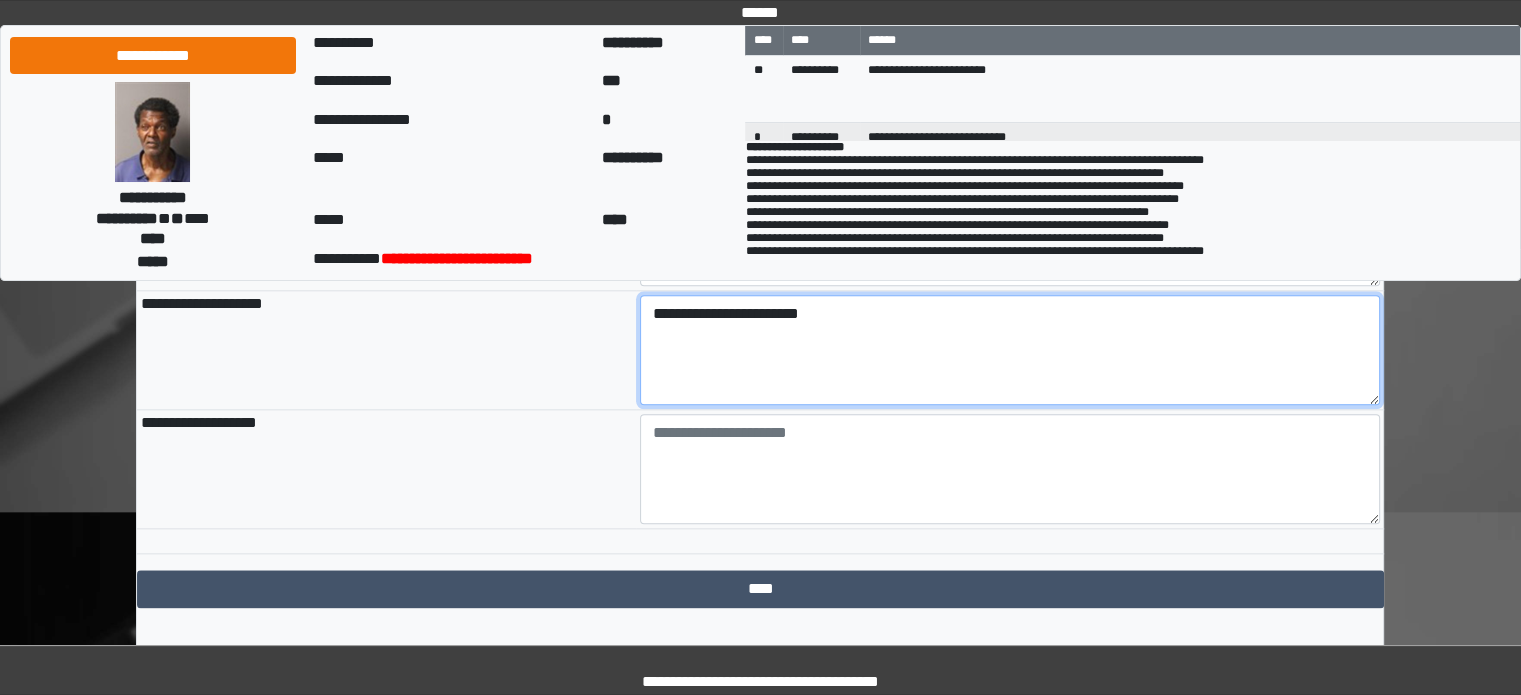 drag, startPoint x: 874, startPoint y: 375, endPoint x: 742, endPoint y: 365, distance: 132.37825 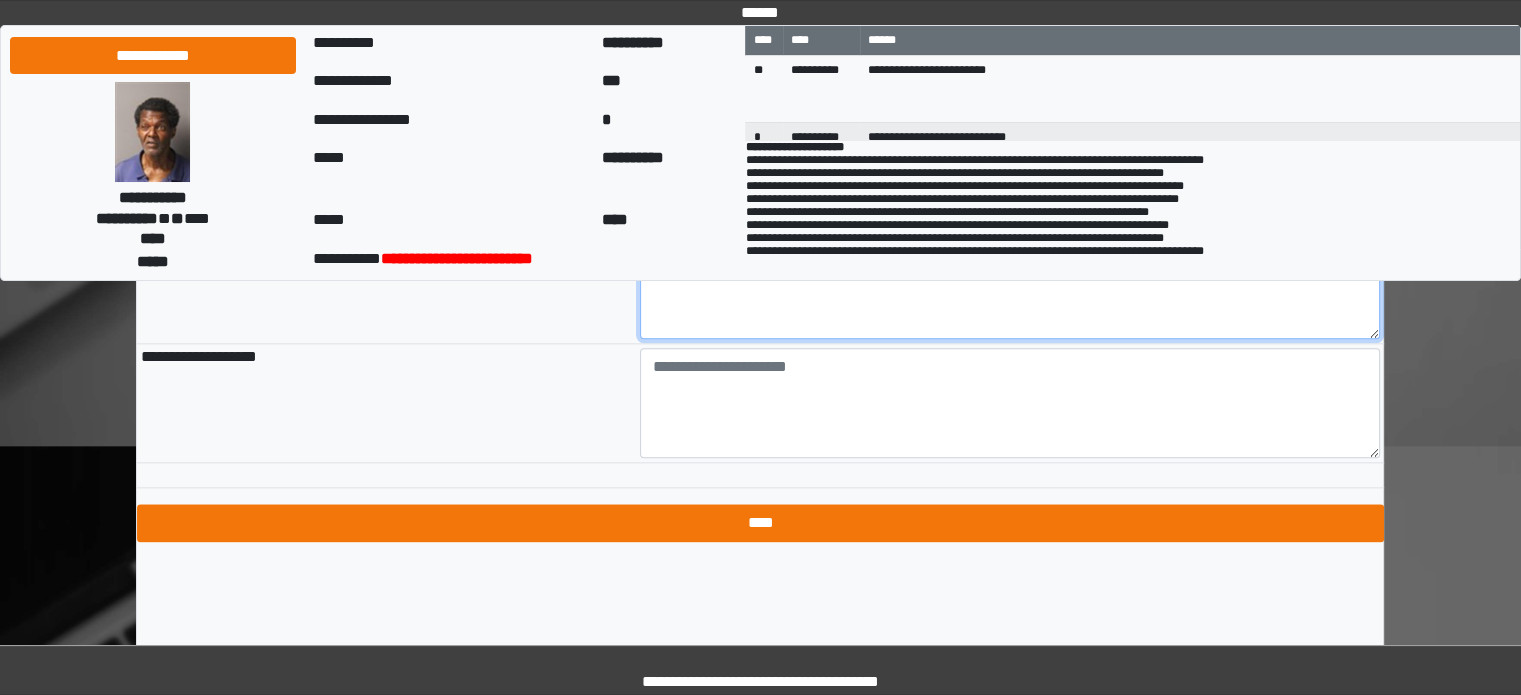 scroll, scrollTop: 2362, scrollLeft: 0, axis: vertical 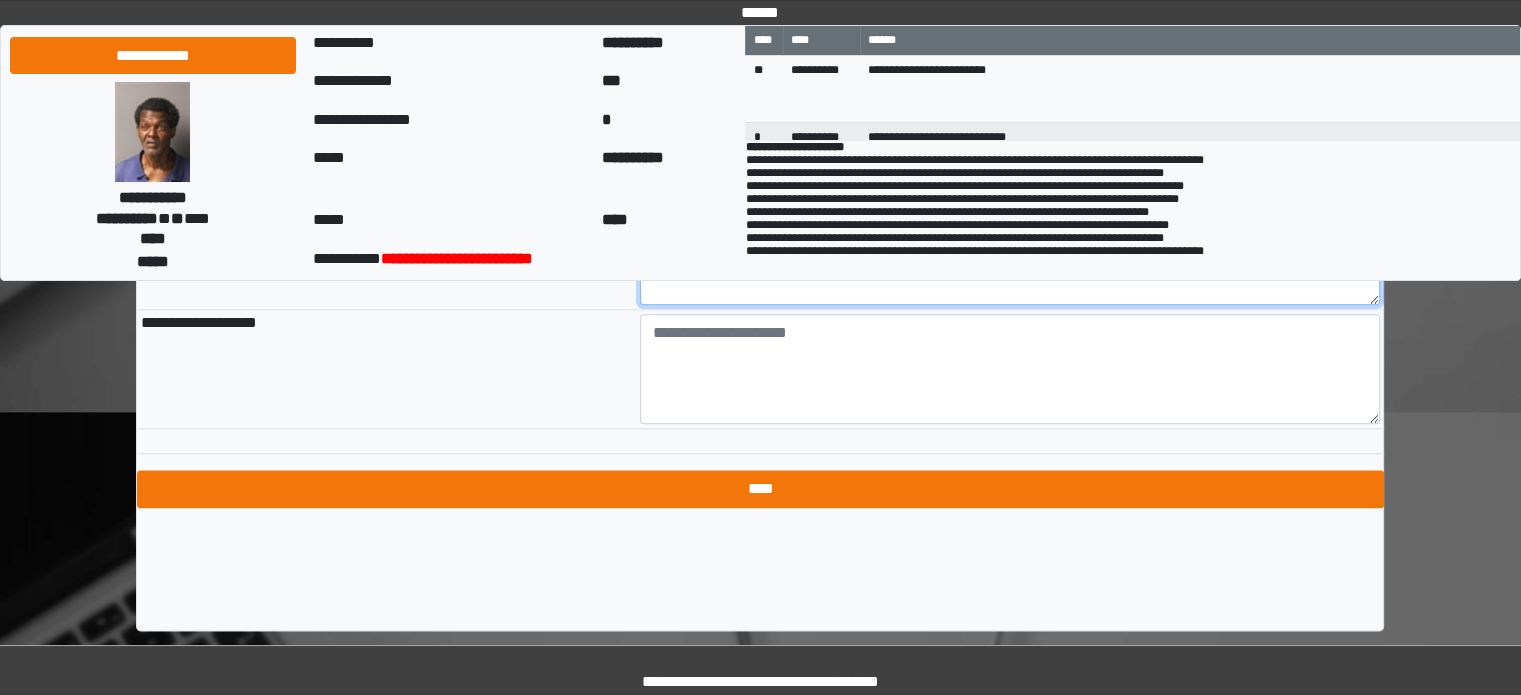 type on "**********" 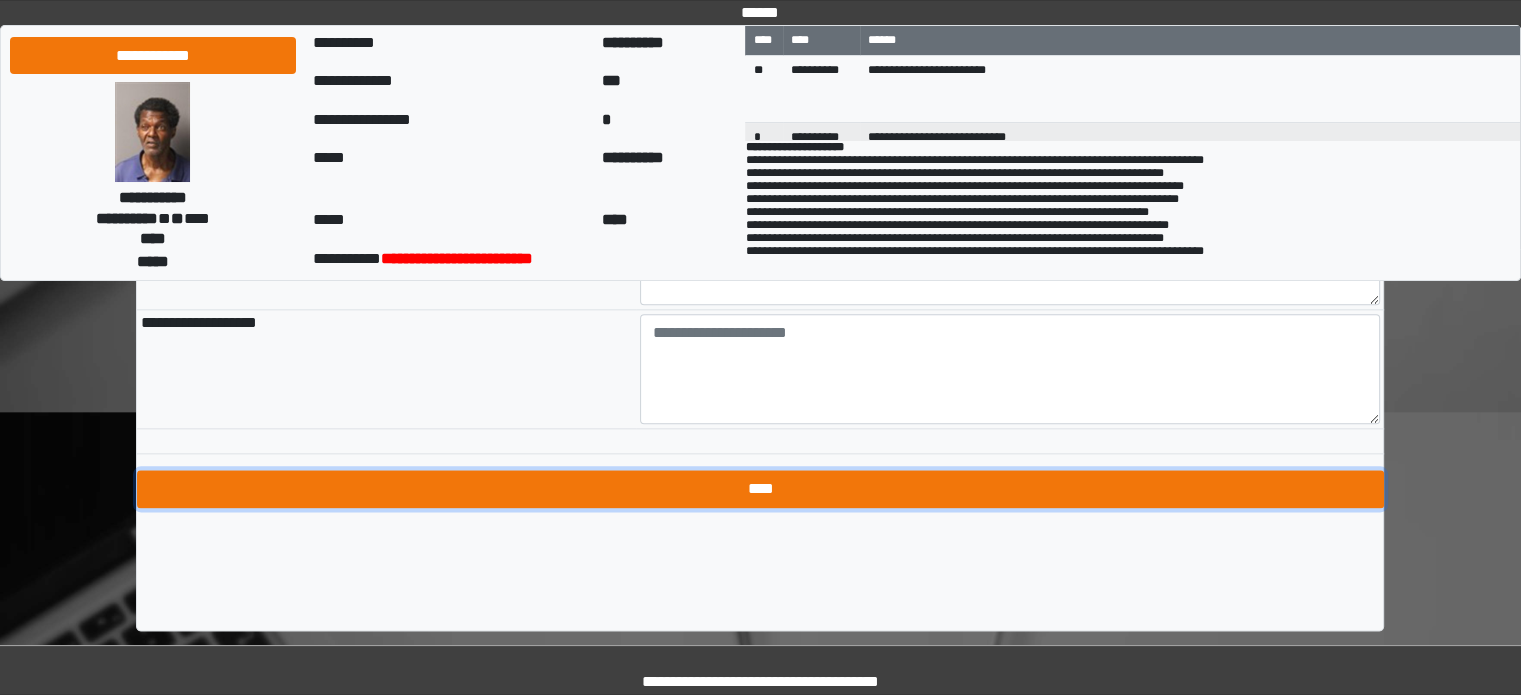 click on "****" at bounding box center (760, 489) 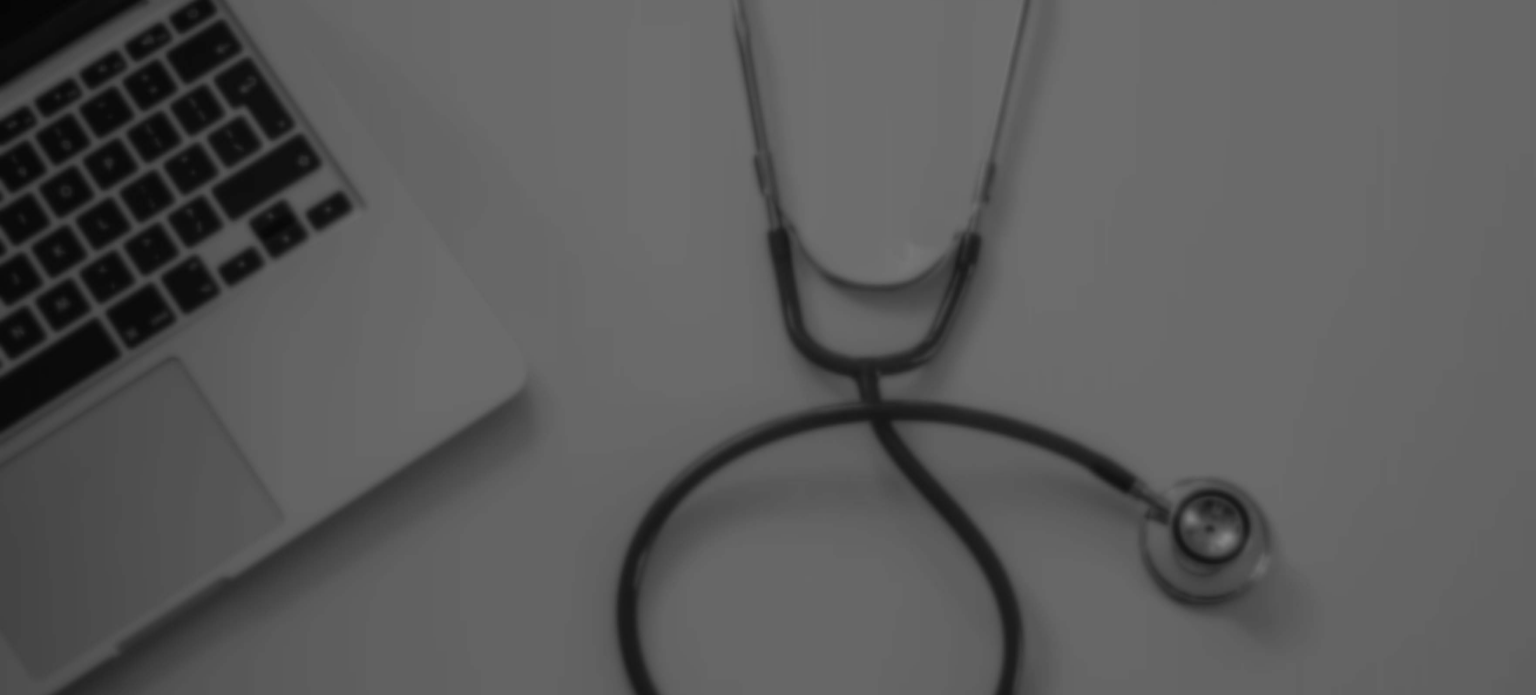 scroll, scrollTop: 0, scrollLeft: 0, axis: both 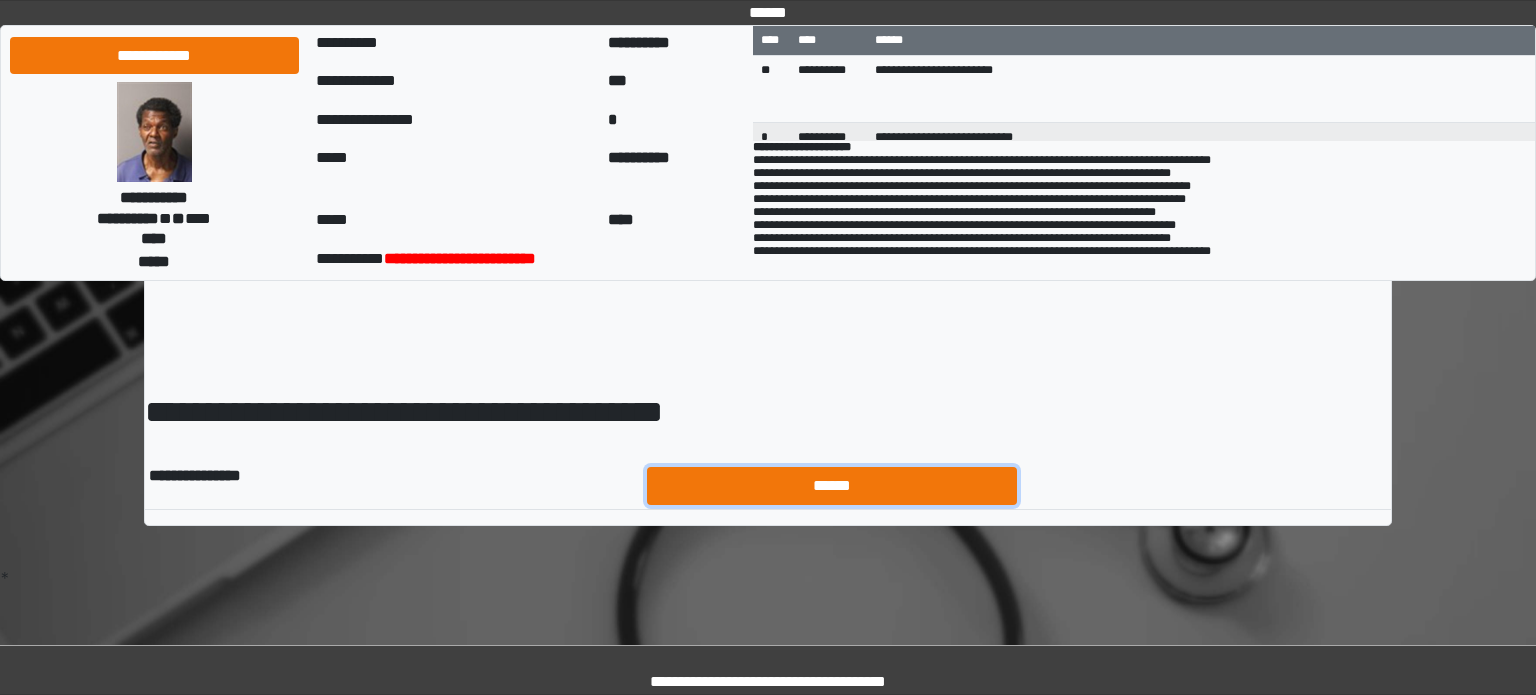 click on "******" at bounding box center (832, 486) 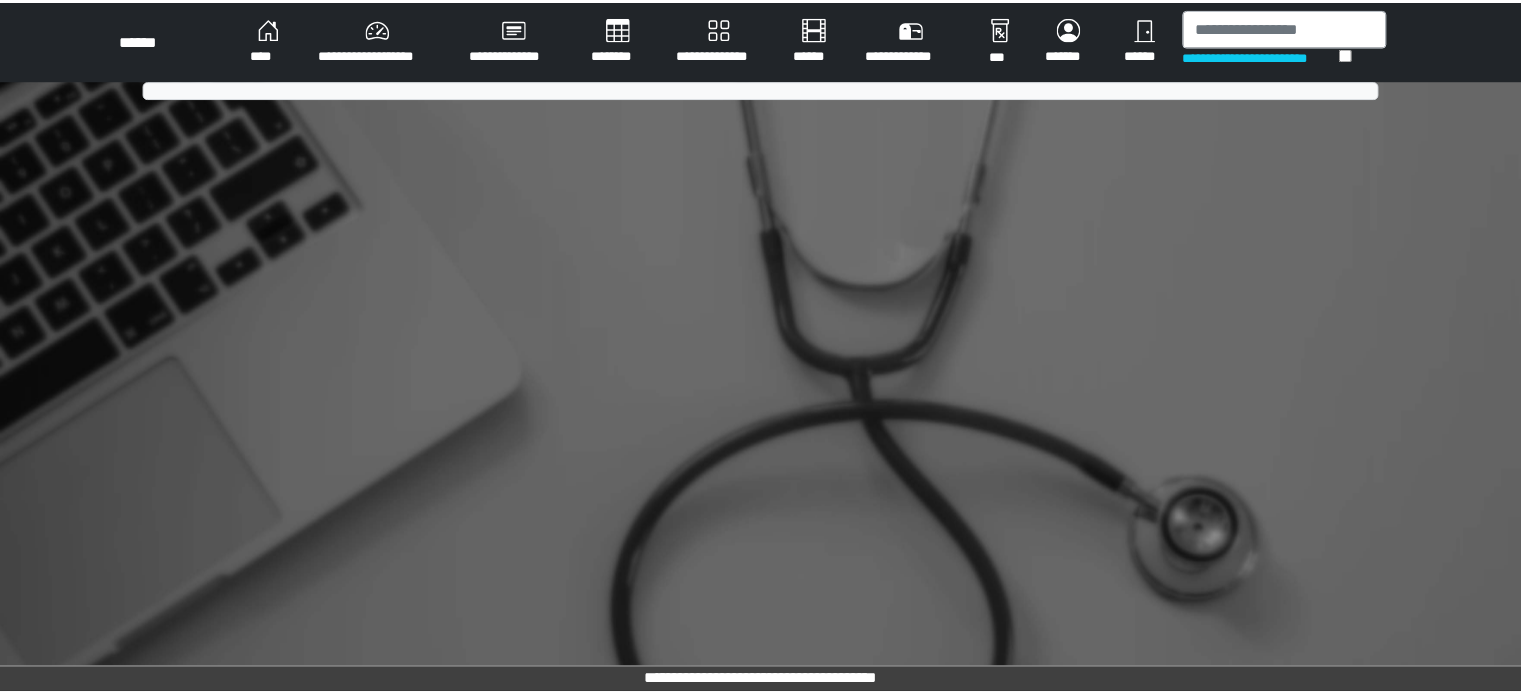 scroll, scrollTop: 0, scrollLeft: 0, axis: both 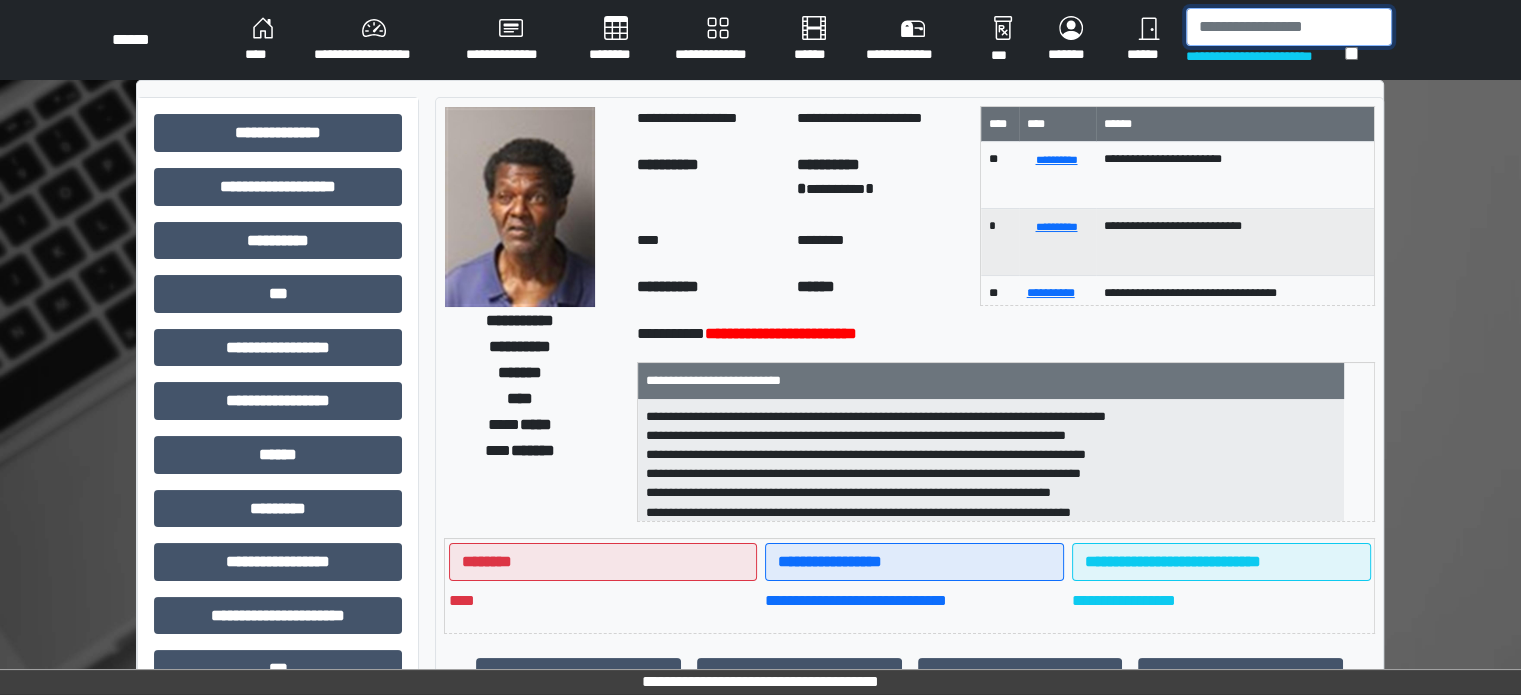 click at bounding box center [1289, 27] 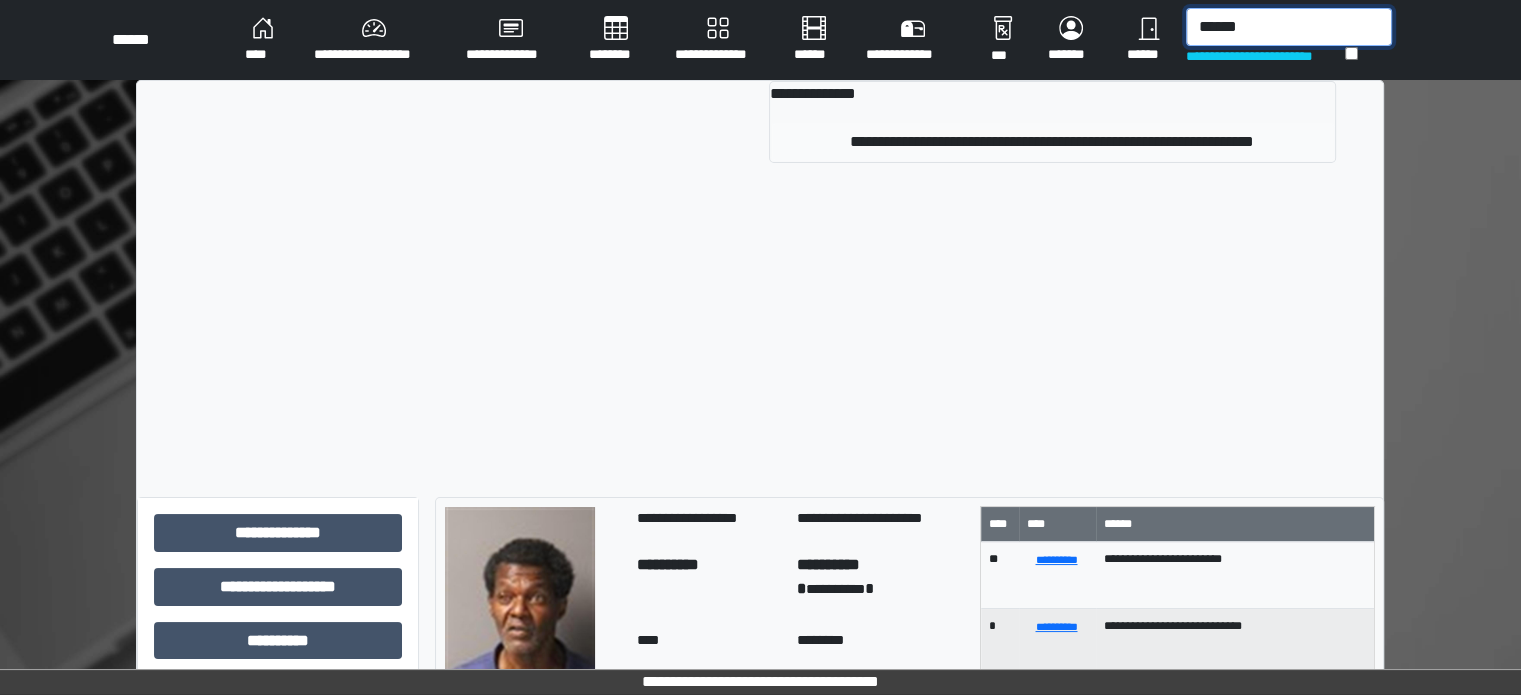 type on "******" 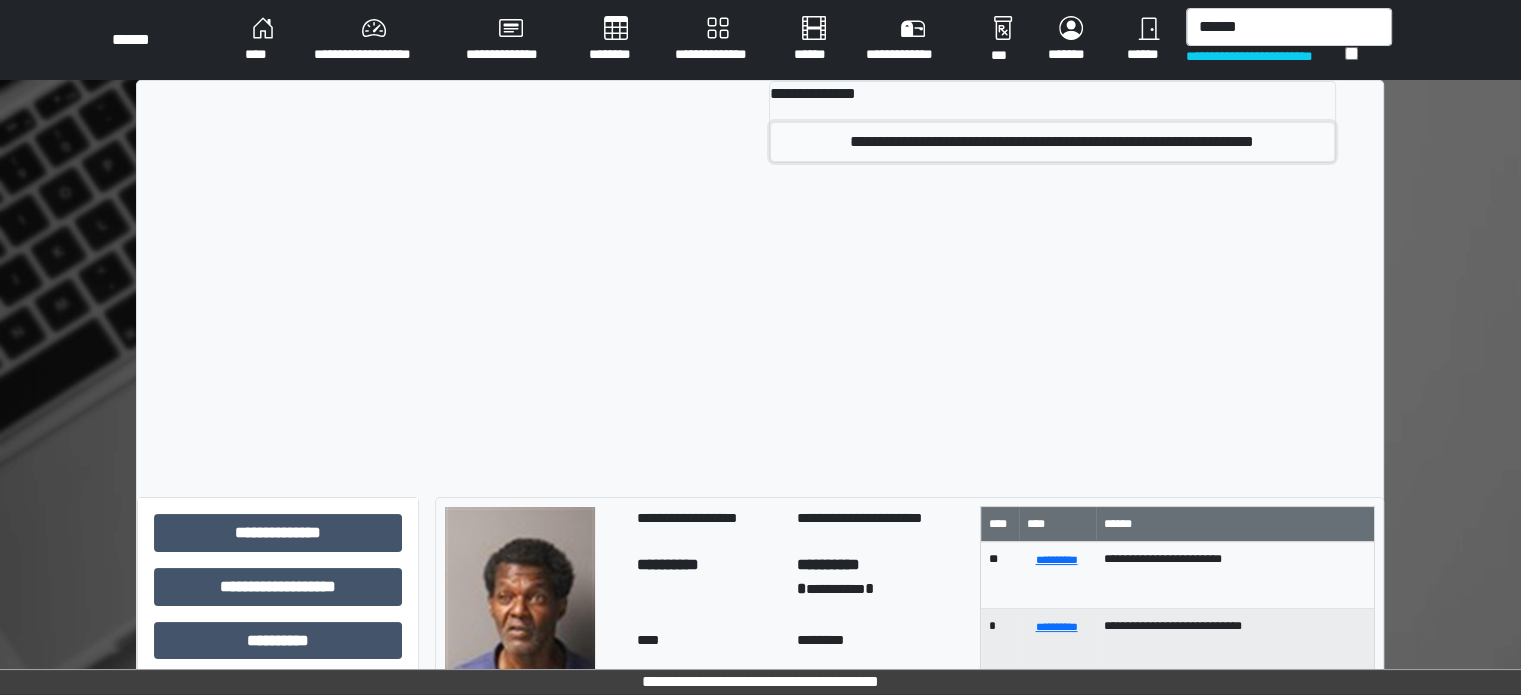 click on "**********" at bounding box center (1052, 142) 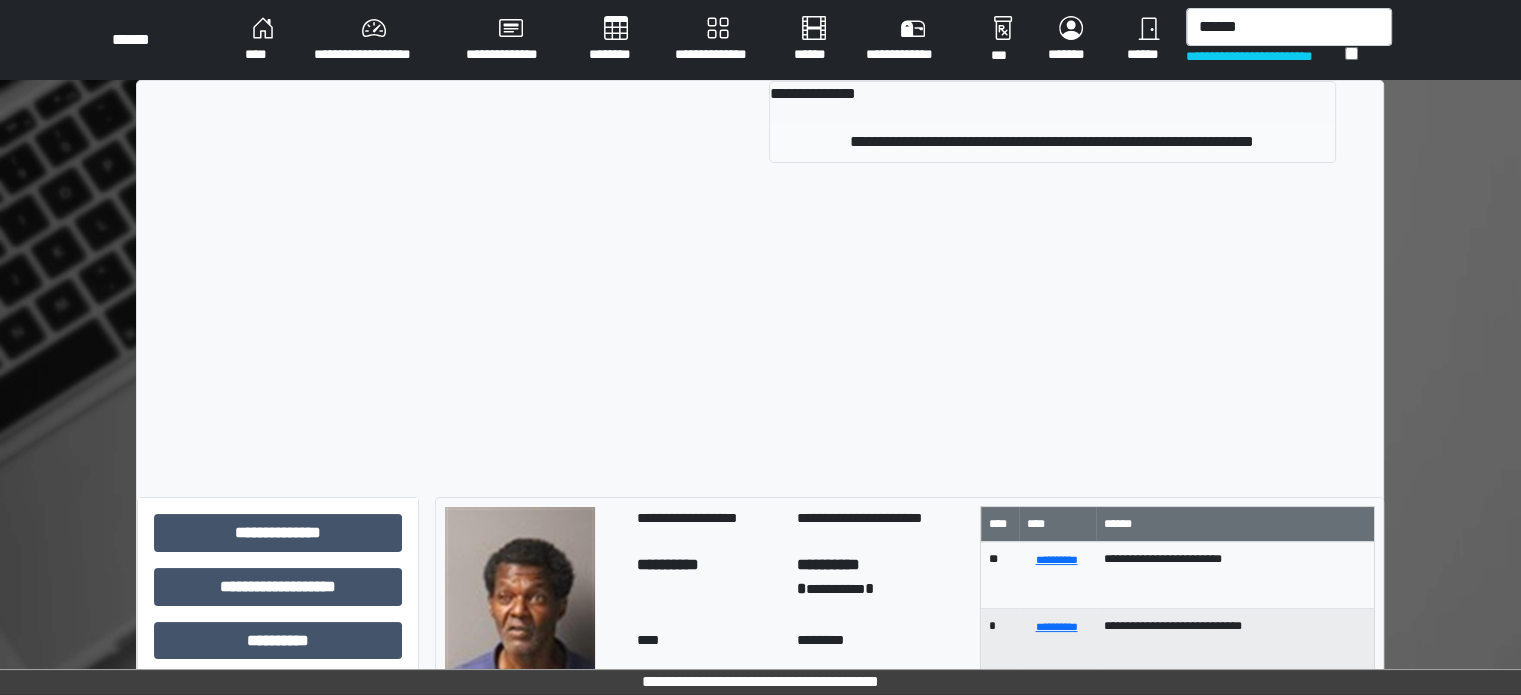 type 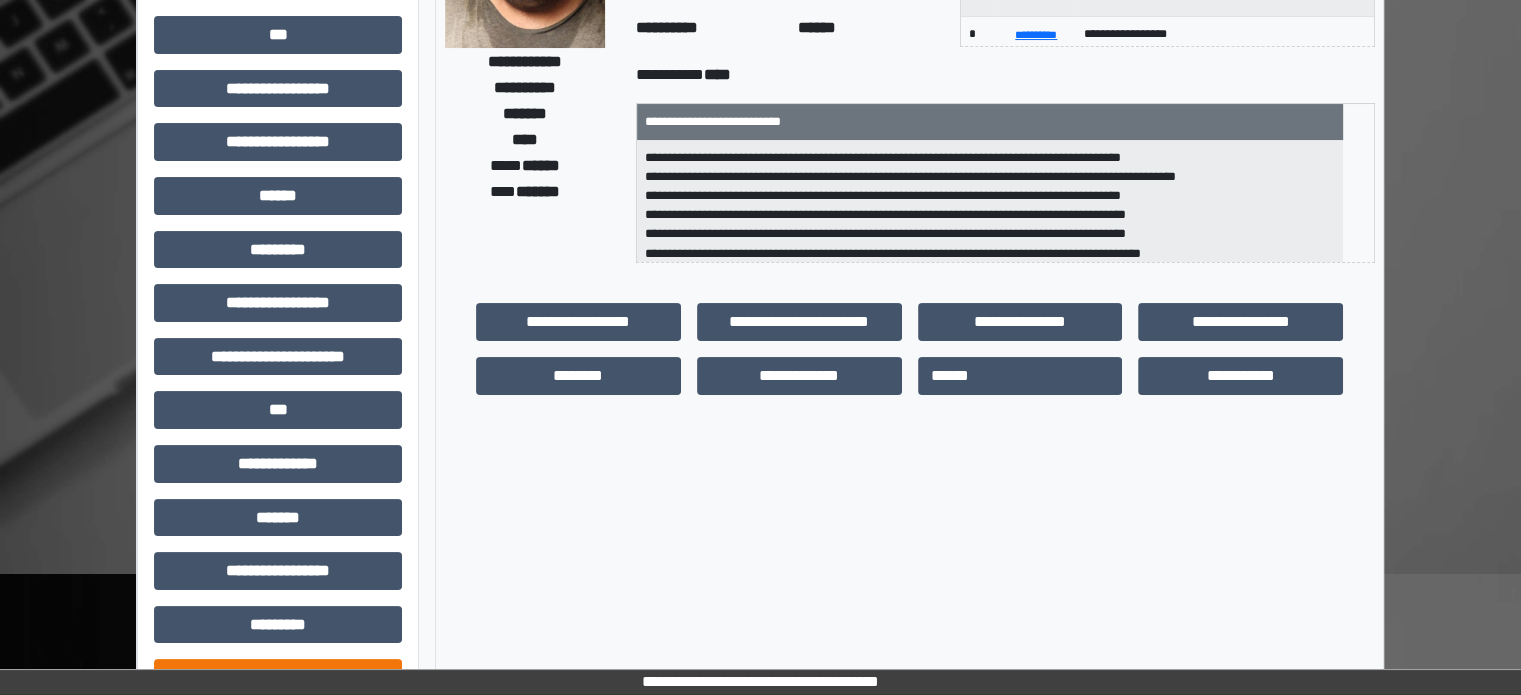scroll, scrollTop: 400, scrollLeft: 0, axis: vertical 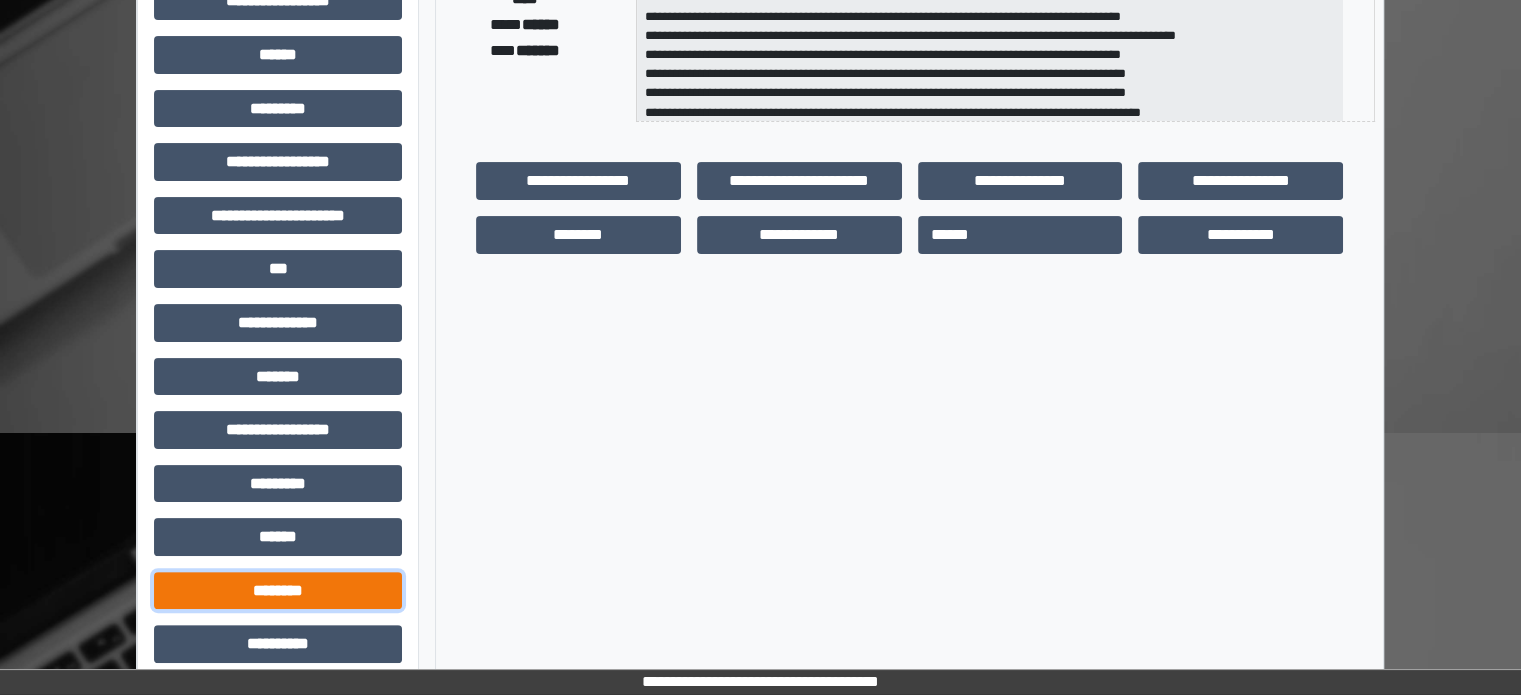 click on "********" at bounding box center (278, 591) 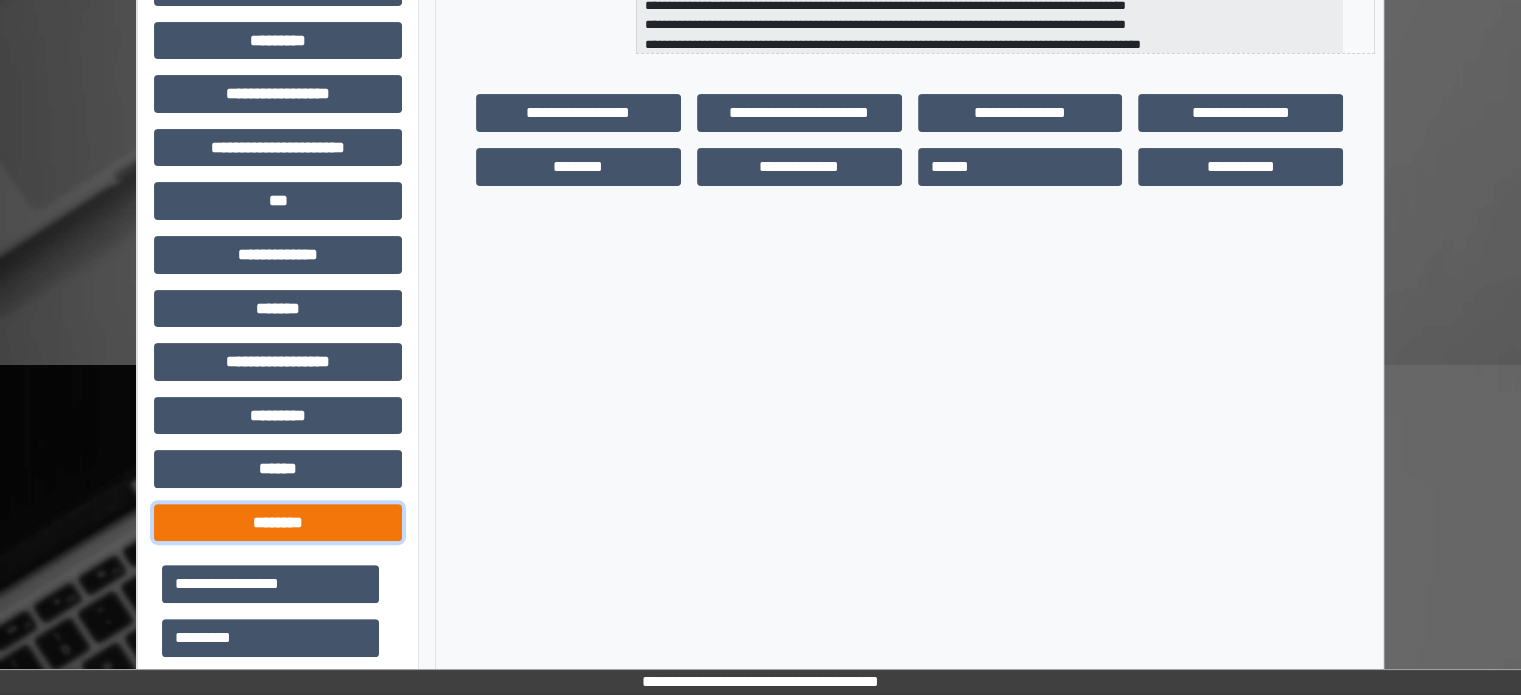 scroll, scrollTop: 600, scrollLeft: 0, axis: vertical 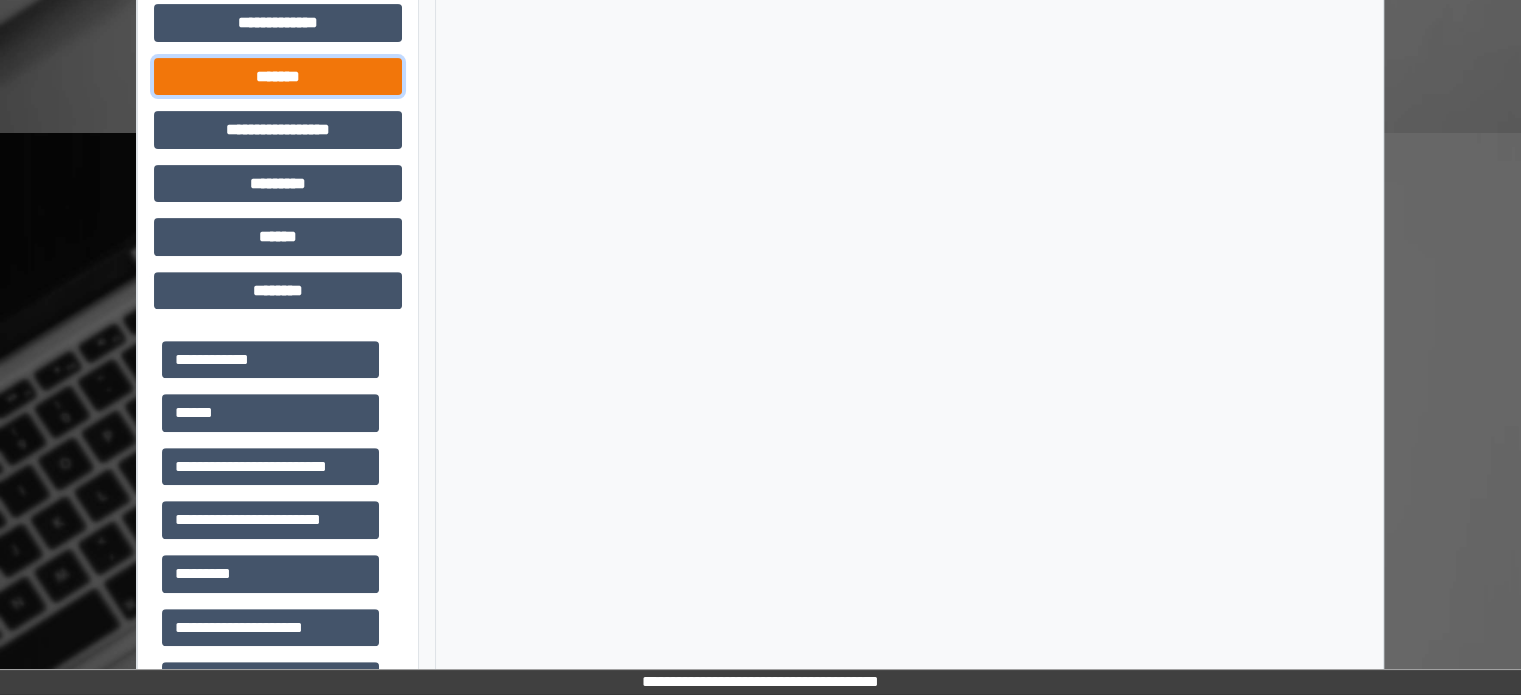 click on "*******" at bounding box center [278, 77] 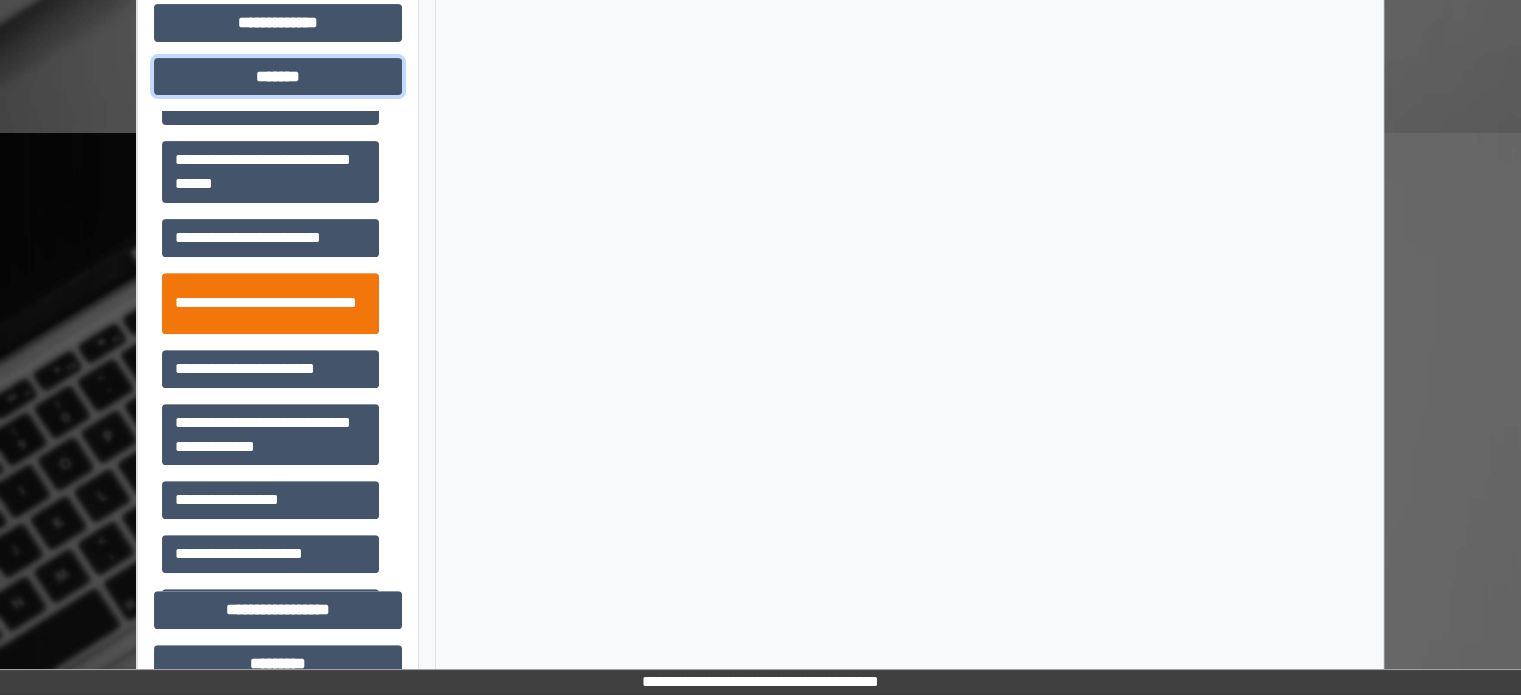 scroll, scrollTop: 700, scrollLeft: 0, axis: vertical 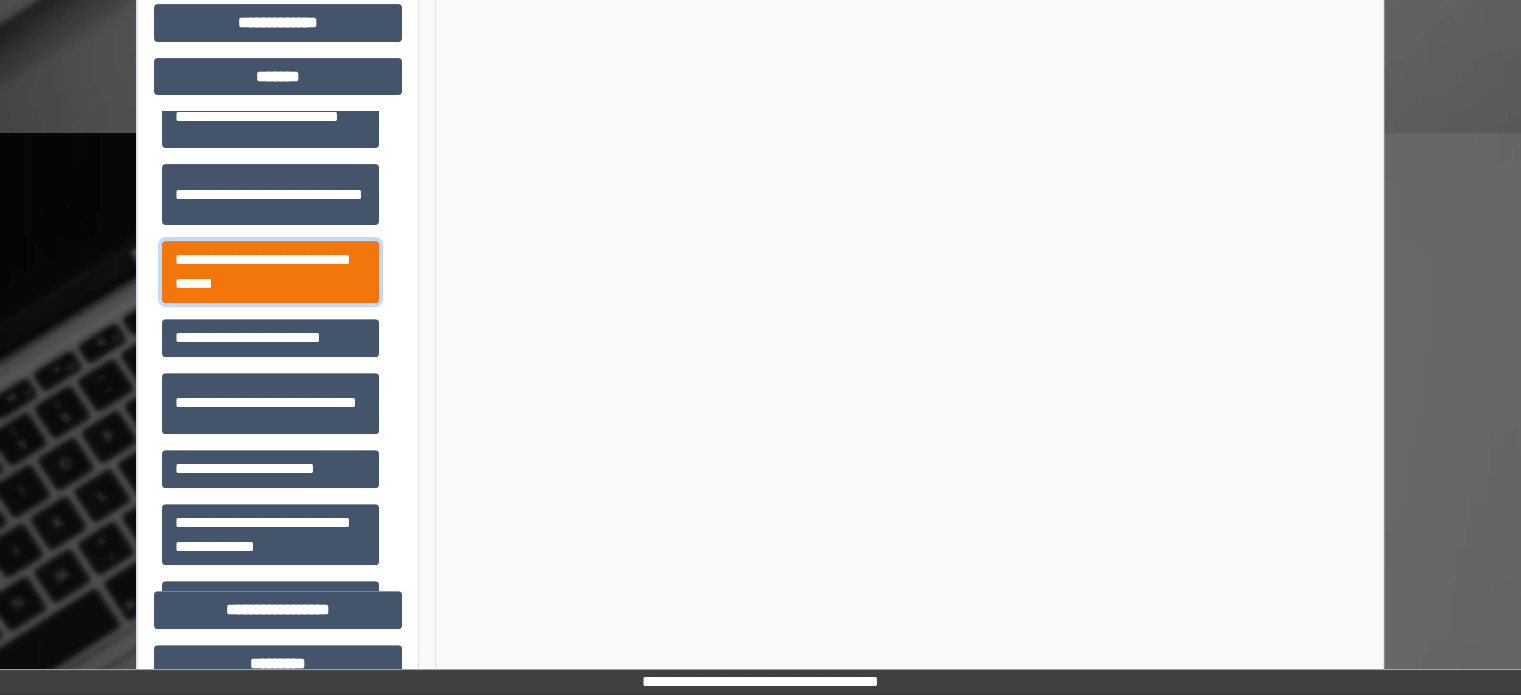 click on "**********" at bounding box center (270, 272) 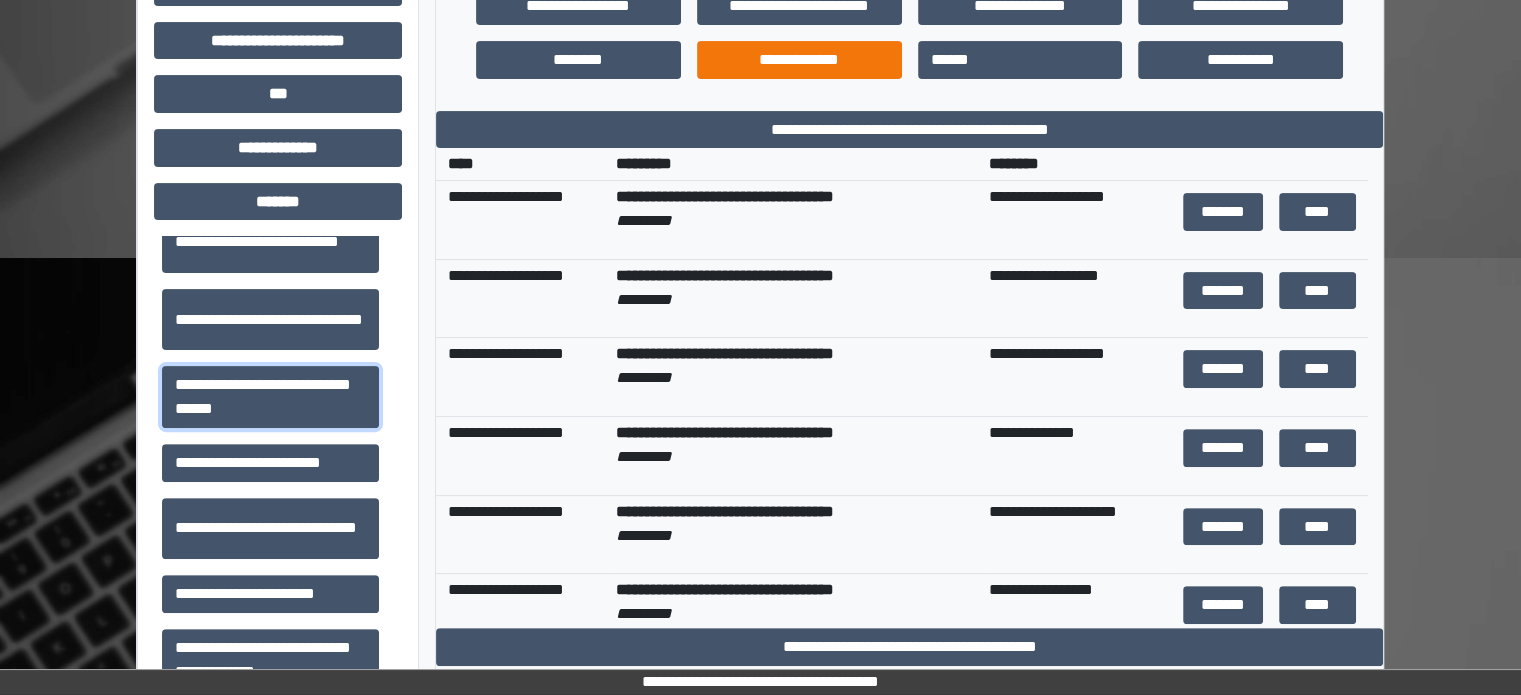 scroll, scrollTop: 500, scrollLeft: 0, axis: vertical 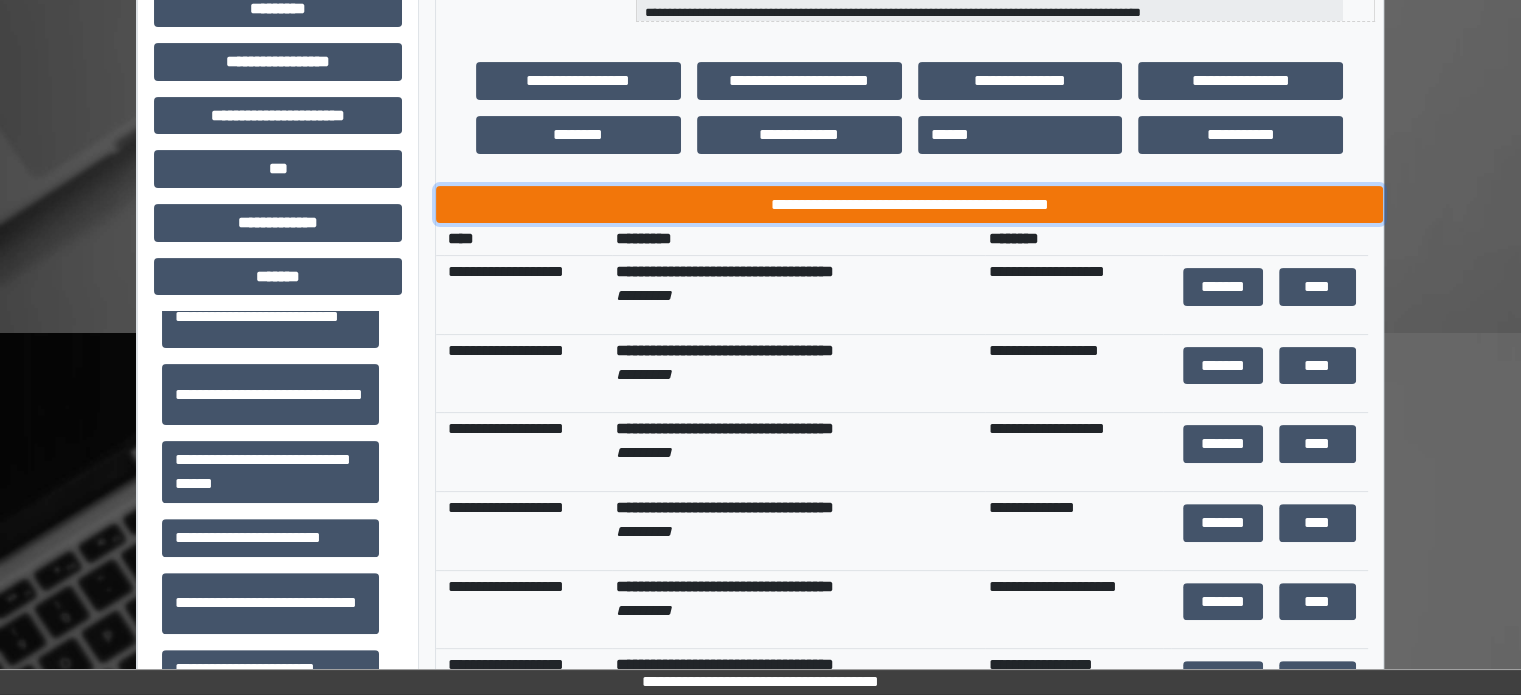 click on "**********" at bounding box center [909, 205] 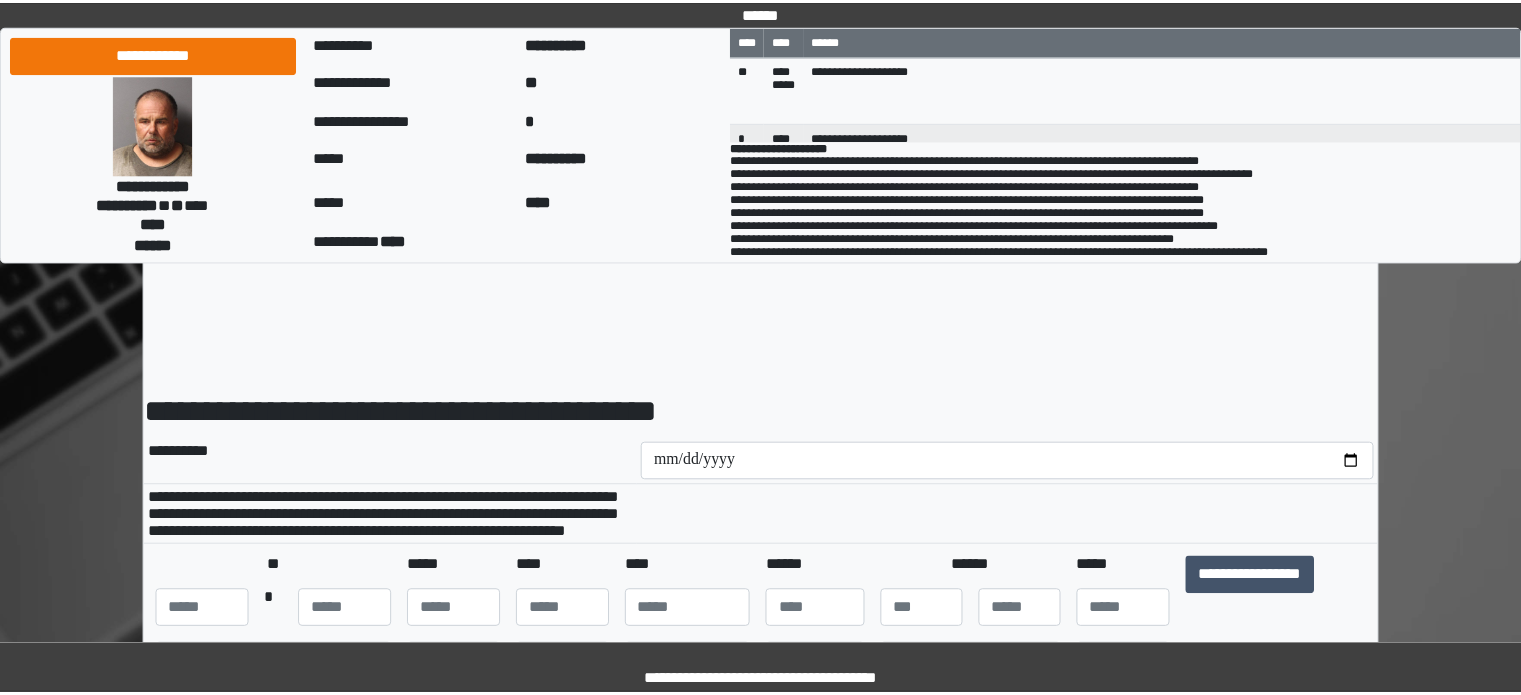 scroll, scrollTop: 0, scrollLeft: 0, axis: both 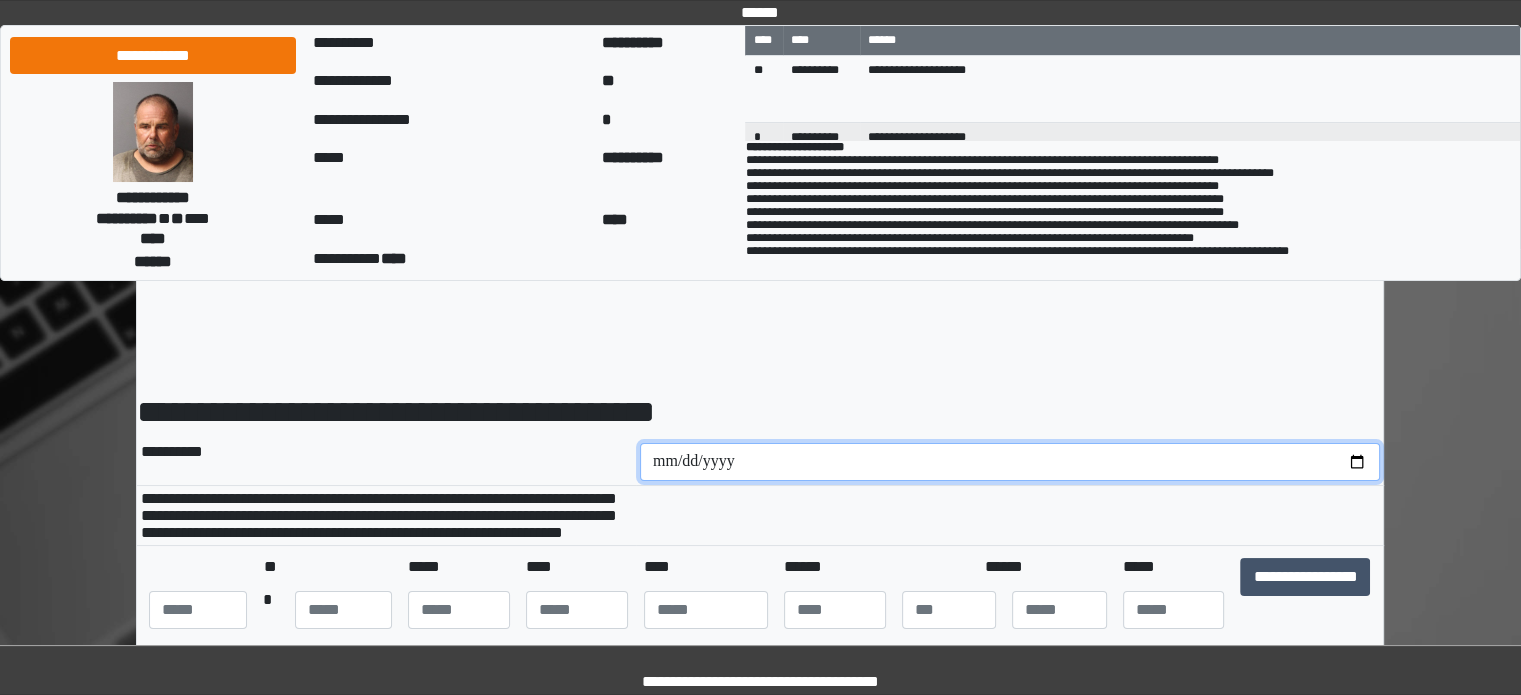 click at bounding box center [1010, 462] 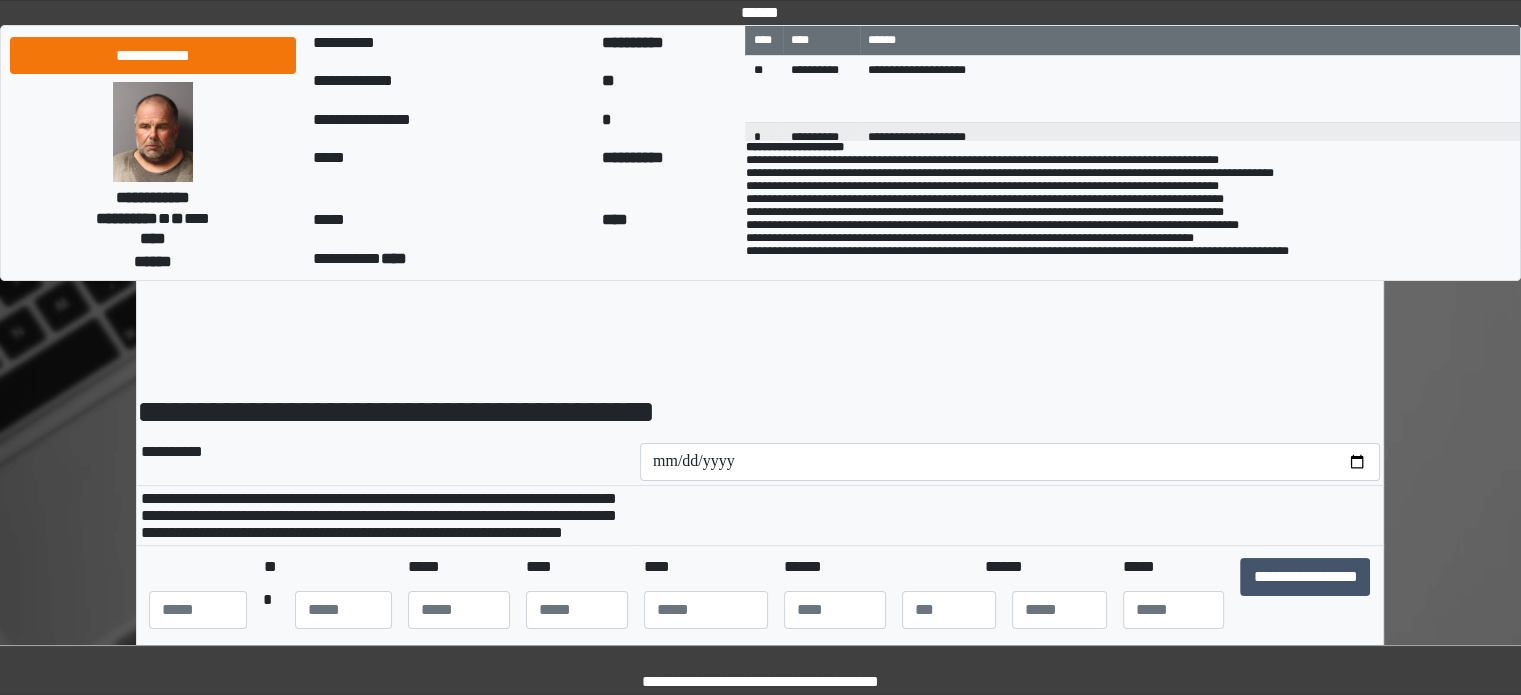 click at bounding box center (1010, 516) 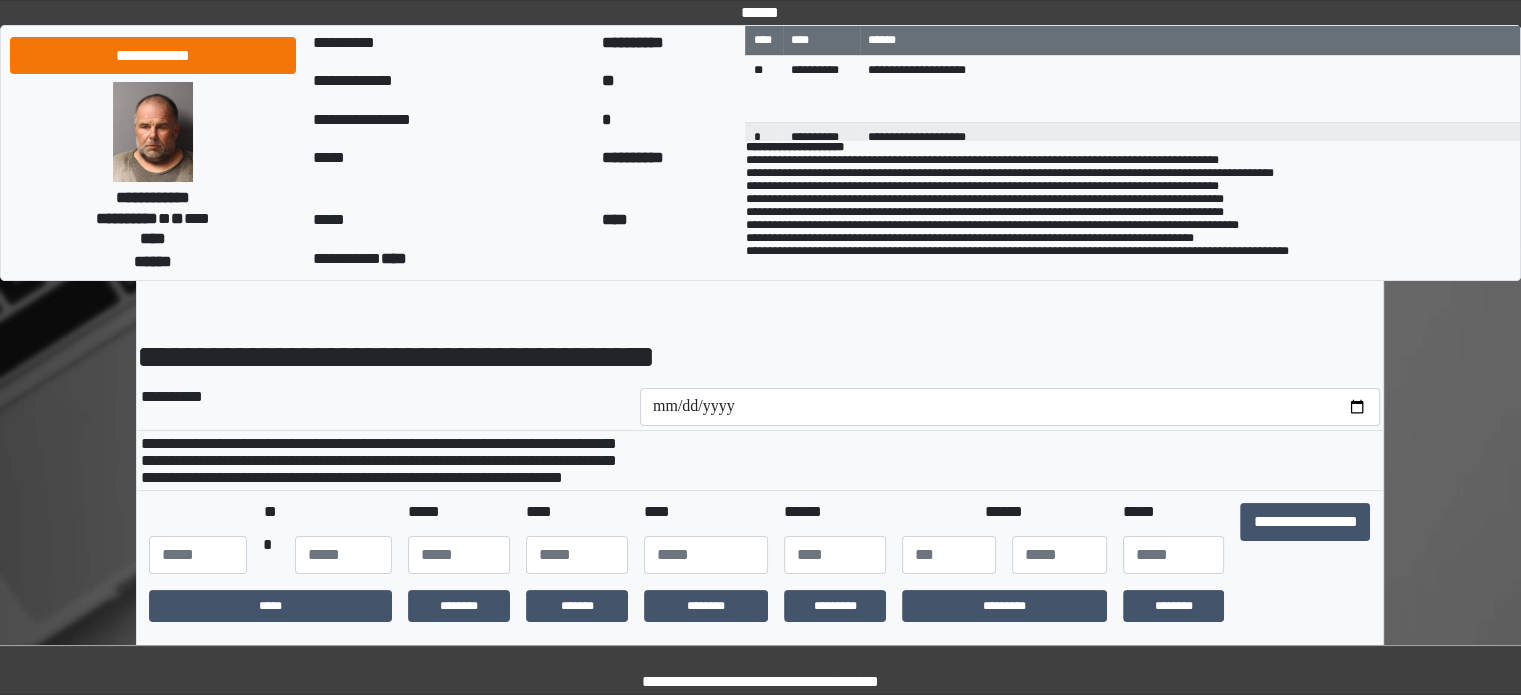 scroll, scrollTop: 100, scrollLeft: 0, axis: vertical 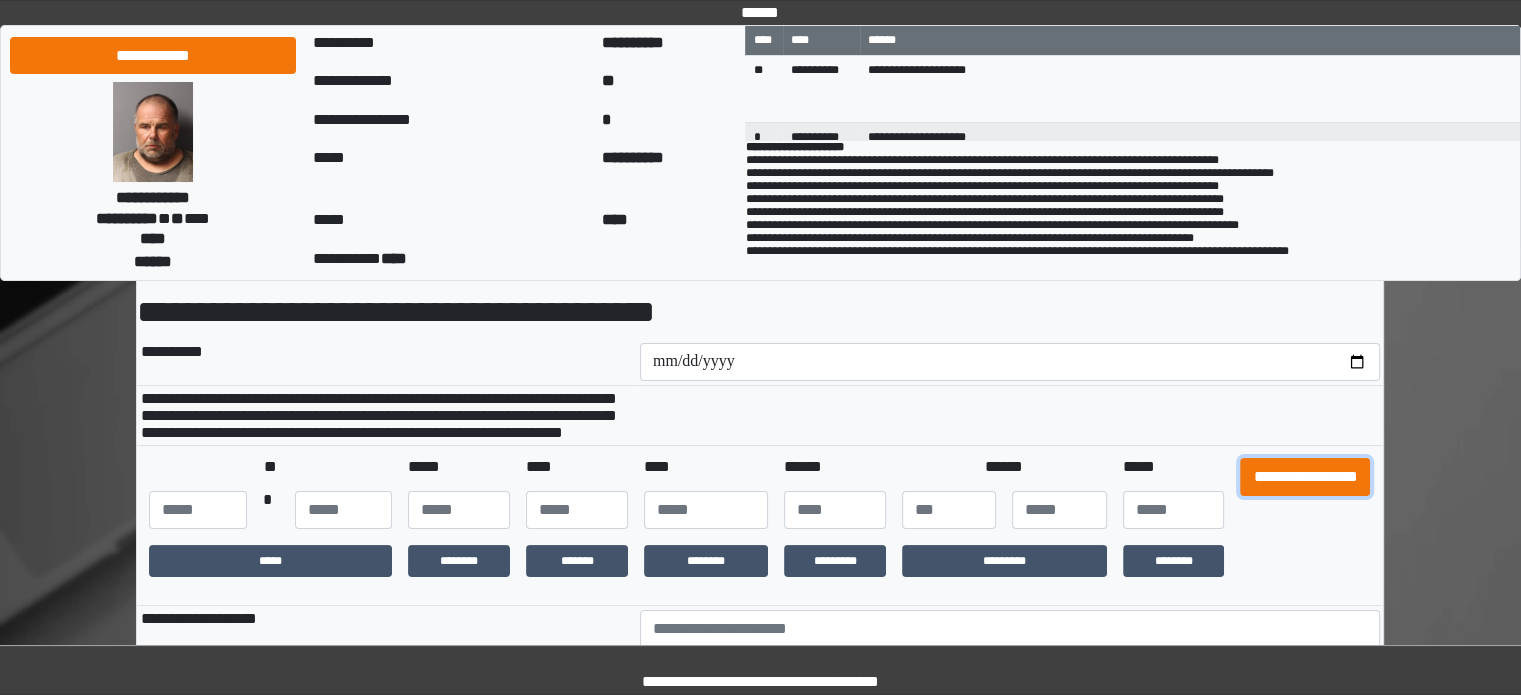 click on "**********" at bounding box center [1305, 477] 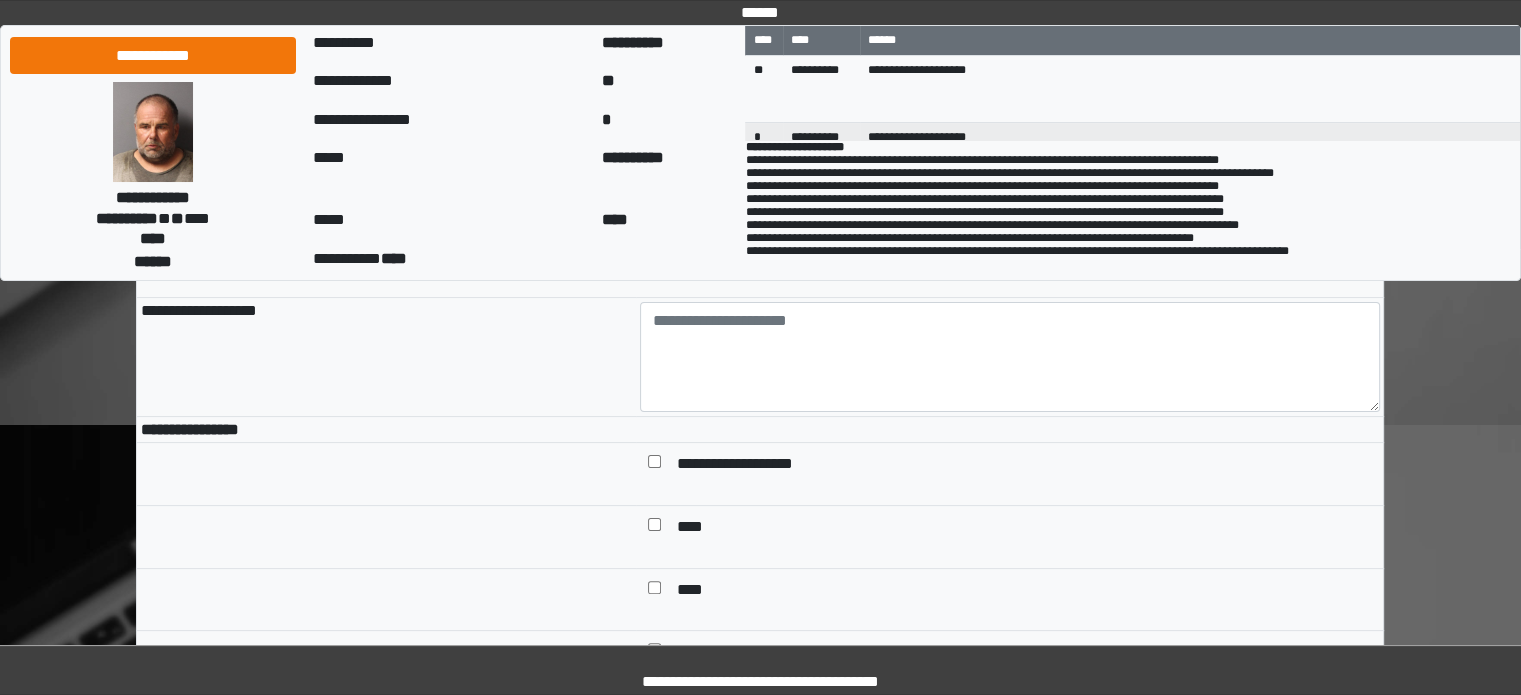 scroll, scrollTop: 400, scrollLeft: 0, axis: vertical 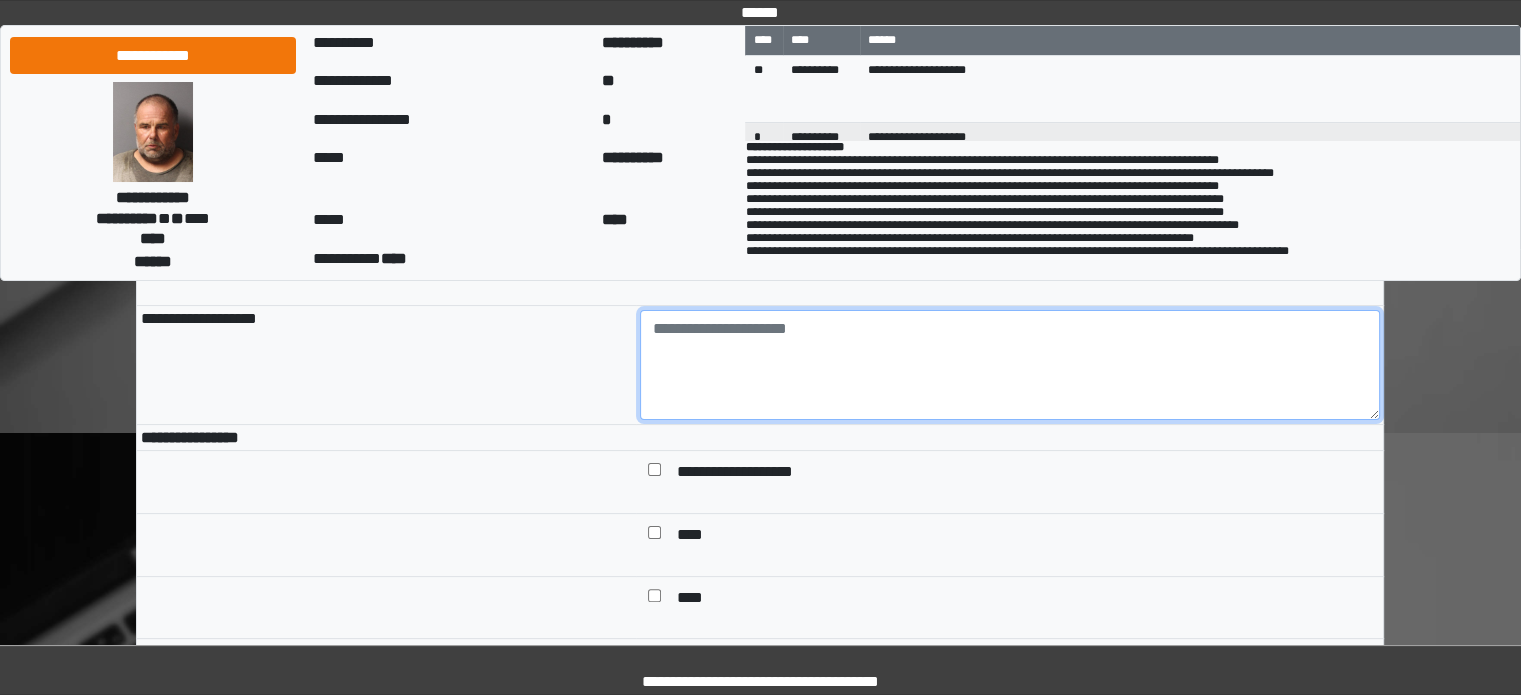 click at bounding box center [1010, 365] 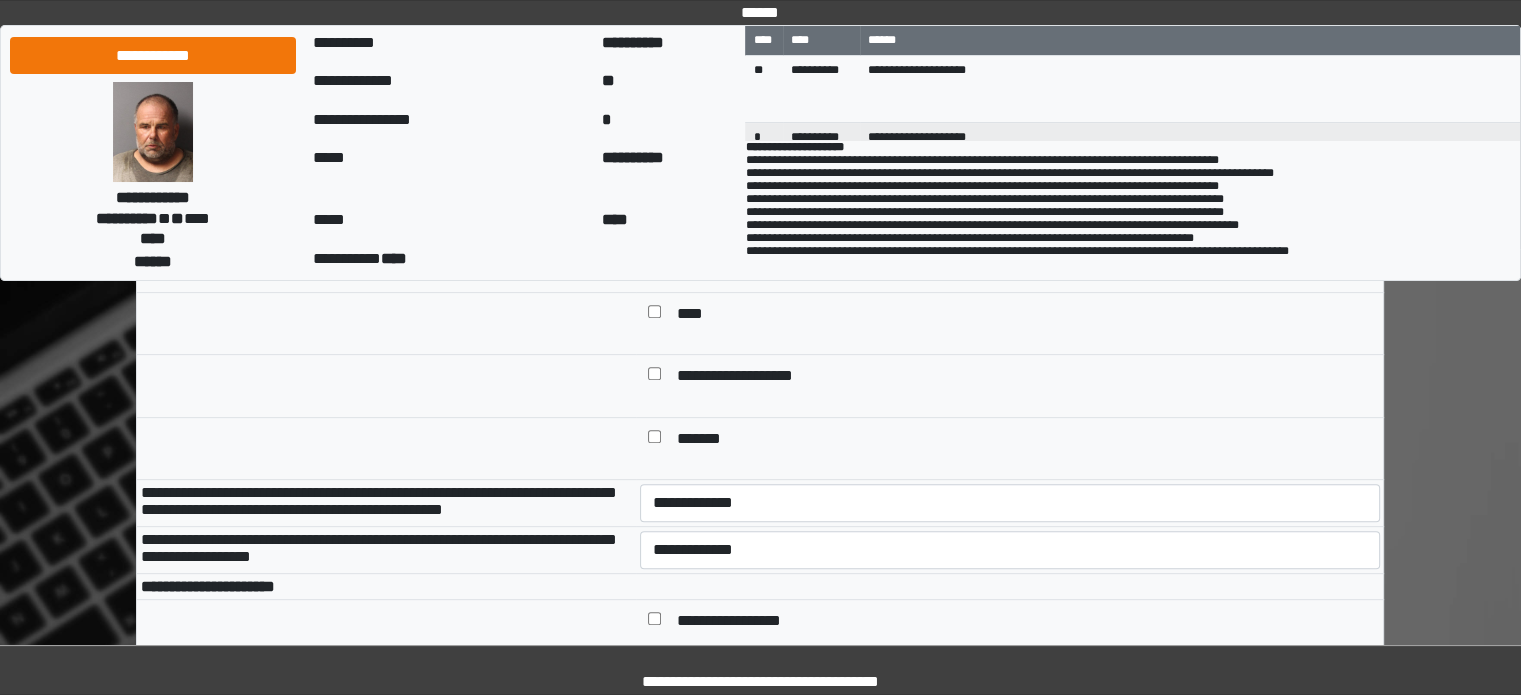 scroll, scrollTop: 700, scrollLeft: 0, axis: vertical 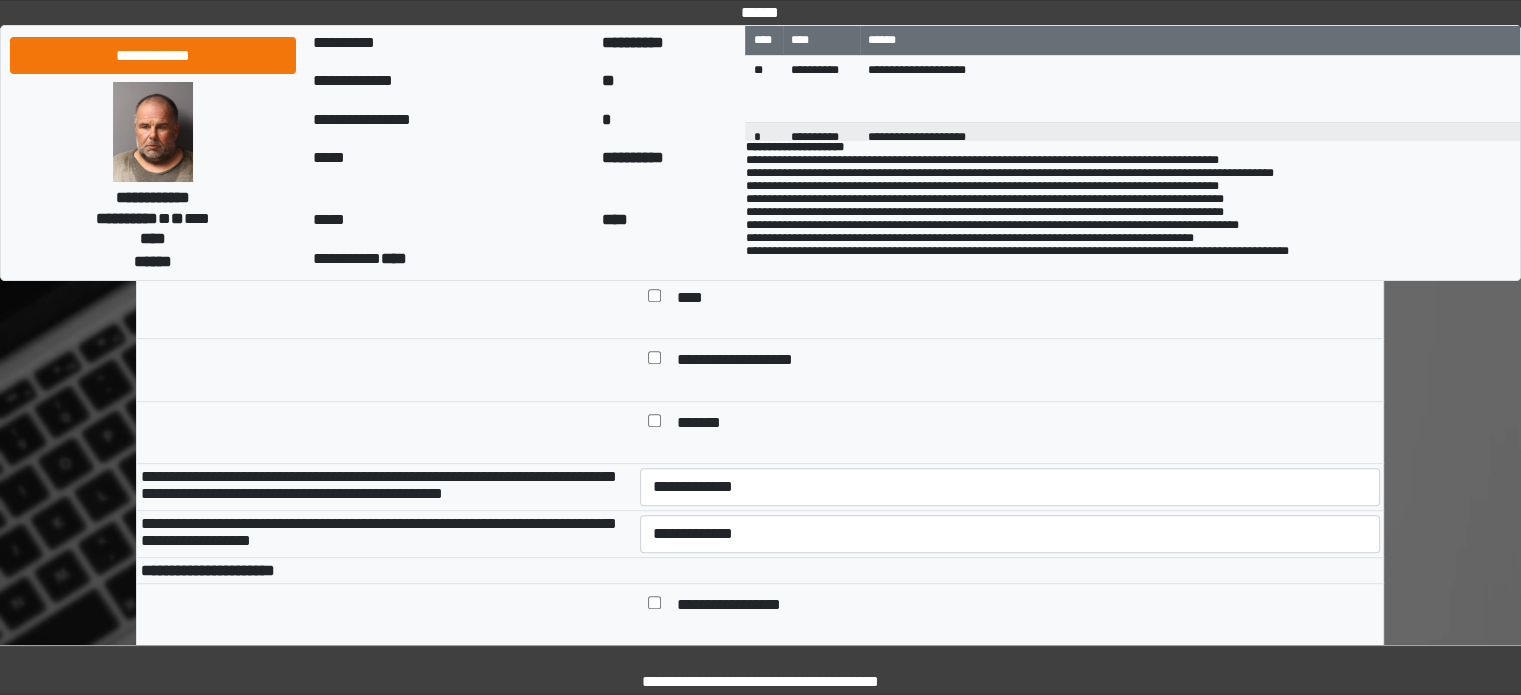 type on "**********" 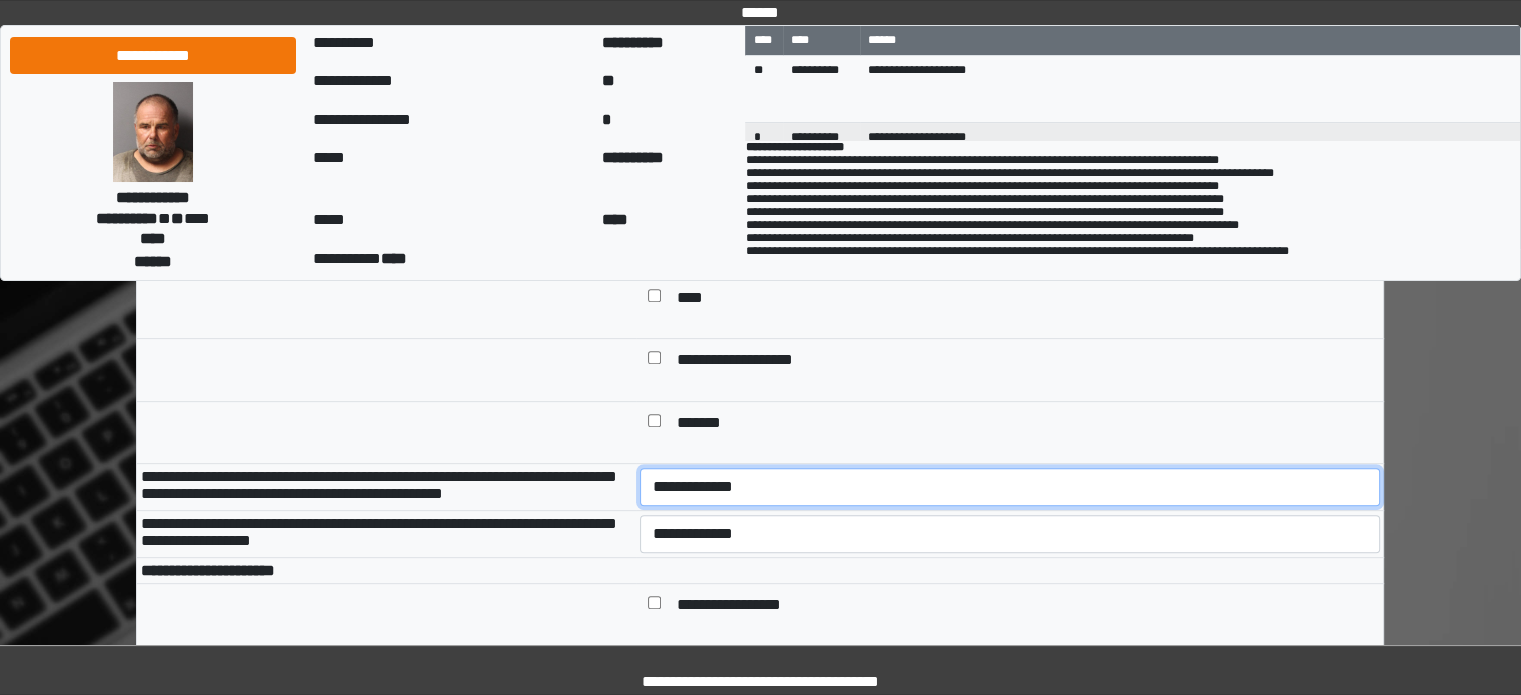 click on "**********" at bounding box center (1010, 487) 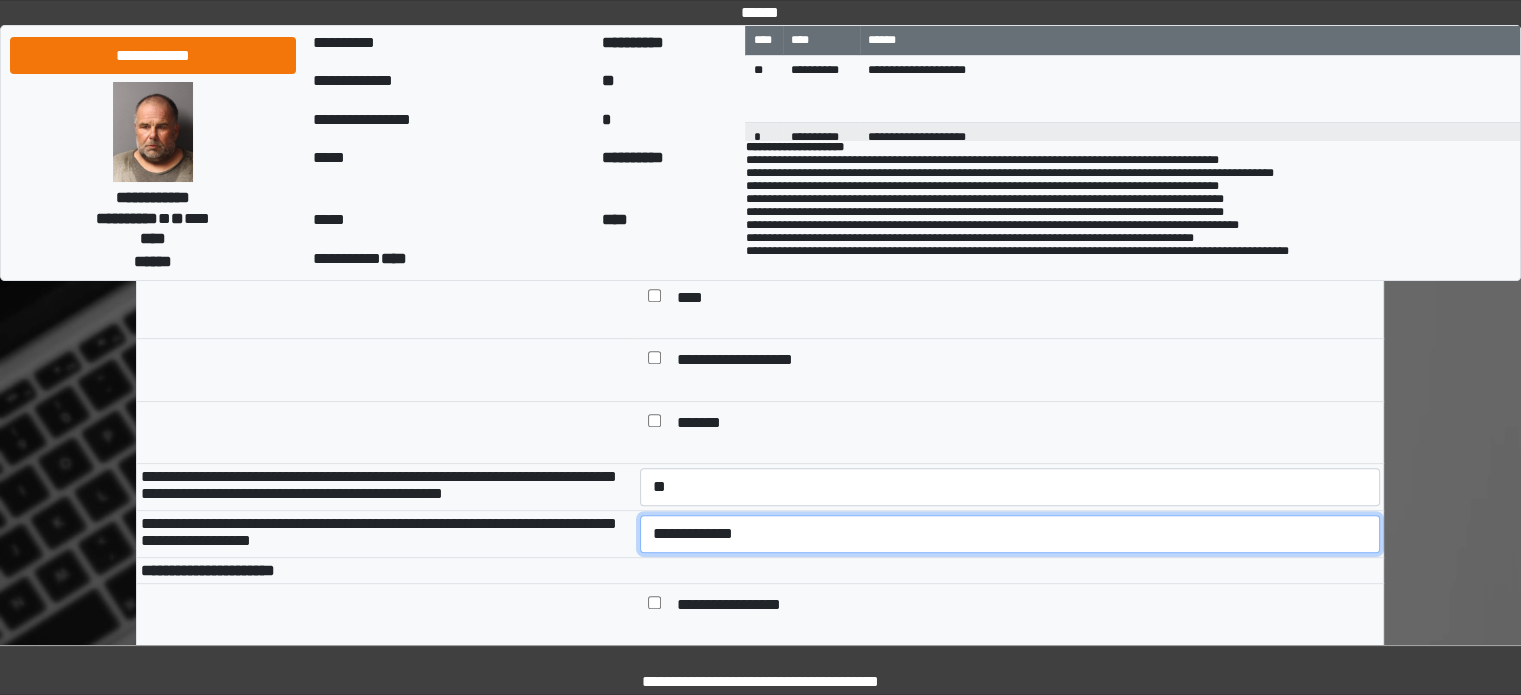 click on "**********" at bounding box center [1010, 534] 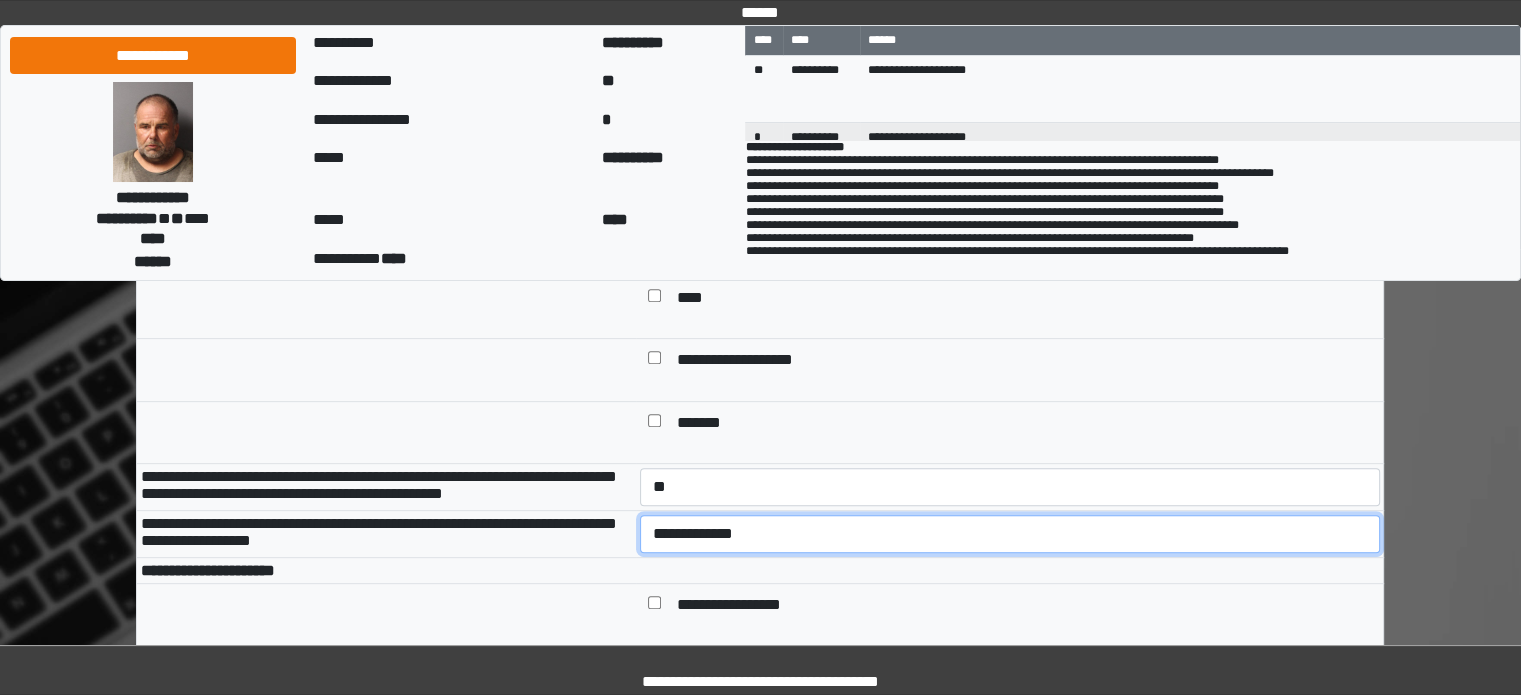 select on "*" 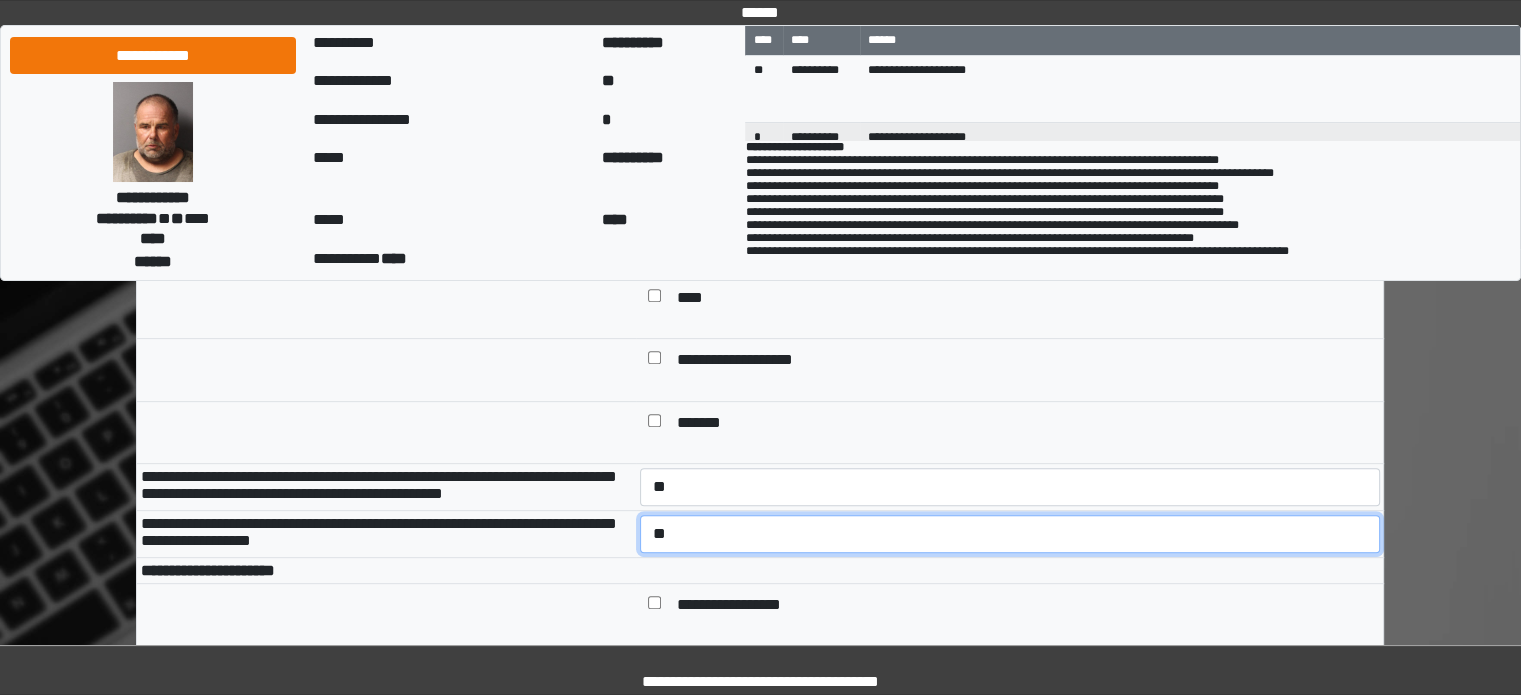 click on "**********" at bounding box center [1010, 534] 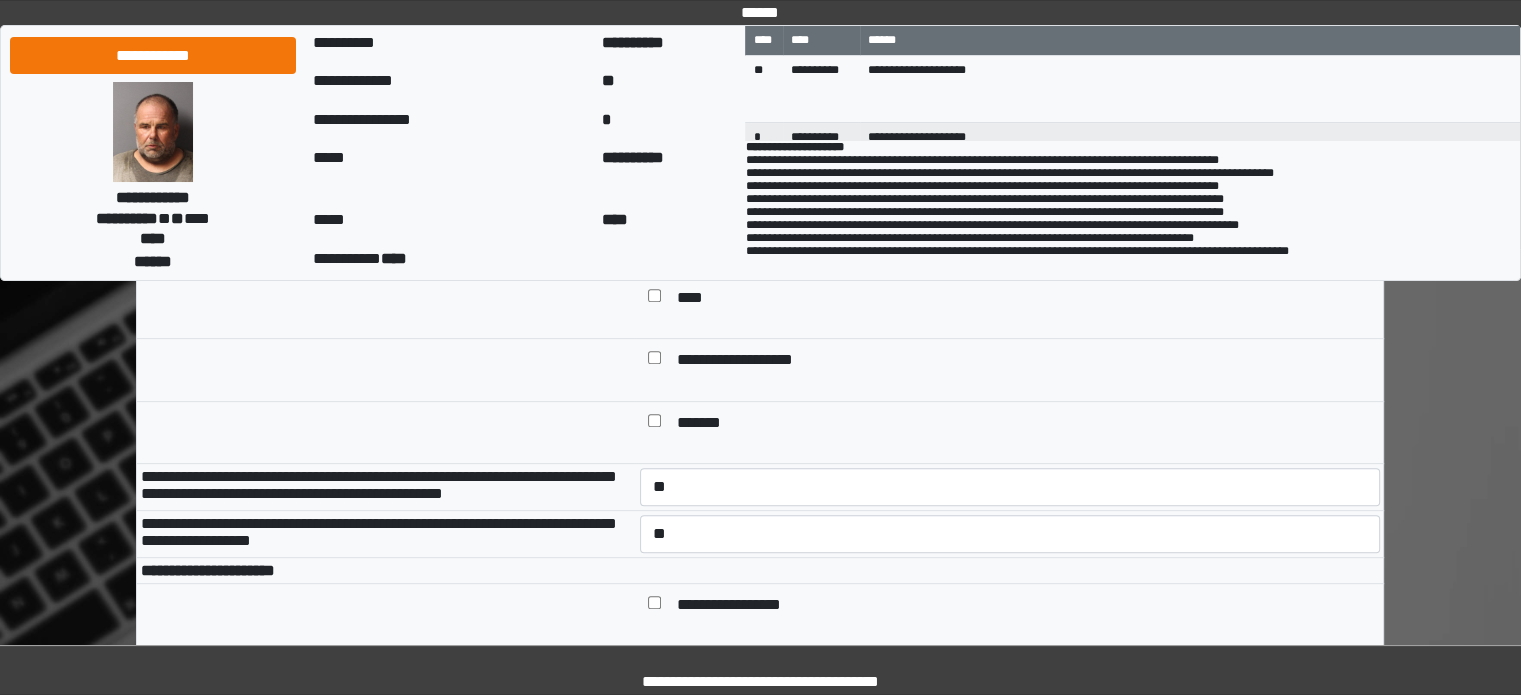 drag, startPoint x: 619, startPoint y: 471, endPoint x: 604, endPoint y: 465, distance: 16.155495 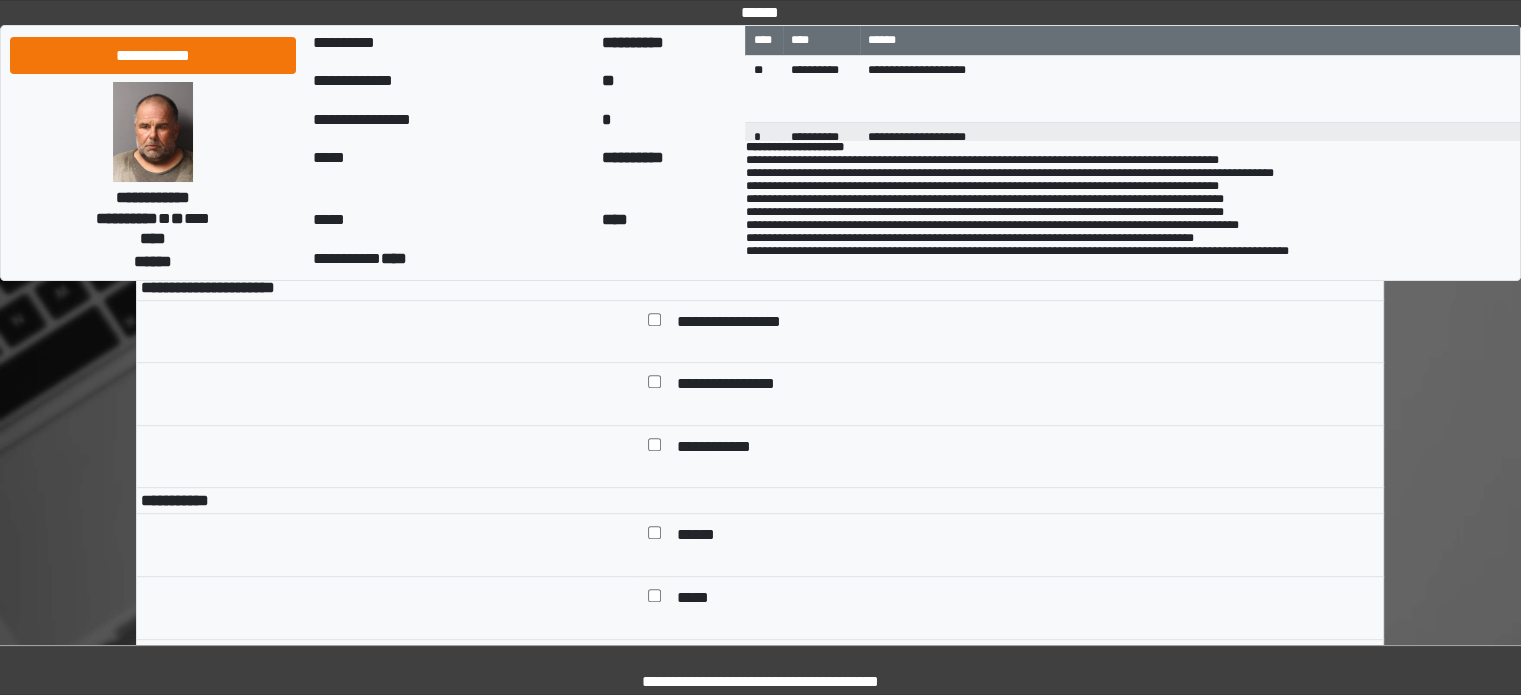 scroll, scrollTop: 1100, scrollLeft: 0, axis: vertical 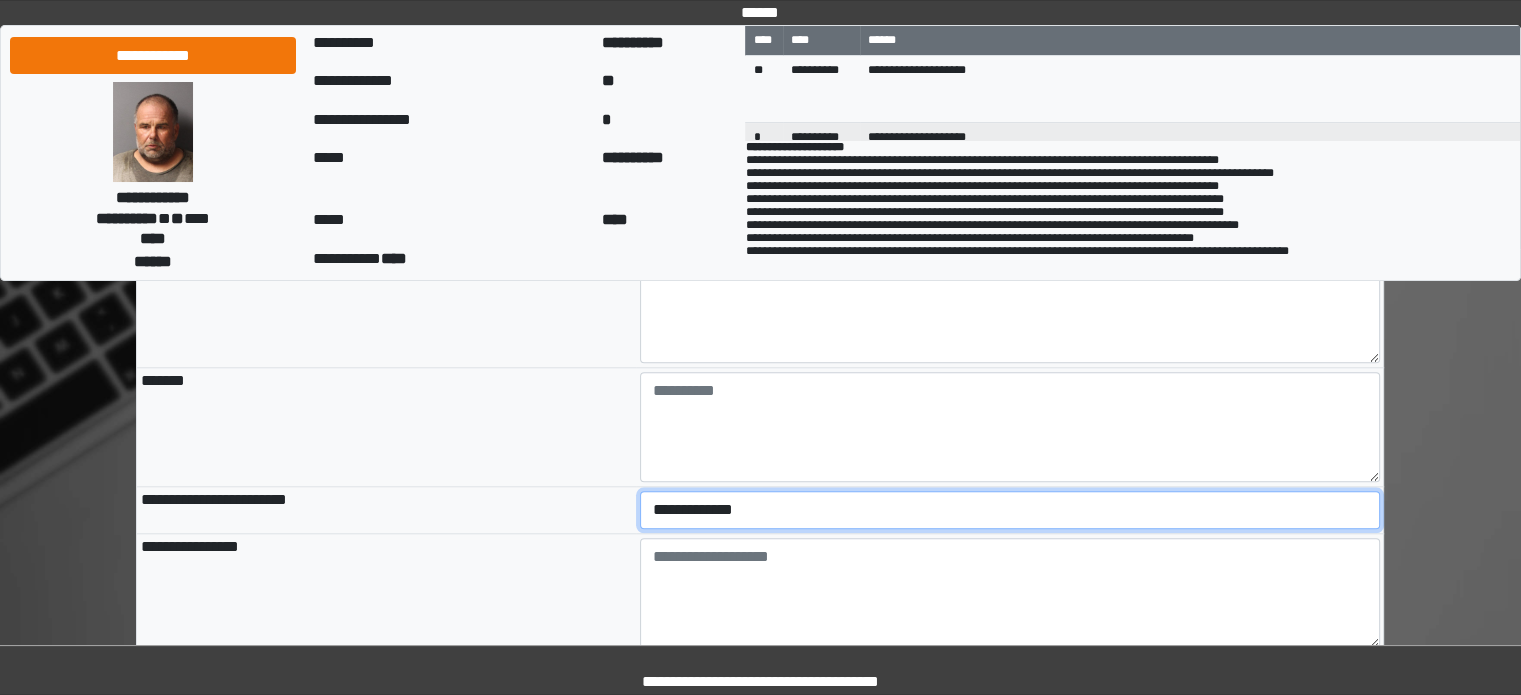 click on "**********" at bounding box center (1010, 510) 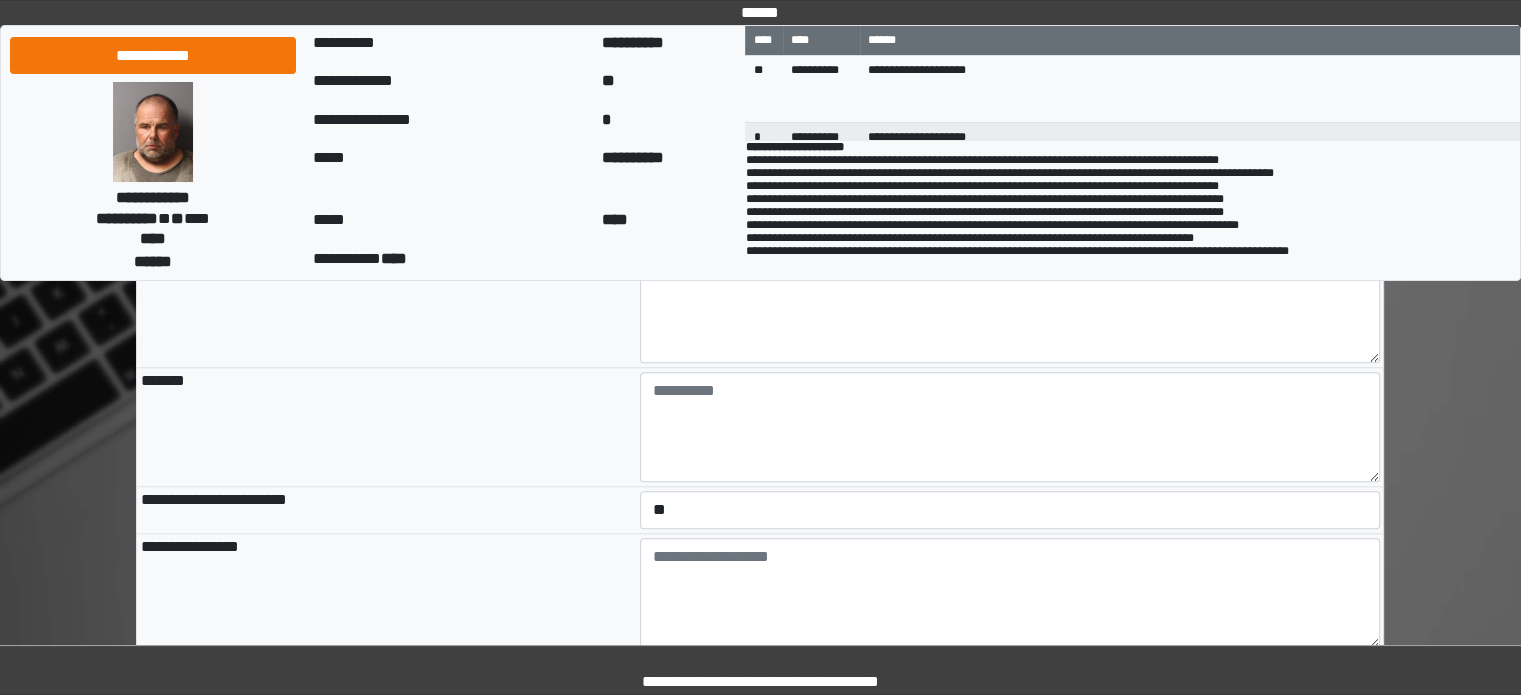 click on "*******" at bounding box center [386, 427] 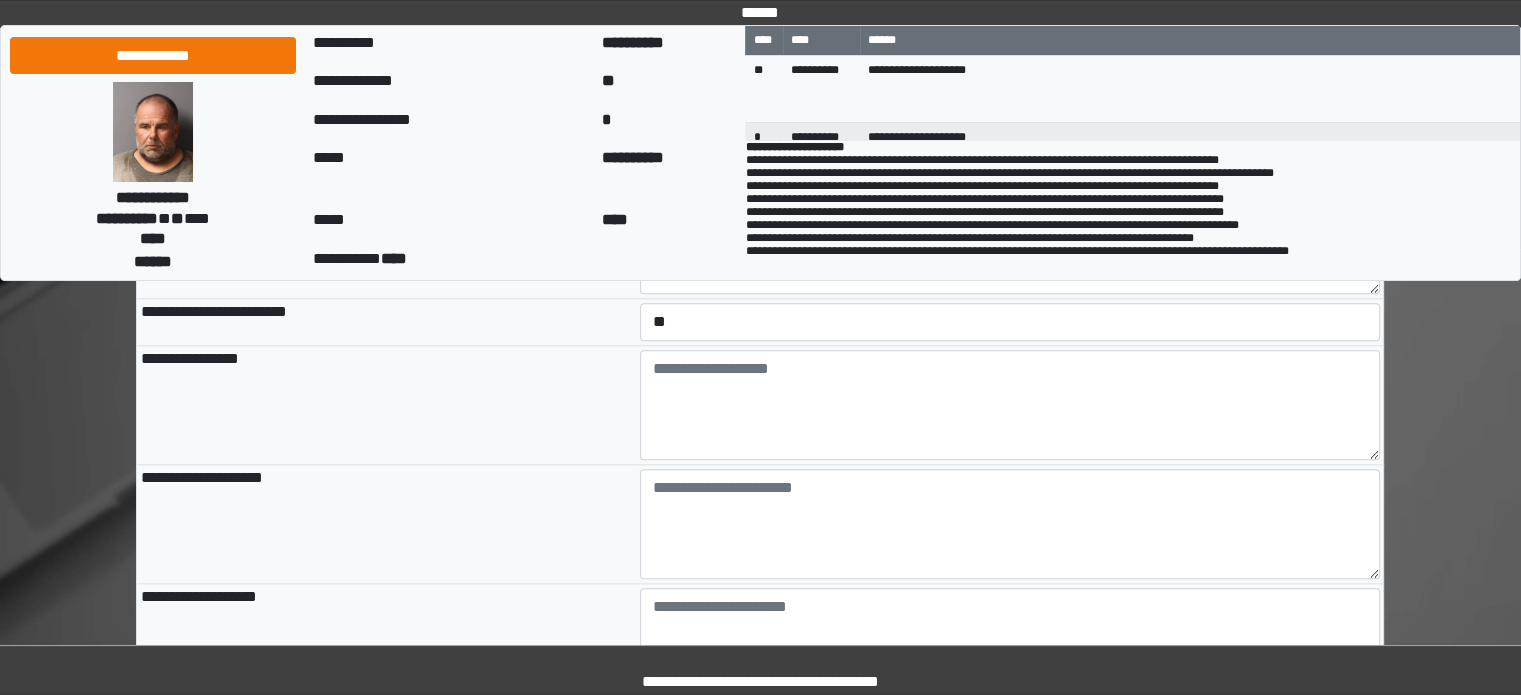 scroll, scrollTop: 2100, scrollLeft: 0, axis: vertical 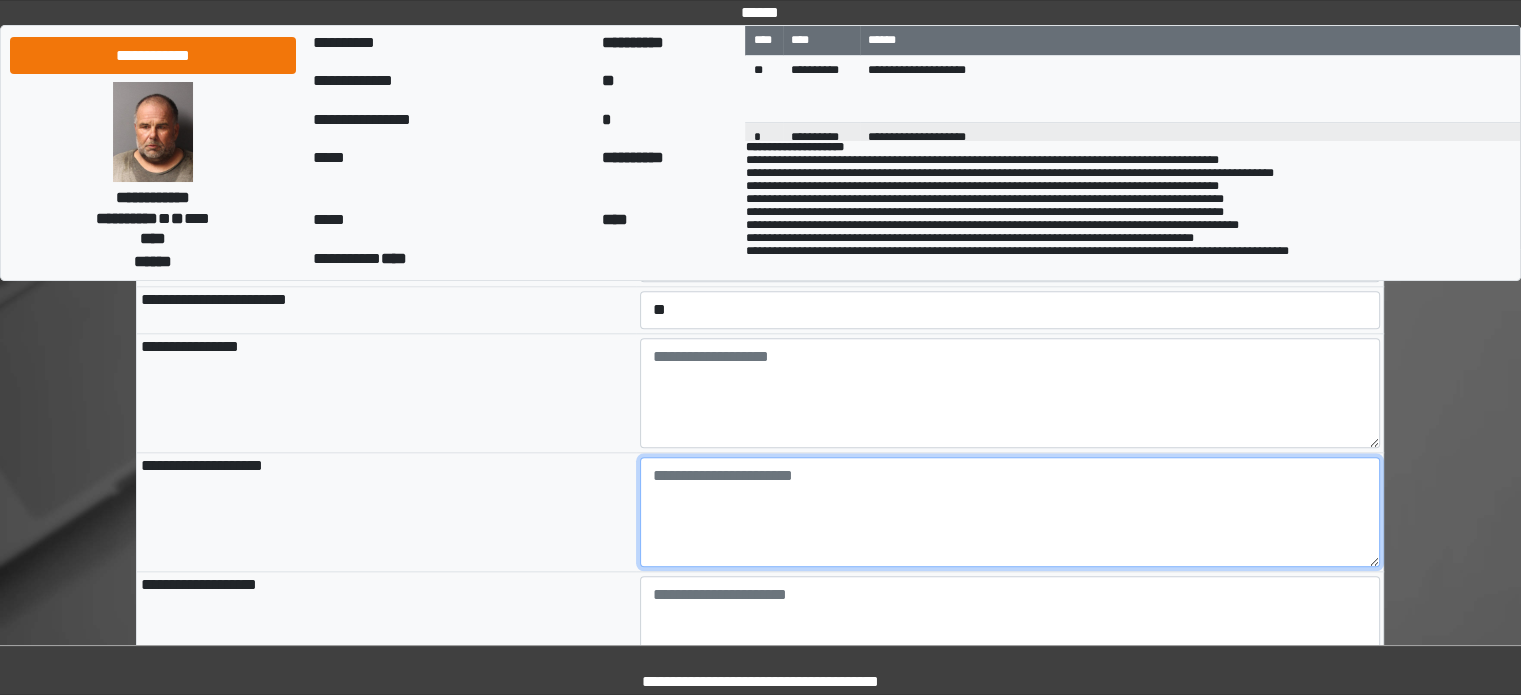click at bounding box center (1010, 512) 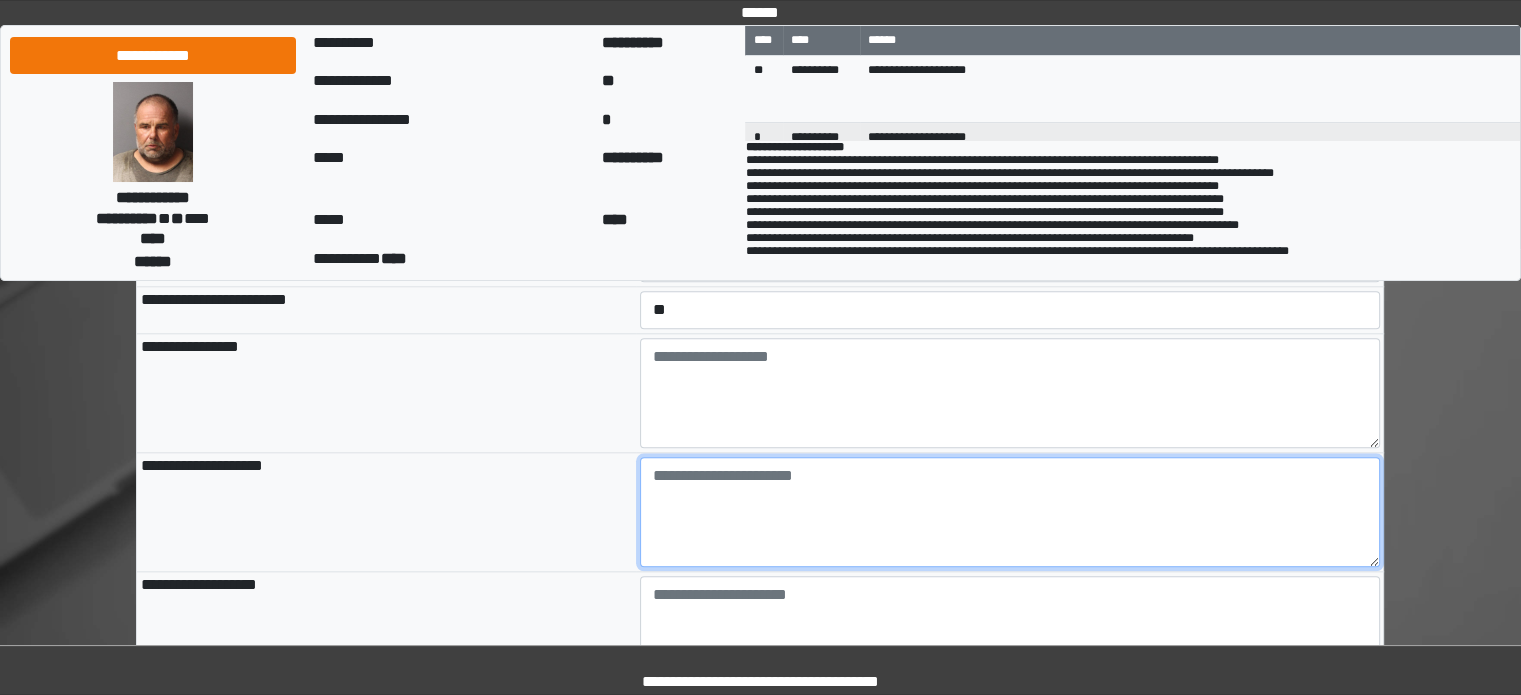 paste on "**********" 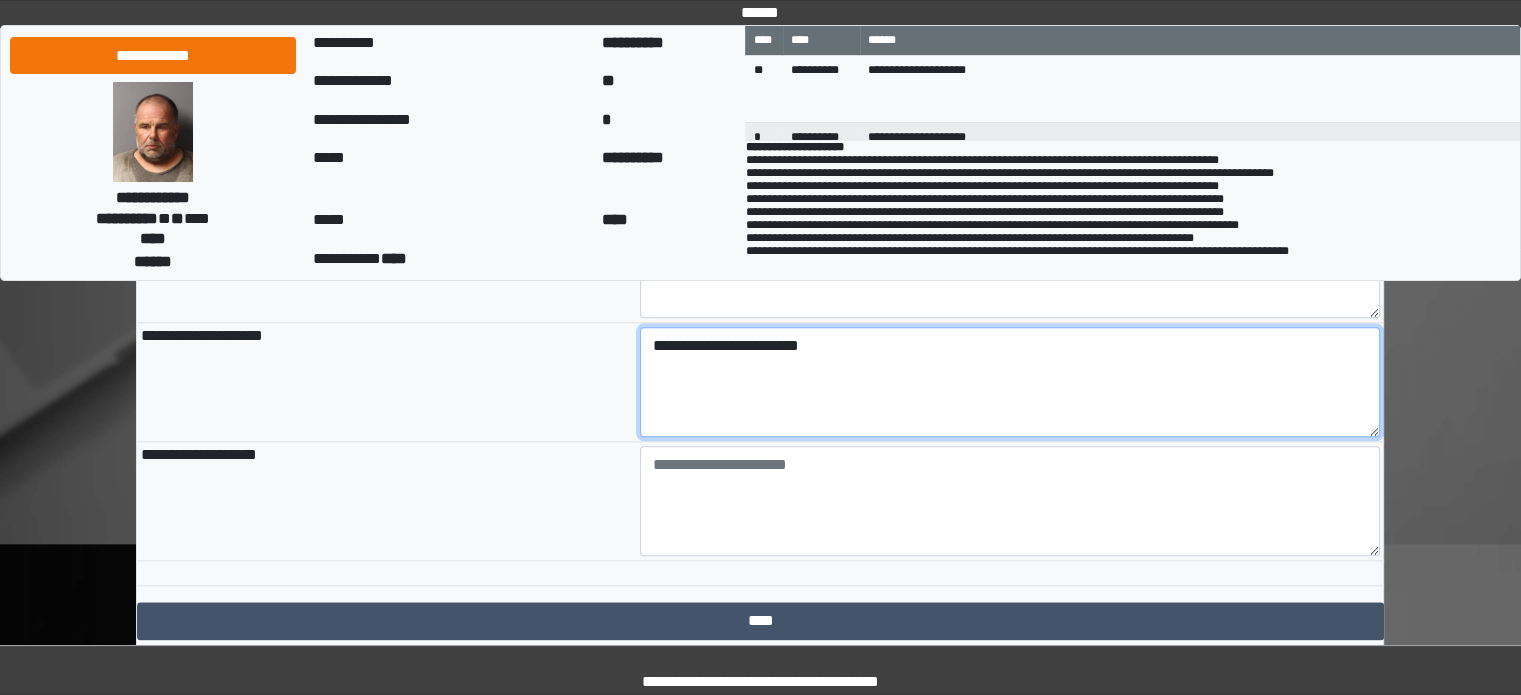scroll, scrollTop: 2362, scrollLeft: 0, axis: vertical 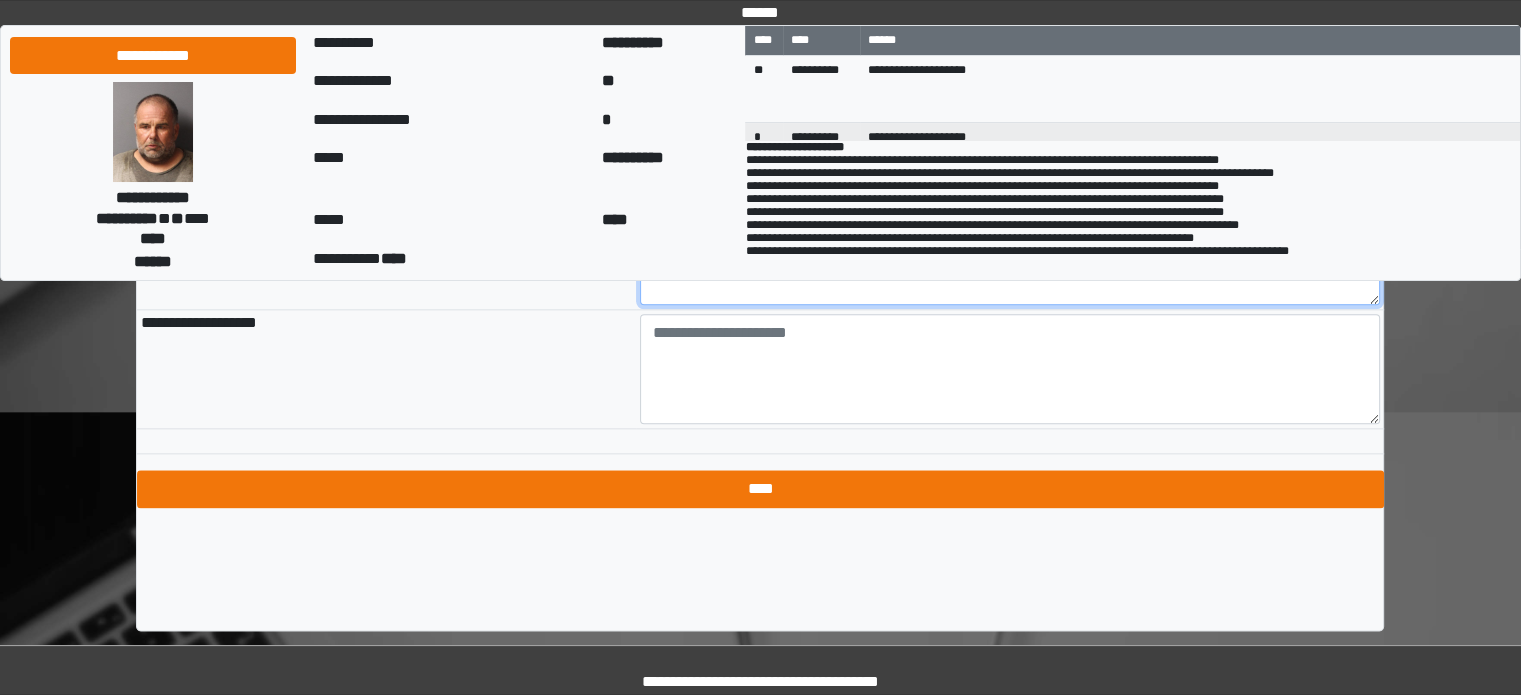 type on "**********" 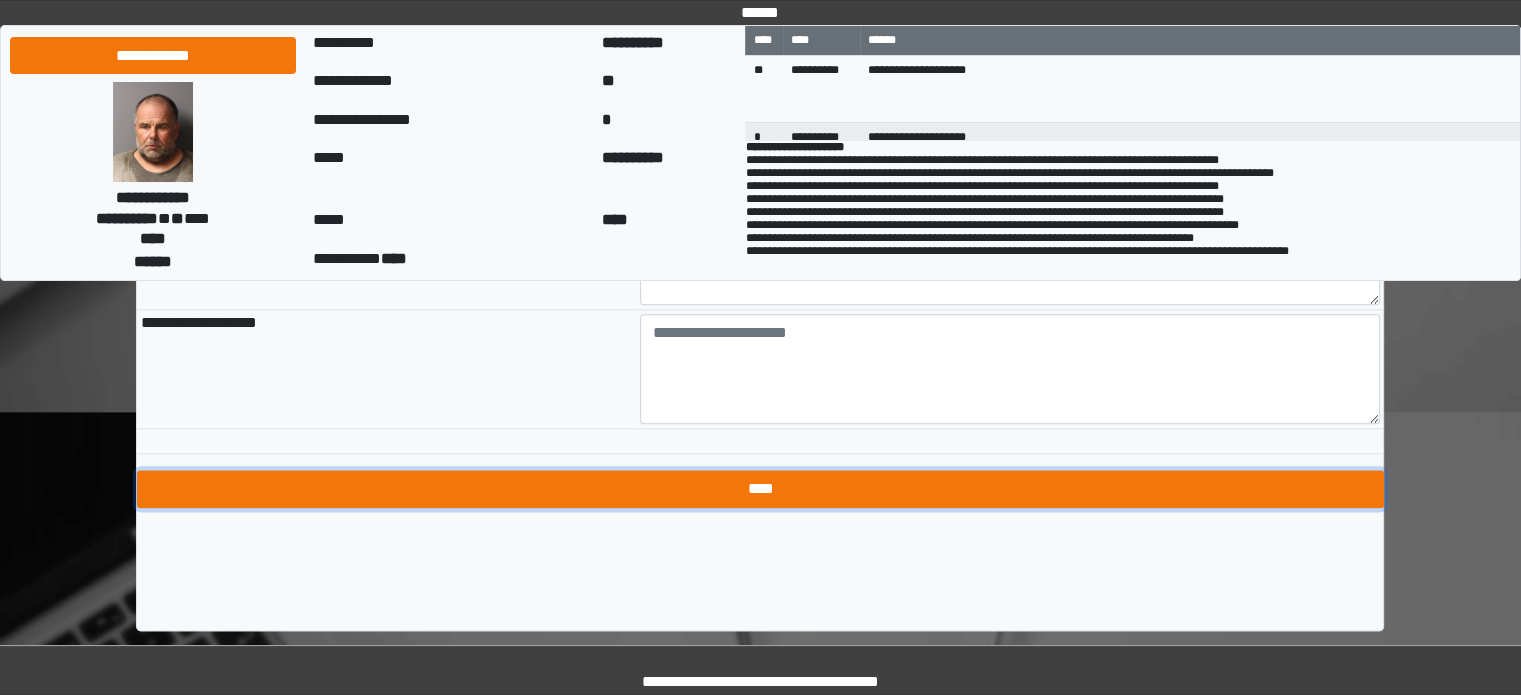 click on "****" at bounding box center (760, 489) 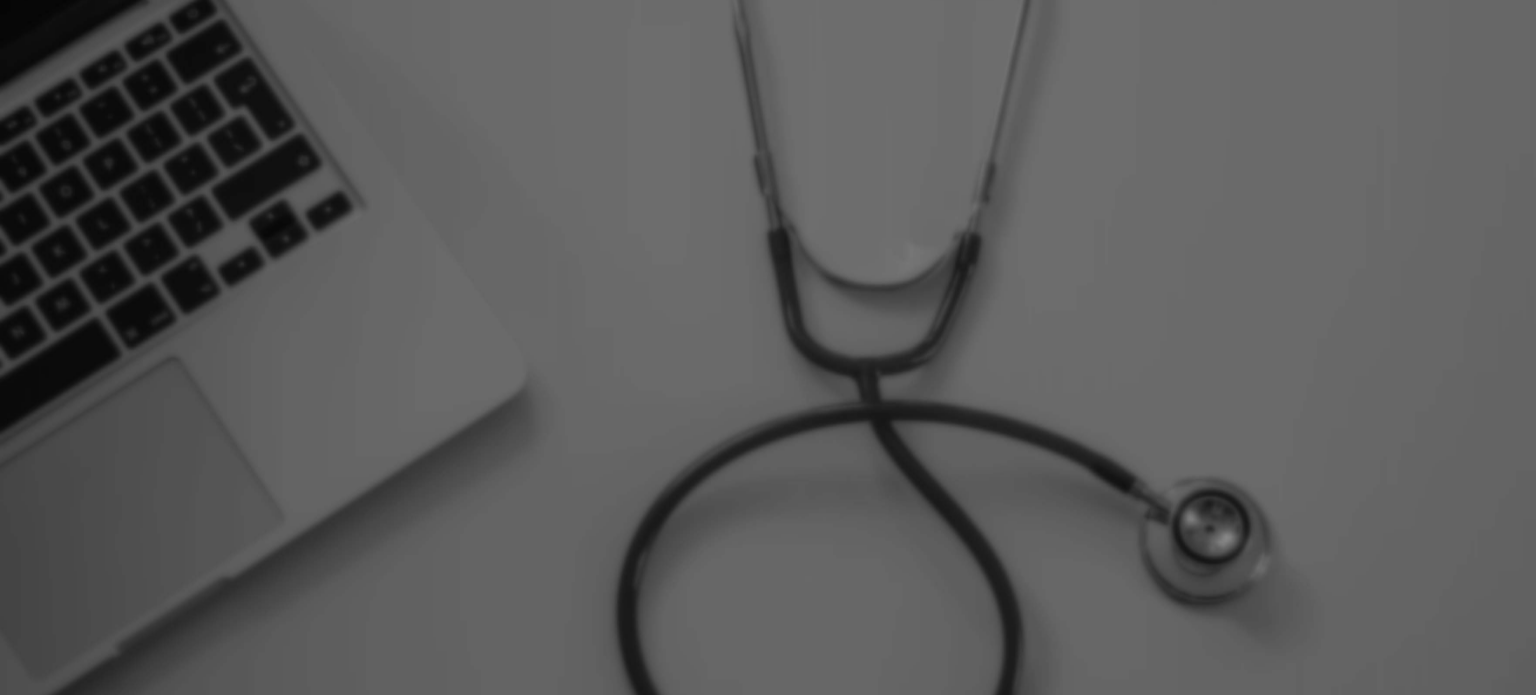 scroll, scrollTop: 0, scrollLeft: 0, axis: both 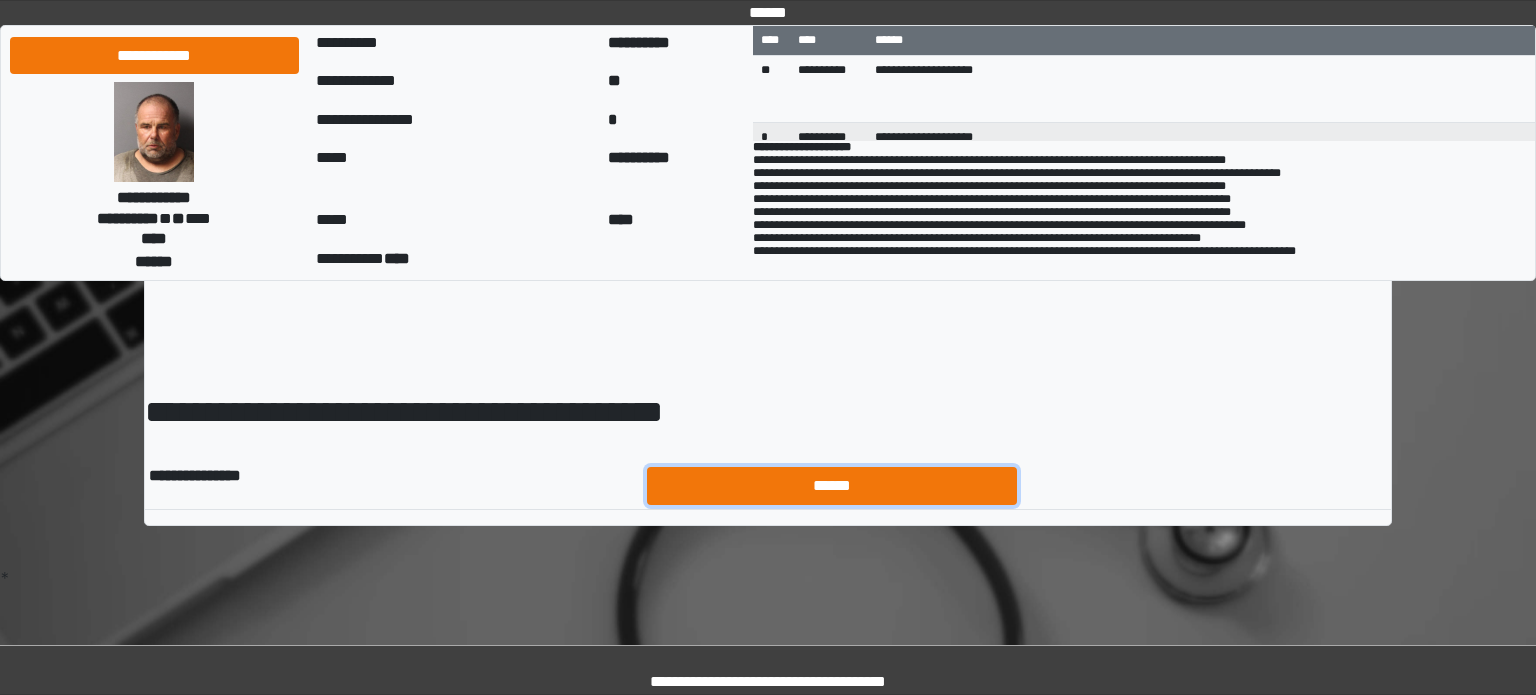 click on "******" at bounding box center [832, 486] 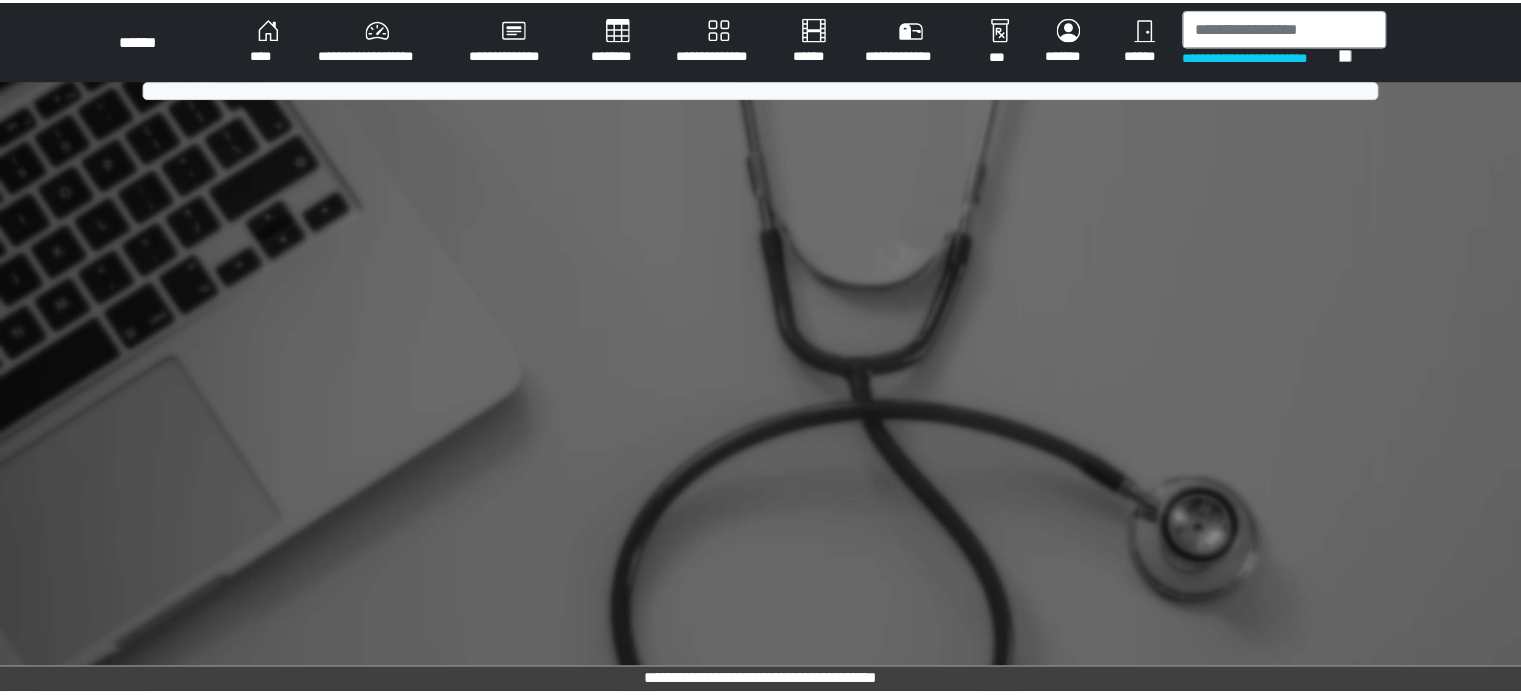scroll, scrollTop: 0, scrollLeft: 0, axis: both 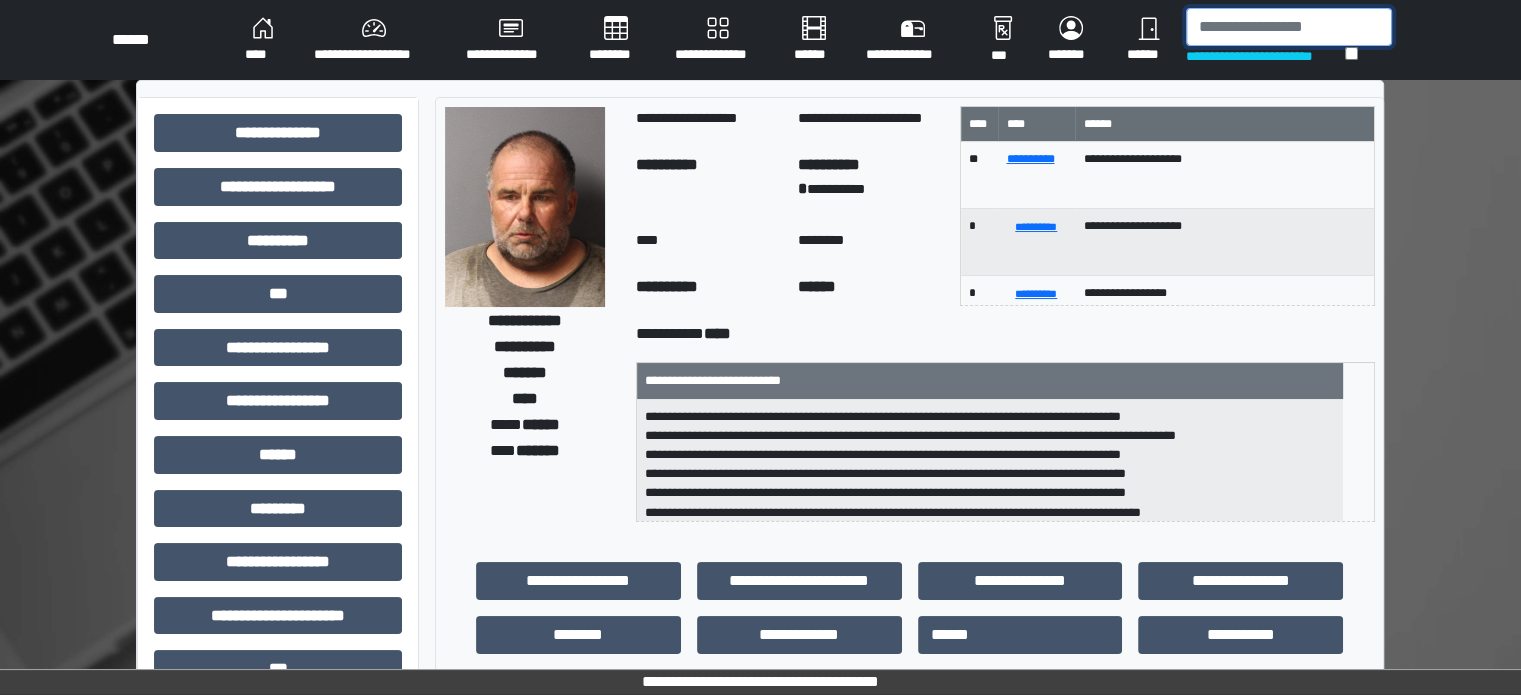 click at bounding box center [1289, 27] 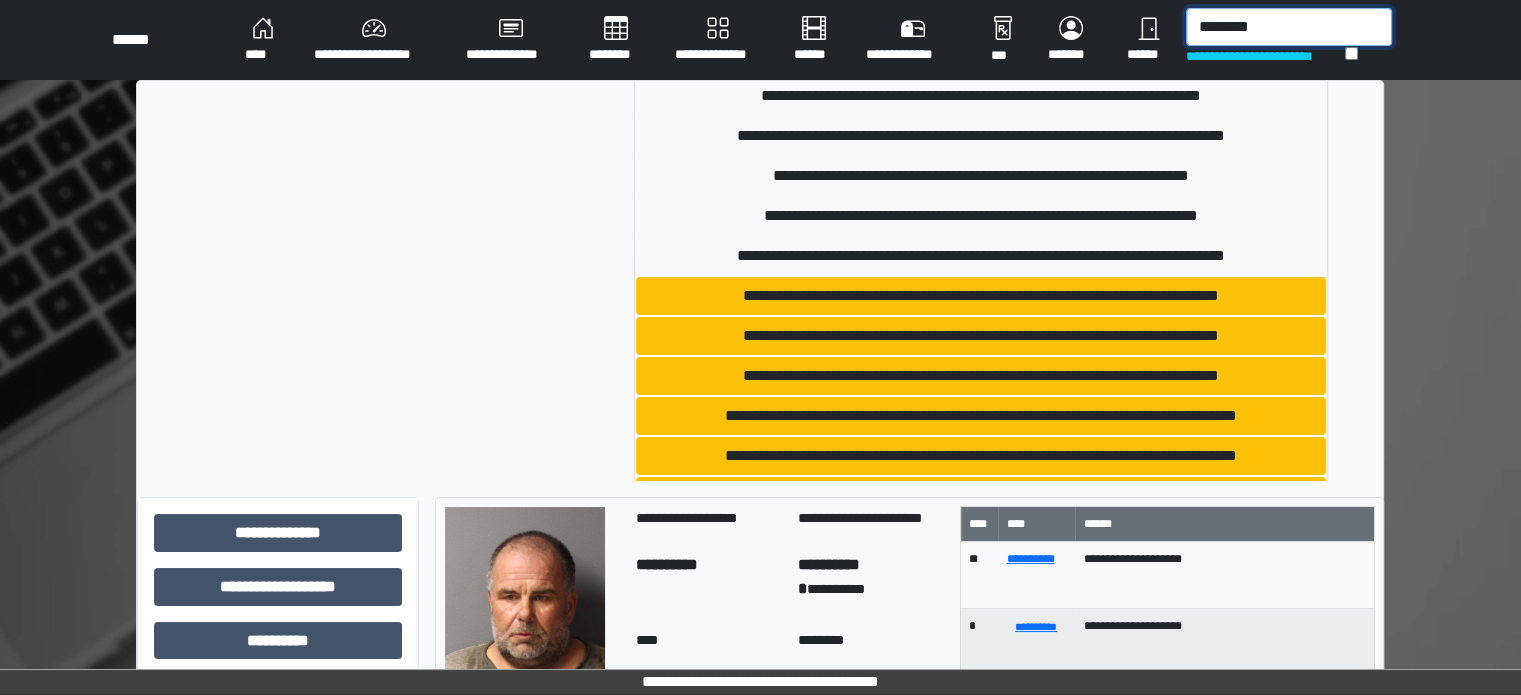 scroll, scrollTop: 239, scrollLeft: 0, axis: vertical 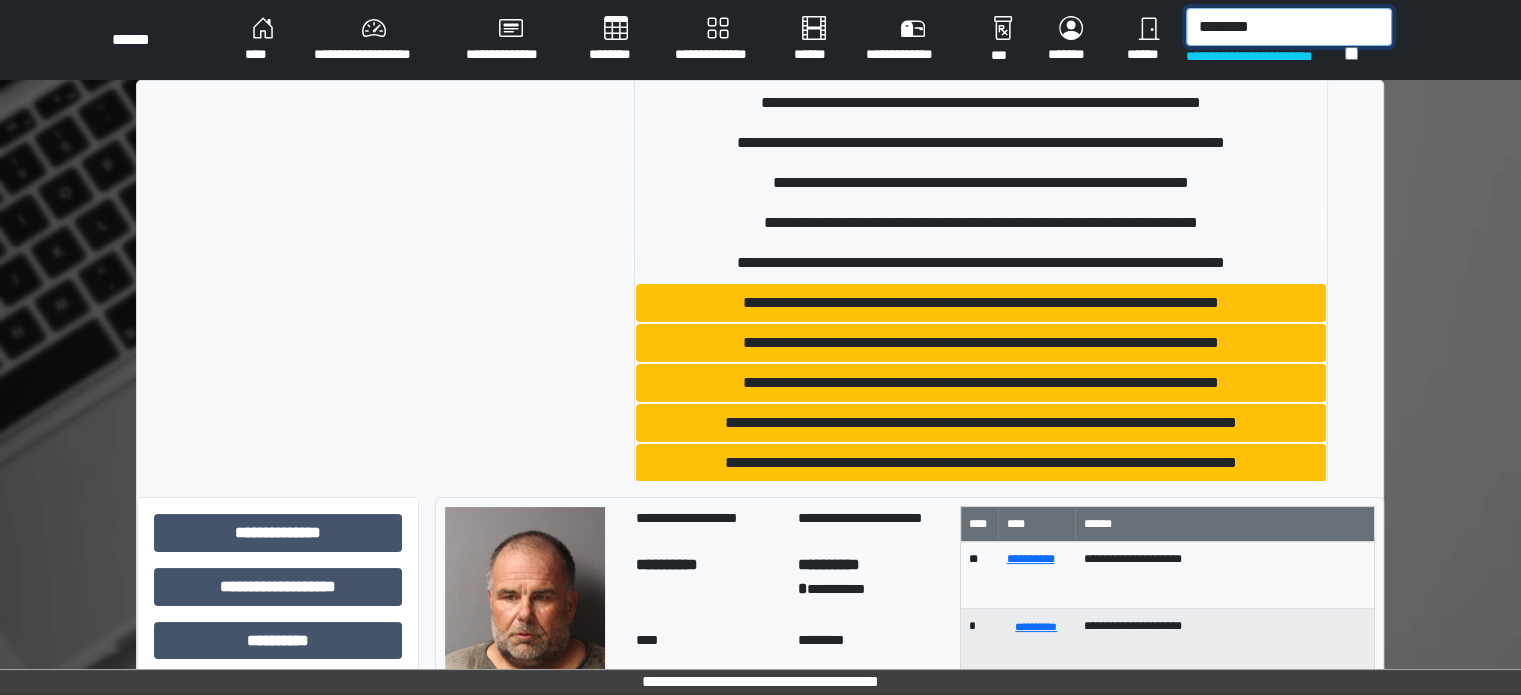 type on "********" 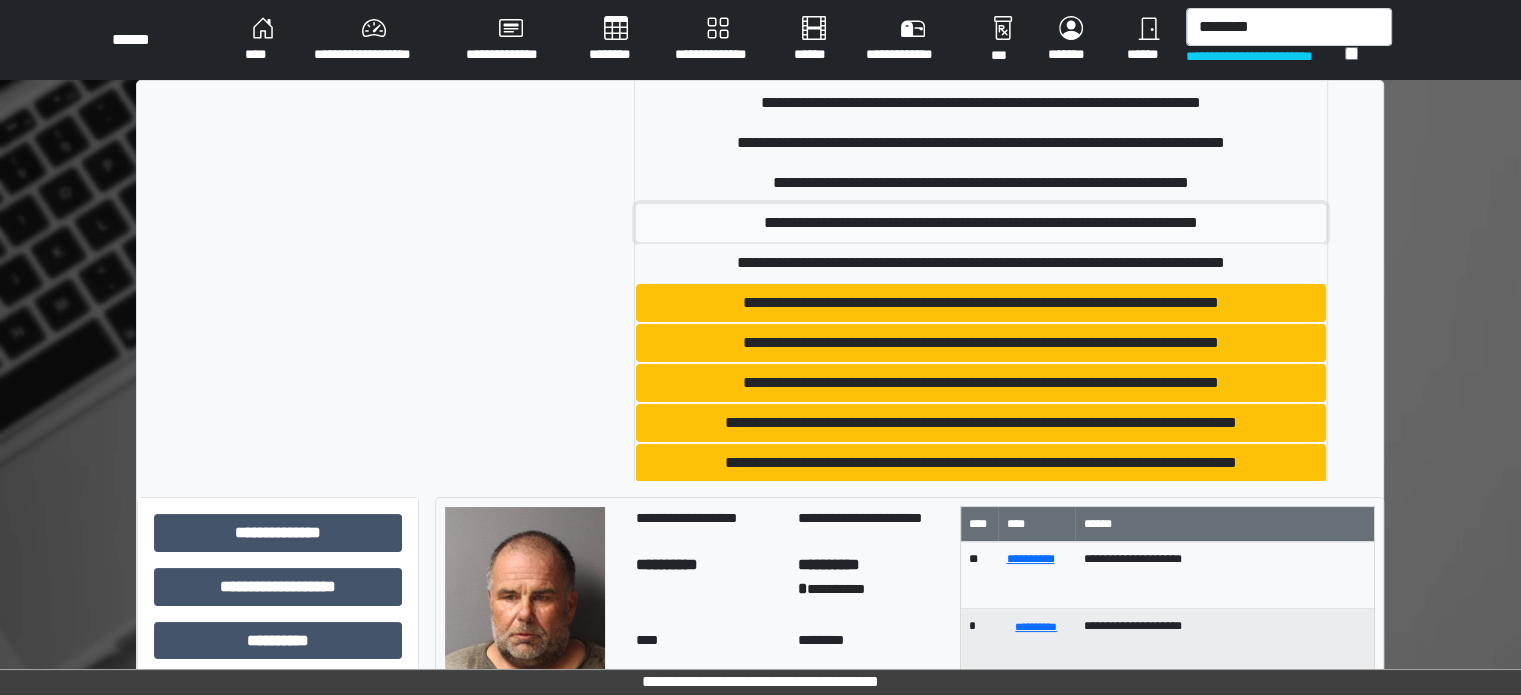 click on "**********" at bounding box center [981, 223] 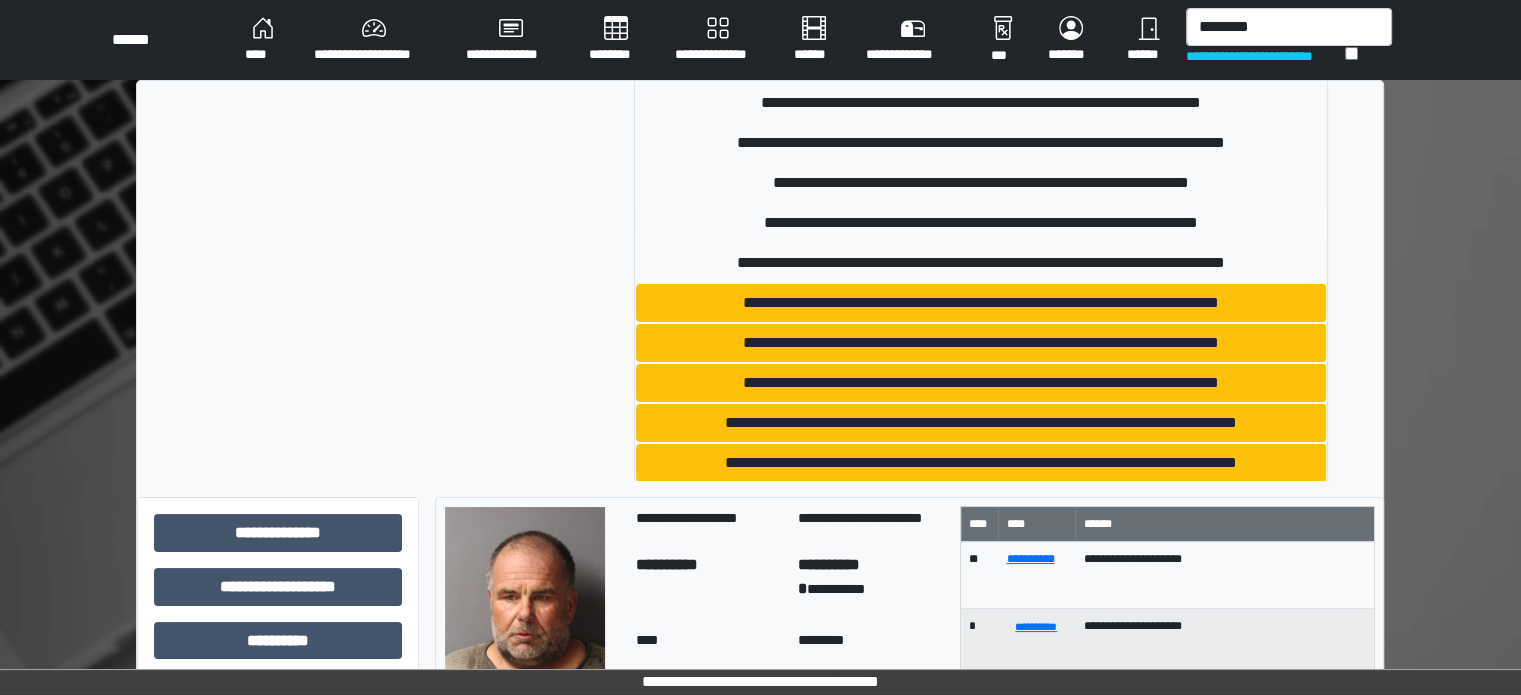 type 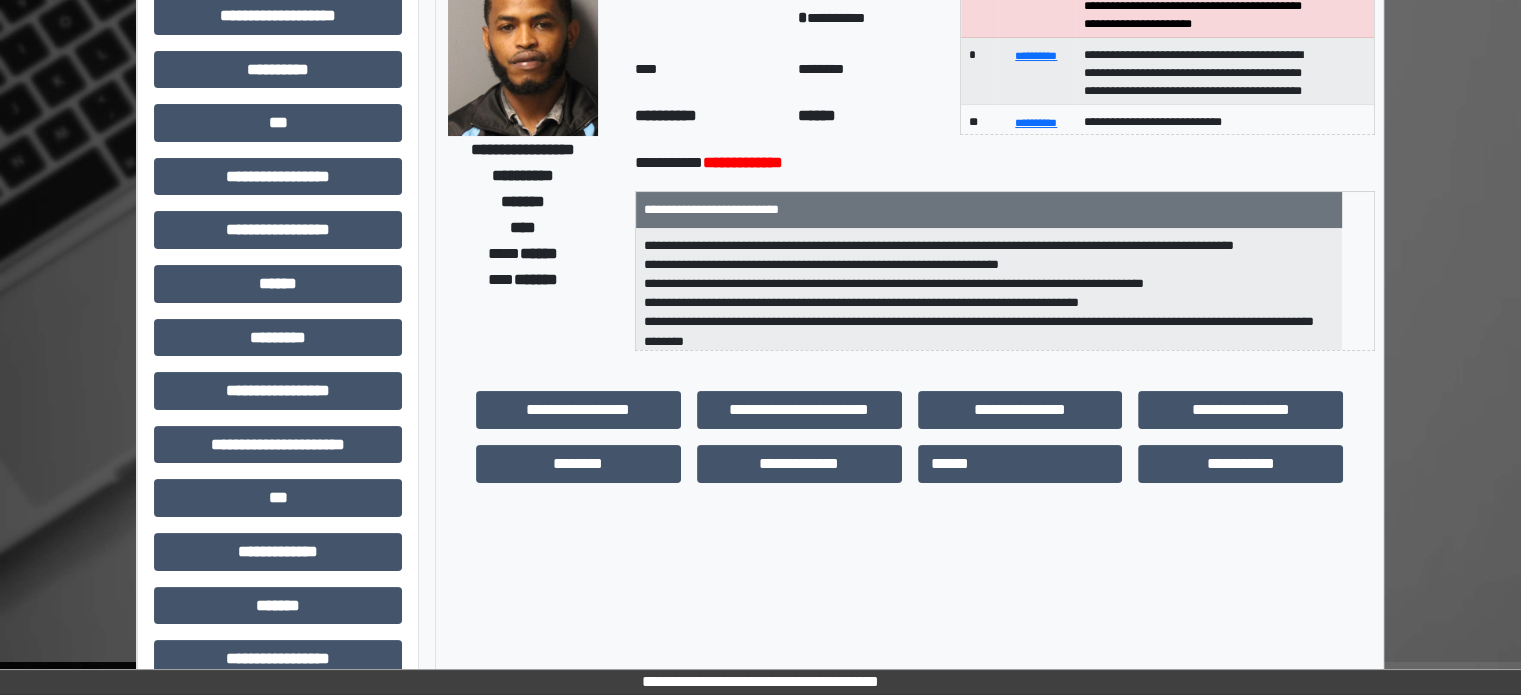 scroll, scrollTop: 400, scrollLeft: 0, axis: vertical 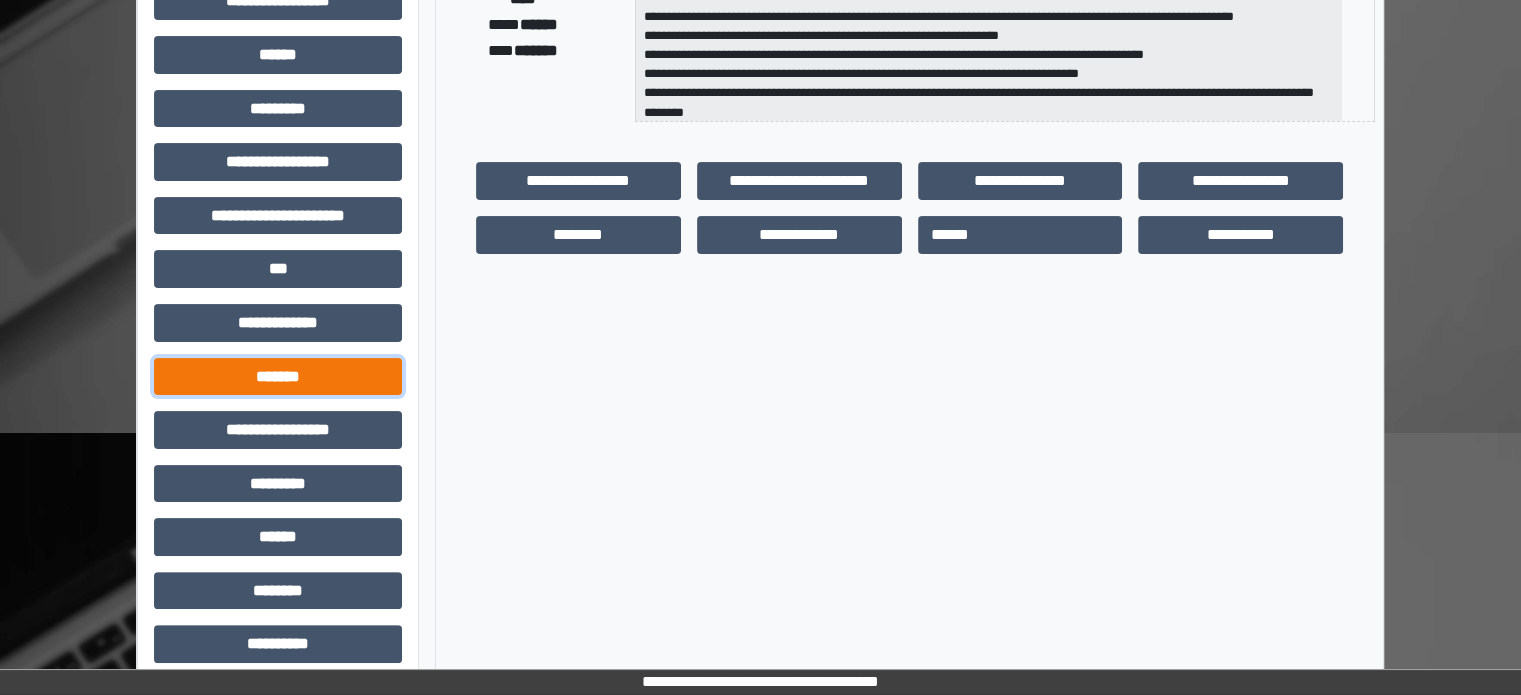 click on "*******" at bounding box center (278, 377) 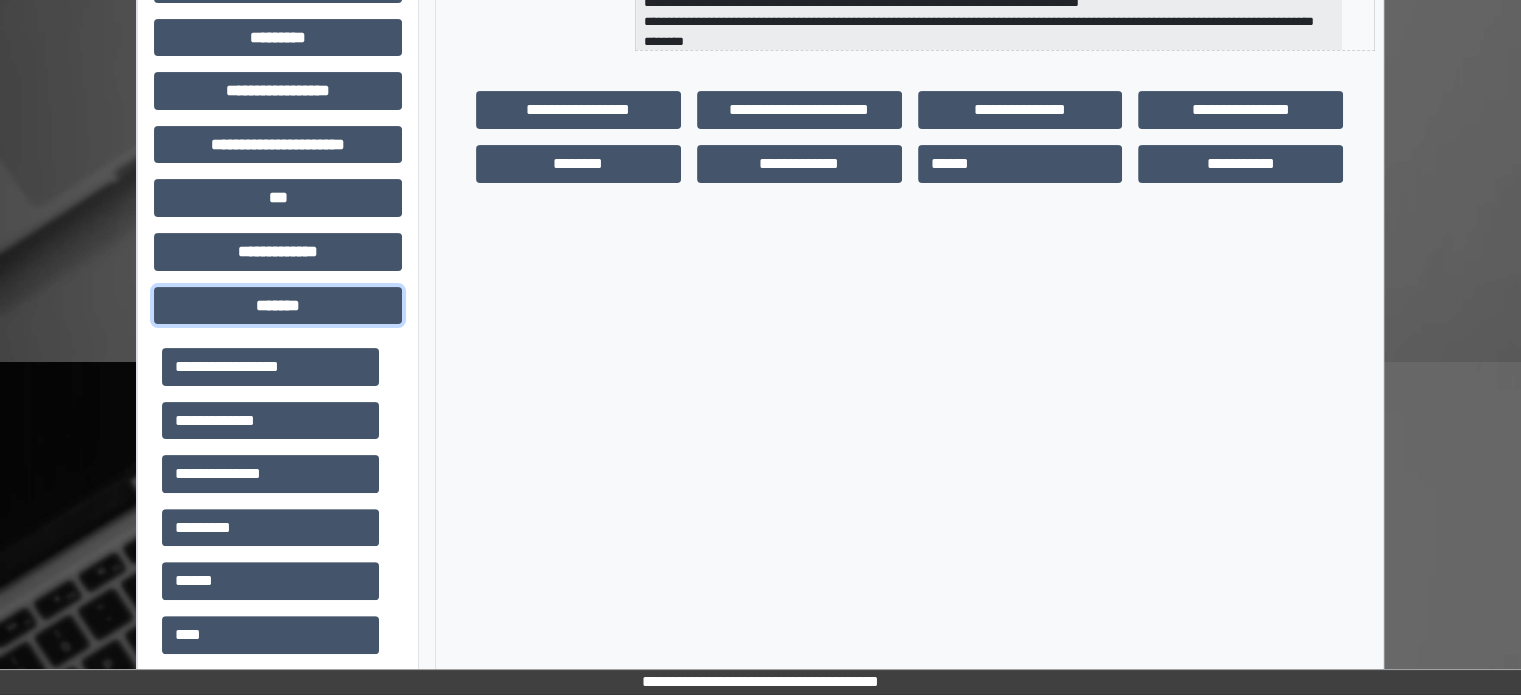 scroll, scrollTop: 951, scrollLeft: 0, axis: vertical 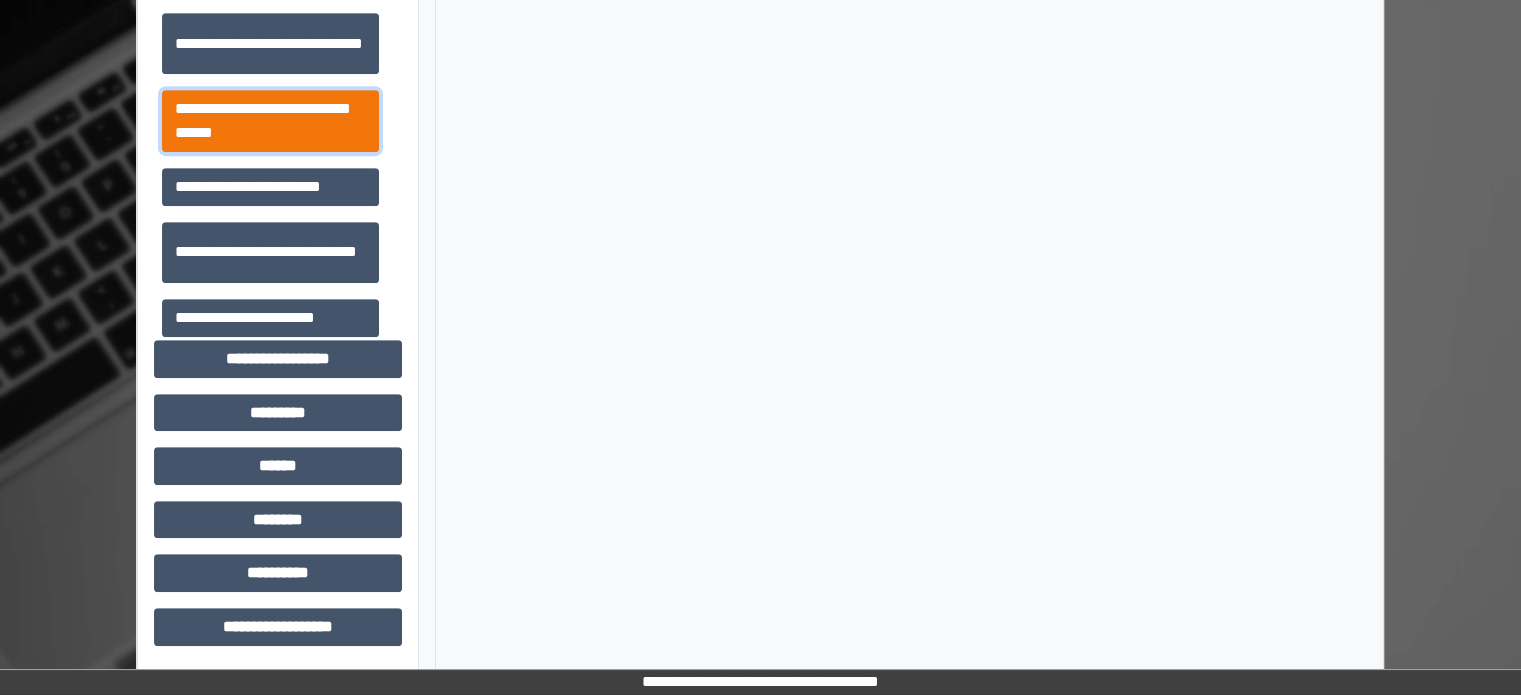 click on "**********" at bounding box center [270, 121] 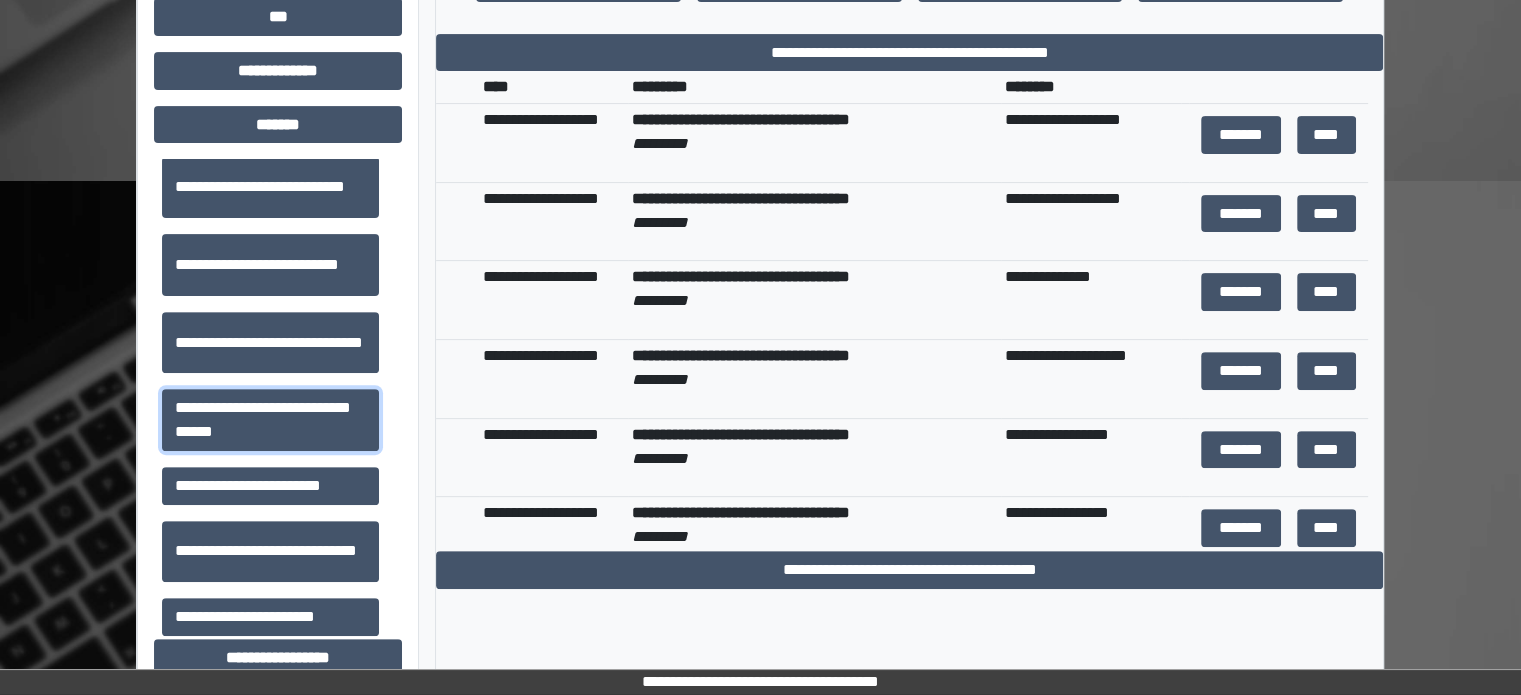 scroll, scrollTop: 651, scrollLeft: 0, axis: vertical 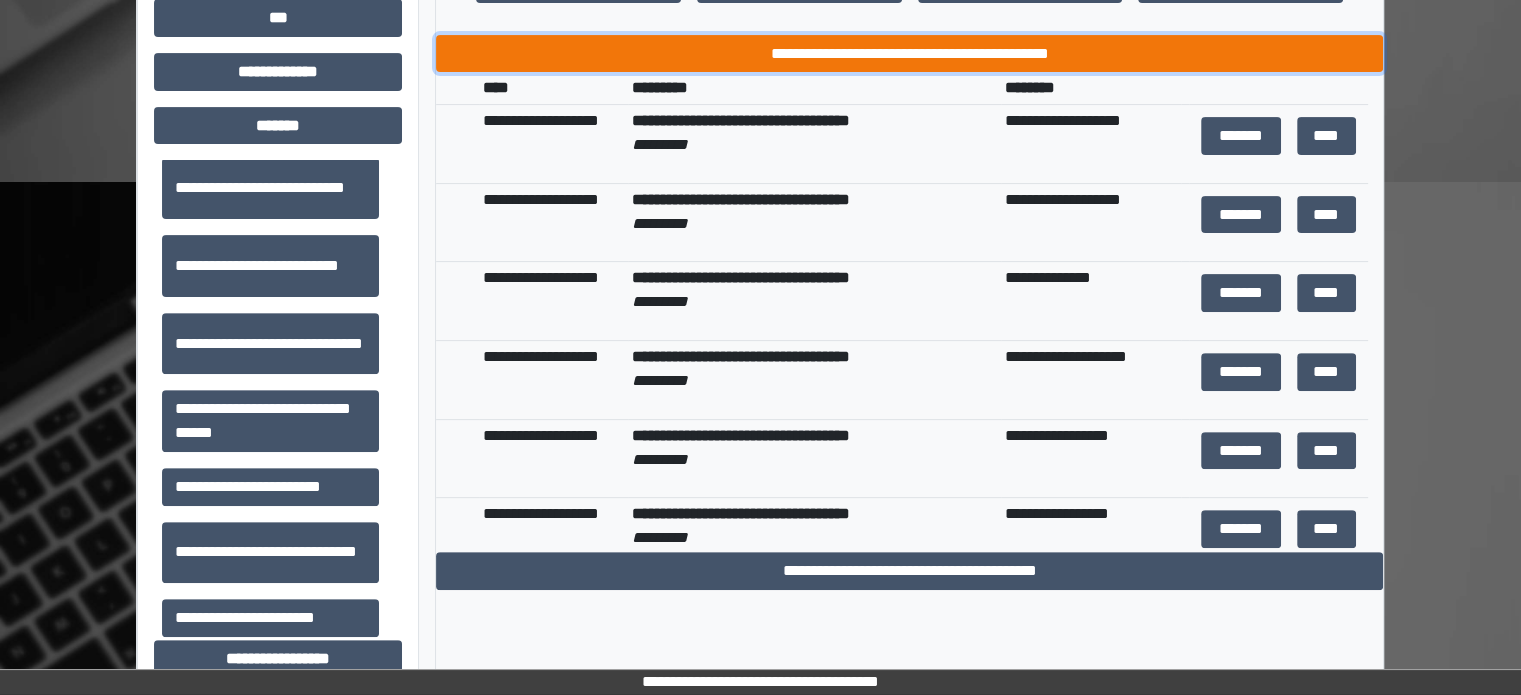 click on "**********" at bounding box center [909, 54] 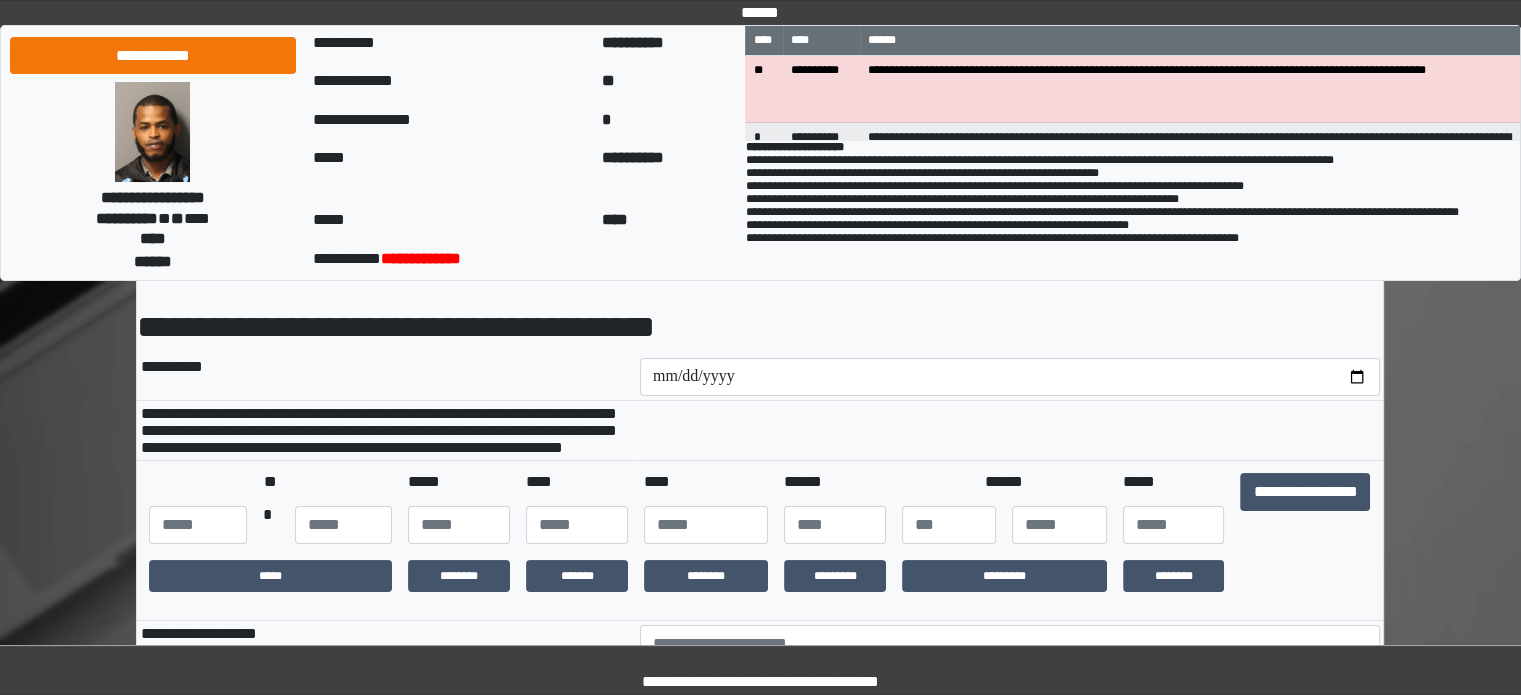 scroll, scrollTop: 0, scrollLeft: 0, axis: both 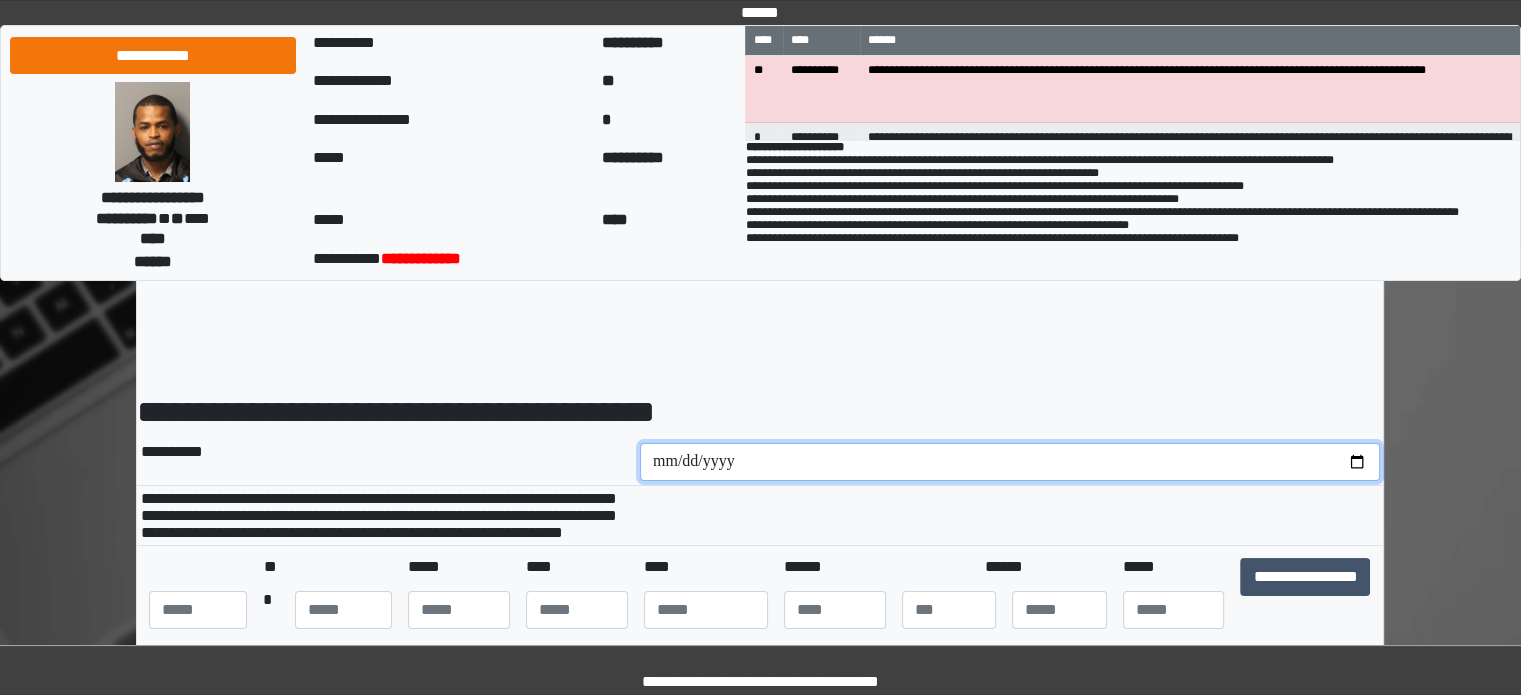 click at bounding box center (1010, 462) 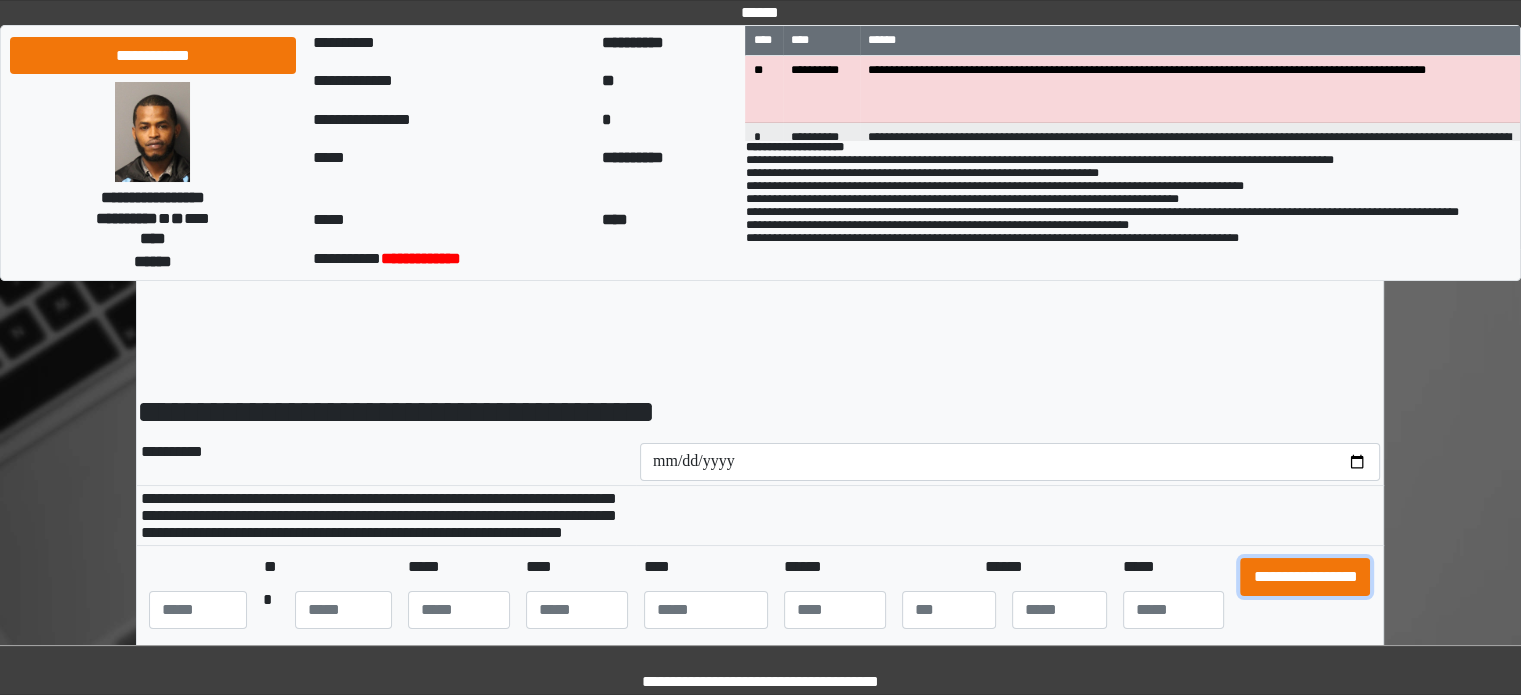 click on "**********" at bounding box center (1305, 577) 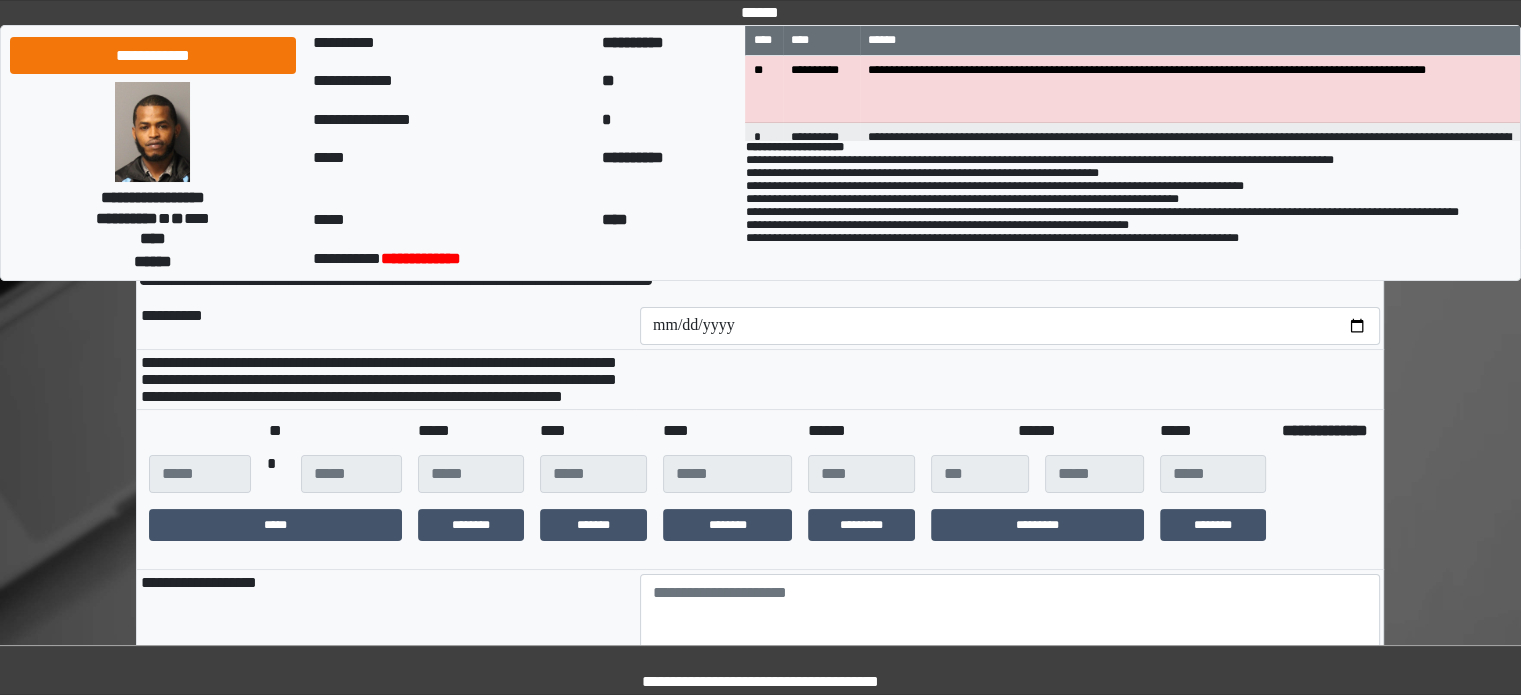 scroll, scrollTop: 300, scrollLeft: 0, axis: vertical 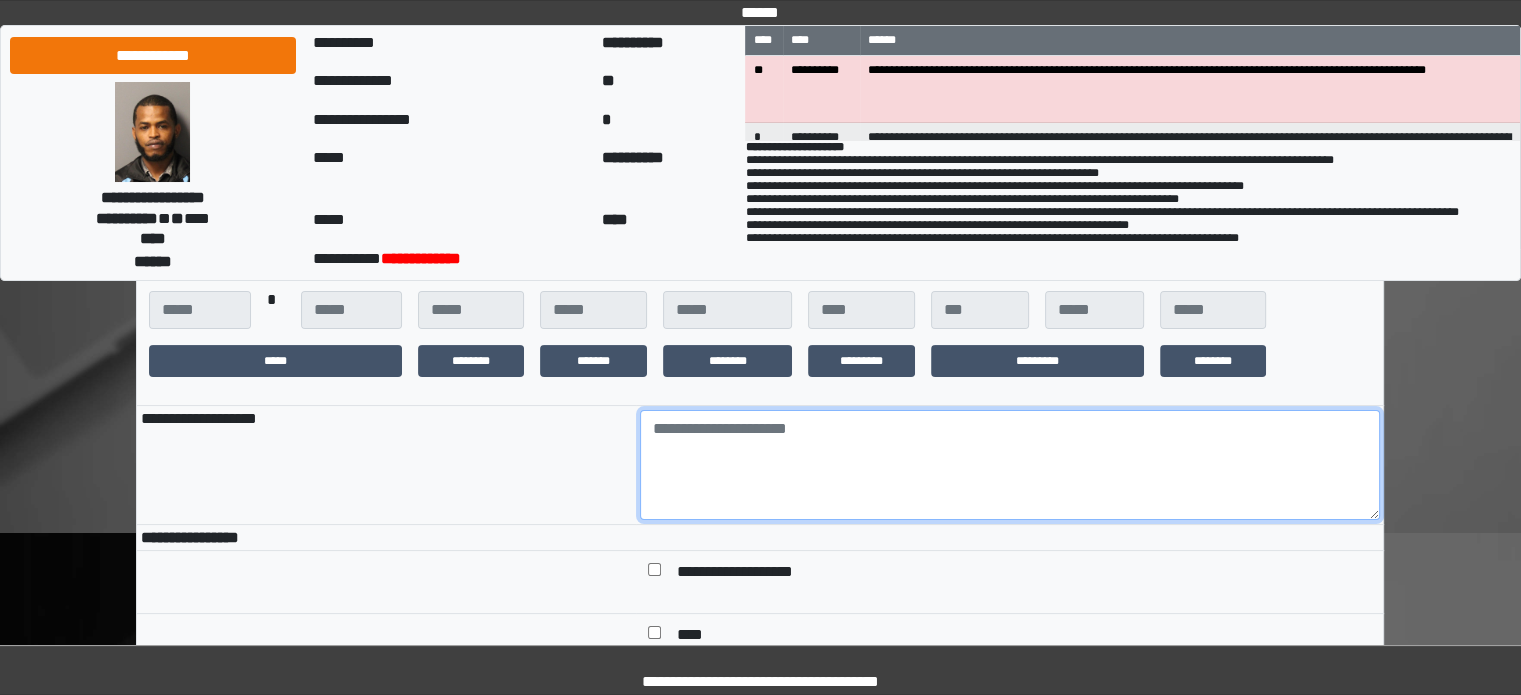 click at bounding box center [1010, 465] 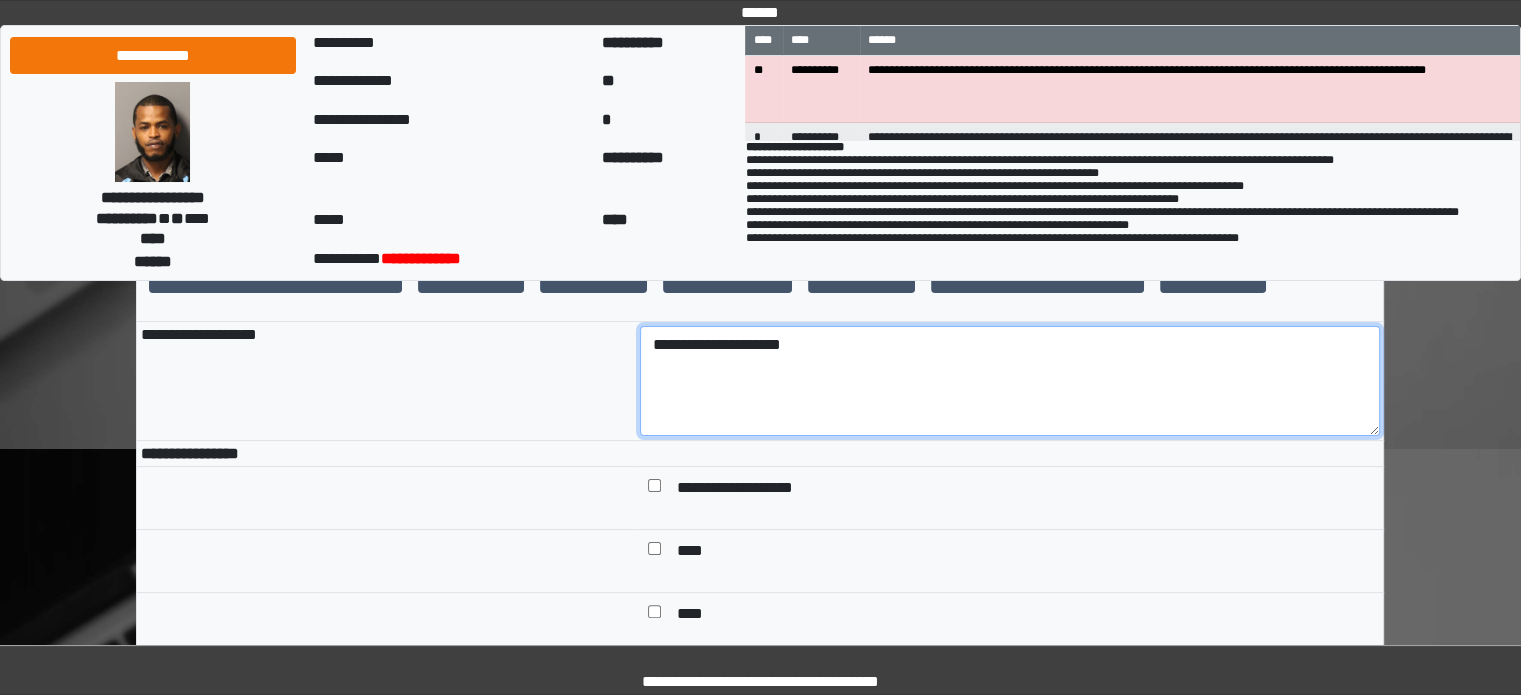 scroll, scrollTop: 500, scrollLeft: 0, axis: vertical 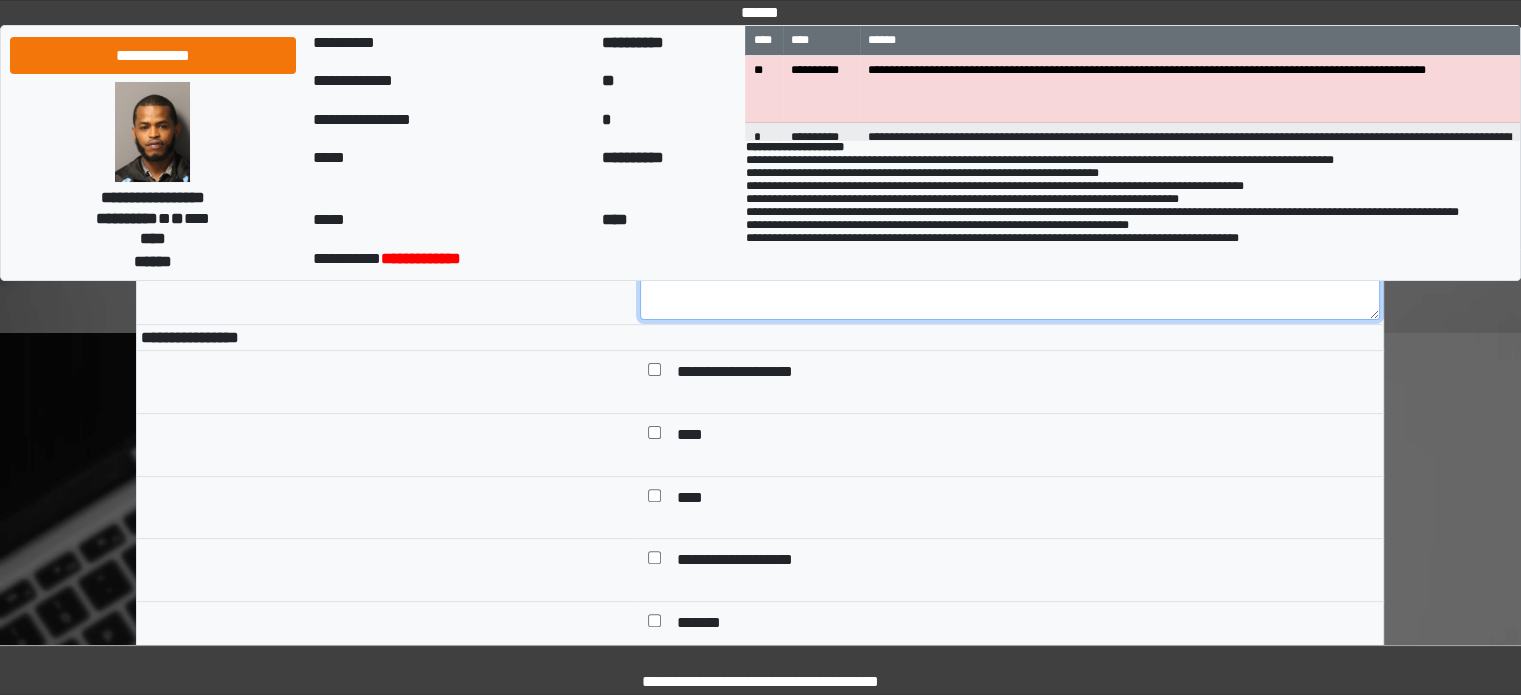 type on "**********" 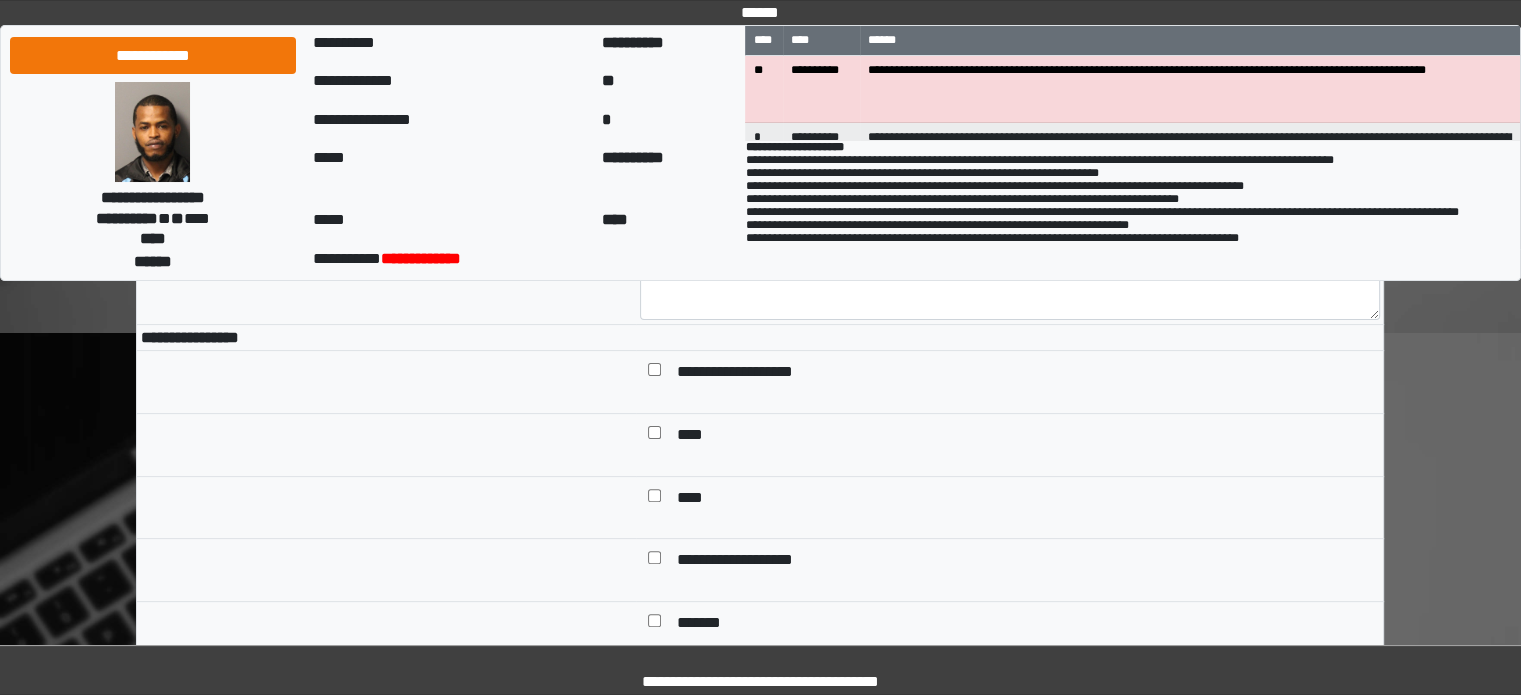 click on "**********" at bounding box center [752, 374] 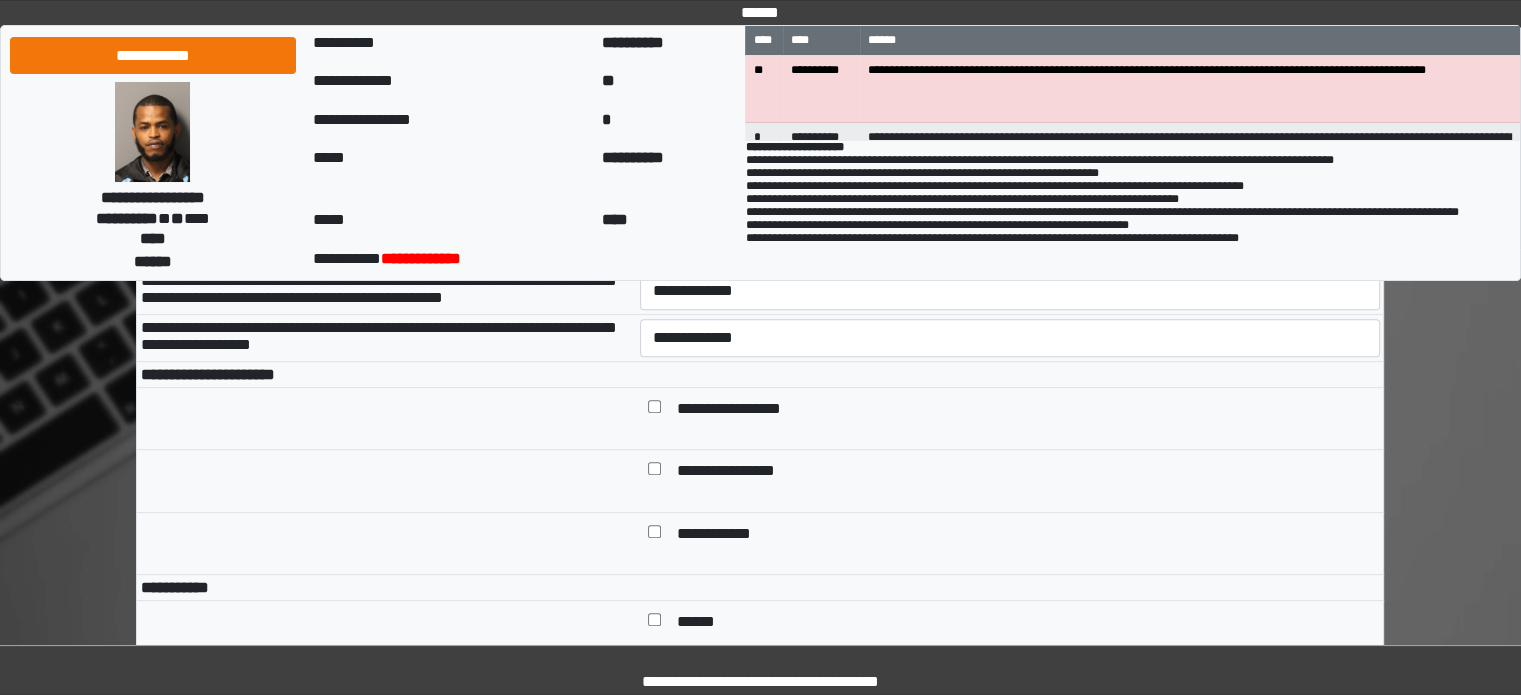 scroll, scrollTop: 900, scrollLeft: 0, axis: vertical 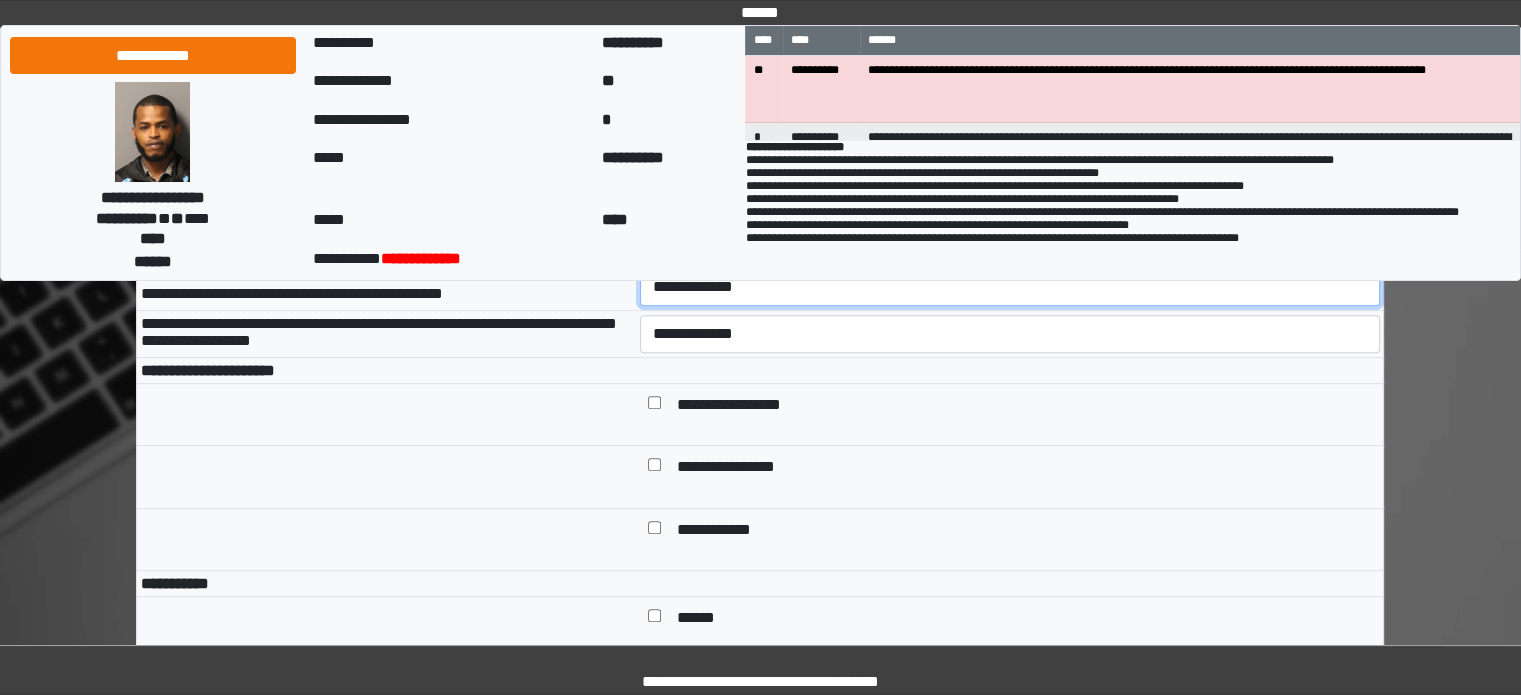 click on "**********" at bounding box center [1010, 287] 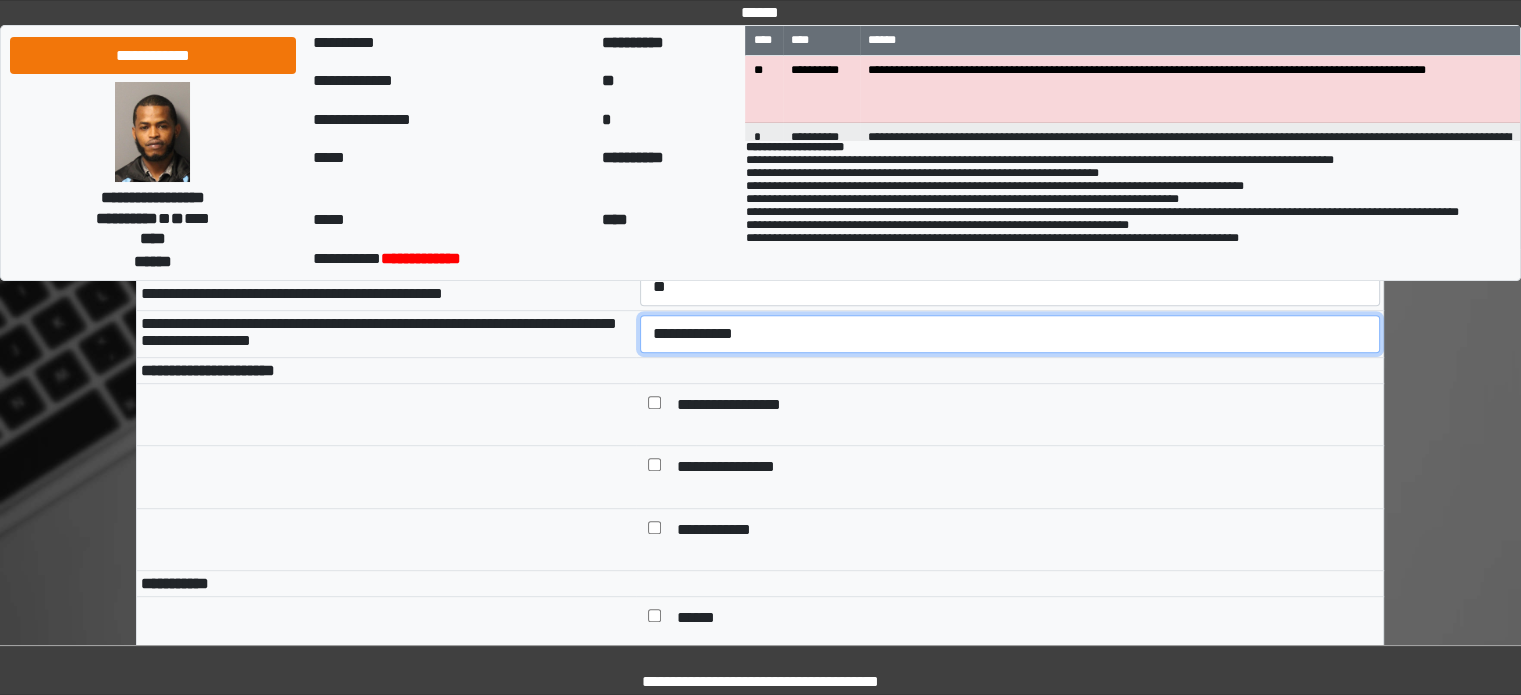 click on "**********" at bounding box center (1010, 334) 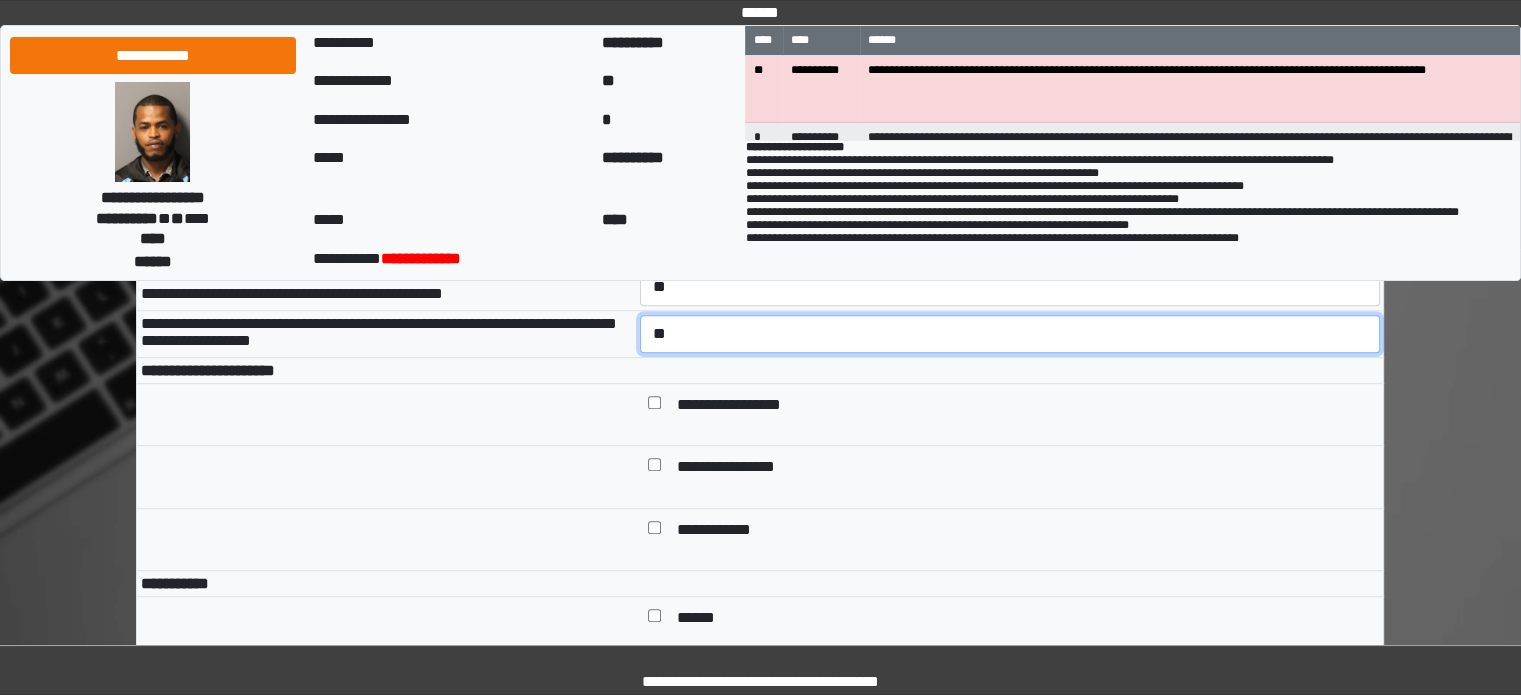 click on "**********" at bounding box center (1010, 334) 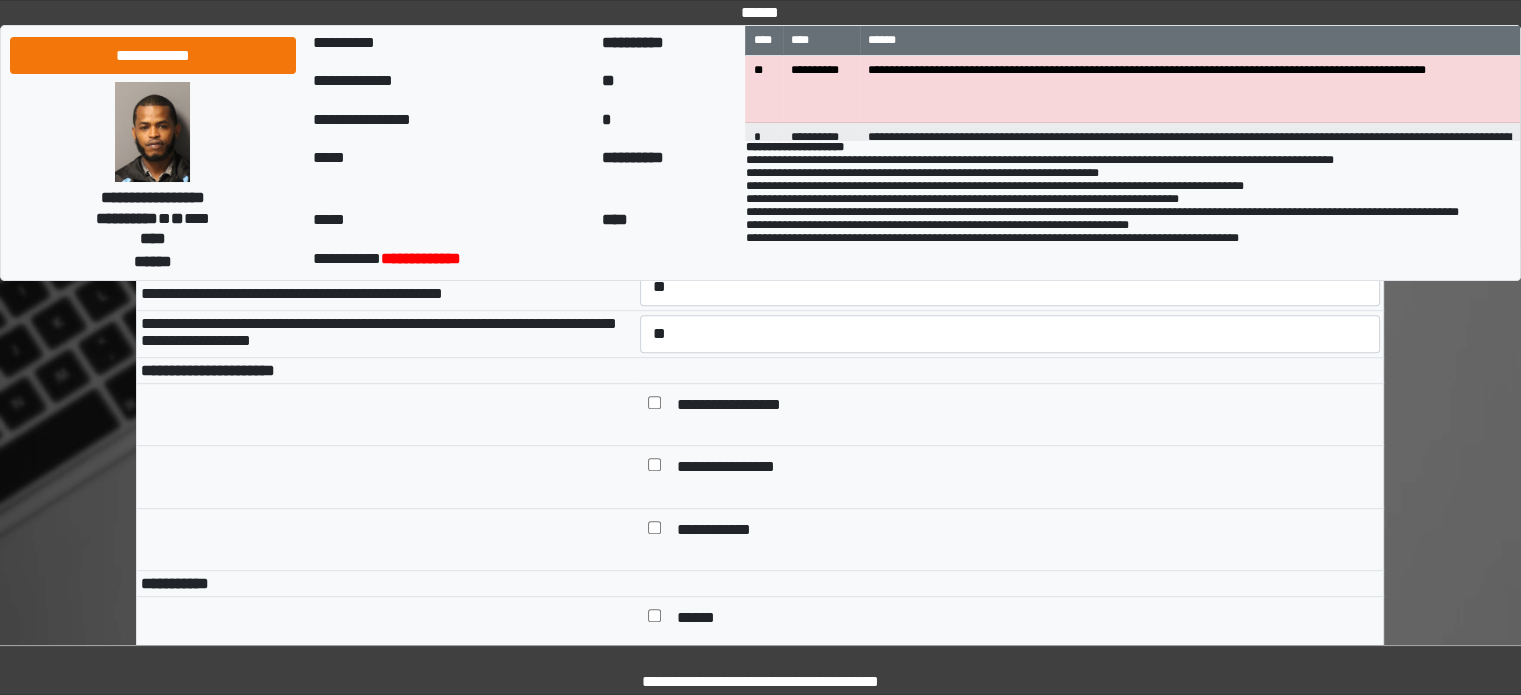 click at bounding box center [386, 477] 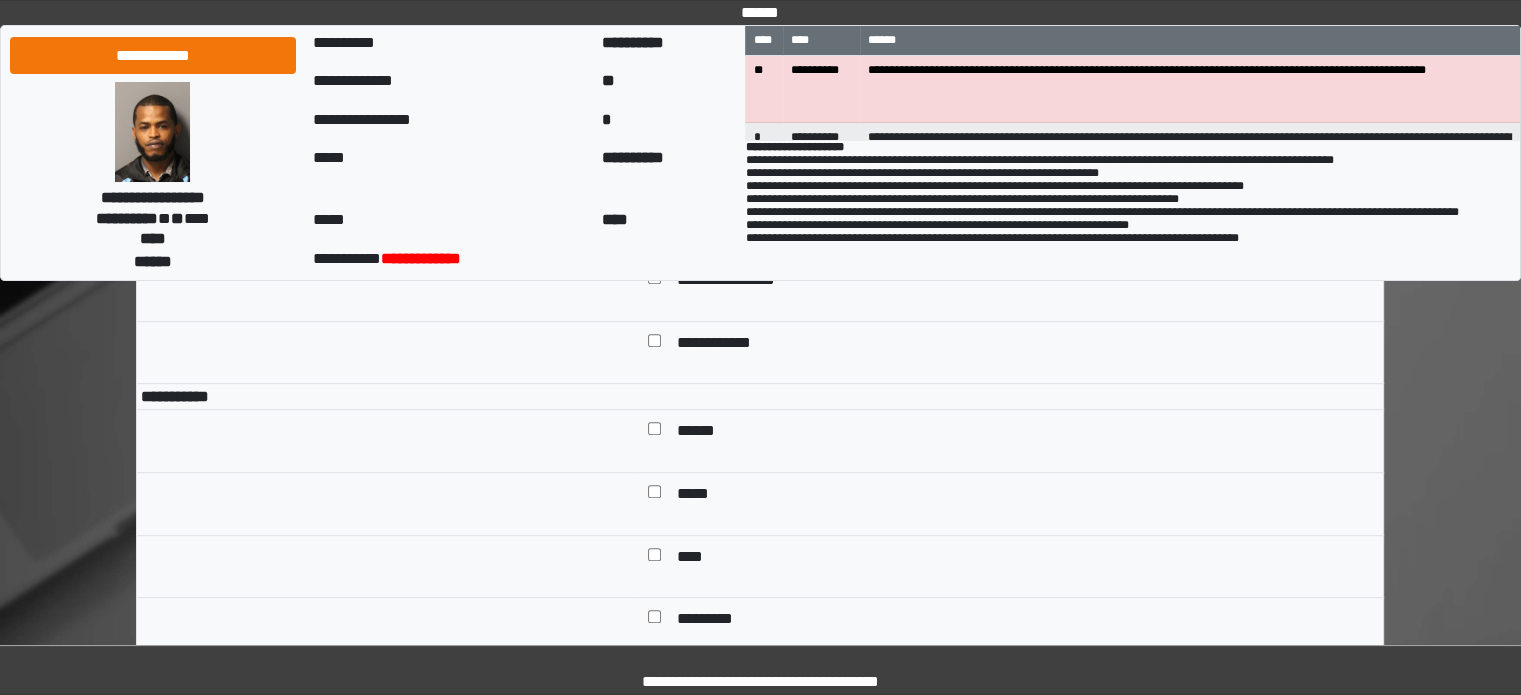 scroll, scrollTop: 1100, scrollLeft: 0, axis: vertical 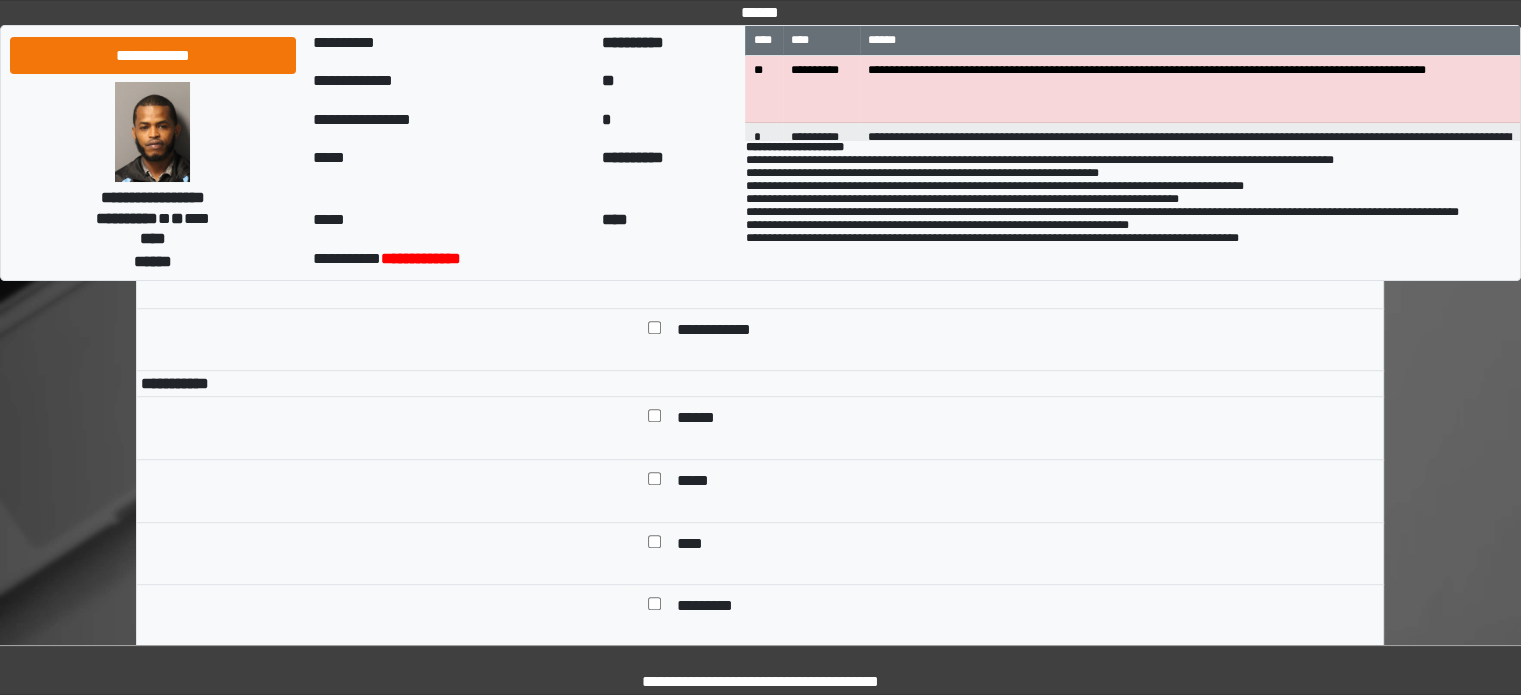 click on "******" at bounding box center (703, 420) 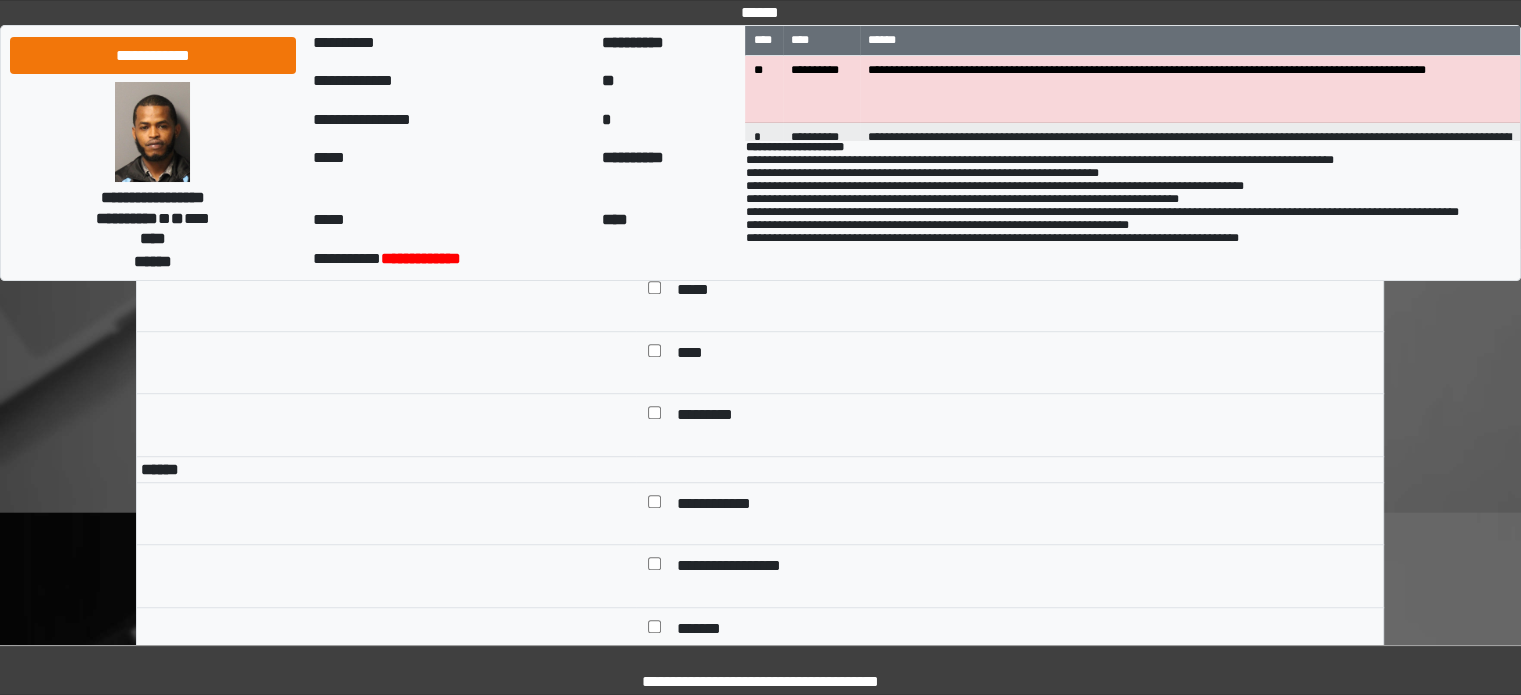 scroll, scrollTop: 1300, scrollLeft: 0, axis: vertical 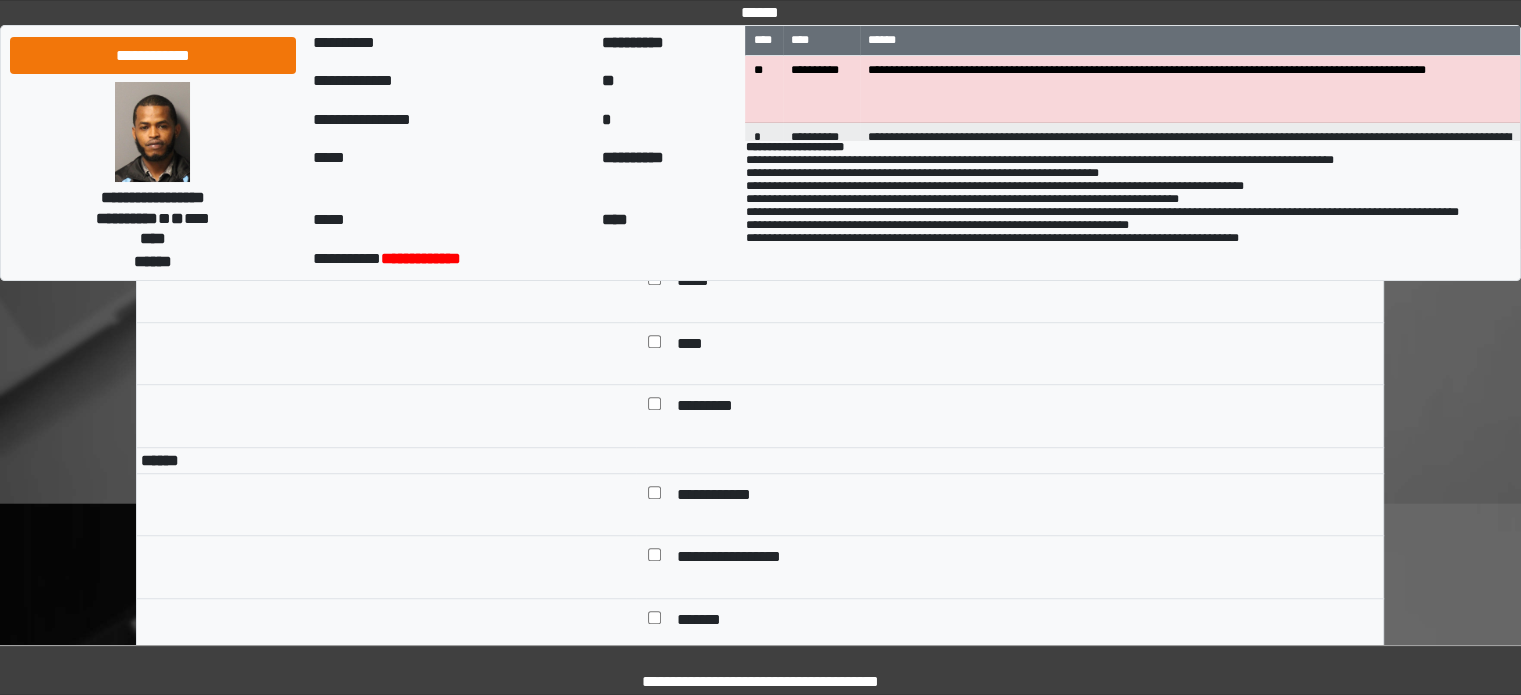 click on "*********" at bounding box center [710, 408] 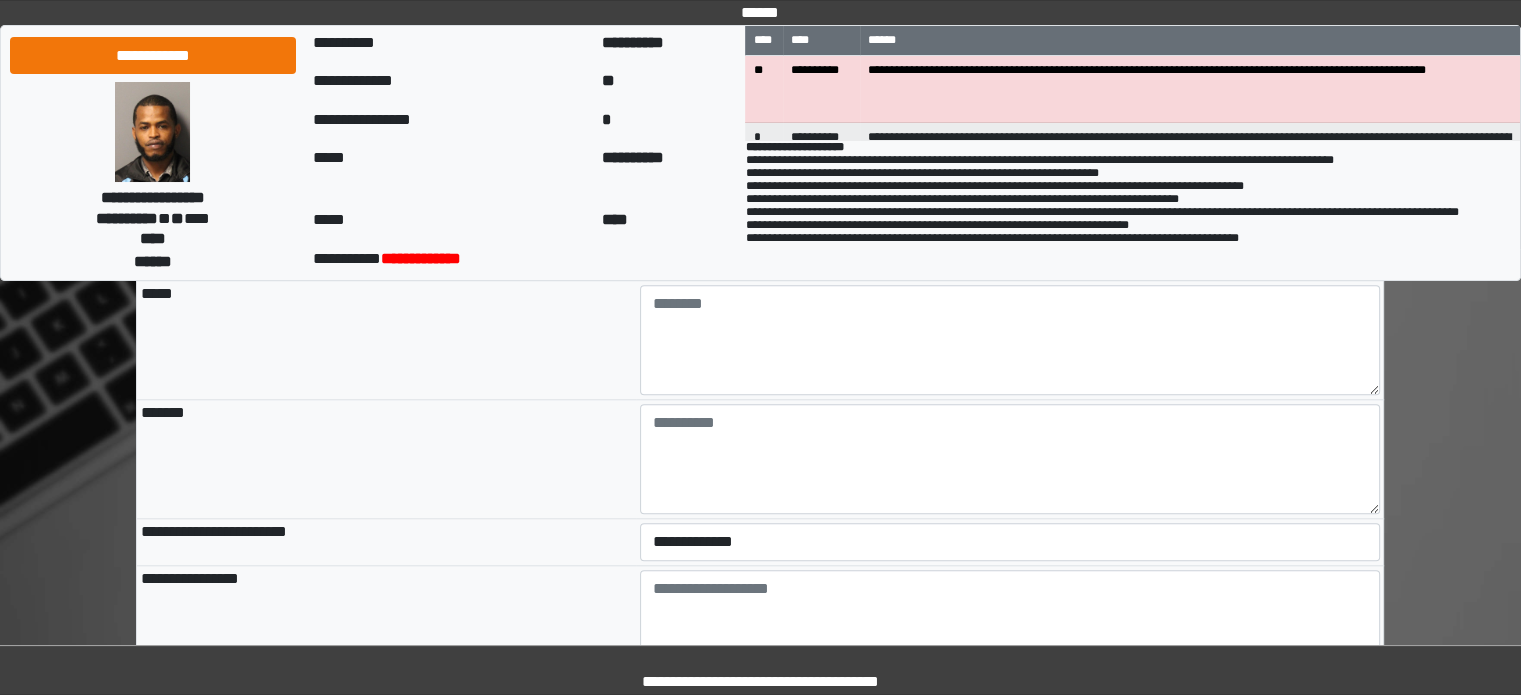 scroll, scrollTop: 2000, scrollLeft: 0, axis: vertical 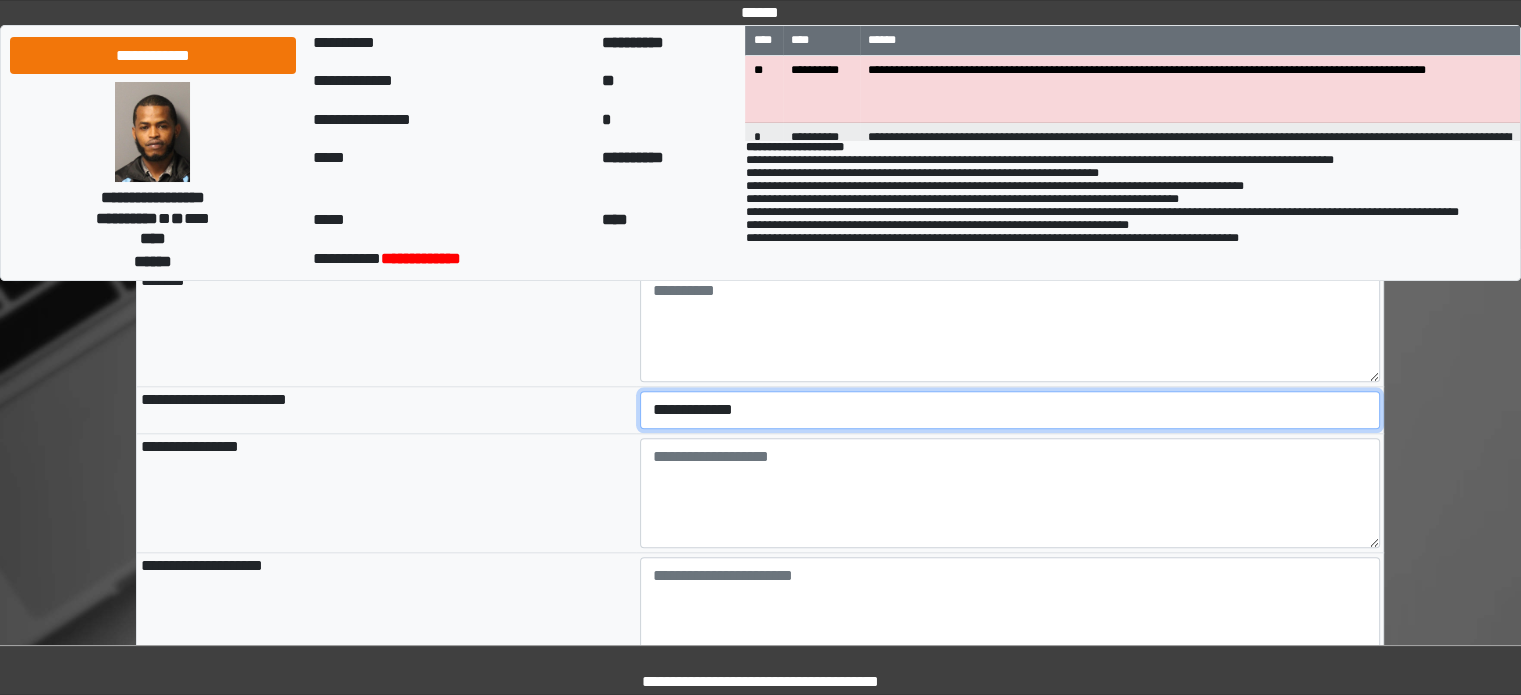 drag, startPoint x: 711, startPoint y: 468, endPoint x: 714, endPoint y: 485, distance: 17.262676 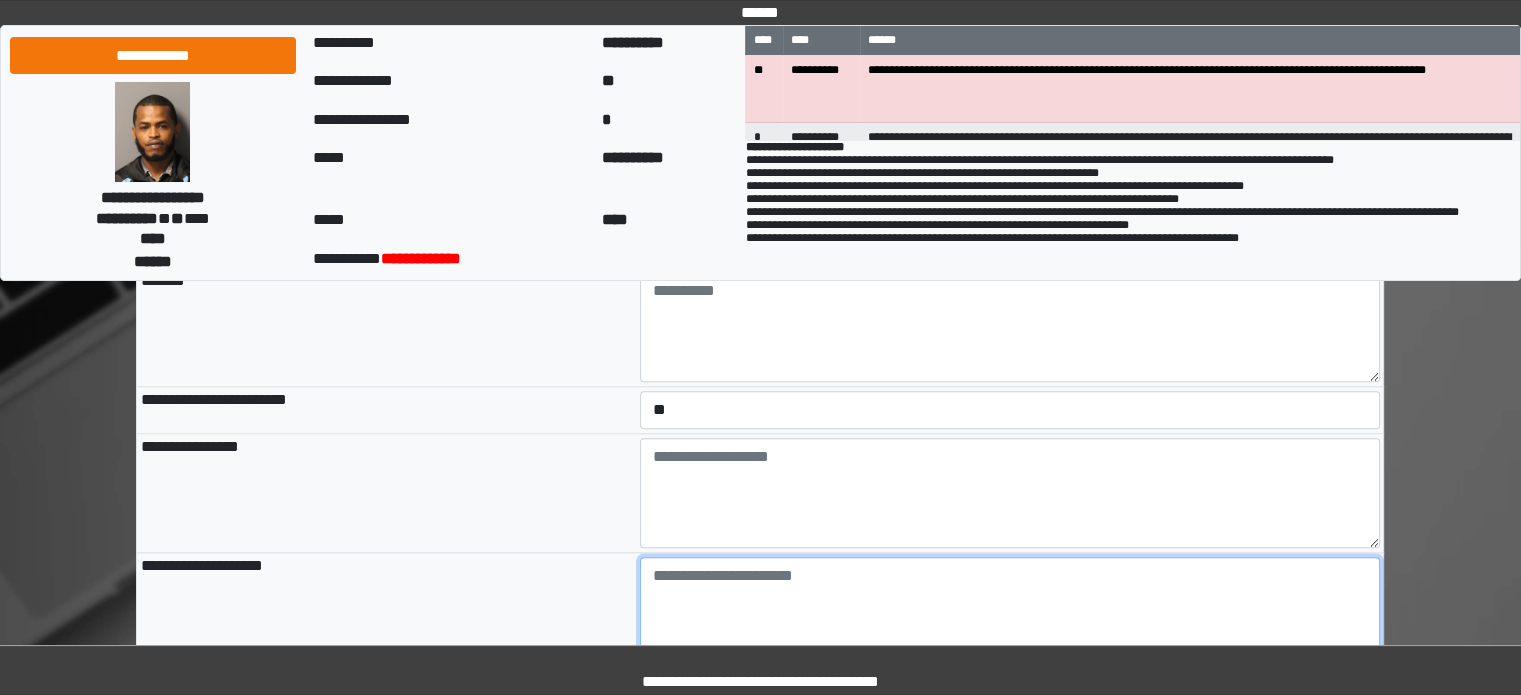 click at bounding box center [1010, 612] 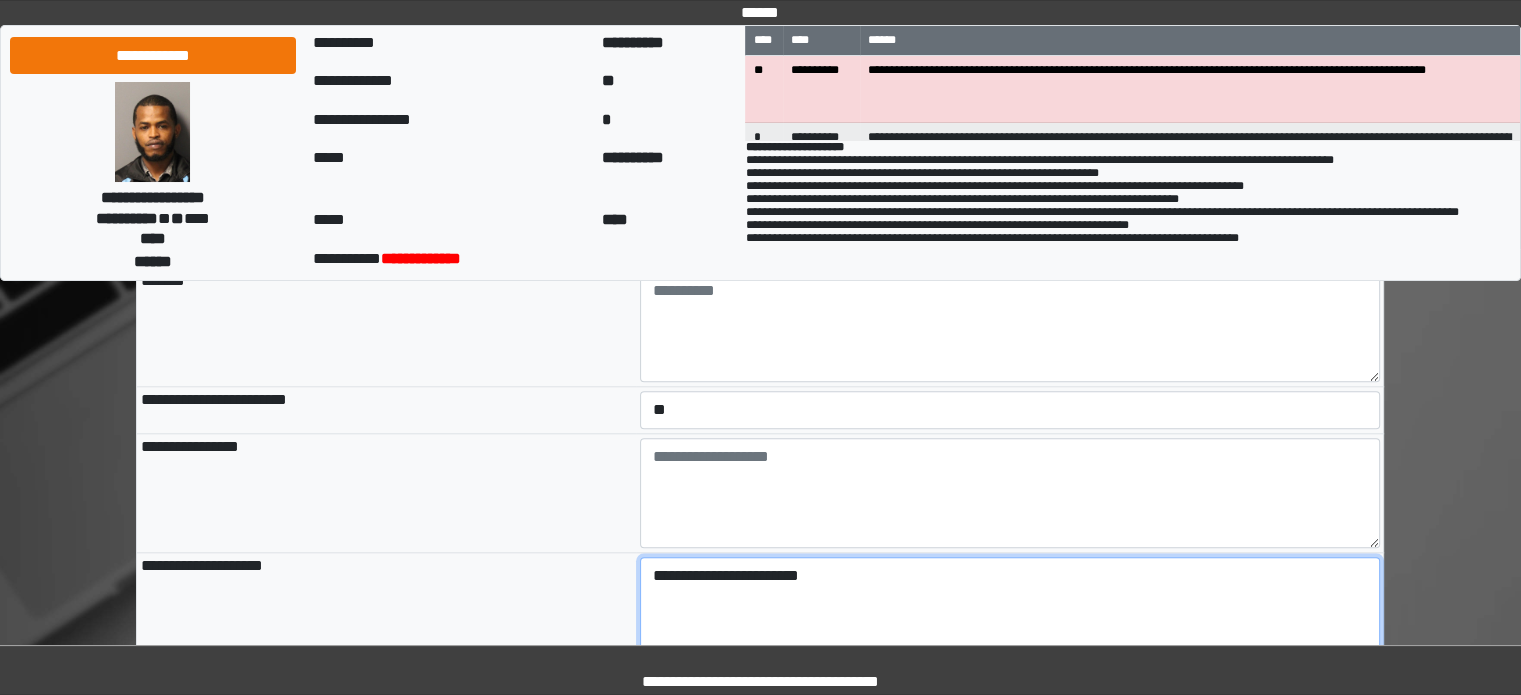 type on "**********" 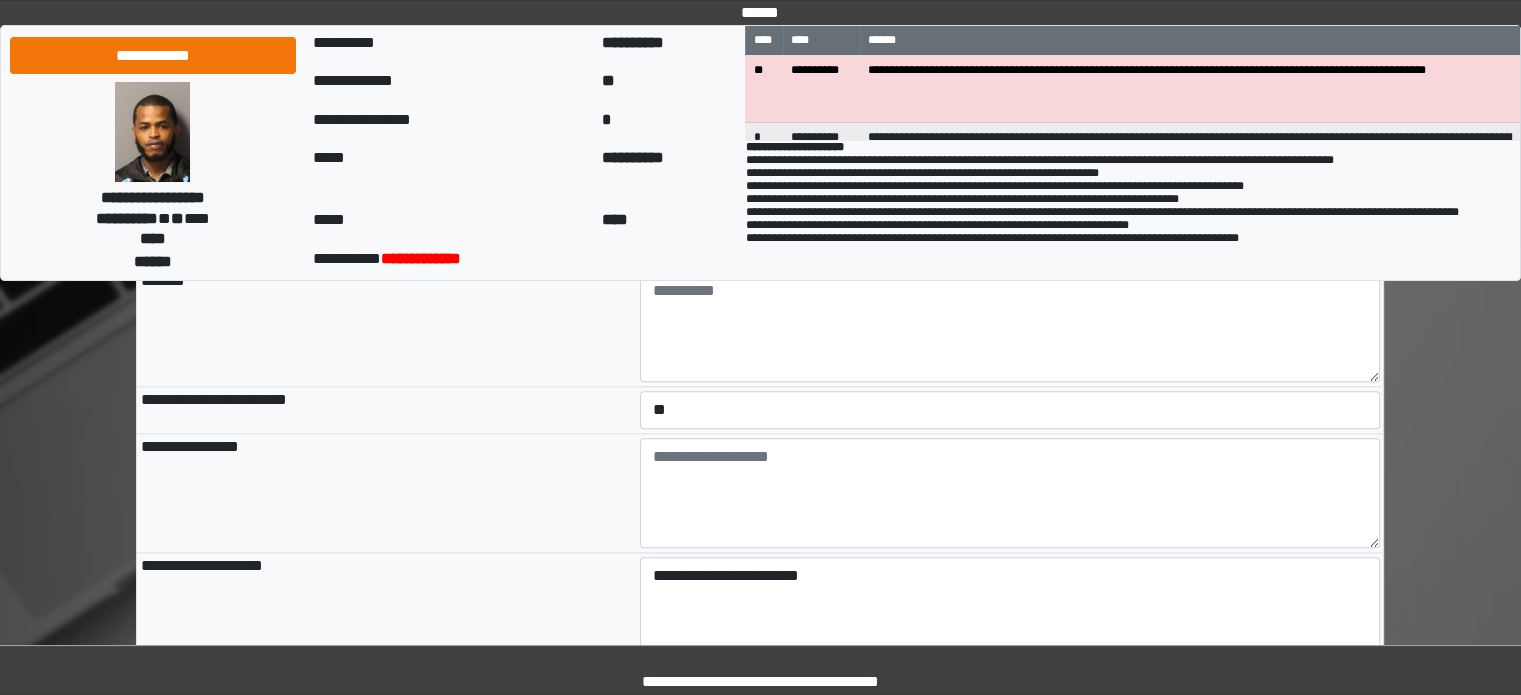 click on "**********" at bounding box center [386, 410] 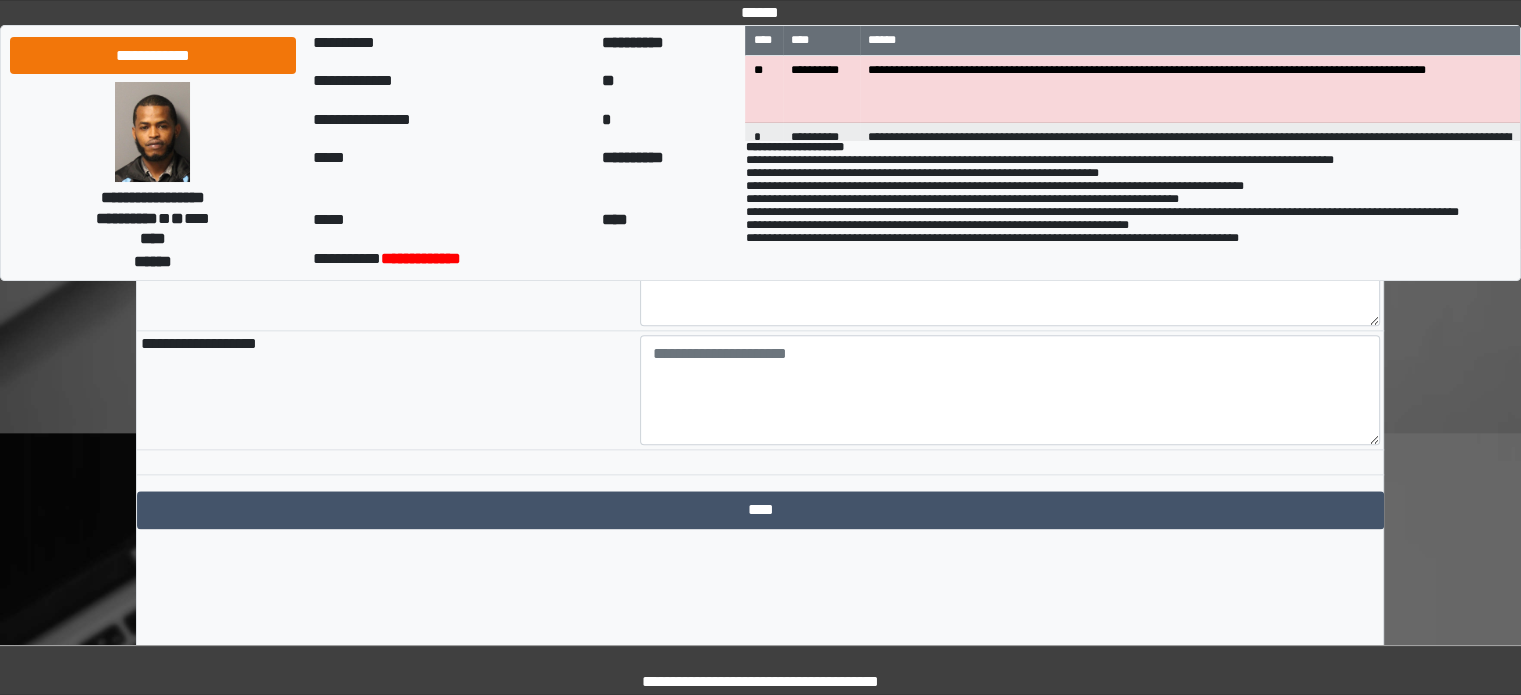 scroll, scrollTop: 2362, scrollLeft: 0, axis: vertical 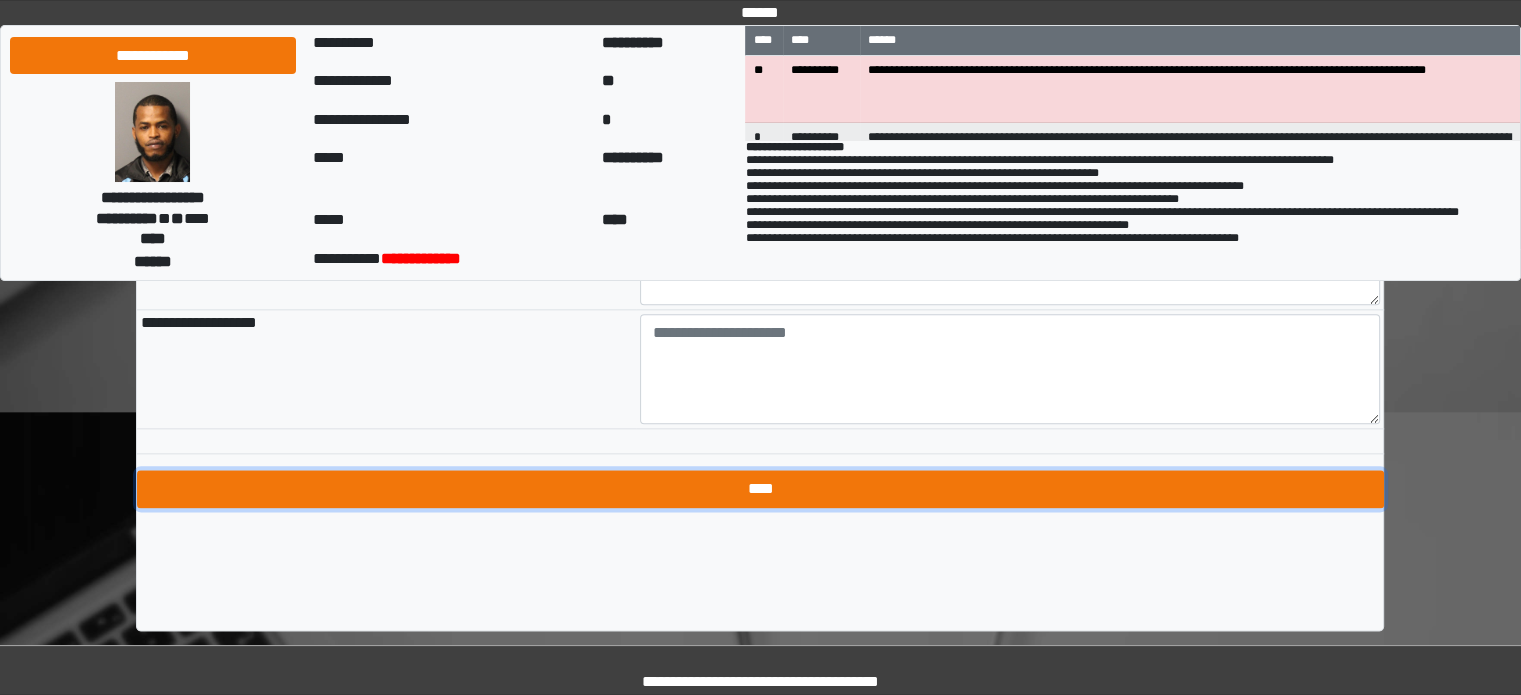 click on "****" at bounding box center [760, 489] 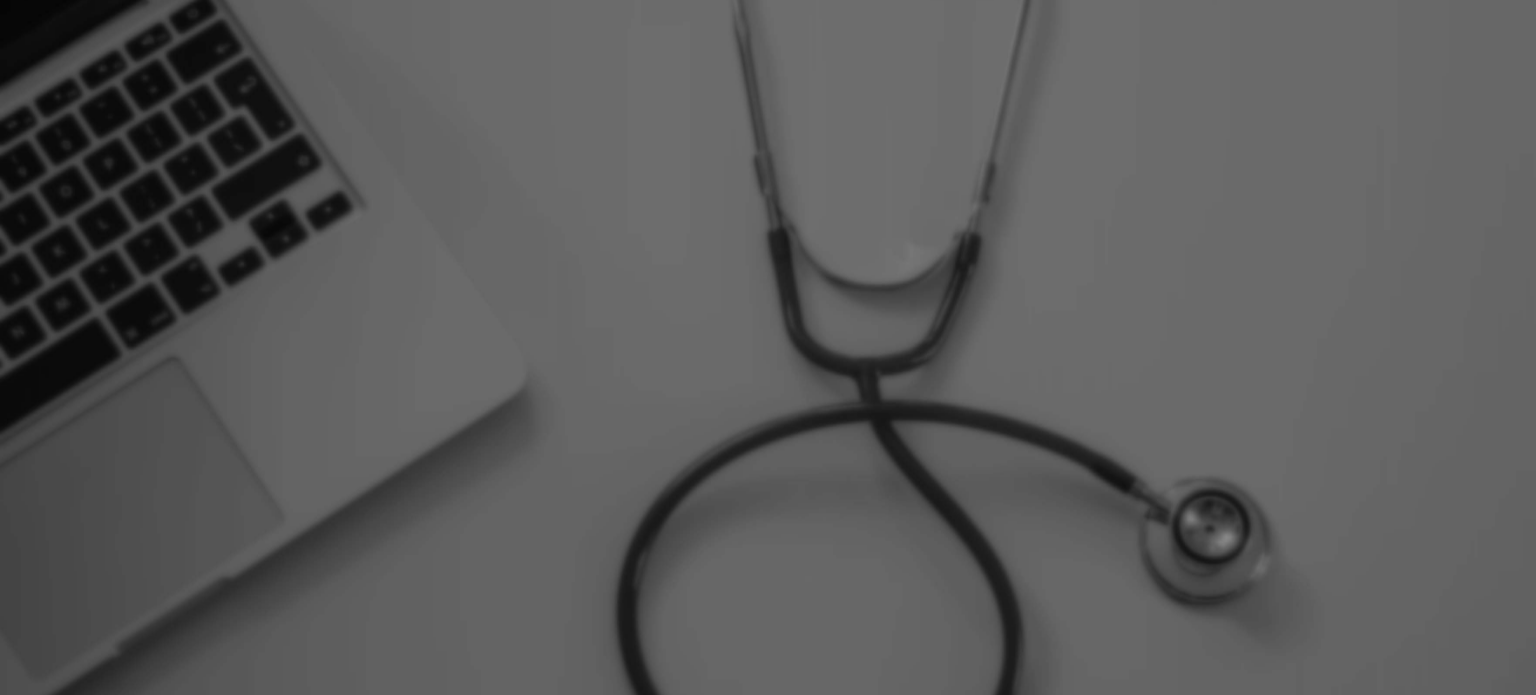 scroll, scrollTop: 0, scrollLeft: 0, axis: both 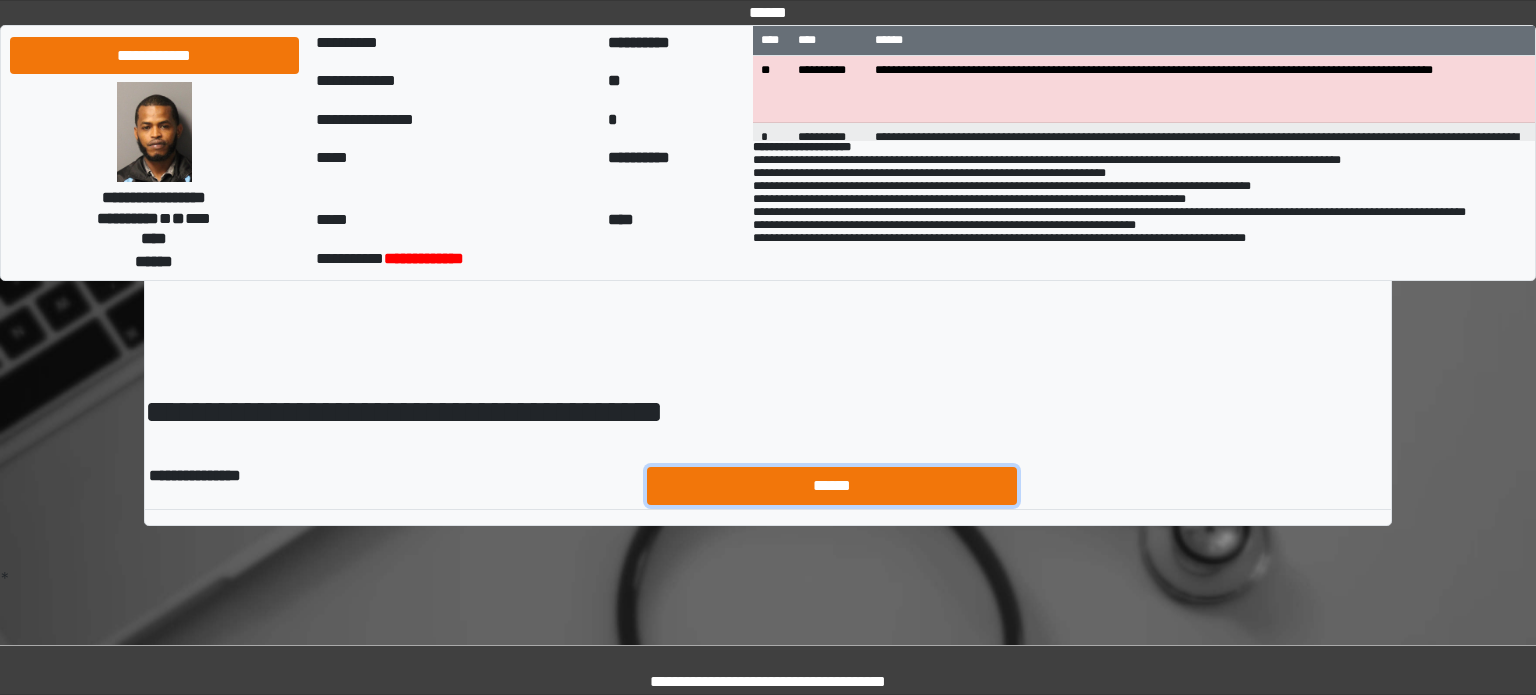 click on "******" at bounding box center [832, 486] 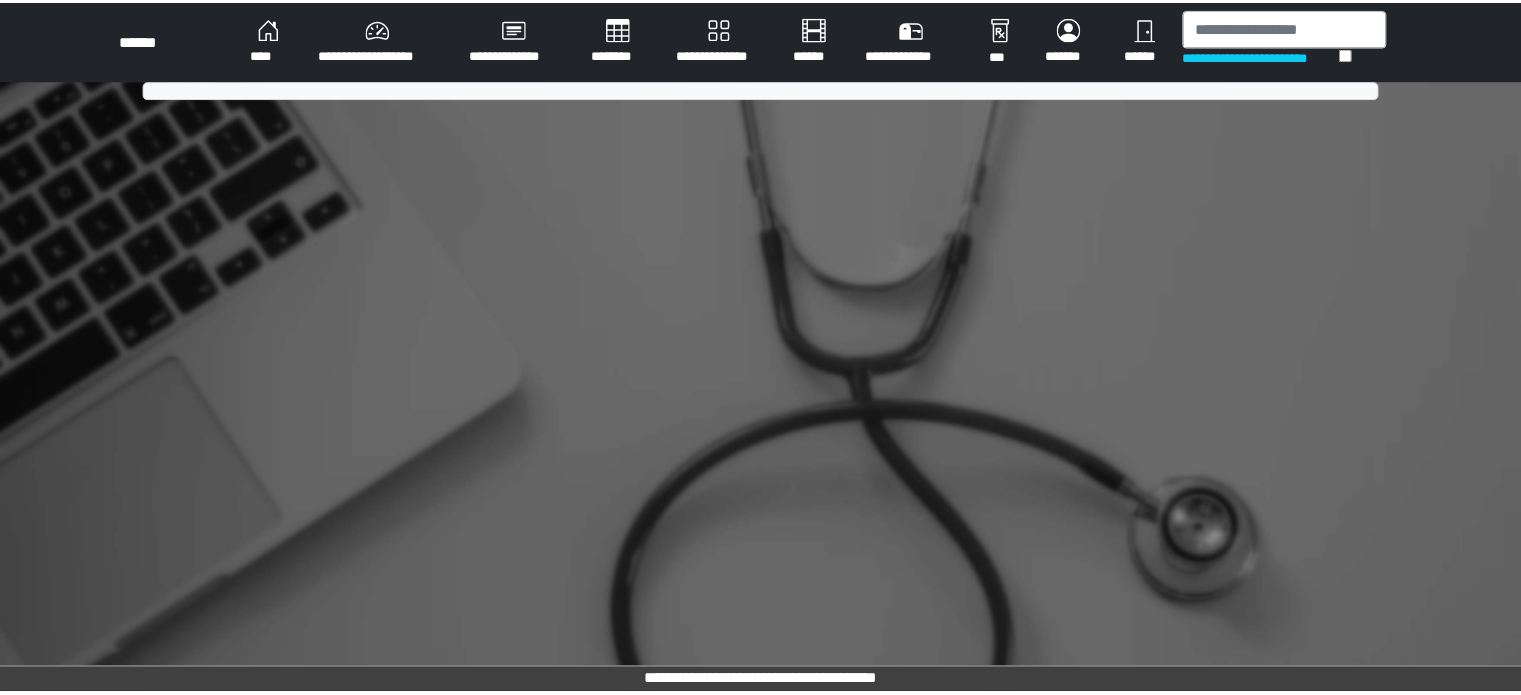 scroll, scrollTop: 0, scrollLeft: 0, axis: both 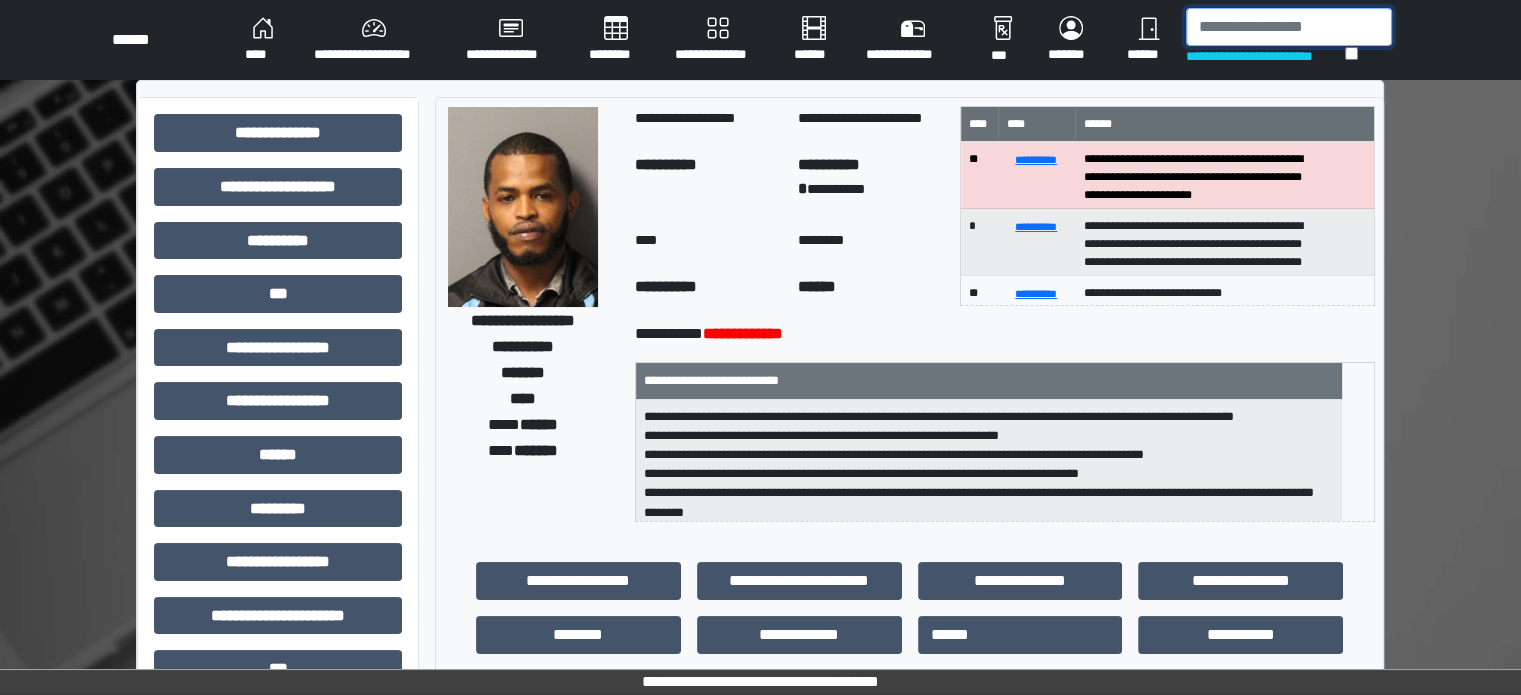click at bounding box center (1289, 27) 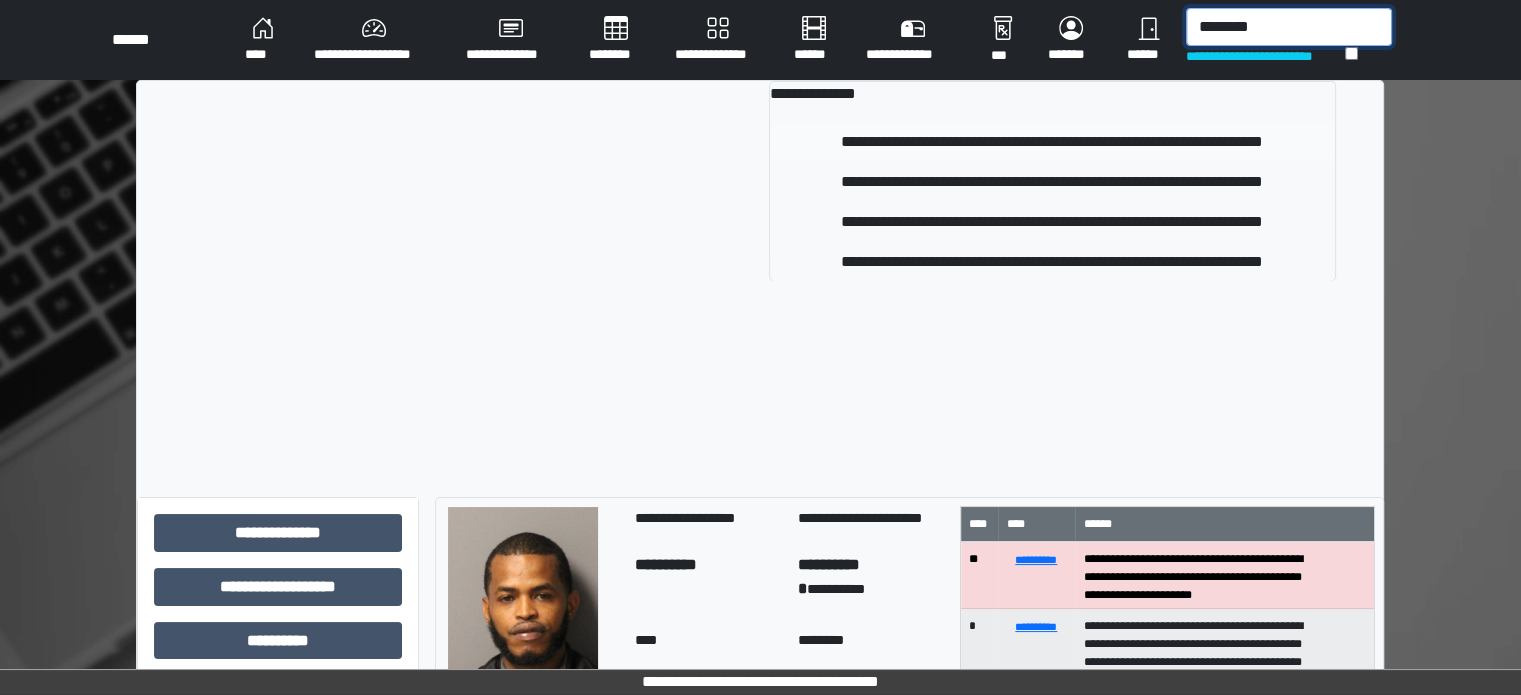 type on "********" 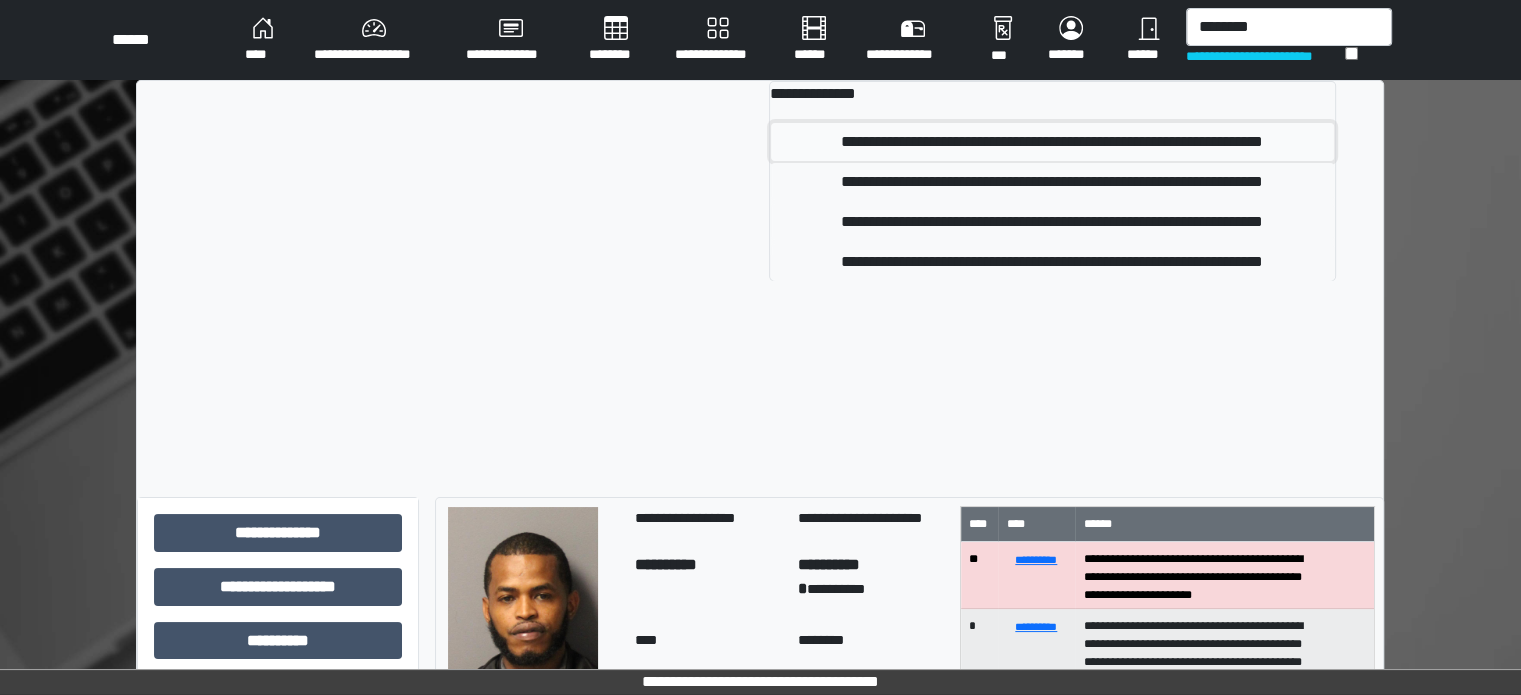 click on "**********" at bounding box center [1052, 142] 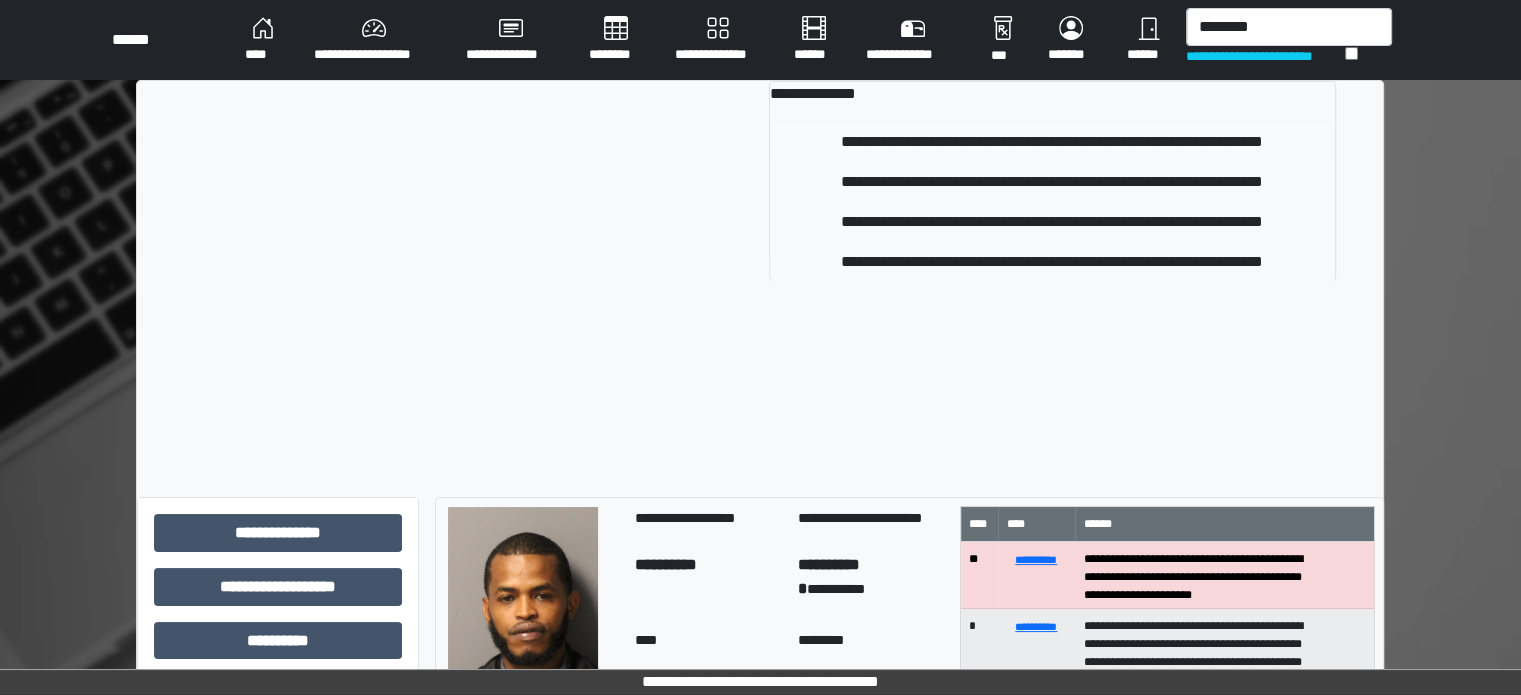 type 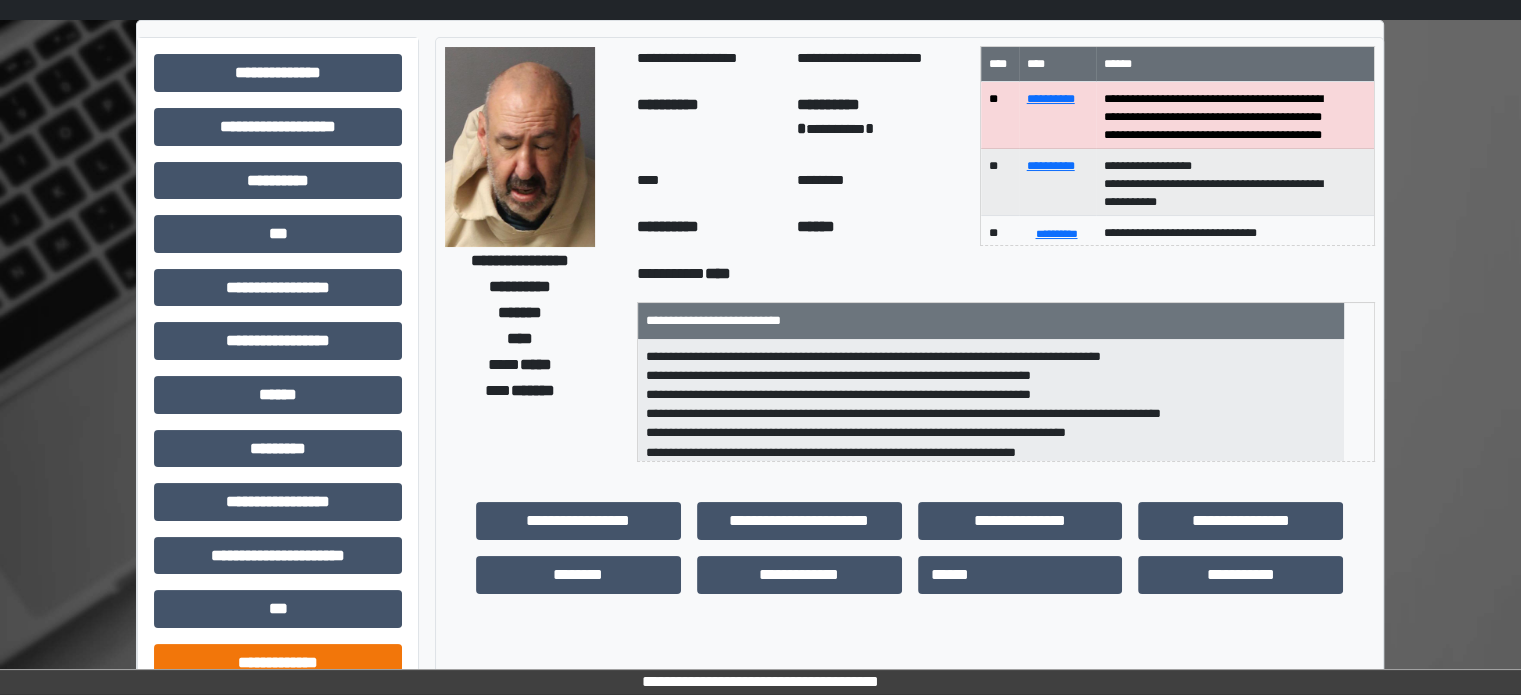 scroll, scrollTop: 300, scrollLeft: 0, axis: vertical 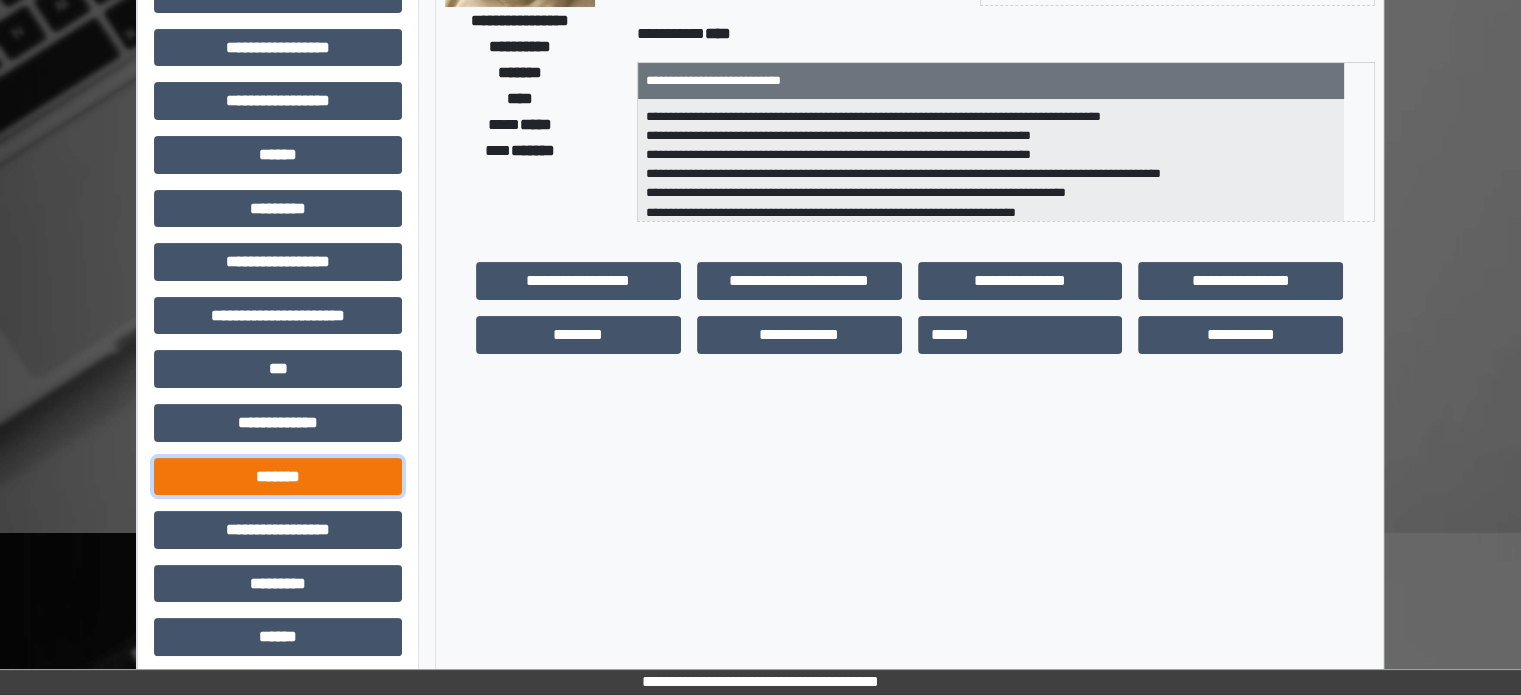 click on "*******" at bounding box center [278, 477] 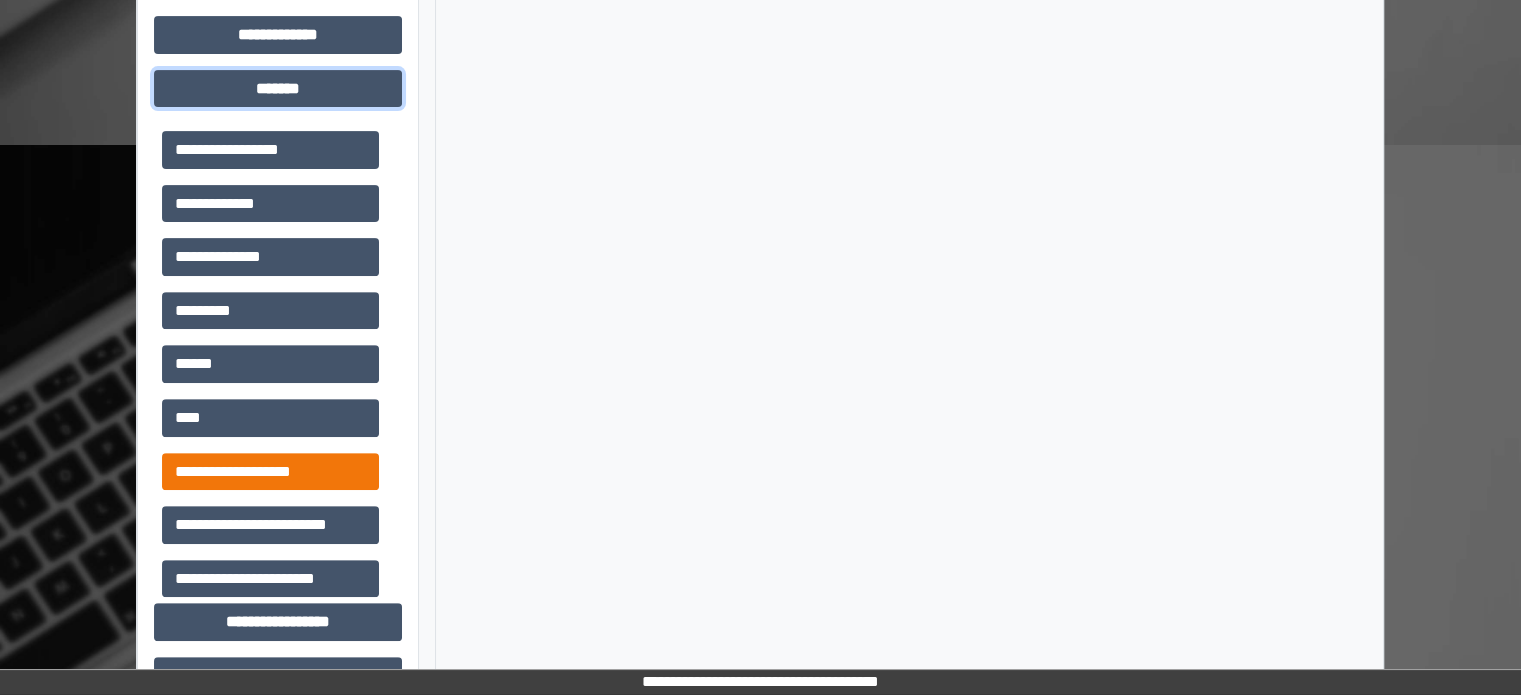 scroll, scrollTop: 700, scrollLeft: 0, axis: vertical 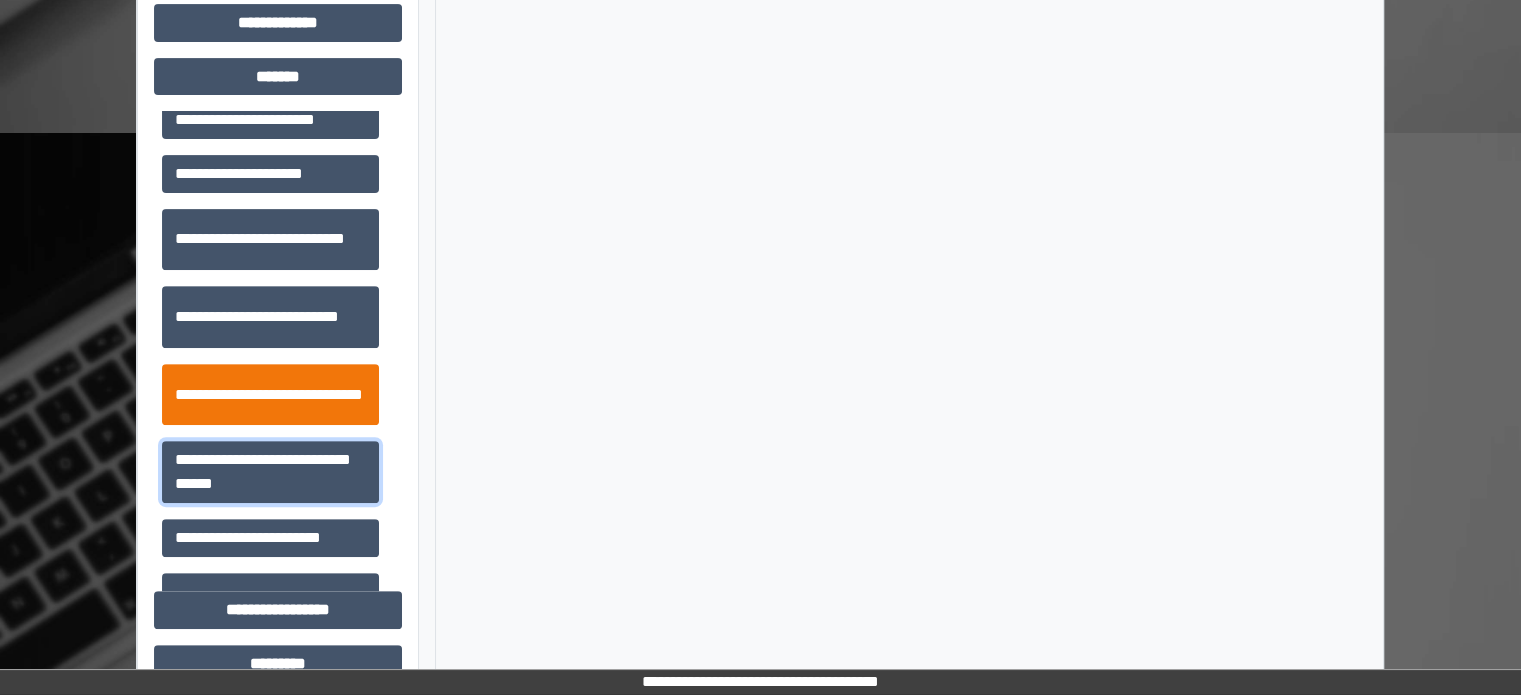 click on "**********" at bounding box center (270, 472) 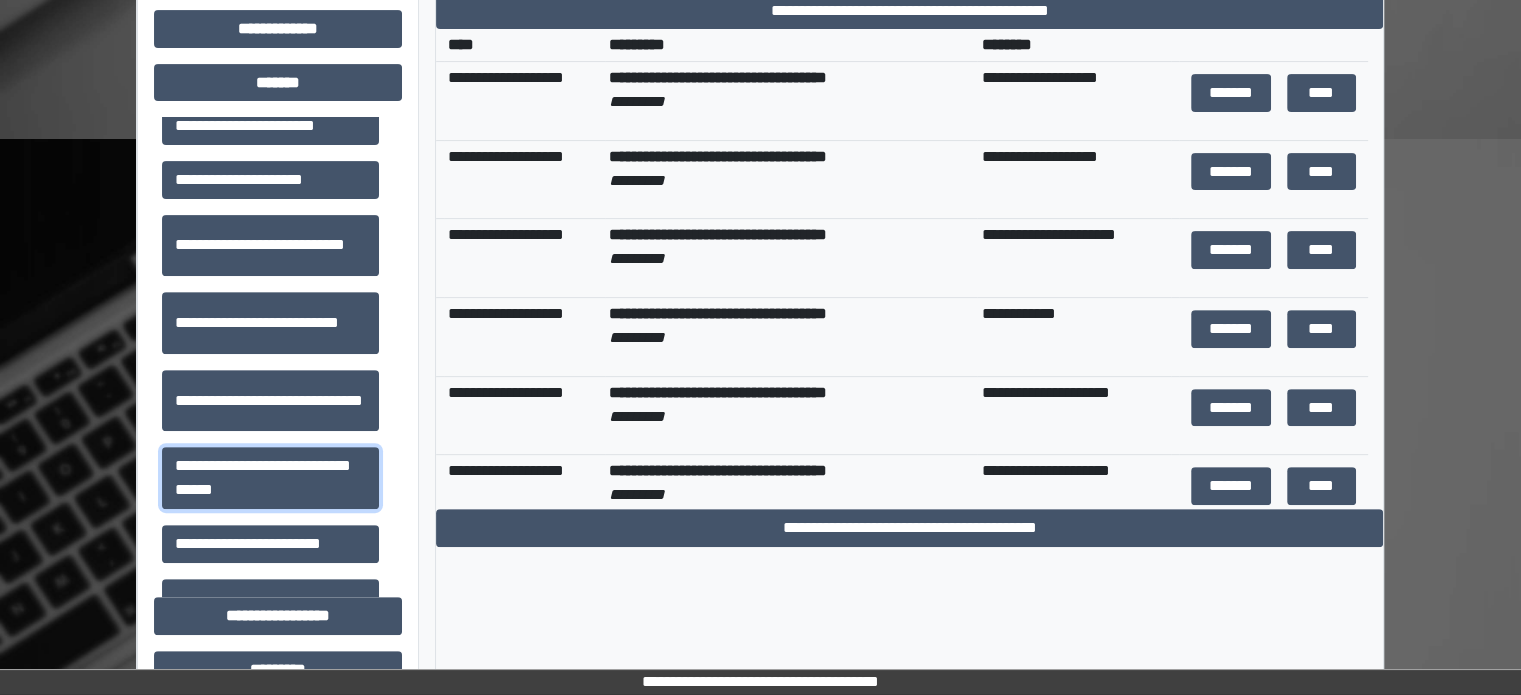 scroll, scrollTop: 500, scrollLeft: 0, axis: vertical 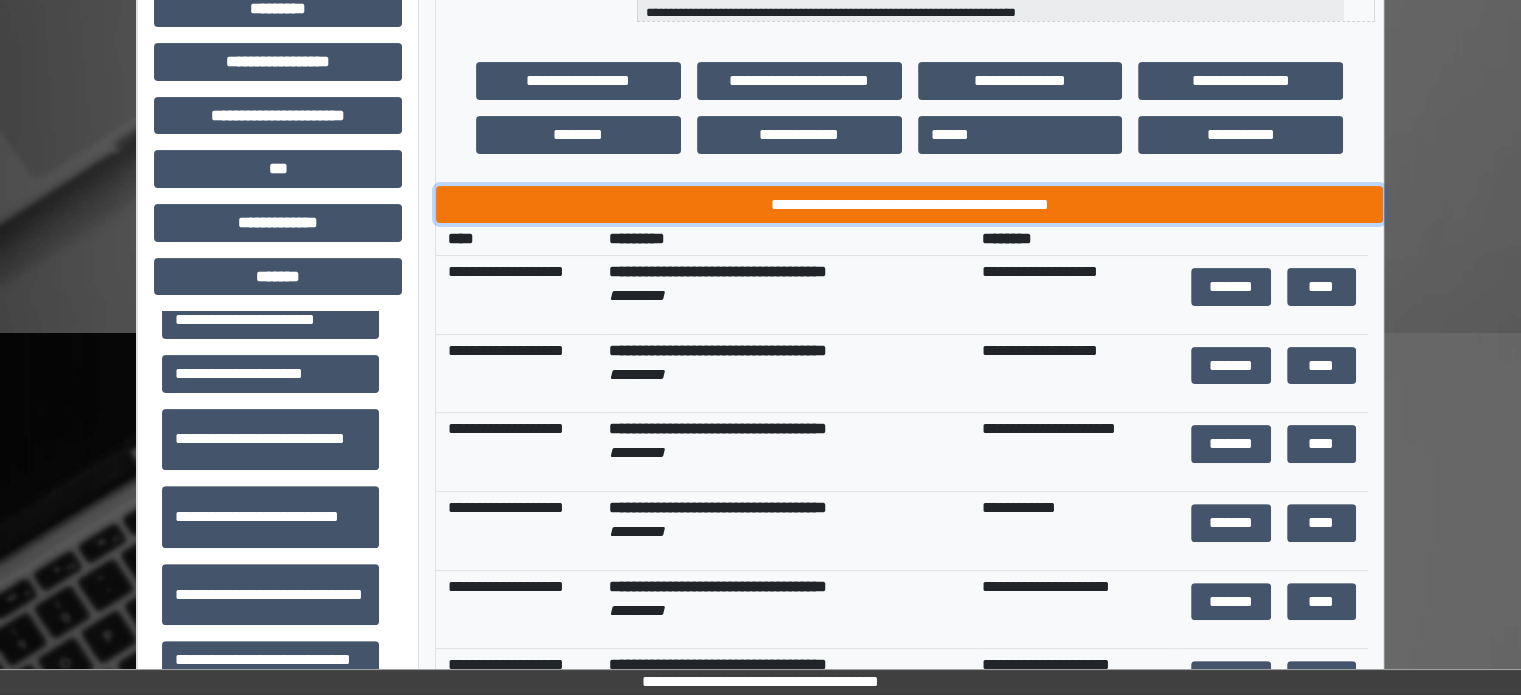 click on "**********" at bounding box center [909, 205] 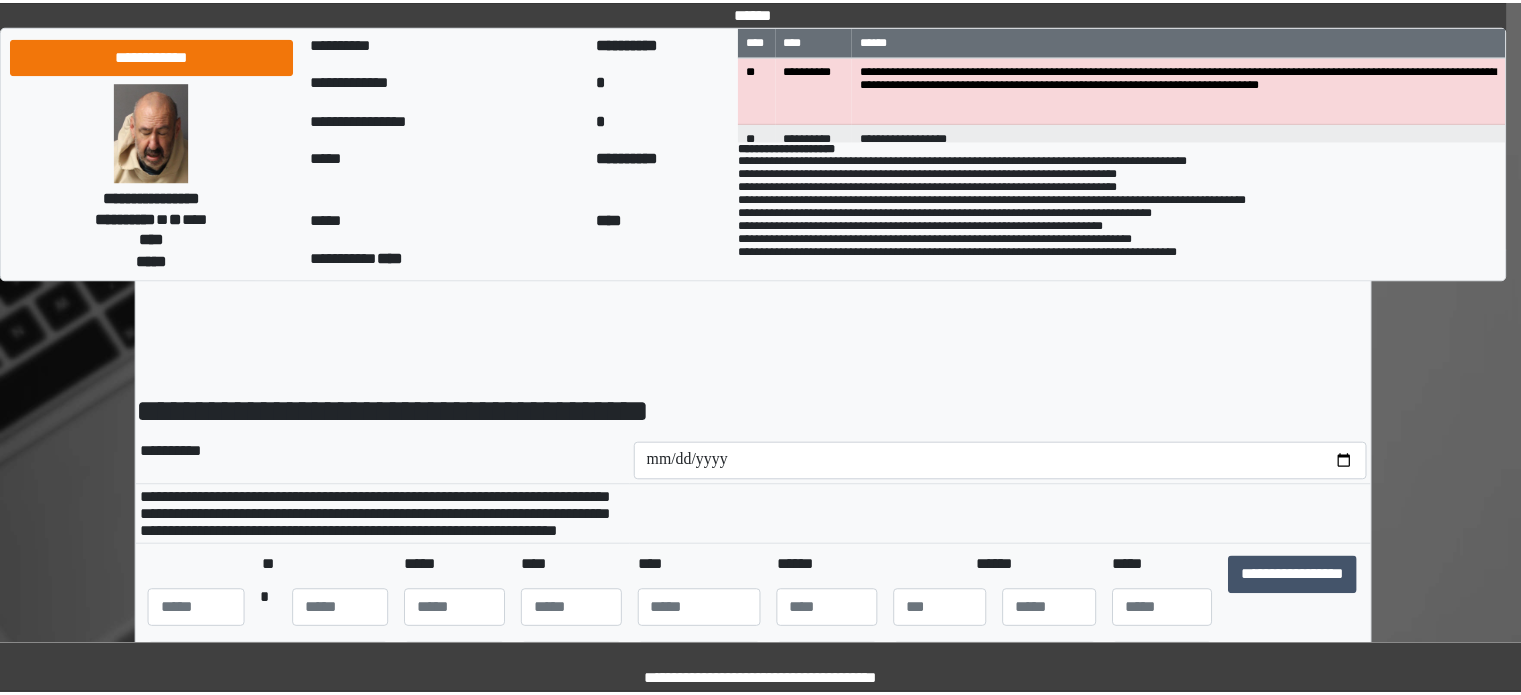 scroll, scrollTop: 0, scrollLeft: 0, axis: both 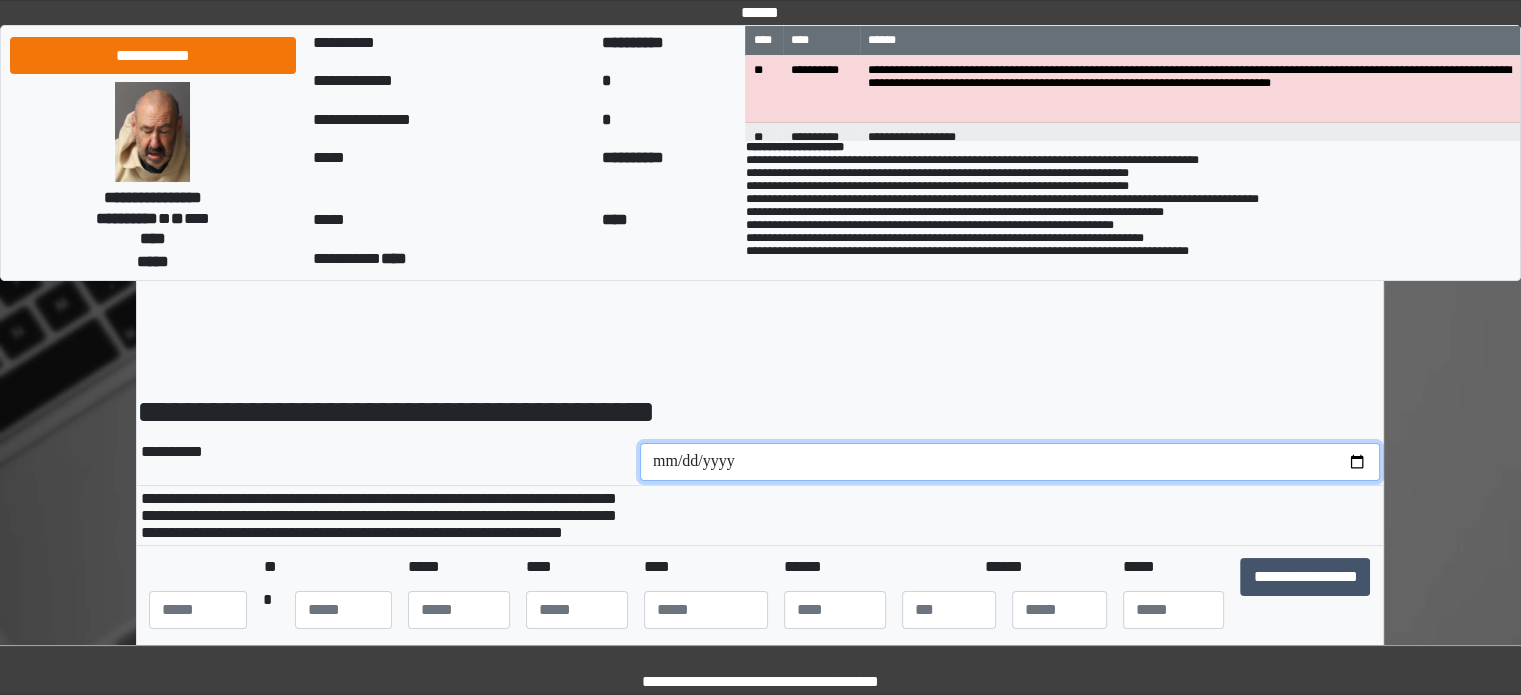 click at bounding box center [1010, 462] 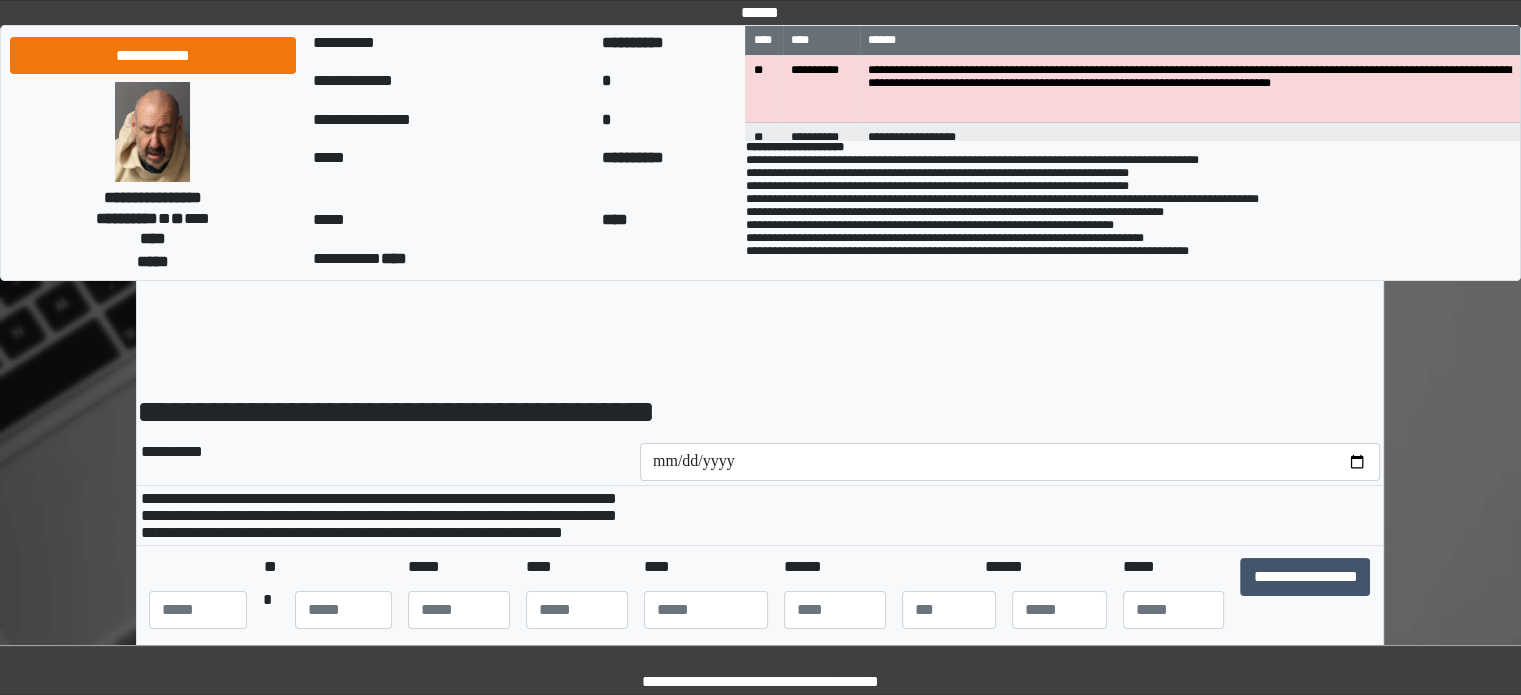 click at bounding box center (1010, 516) 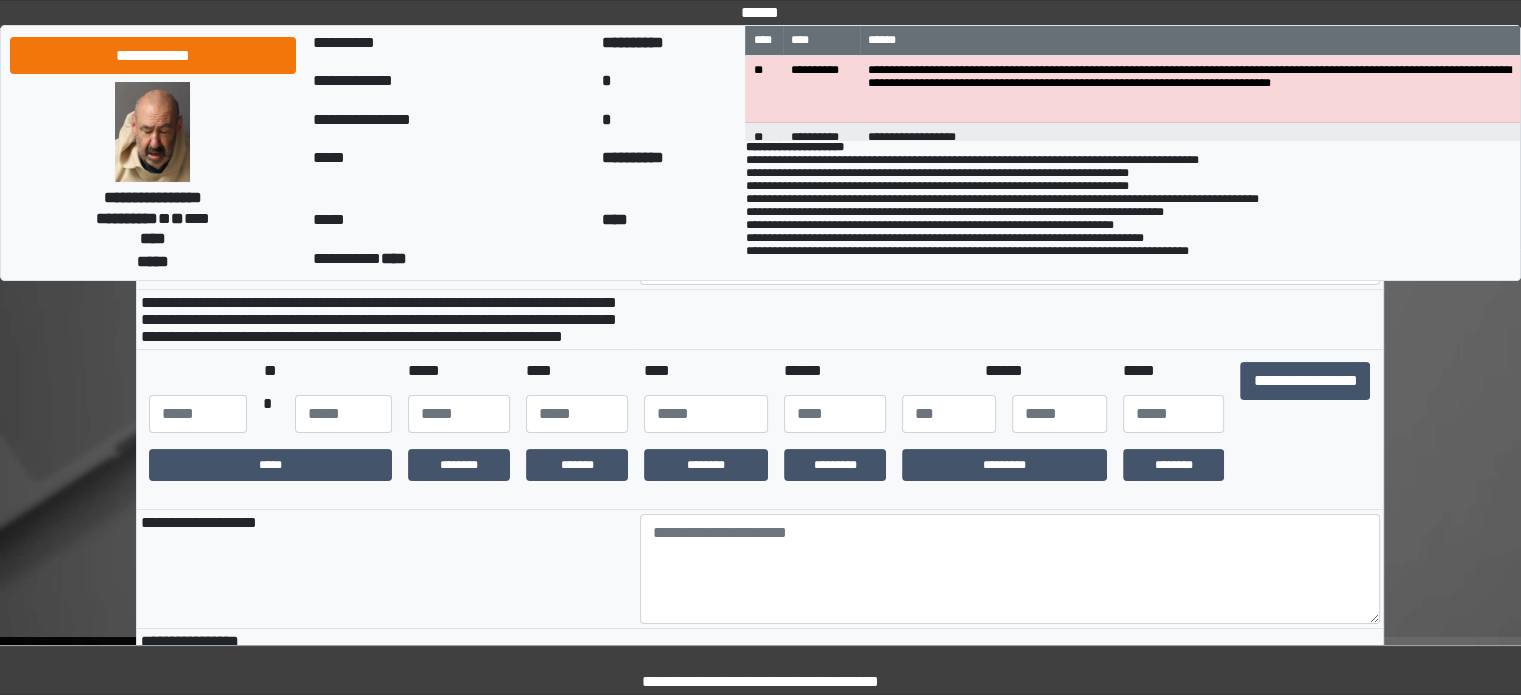 scroll, scrollTop: 200, scrollLeft: 0, axis: vertical 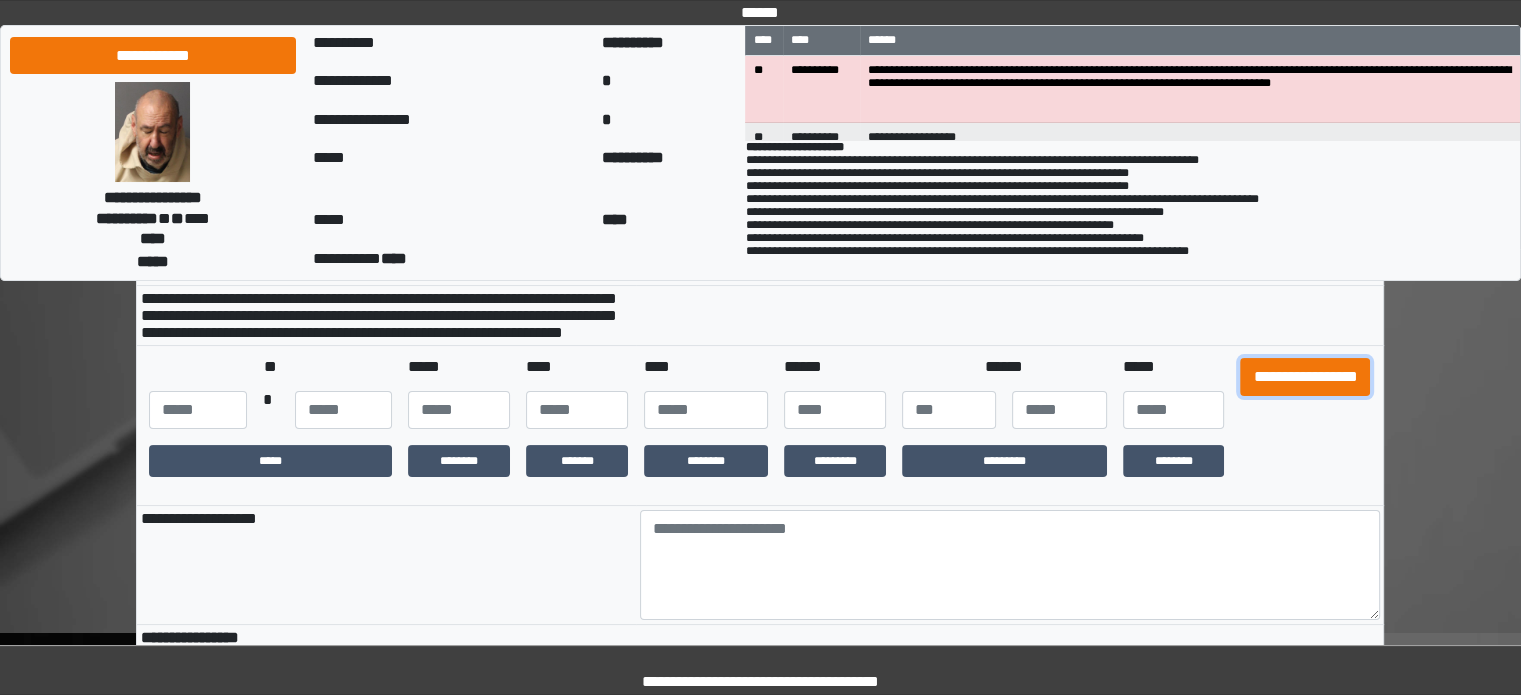 click on "**********" at bounding box center (1305, 377) 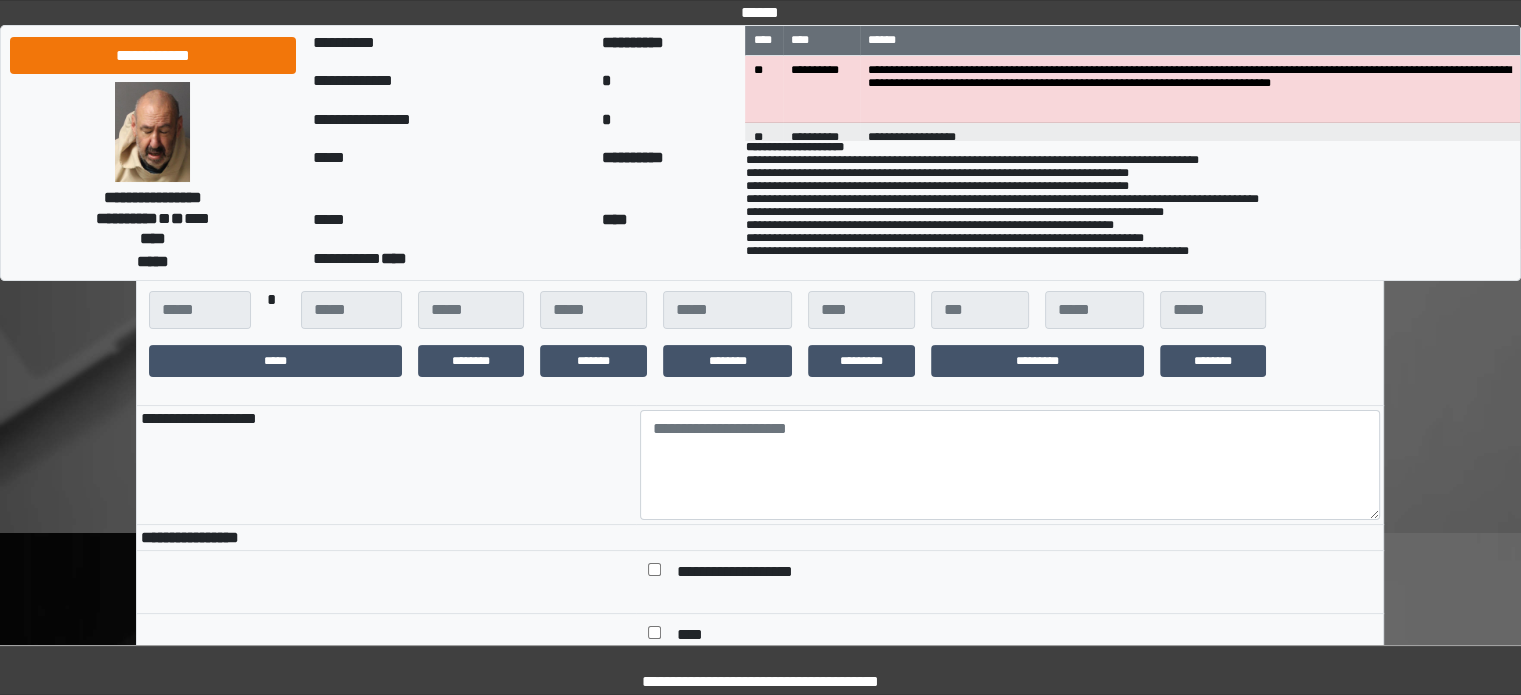 scroll, scrollTop: 400, scrollLeft: 0, axis: vertical 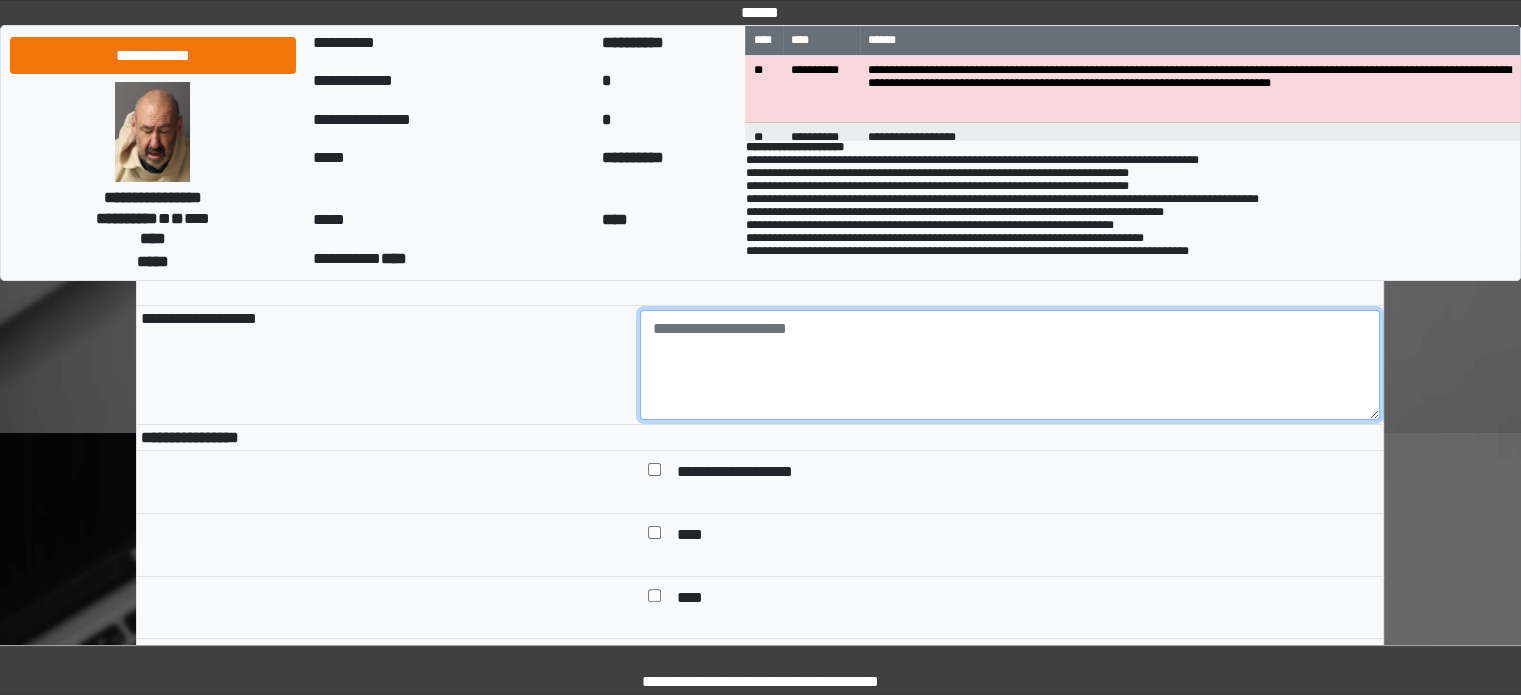 click at bounding box center [1010, 365] 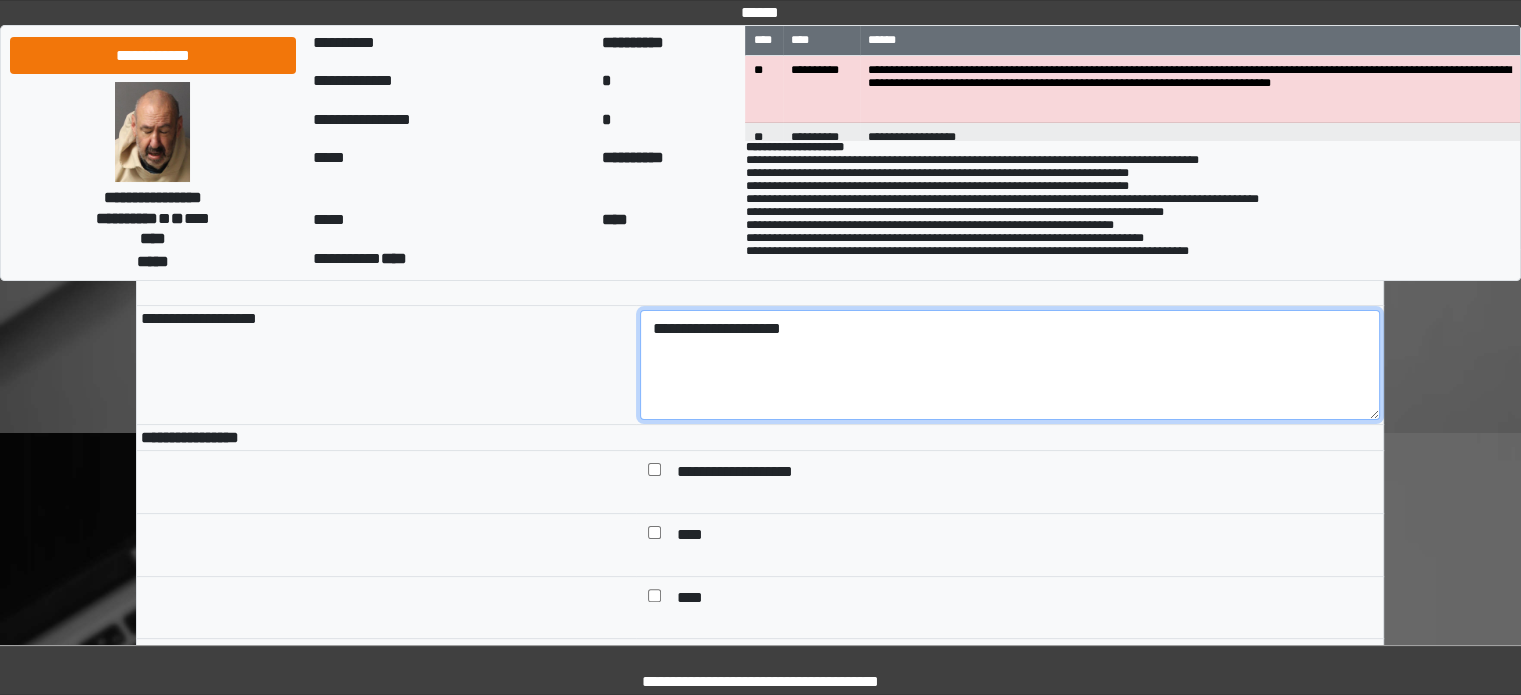 type on "**********" 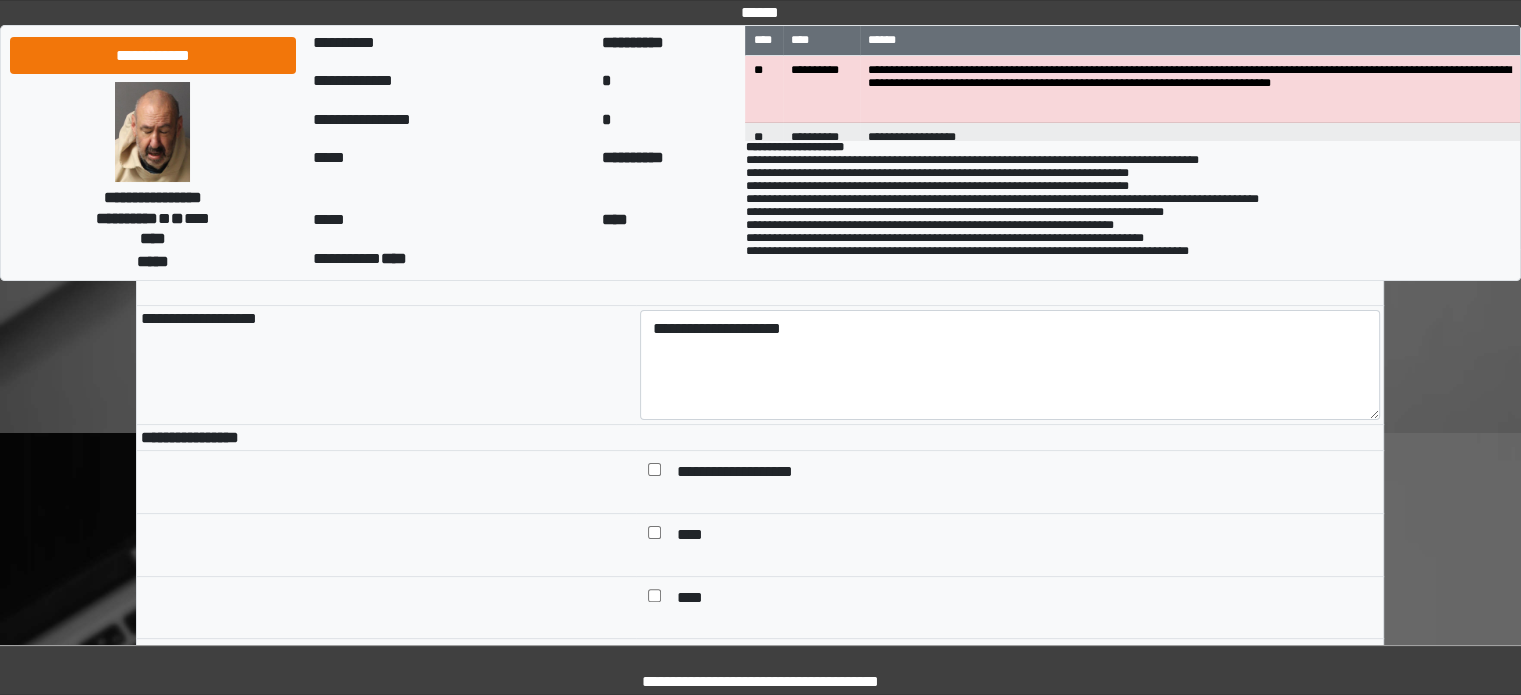 click on "**********" at bounding box center (752, 474) 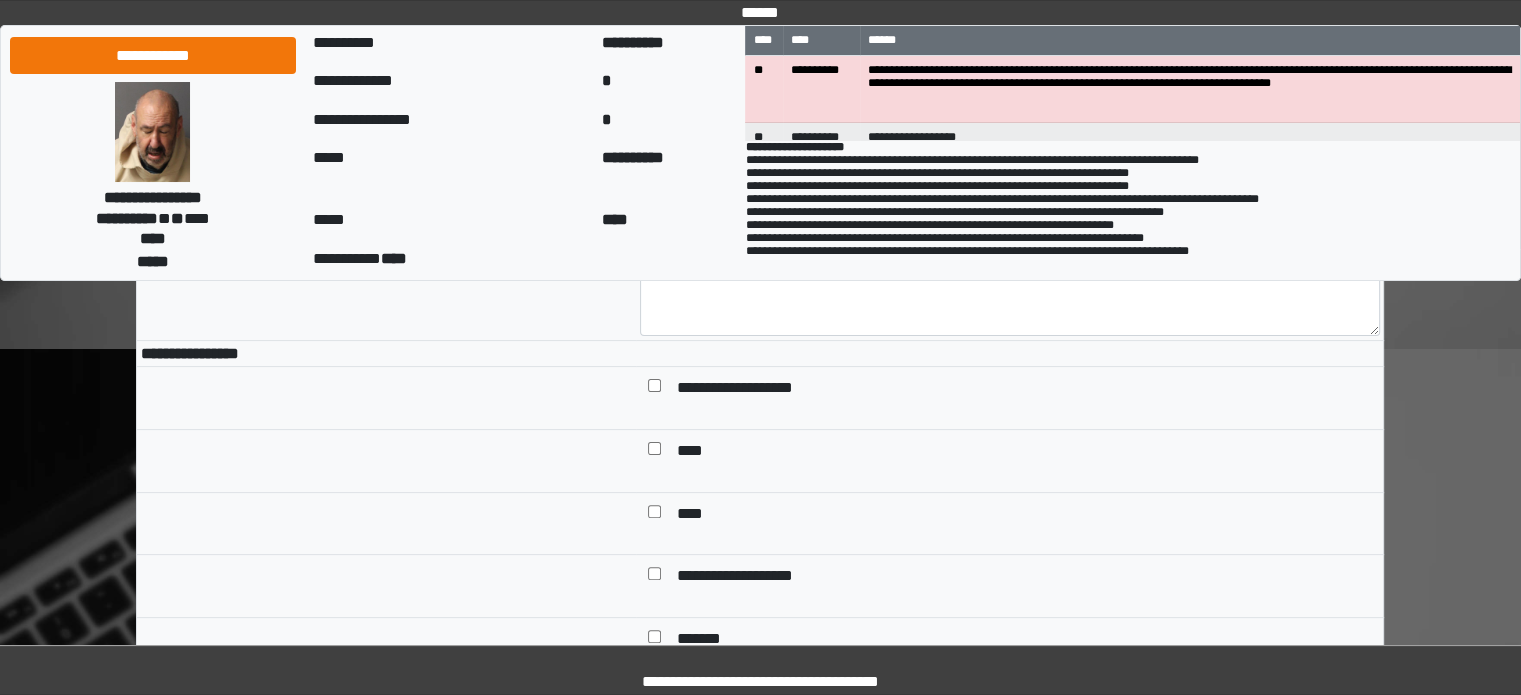 scroll, scrollTop: 700, scrollLeft: 0, axis: vertical 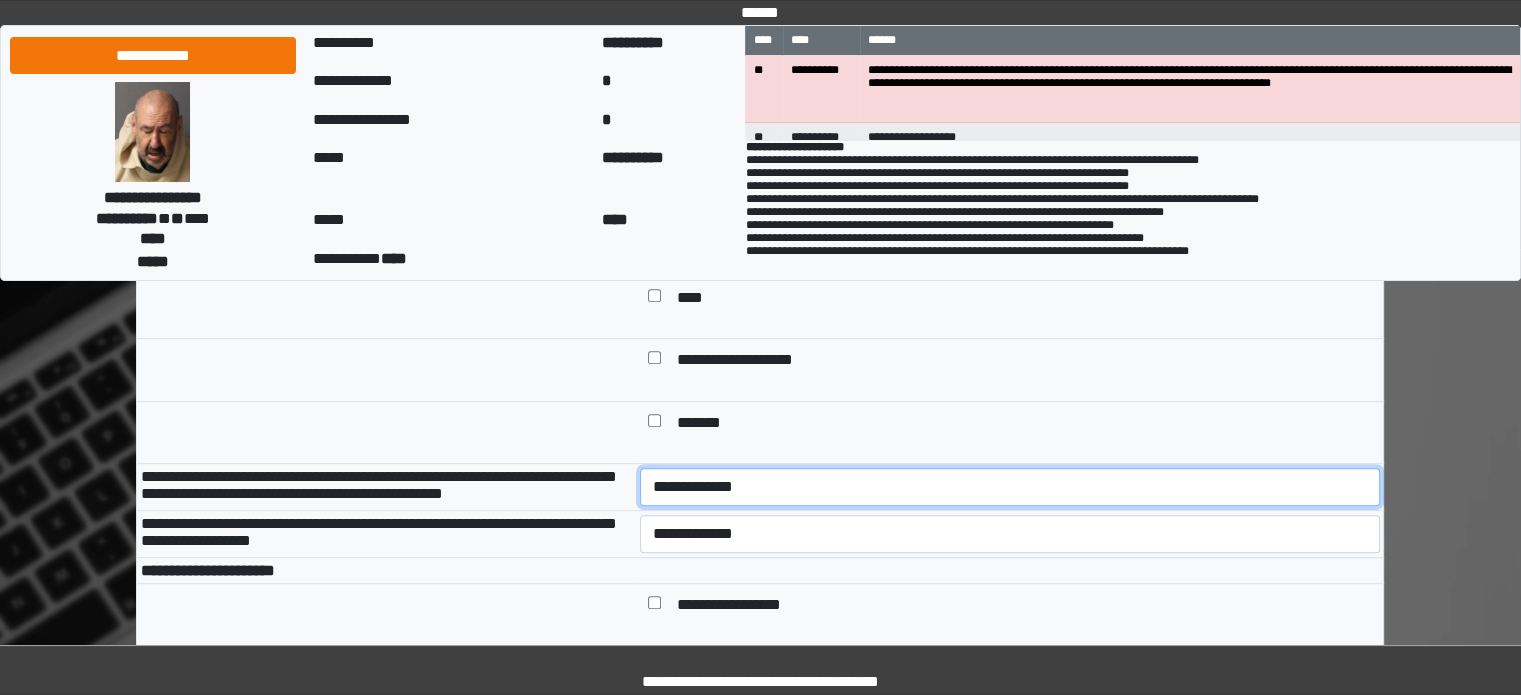 drag, startPoint x: 728, startPoint y: 530, endPoint x: 731, endPoint y: 540, distance: 10.440307 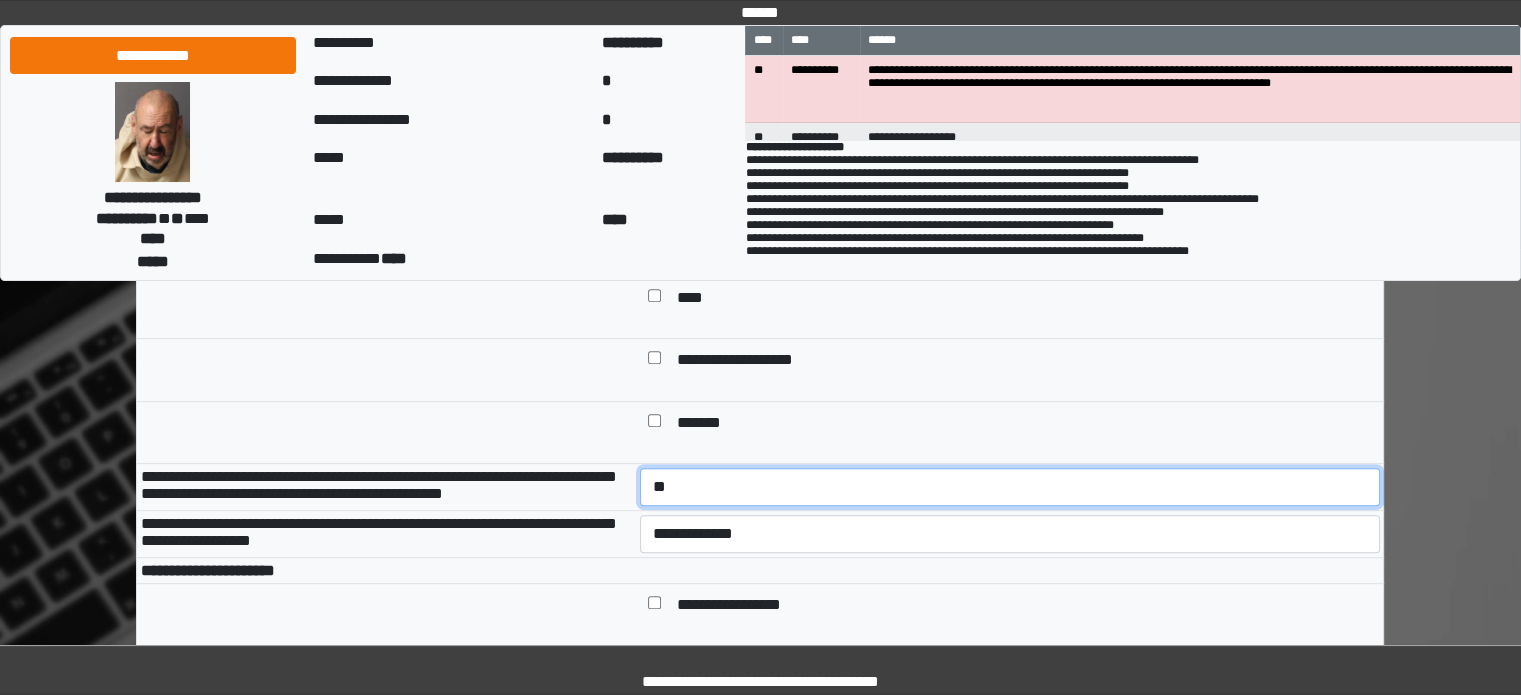 click on "**********" at bounding box center (1010, 487) 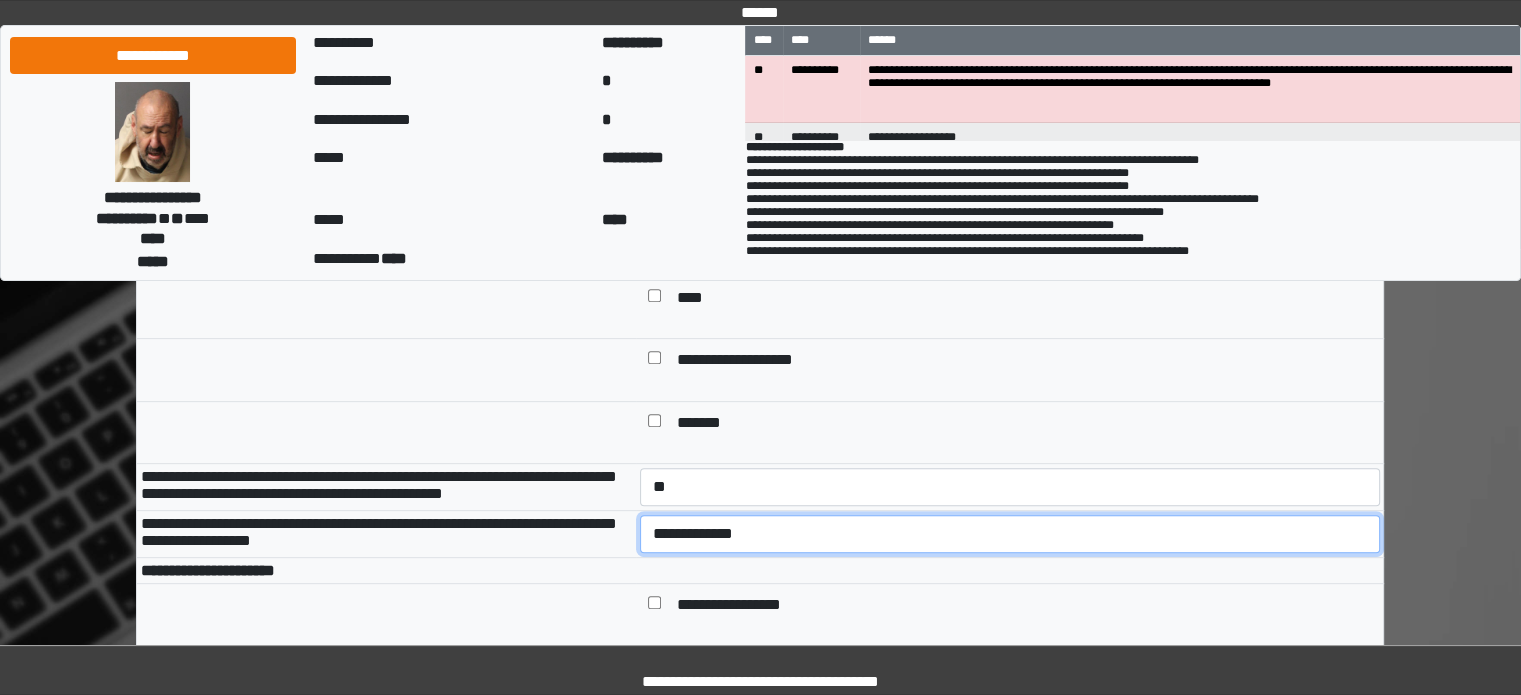 drag, startPoint x: 732, startPoint y: 582, endPoint x: 731, endPoint y: 601, distance: 19.026299 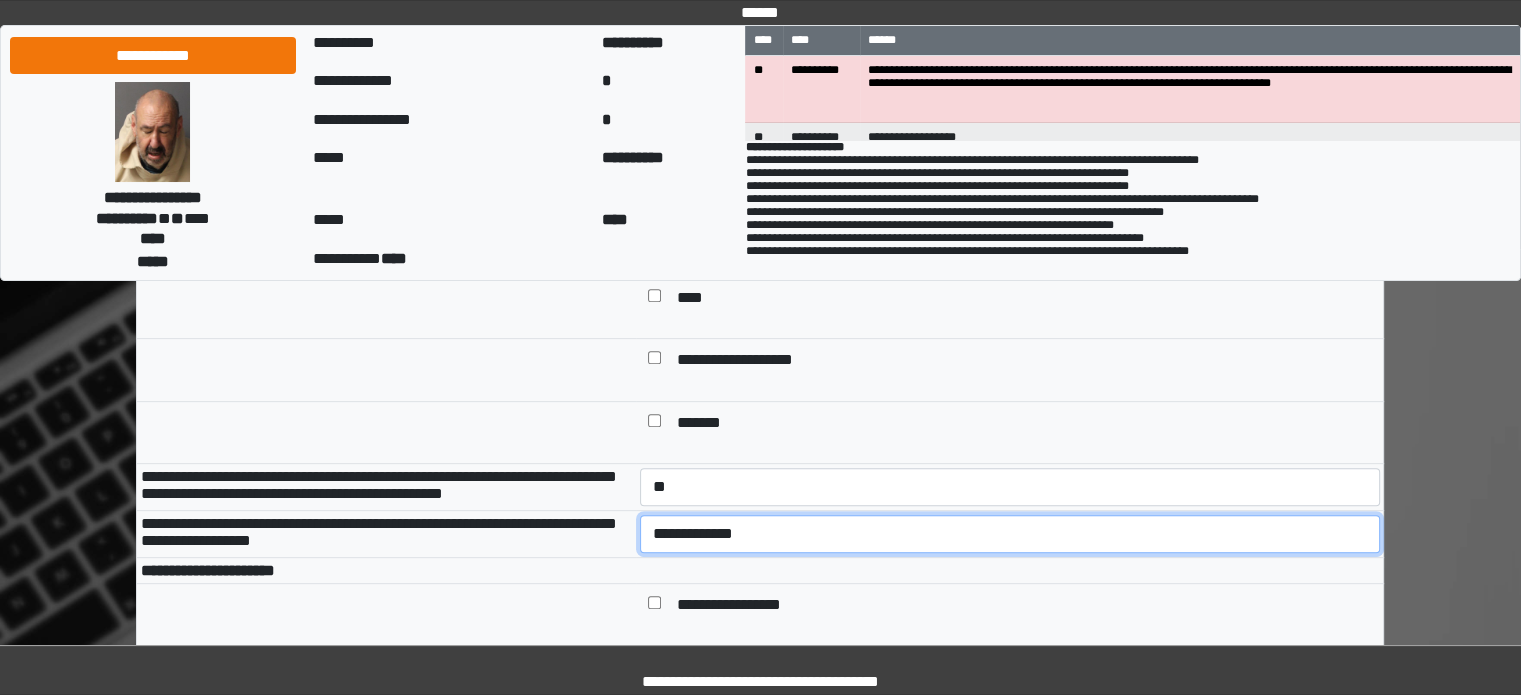 select on "*" 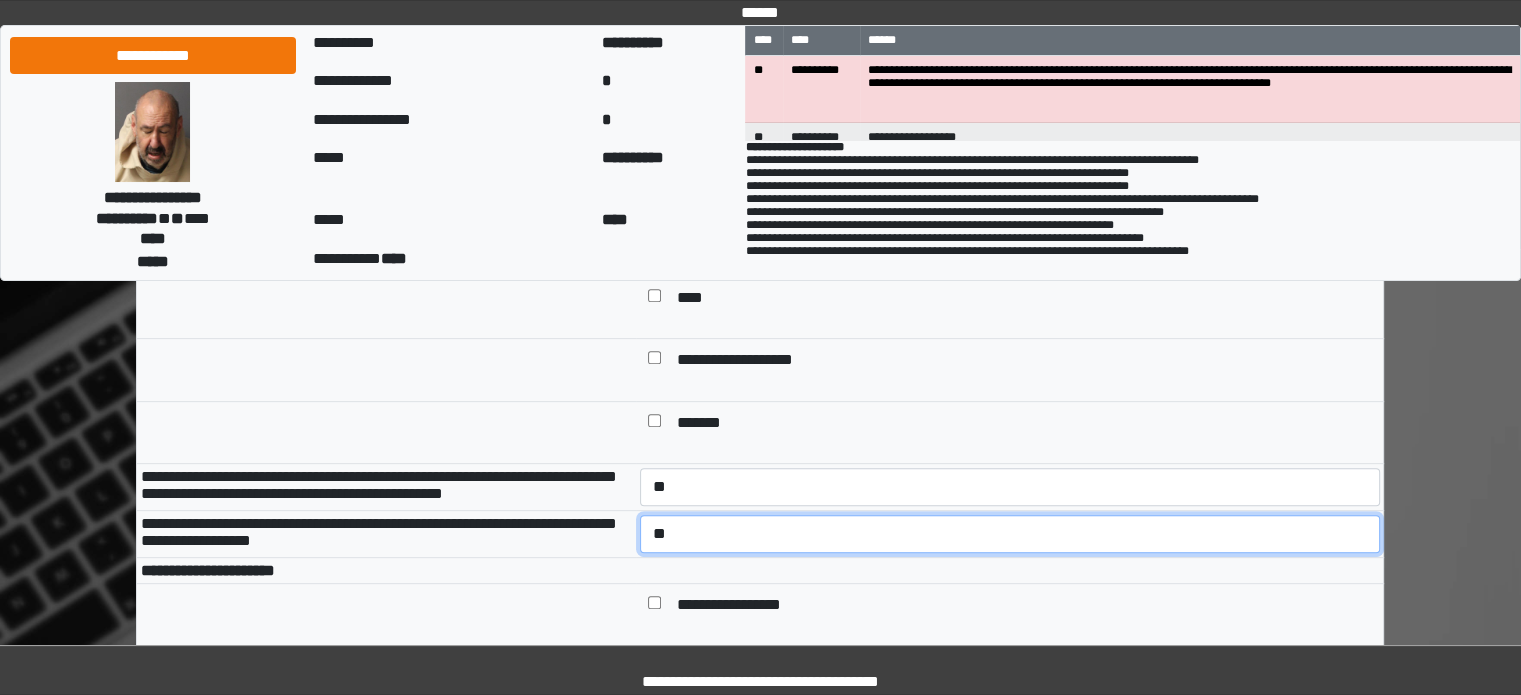 click on "**********" at bounding box center [1010, 534] 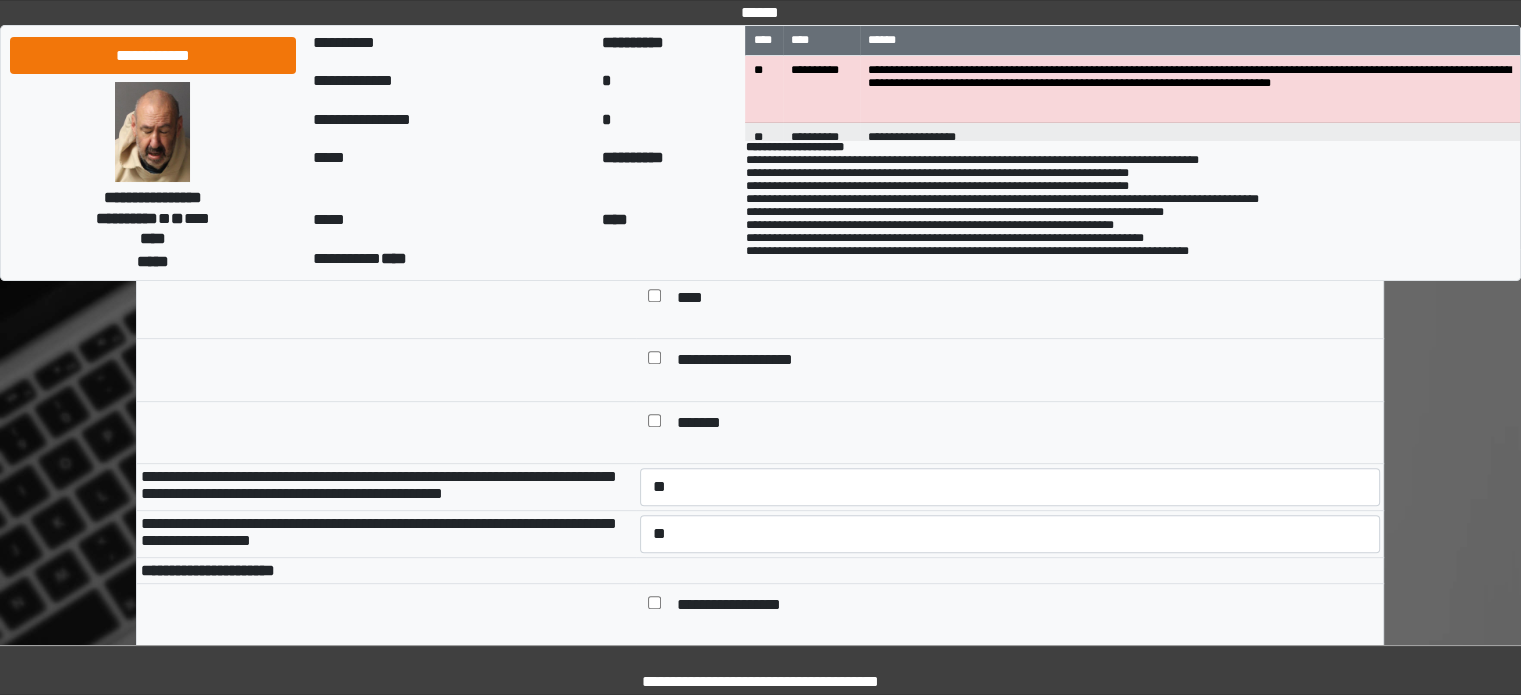 click at bounding box center [386, 432] 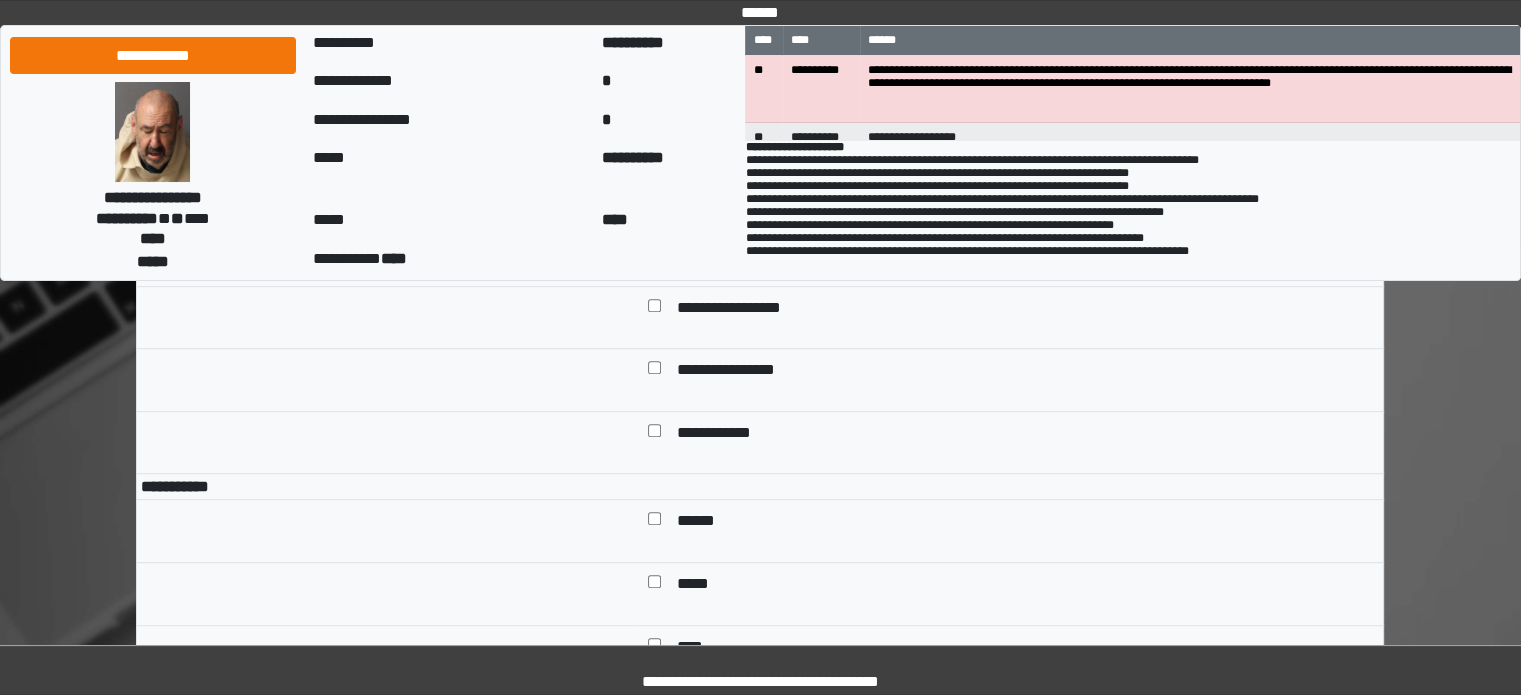 scroll, scrollTop: 1000, scrollLeft: 0, axis: vertical 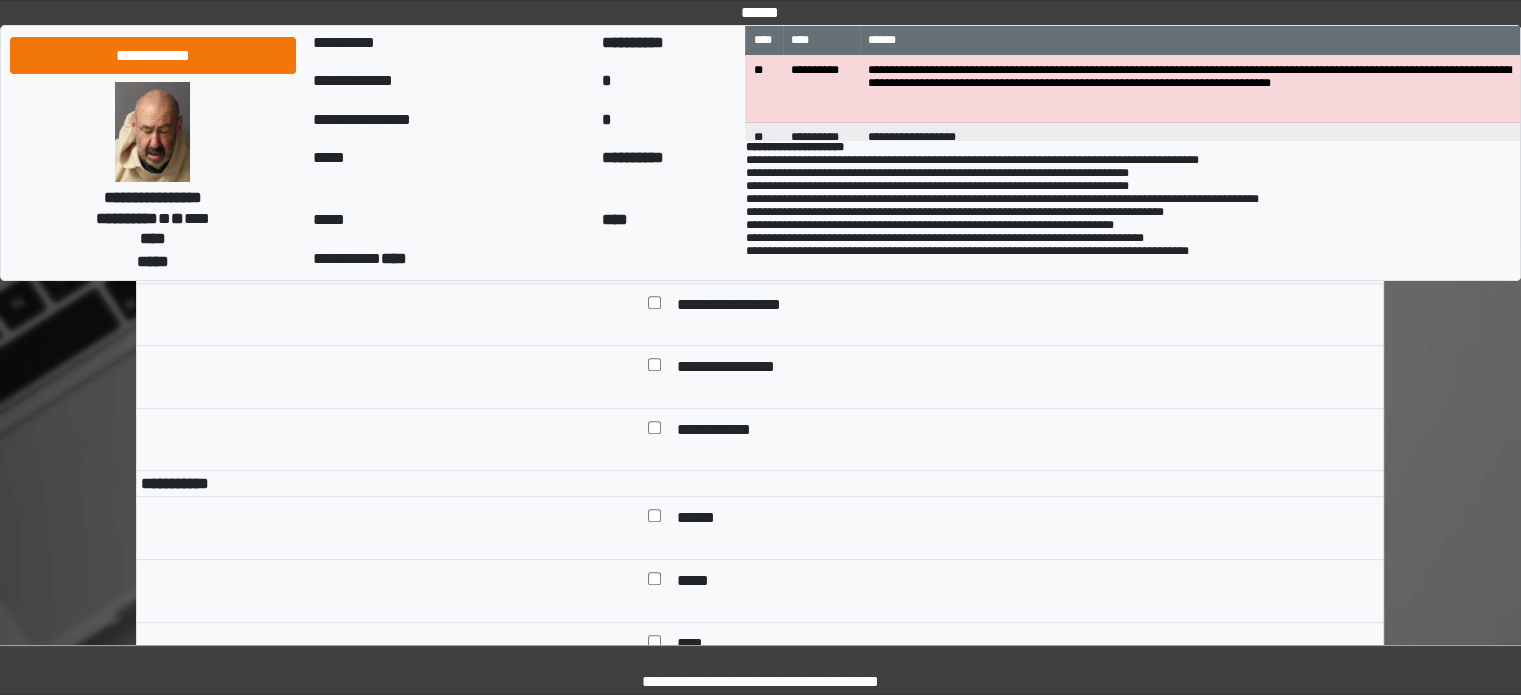 click on "******" at bounding box center (703, 520) 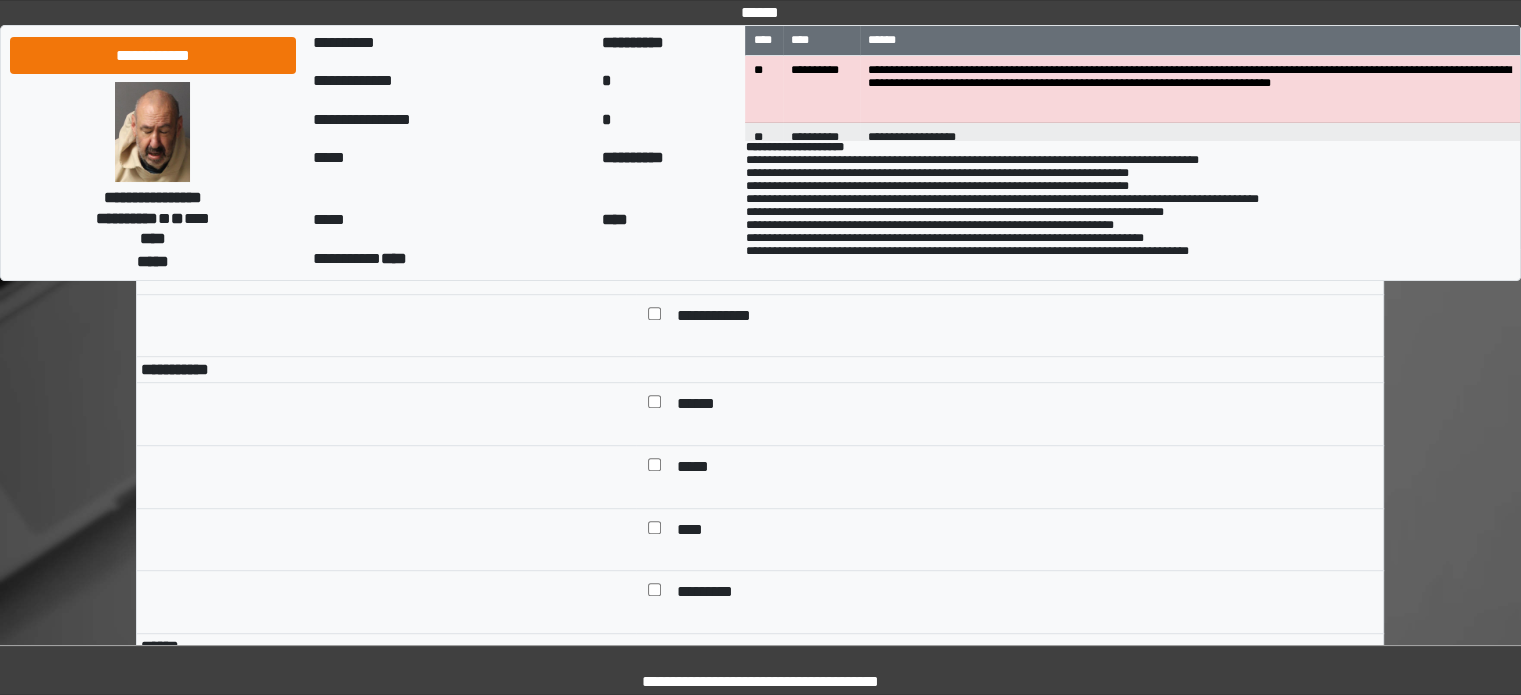 scroll, scrollTop: 1200, scrollLeft: 0, axis: vertical 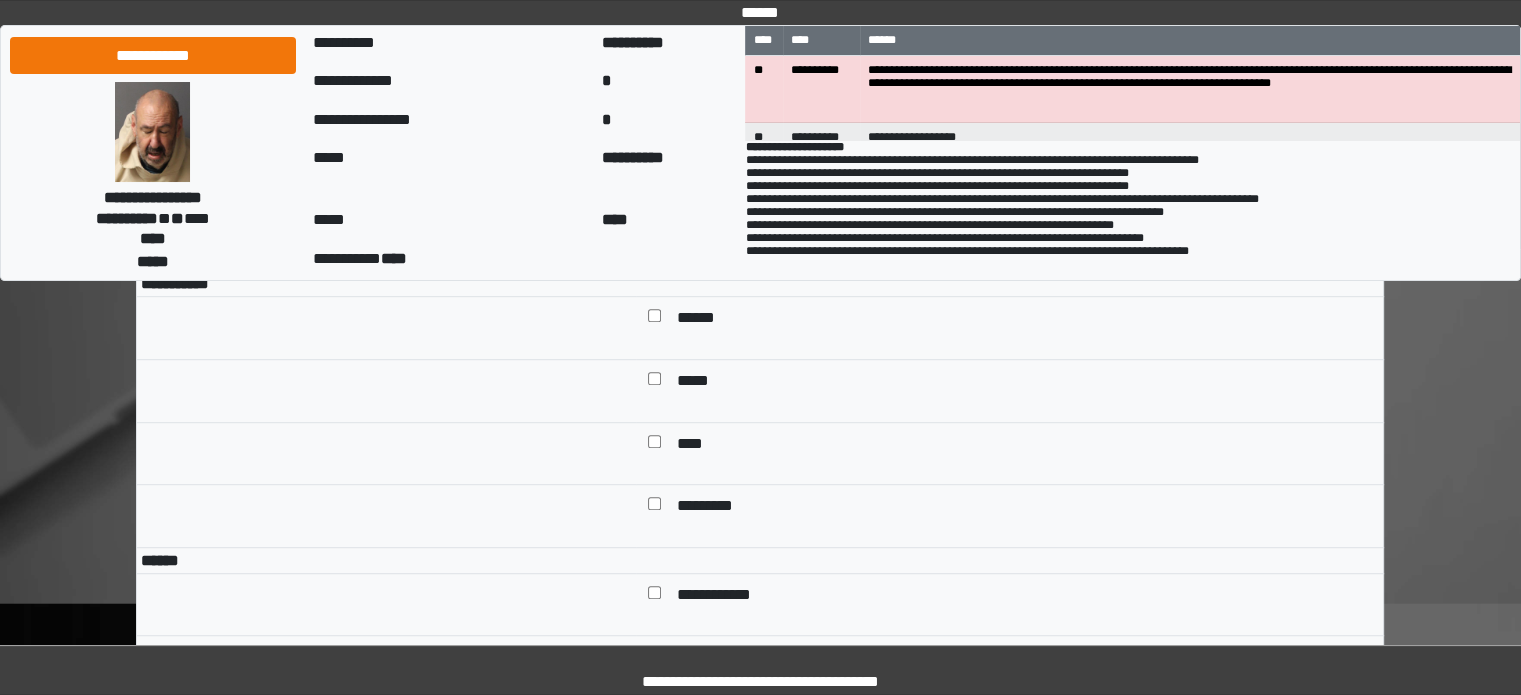 click on "*****" at bounding box center (697, 383) 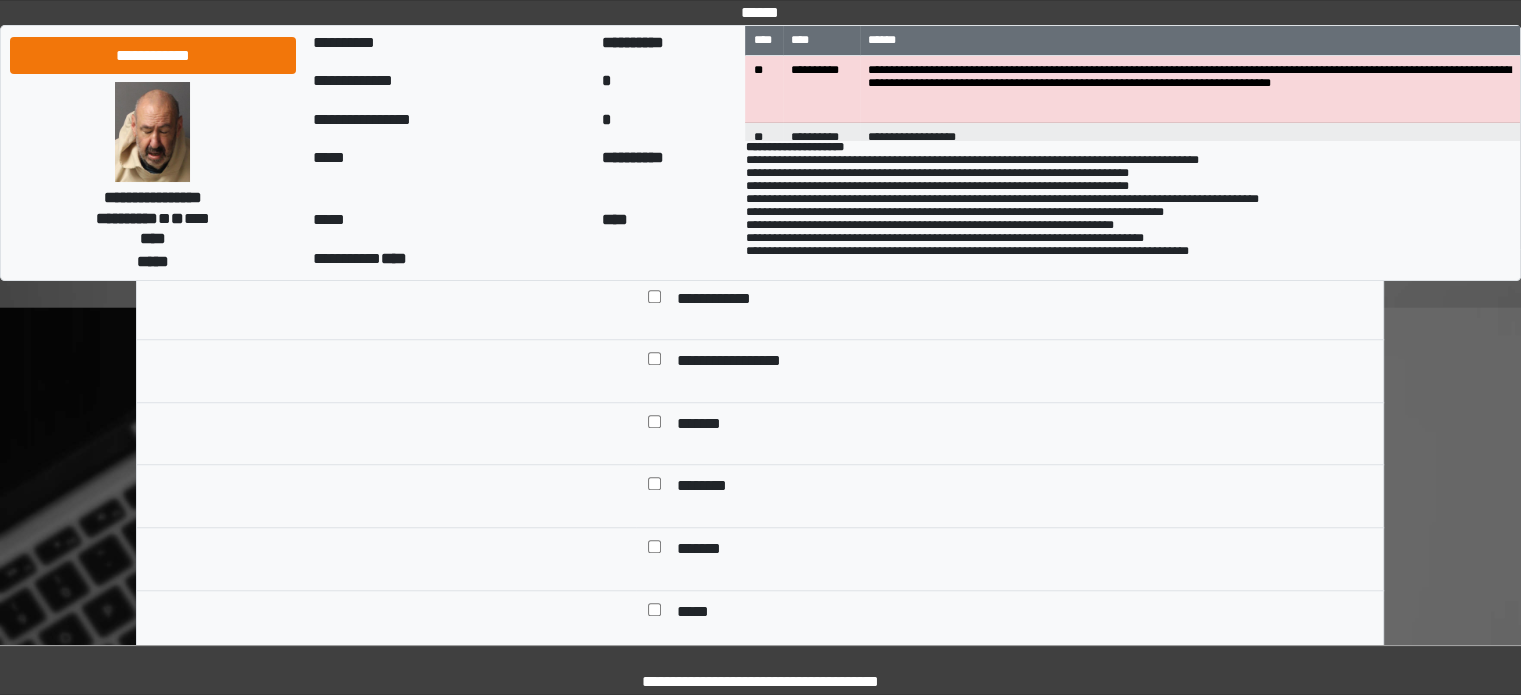 scroll, scrollTop: 1500, scrollLeft: 0, axis: vertical 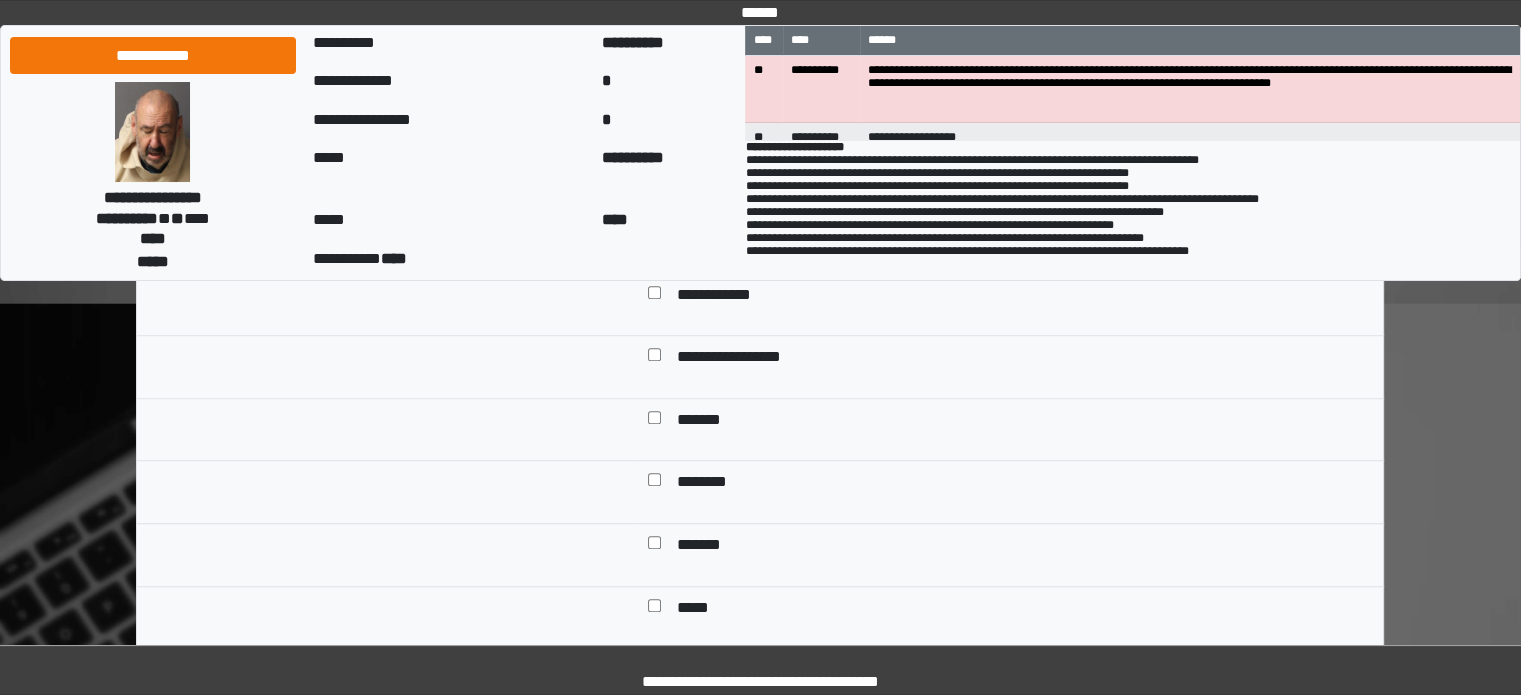 click on "**********" at bounding box center [1024, 297] 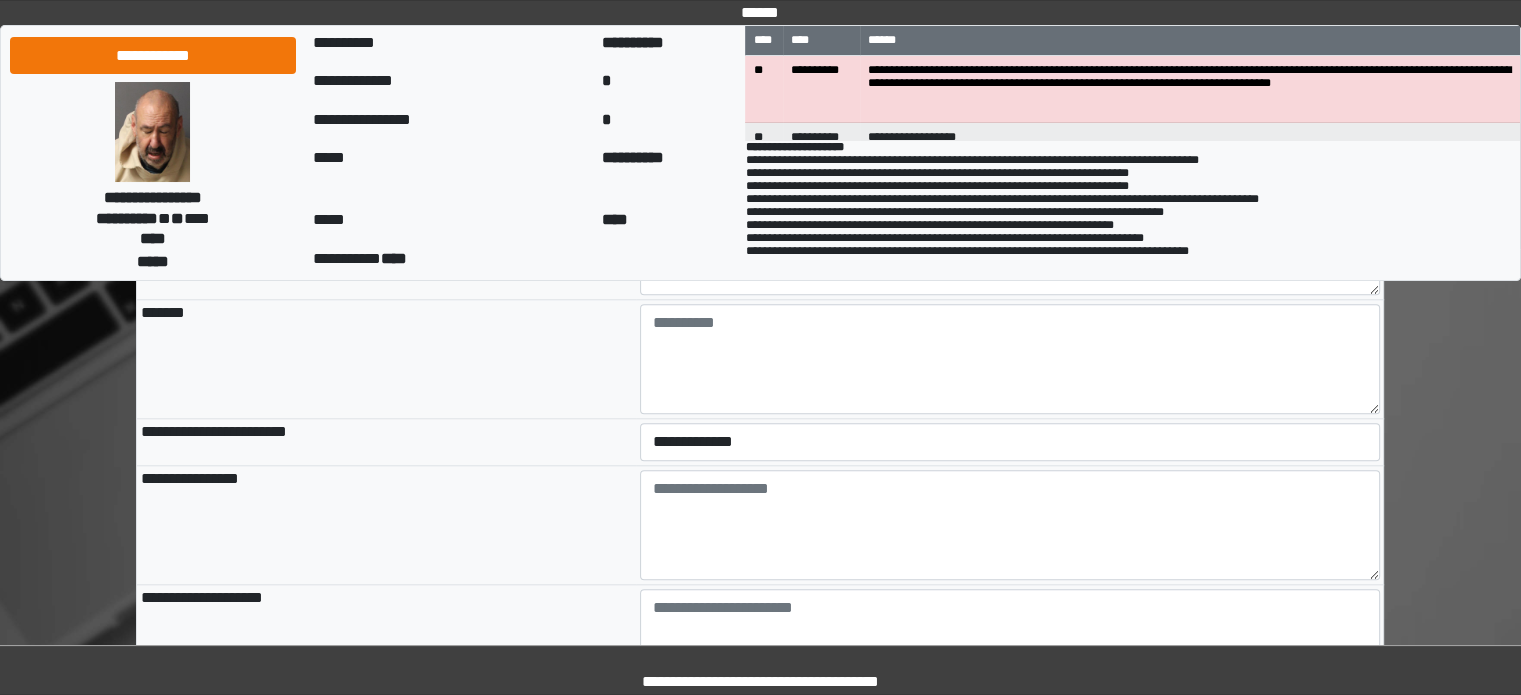 scroll, scrollTop: 2100, scrollLeft: 0, axis: vertical 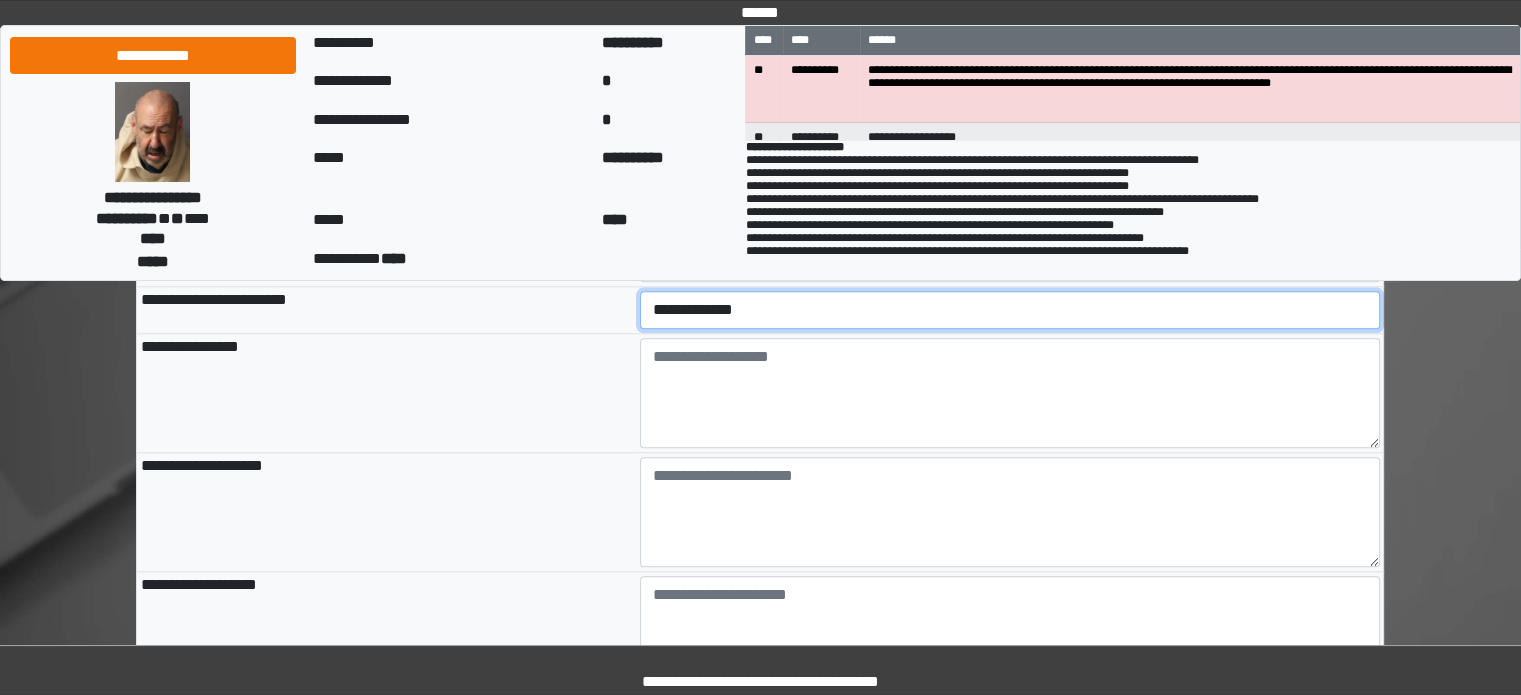 click on "**********" at bounding box center [1010, 310] 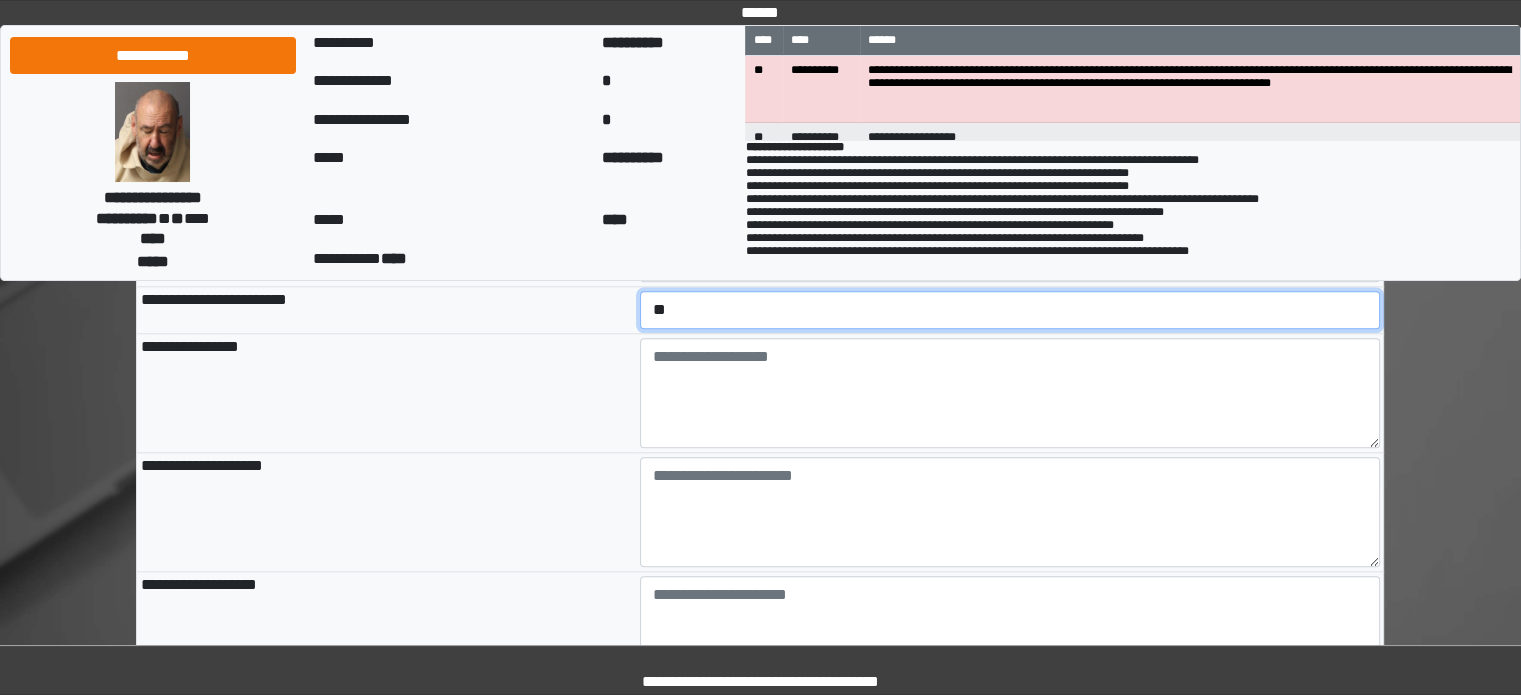click on "**********" at bounding box center (1010, 310) 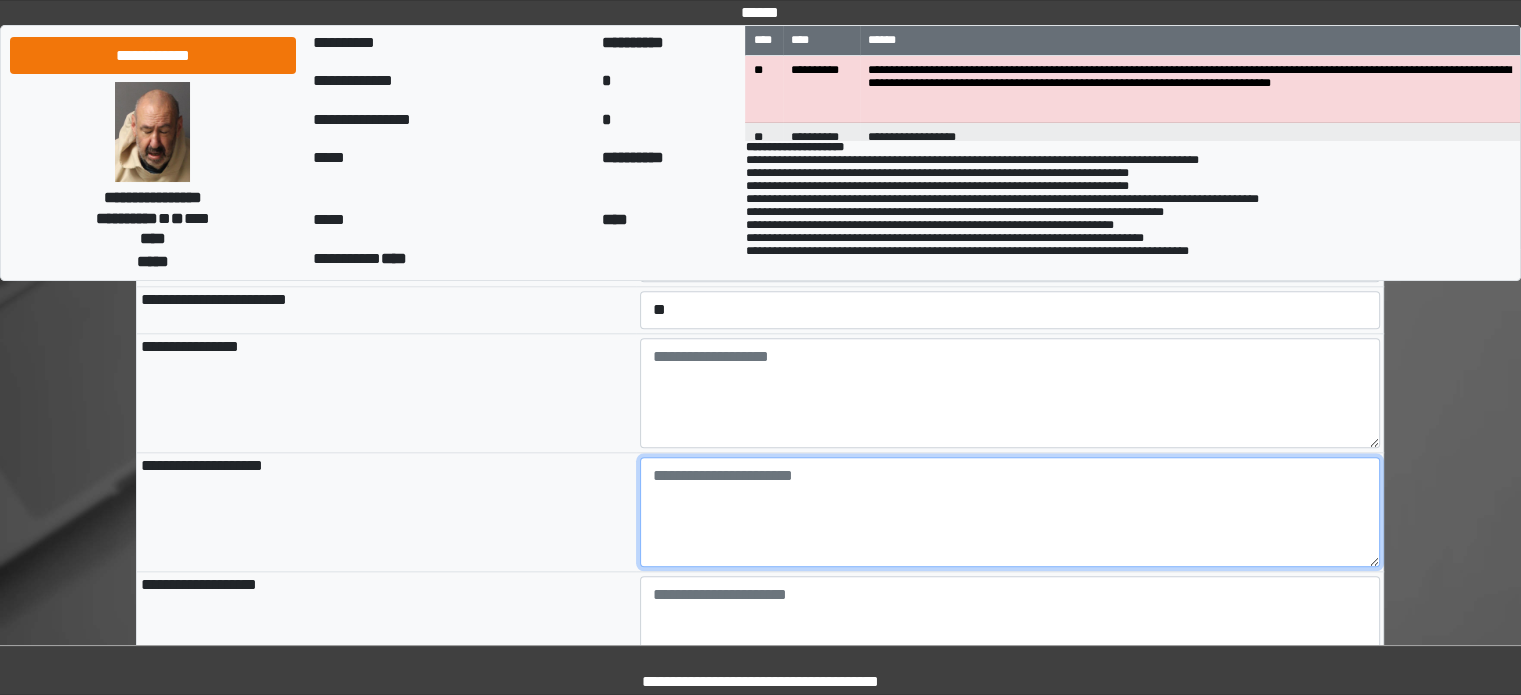 click at bounding box center [1010, 512] 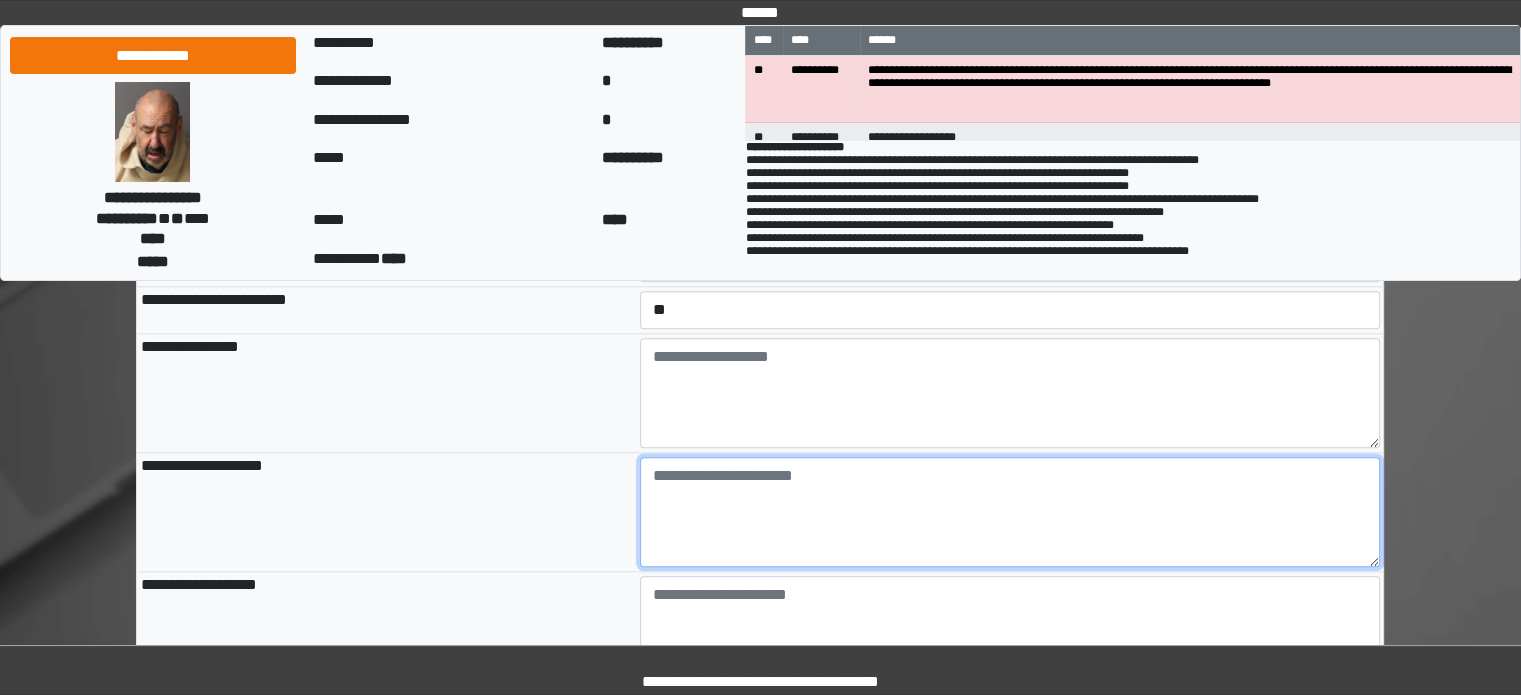 paste on "**********" 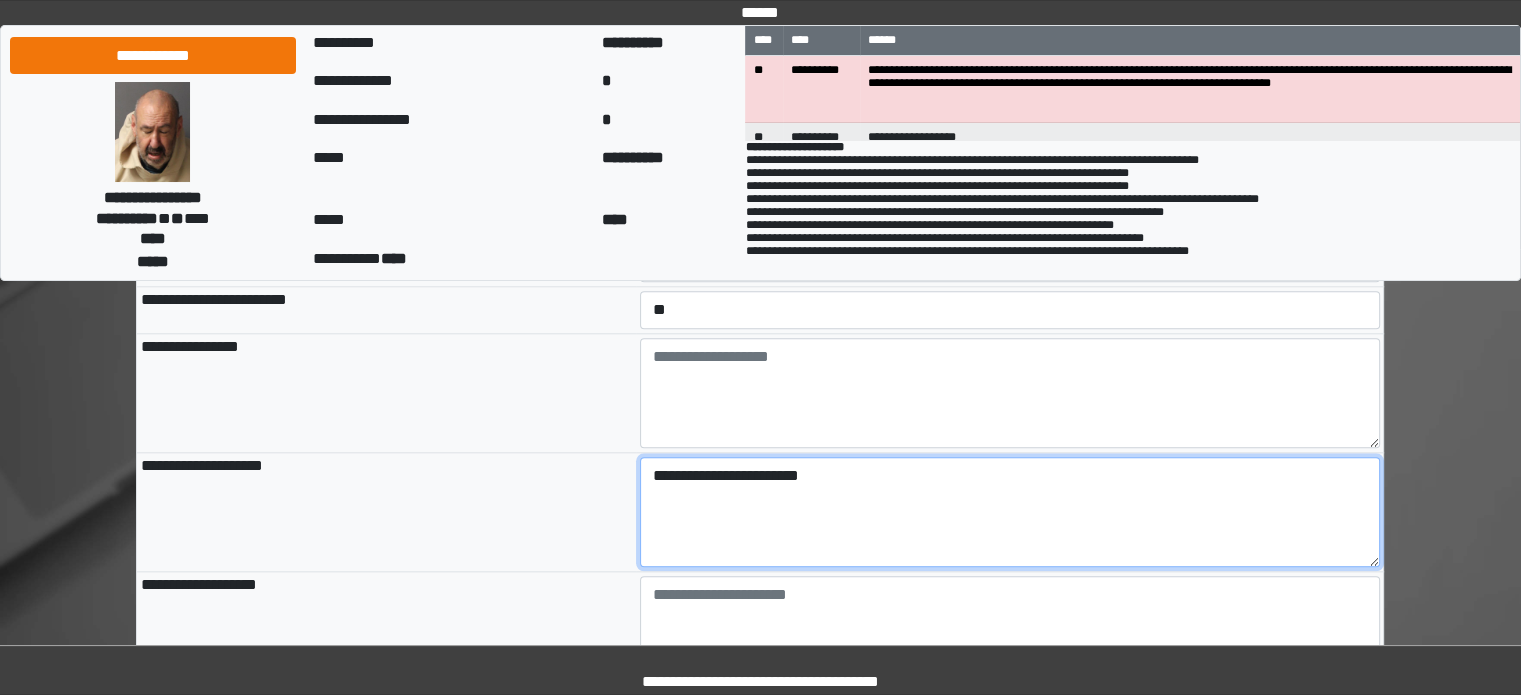 type on "**********" 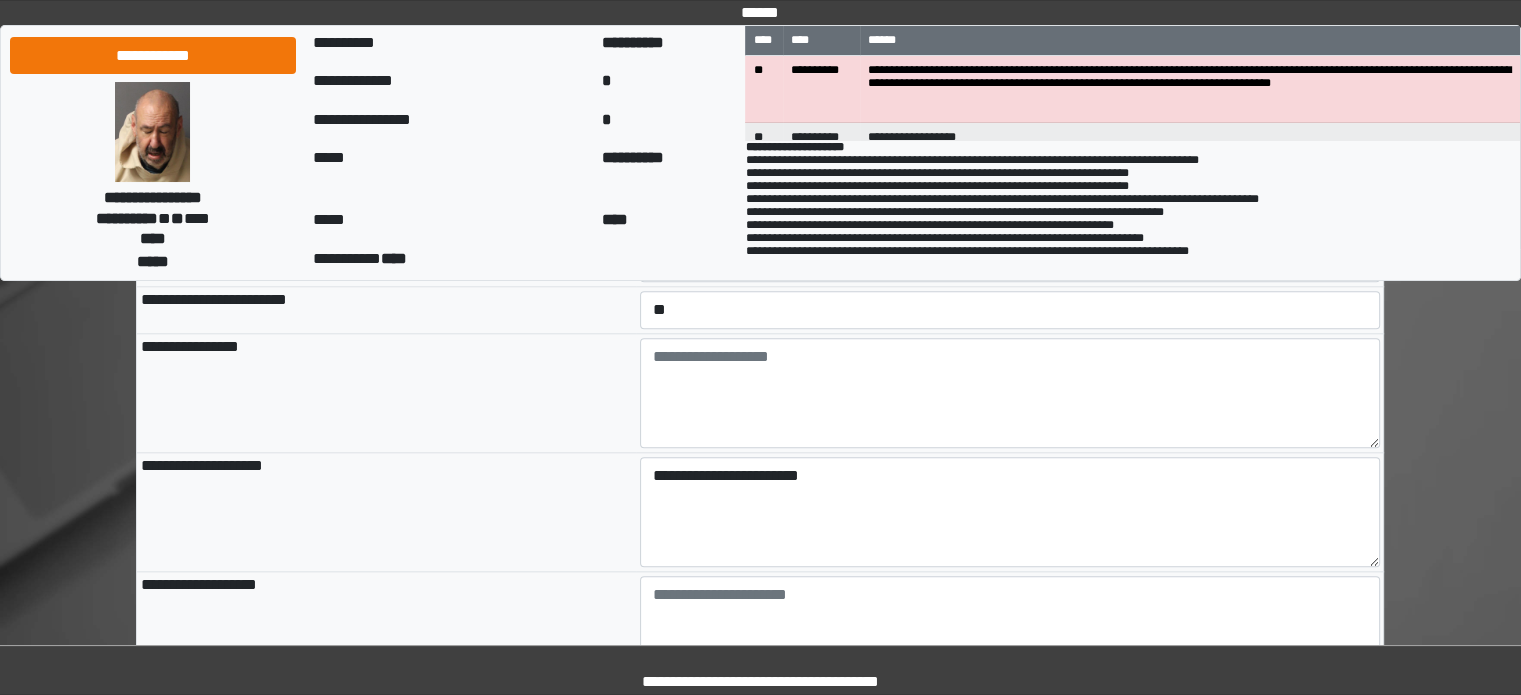 click on "**********" at bounding box center [386, 392] 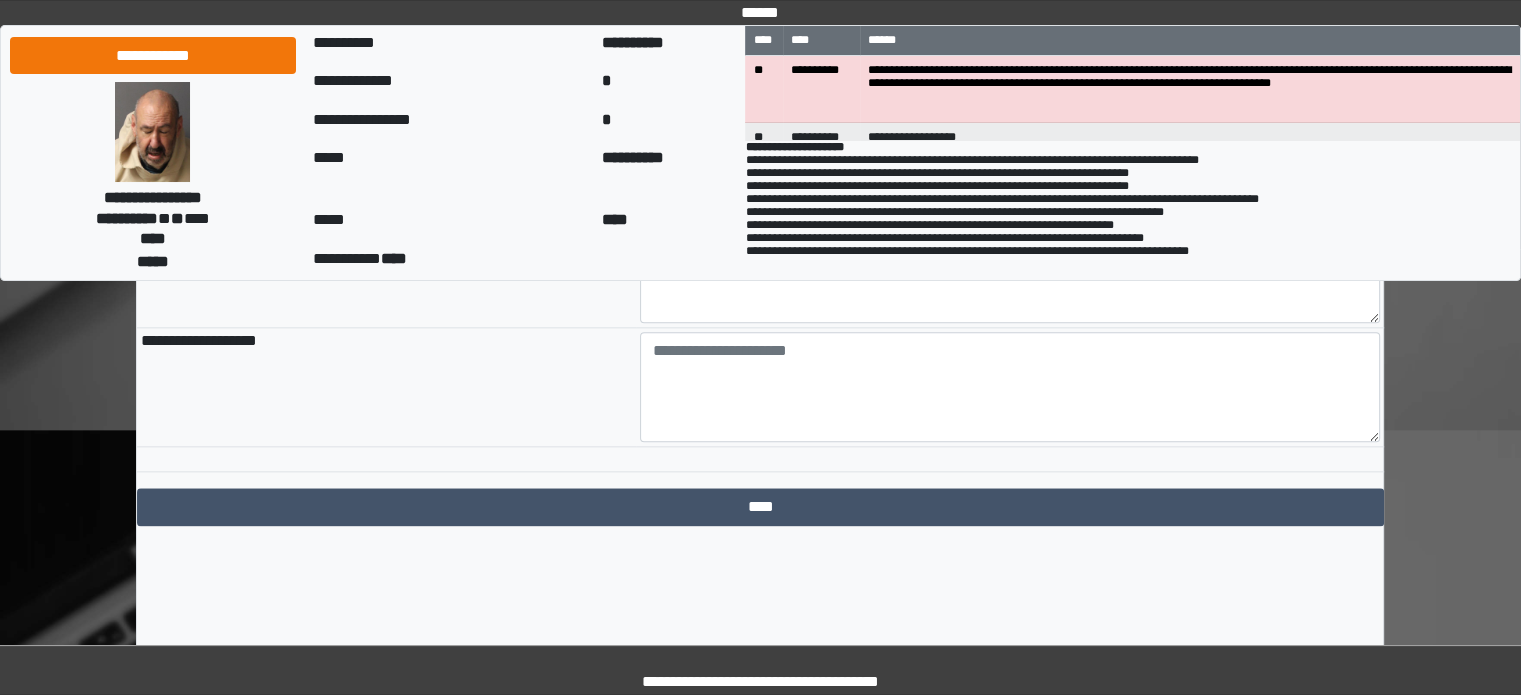 scroll, scrollTop: 2362, scrollLeft: 0, axis: vertical 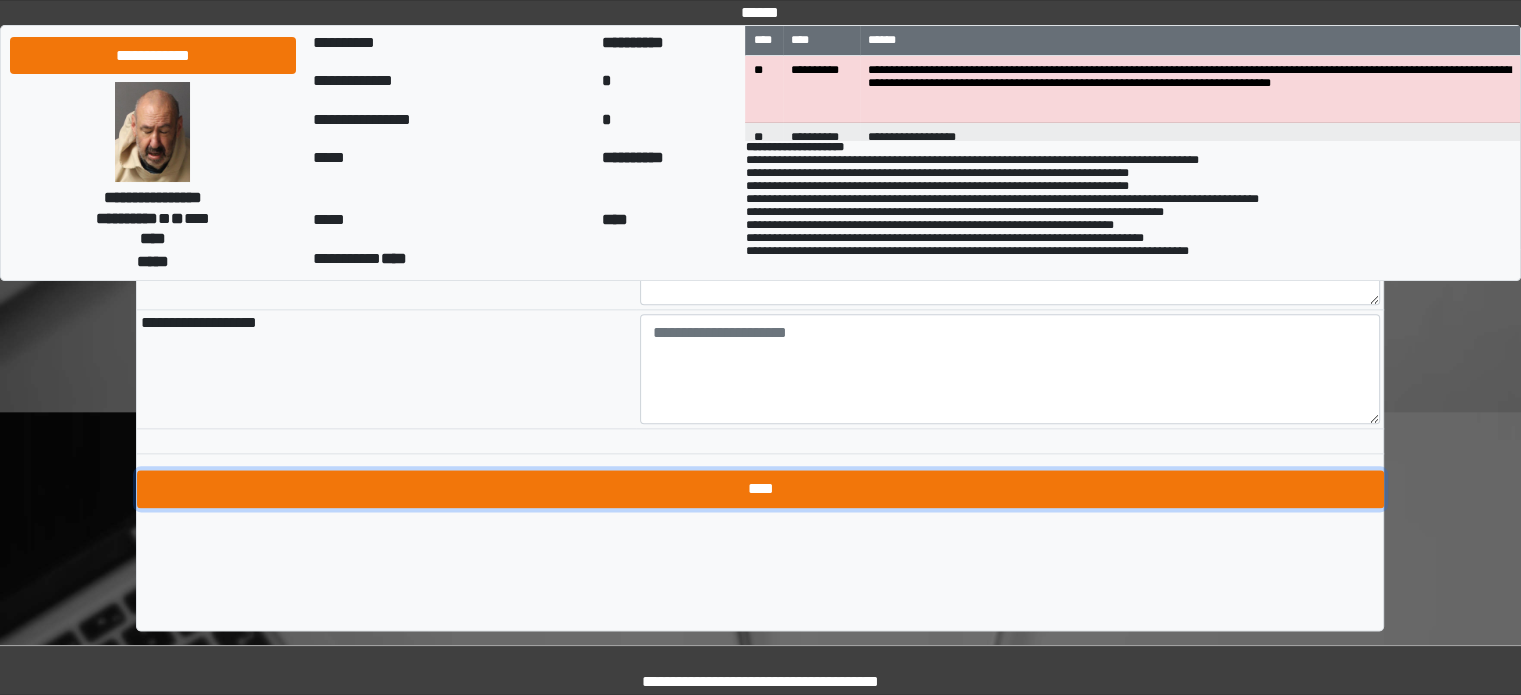 click on "****" at bounding box center [760, 489] 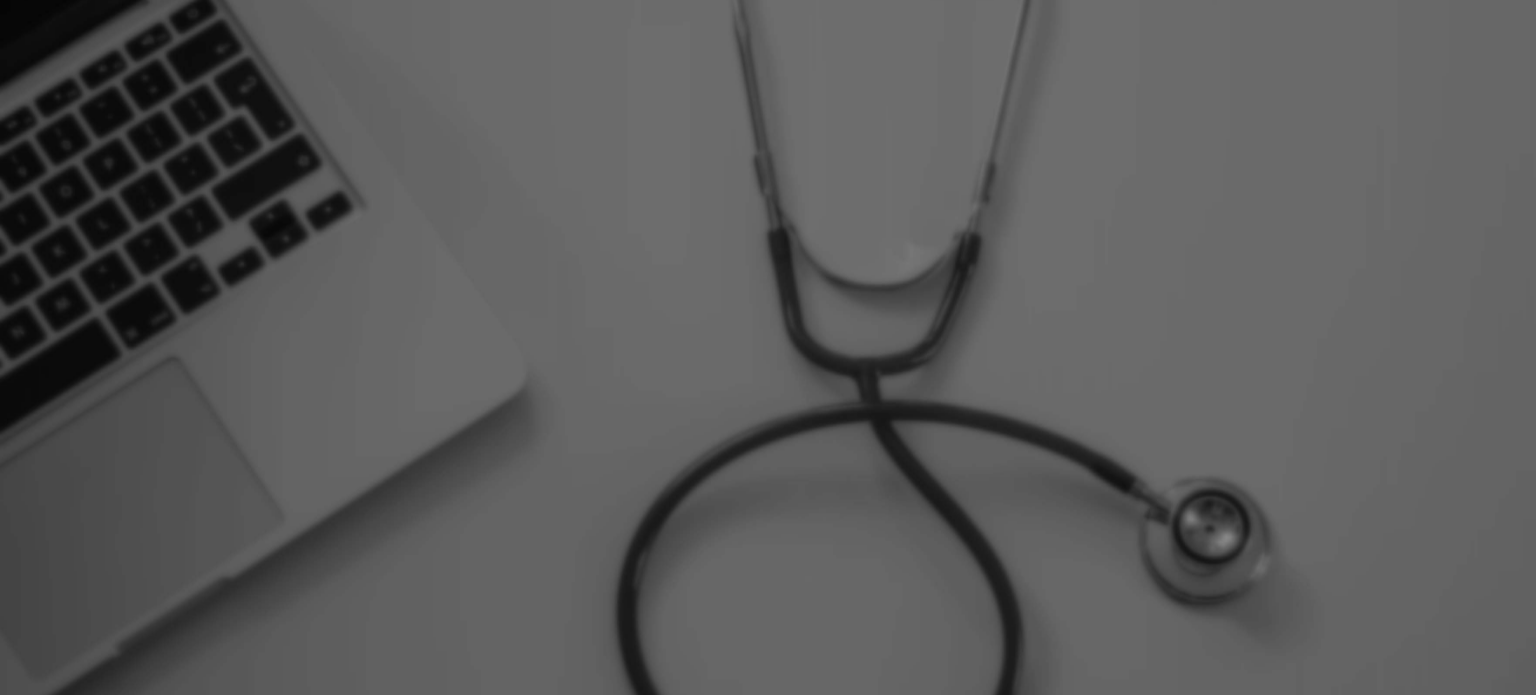 scroll, scrollTop: 0, scrollLeft: 0, axis: both 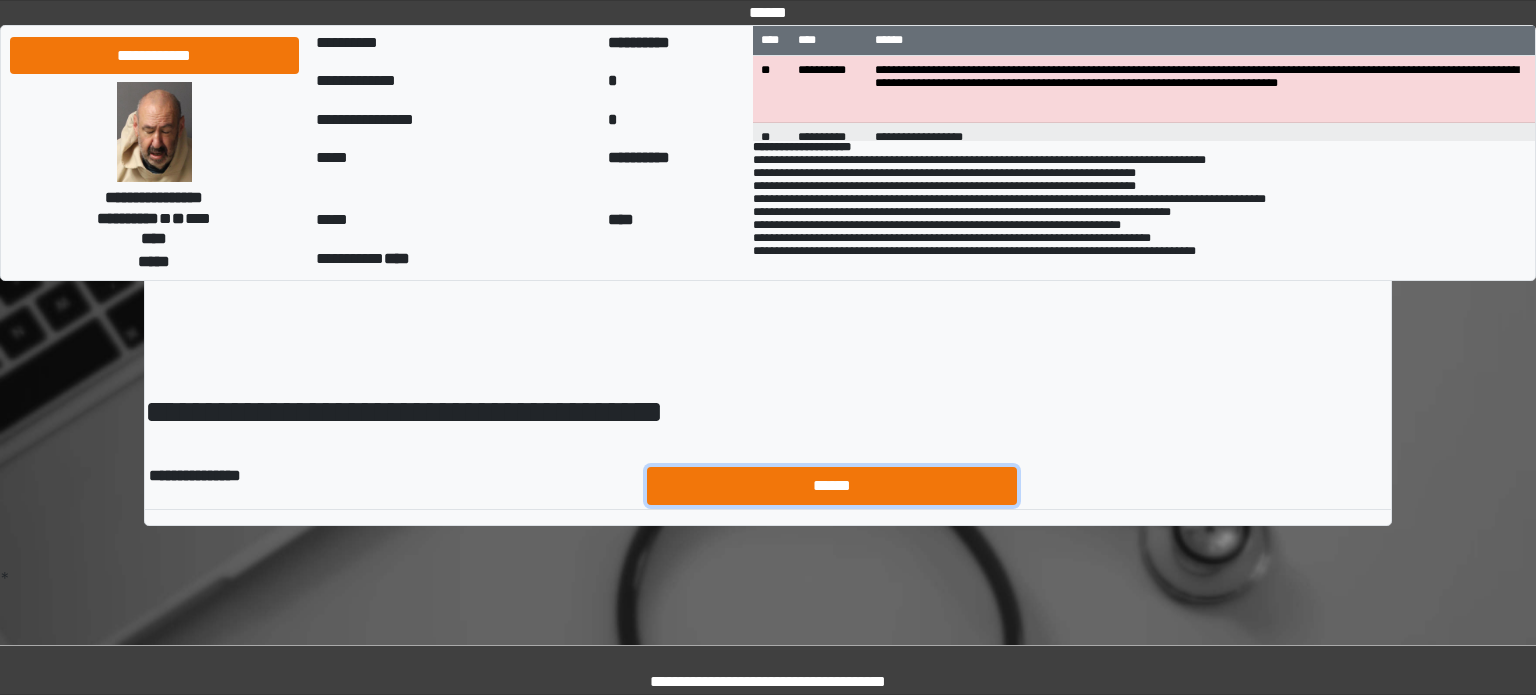 click on "******" at bounding box center (832, 486) 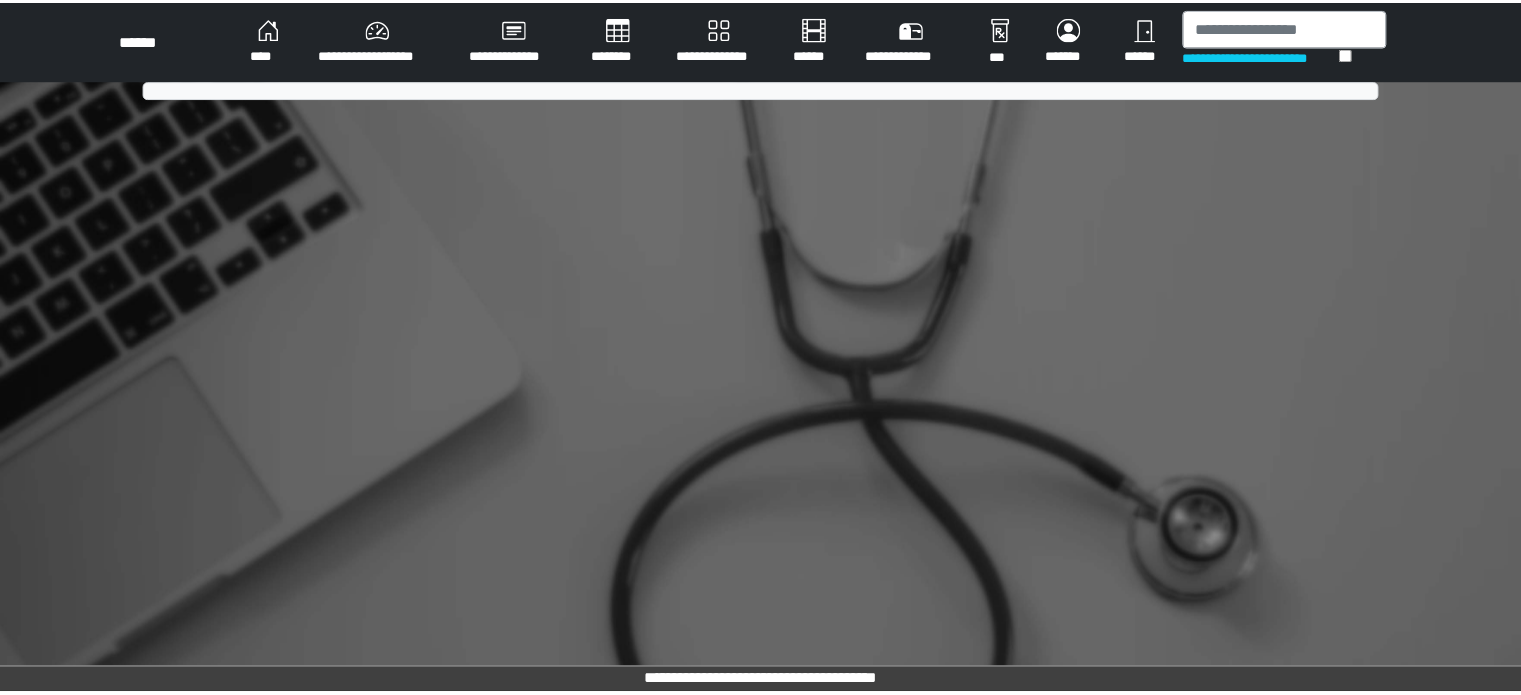 scroll, scrollTop: 0, scrollLeft: 0, axis: both 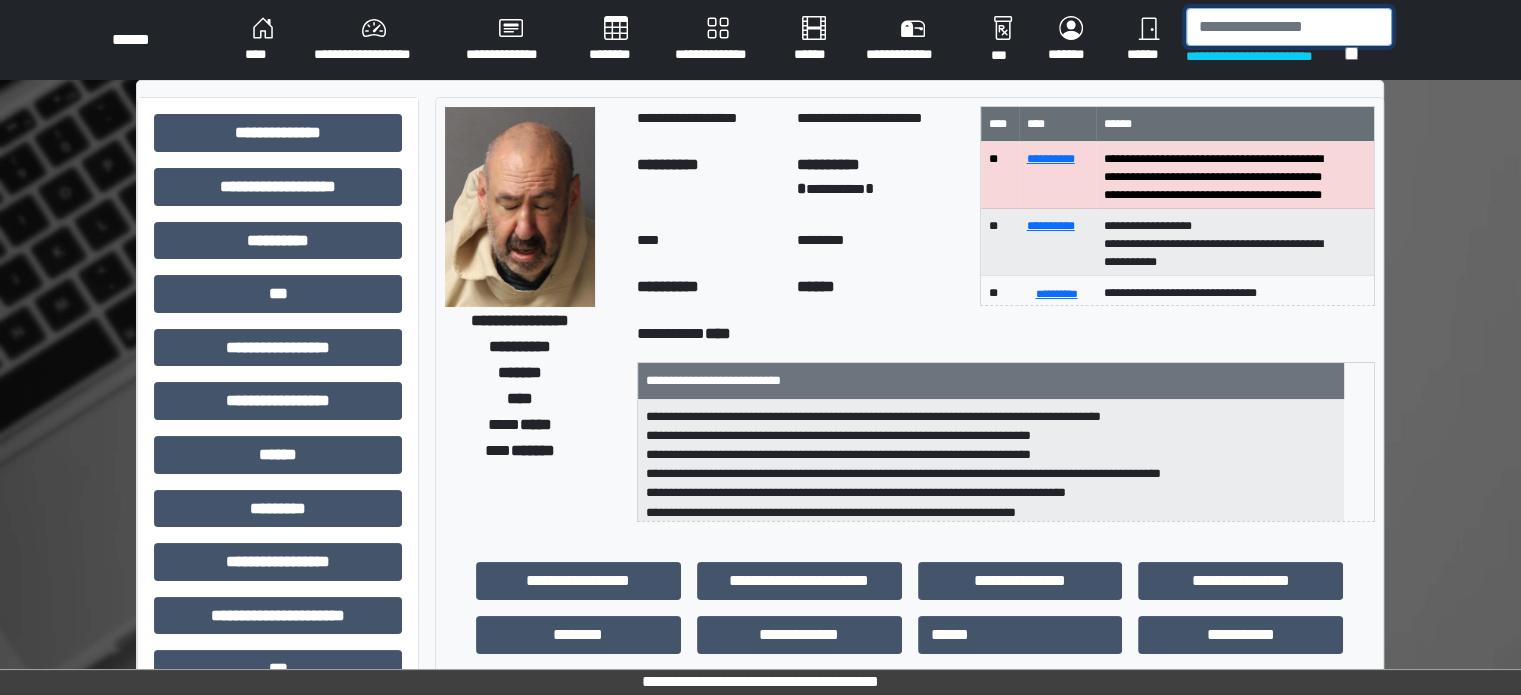 click at bounding box center [1289, 27] 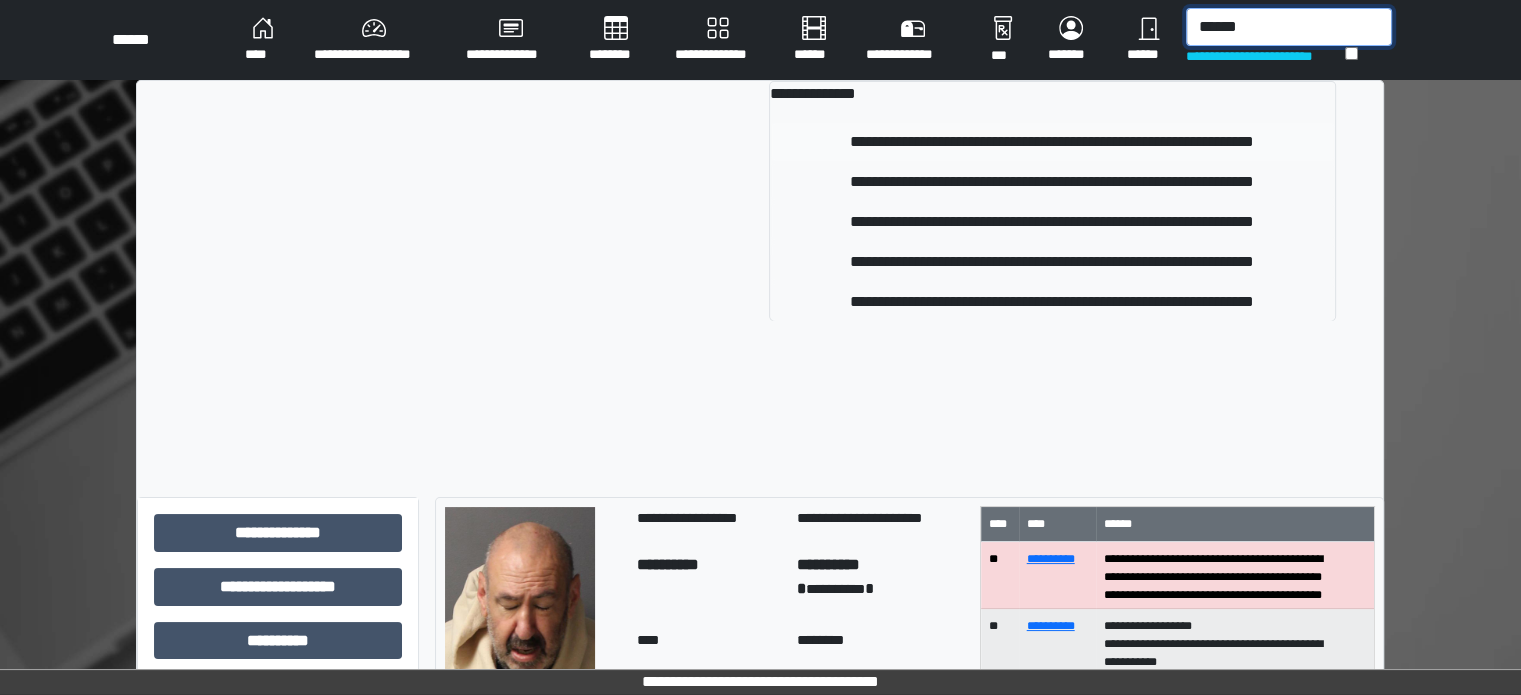 type on "******" 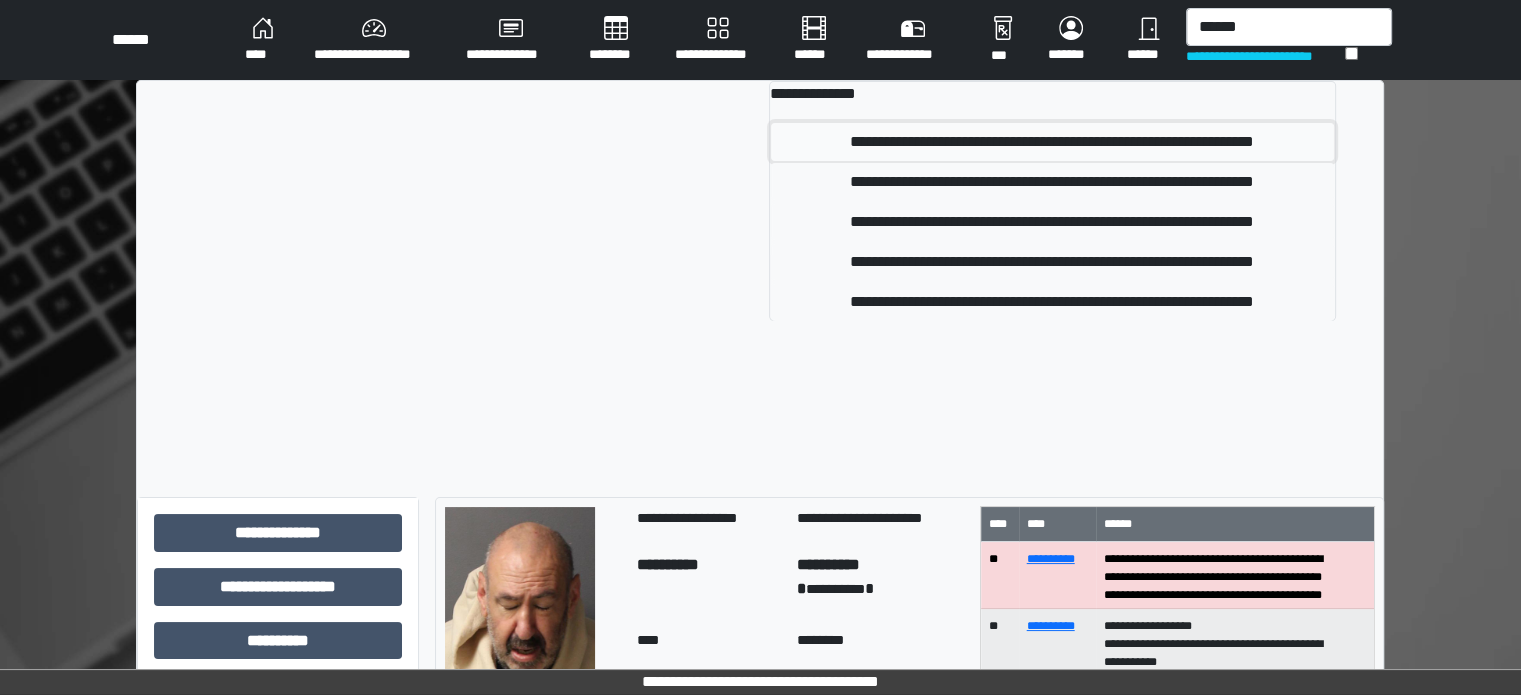 click on "**********" at bounding box center [1052, 142] 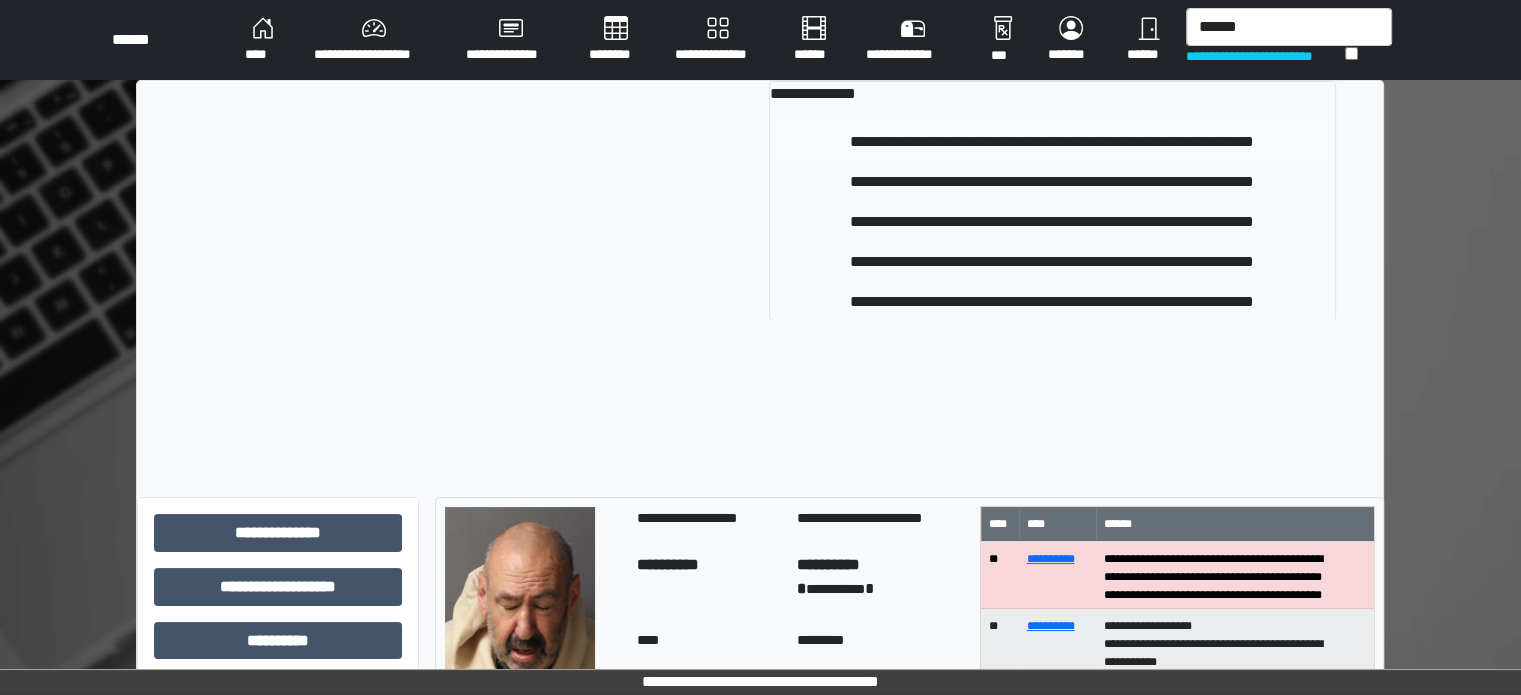 type 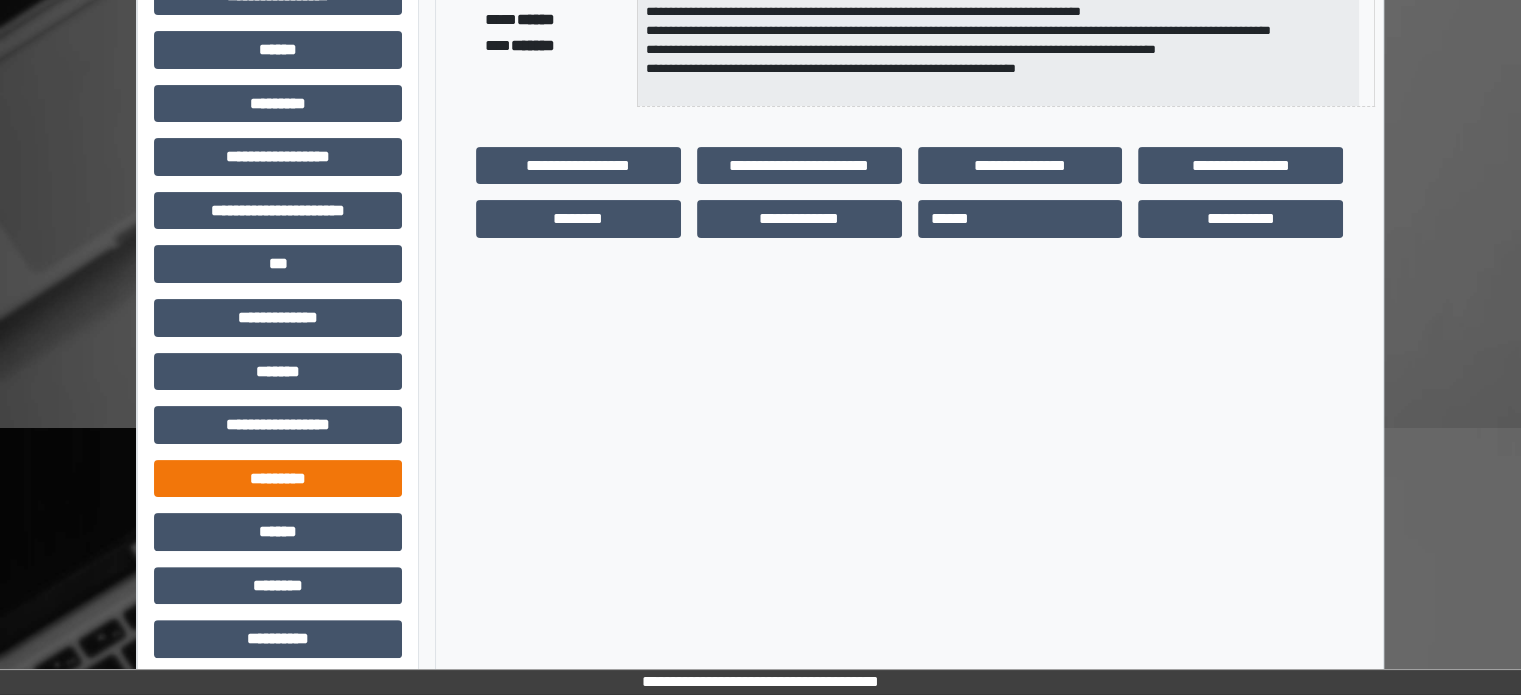 scroll, scrollTop: 371, scrollLeft: 0, axis: vertical 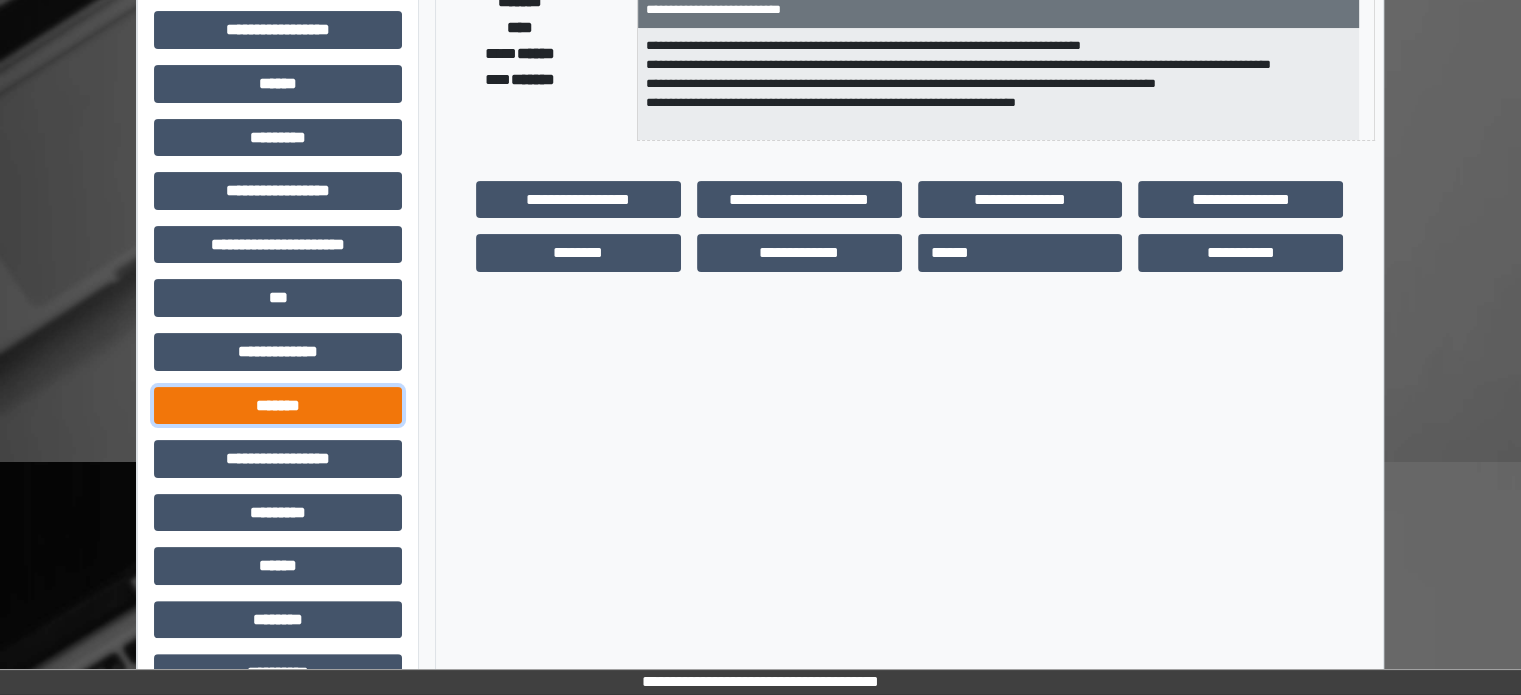 click on "*******" at bounding box center (278, 406) 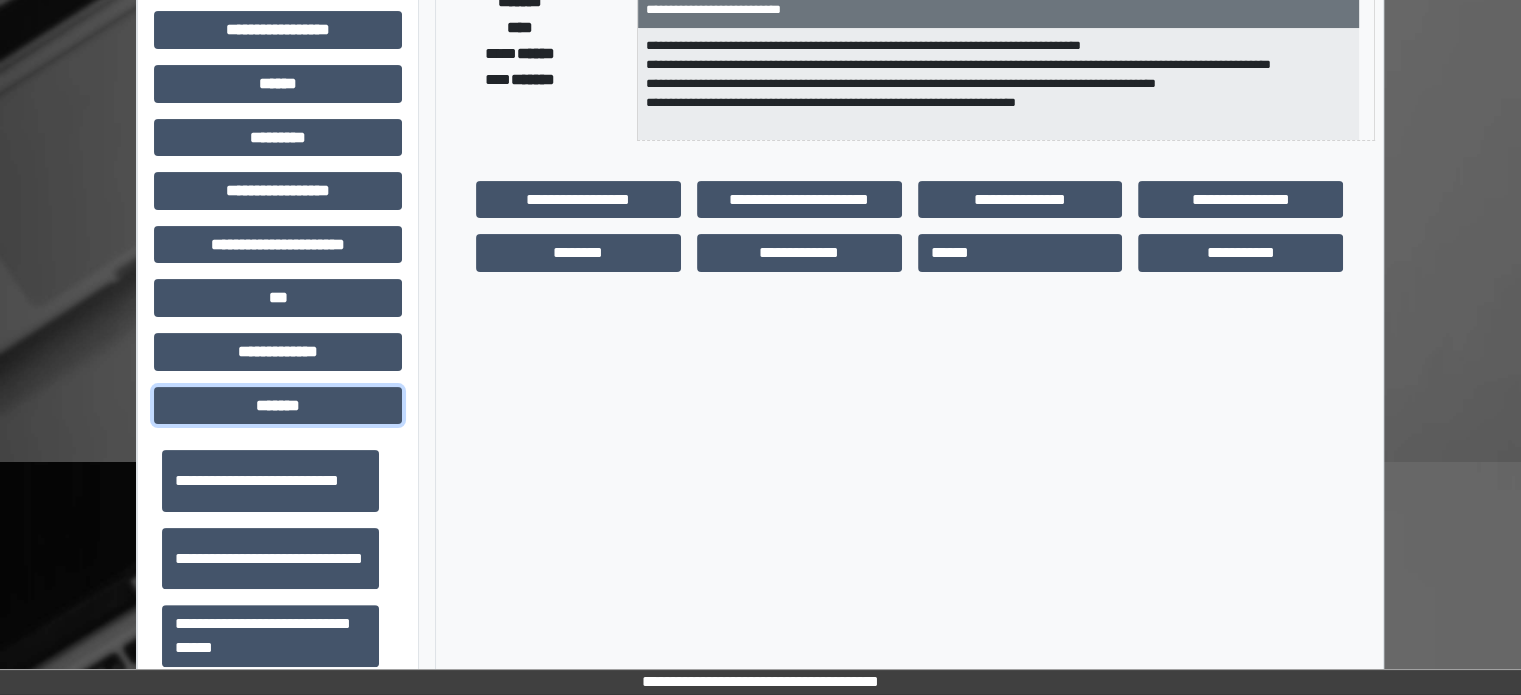 scroll, scrollTop: 700, scrollLeft: 0, axis: vertical 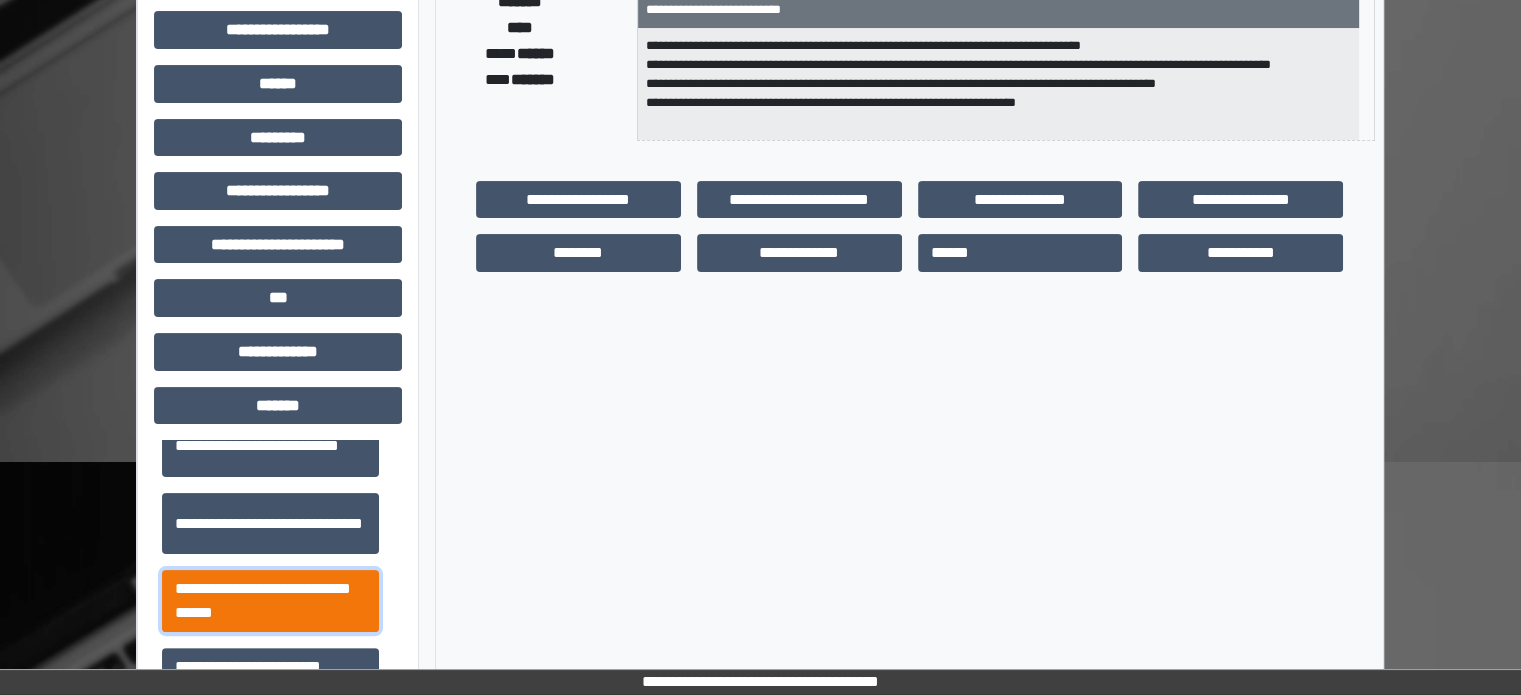 click on "**********" at bounding box center (270, 601) 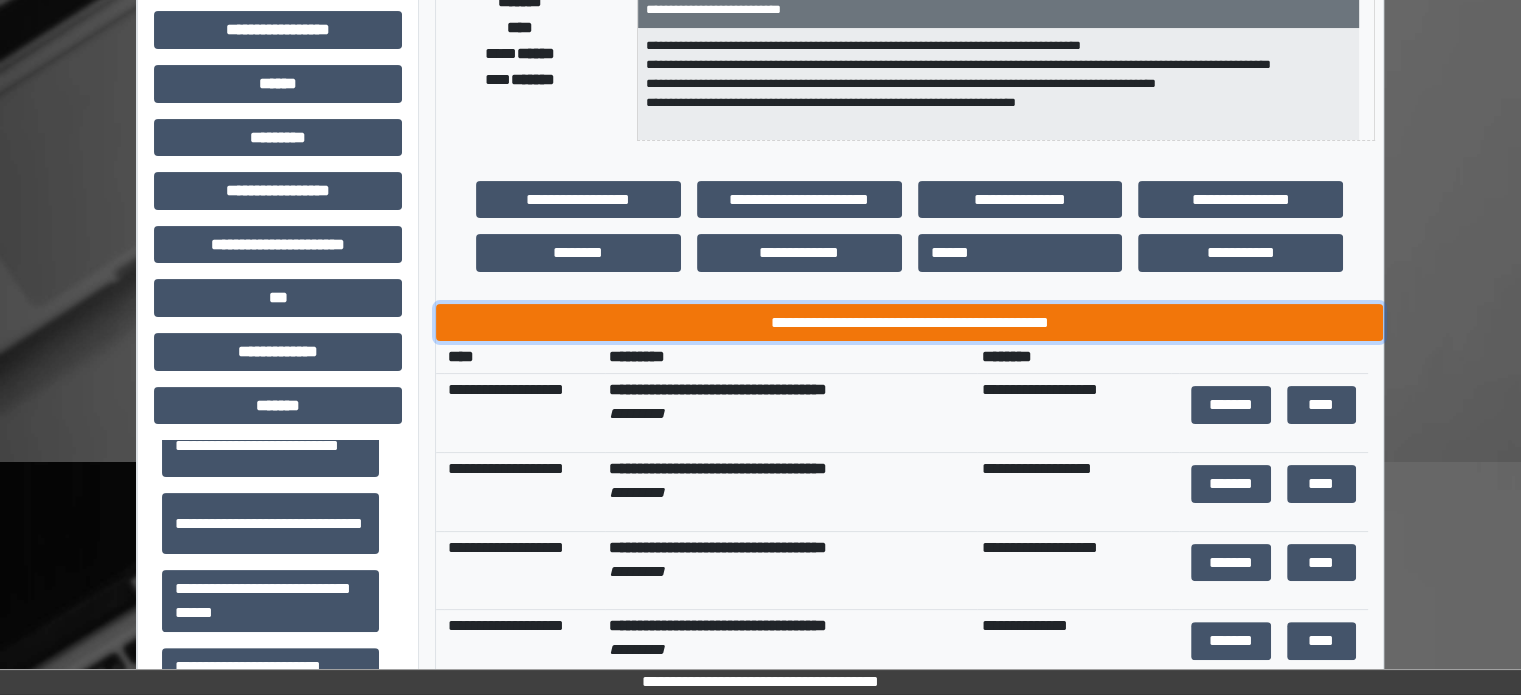 click on "**********" at bounding box center (909, 323) 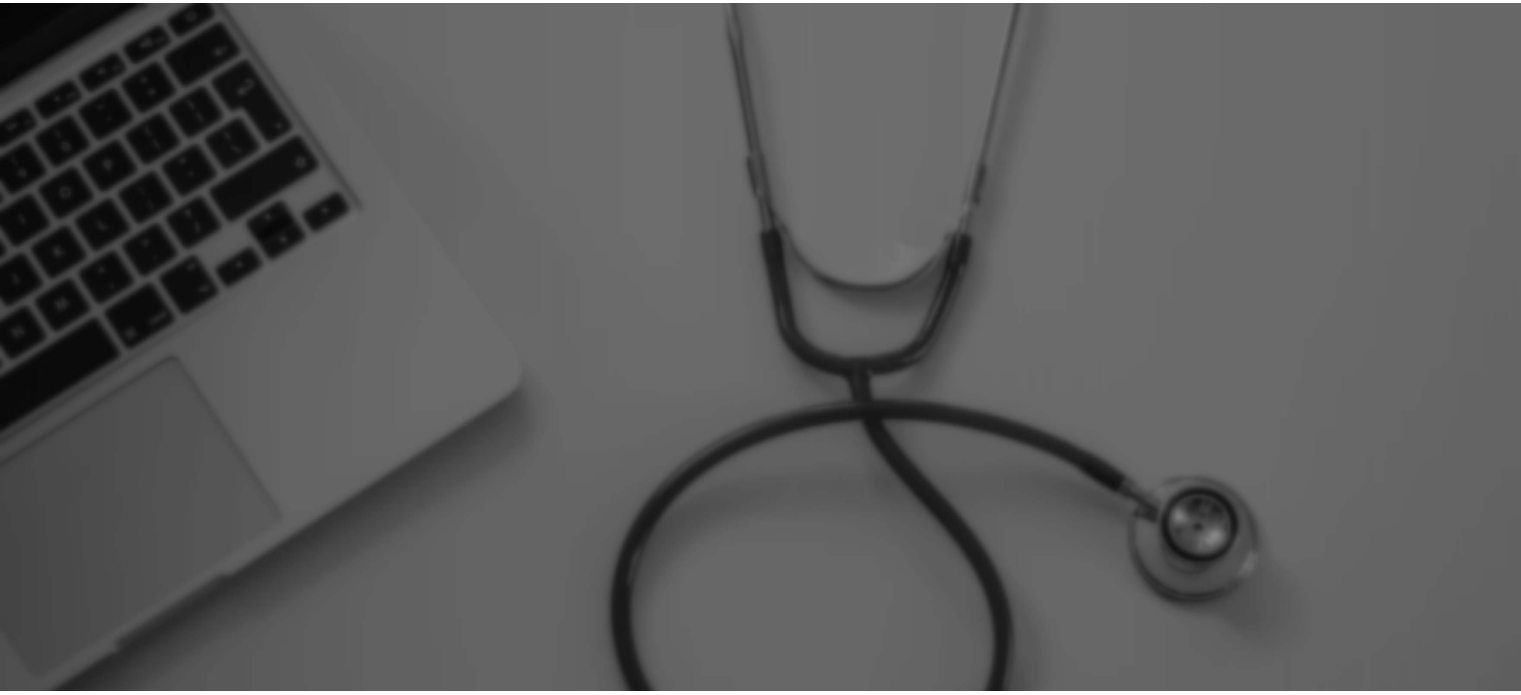 scroll, scrollTop: 0, scrollLeft: 0, axis: both 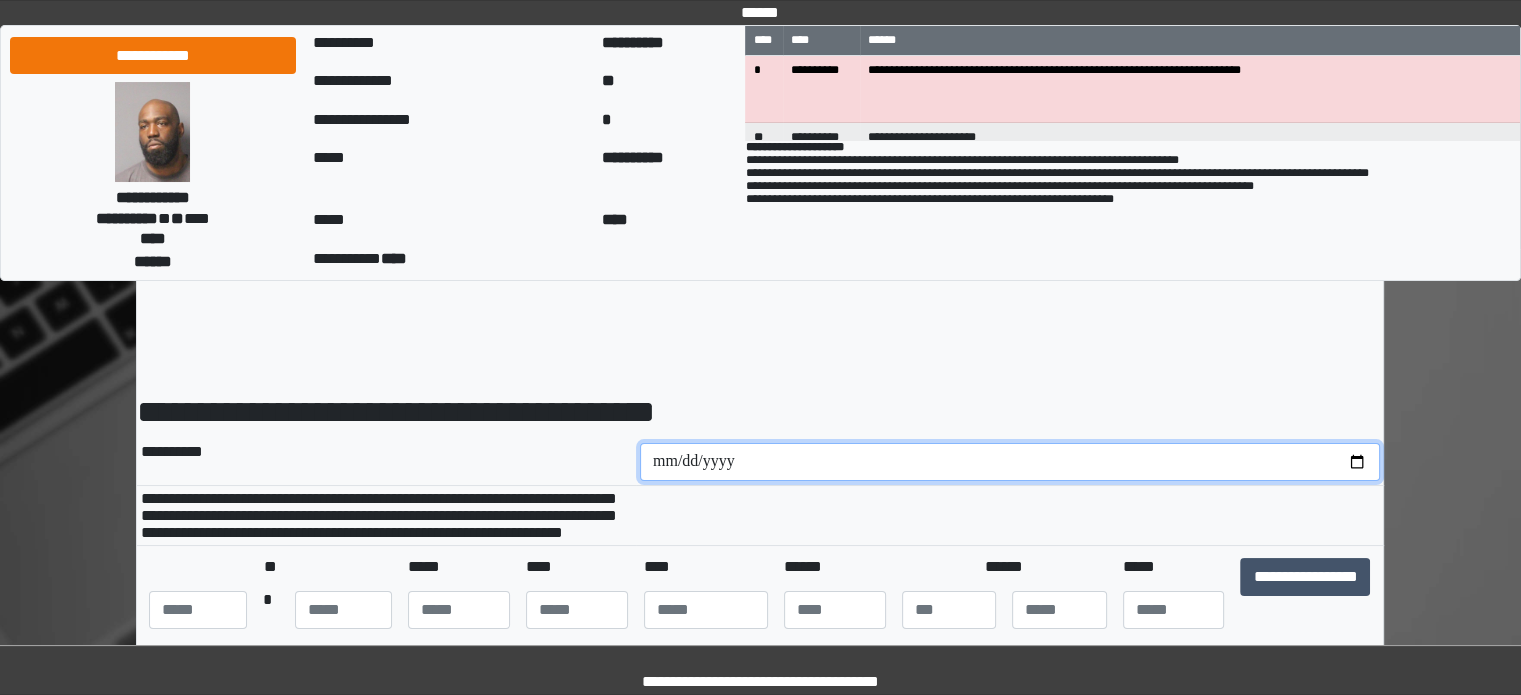 click at bounding box center [1010, 462] 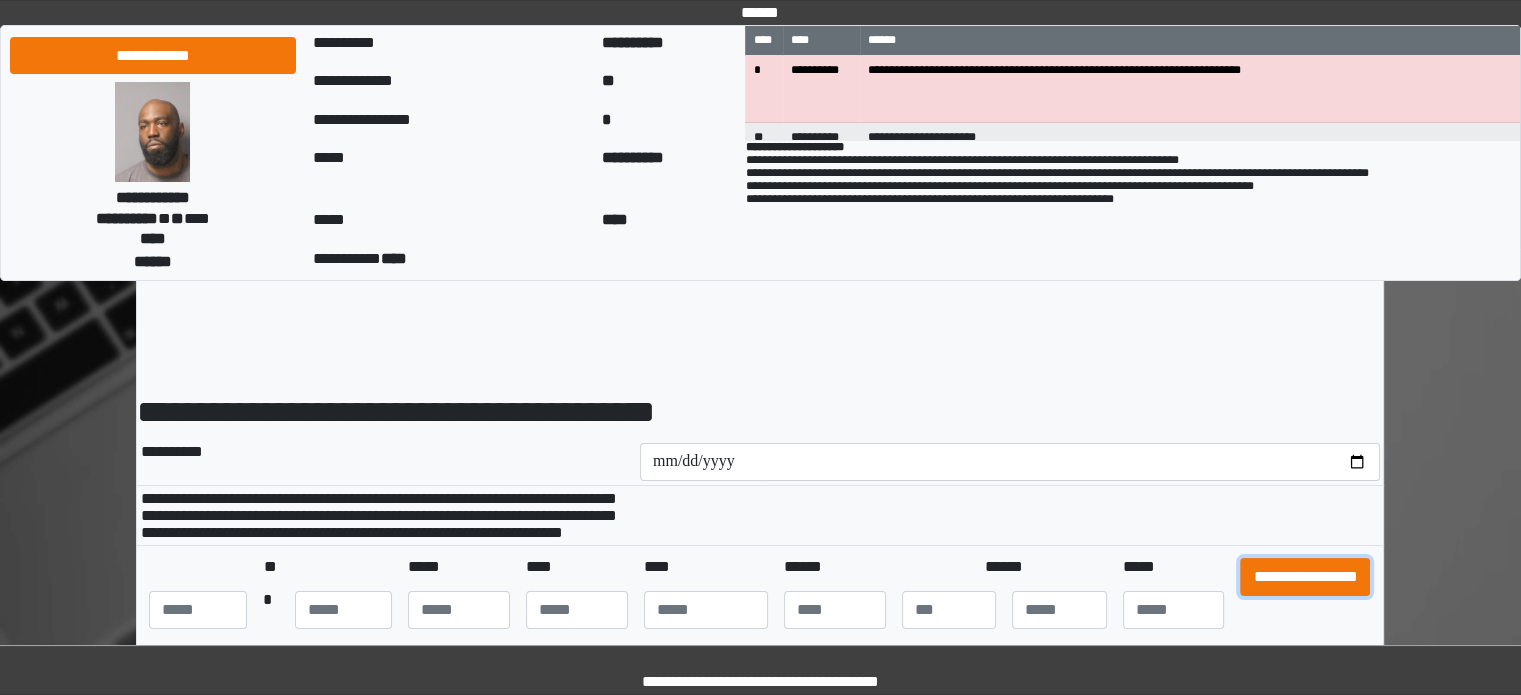 click on "**********" at bounding box center (1305, 577) 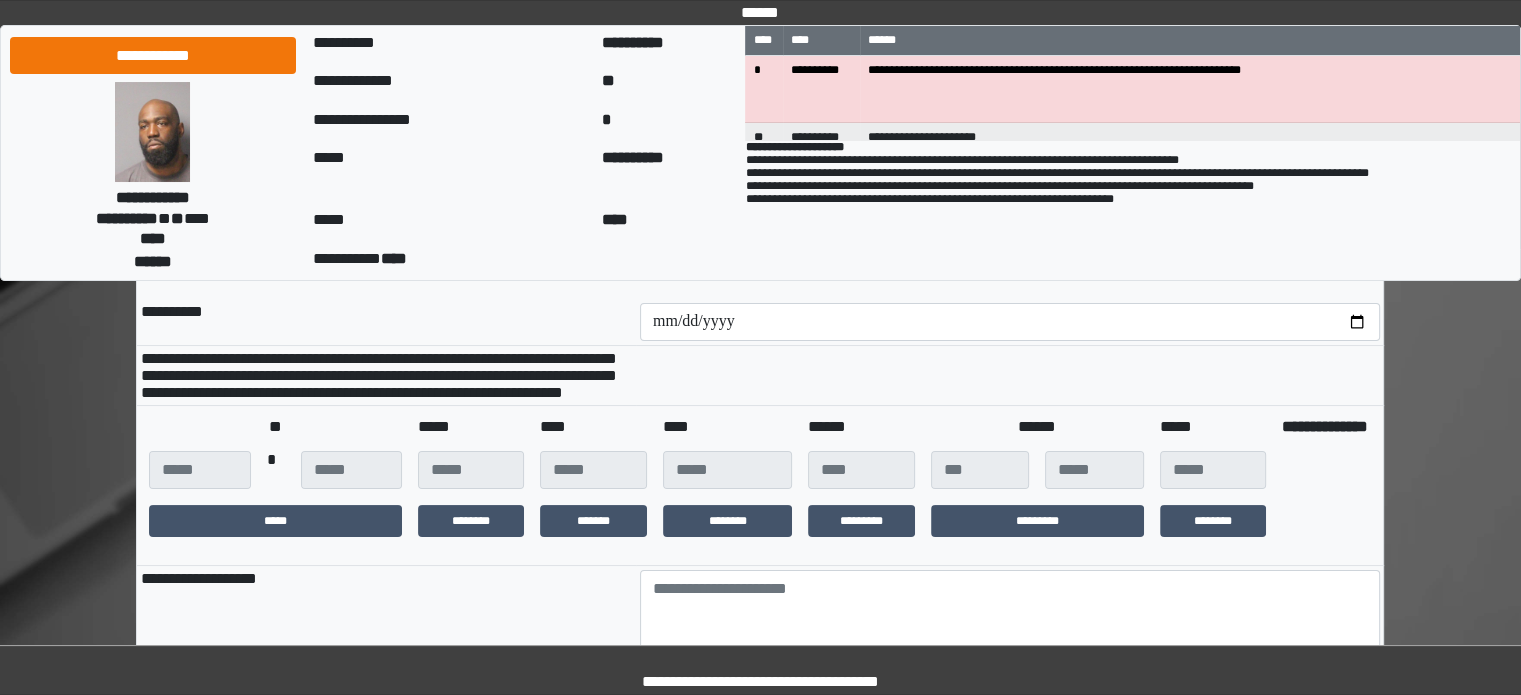 scroll, scrollTop: 300, scrollLeft: 0, axis: vertical 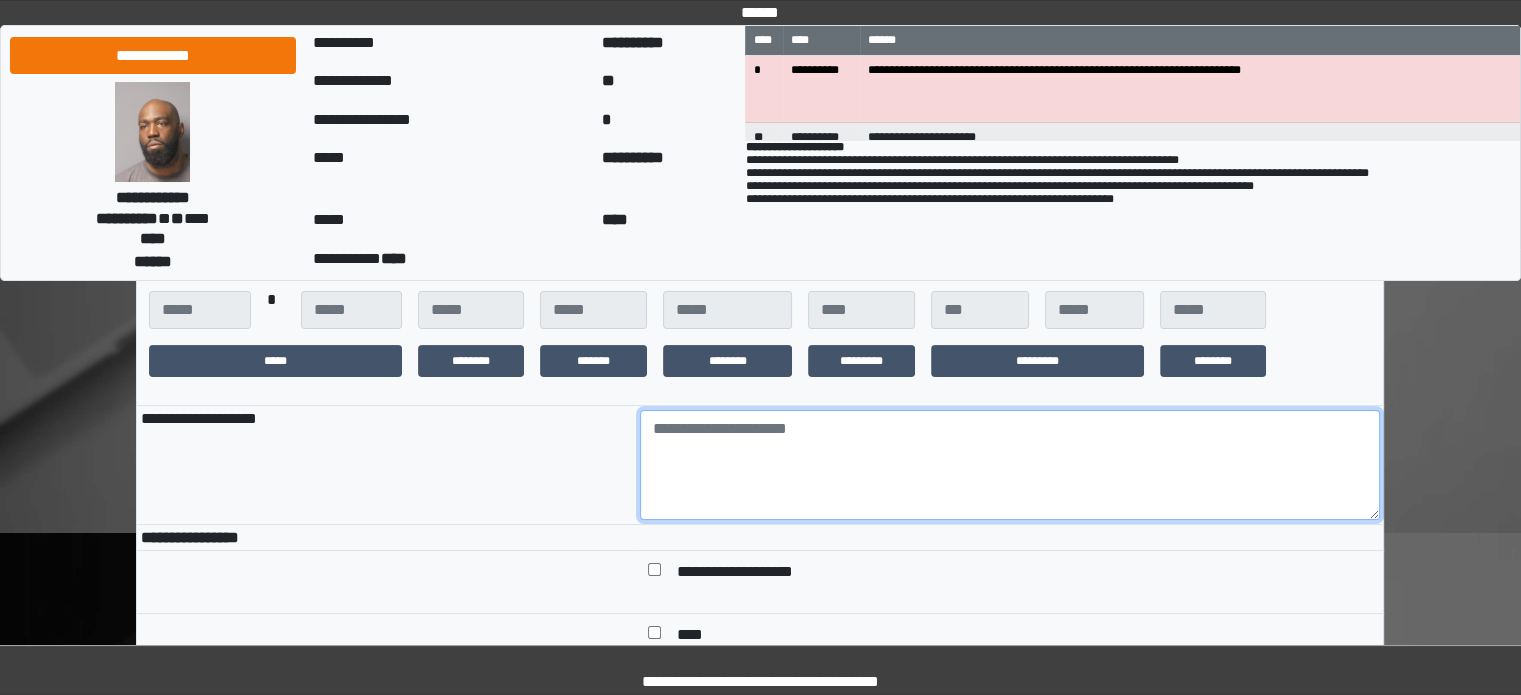 click at bounding box center [1010, 465] 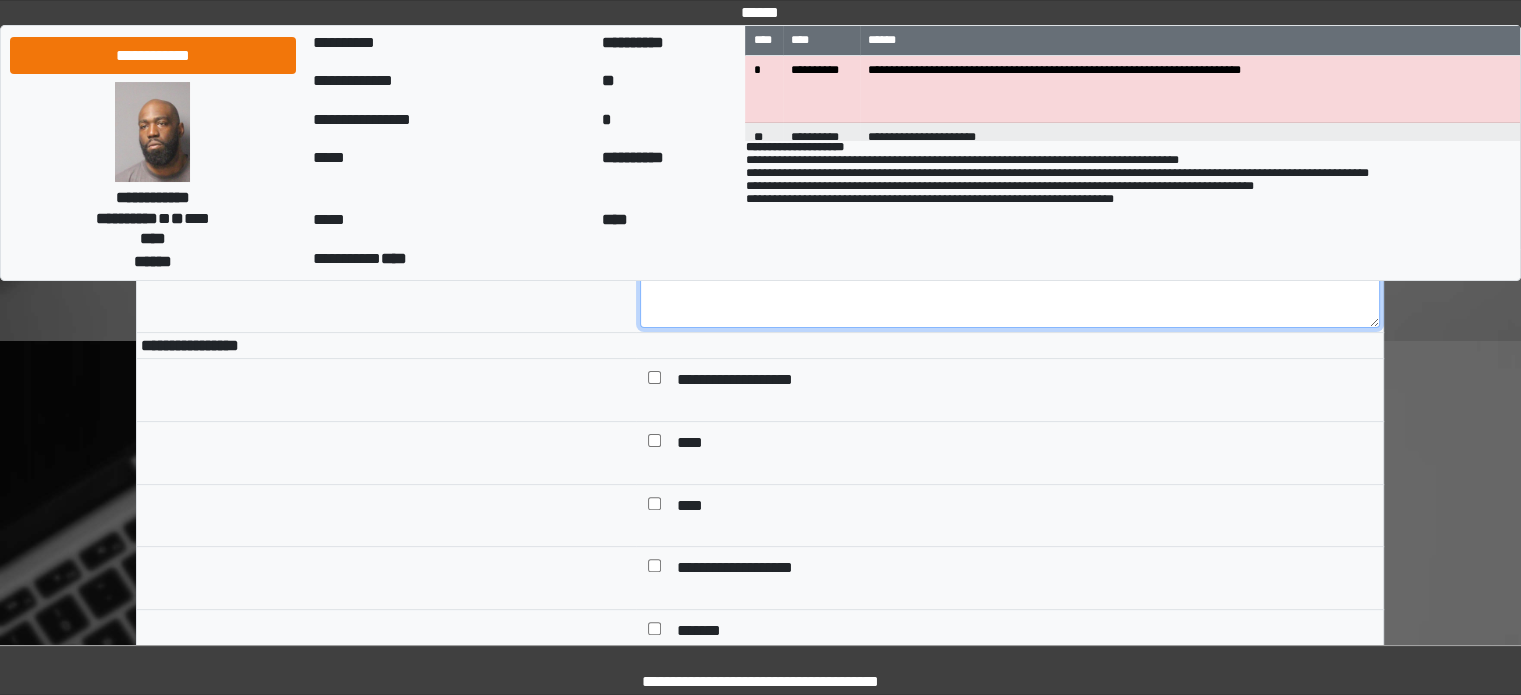 scroll, scrollTop: 500, scrollLeft: 0, axis: vertical 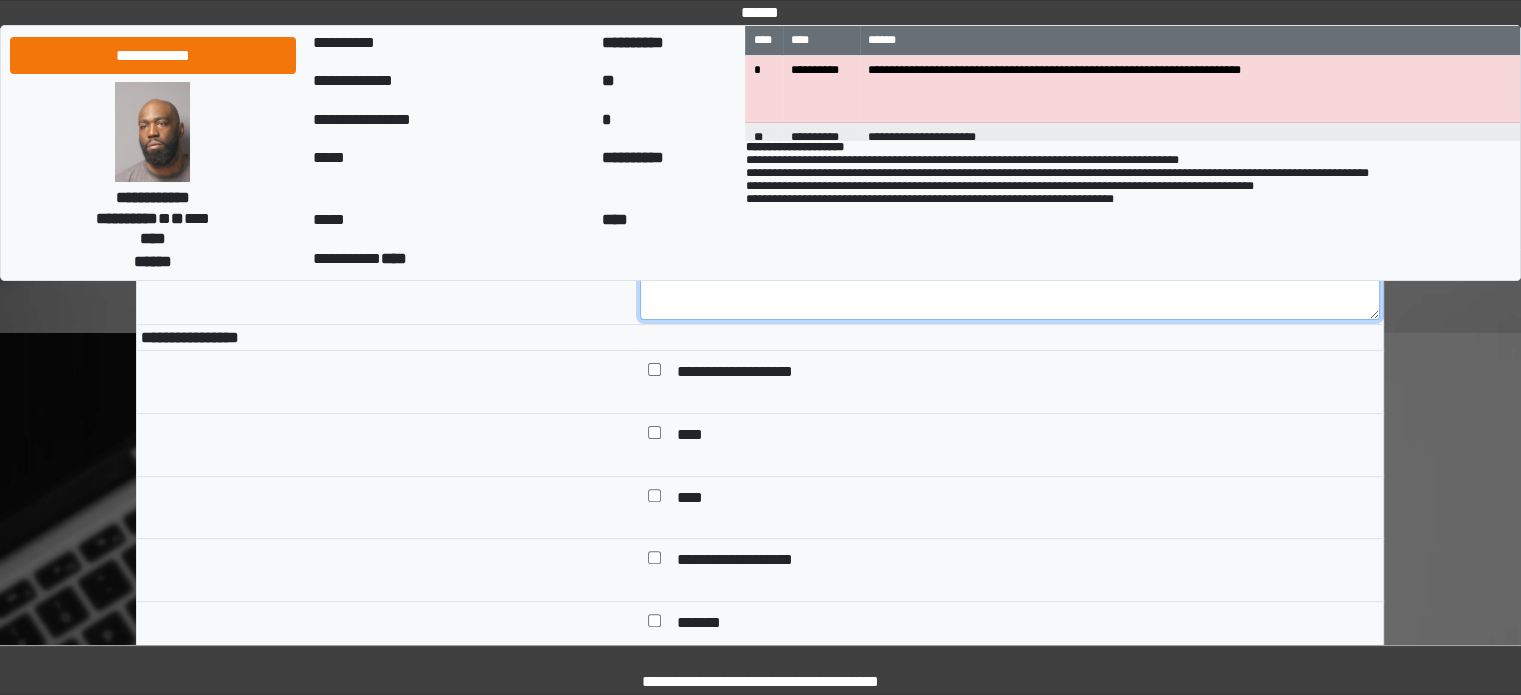 type on "**********" 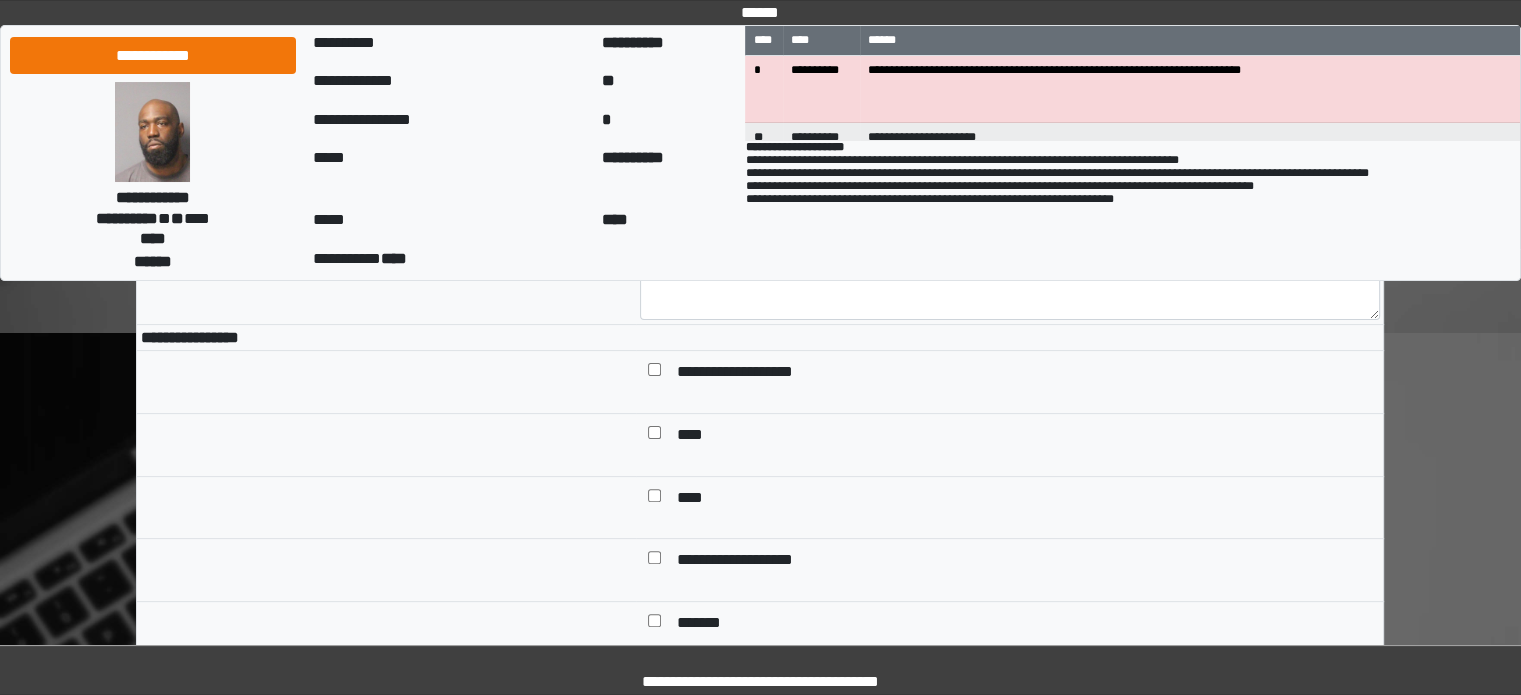 click on "**********" at bounding box center [752, 374] 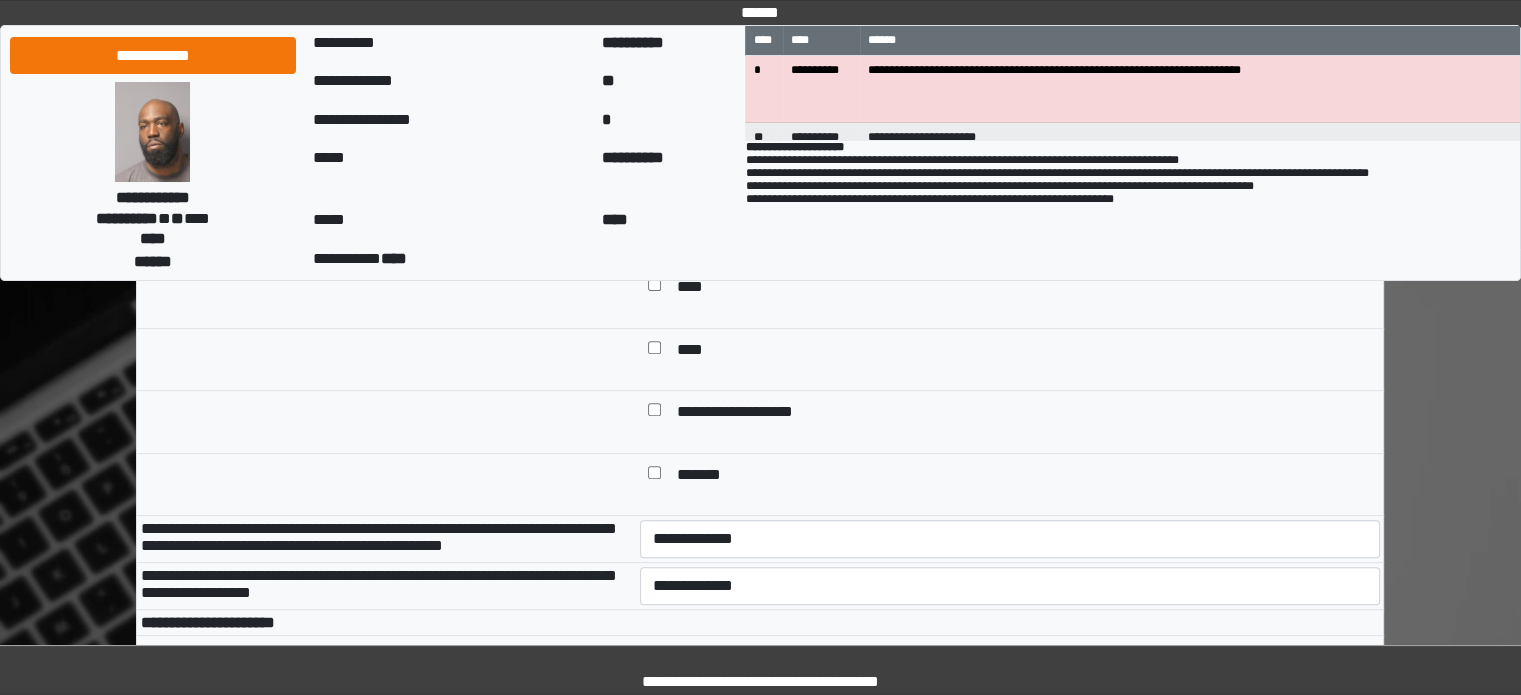 scroll, scrollTop: 600, scrollLeft: 0, axis: vertical 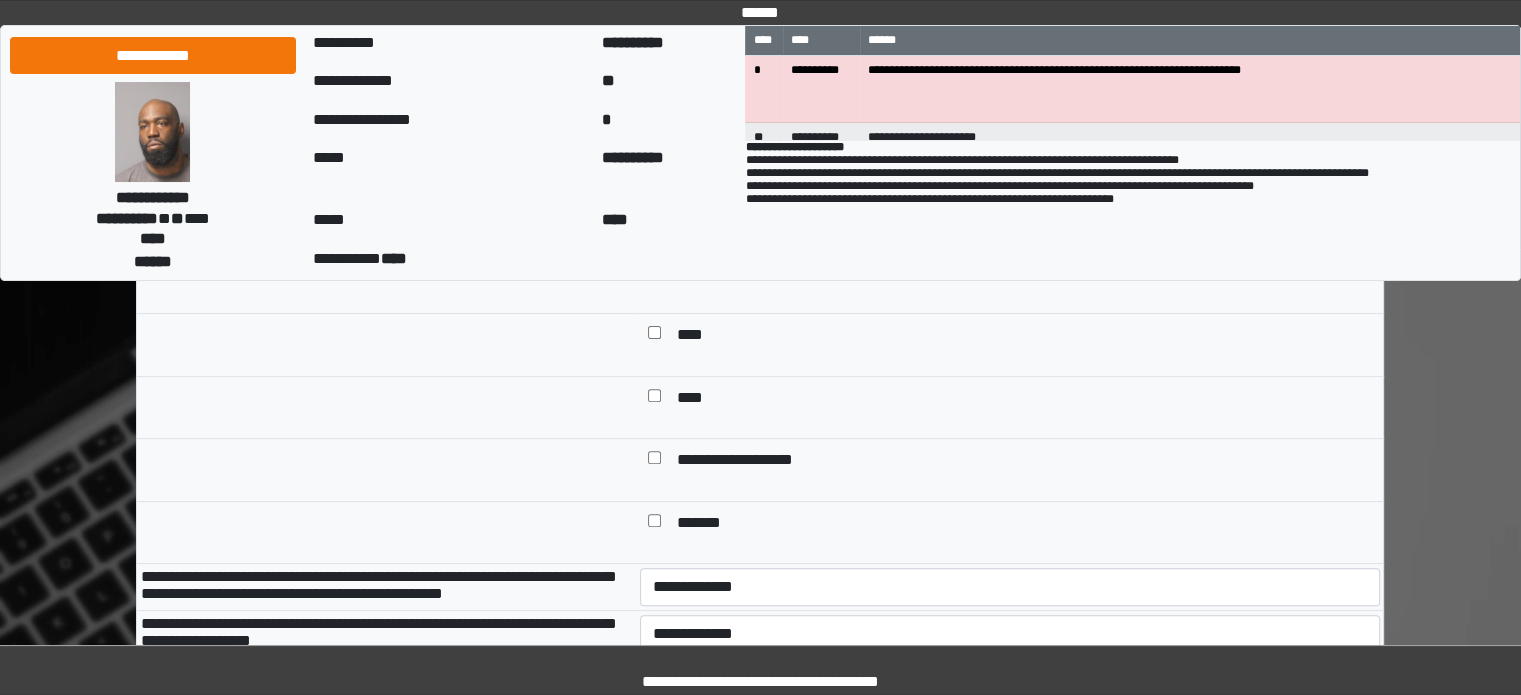 click on "*******" at bounding box center [1010, 532] 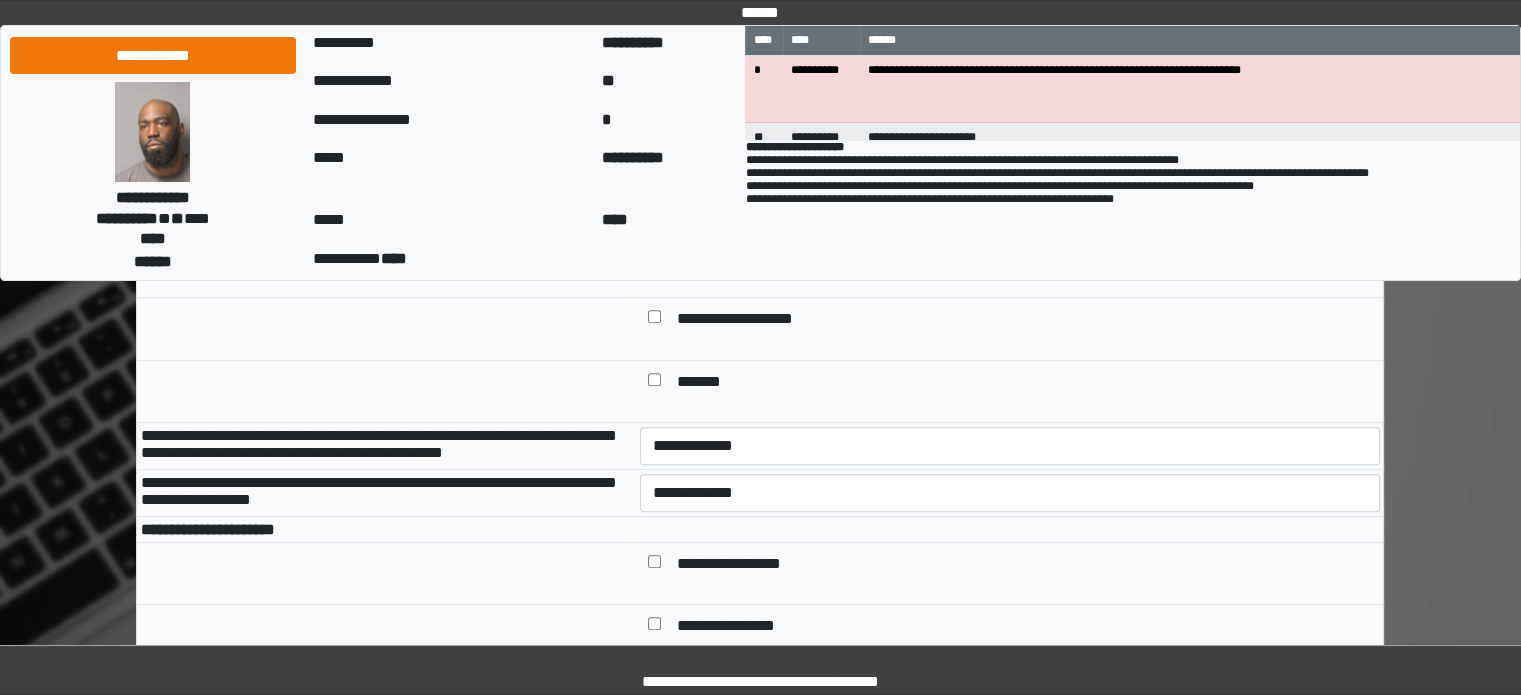 scroll, scrollTop: 900, scrollLeft: 0, axis: vertical 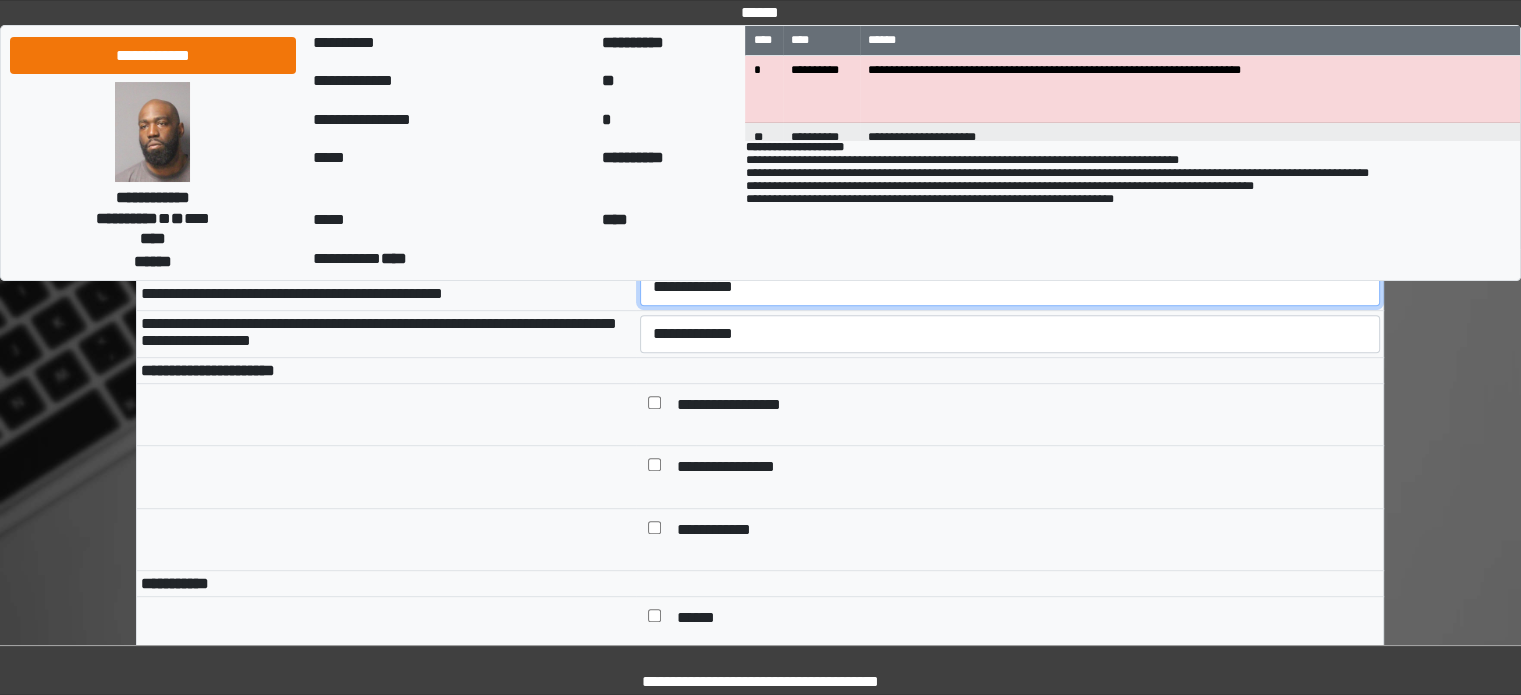 click on "**********" at bounding box center (1010, 287) 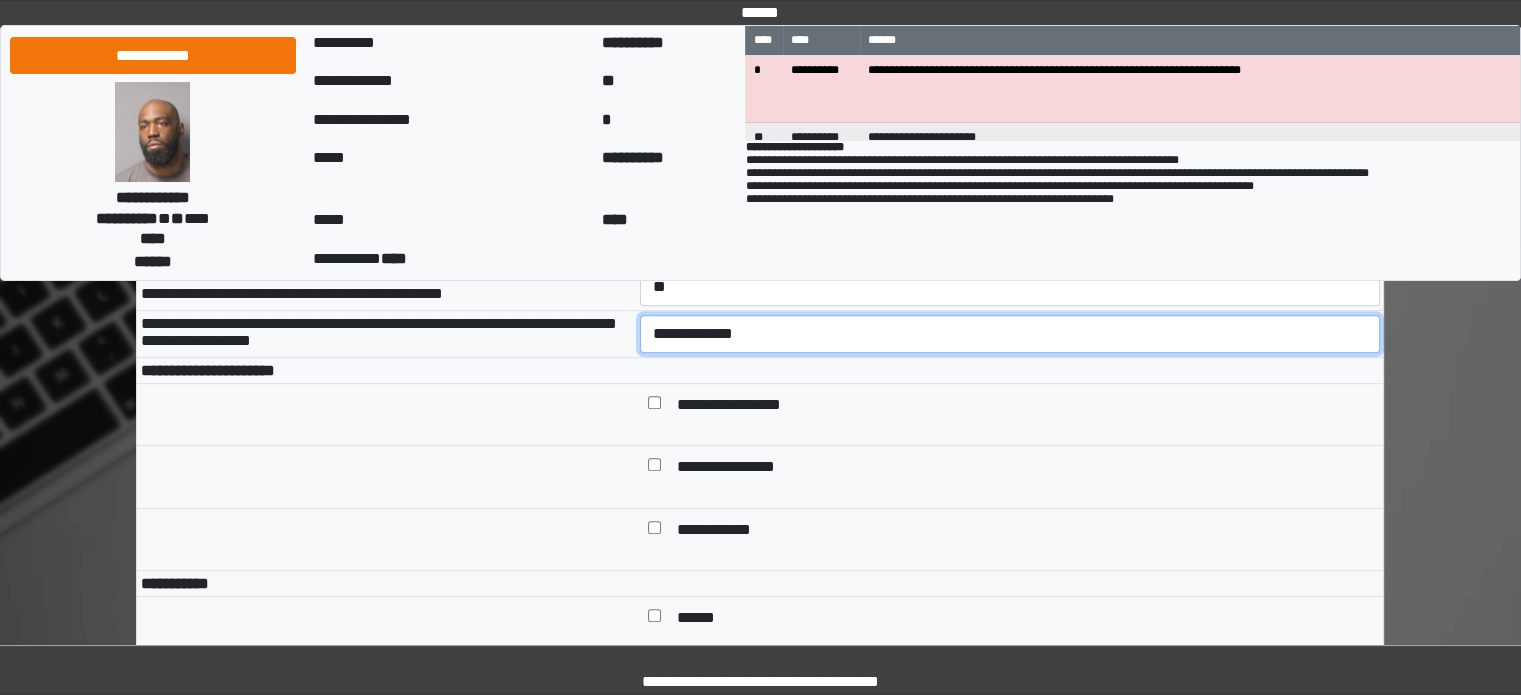 click on "**********" at bounding box center [1010, 334] 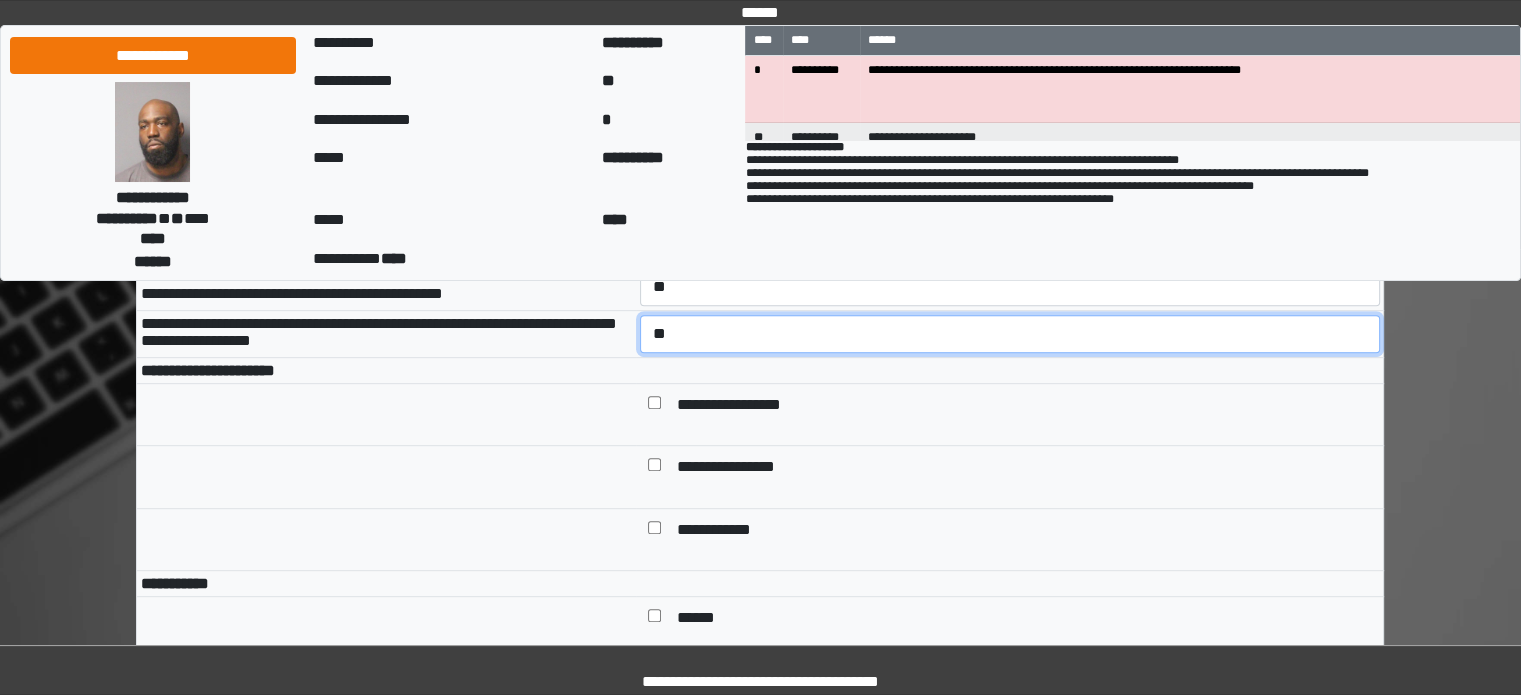 click on "**********" at bounding box center [1010, 334] 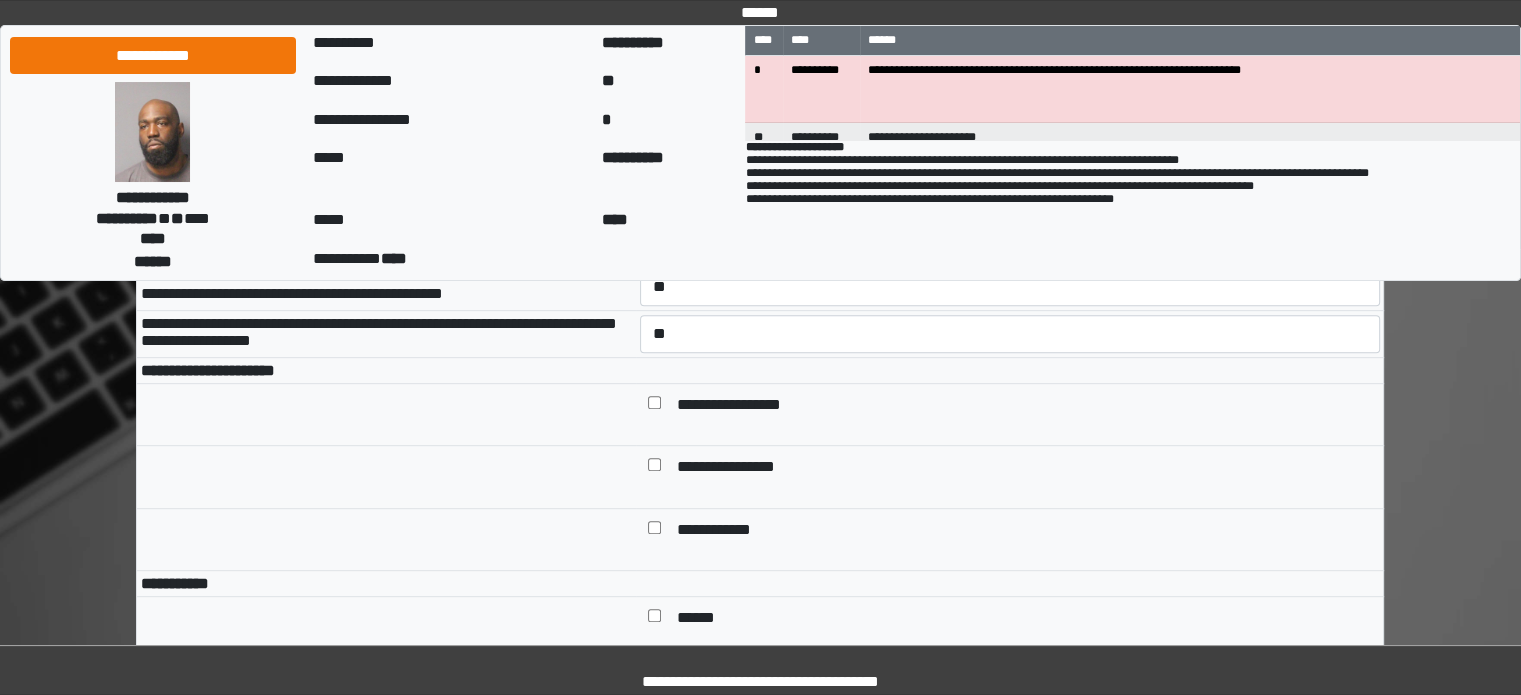 click at bounding box center (386, 414) 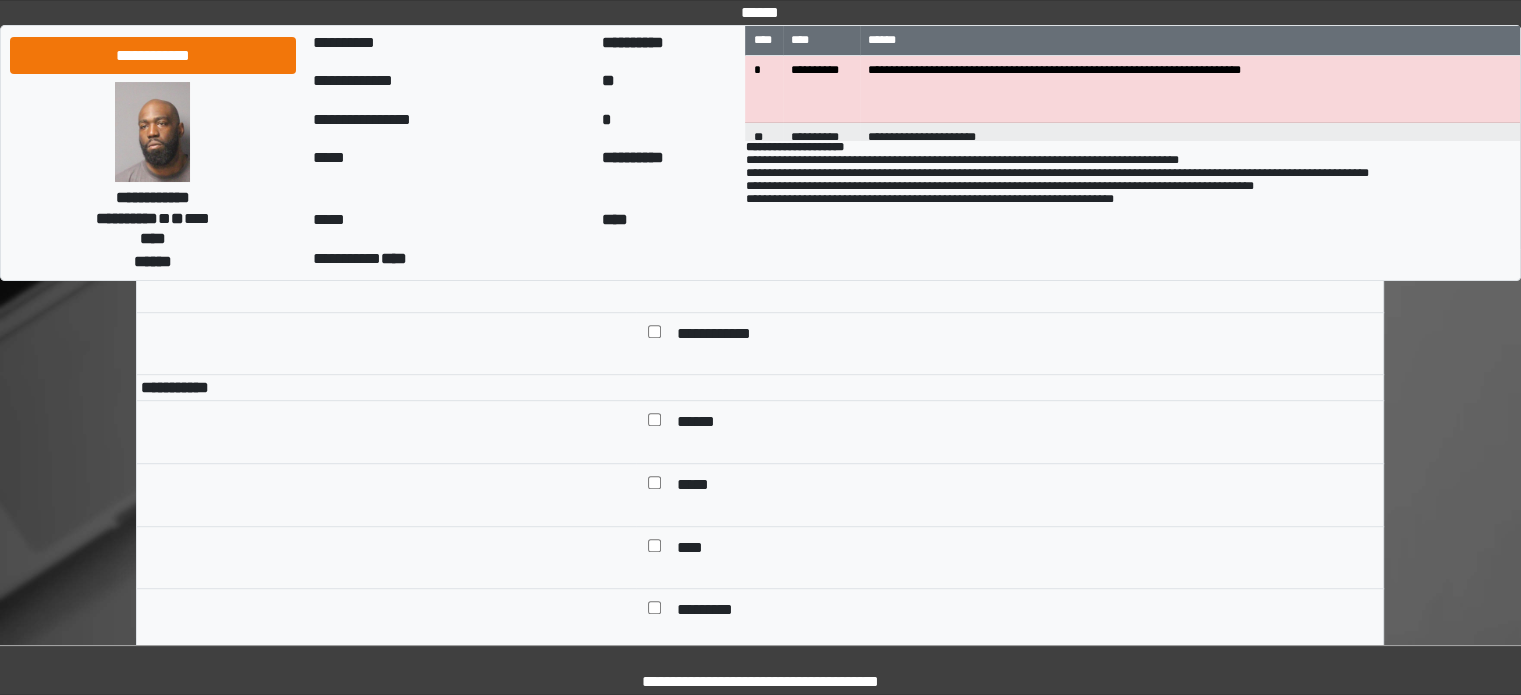 scroll, scrollTop: 1100, scrollLeft: 0, axis: vertical 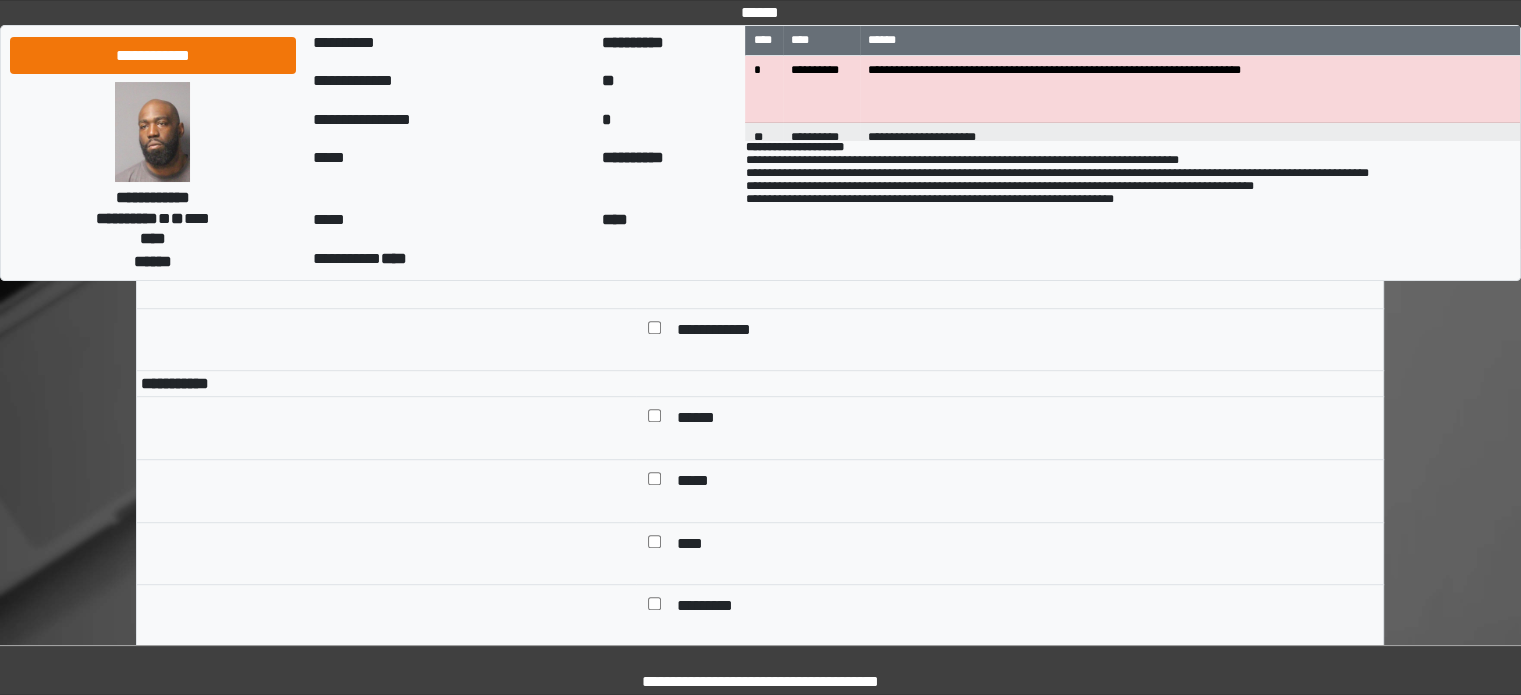click on "******" at bounding box center (703, 420) 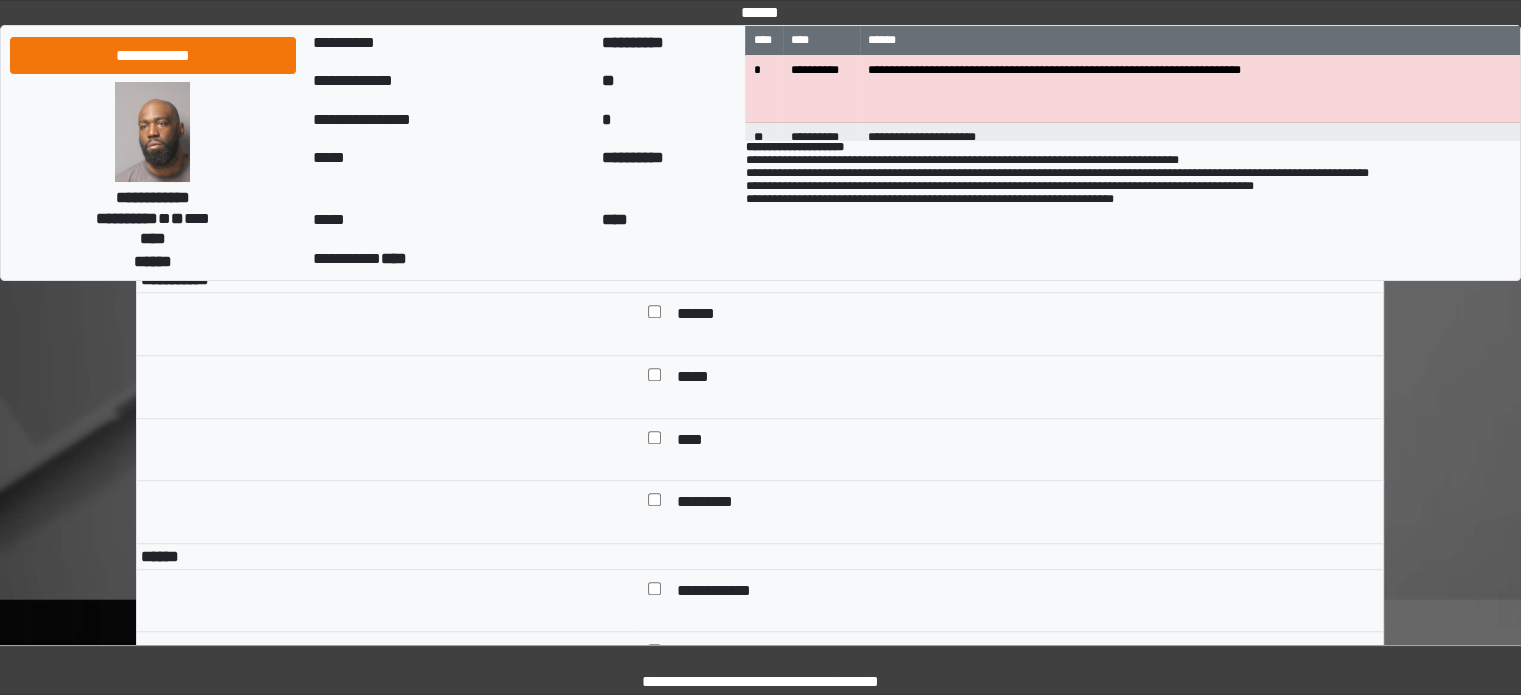 scroll, scrollTop: 1300, scrollLeft: 0, axis: vertical 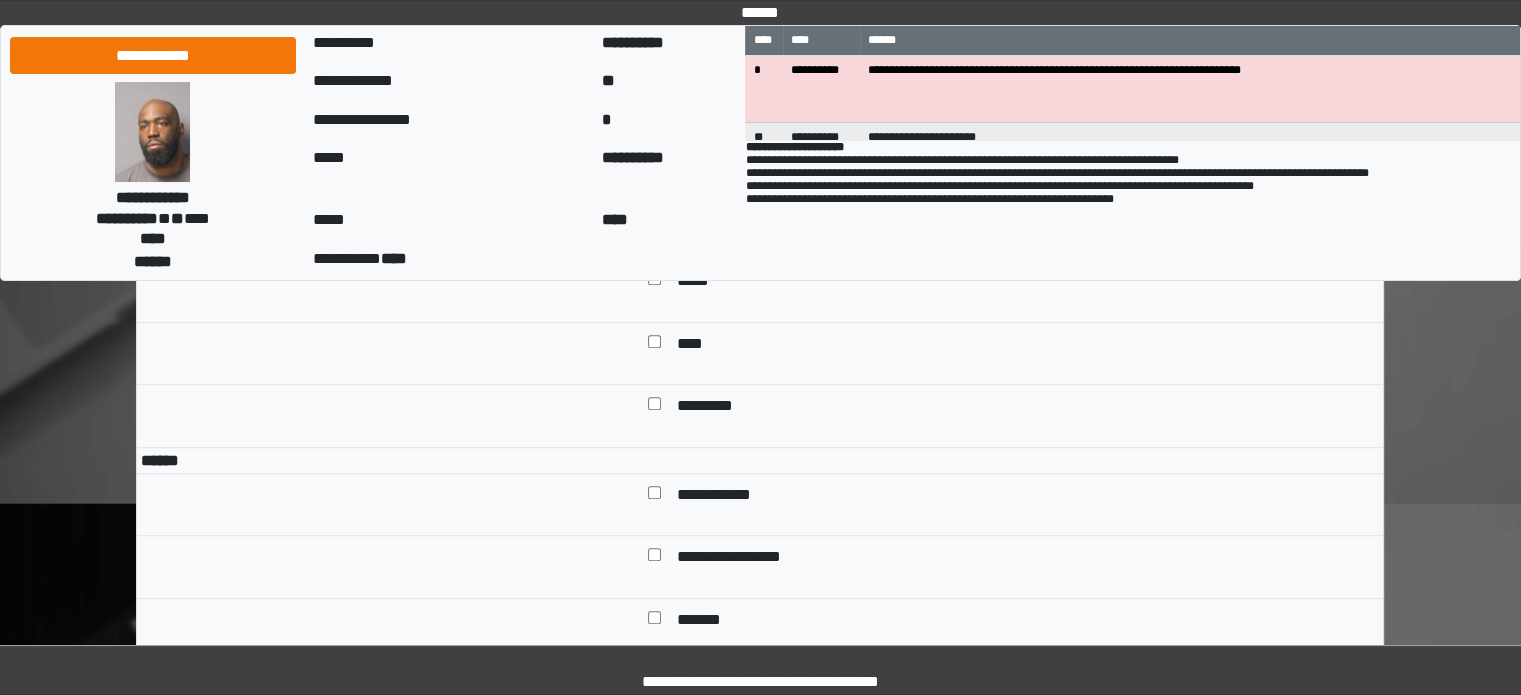 click on "*********" at bounding box center [710, 408] 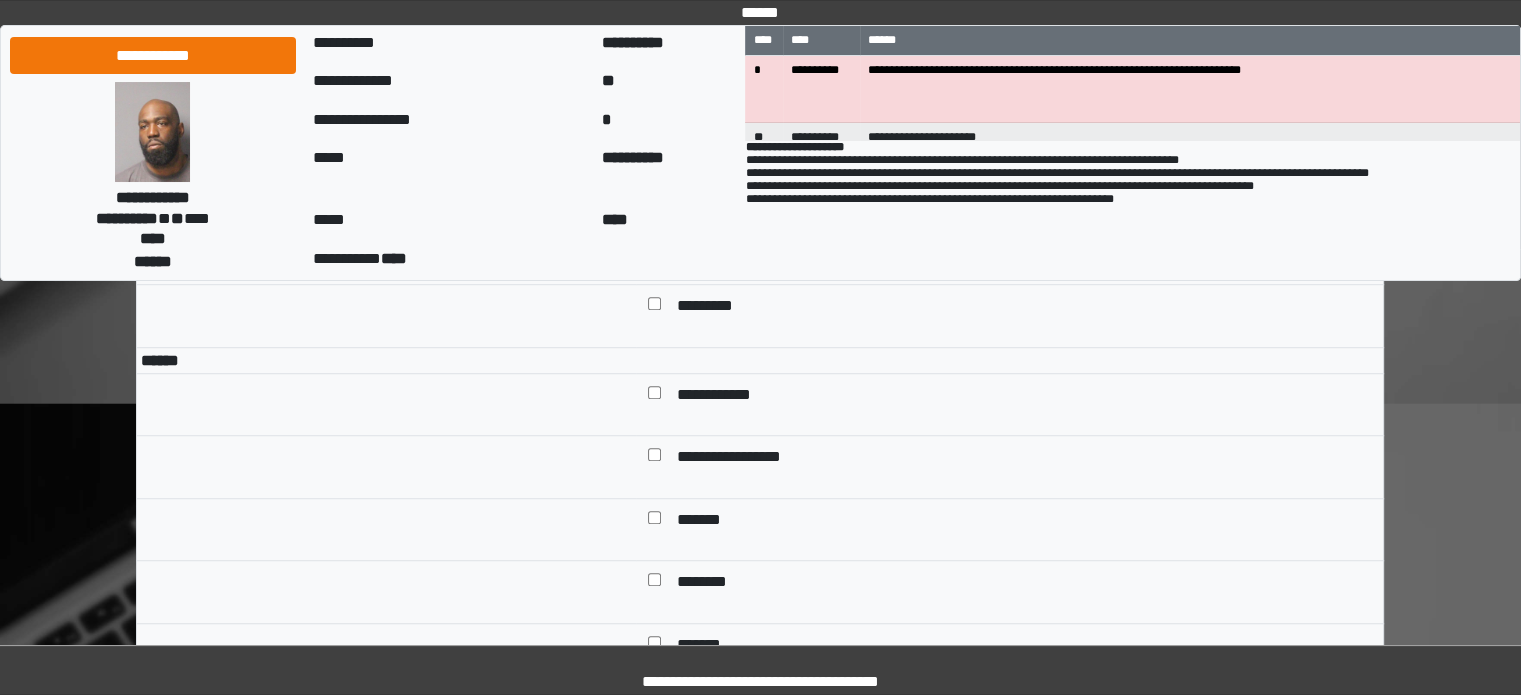 click on "**********" at bounding box center (729, 397) 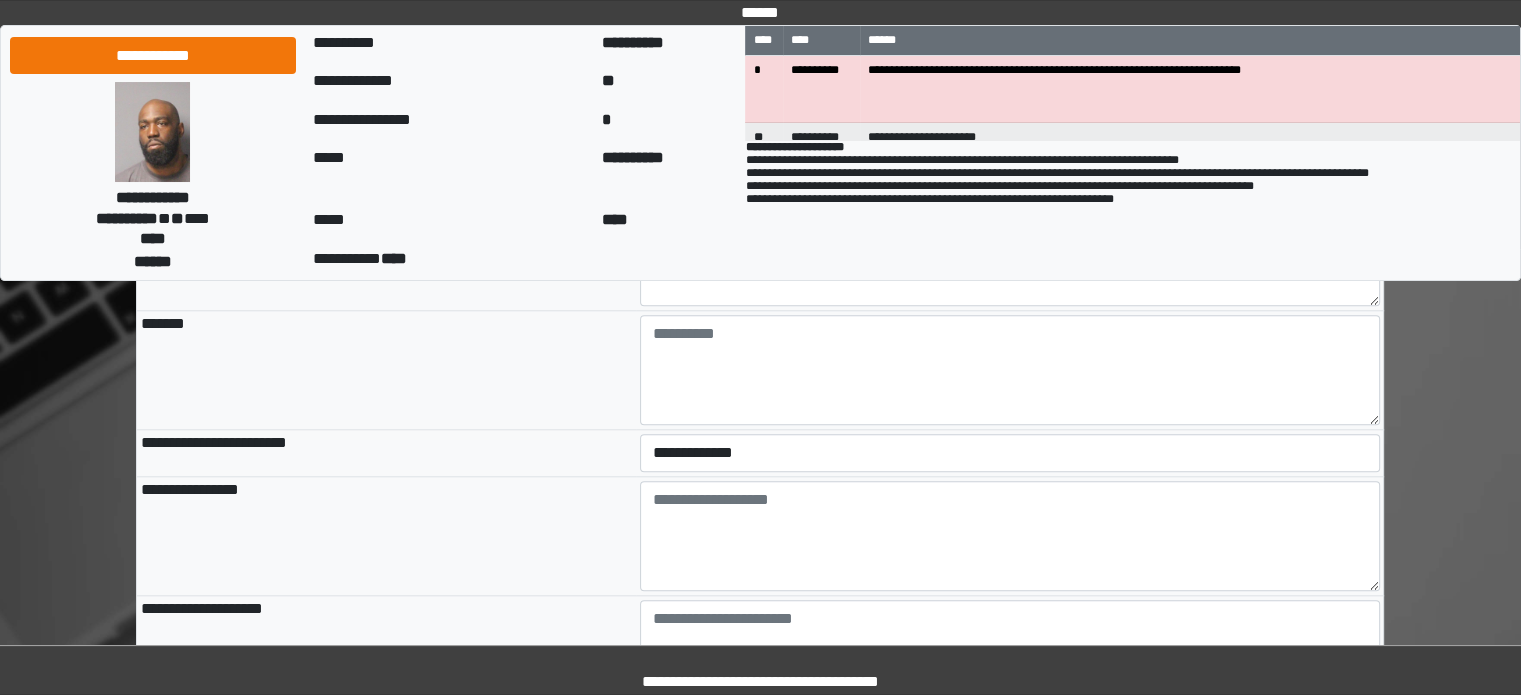 scroll, scrollTop: 2000, scrollLeft: 0, axis: vertical 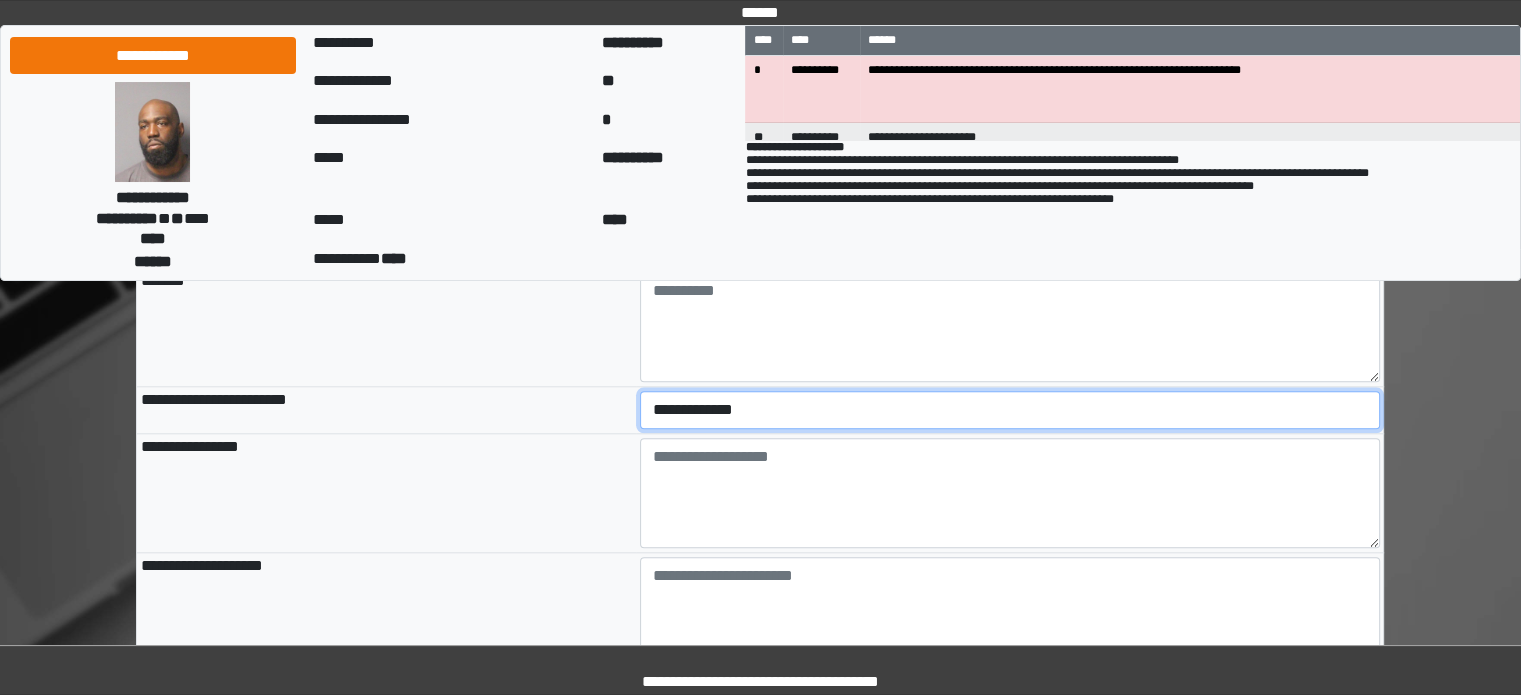click on "**********" at bounding box center (1010, 410) 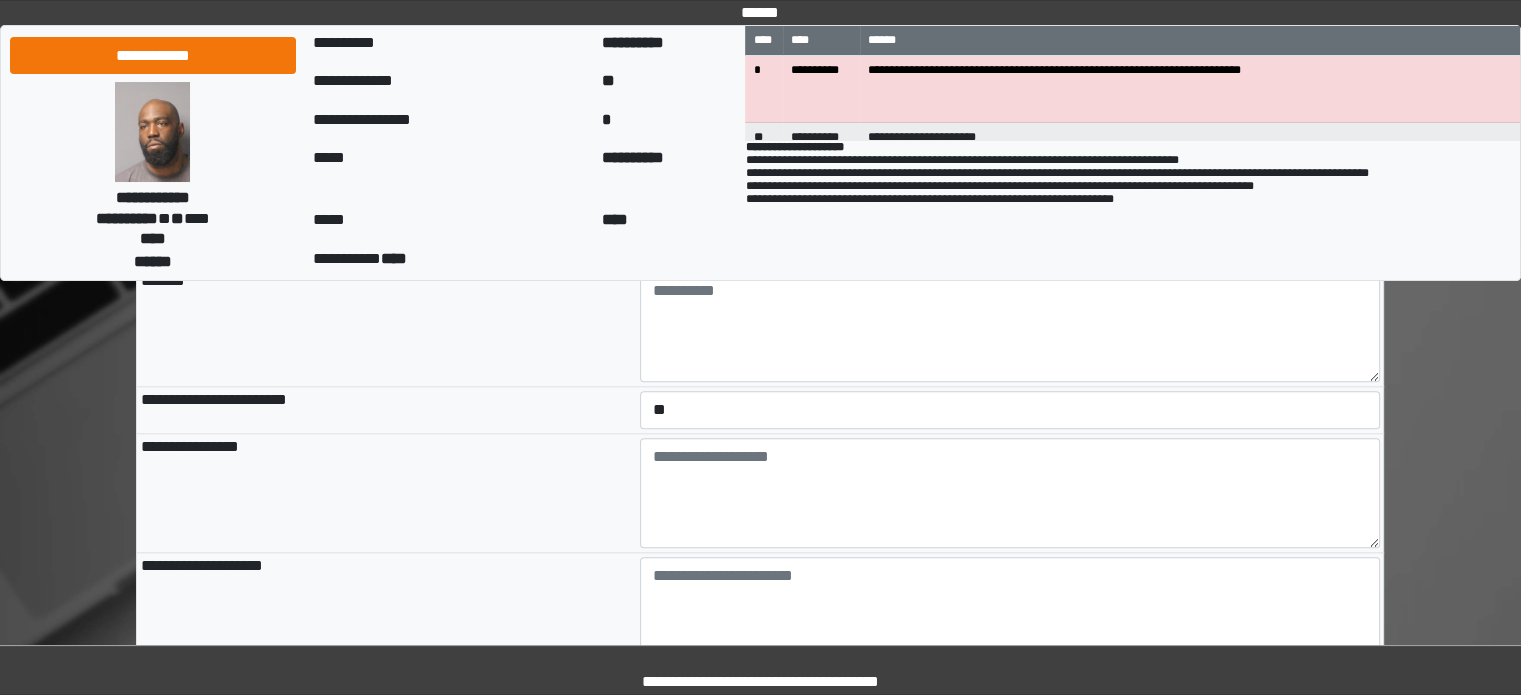 click on "**********" at bounding box center (386, 492) 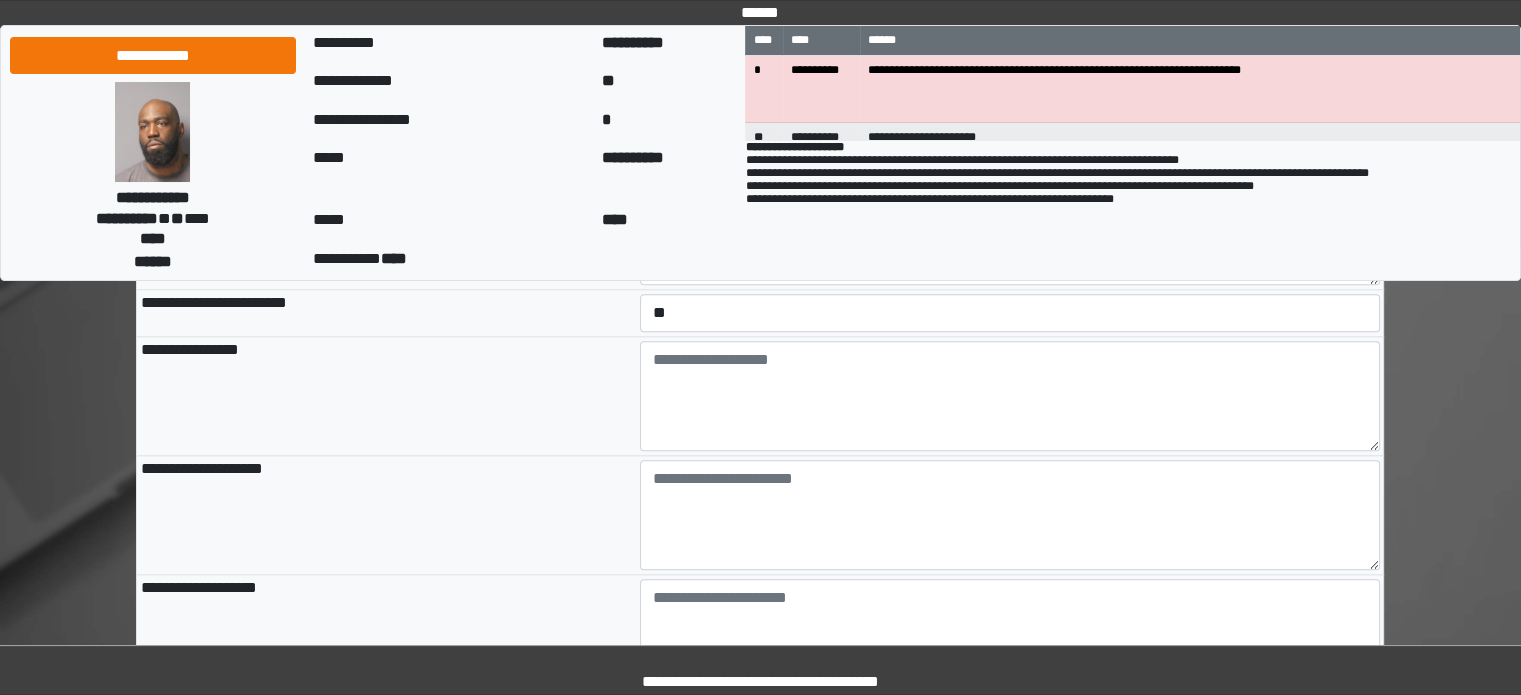 scroll, scrollTop: 2200, scrollLeft: 0, axis: vertical 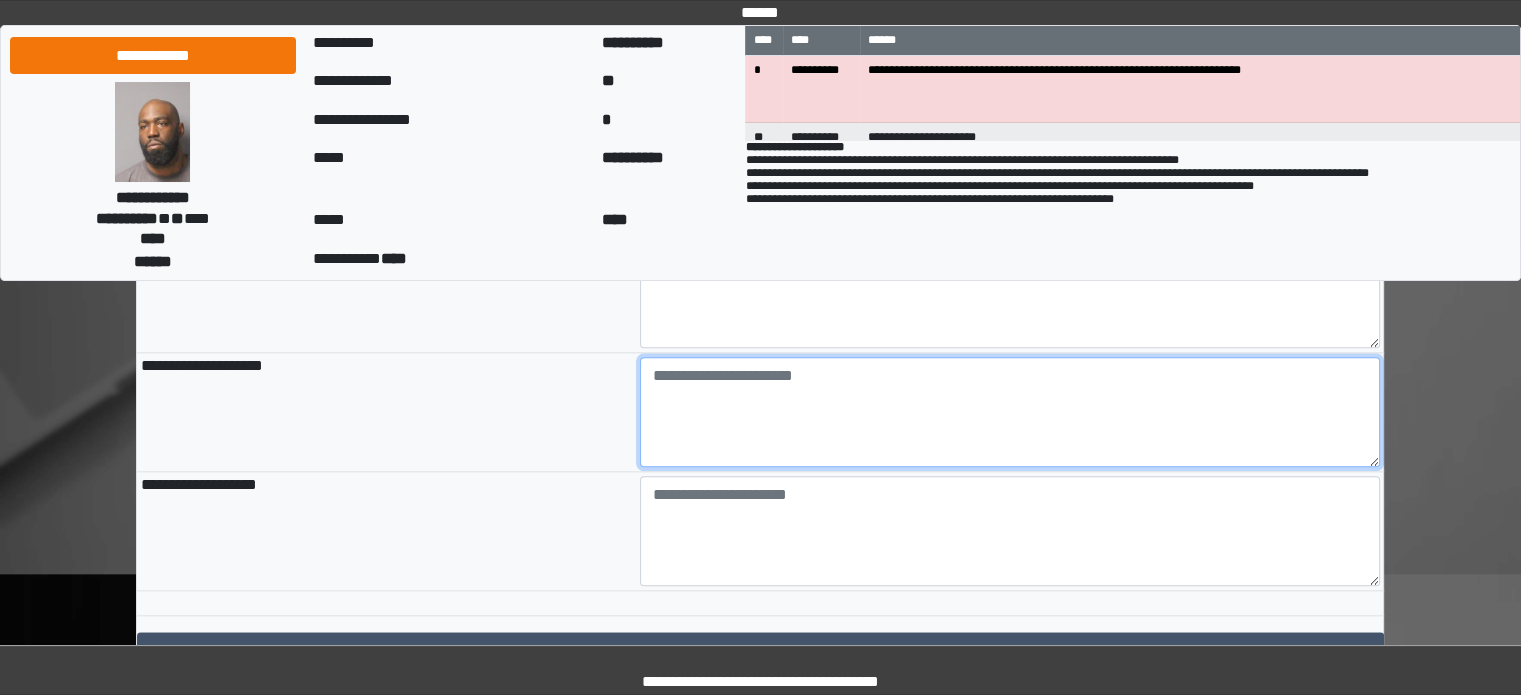 click at bounding box center [1010, 412] 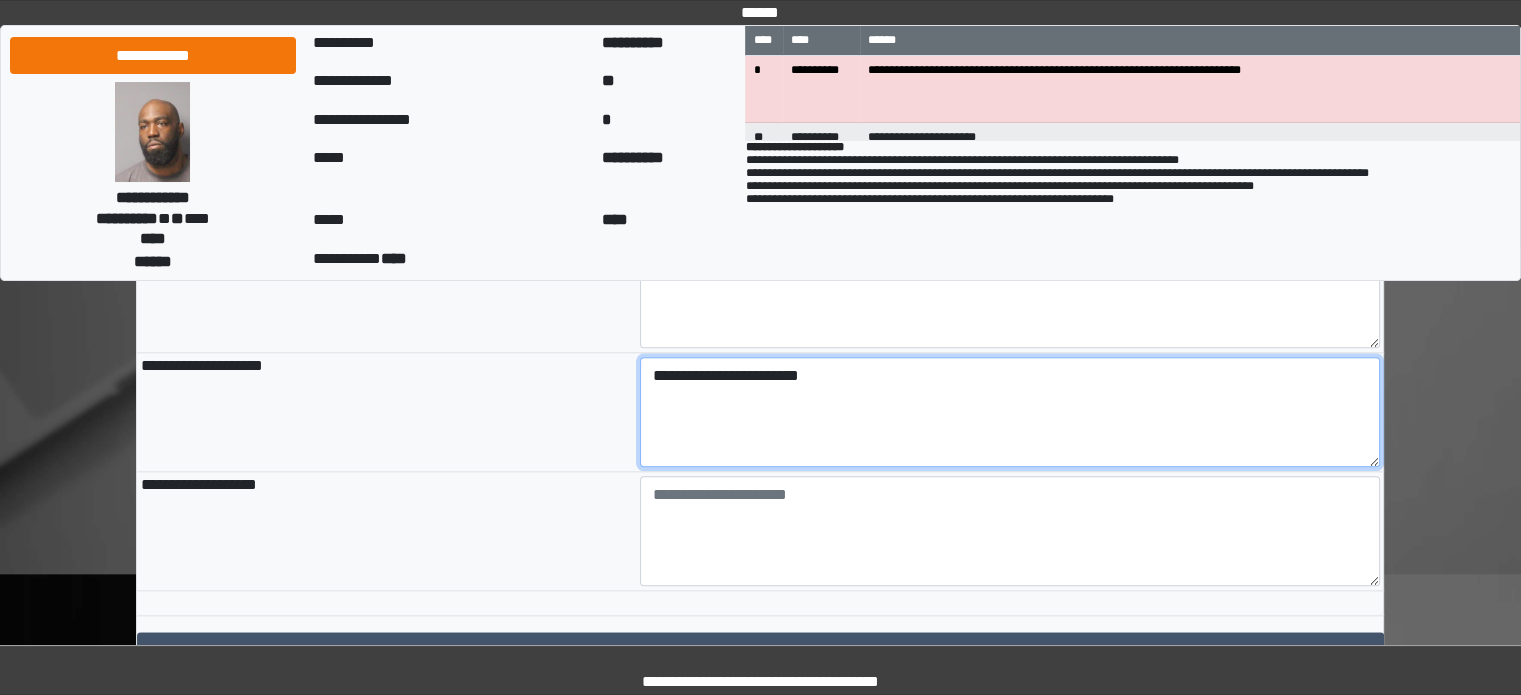 drag, startPoint x: 735, startPoint y: 434, endPoint x: 1052, endPoint y: 447, distance: 317.26645 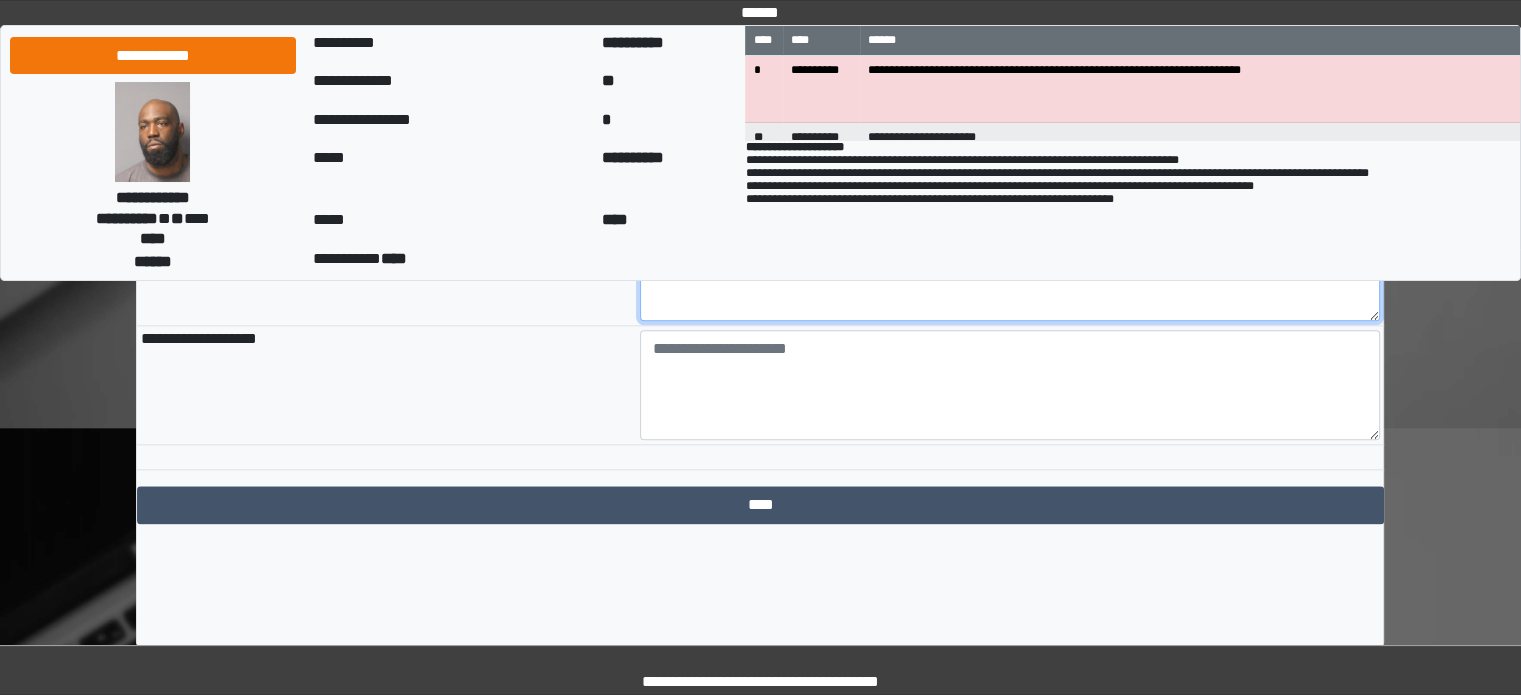 scroll, scrollTop: 2362, scrollLeft: 0, axis: vertical 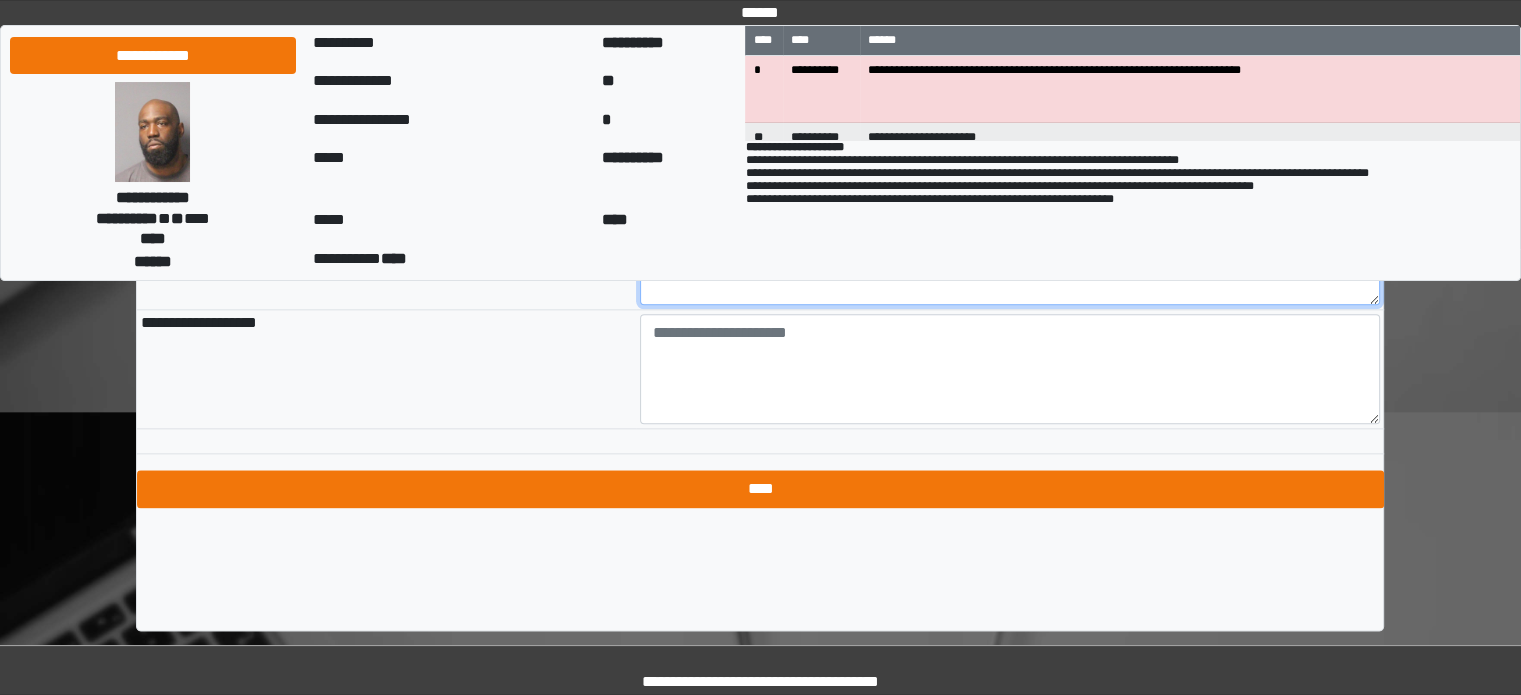 type on "**********" 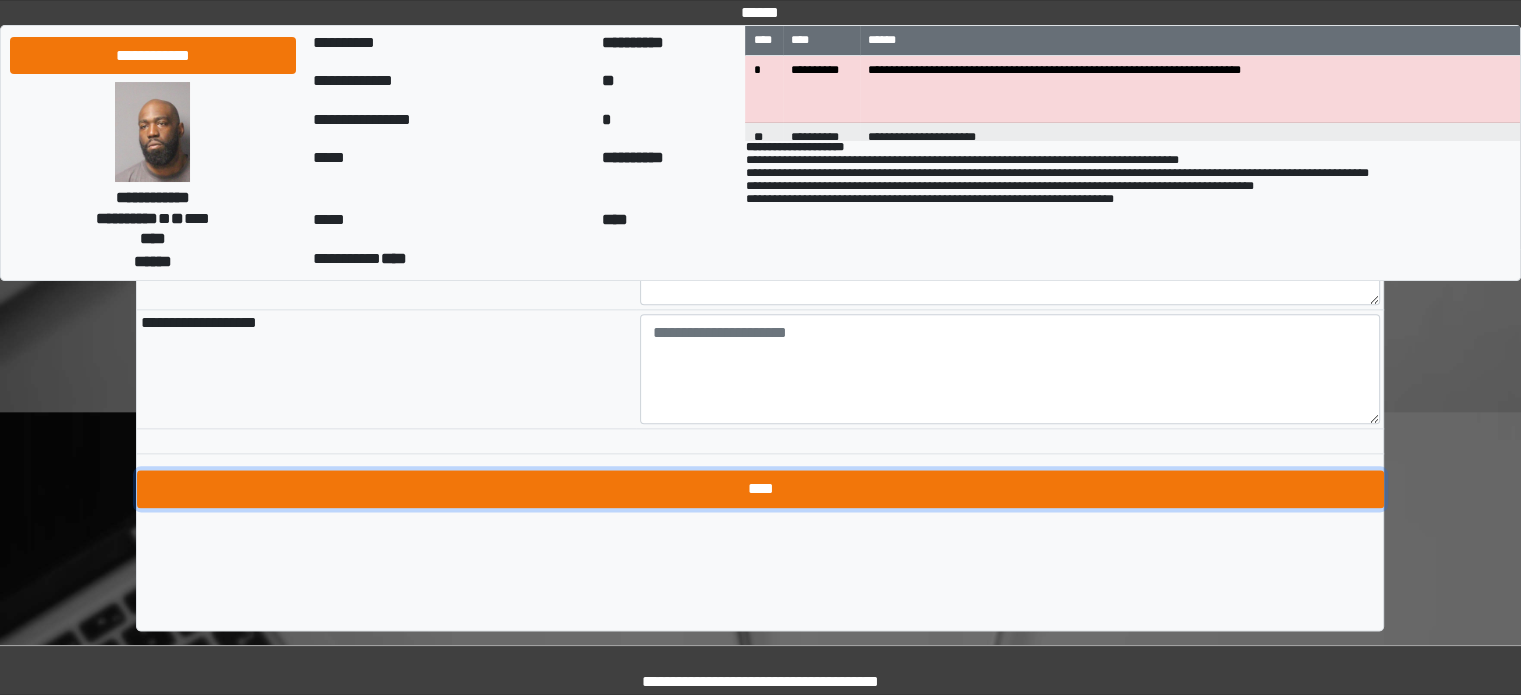 click on "****" at bounding box center [760, 489] 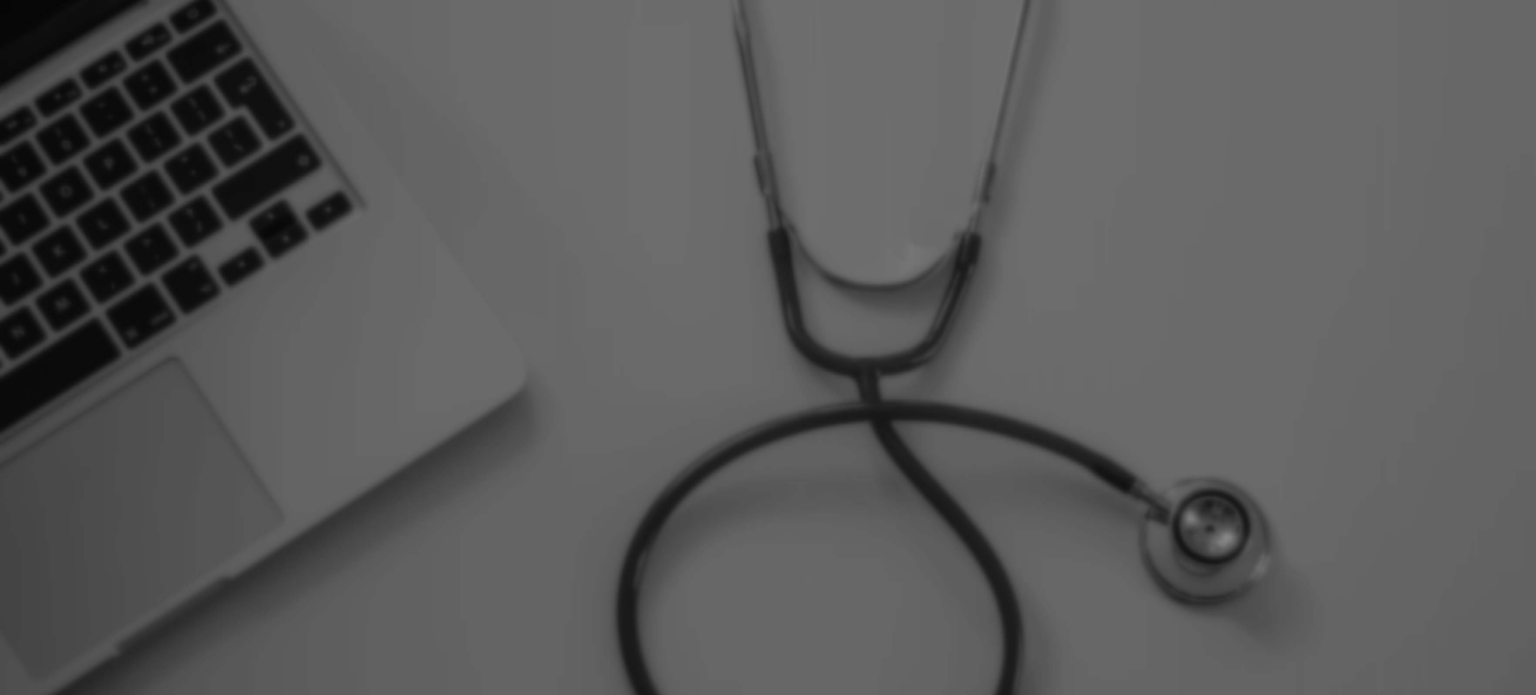 scroll, scrollTop: 0, scrollLeft: 0, axis: both 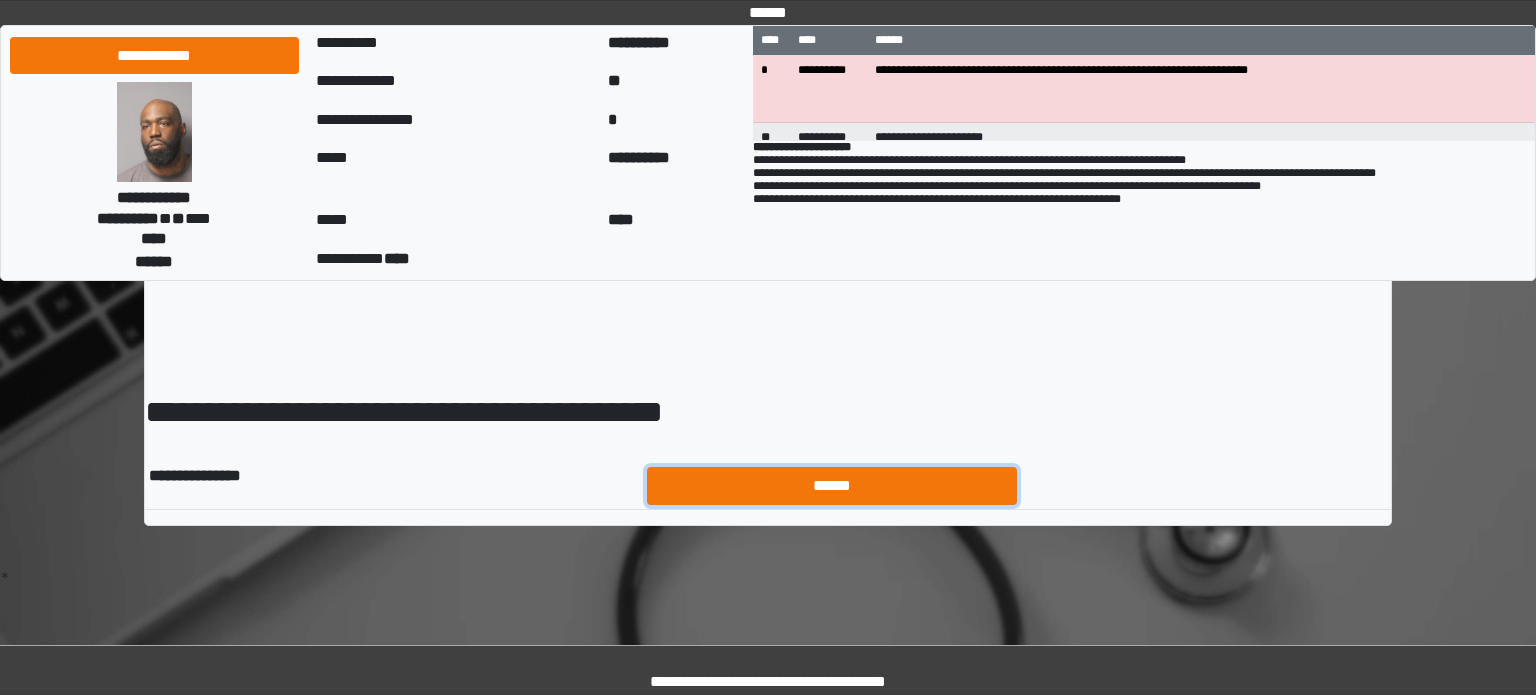 click on "******" at bounding box center (832, 486) 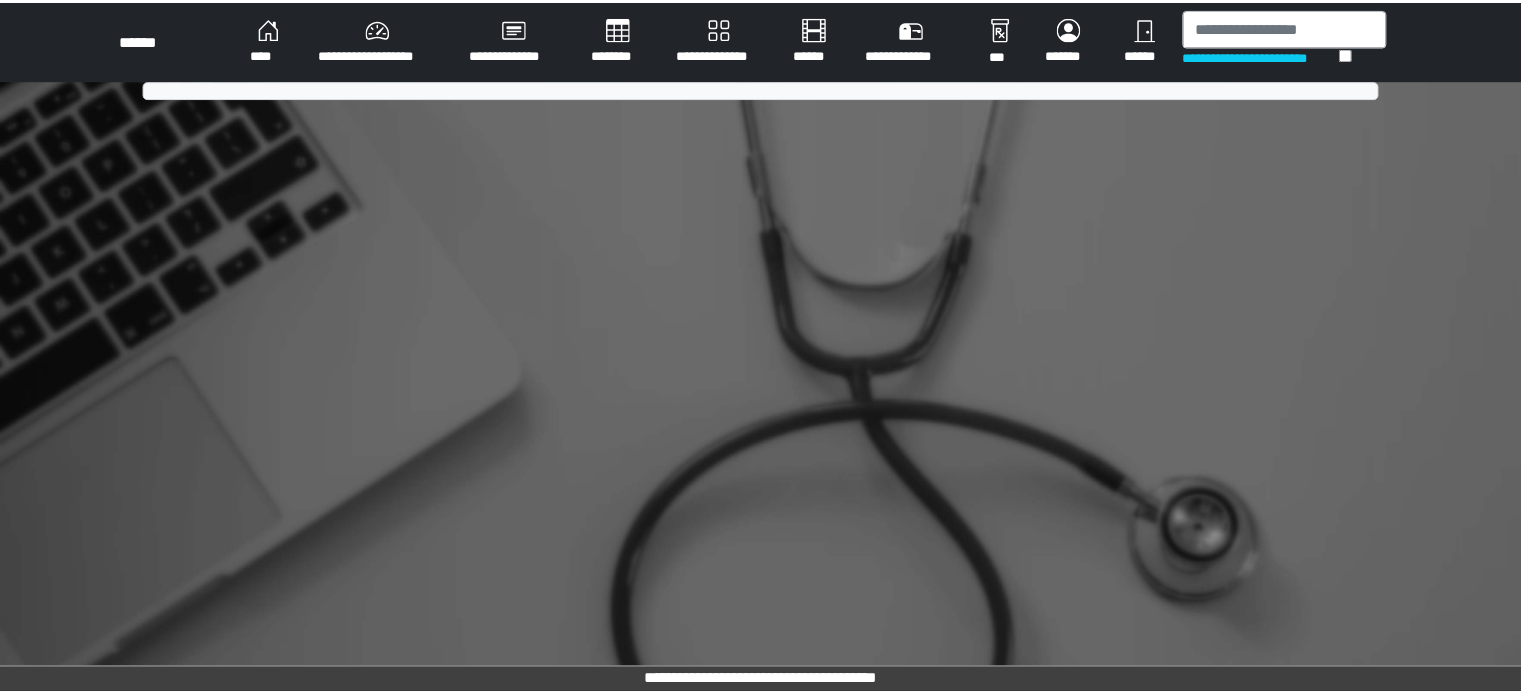 scroll, scrollTop: 0, scrollLeft: 0, axis: both 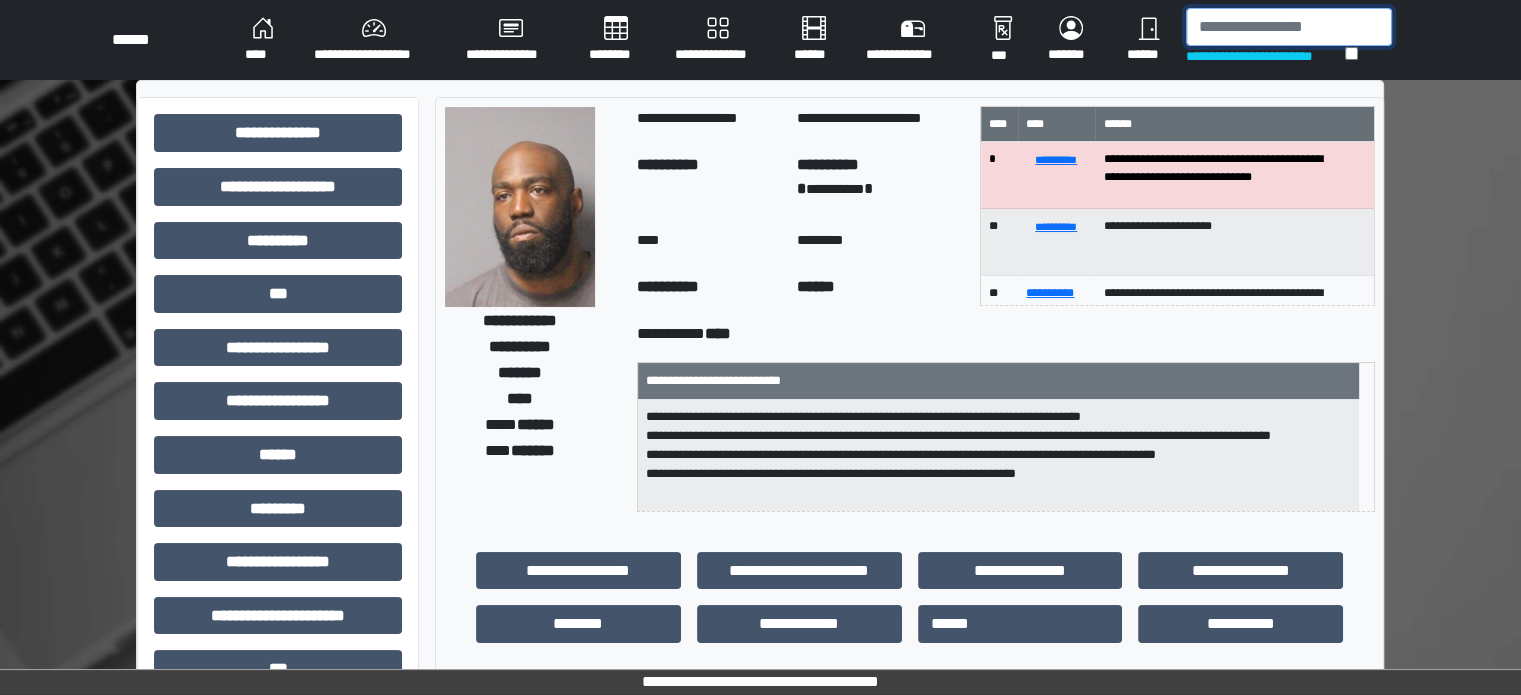 click at bounding box center (1289, 27) 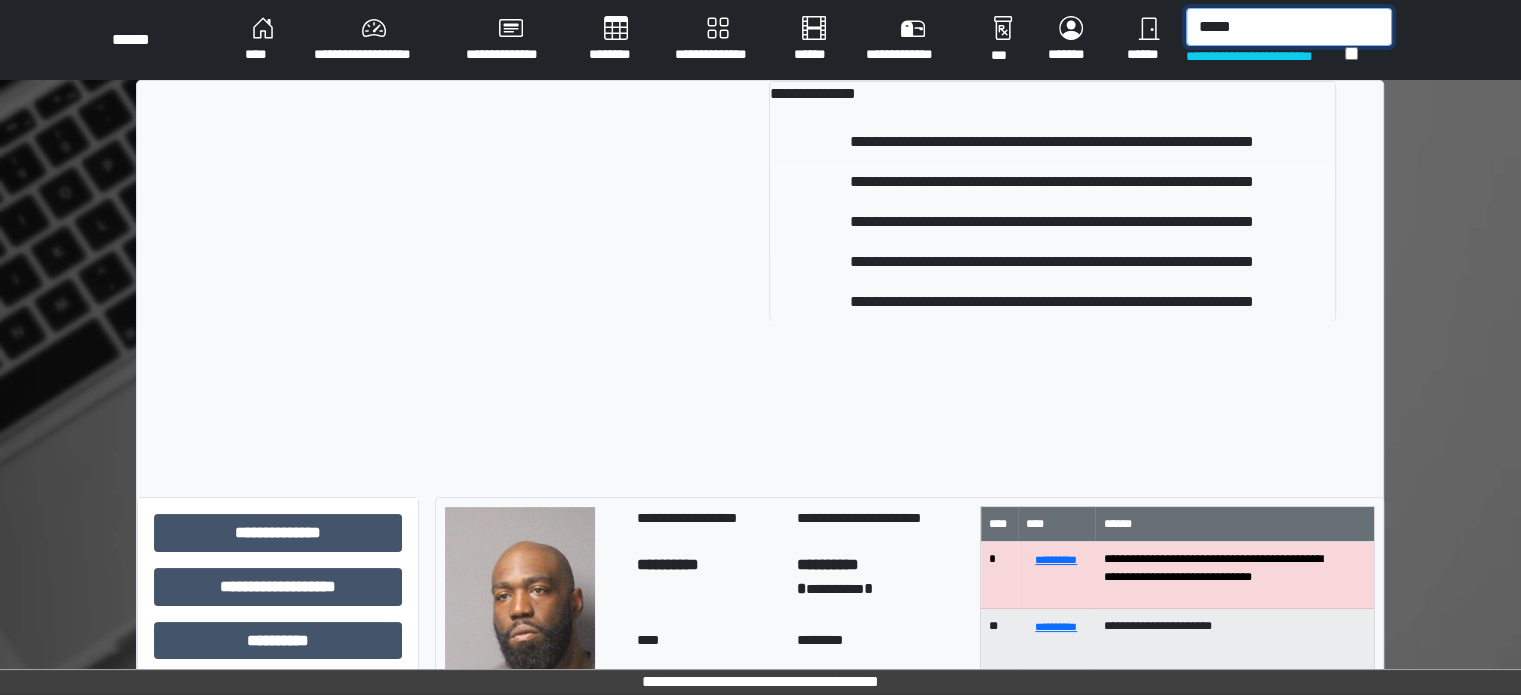 type on "*****" 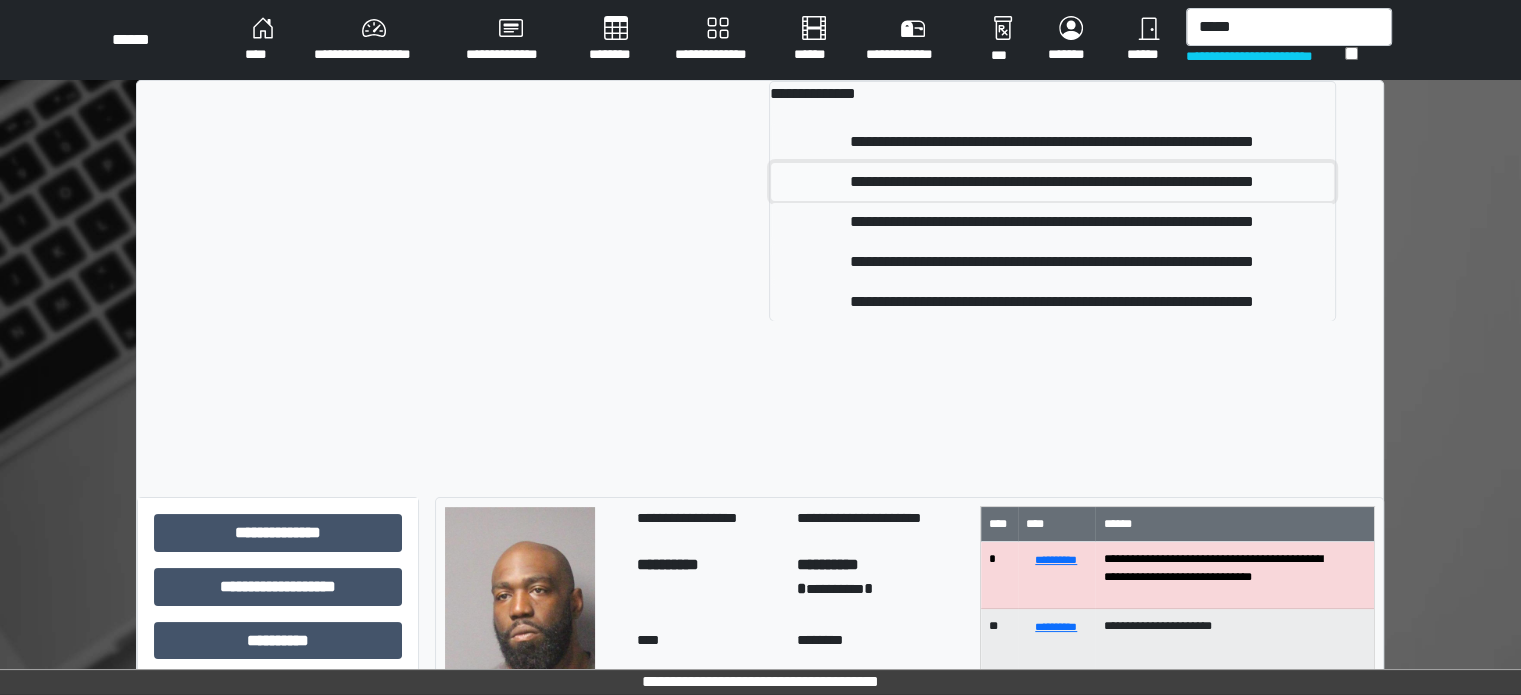 click on "**********" at bounding box center [1052, 182] 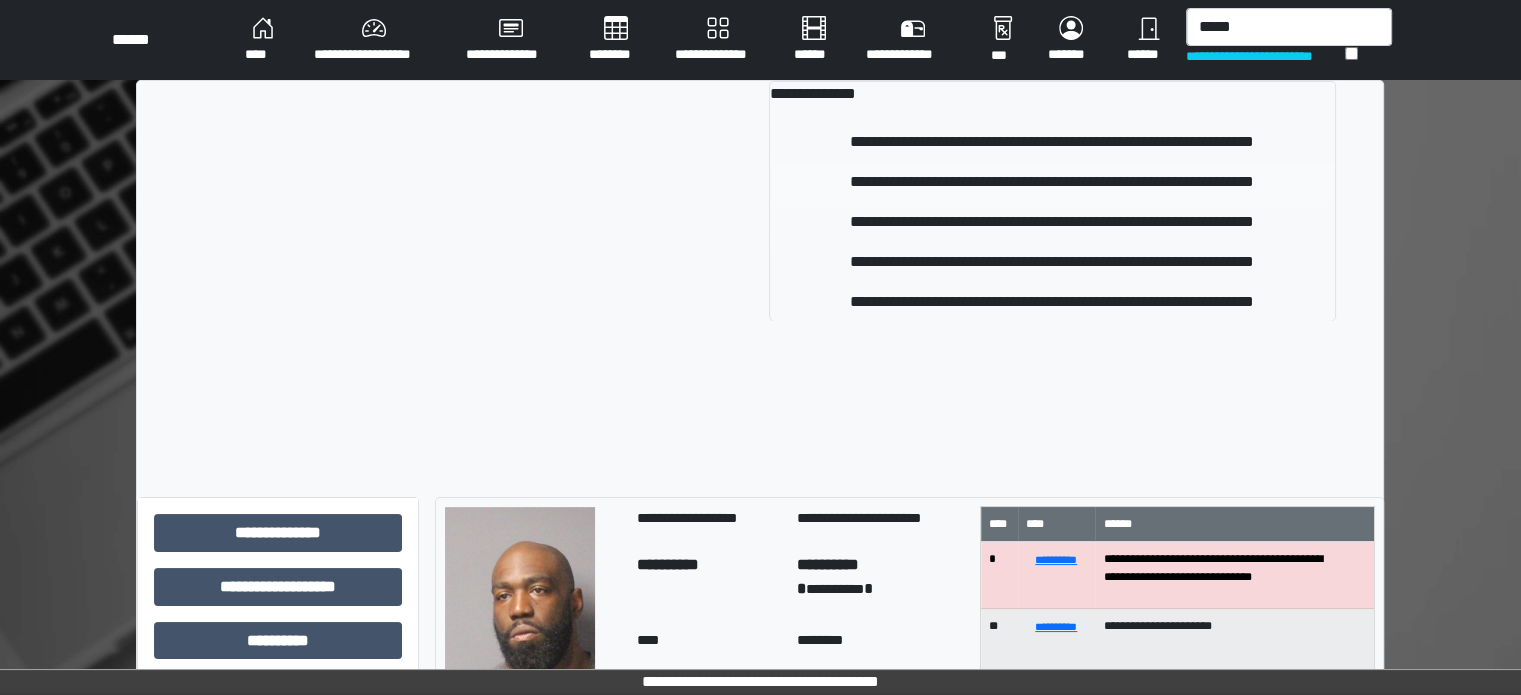 type 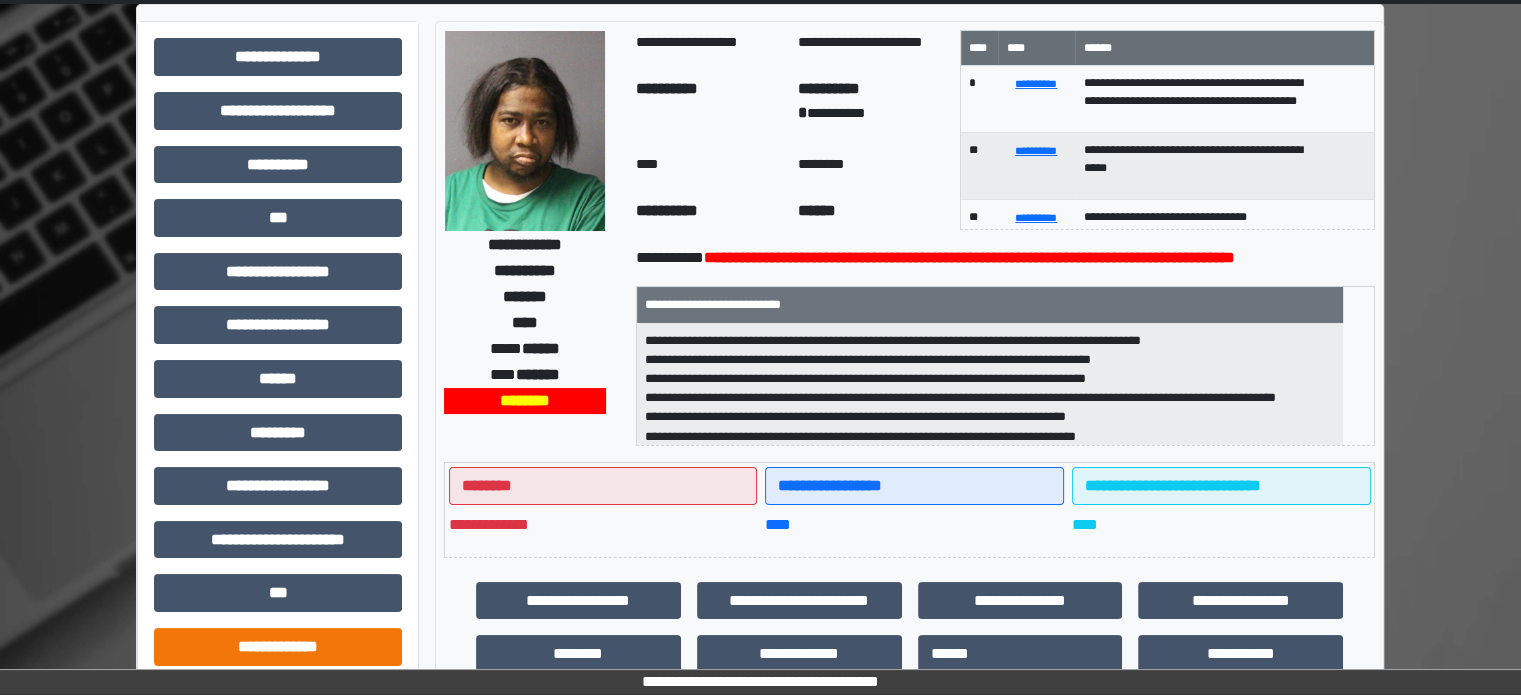 scroll, scrollTop: 300, scrollLeft: 0, axis: vertical 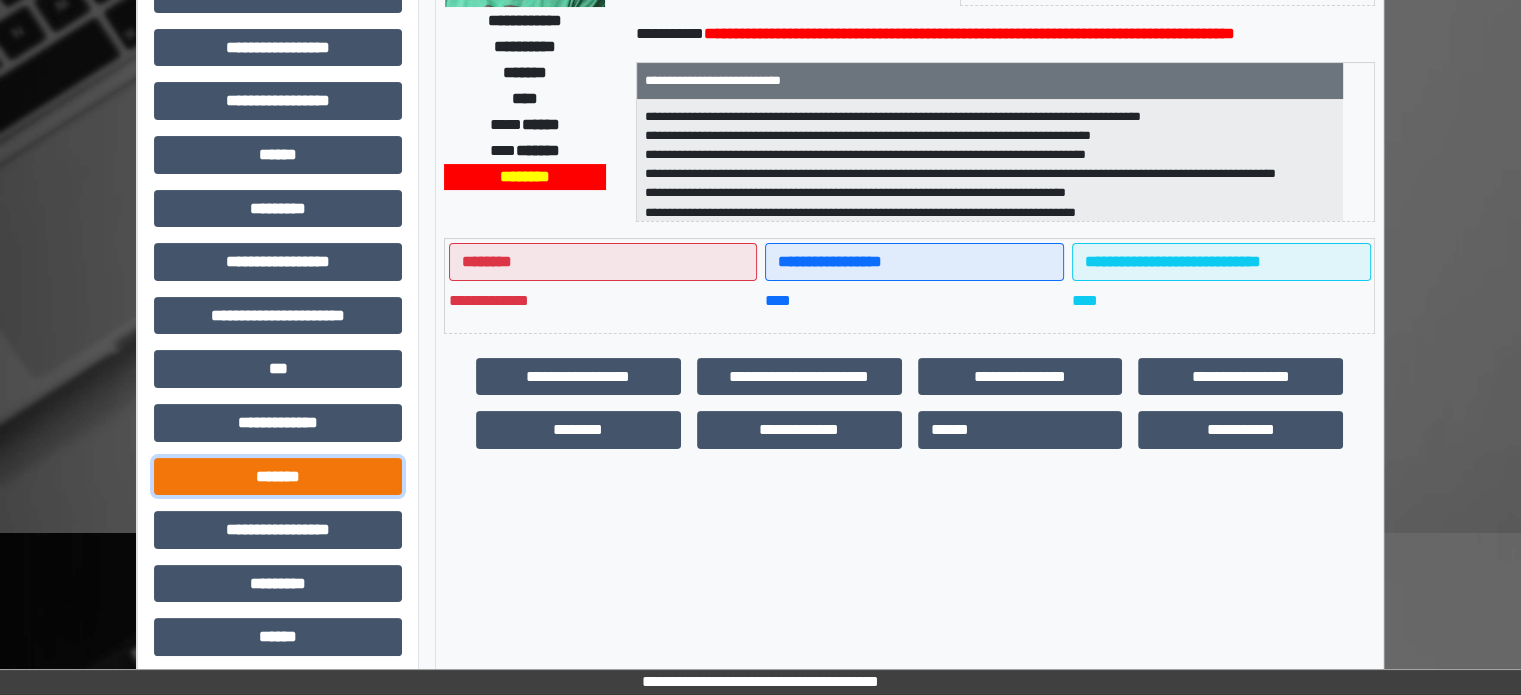 click on "*******" at bounding box center (278, 477) 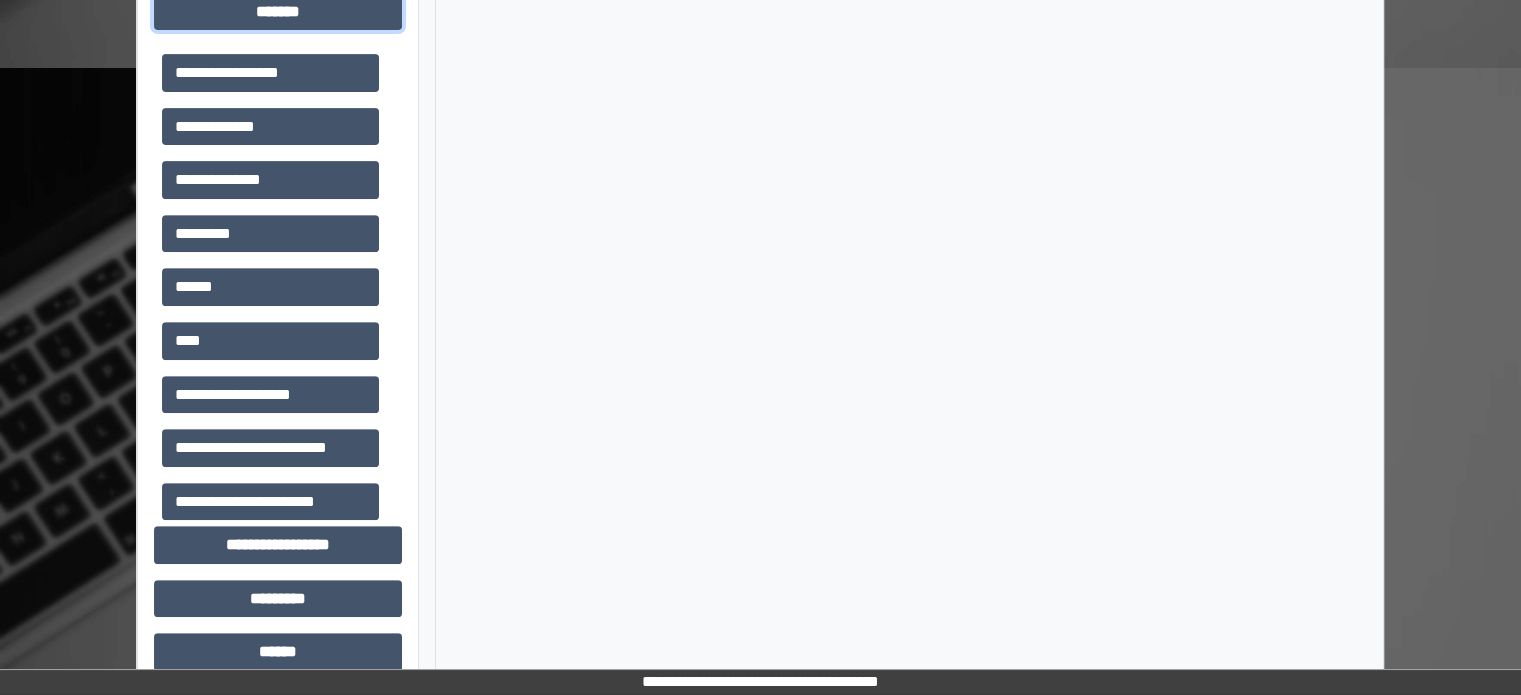 scroll, scrollTop: 951, scrollLeft: 0, axis: vertical 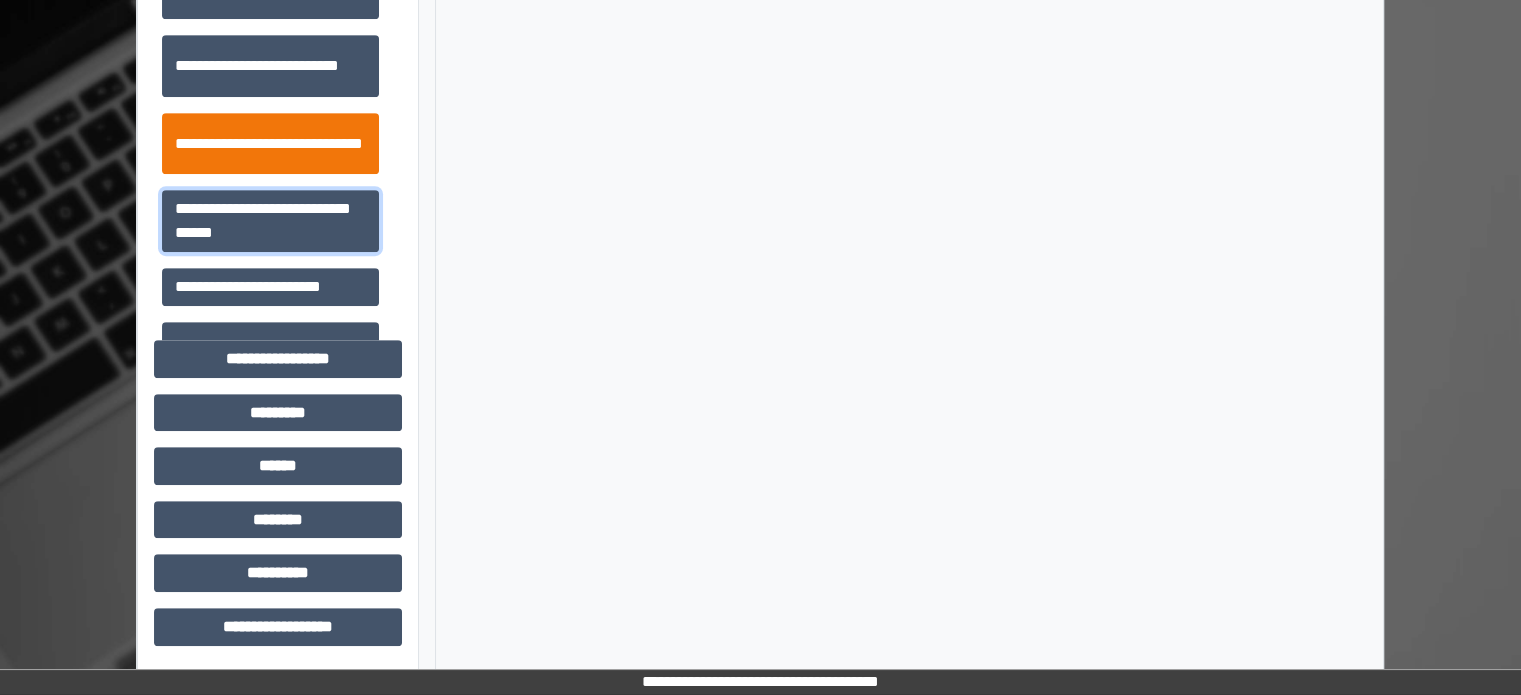 click on "**********" at bounding box center [270, 221] 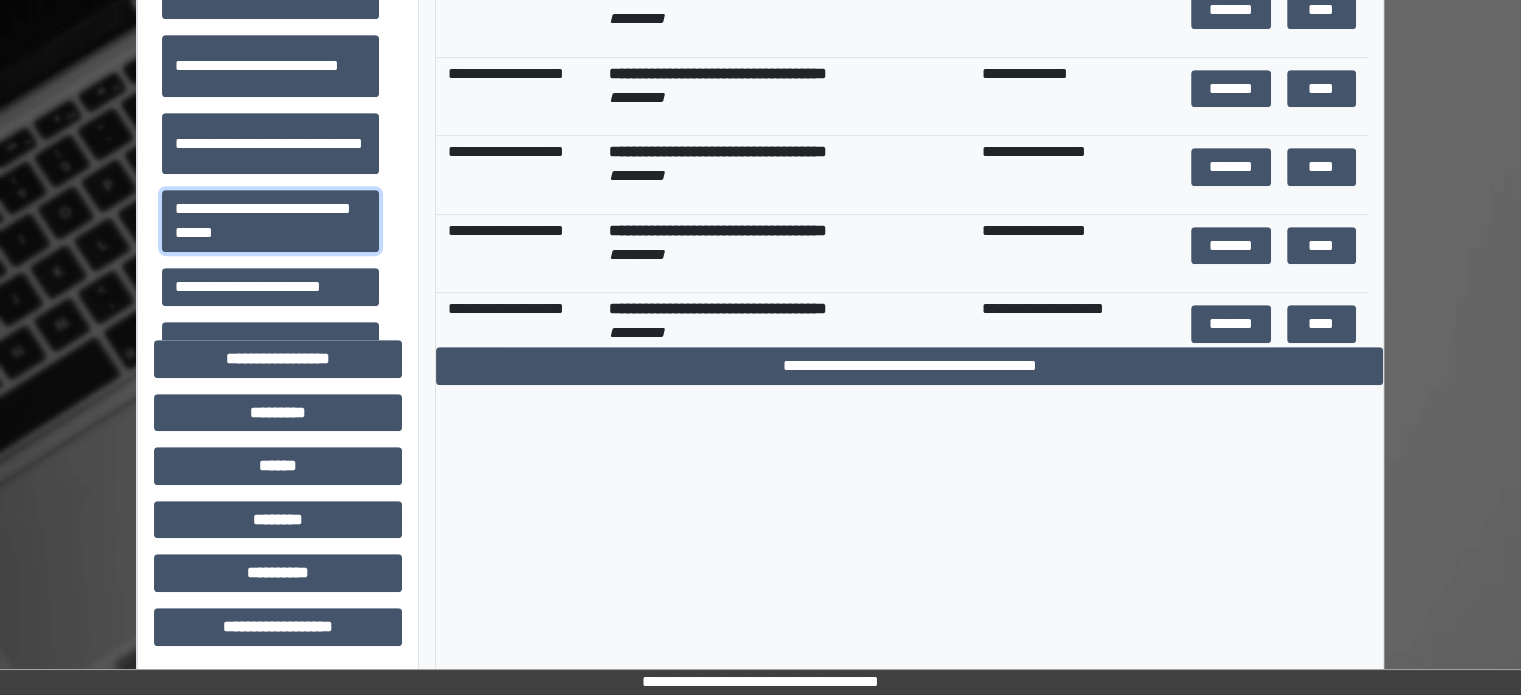scroll, scrollTop: 651, scrollLeft: 0, axis: vertical 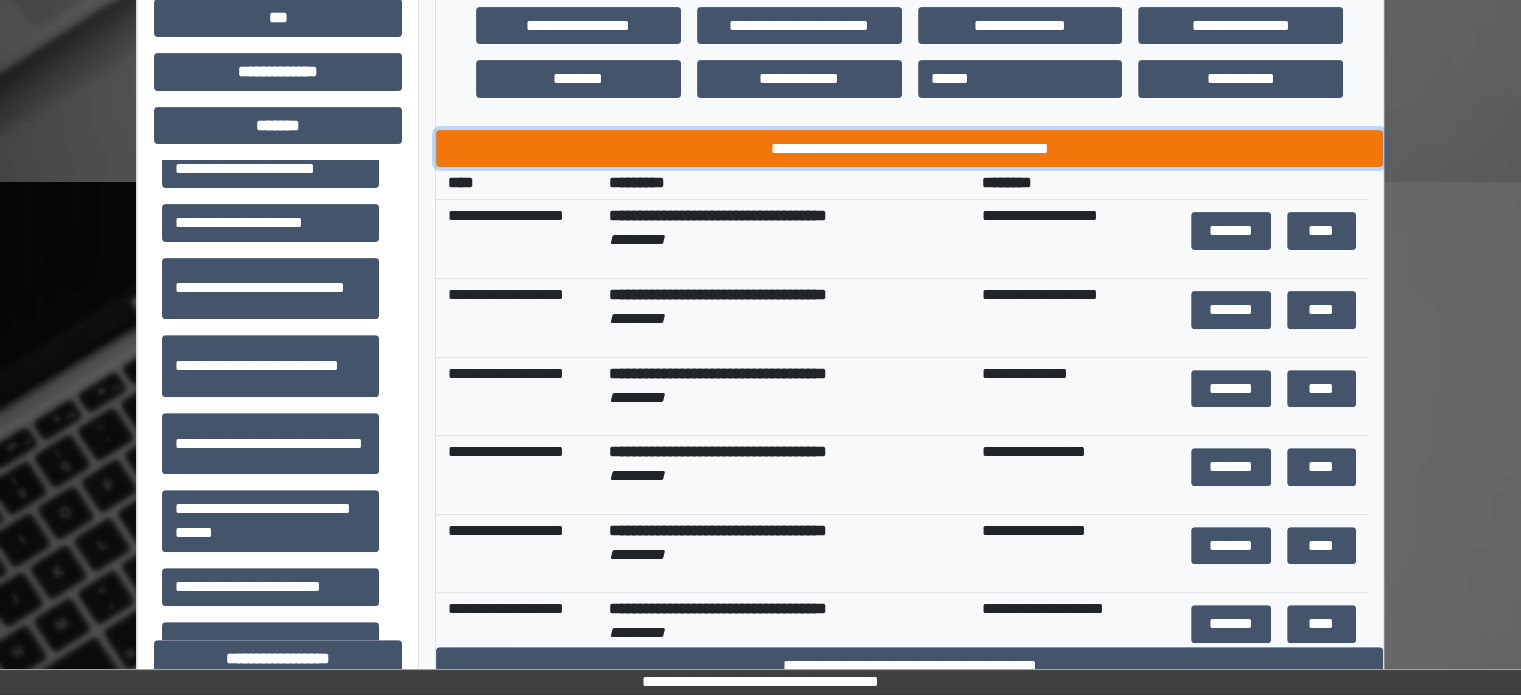click on "**********" at bounding box center [909, 149] 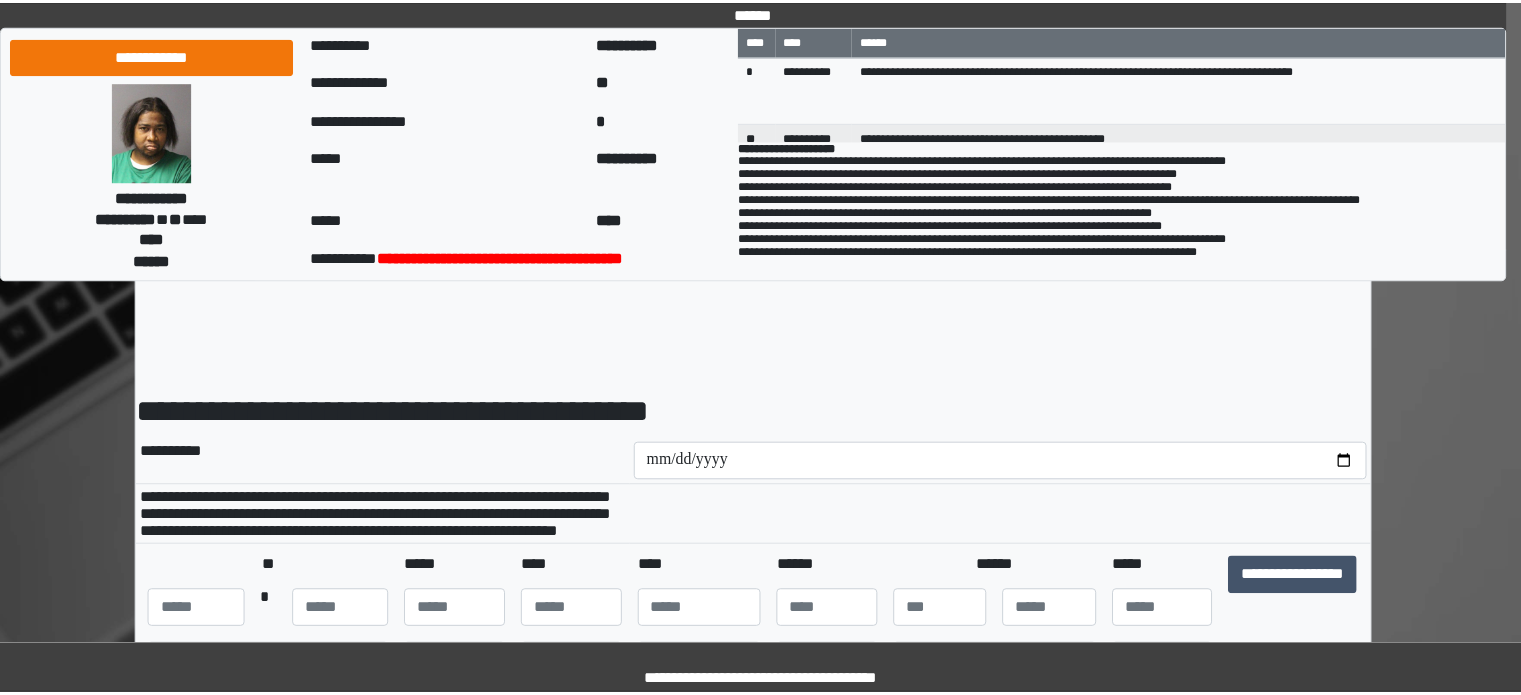 scroll, scrollTop: 0, scrollLeft: 0, axis: both 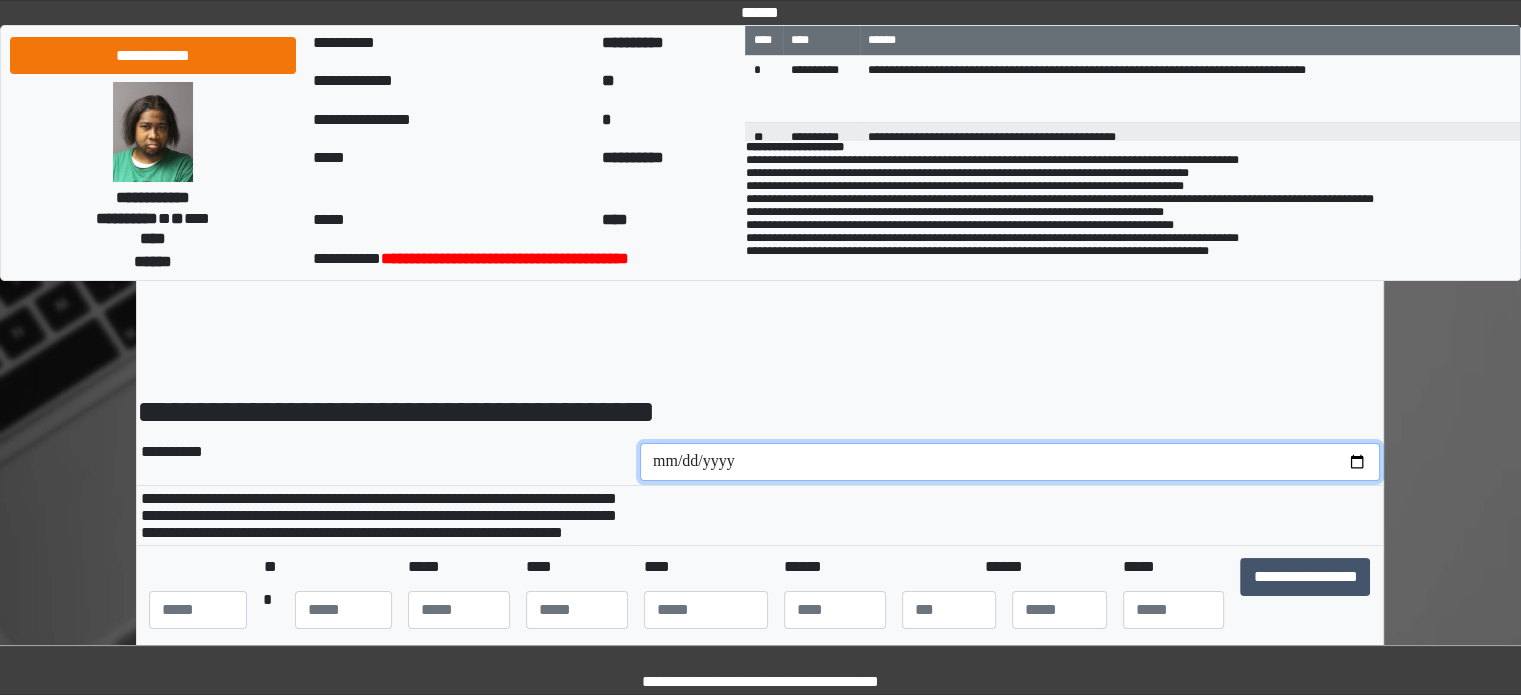 click at bounding box center (1010, 462) 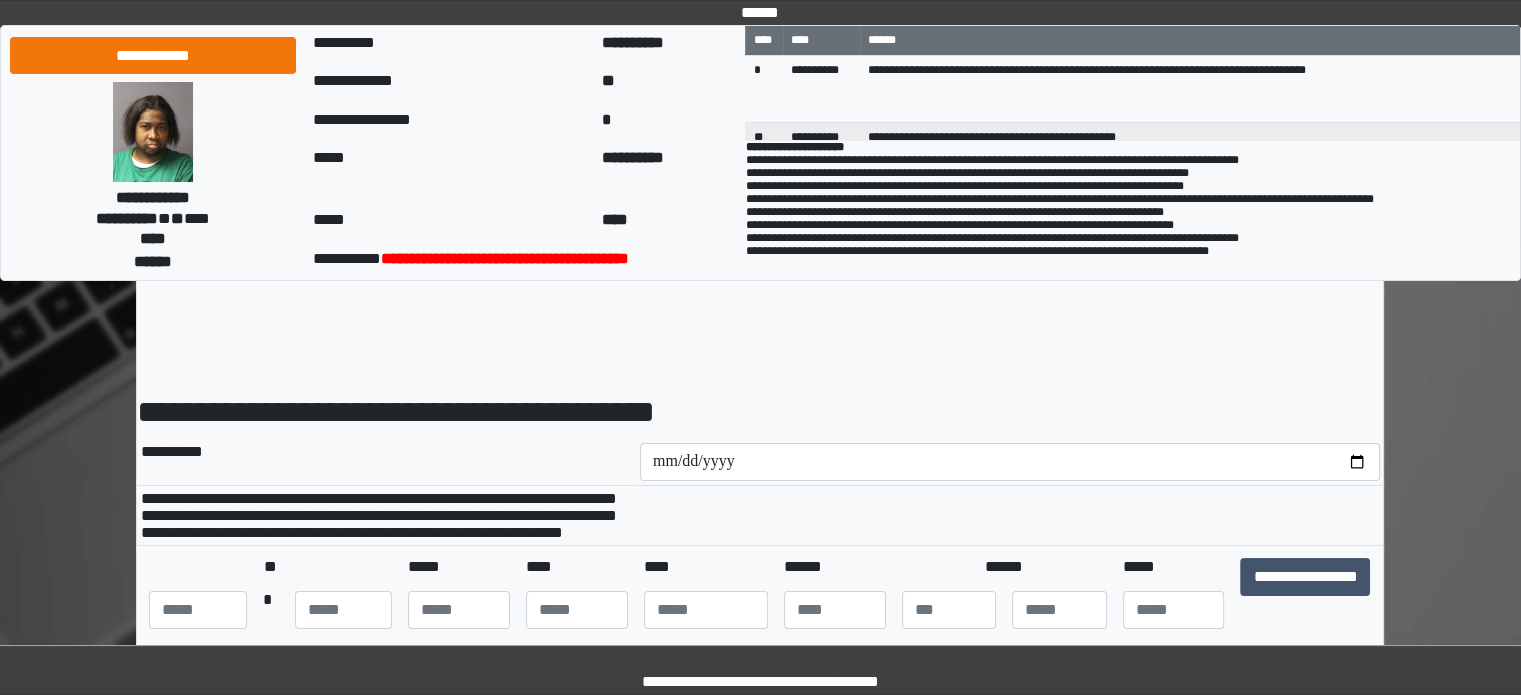 click on "[FIRST] [LAST]
[ADDRESS]
[CITY] [STATE] [POSTAL_CODE] [COUNTRY] [ADDRESS] [ADDRESS] [ADDRESS] [ADDRESS] [ADDRESS] [ADDRESS] [ADDRESS] [ADDRESS] [ADDRESS] [ADDRESS] [ADDRESS] [ADDRESS] [ADDRESS] [ADDRESS] [ADDRESS] [ADDRESS] [ADDRESS] [ADDRESS] [ADDRESS] [ADDRESS]
*
*****
********
*******
********
*********
*********
********
****" at bounding box center [760, 1540] 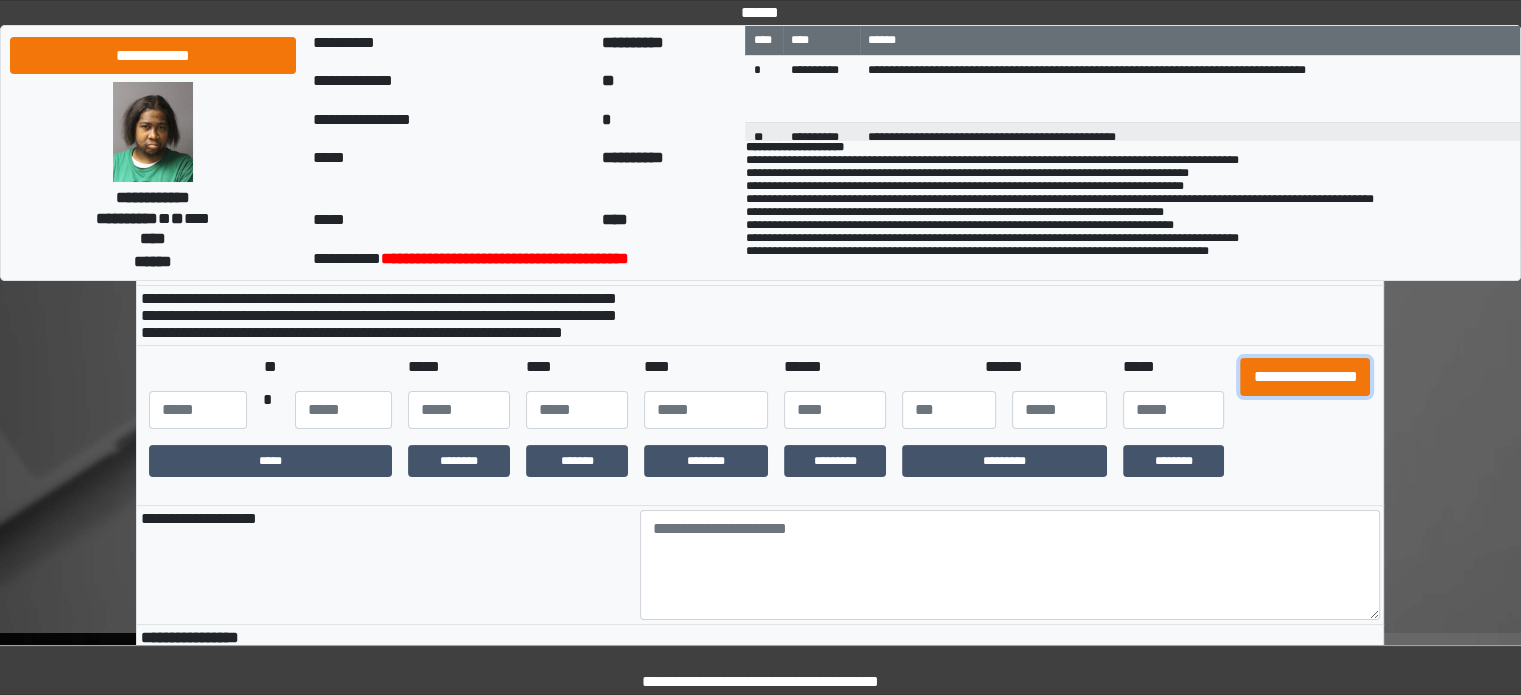 click on "**********" at bounding box center (1305, 377) 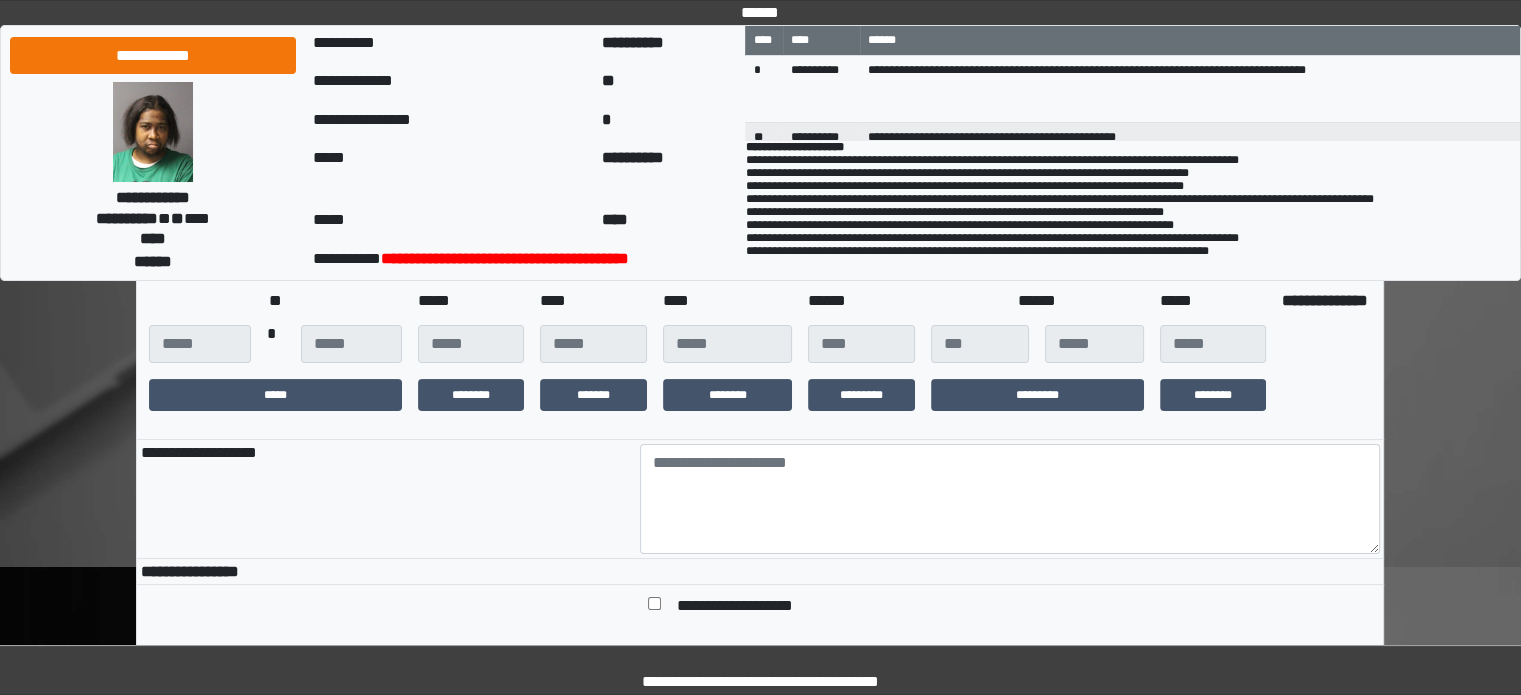 scroll, scrollTop: 300, scrollLeft: 0, axis: vertical 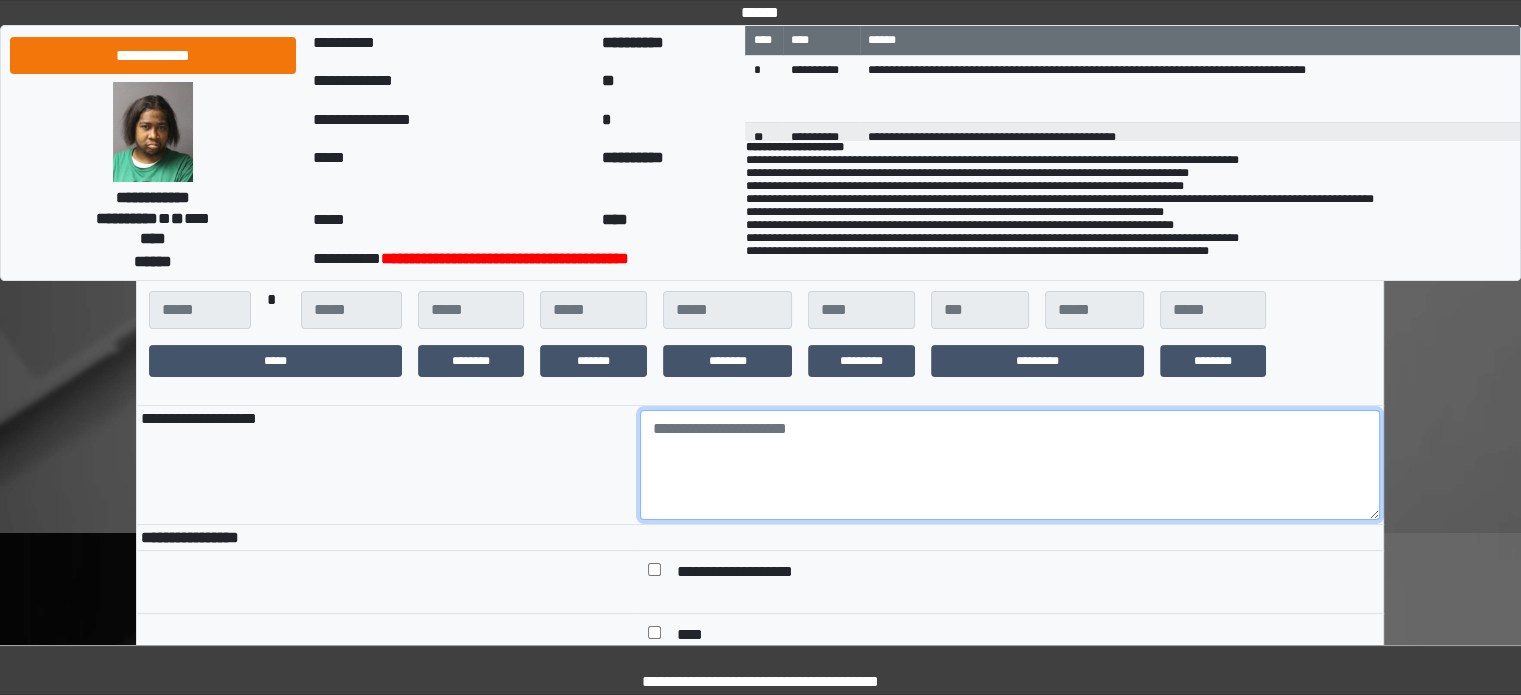 click at bounding box center [1010, 465] 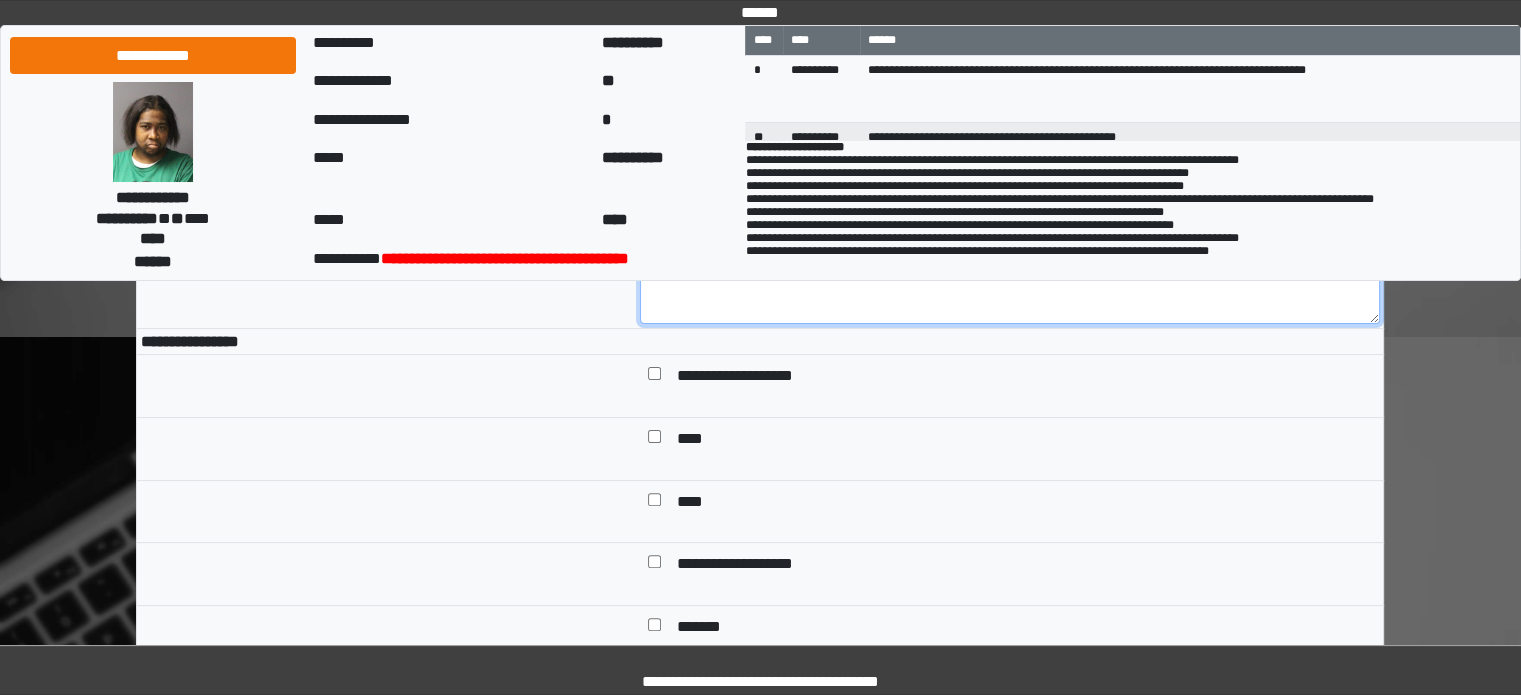 scroll, scrollTop: 500, scrollLeft: 0, axis: vertical 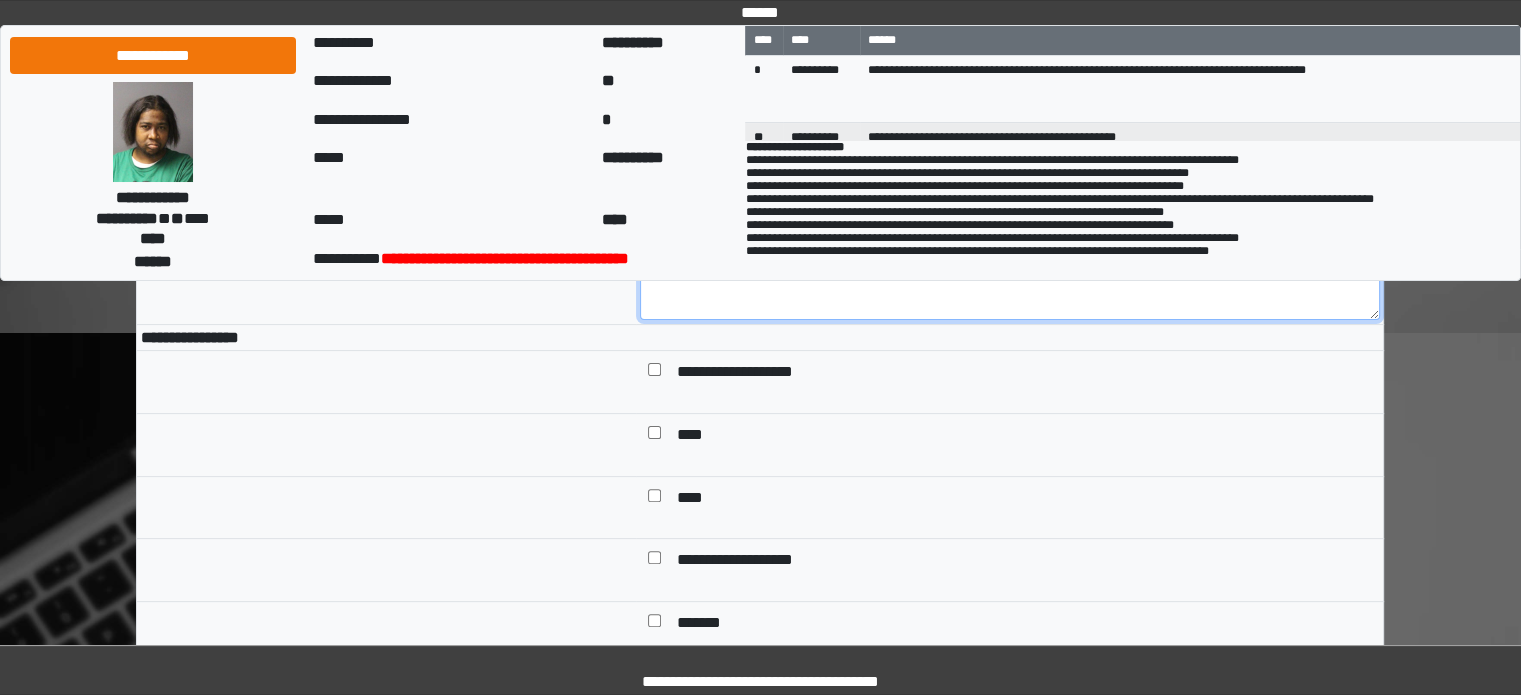 type on "**********" 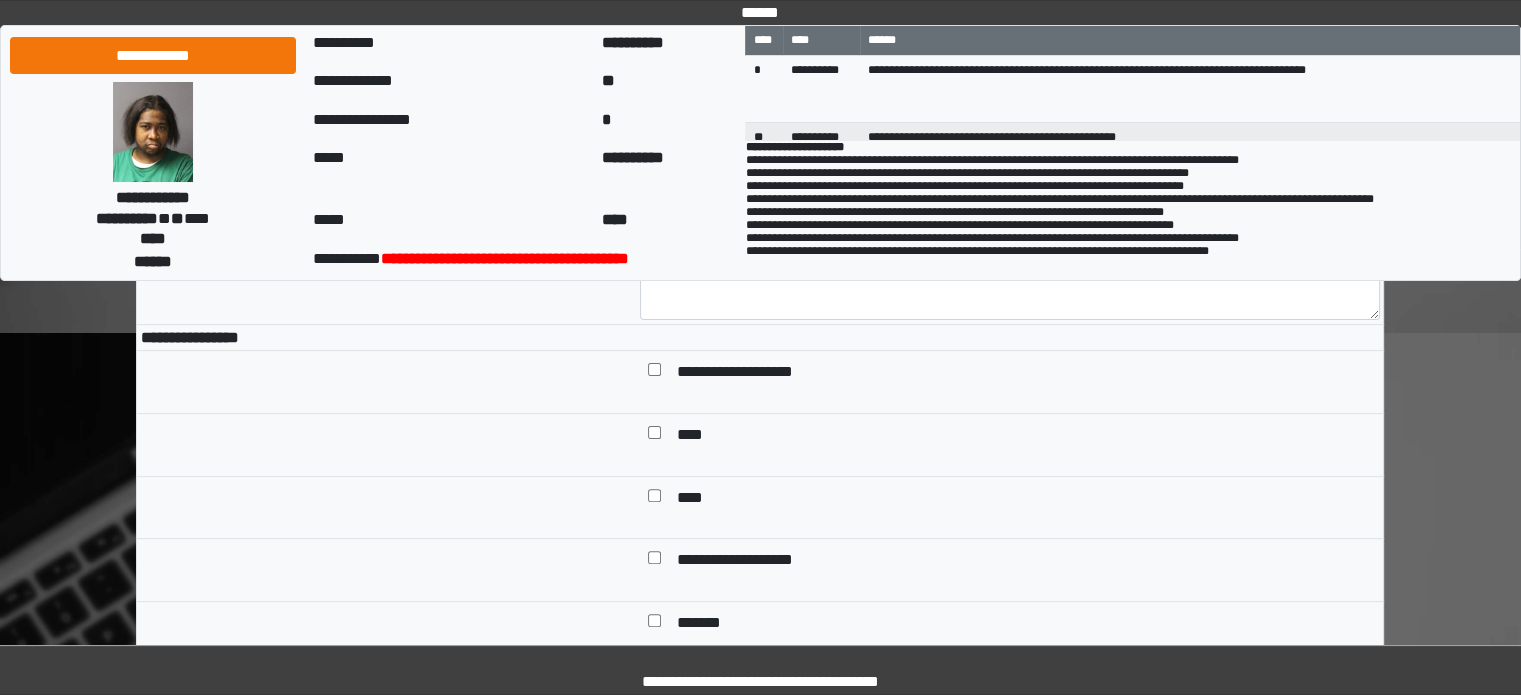 click on "**********" at bounding box center [752, 374] 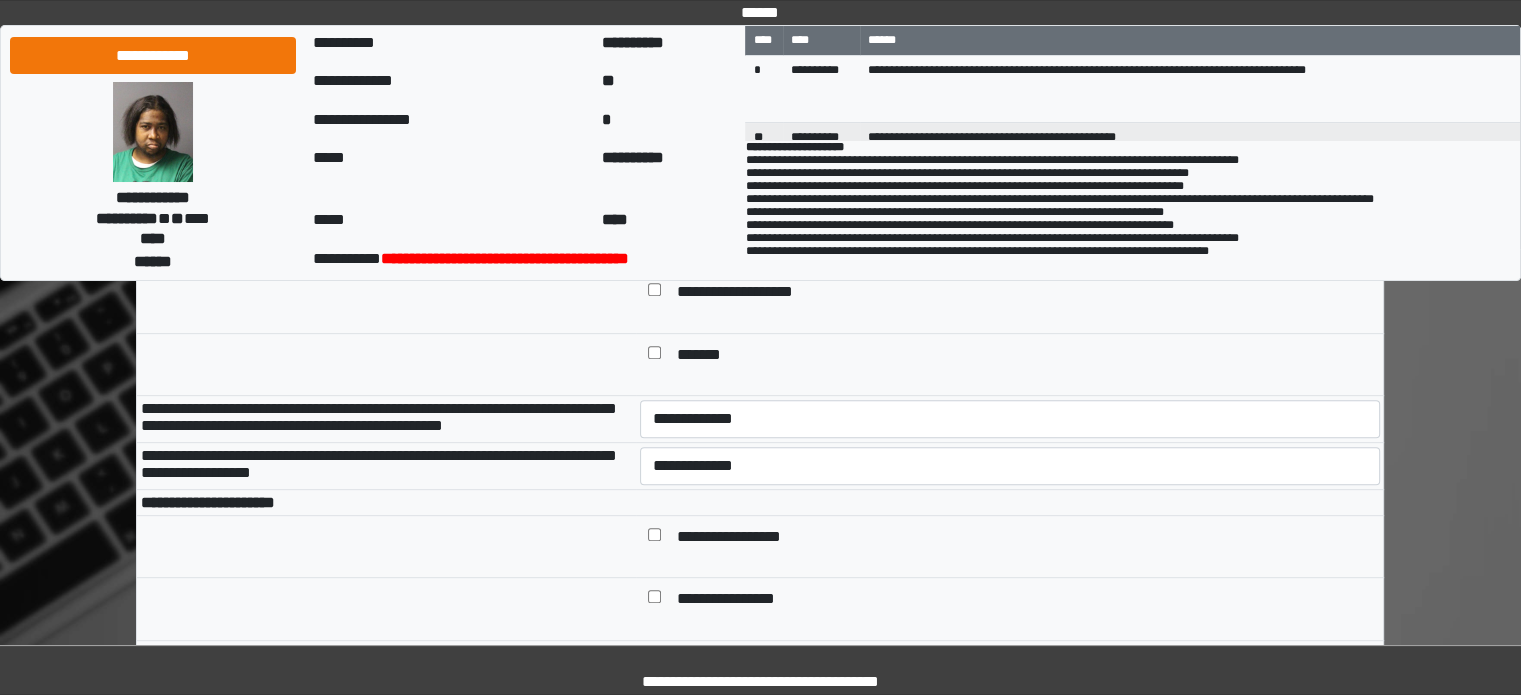 scroll, scrollTop: 800, scrollLeft: 0, axis: vertical 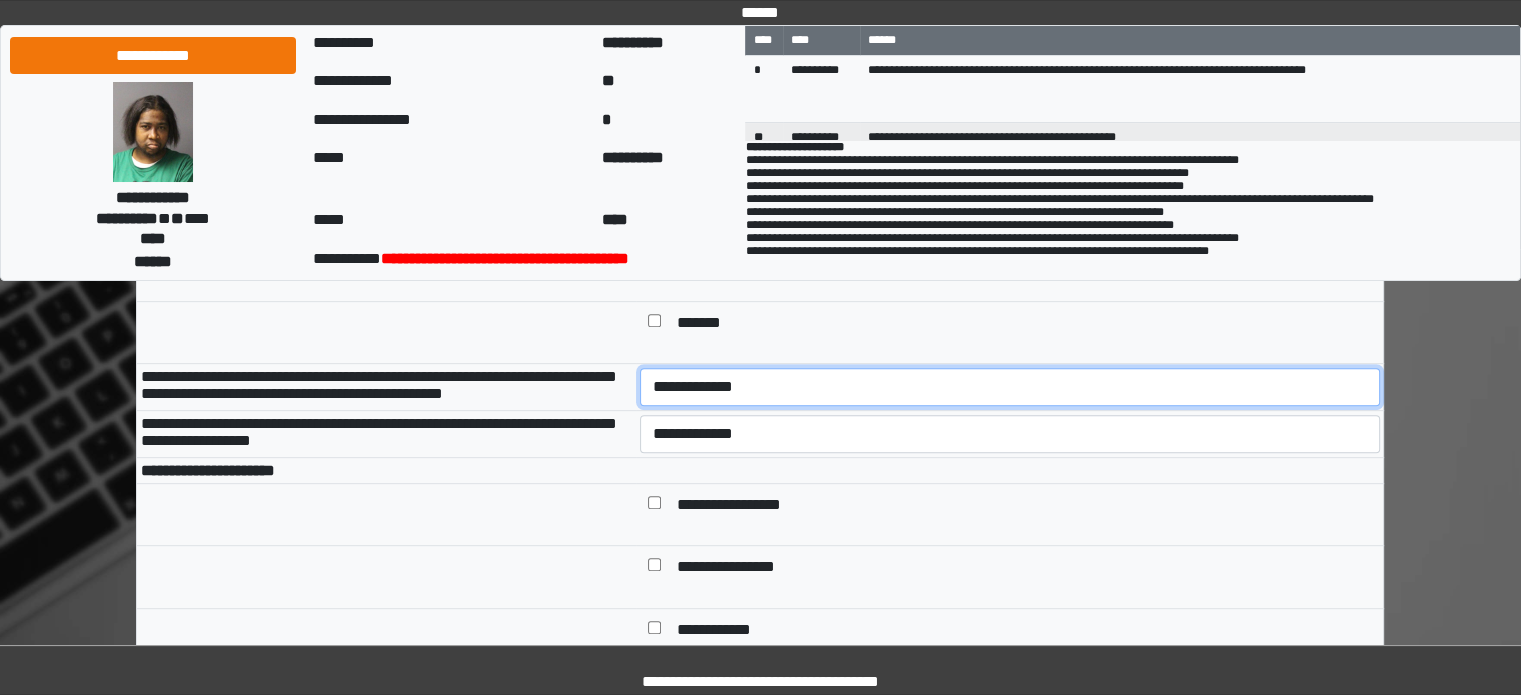 click on "**********" at bounding box center (1010, 387) 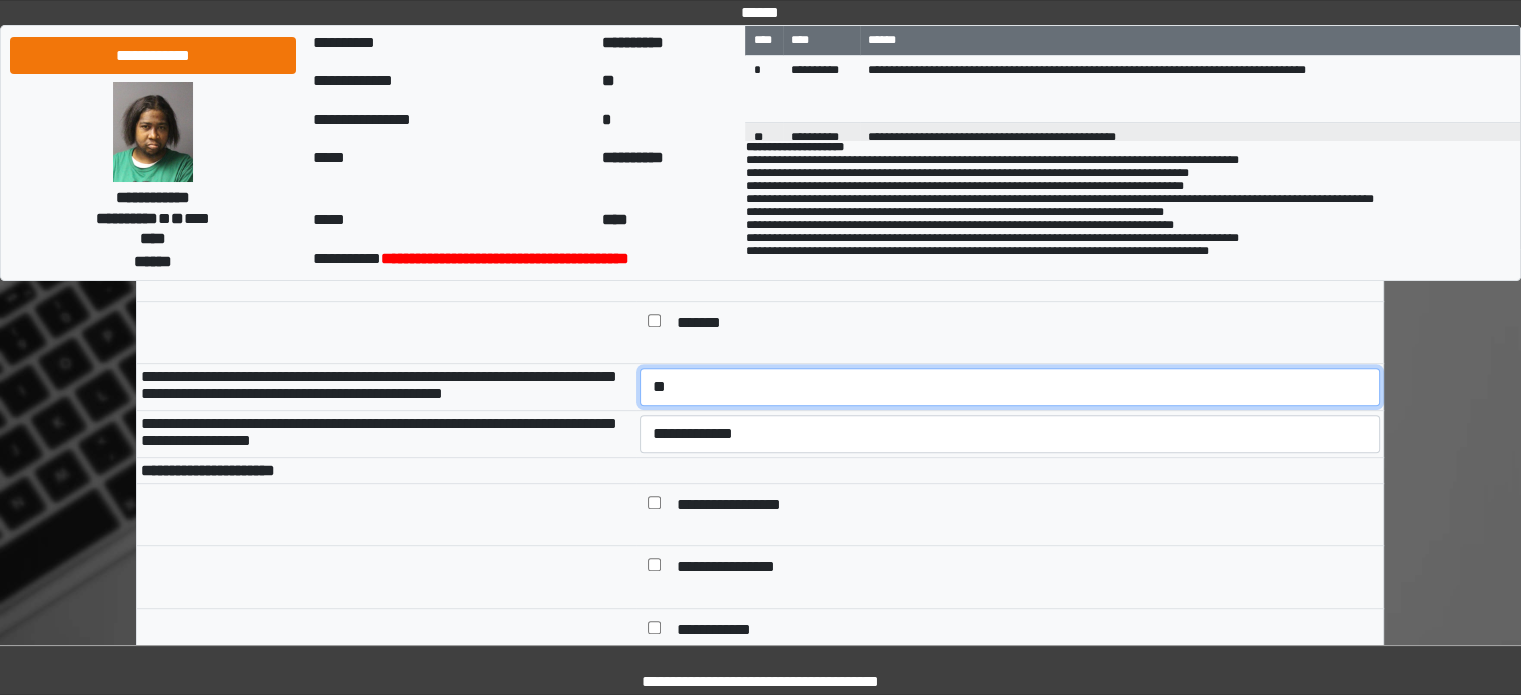 click on "**********" at bounding box center (1010, 387) 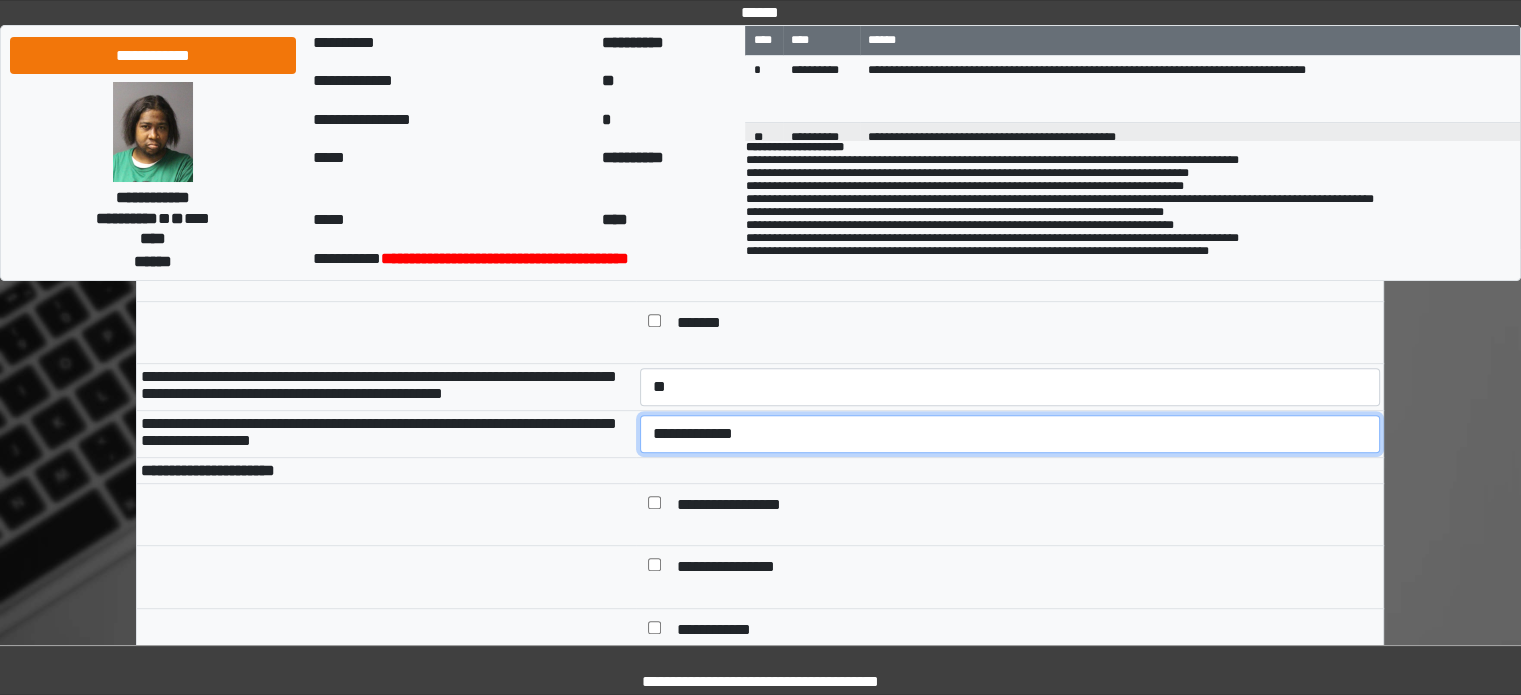 click on "**********" at bounding box center (1010, 434) 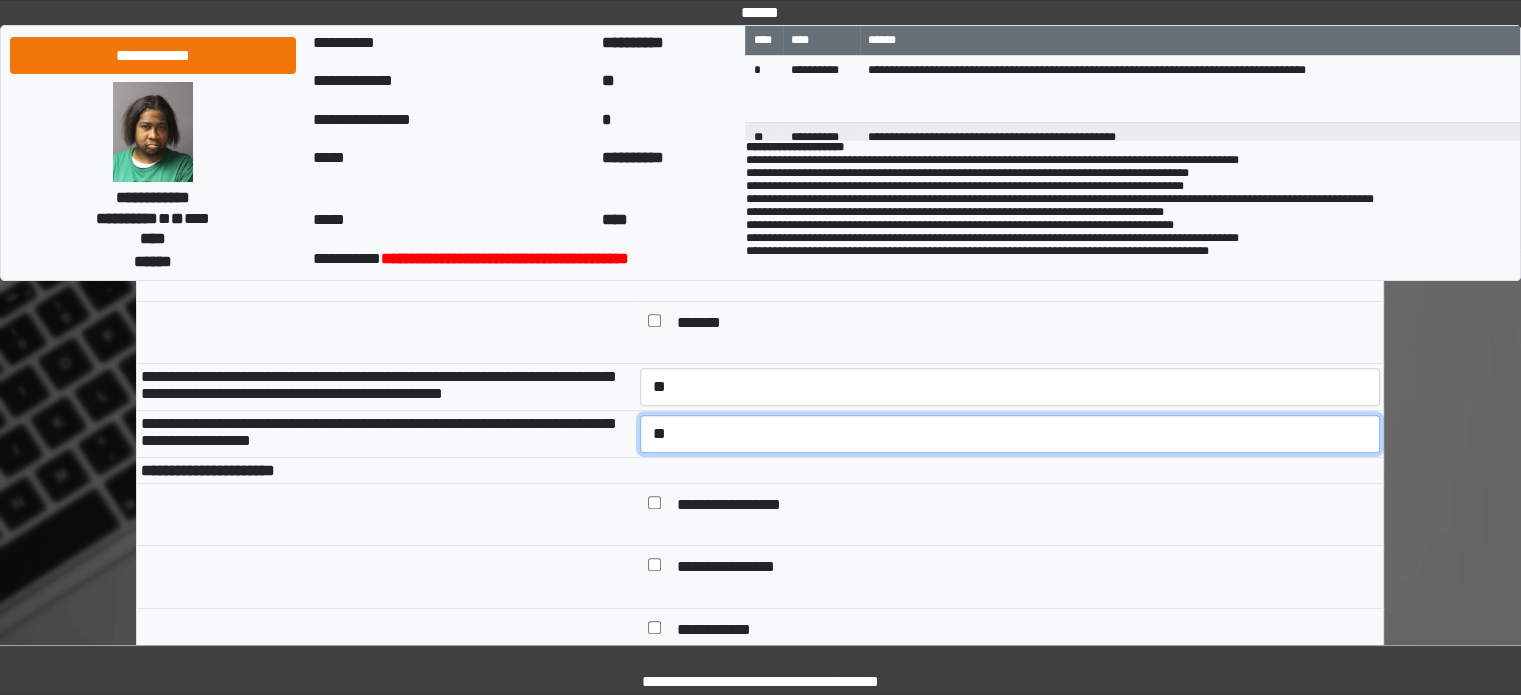 click on "**********" at bounding box center [1010, 434] 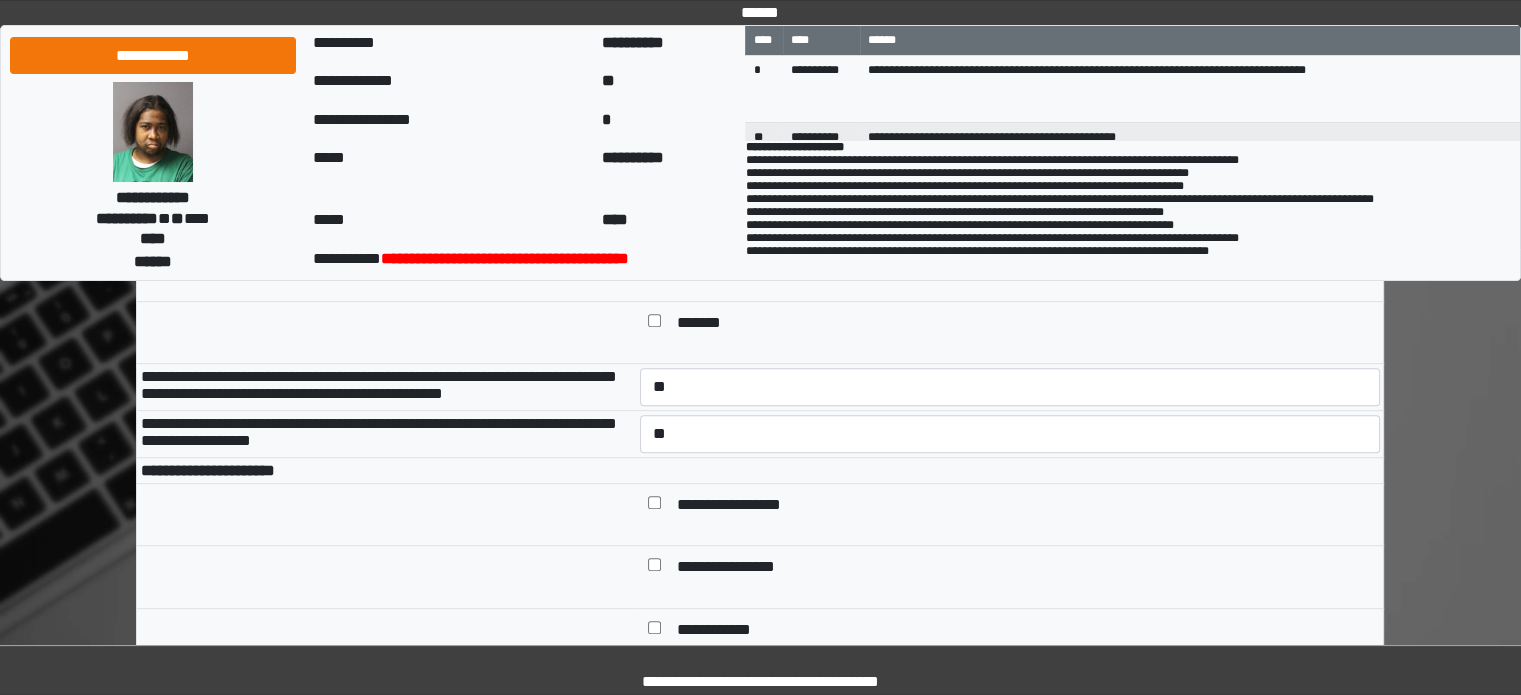 click on "**********" at bounding box center (386, 470) 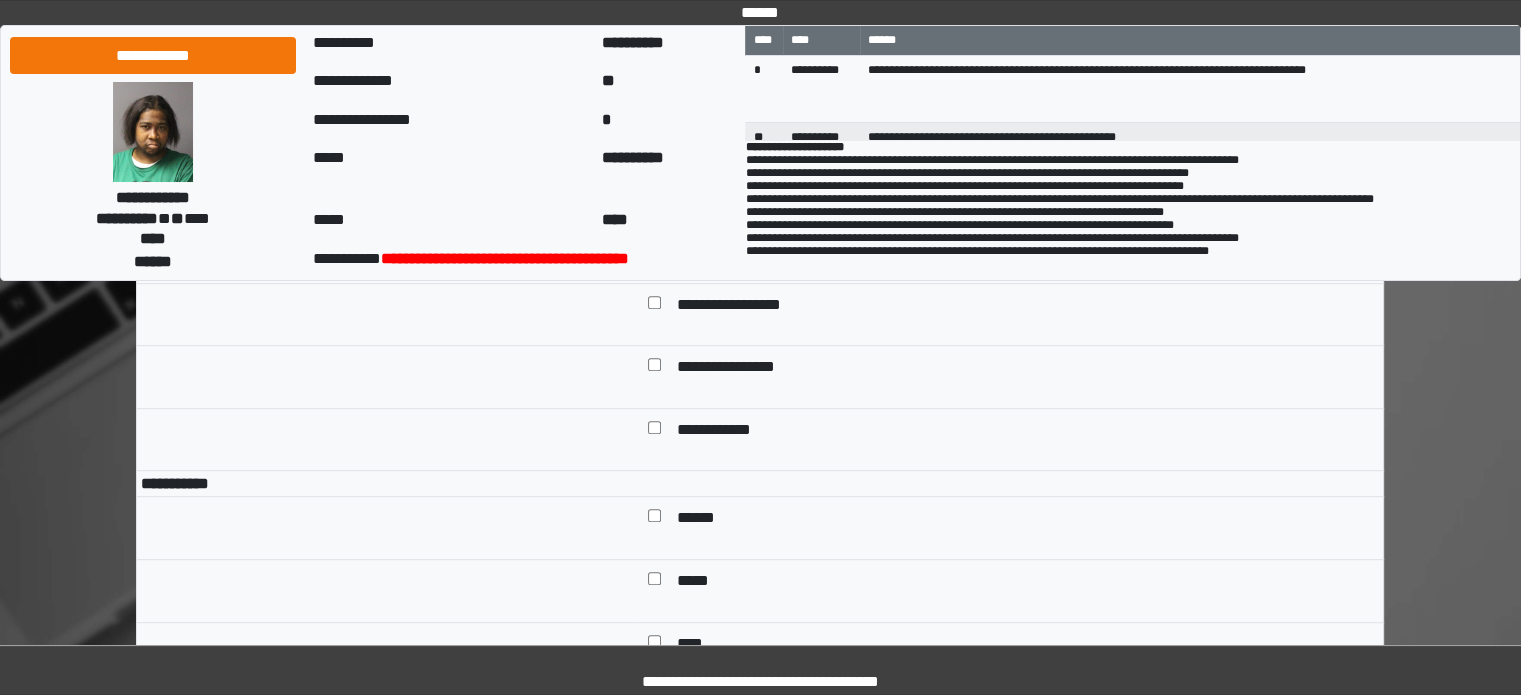 scroll, scrollTop: 1100, scrollLeft: 0, axis: vertical 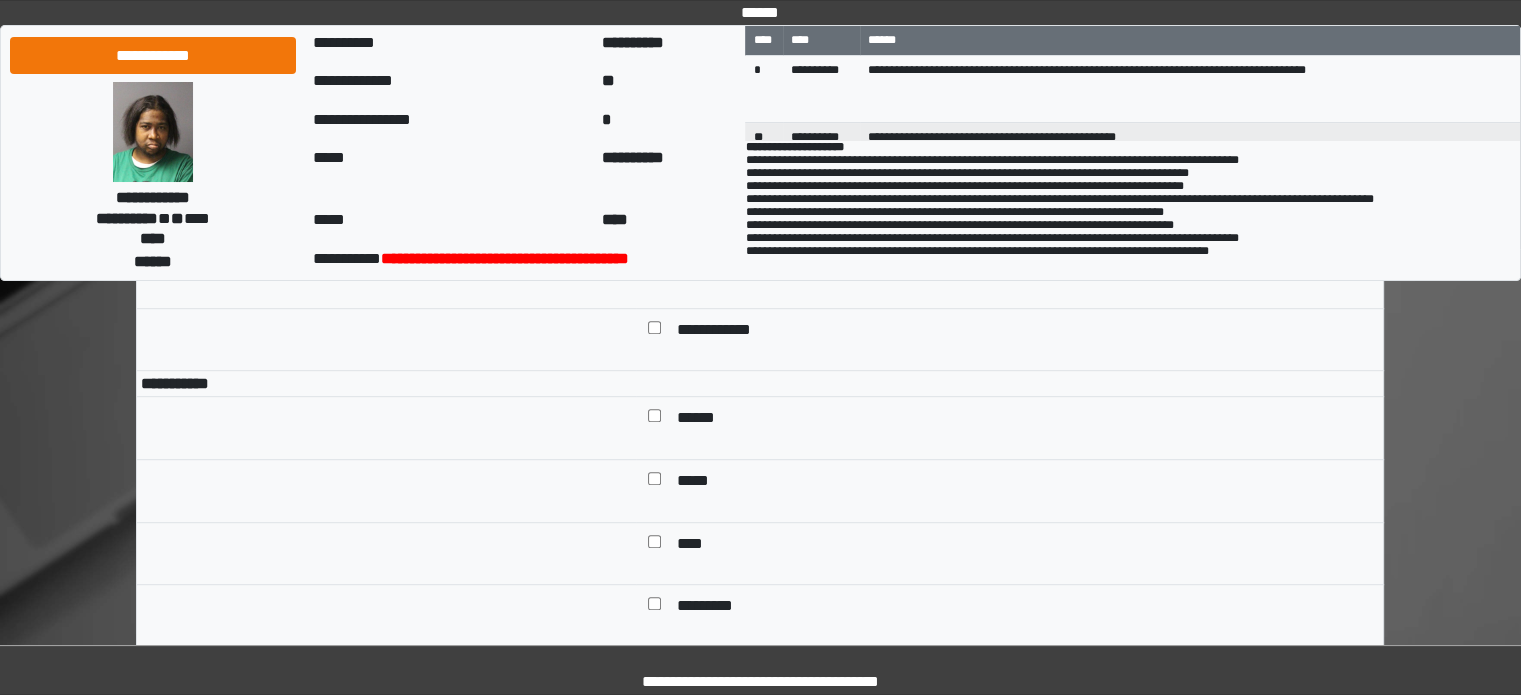 click on "******" at bounding box center [703, 420] 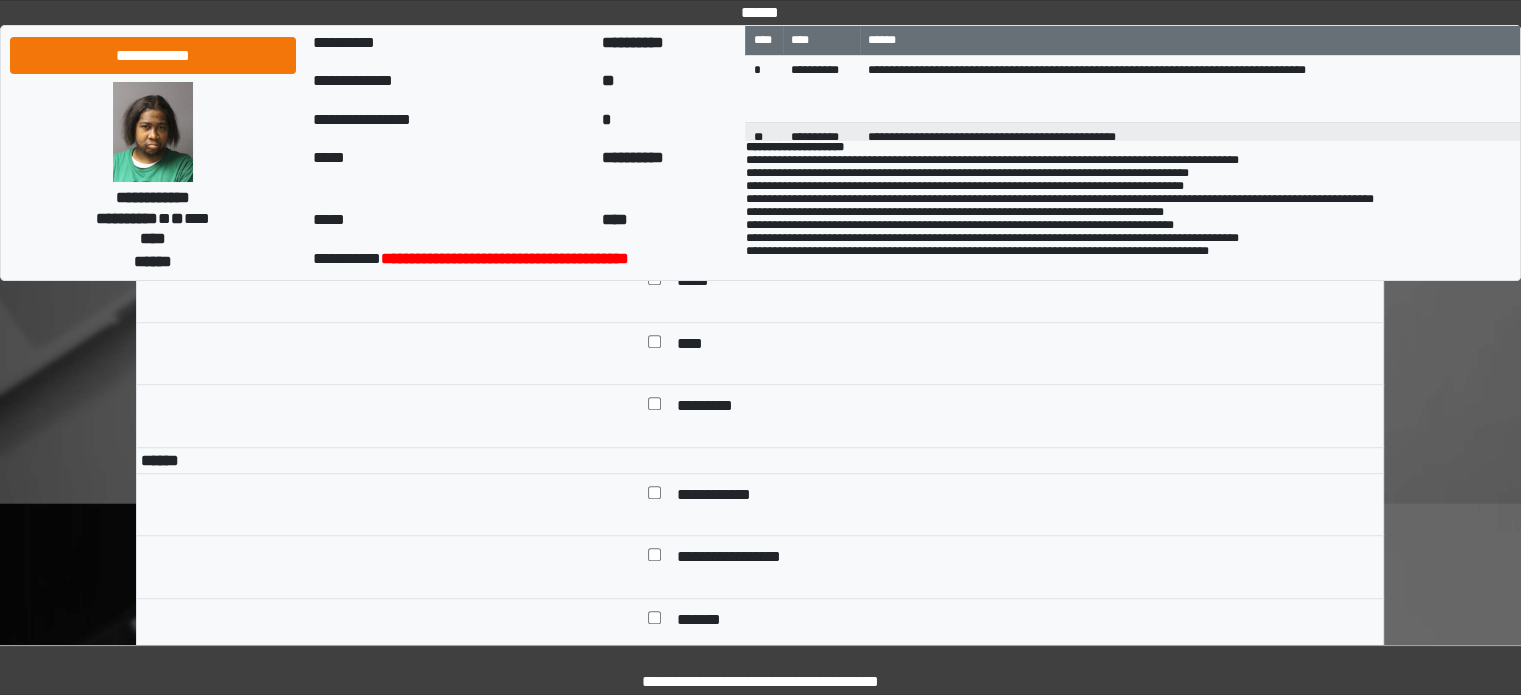 click on "*********" at bounding box center (710, 408) 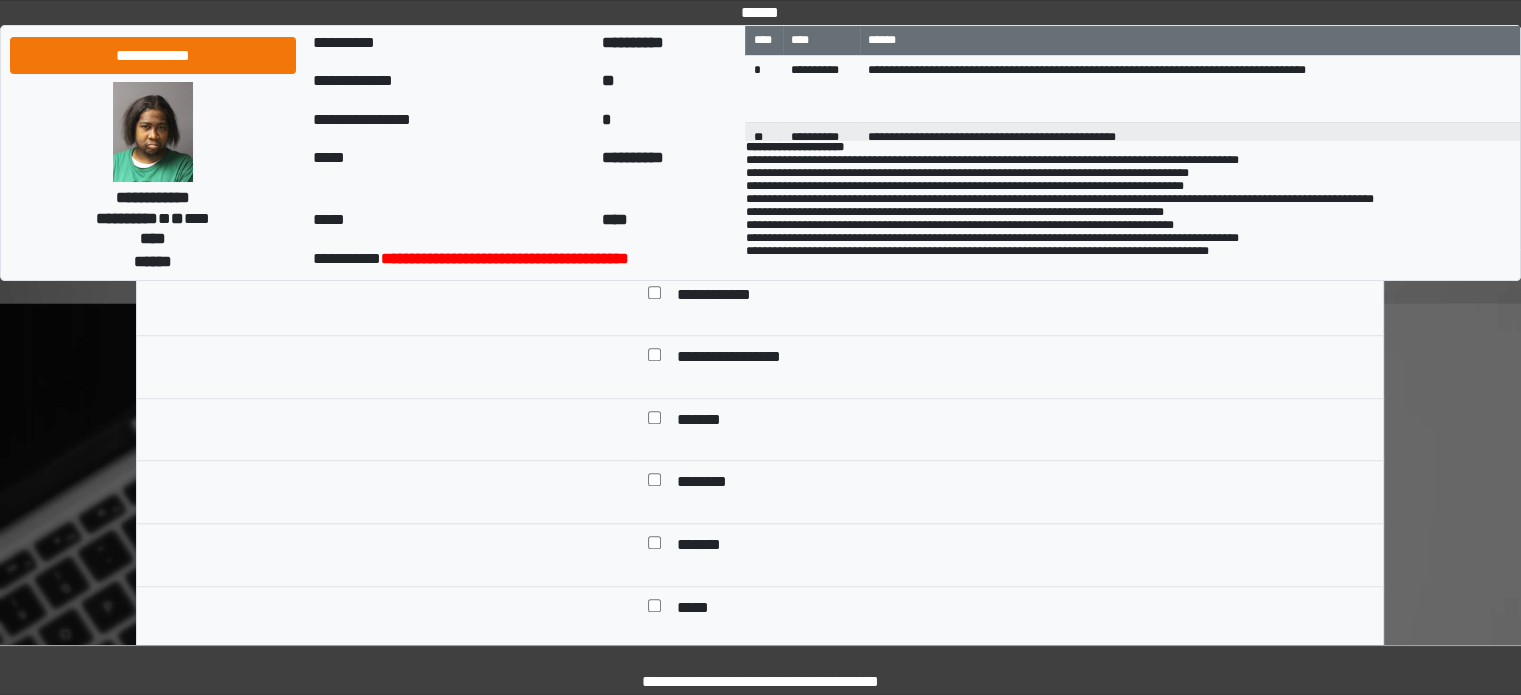 click on "**********" at bounding box center [729, 297] 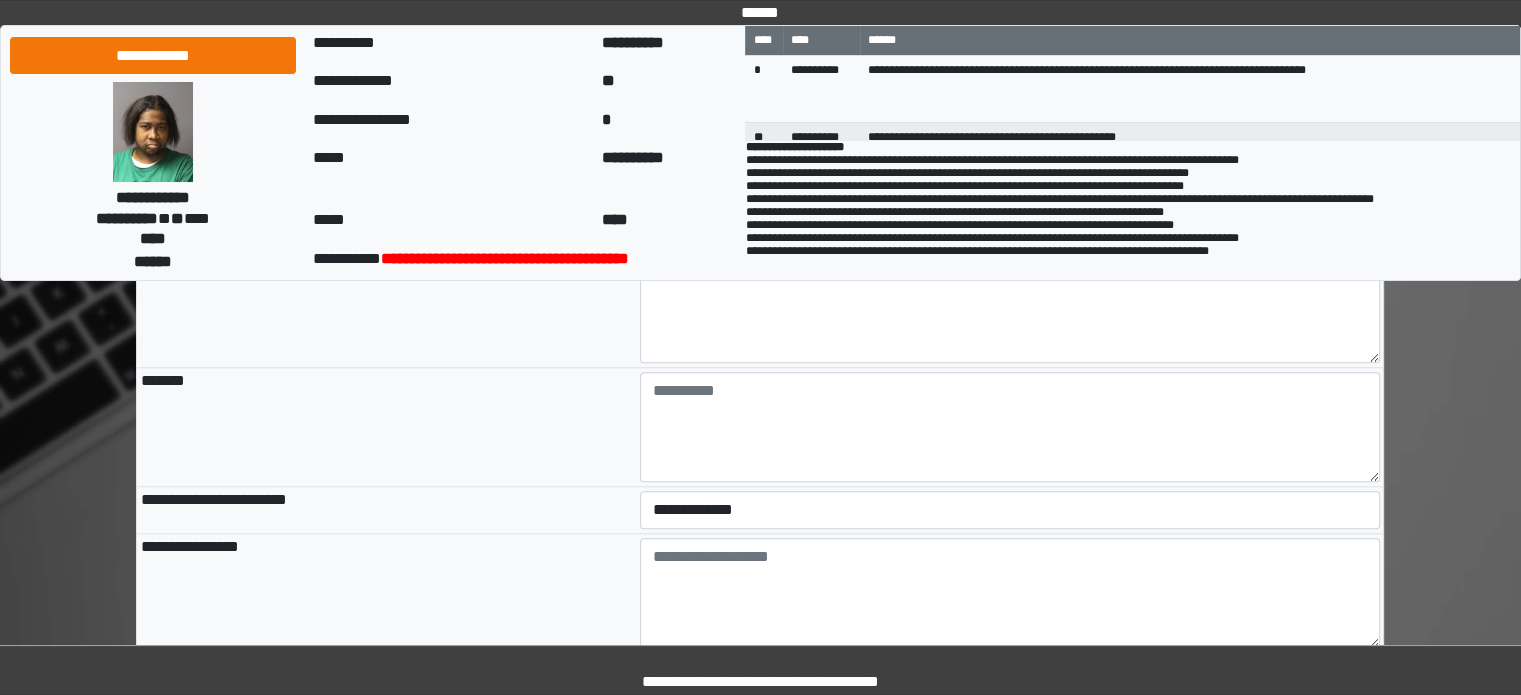 scroll, scrollTop: 2000, scrollLeft: 0, axis: vertical 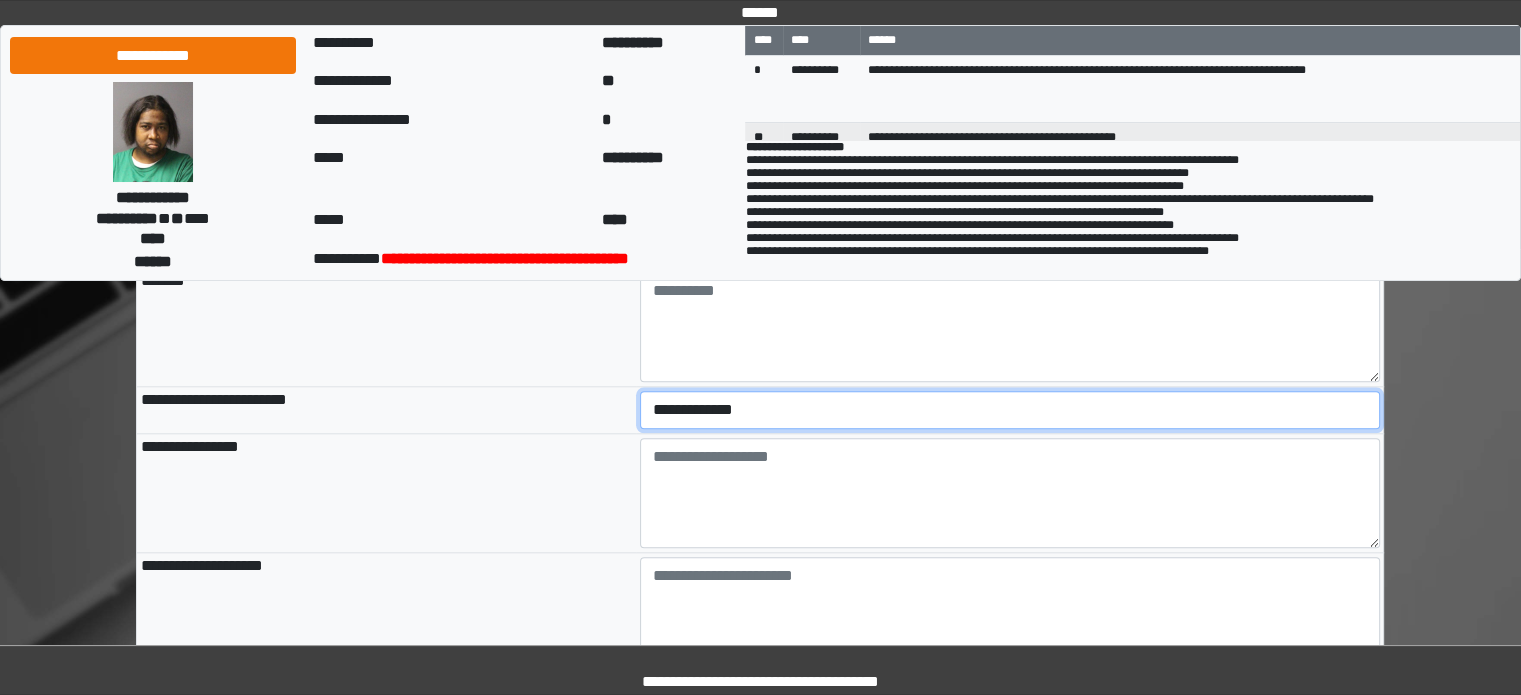 click on "**********" at bounding box center (1010, 410) 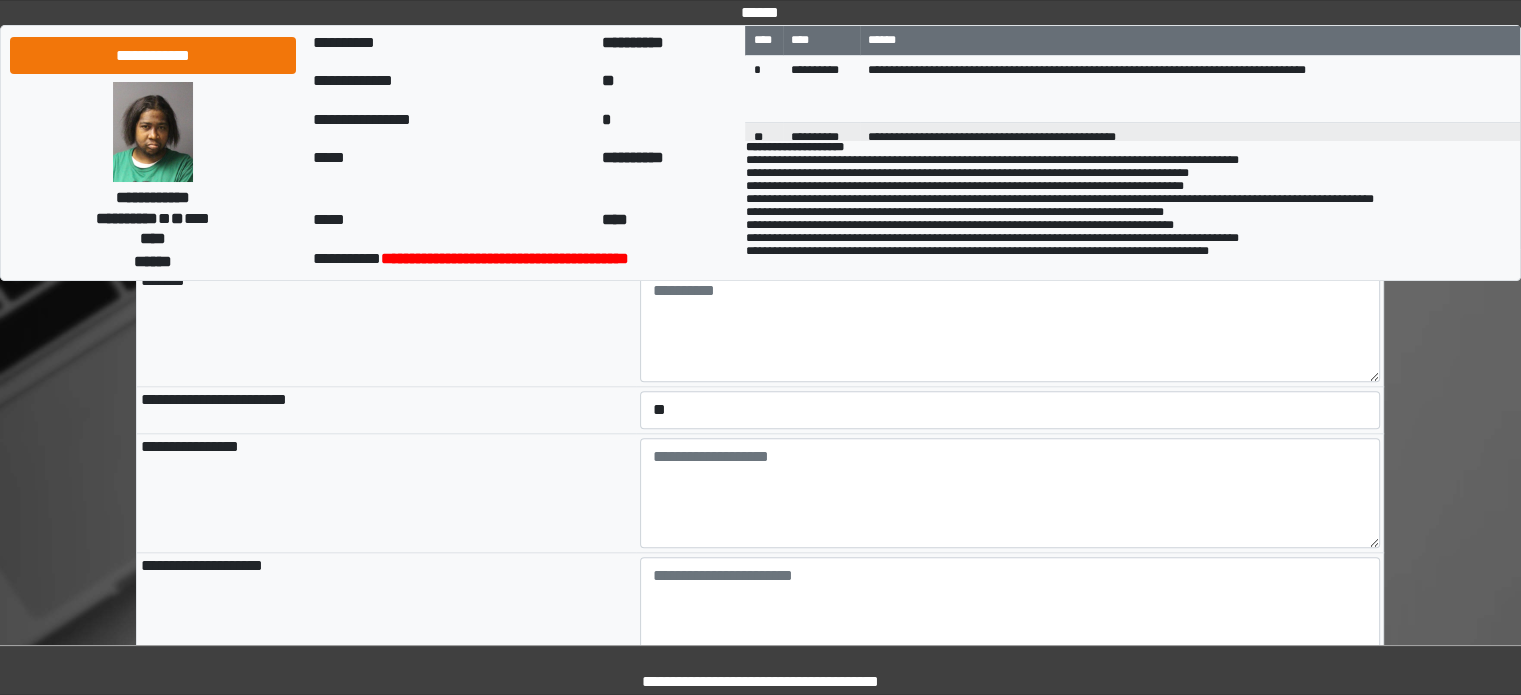 click on "**********" at bounding box center (386, 492) 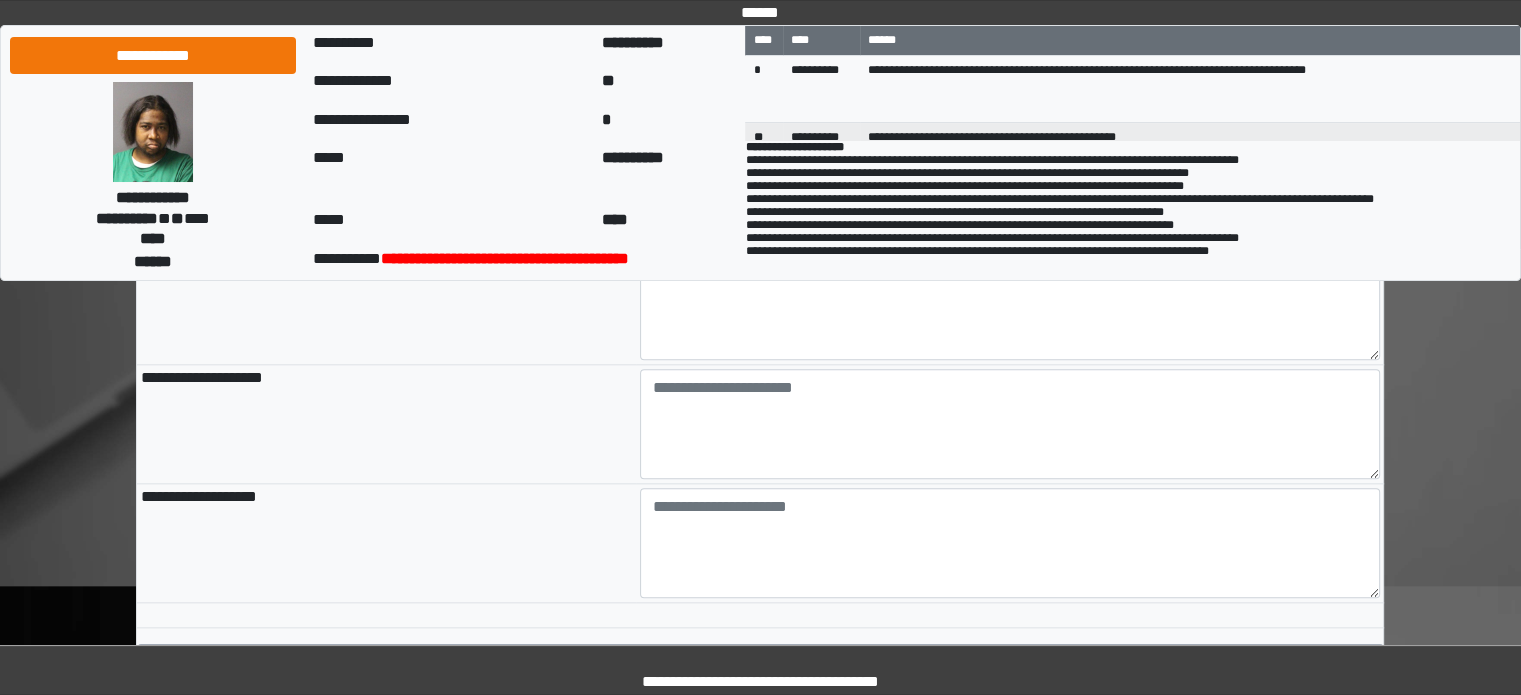 scroll, scrollTop: 2200, scrollLeft: 0, axis: vertical 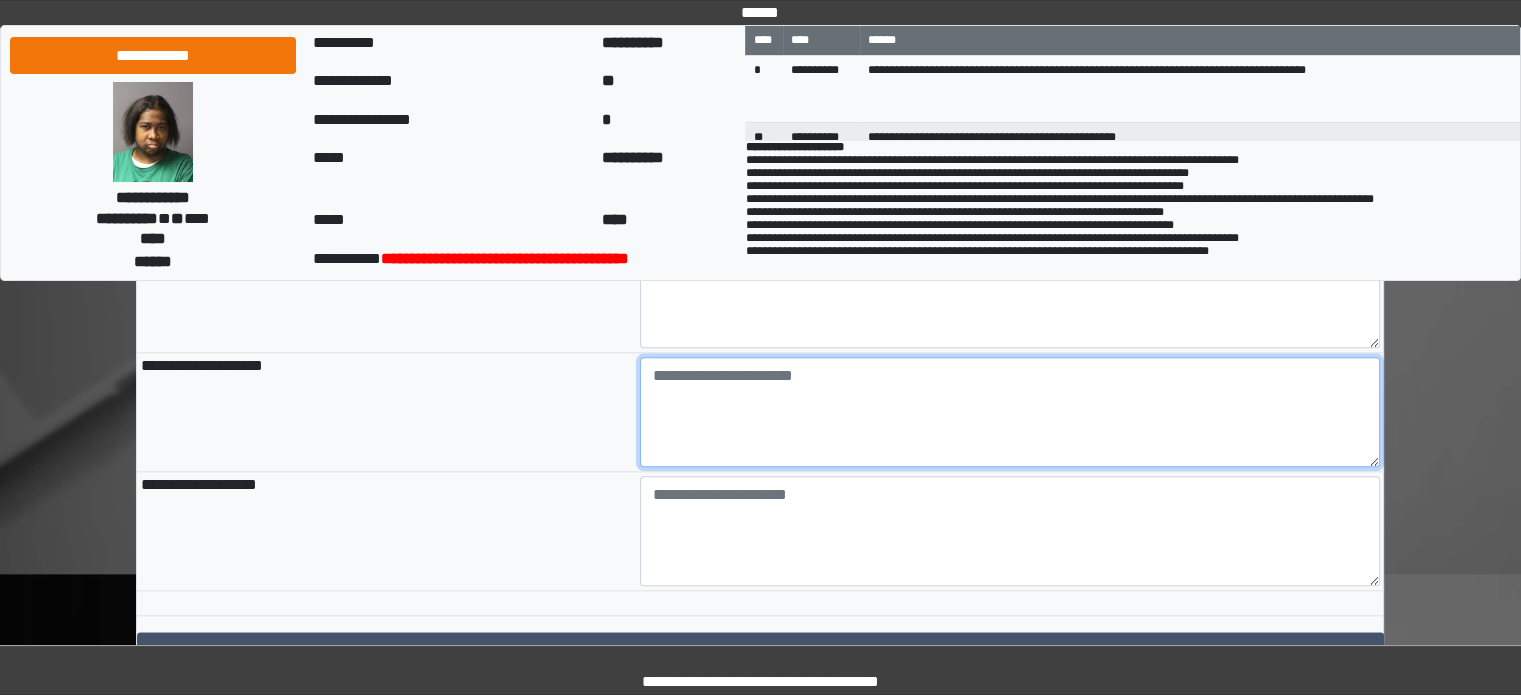 click at bounding box center [1010, 412] 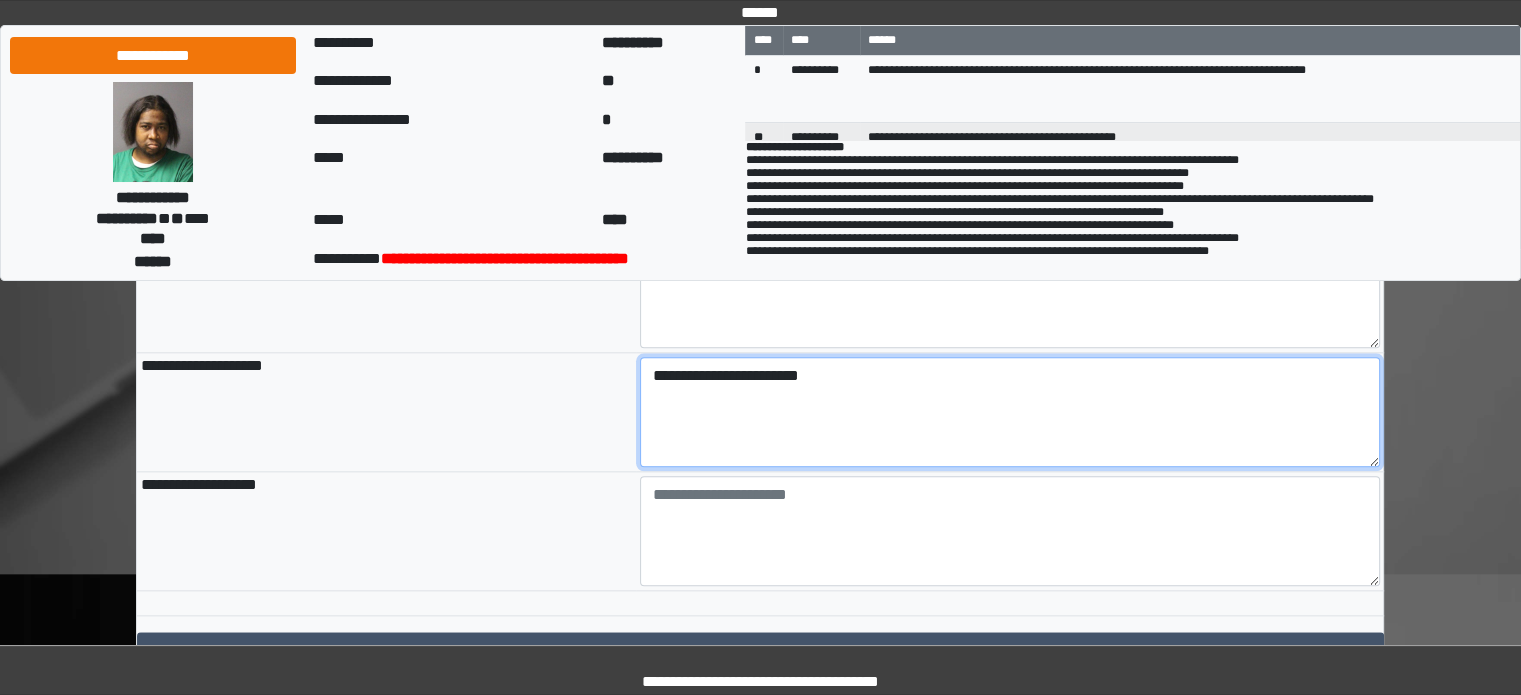 scroll, scrollTop: 2362, scrollLeft: 0, axis: vertical 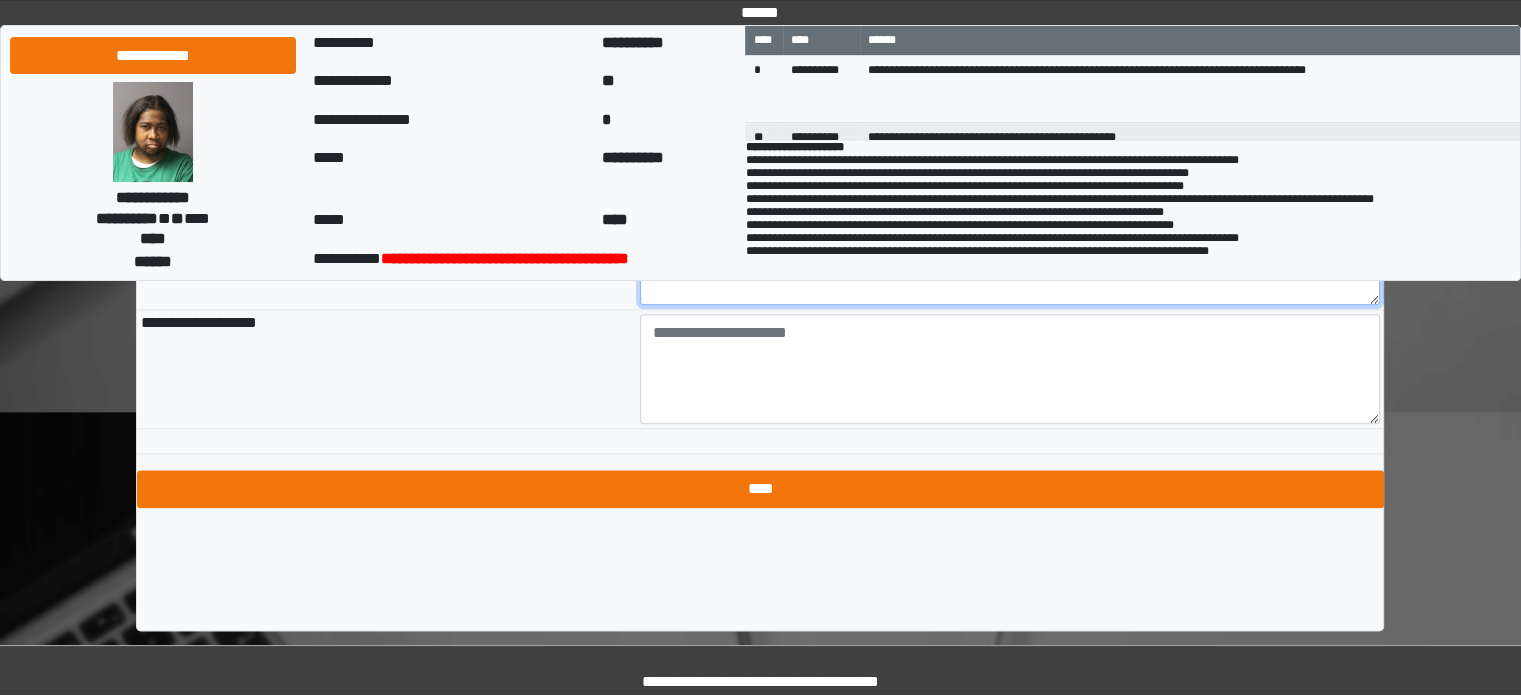 type on "**********" 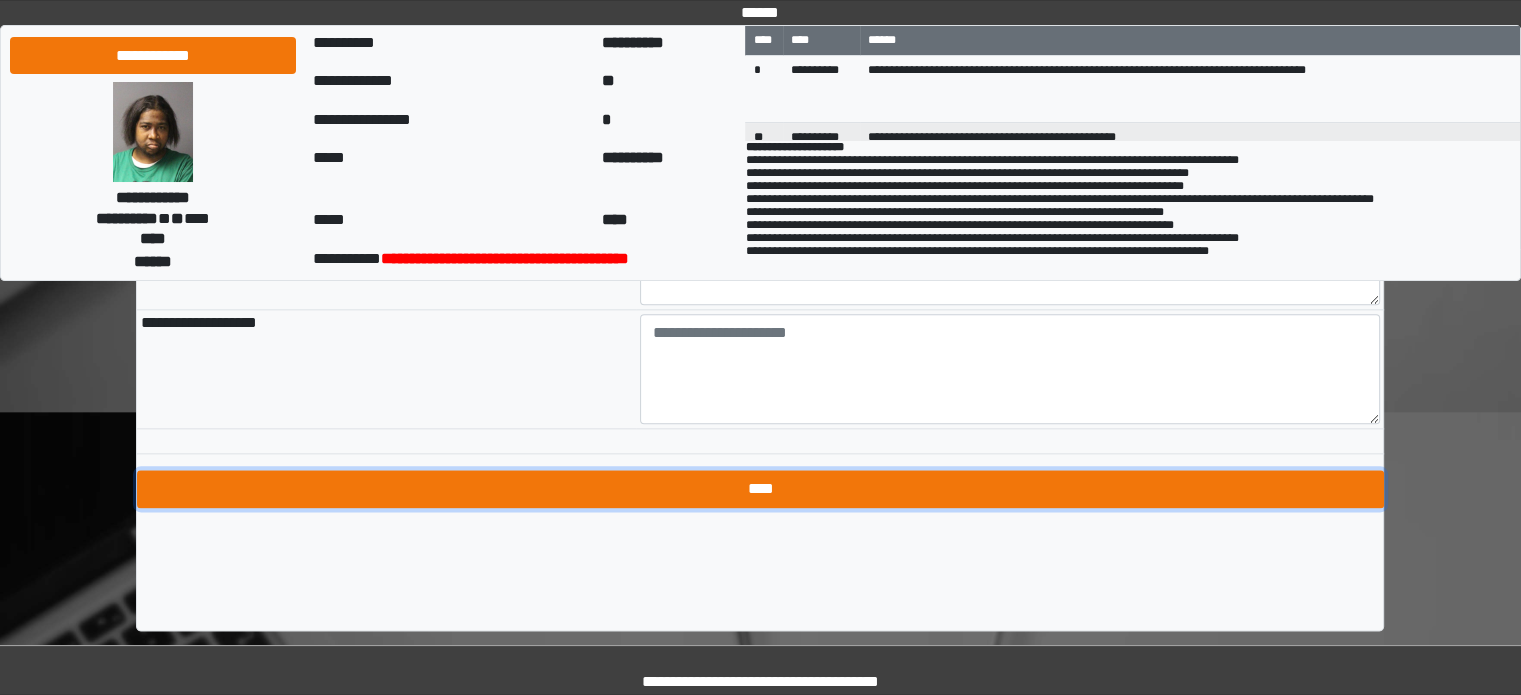 click on "****" at bounding box center [760, 489] 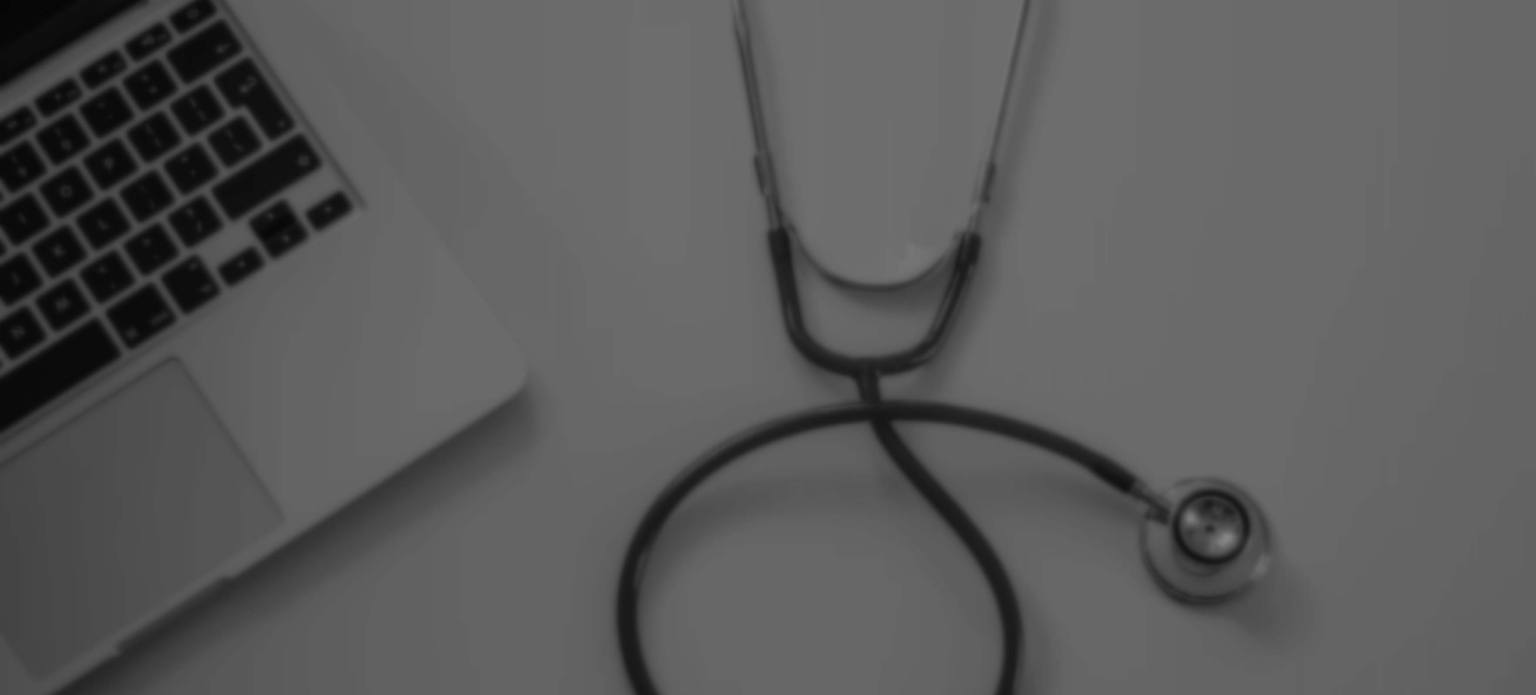 scroll, scrollTop: 0, scrollLeft: 0, axis: both 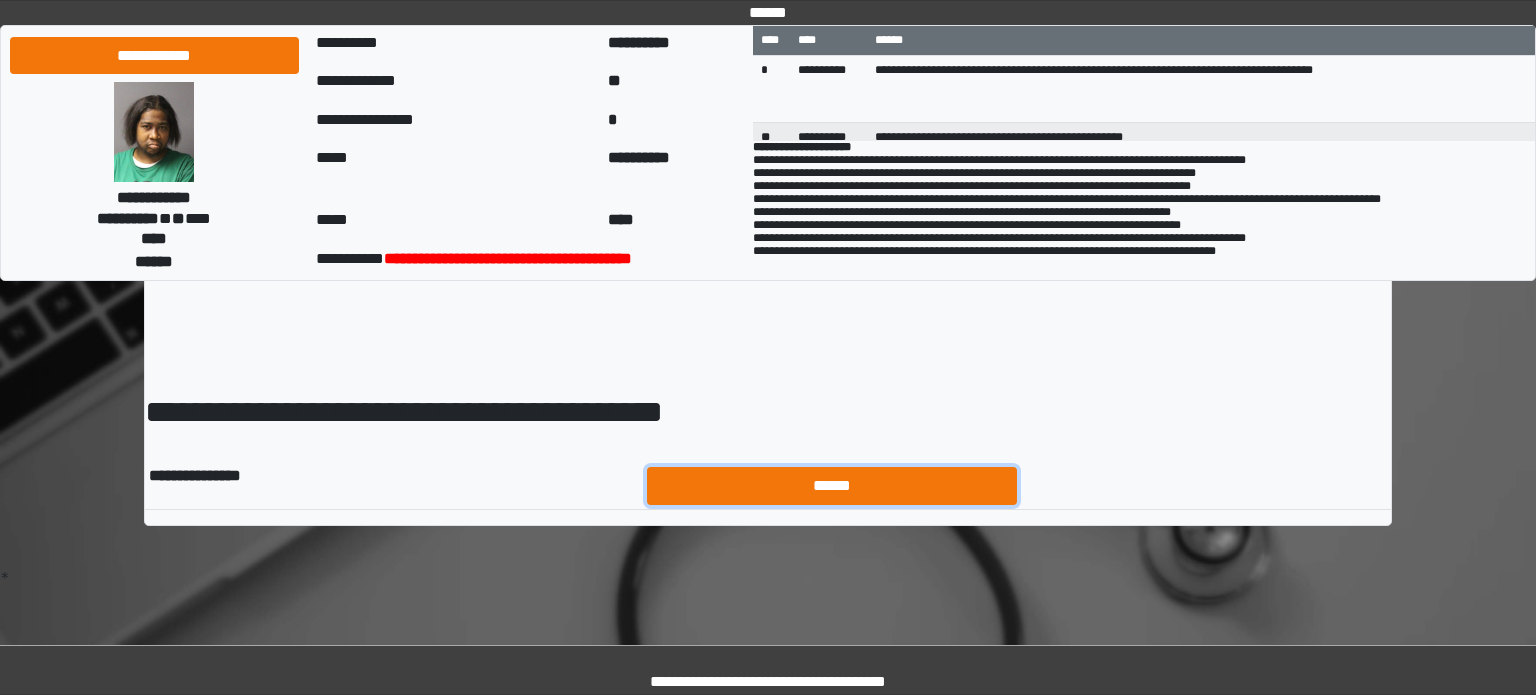 click on "******" at bounding box center [832, 486] 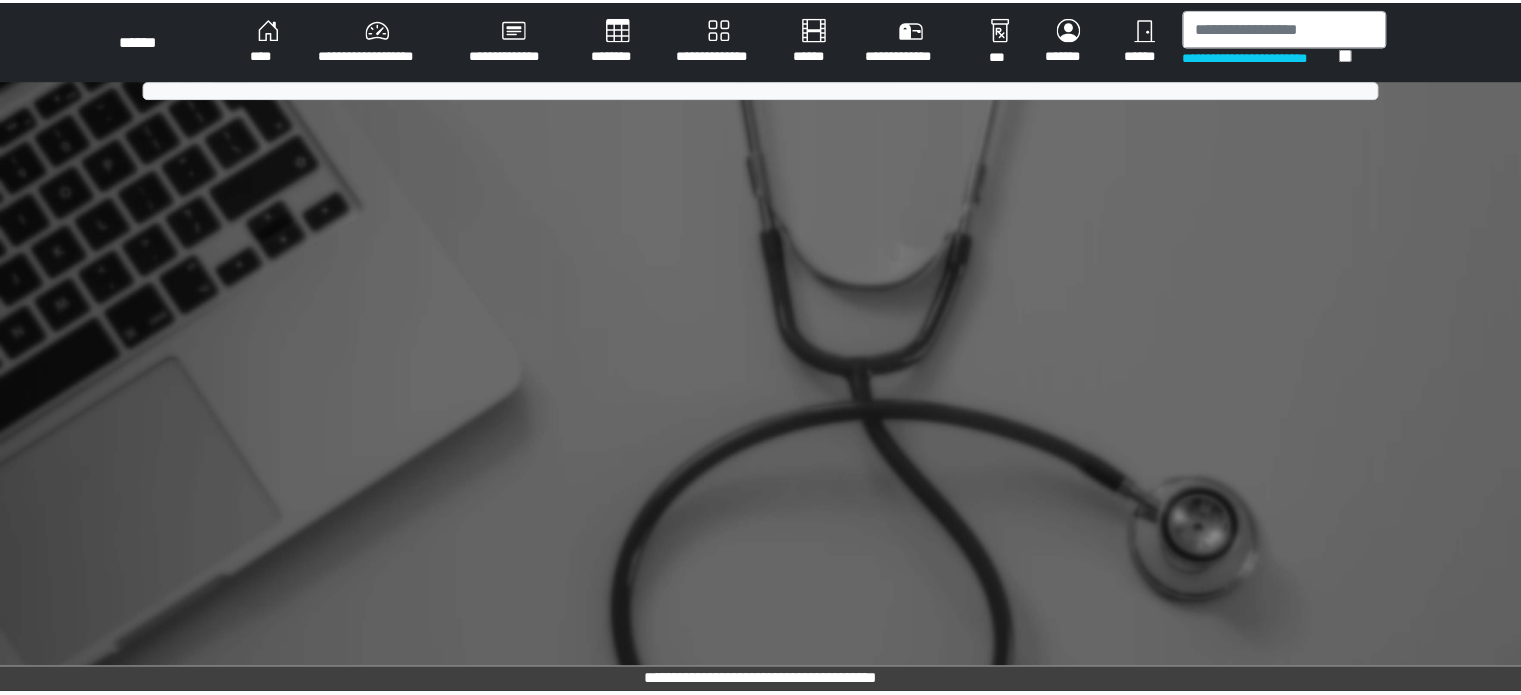 scroll, scrollTop: 0, scrollLeft: 0, axis: both 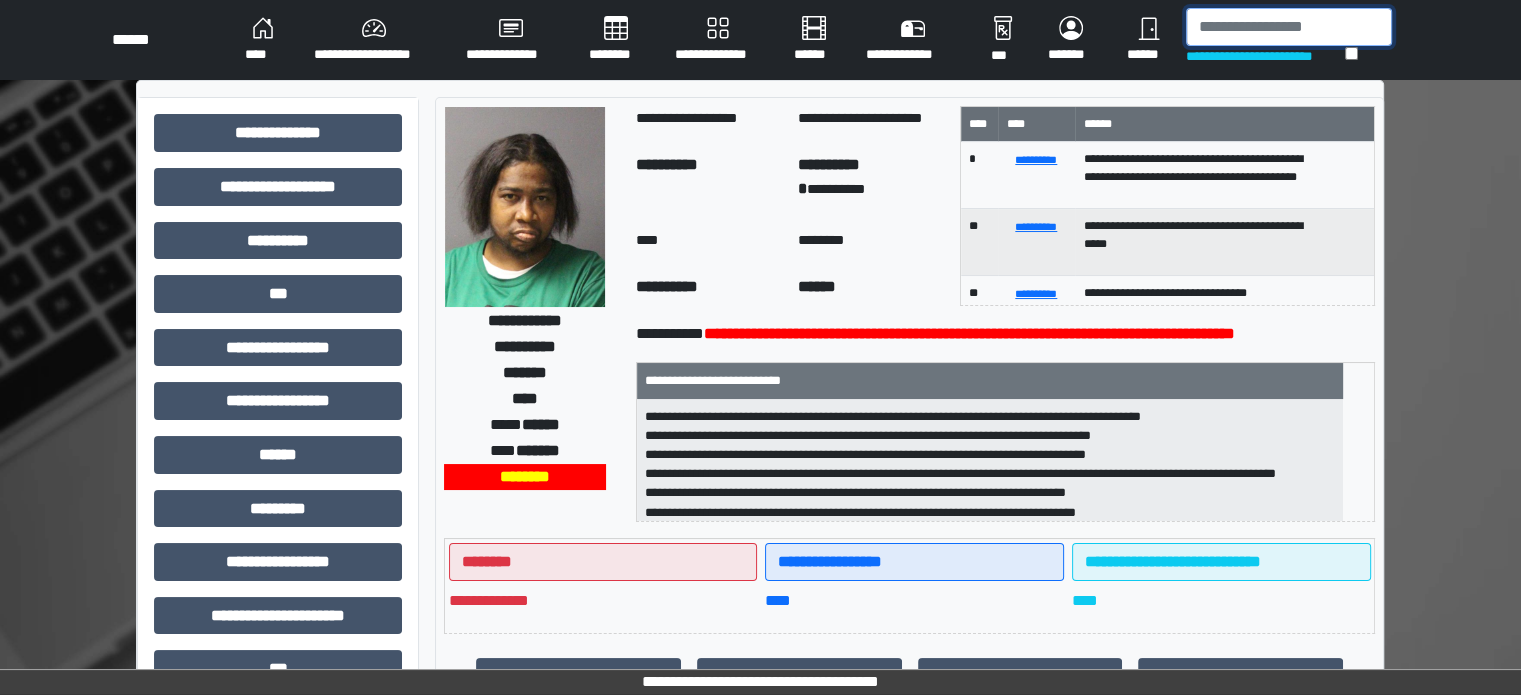 click at bounding box center [1289, 27] 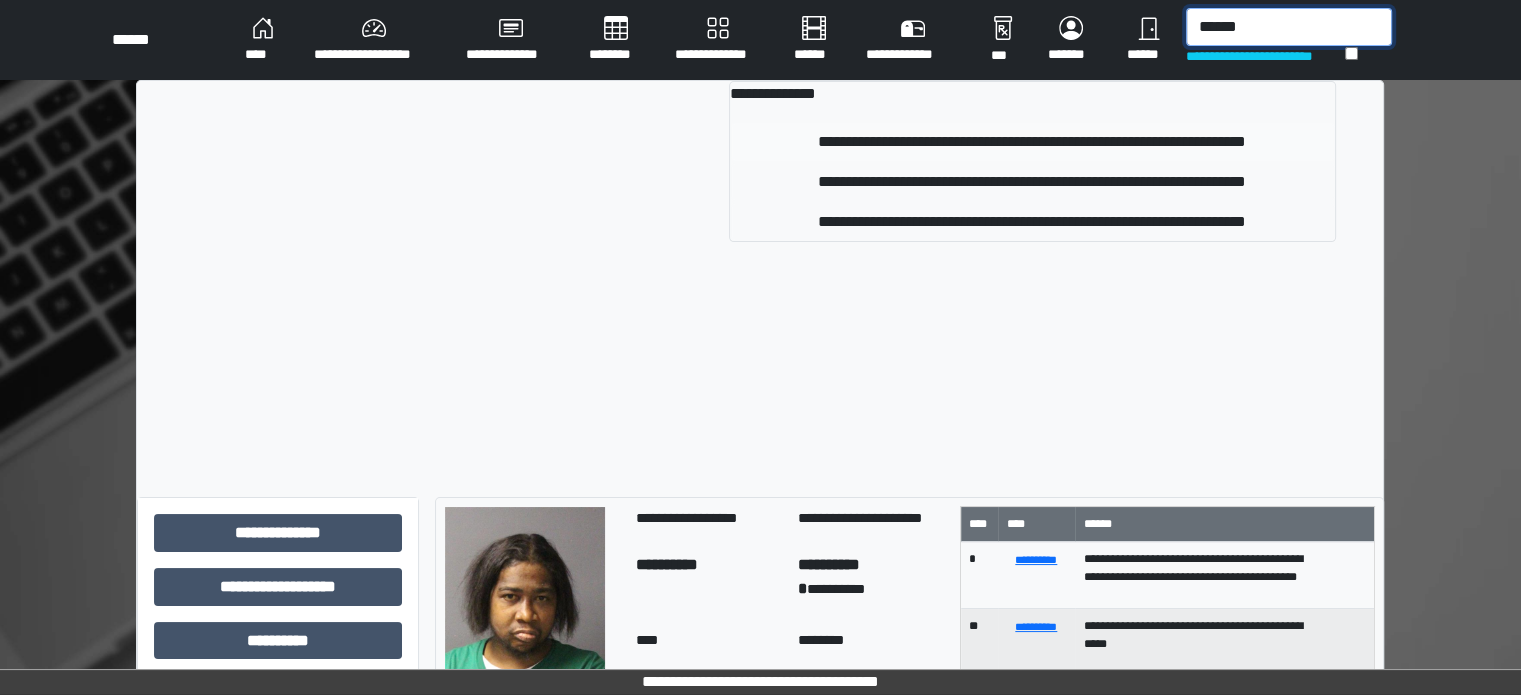 type on "******" 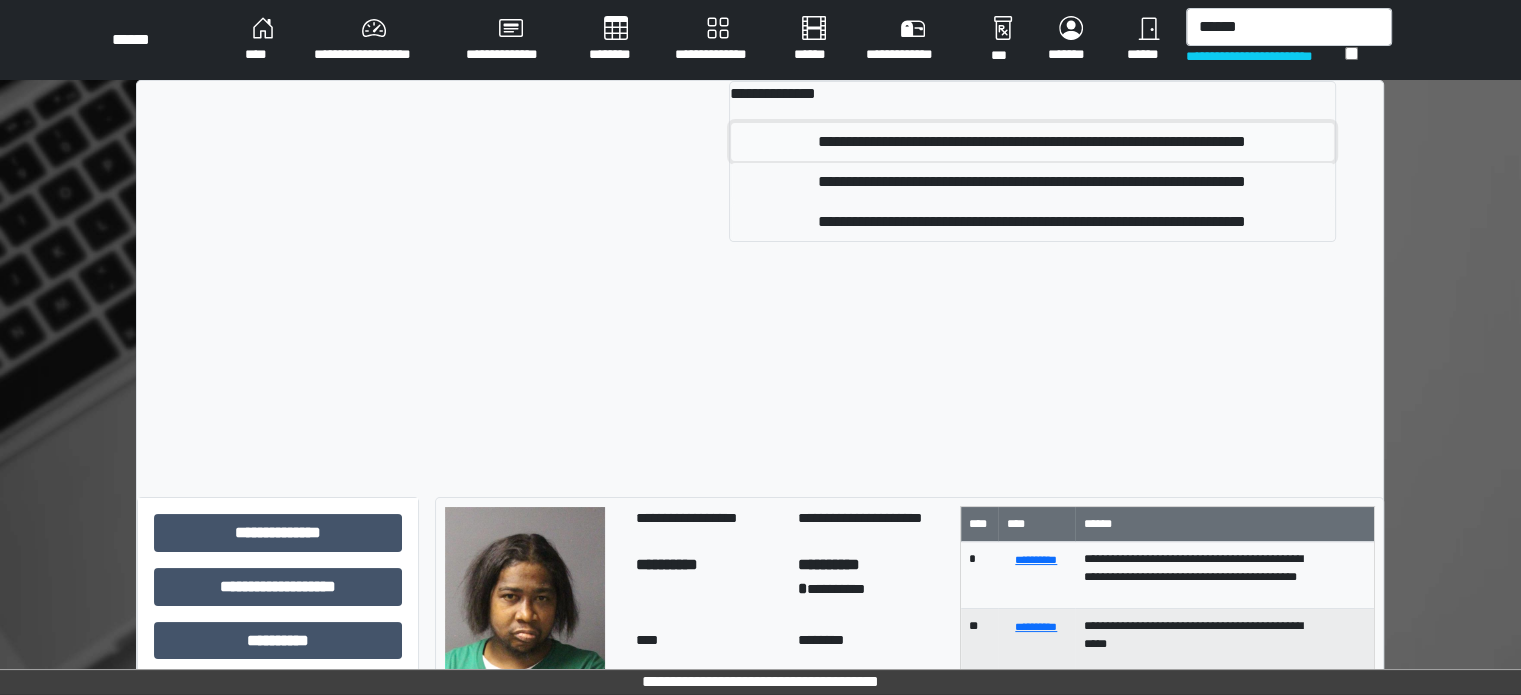 click on "**********" at bounding box center (1032, 142) 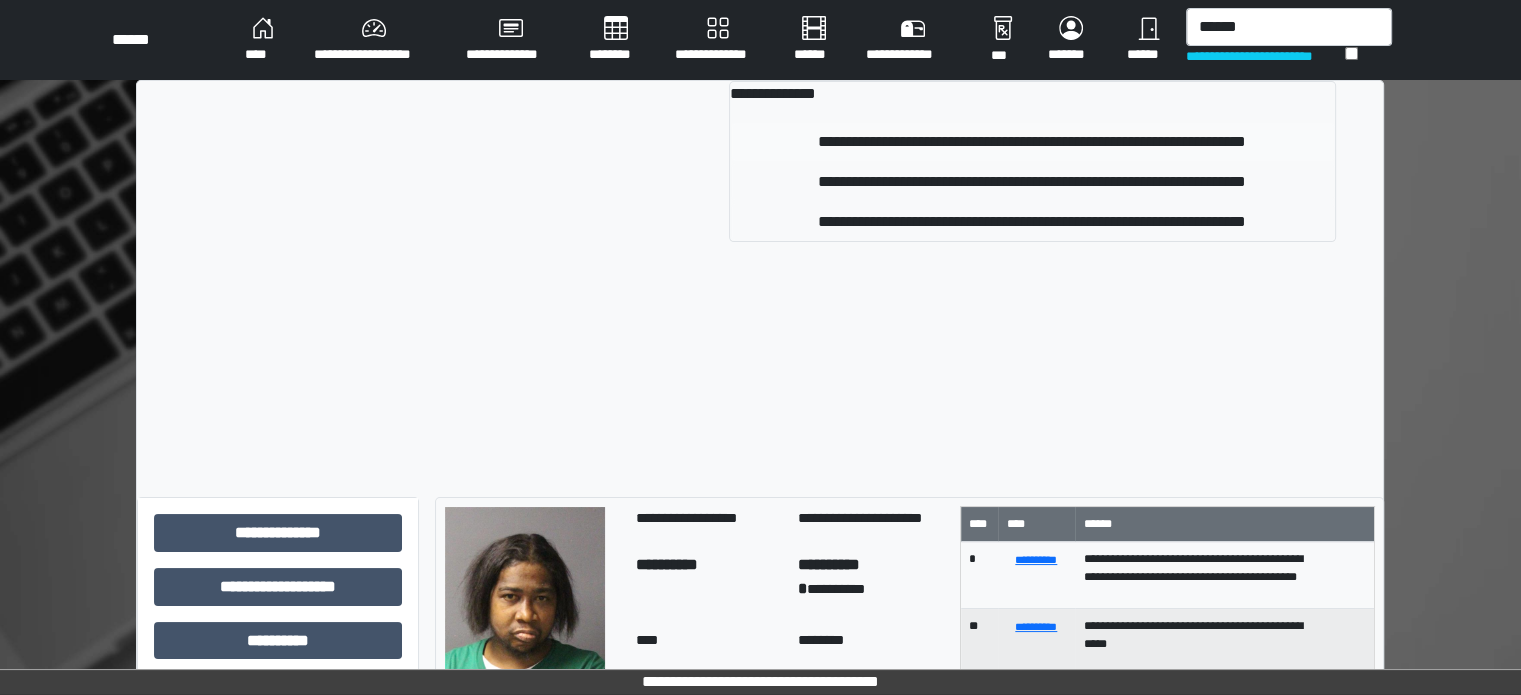 type 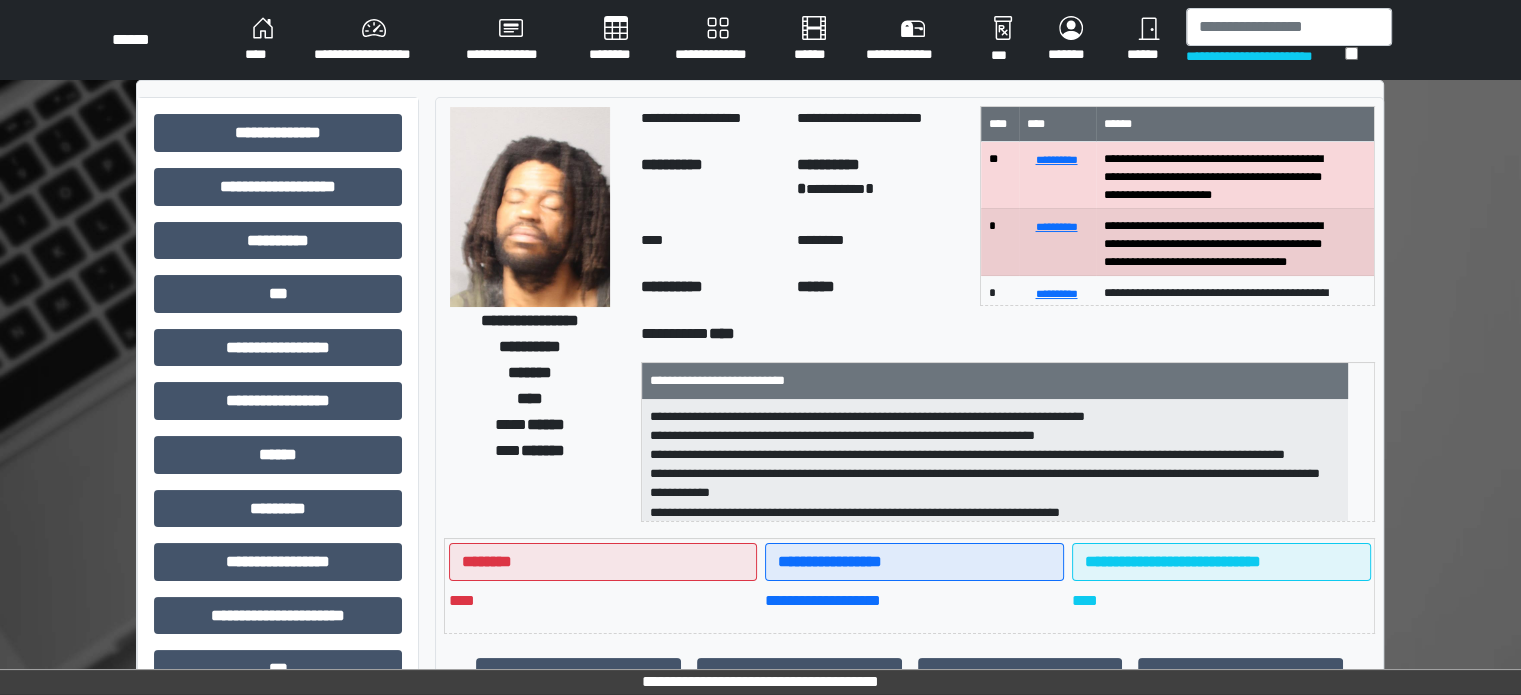 scroll, scrollTop: 471, scrollLeft: 0, axis: vertical 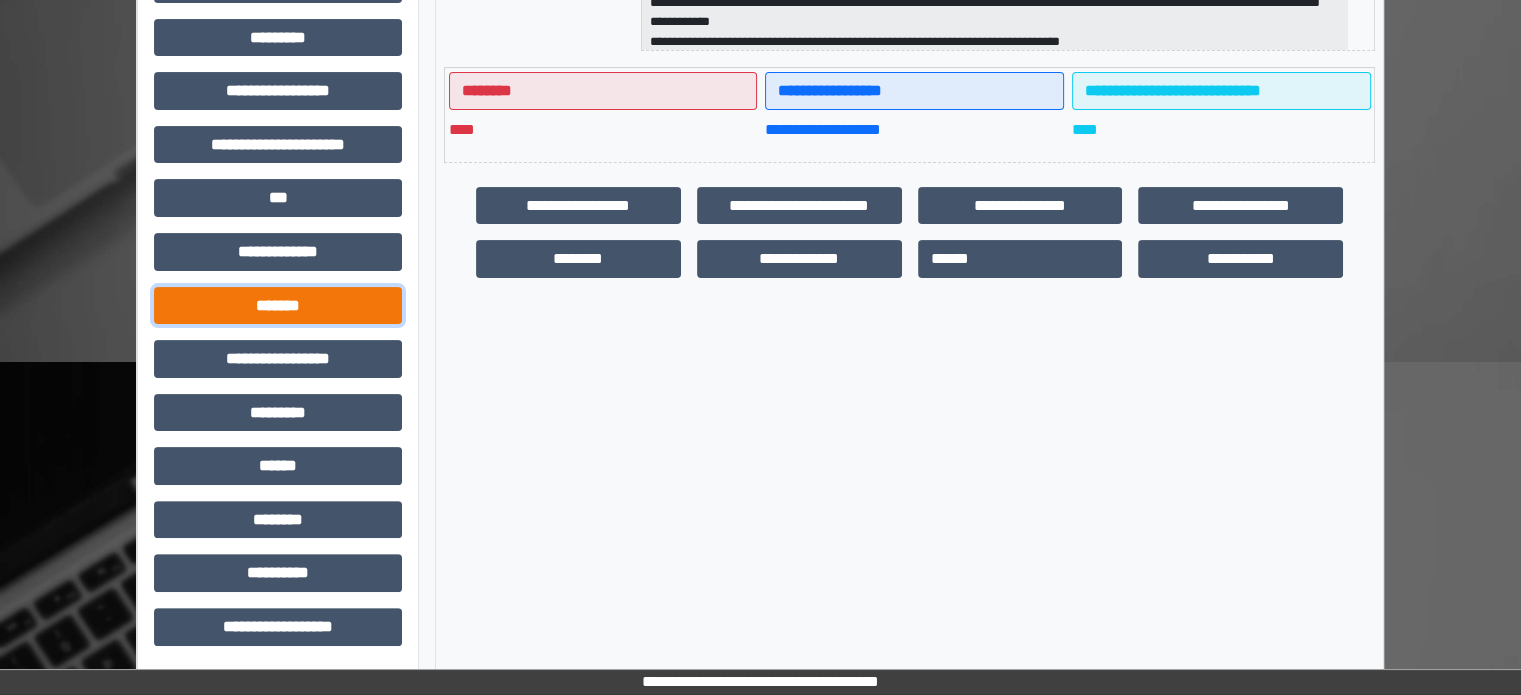 click on "*******" at bounding box center (278, 306) 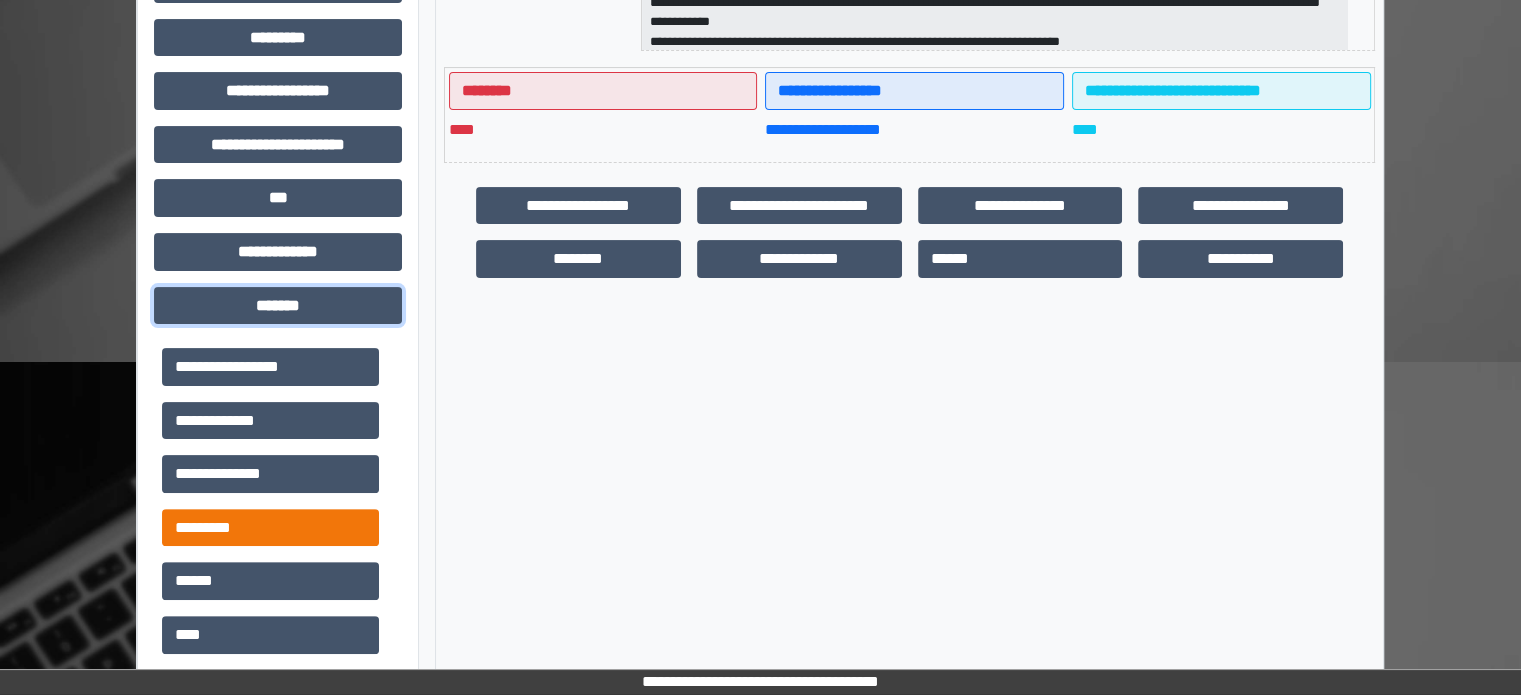 scroll, scrollTop: 600, scrollLeft: 0, axis: vertical 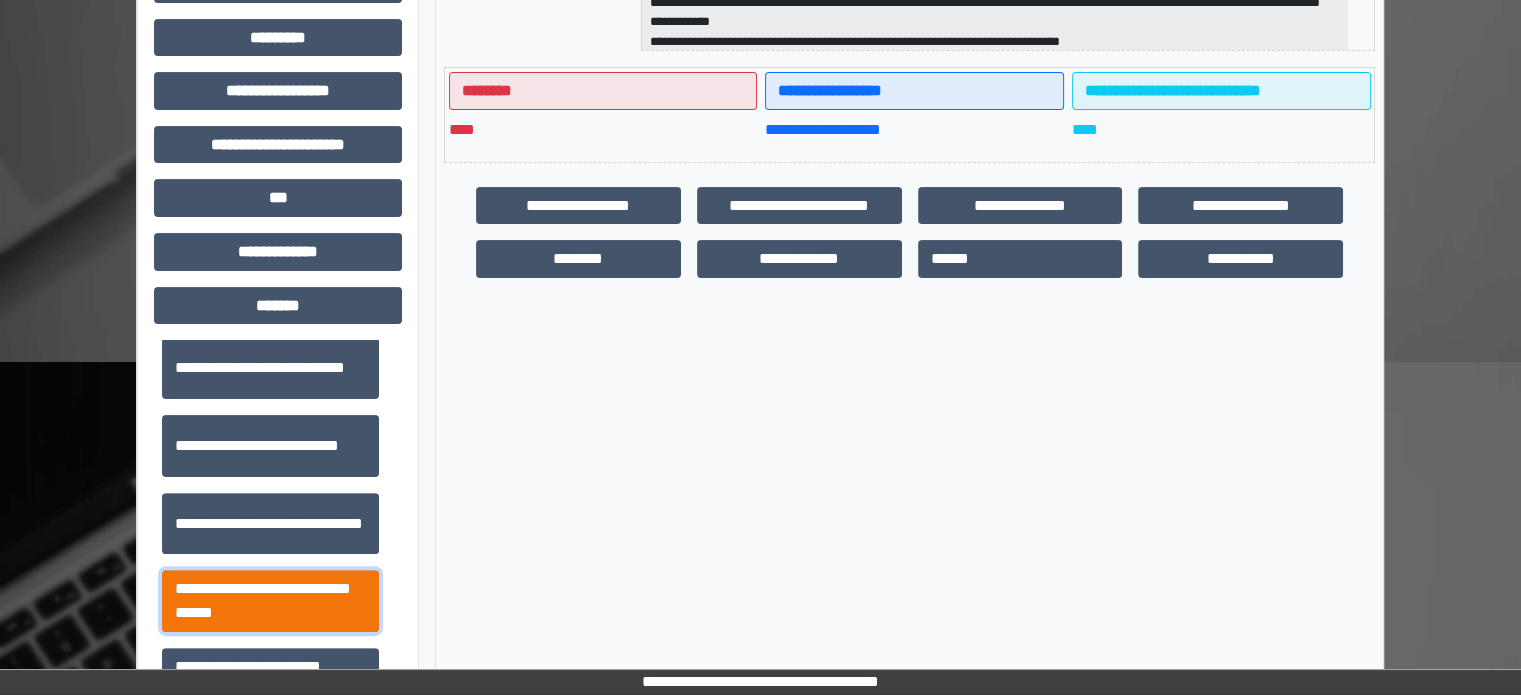 click on "**********" at bounding box center [270, 601] 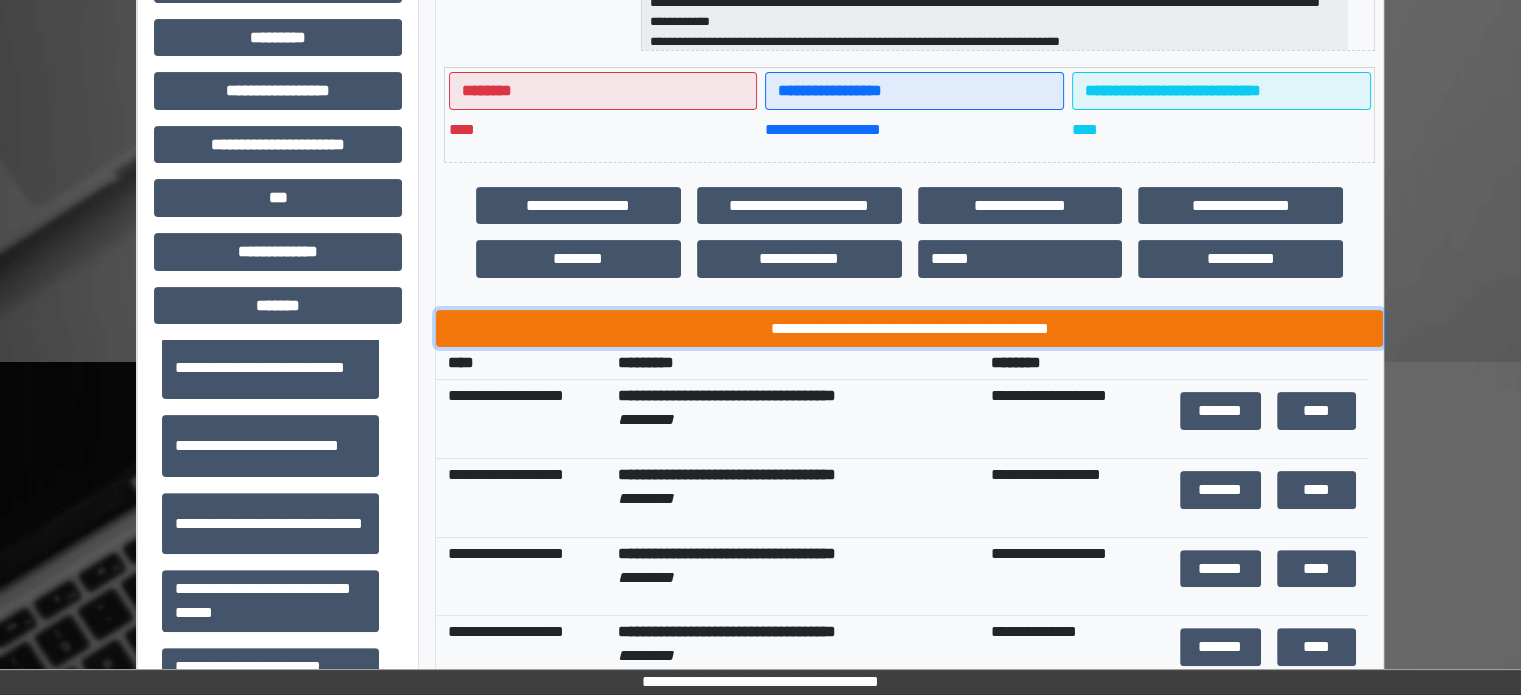 click on "**********" at bounding box center (909, 329) 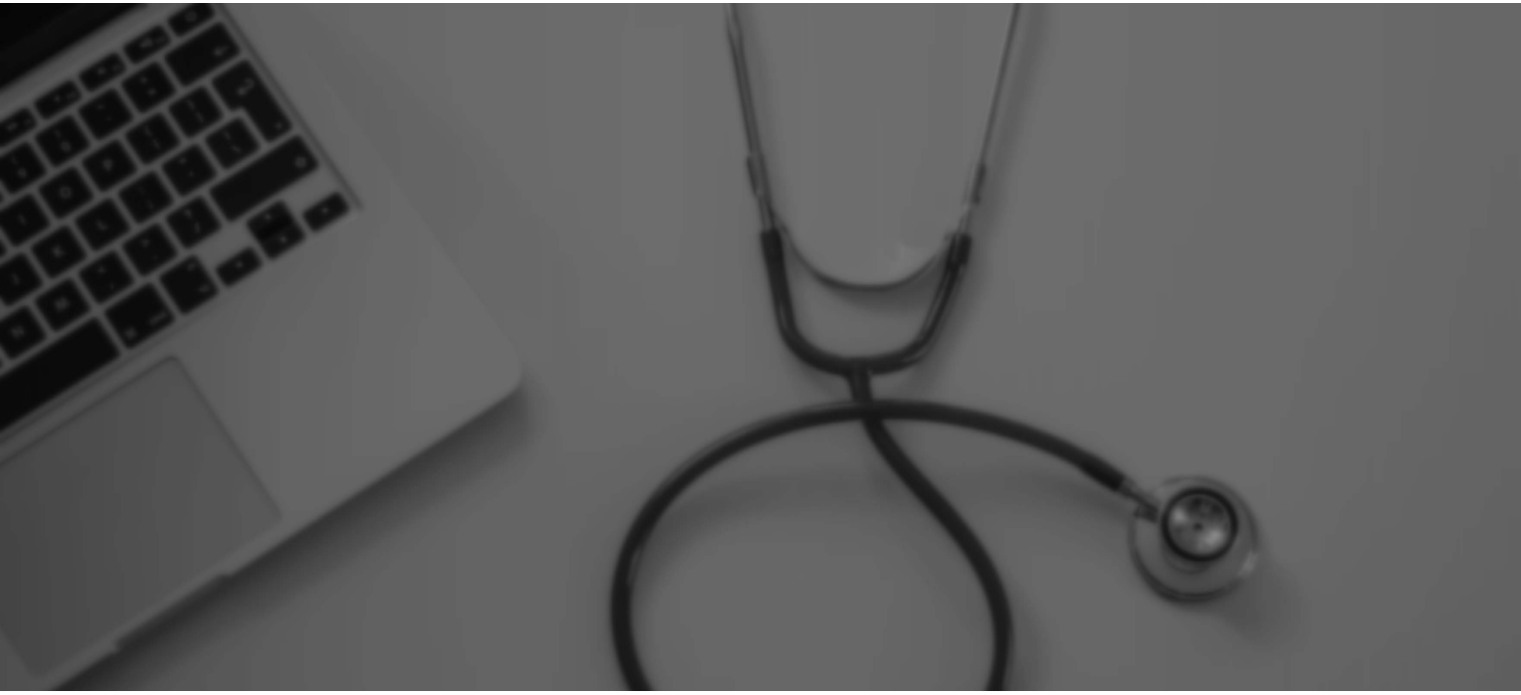 scroll, scrollTop: 0, scrollLeft: 0, axis: both 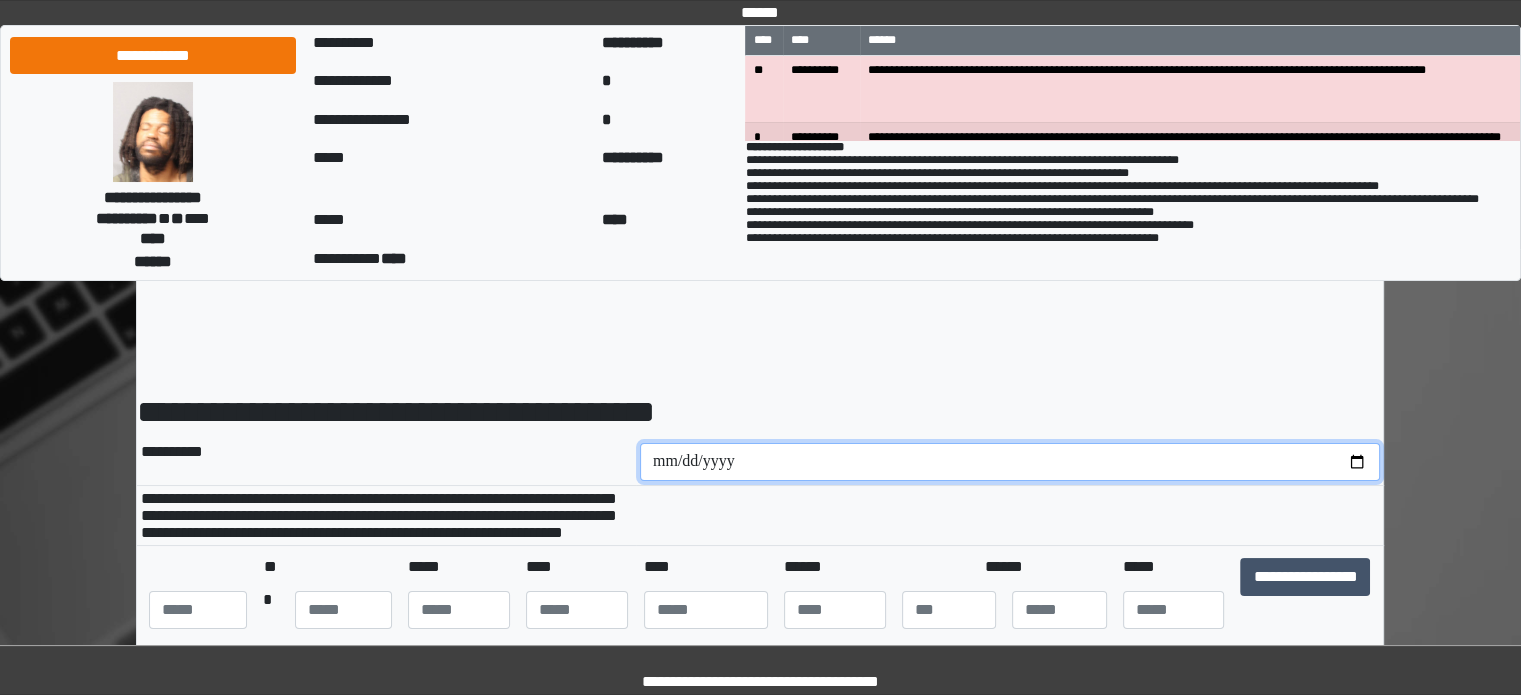 click at bounding box center [1010, 462] 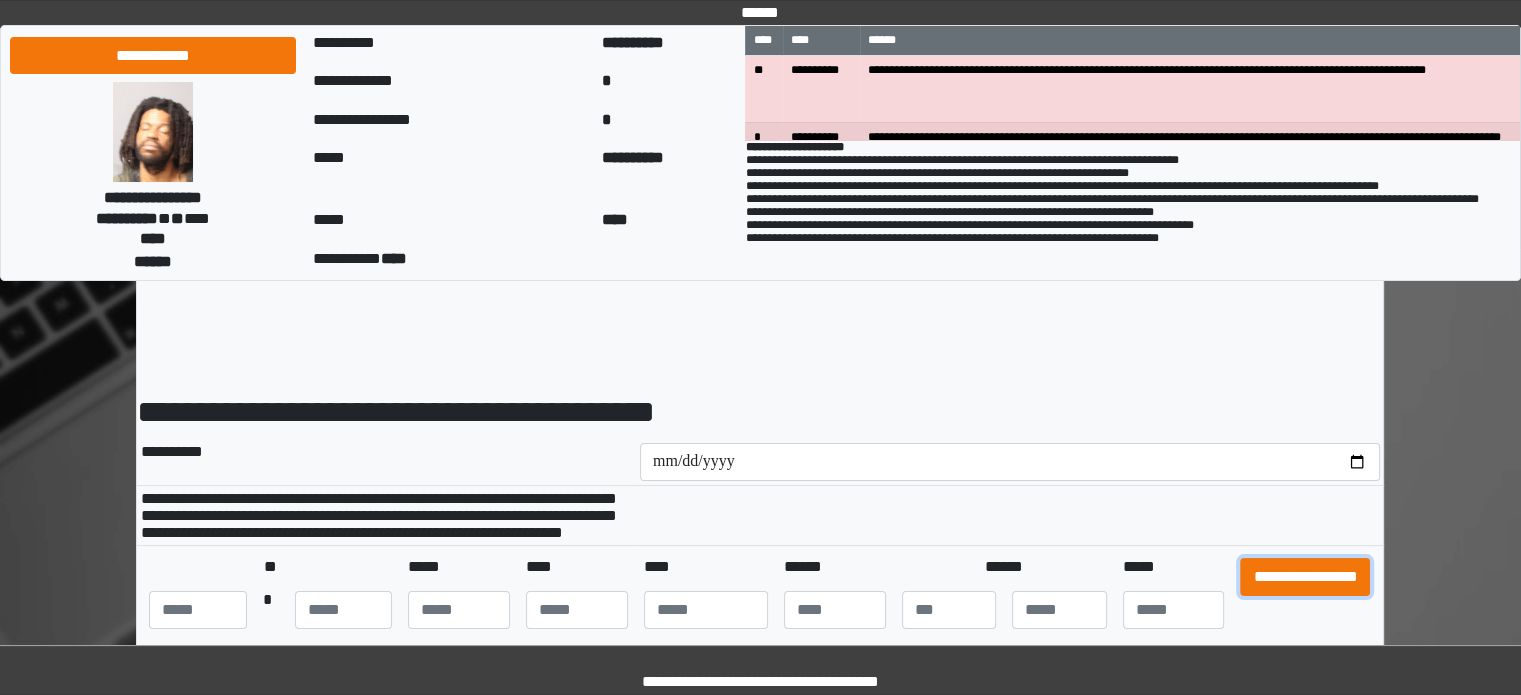 click on "**********" at bounding box center (1305, 577) 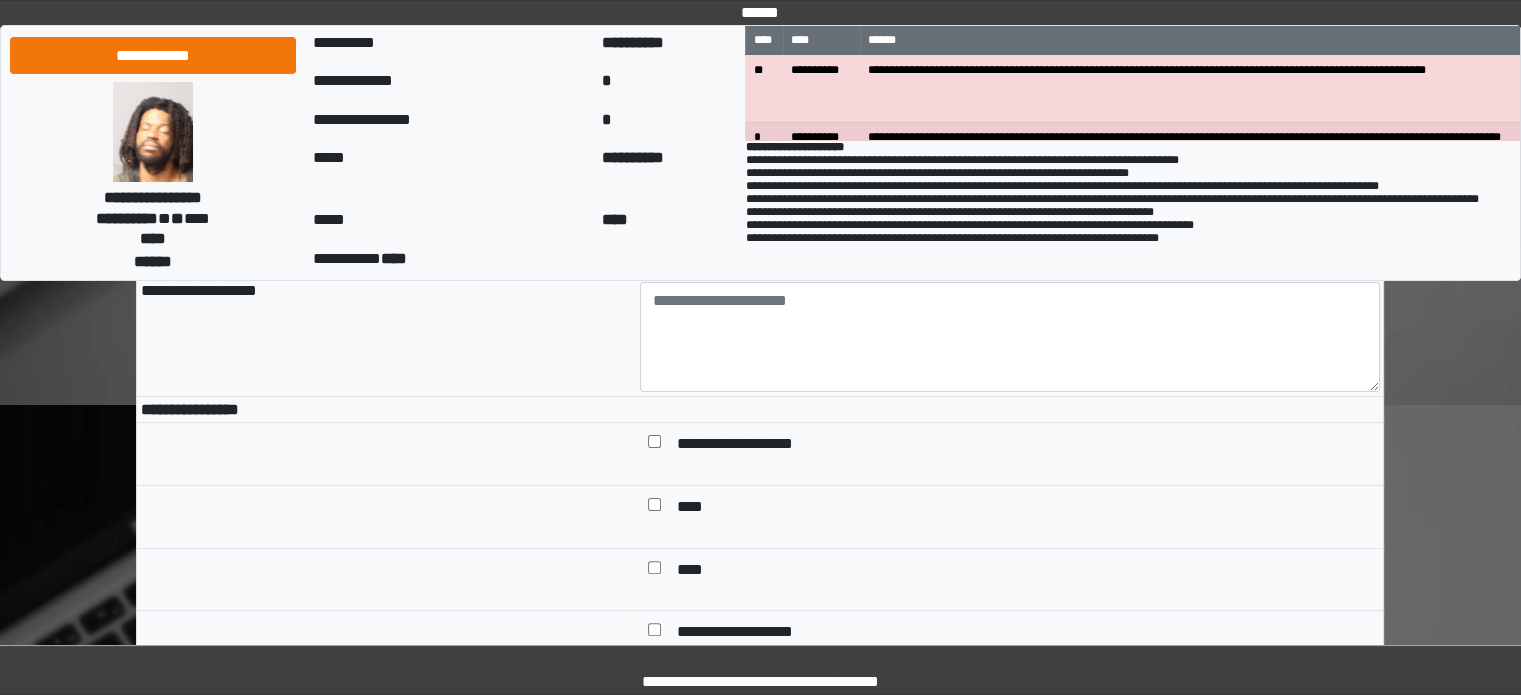 scroll, scrollTop: 500, scrollLeft: 0, axis: vertical 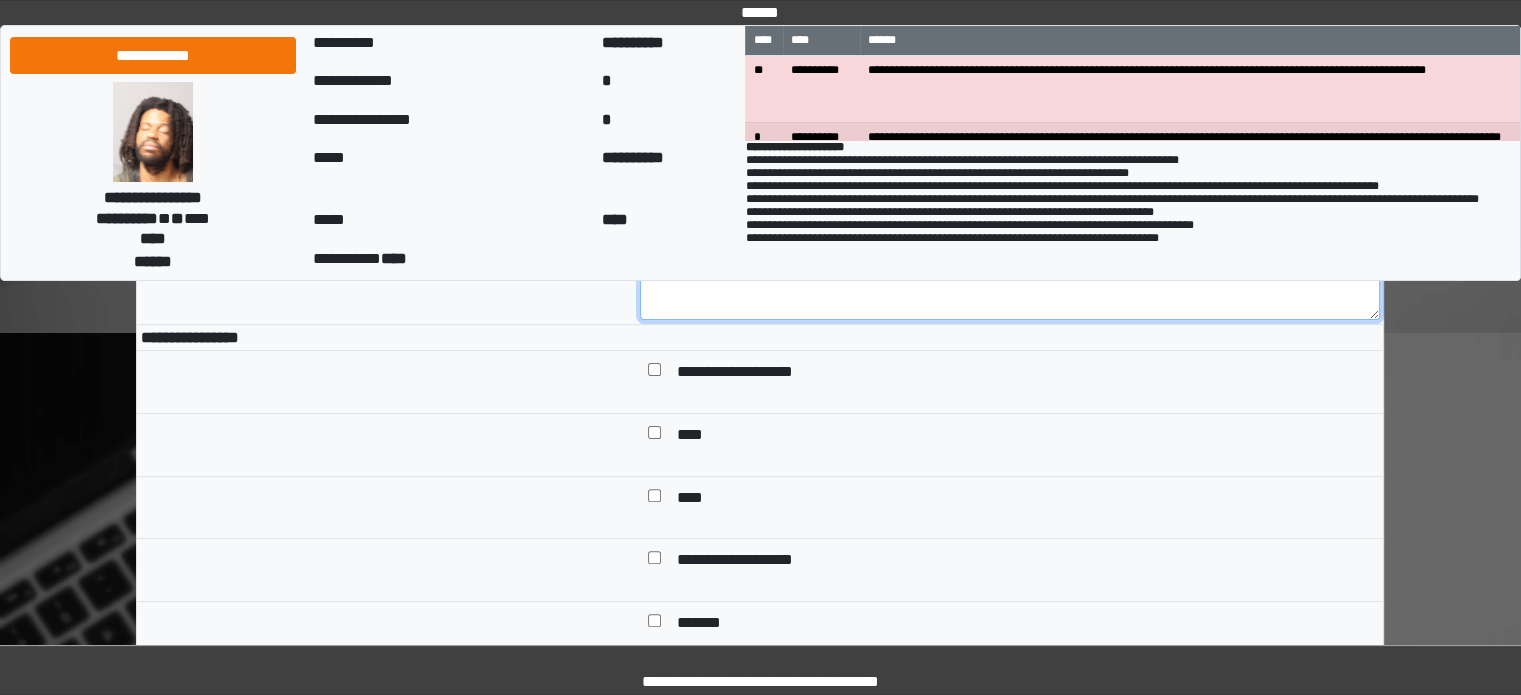 click at bounding box center [1010, 265] 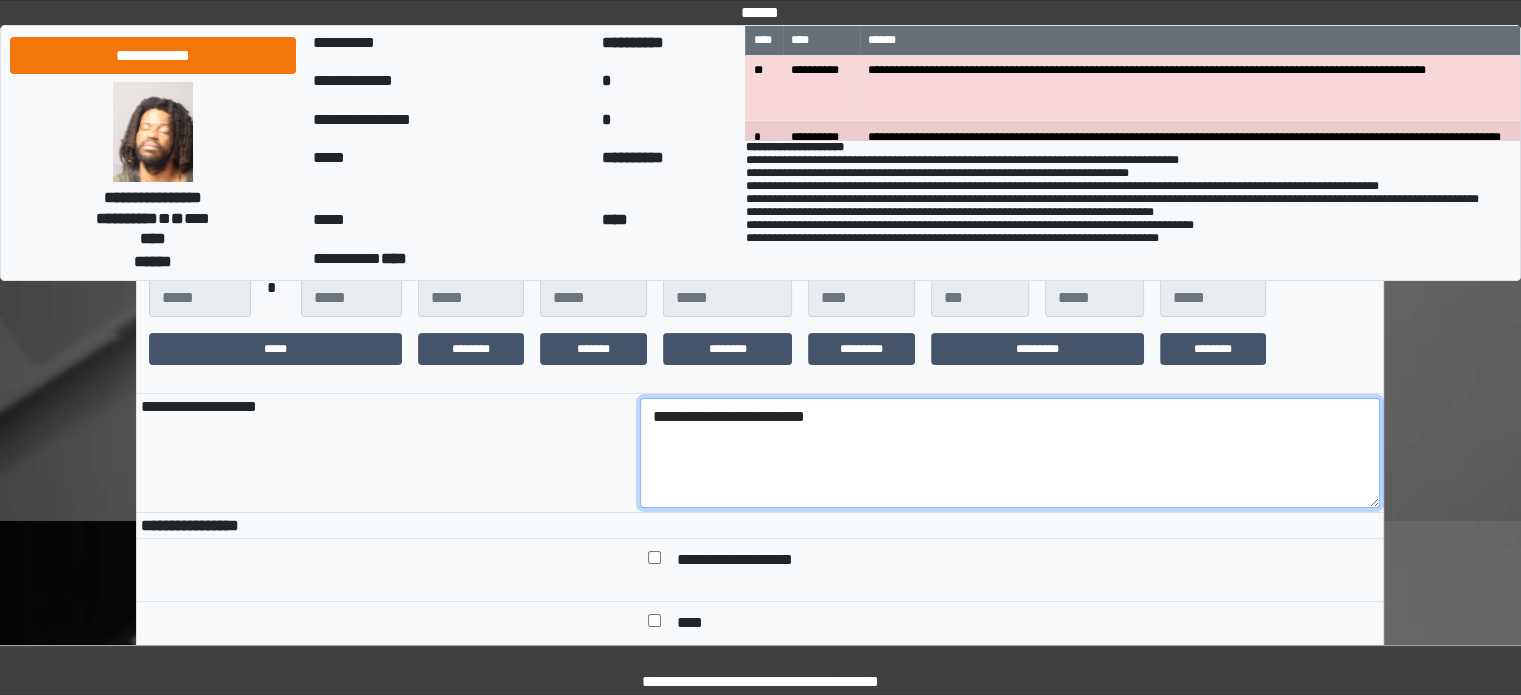scroll, scrollTop: 300, scrollLeft: 0, axis: vertical 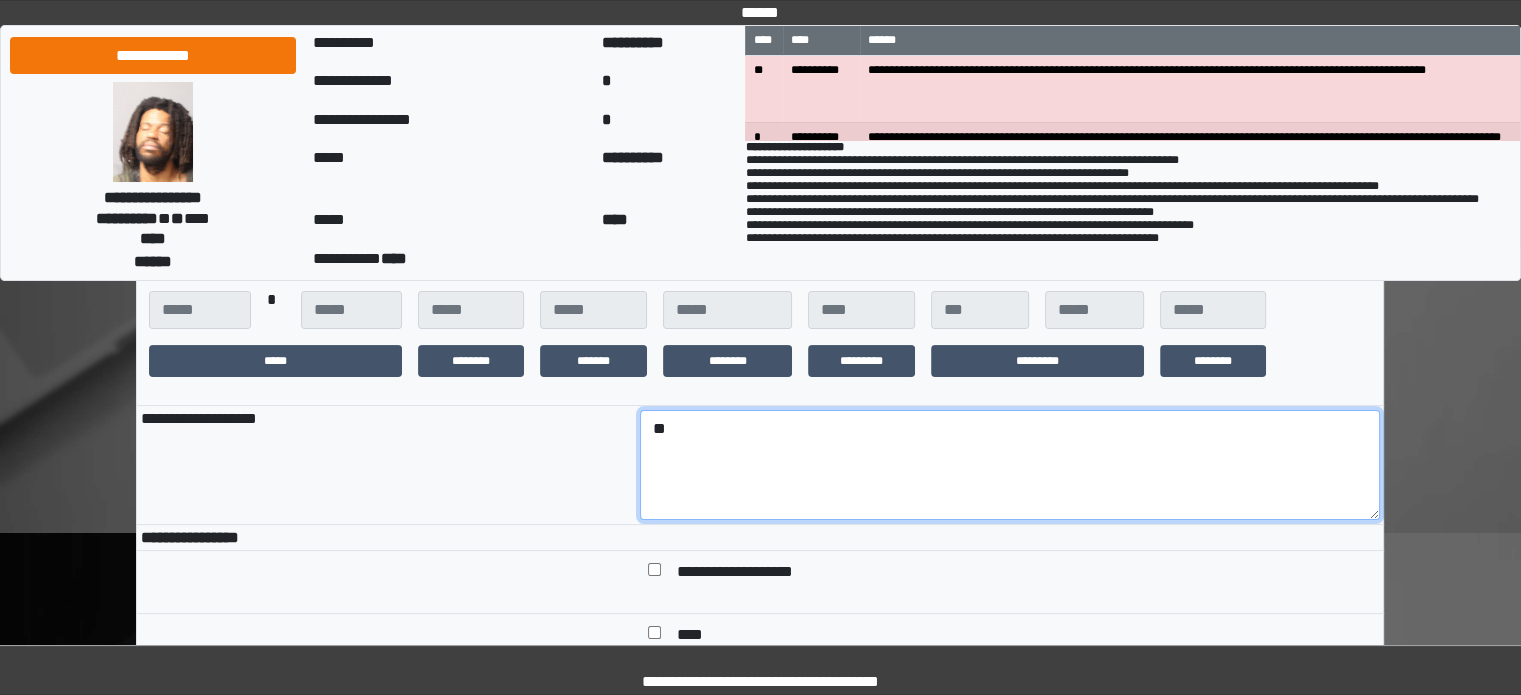type on "*" 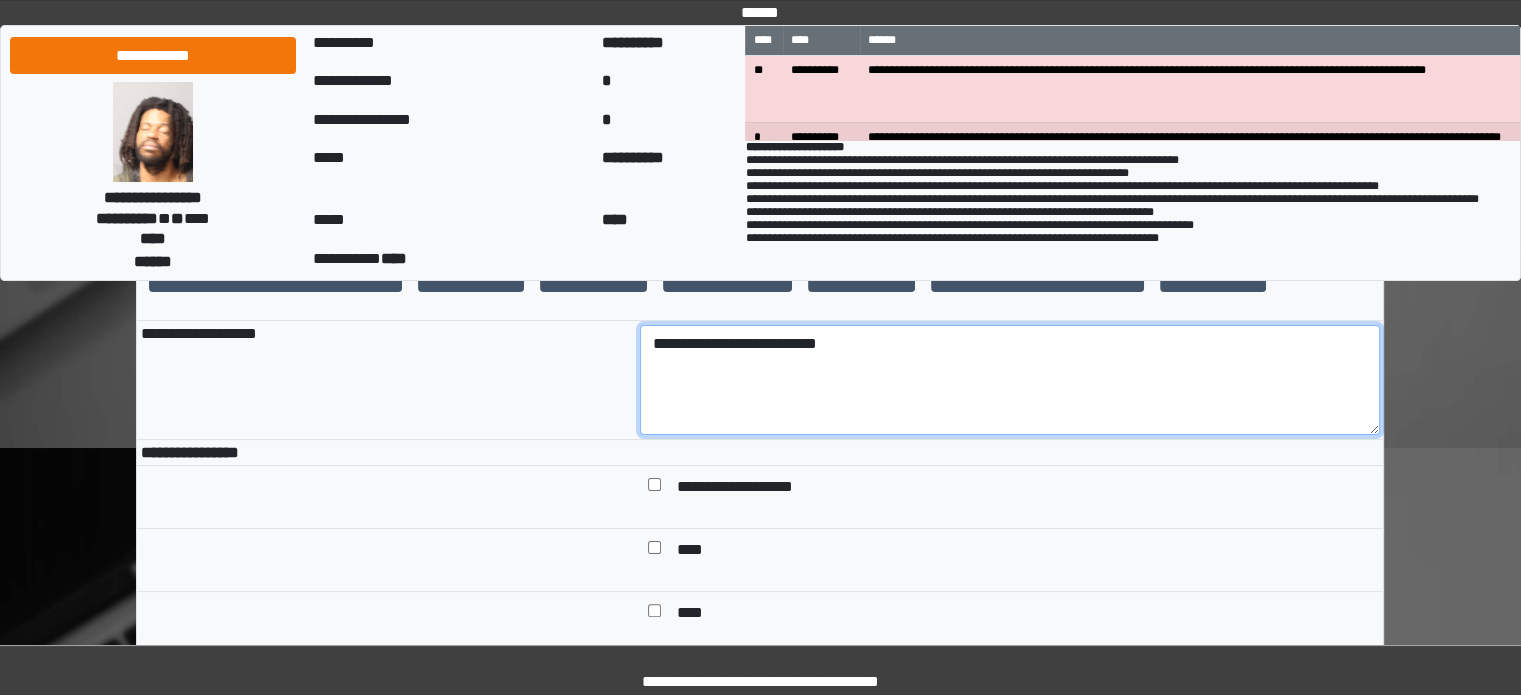 scroll, scrollTop: 500, scrollLeft: 0, axis: vertical 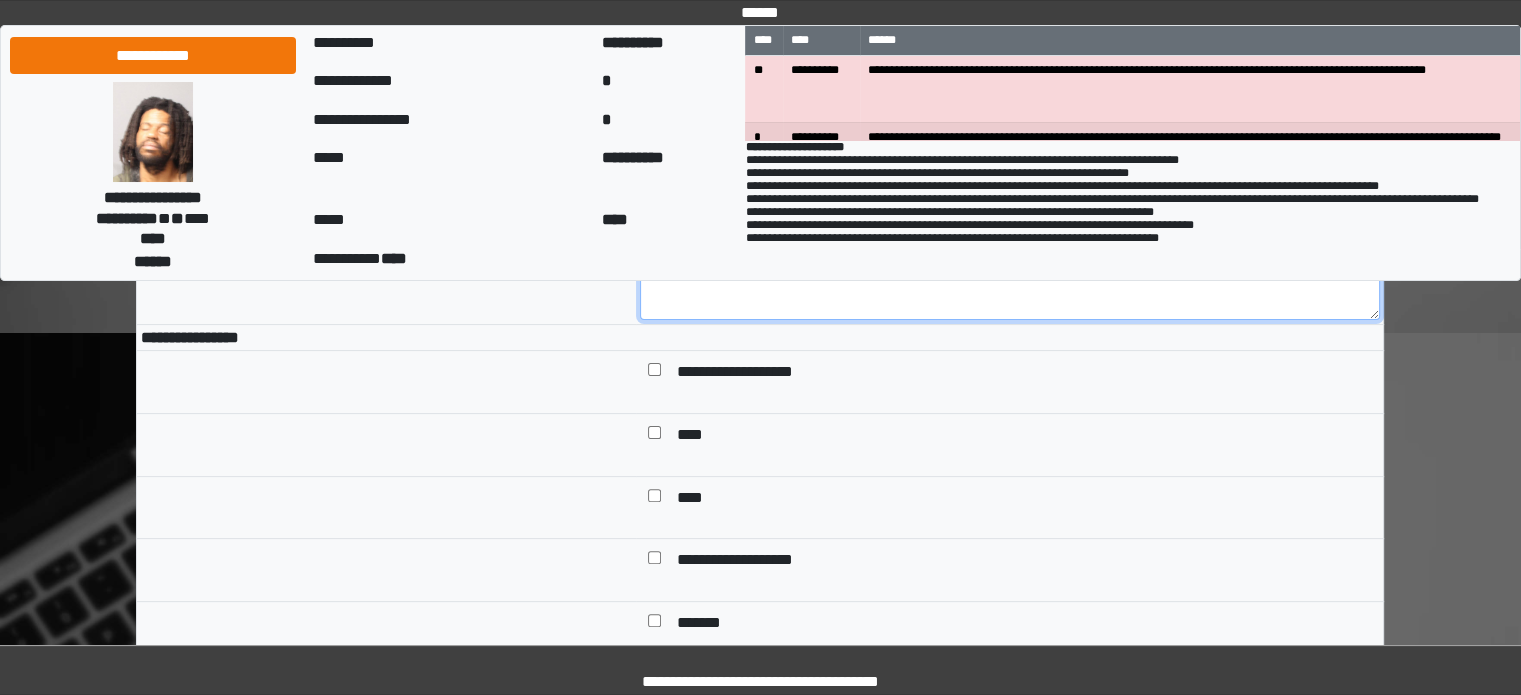 type on "**********" 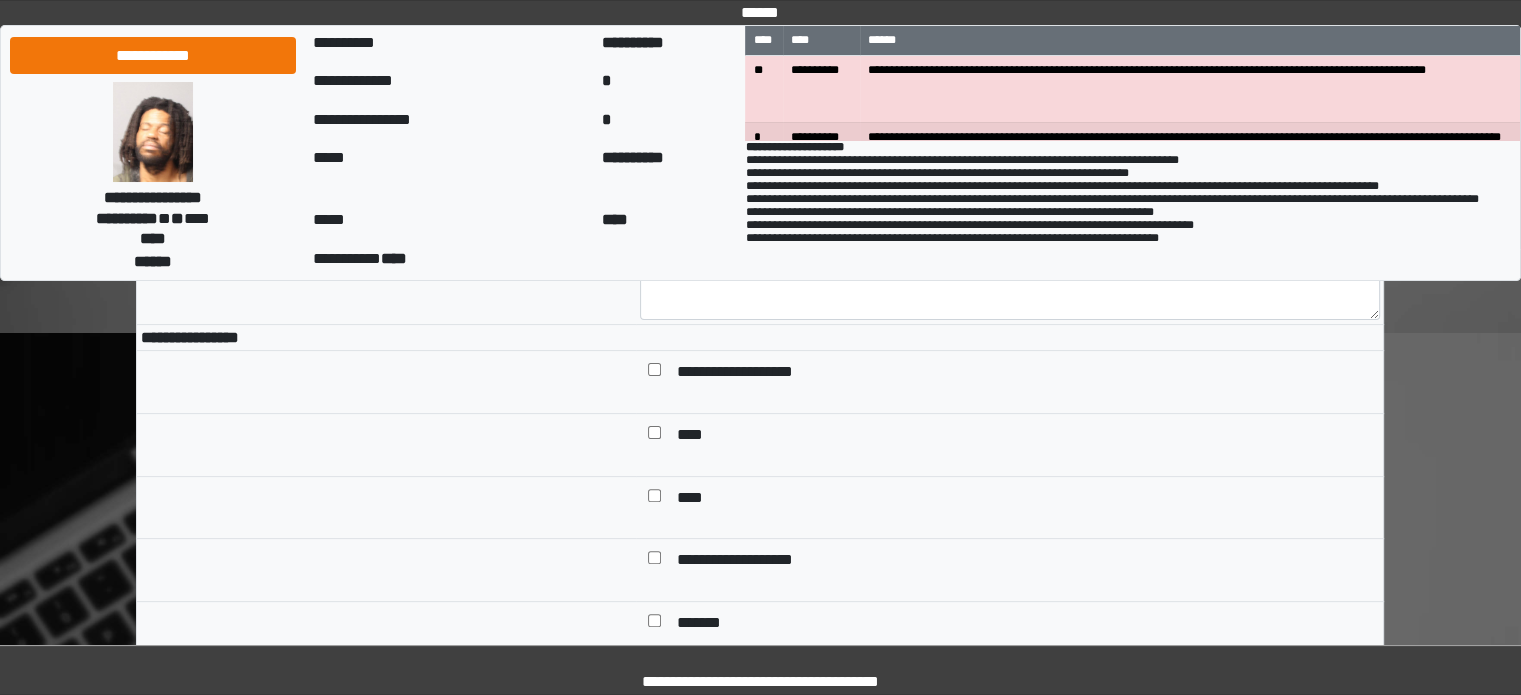 click on "**********" at bounding box center [1024, 562] 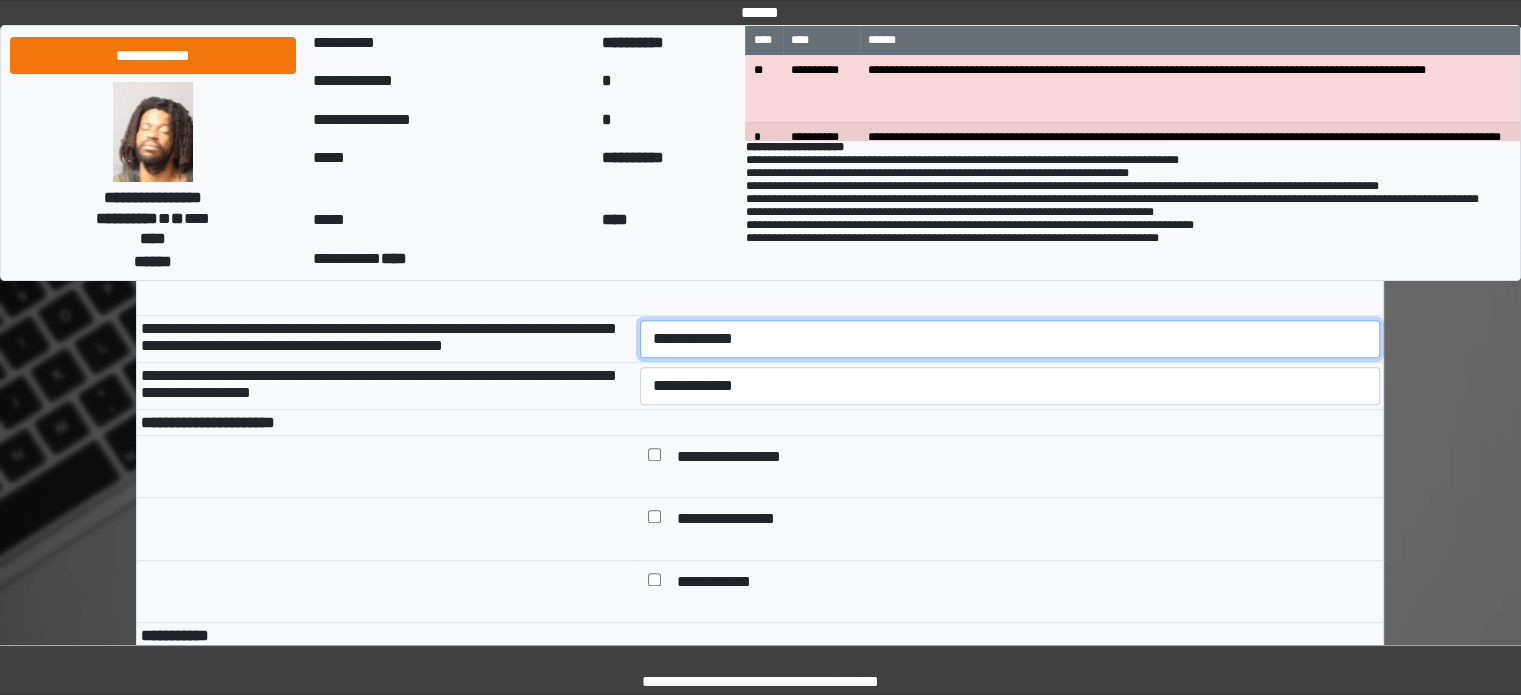 click on "**********" at bounding box center [760, 766] 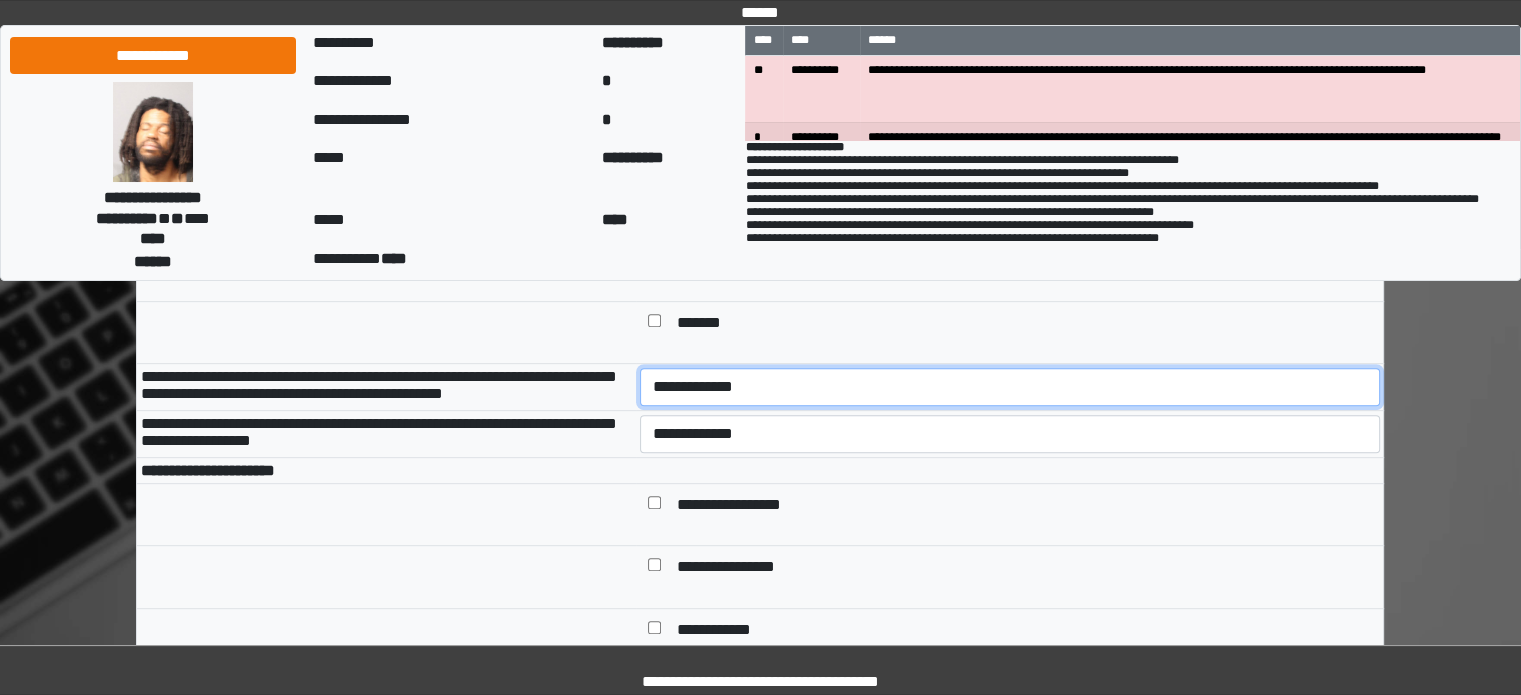click on "**********" at bounding box center (1010, 387) 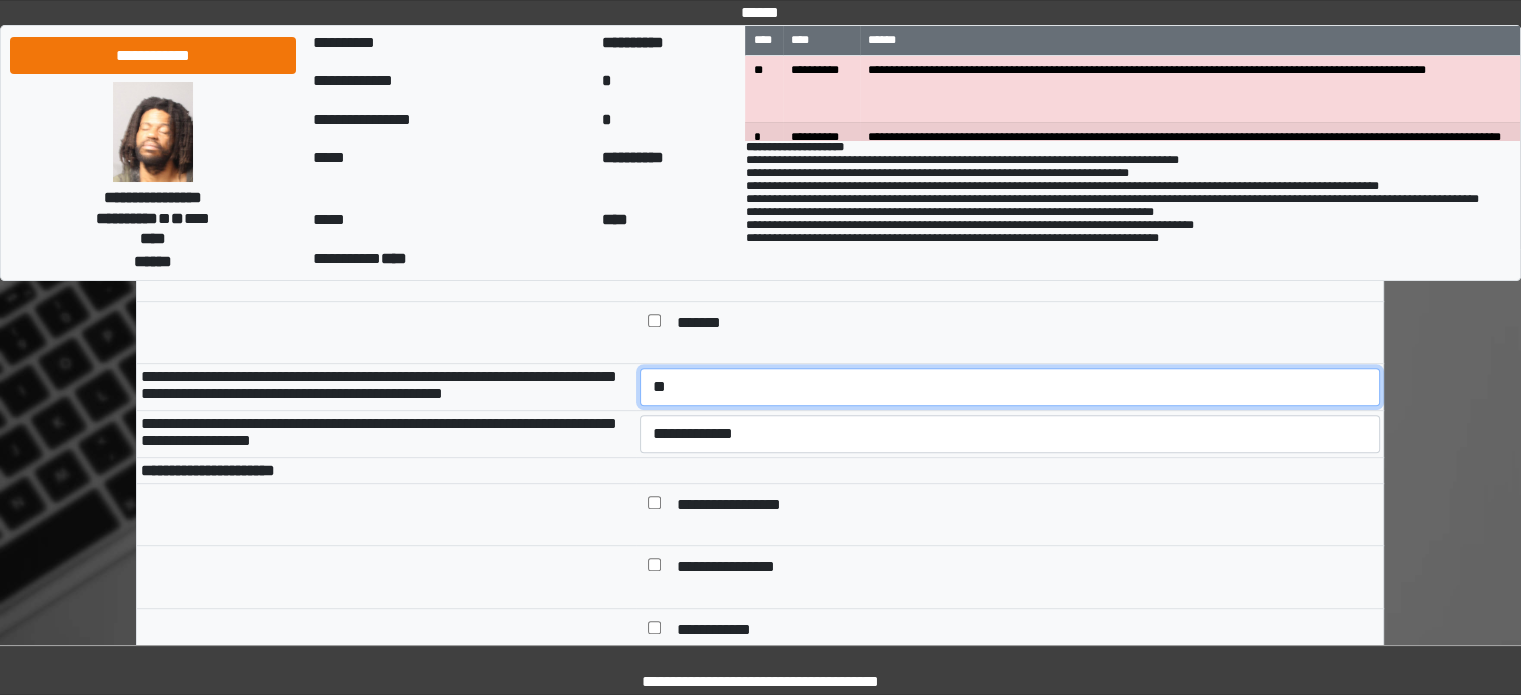 click on "**********" at bounding box center [1010, 387] 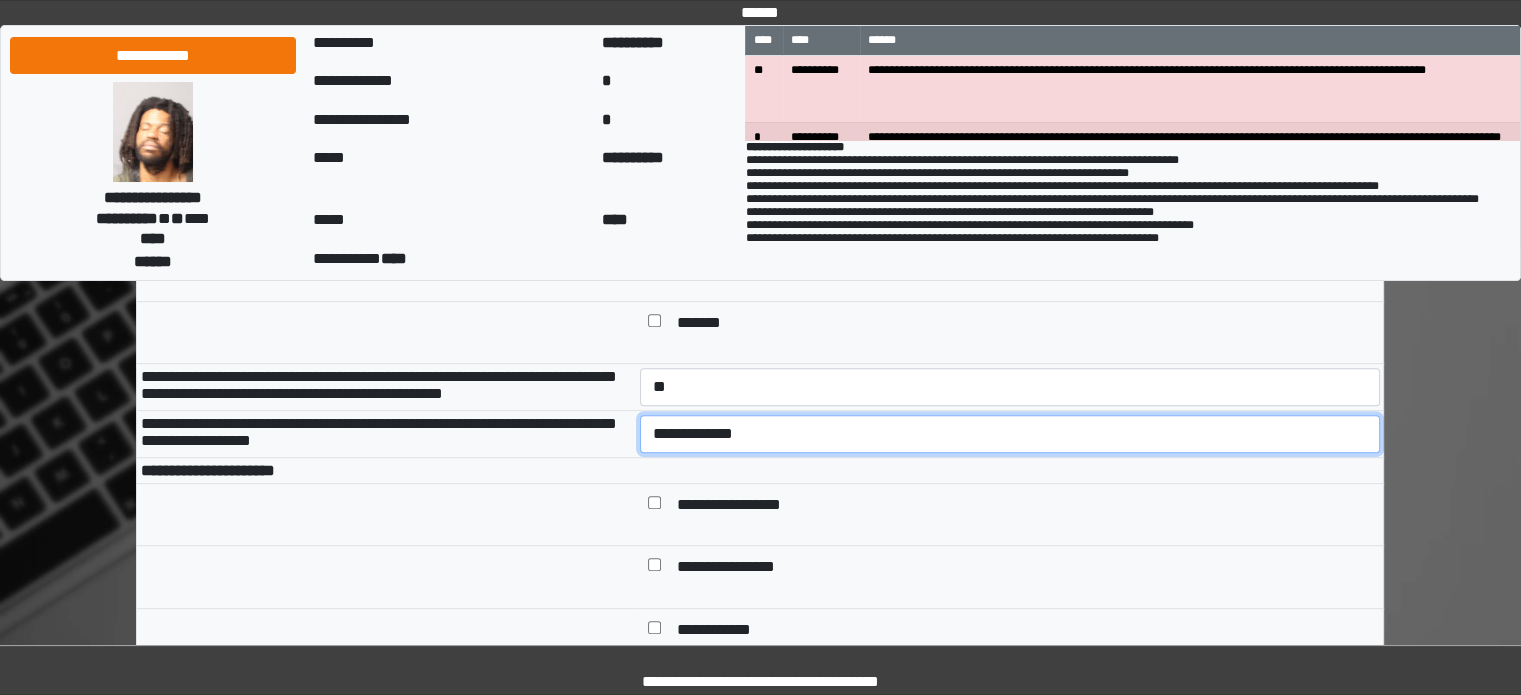 click on "**********" at bounding box center [1010, 434] 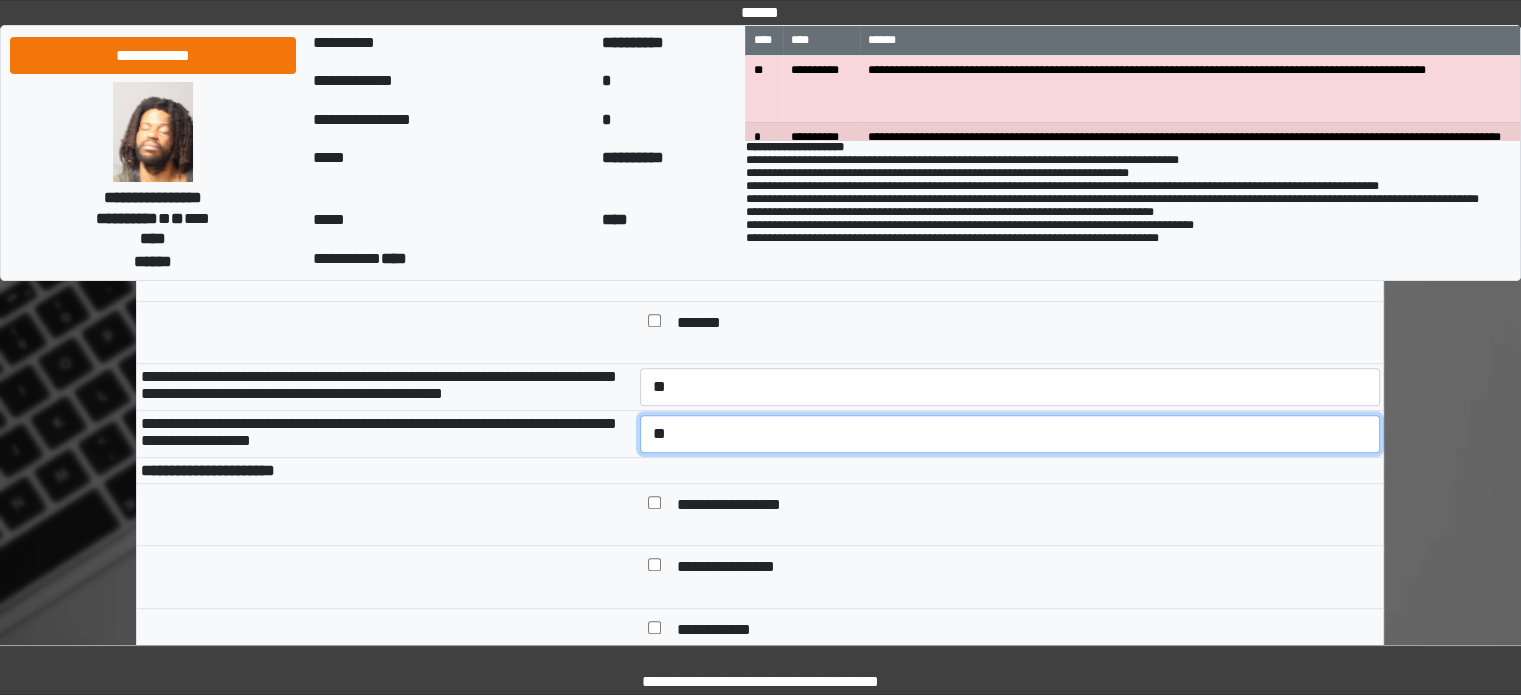 click on "**********" at bounding box center [1010, 434] 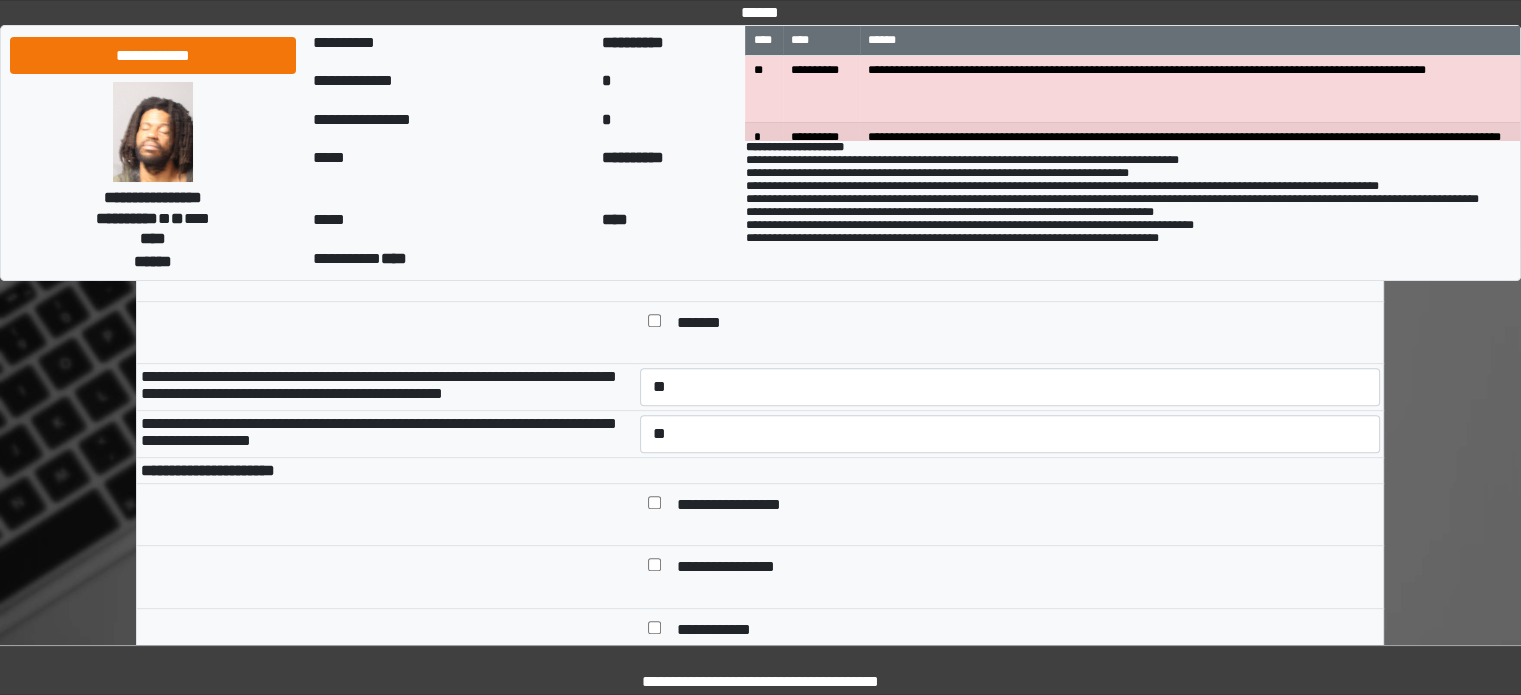 click on "**********" at bounding box center [386, 470] 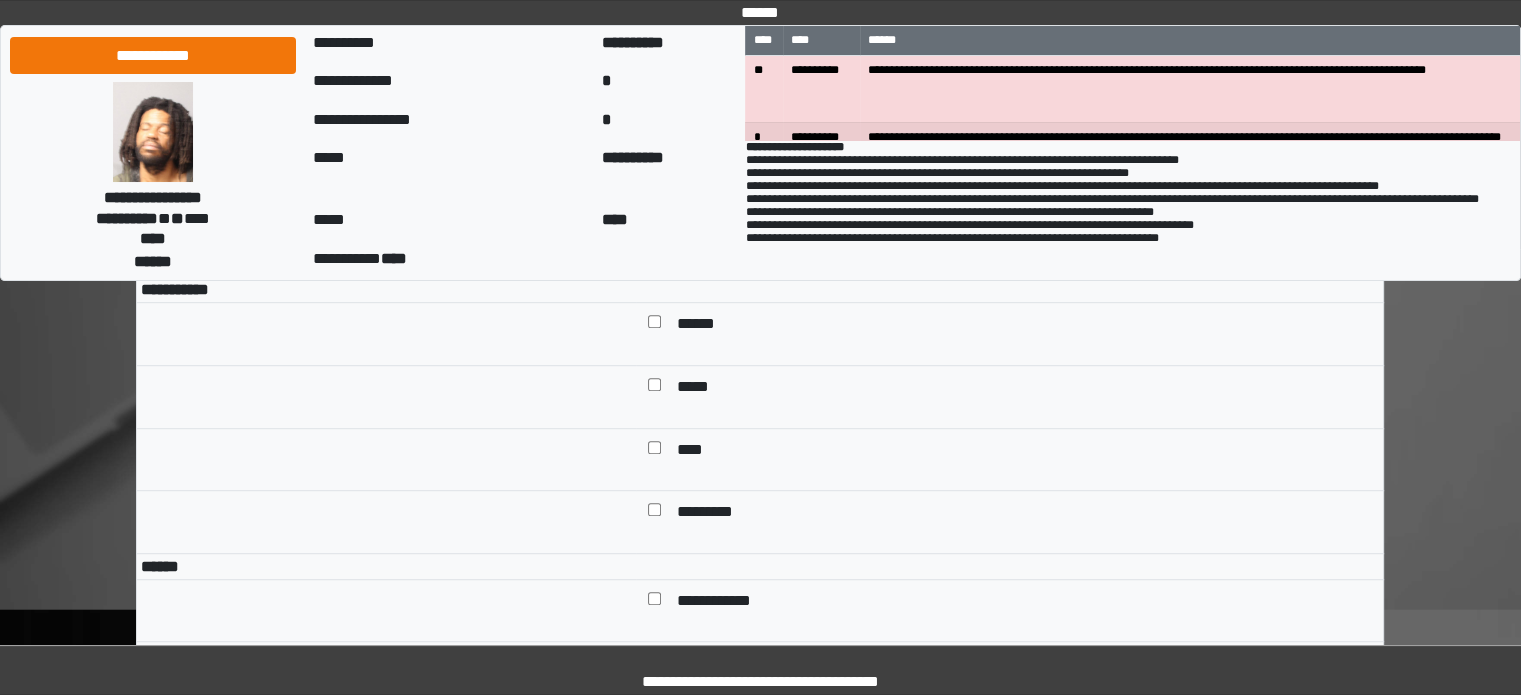 drag, startPoint x: 688, startPoint y: 388, endPoint x: 687, endPoint y: 413, distance: 25.019993 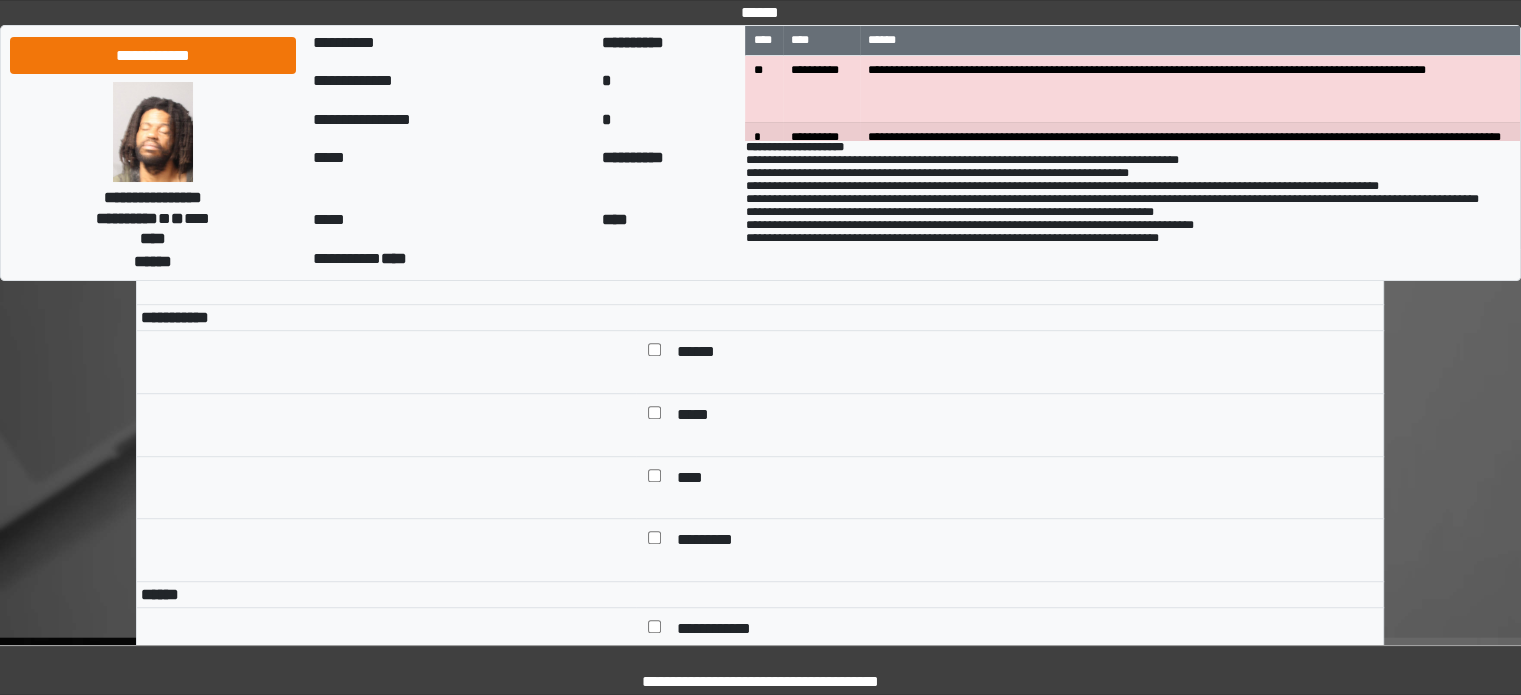 scroll, scrollTop: 1200, scrollLeft: 0, axis: vertical 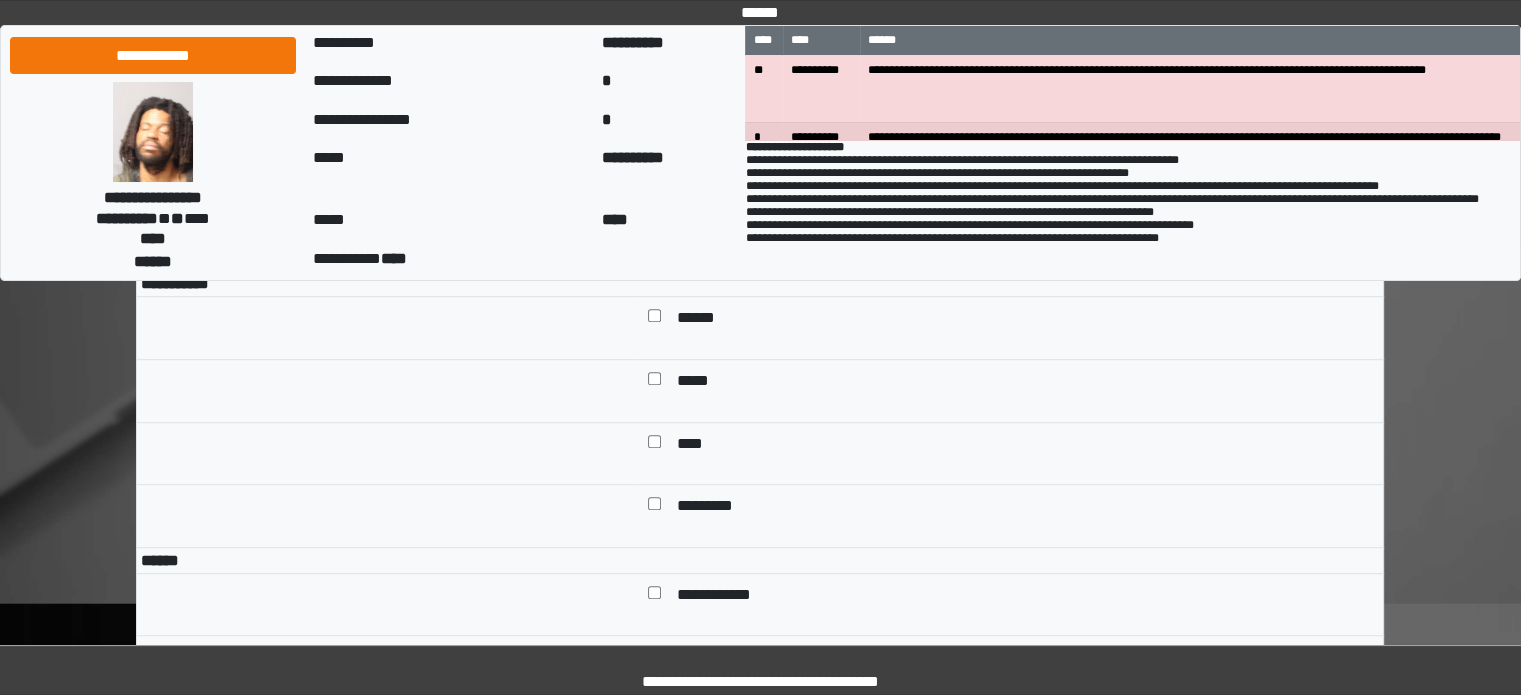 click on "******" at bounding box center [703, 320] 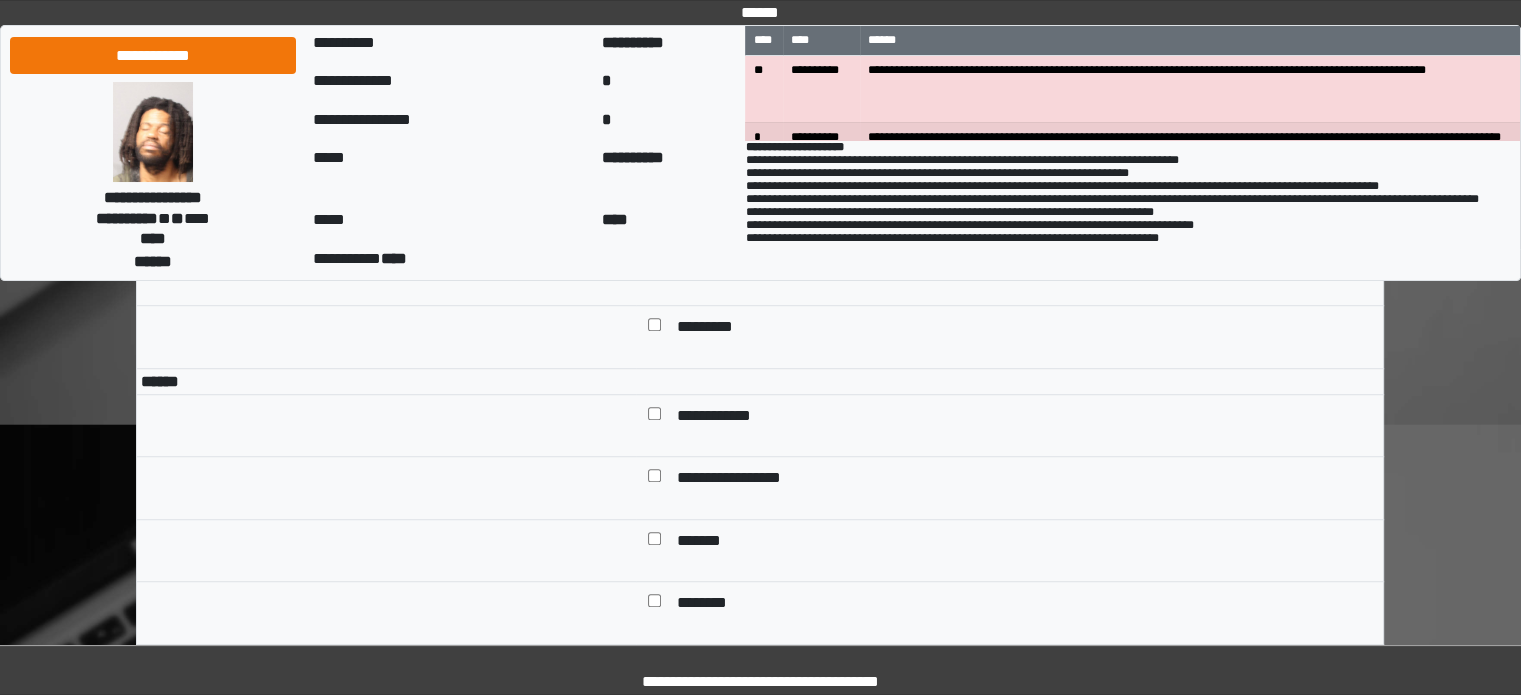 scroll, scrollTop: 1400, scrollLeft: 0, axis: vertical 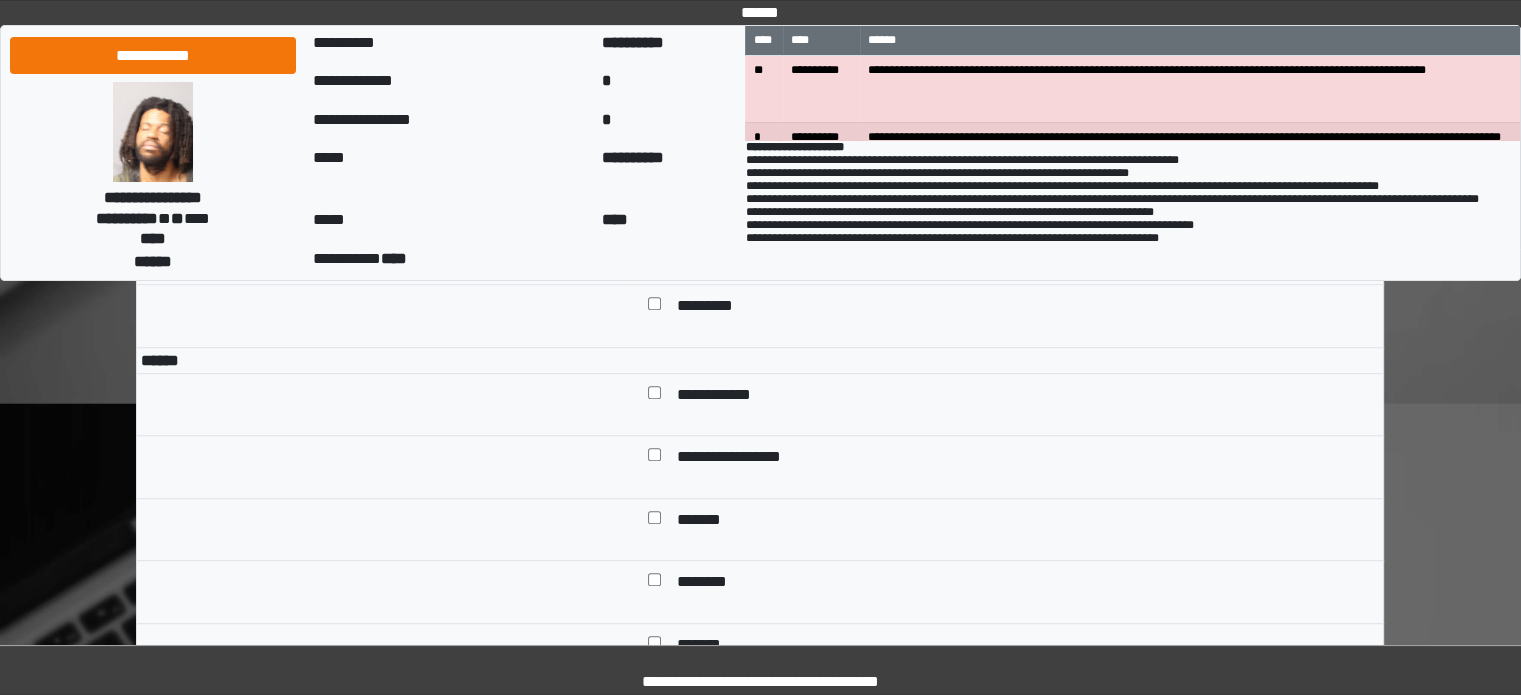 click on "**********" at bounding box center (729, 397) 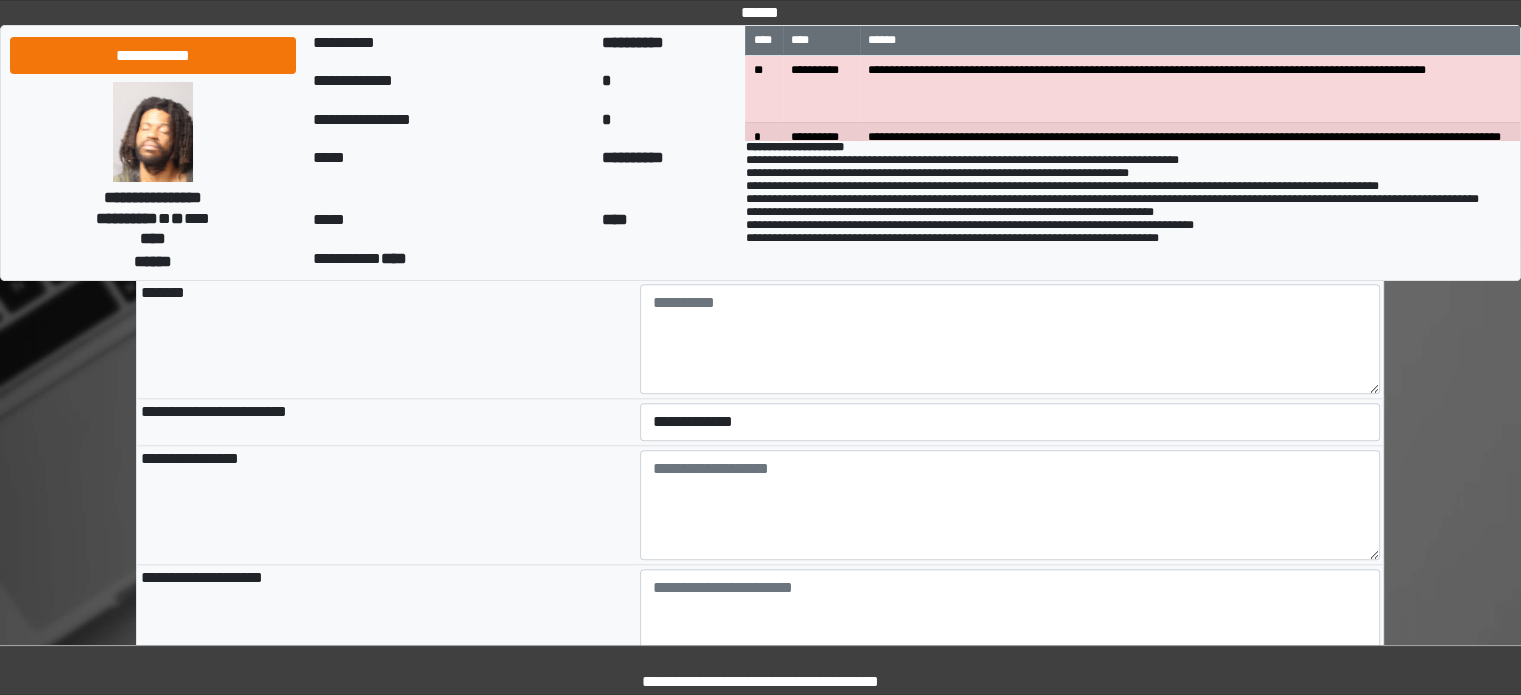 scroll, scrollTop: 2000, scrollLeft: 0, axis: vertical 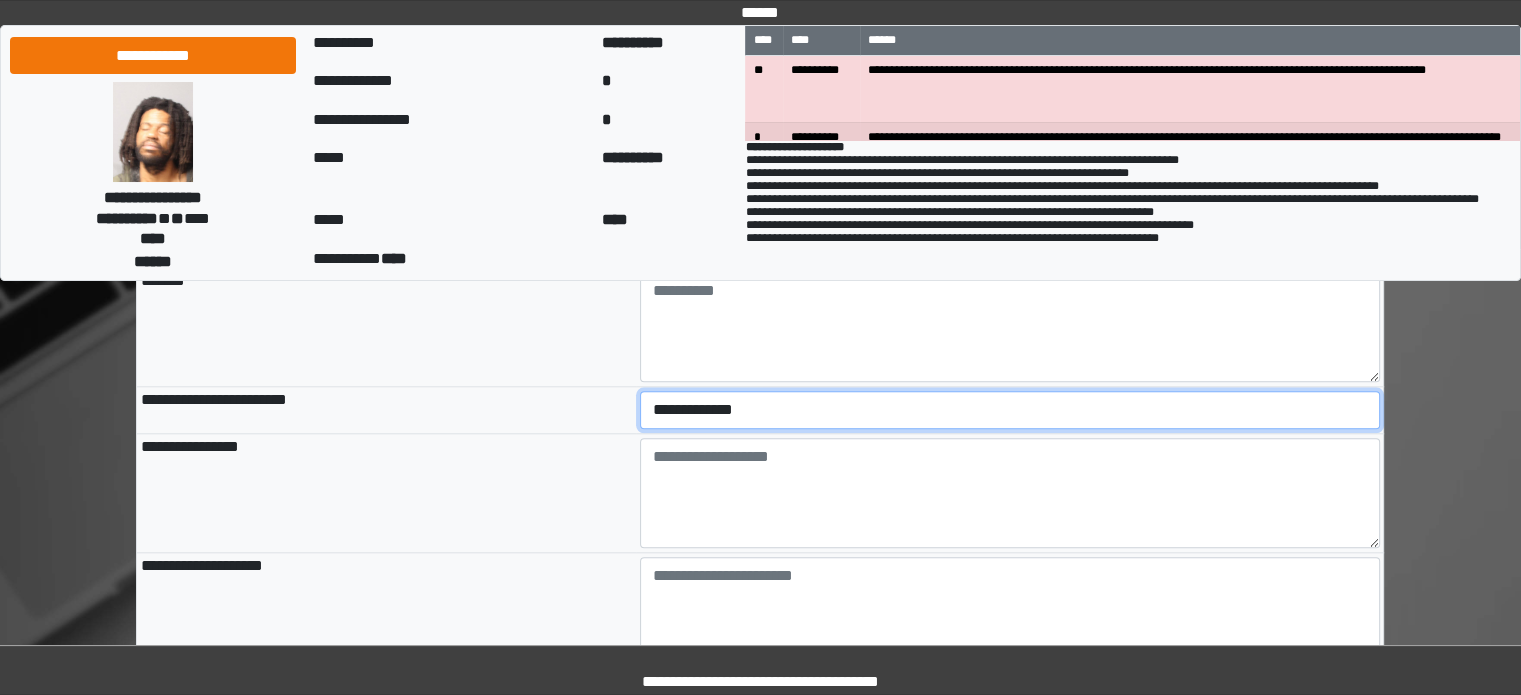 click on "**********" at bounding box center (1010, 410) 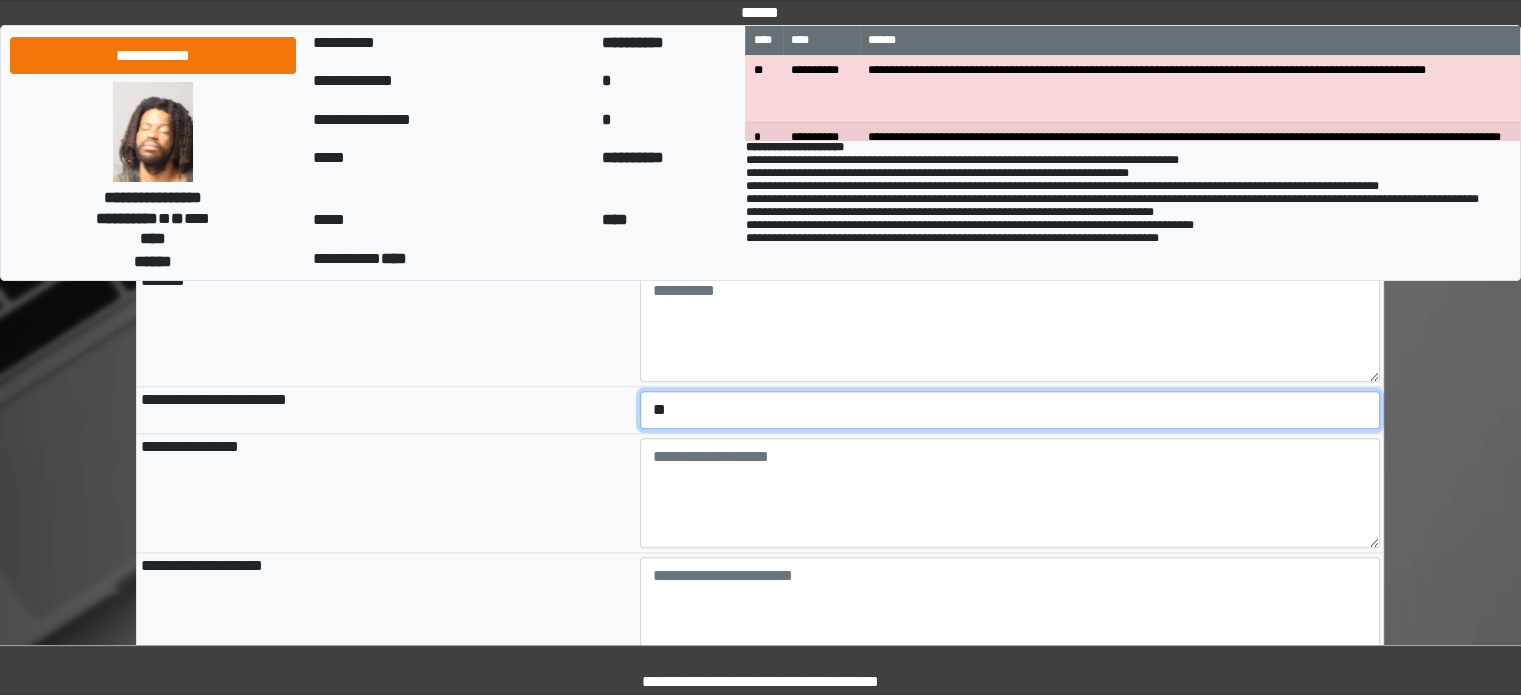 click on "**********" at bounding box center [1010, 410] 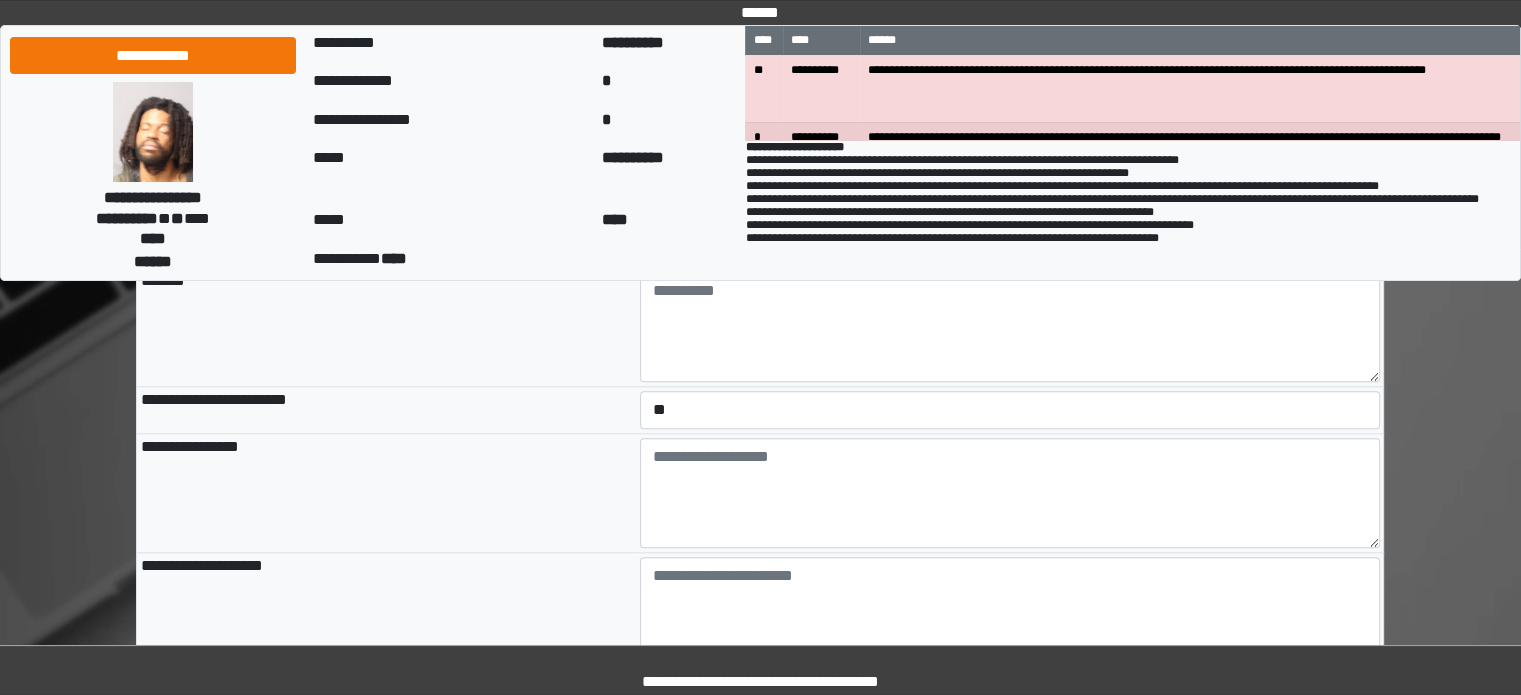 click on "**********" at bounding box center (386, 410) 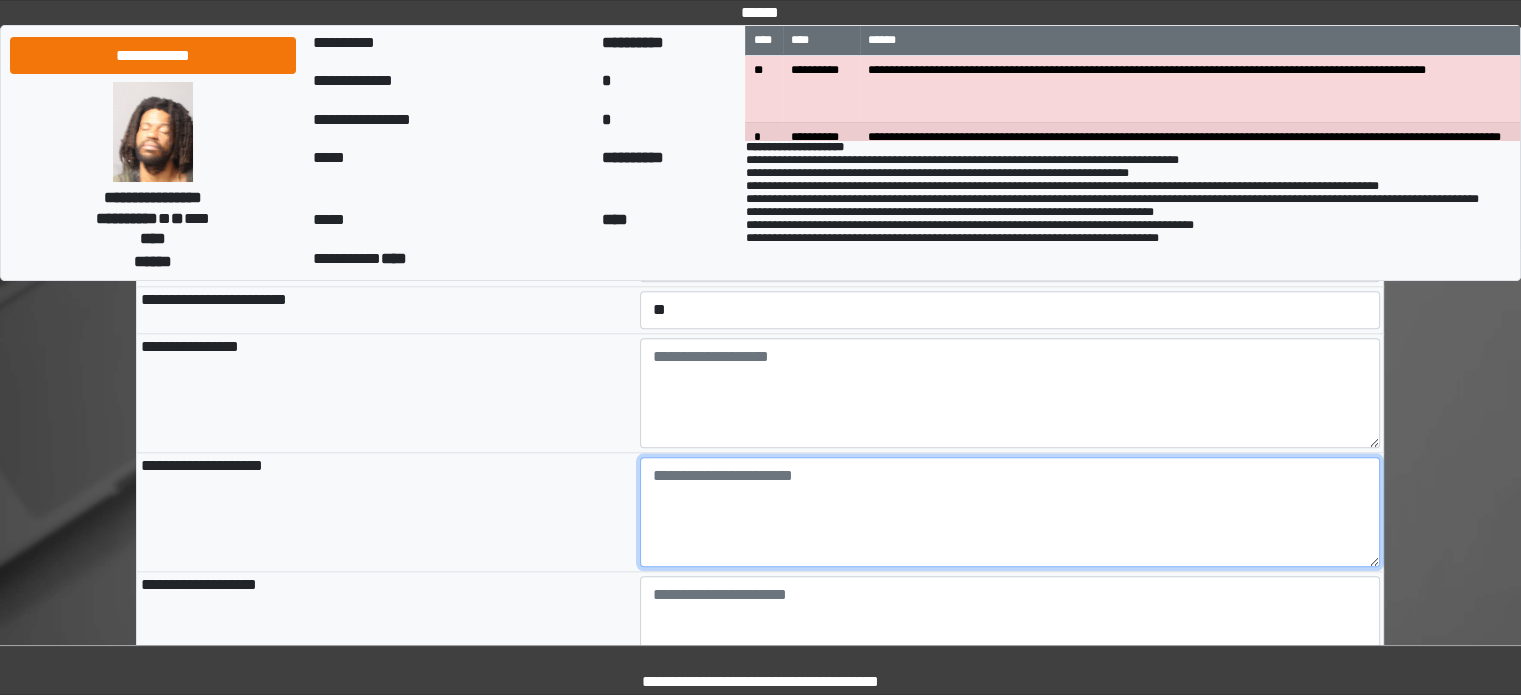click at bounding box center [1010, 512] 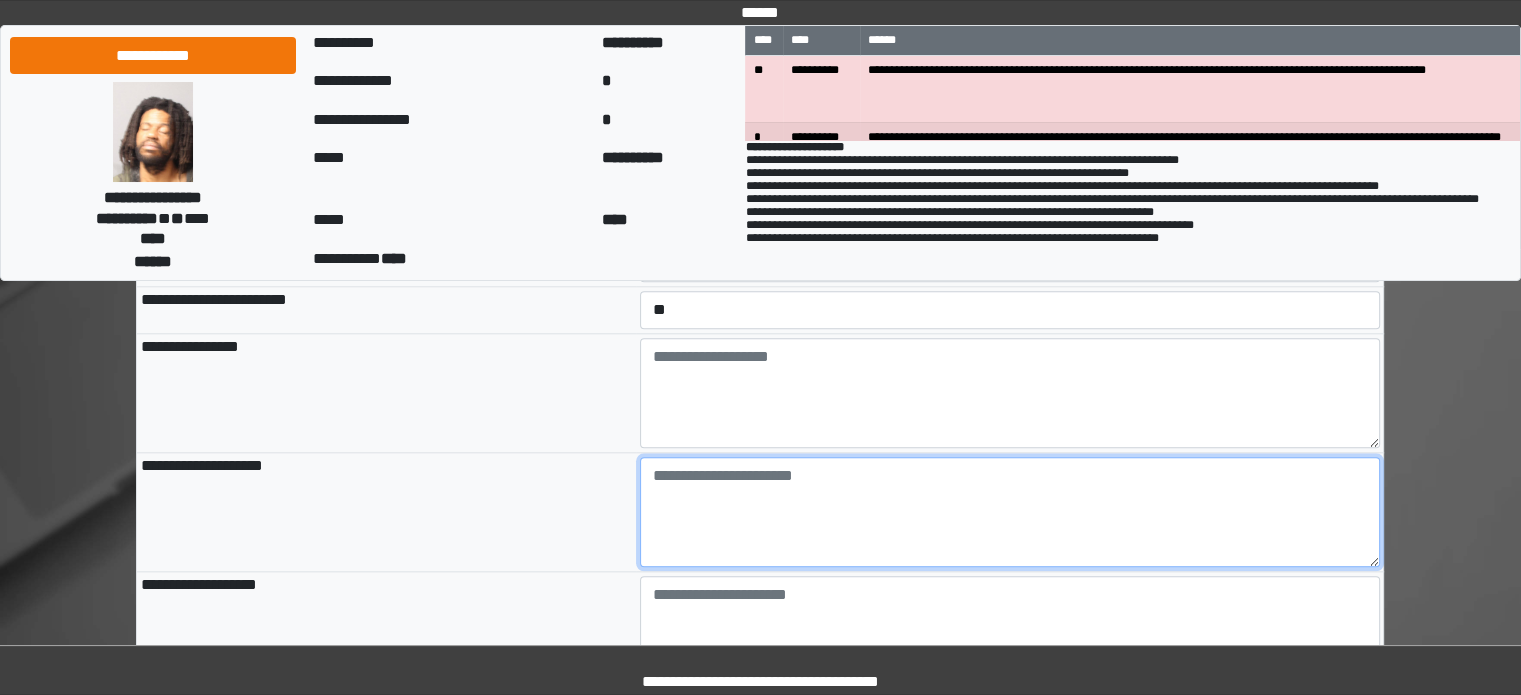 paste on "**********" 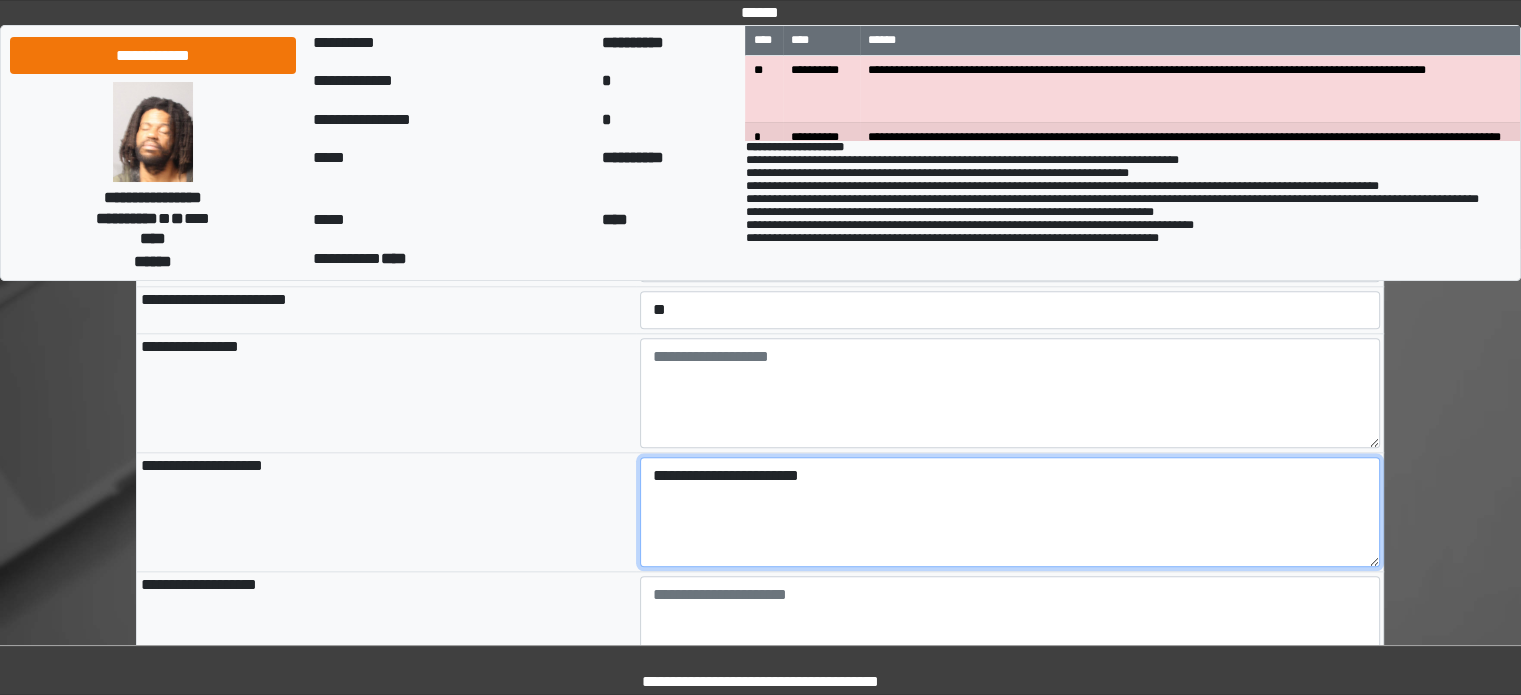 type on "**********" 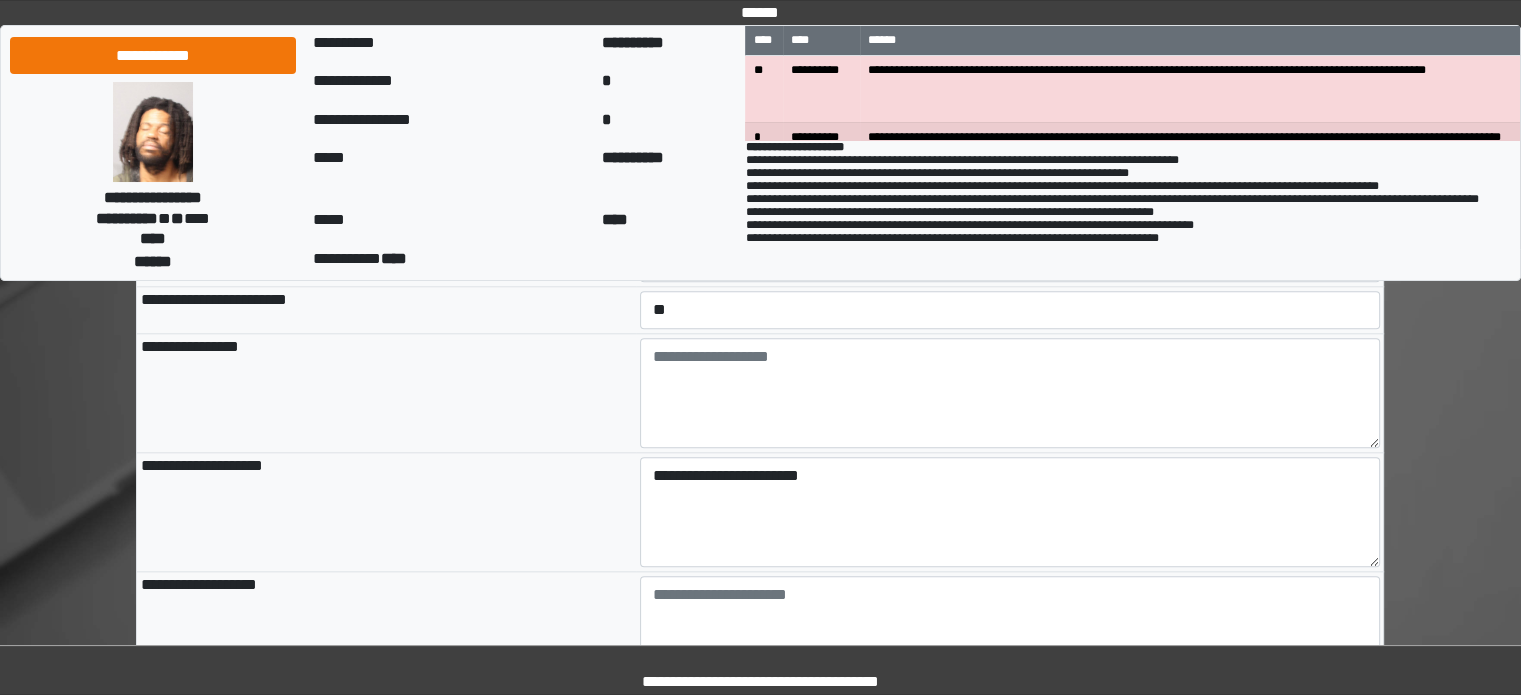 click on "**********" at bounding box center (386, 392) 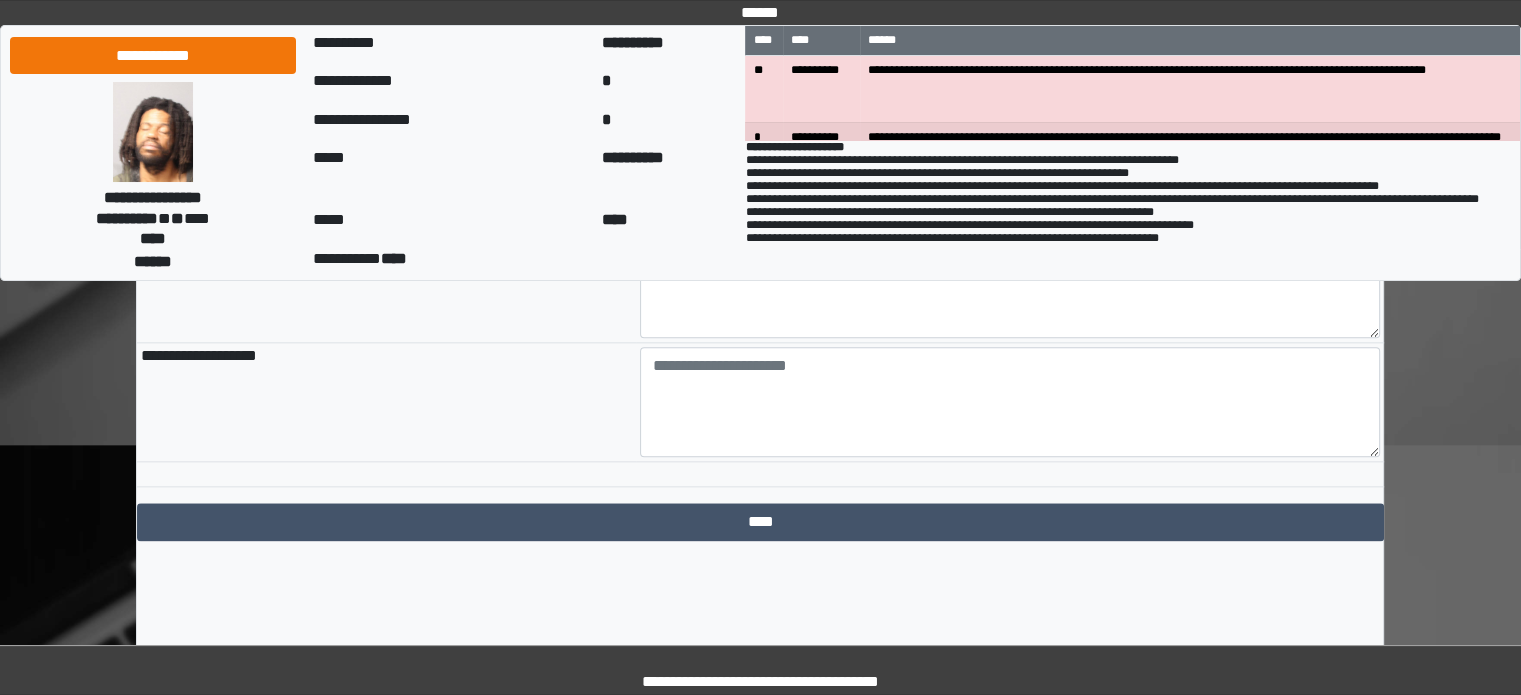 scroll, scrollTop: 2362, scrollLeft: 0, axis: vertical 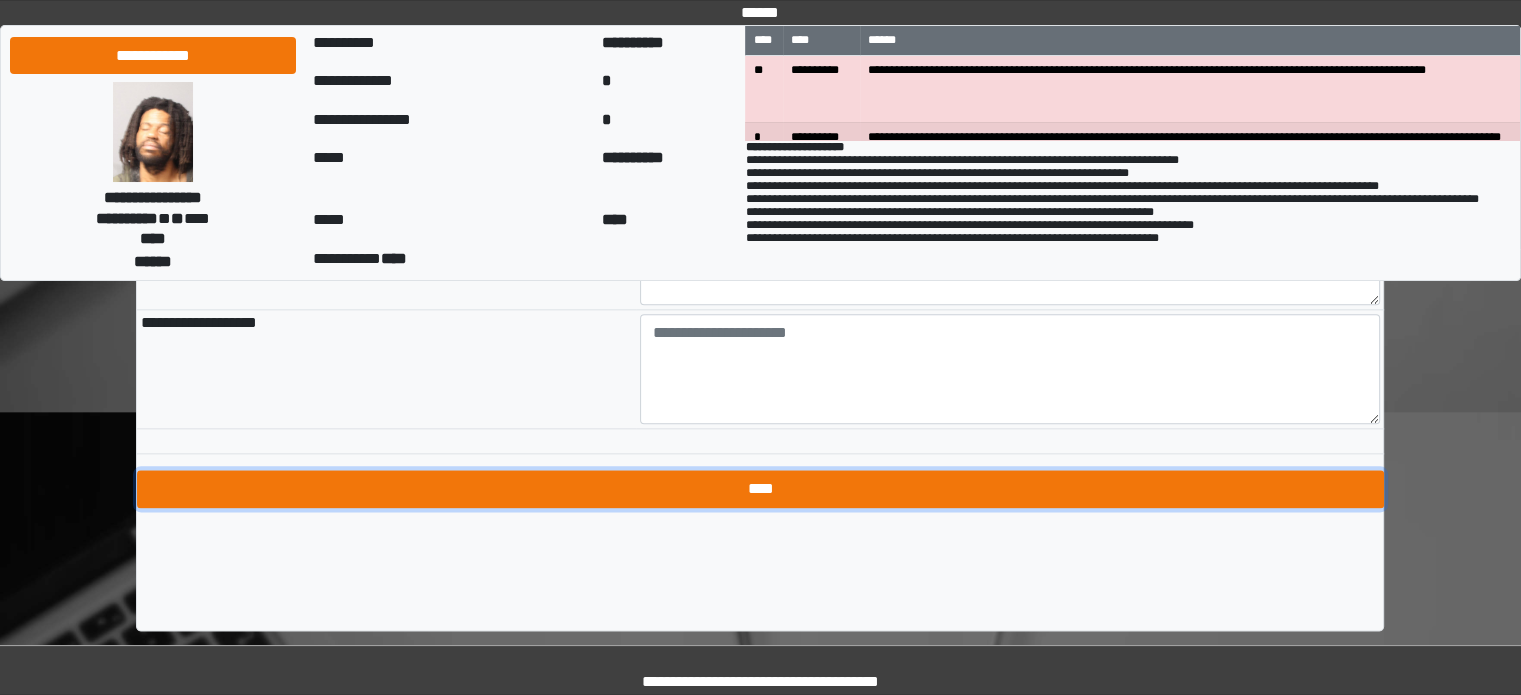 click on "****" at bounding box center (760, 489) 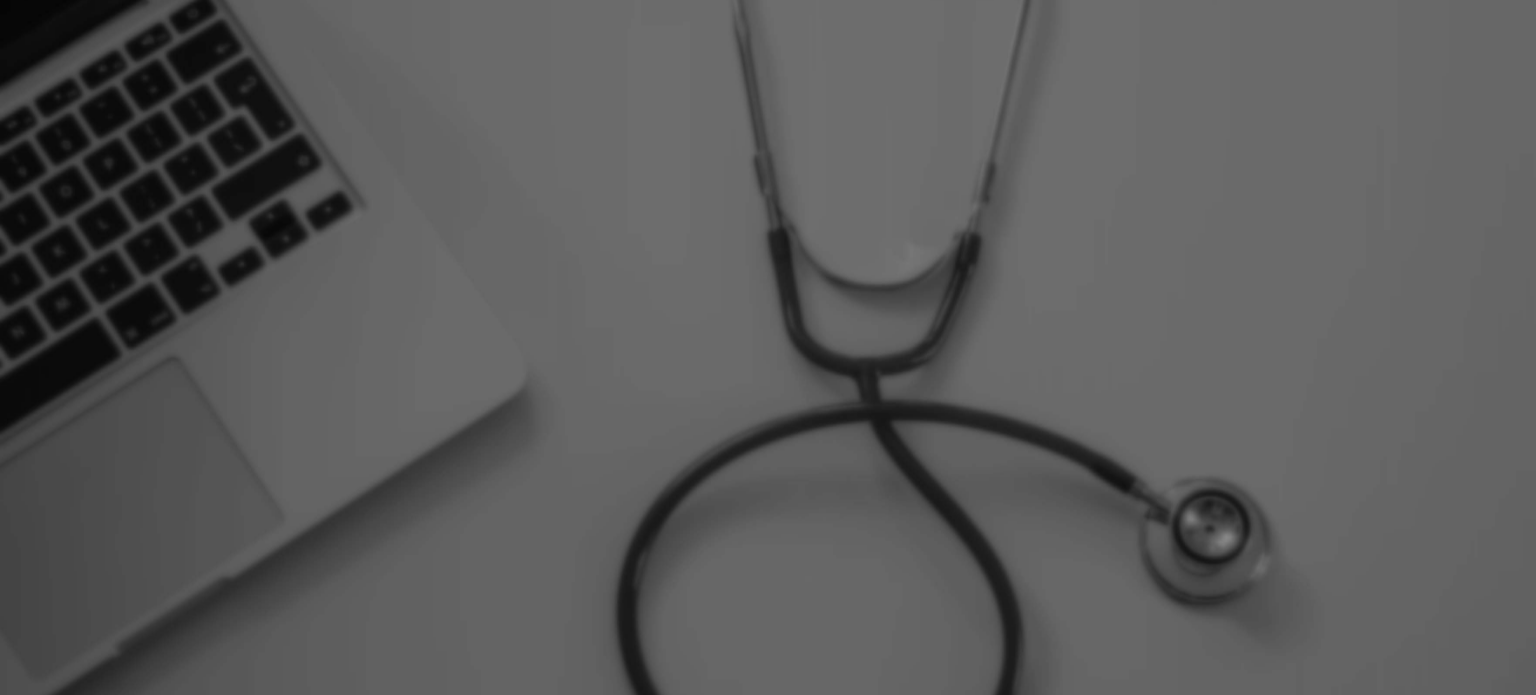 scroll, scrollTop: 0, scrollLeft: 0, axis: both 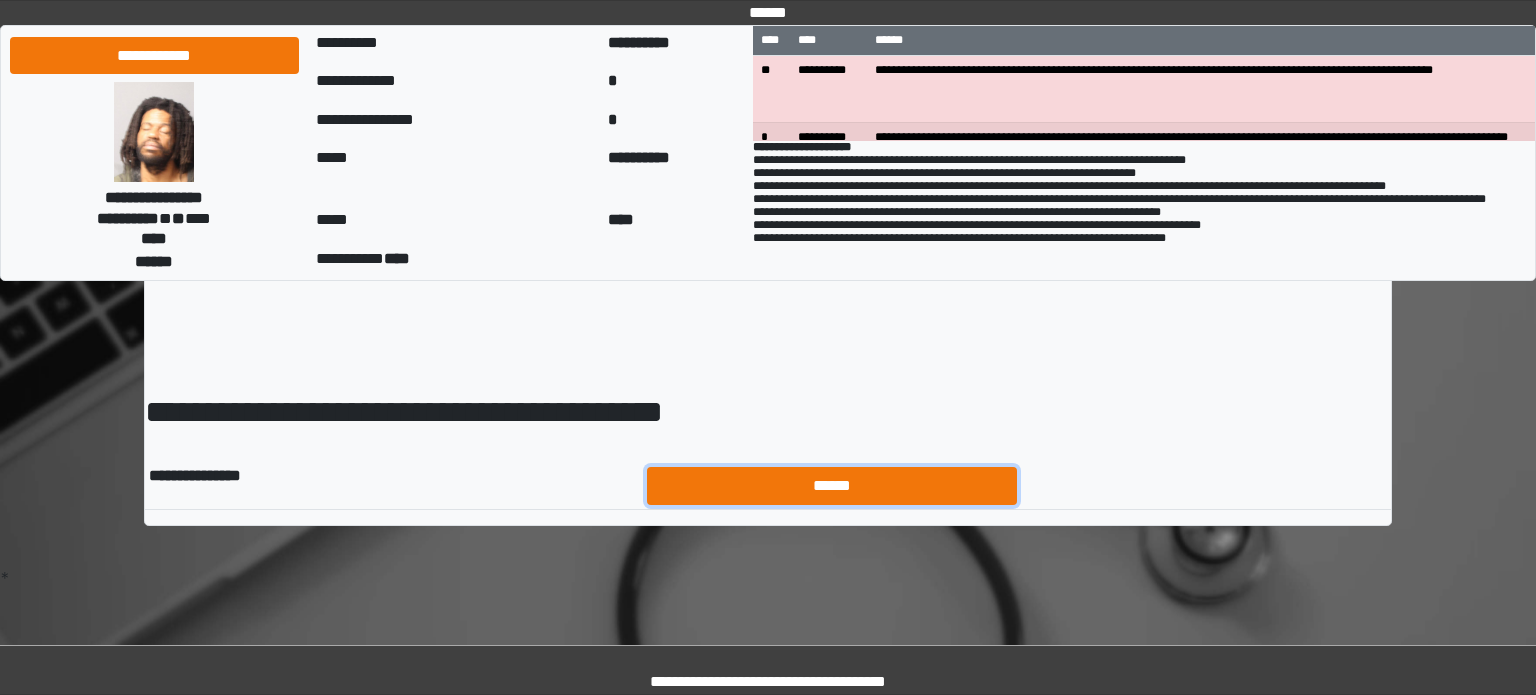 click on "******" at bounding box center (832, 486) 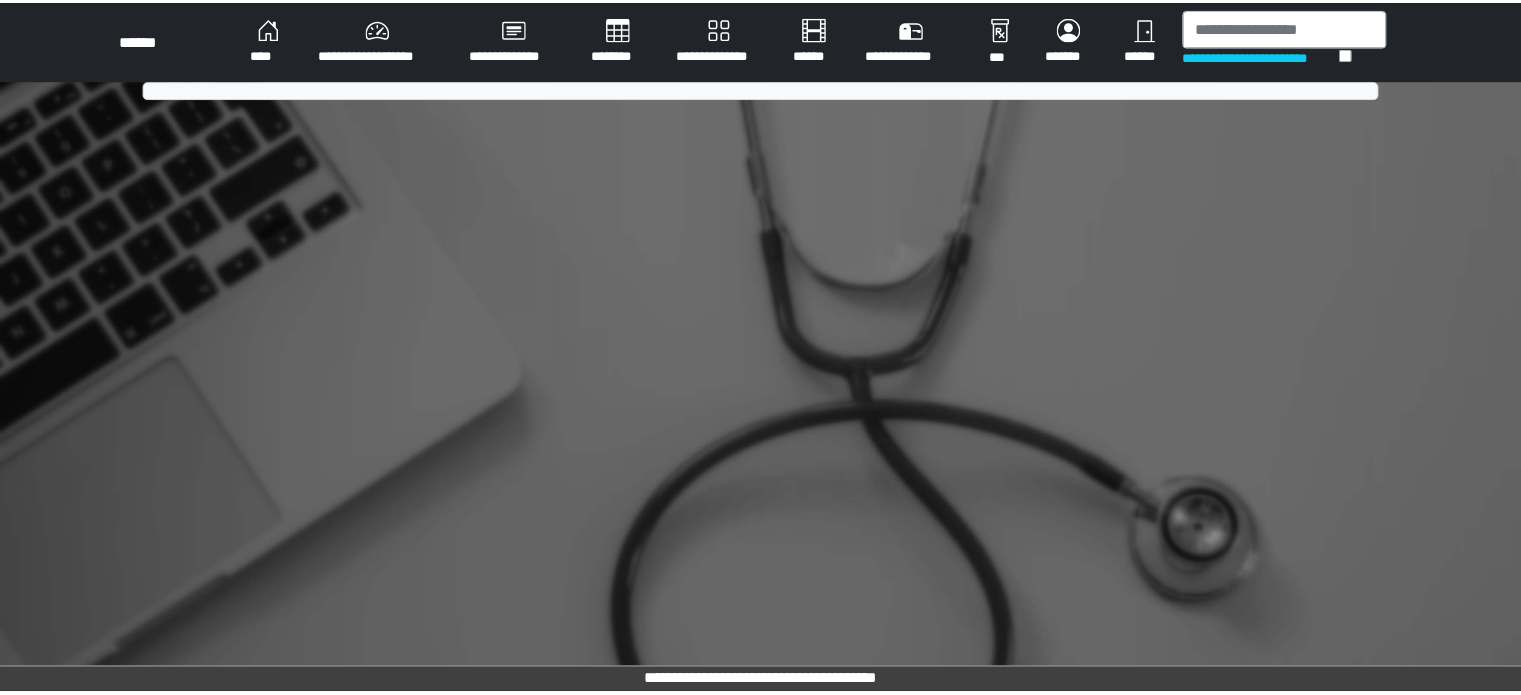 scroll, scrollTop: 0, scrollLeft: 0, axis: both 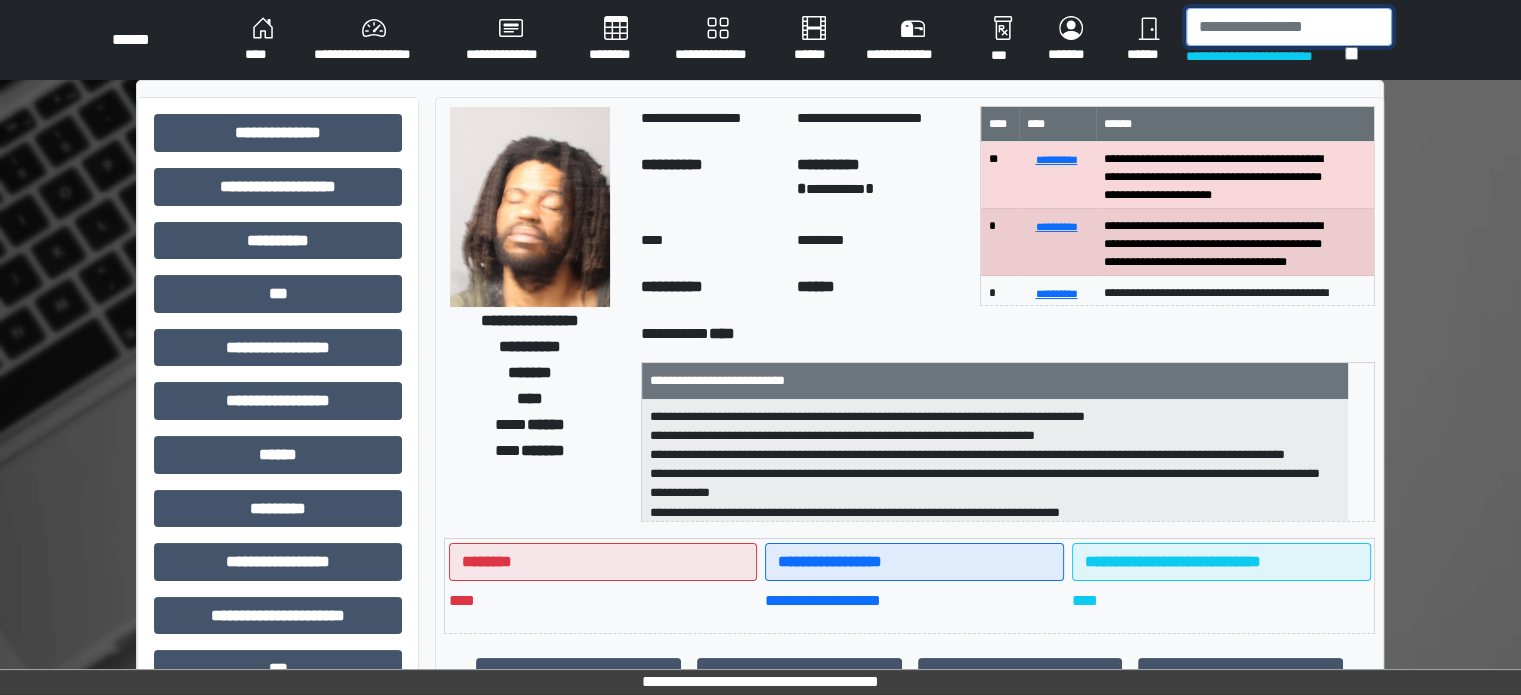 click at bounding box center [1289, 27] 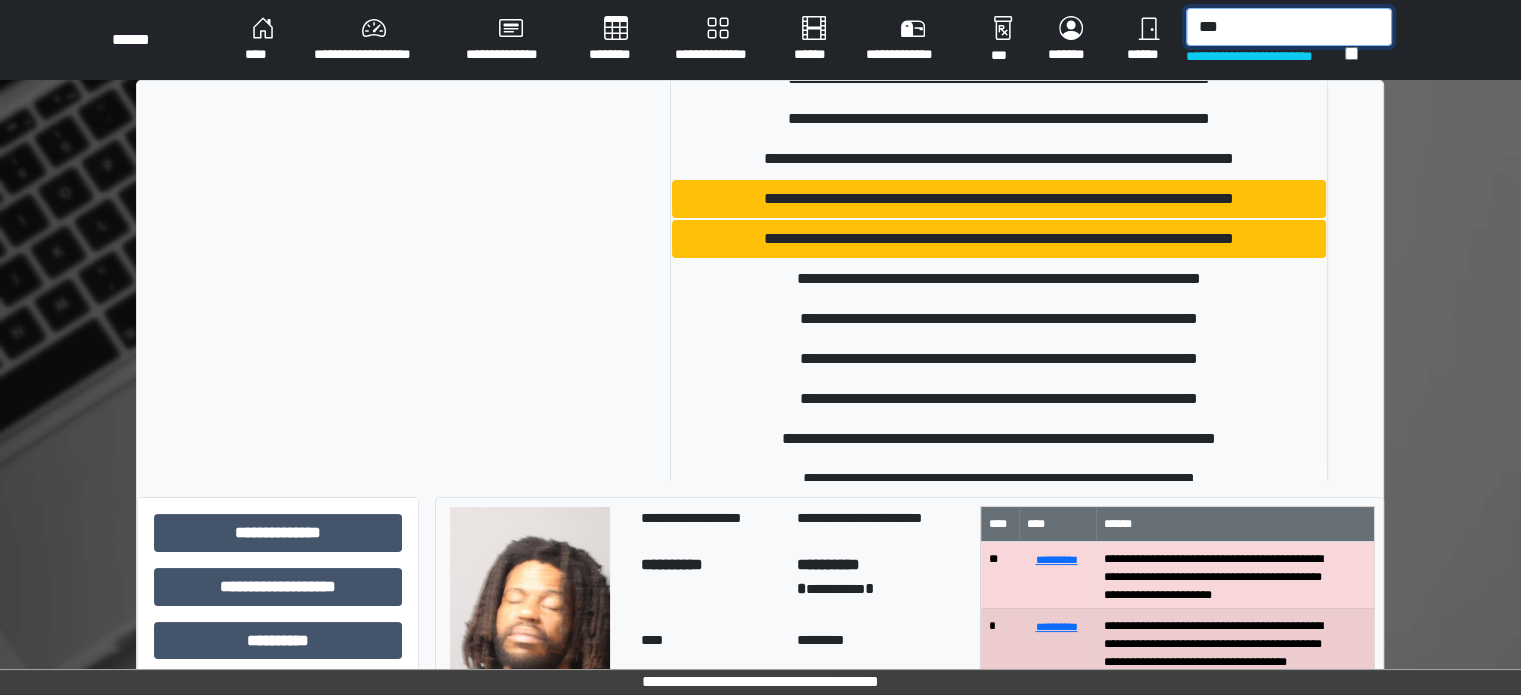 scroll, scrollTop: 188, scrollLeft: 0, axis: vertical 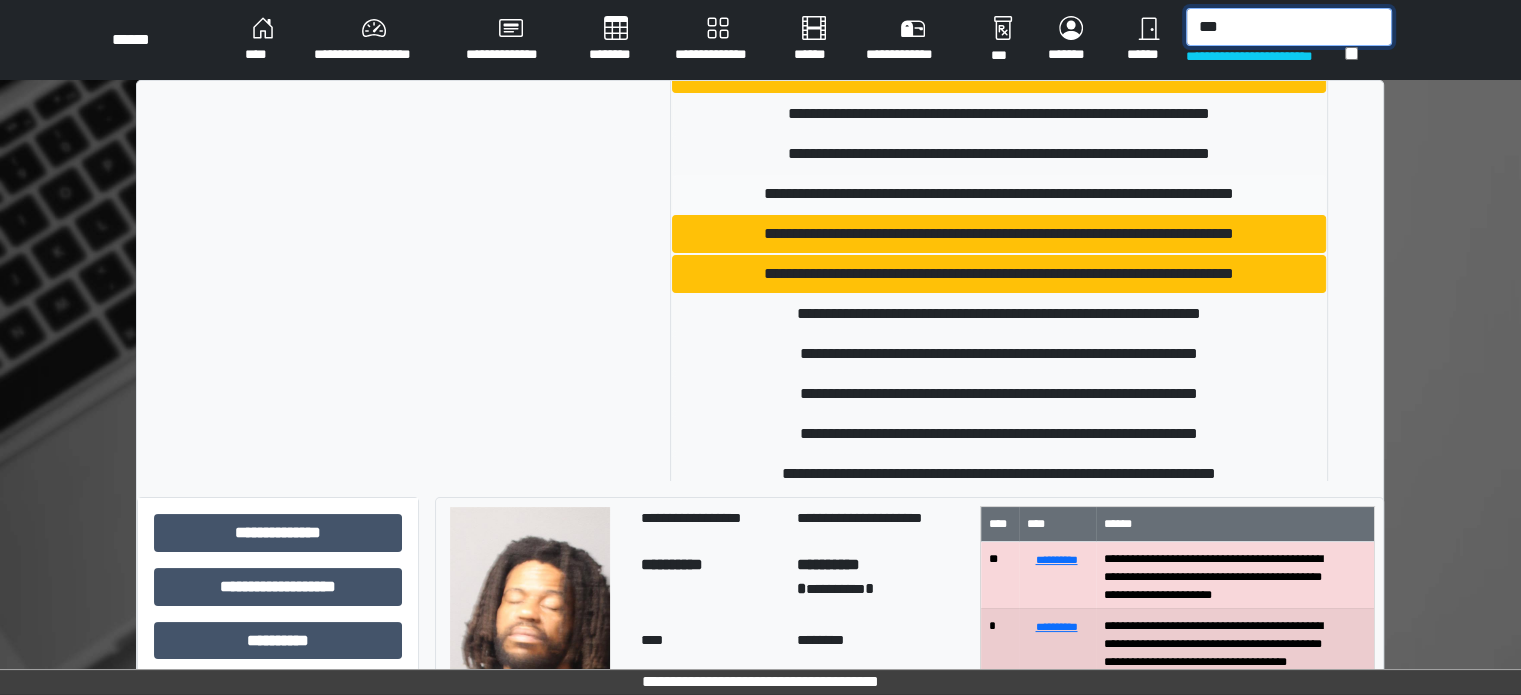 type on "***" 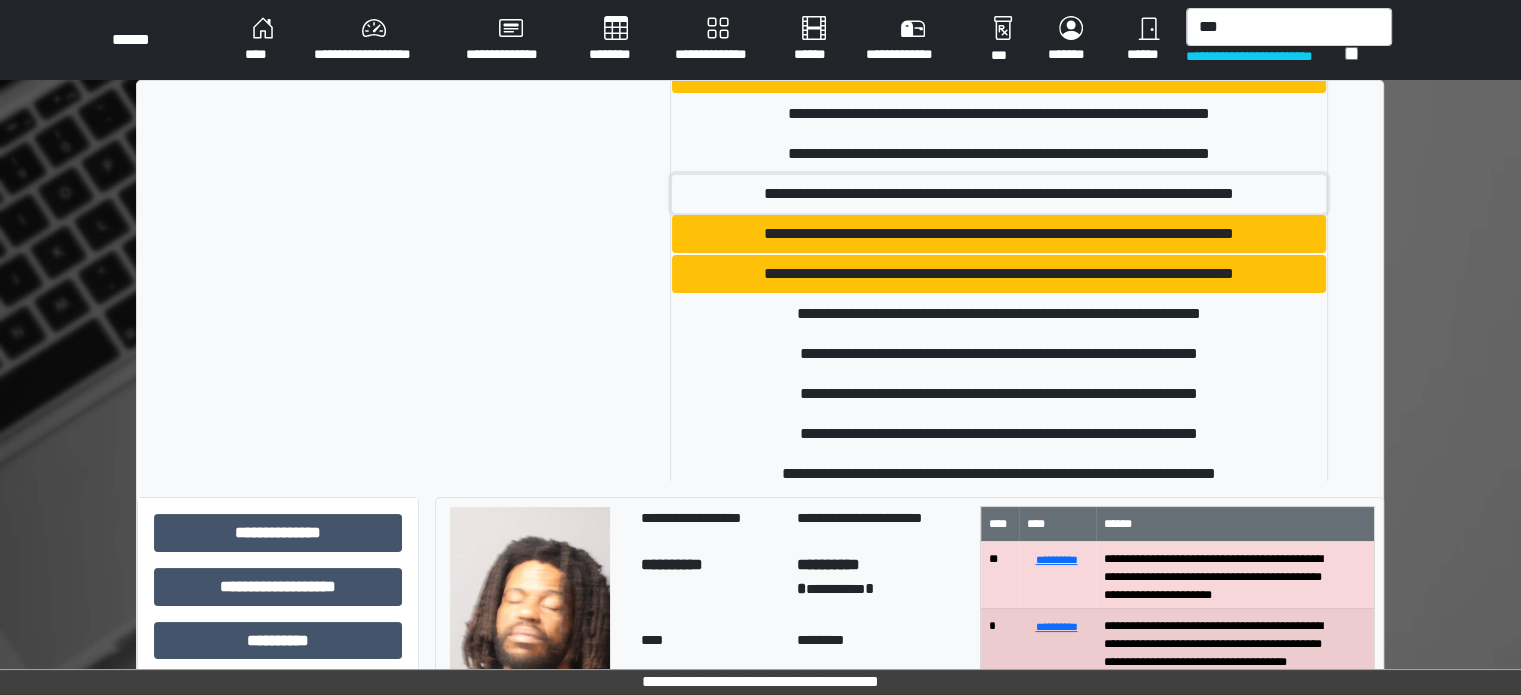 click on "**********" at bounding box center [999, 194] 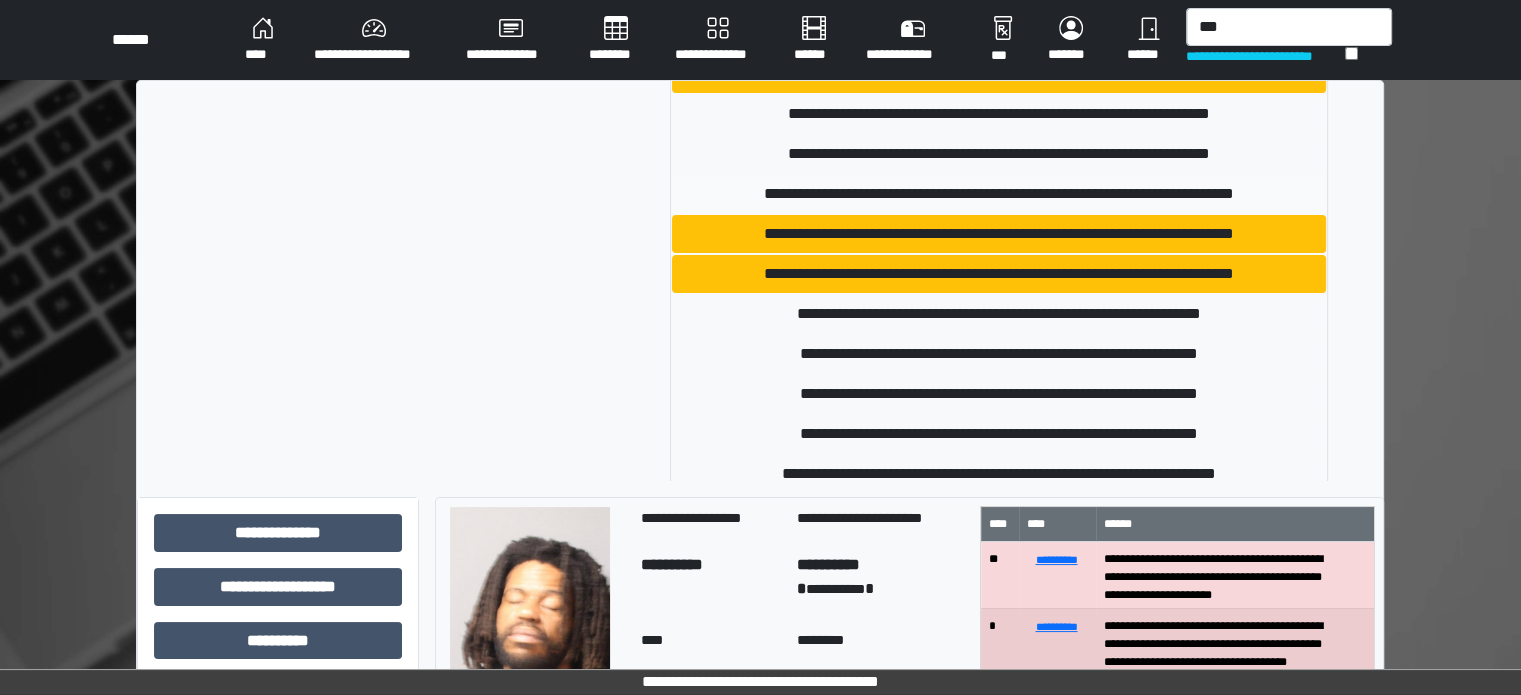 type 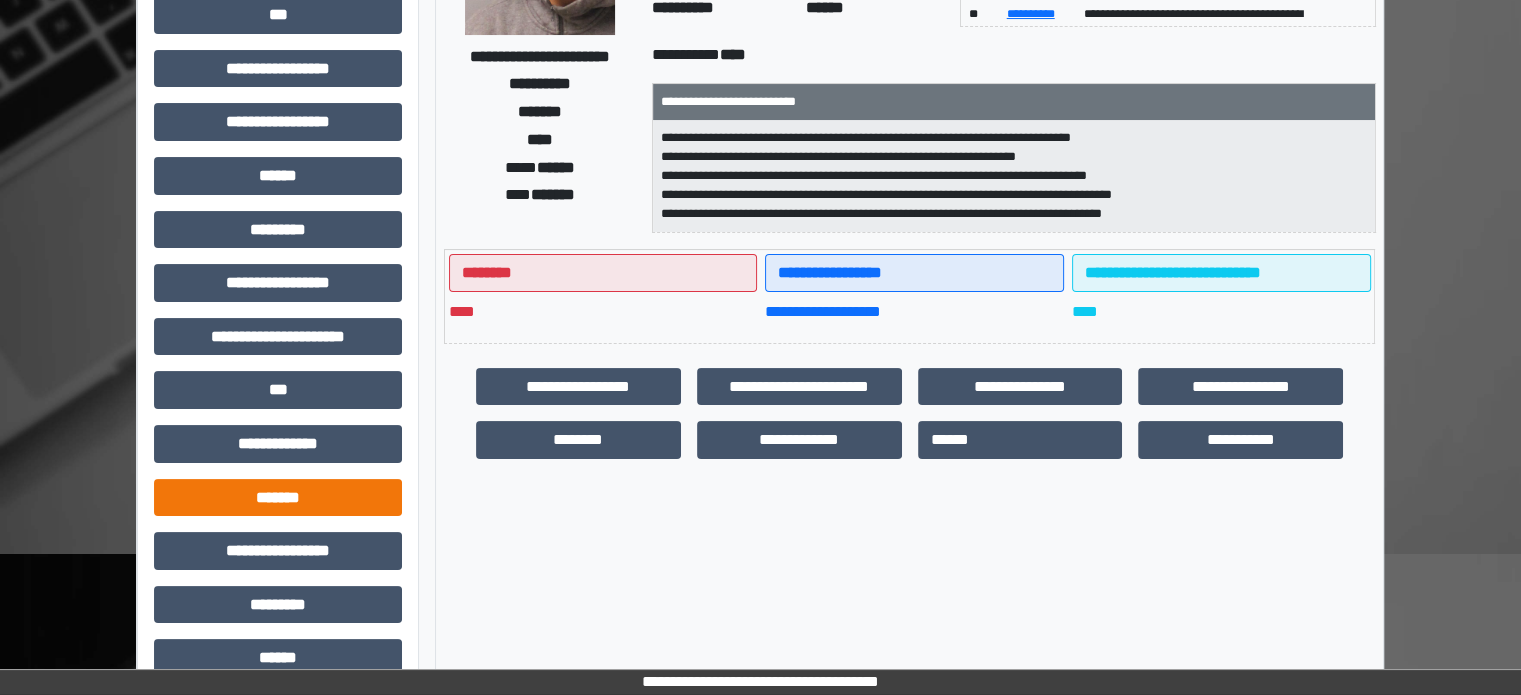 scroll, scrollTop: 300, scrollLeft: 0, axis: vertical 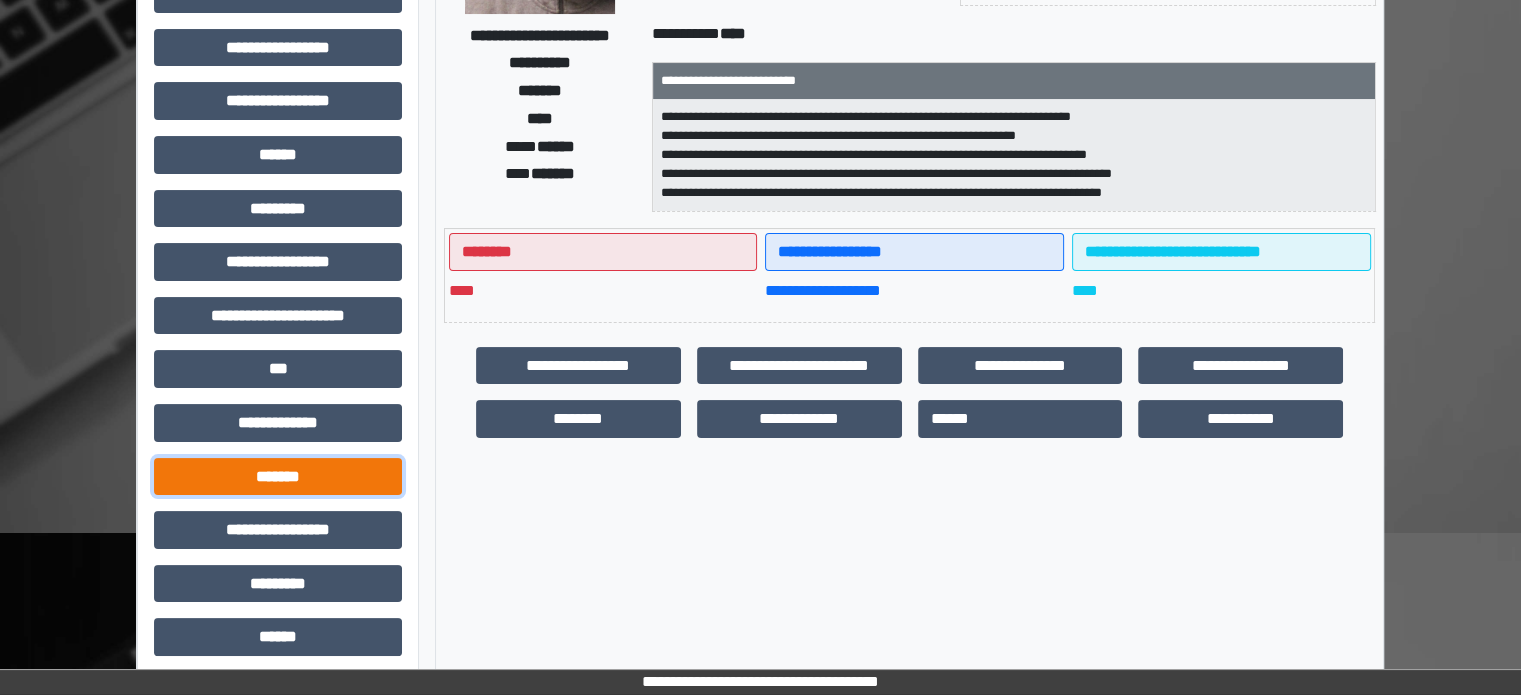 click on "*******" at bounding box center [278, 477] 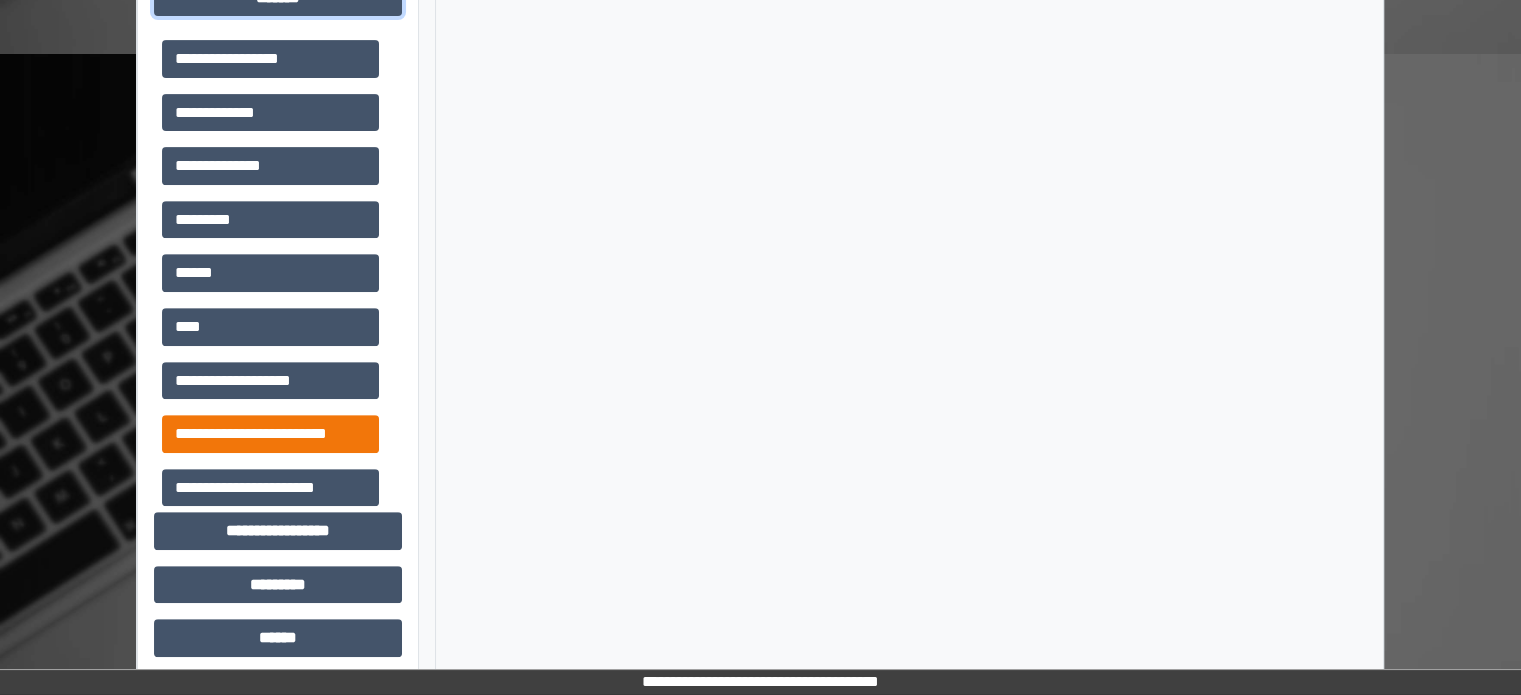 scroll, scrollTop: 800, scrollLeft: 0, axis: vertical 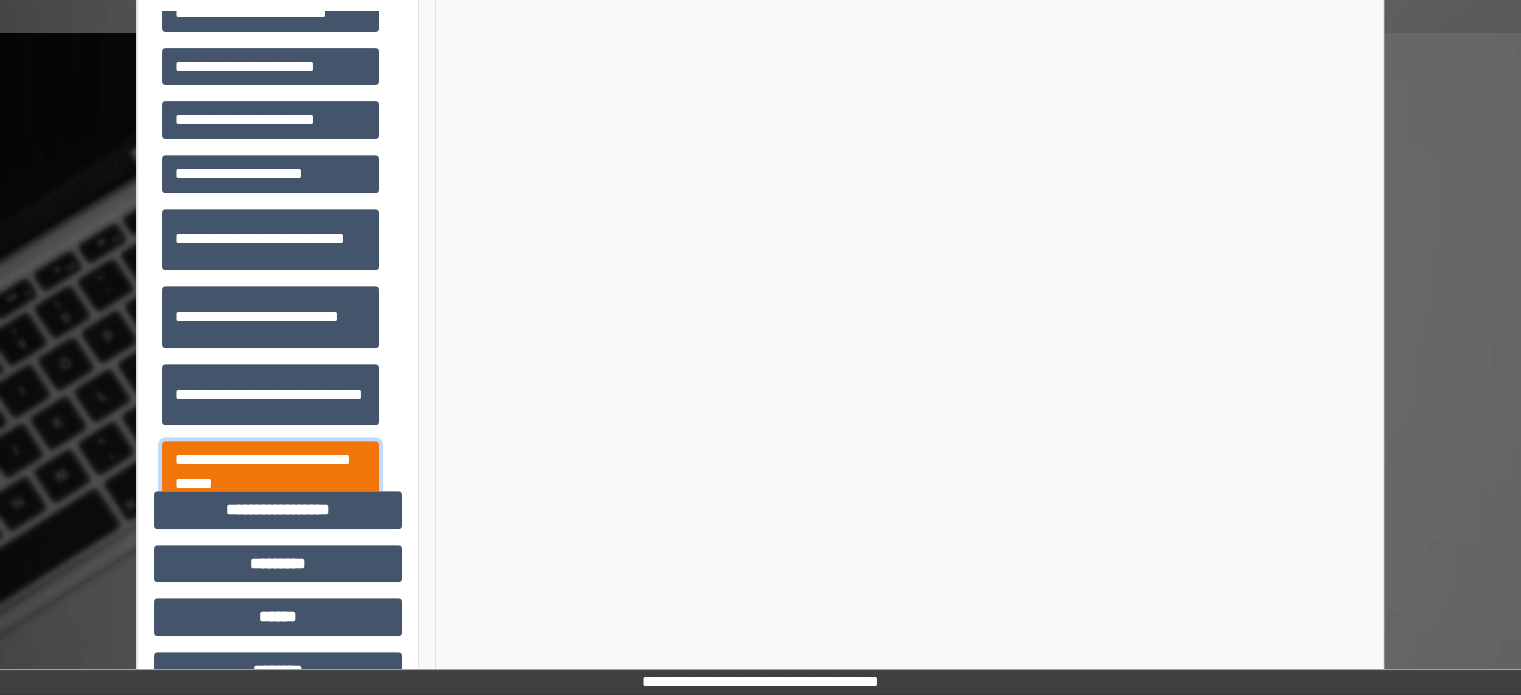 click on "**********" at bounding box center (270, 472) 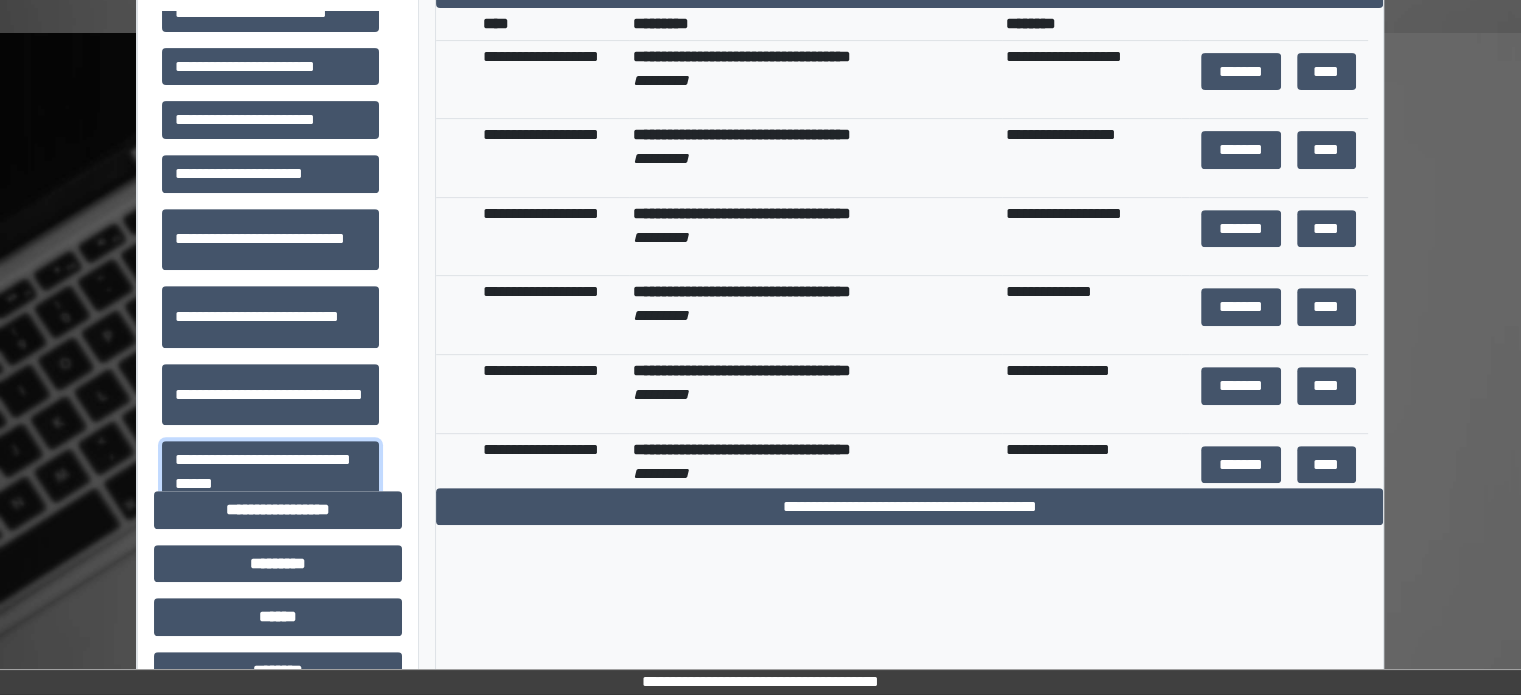 scroll, scrollTop: 600, scrollLeft: 0, axis: vertical 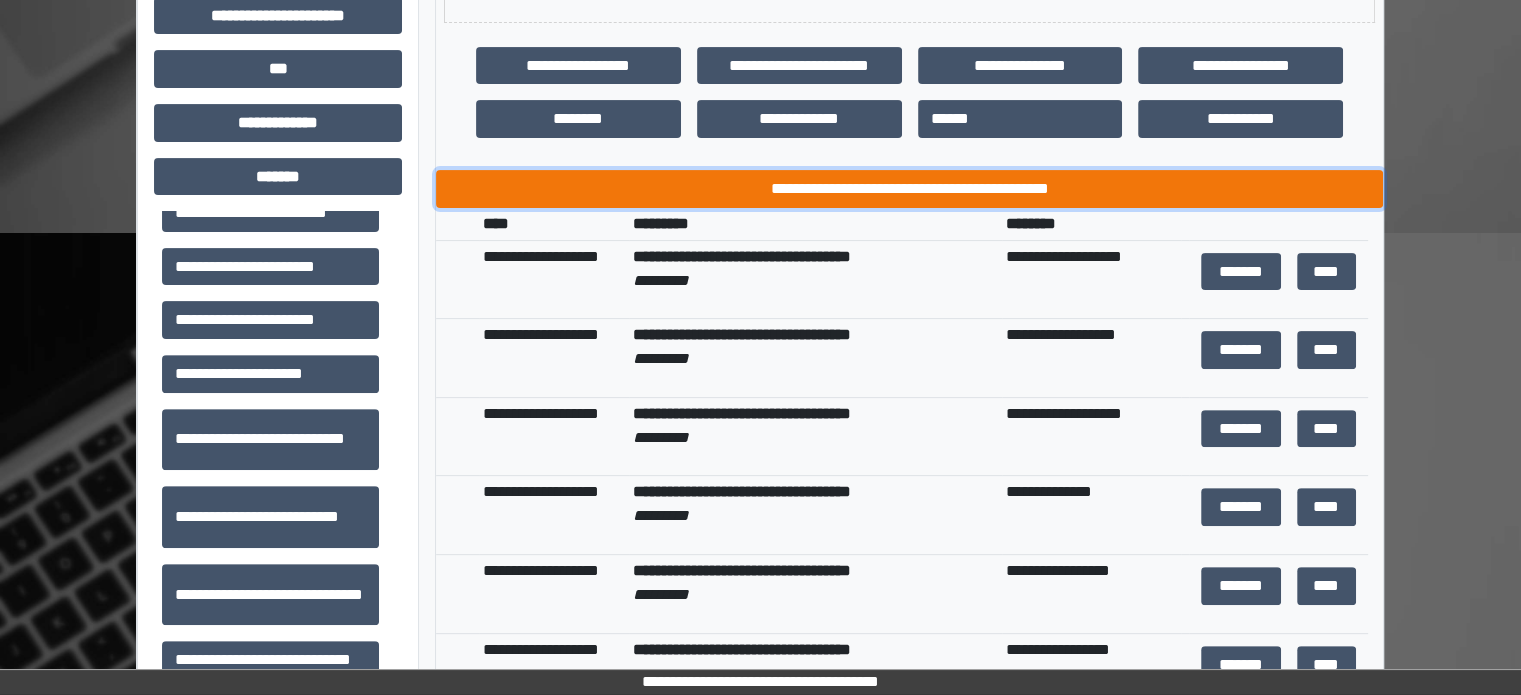 click on "**********" at bounding box center (909, 189) 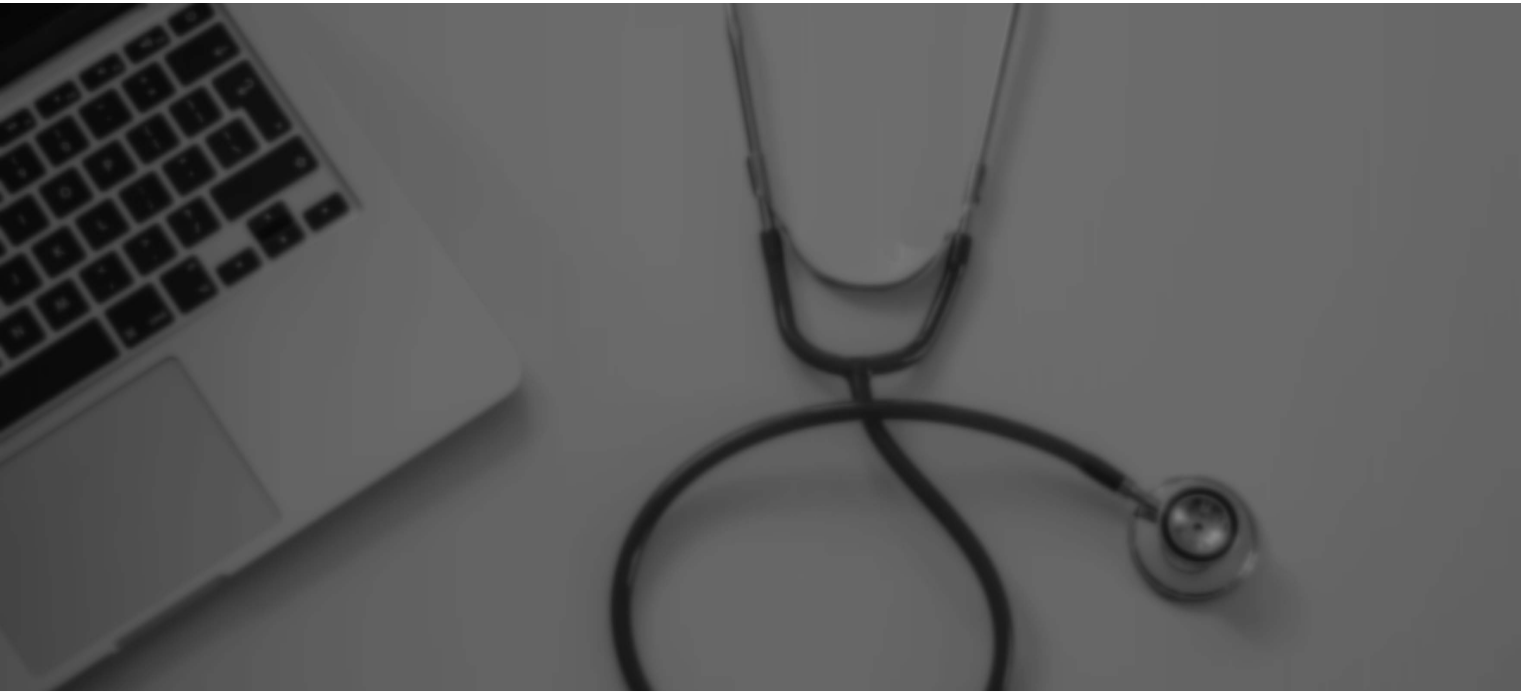 scroll, scrollTop: 0, scrollLeft: 0, axis: both 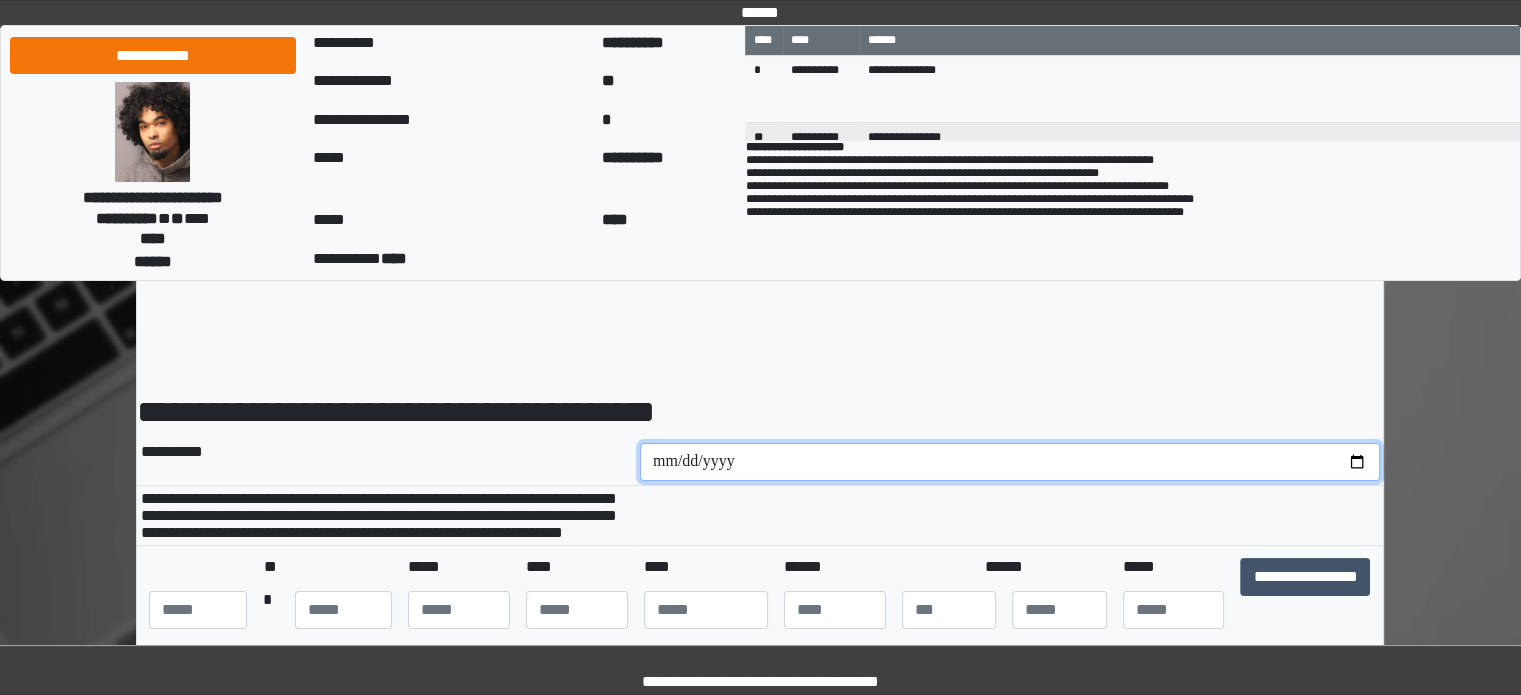 click at bounding box center [1010, 462] 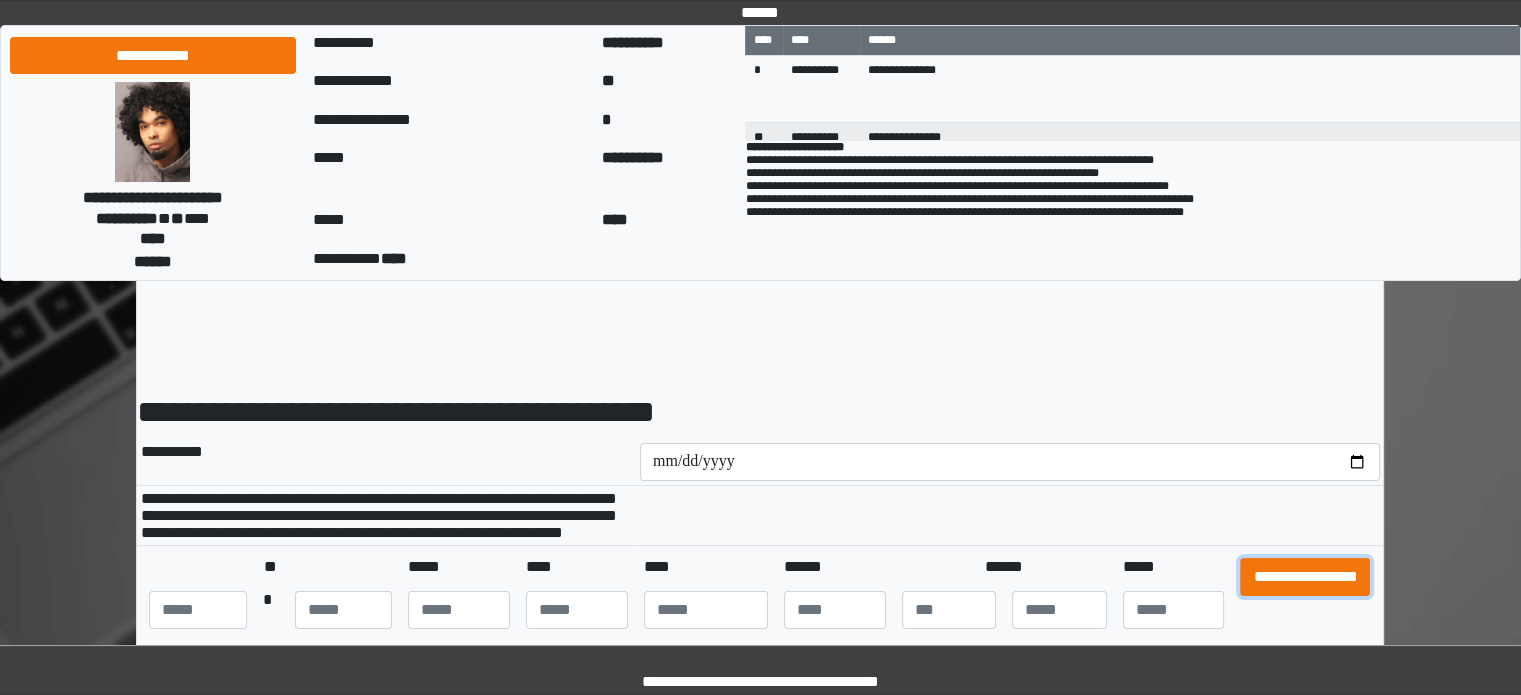 click on "**********" at bounding box center (1305, 577) 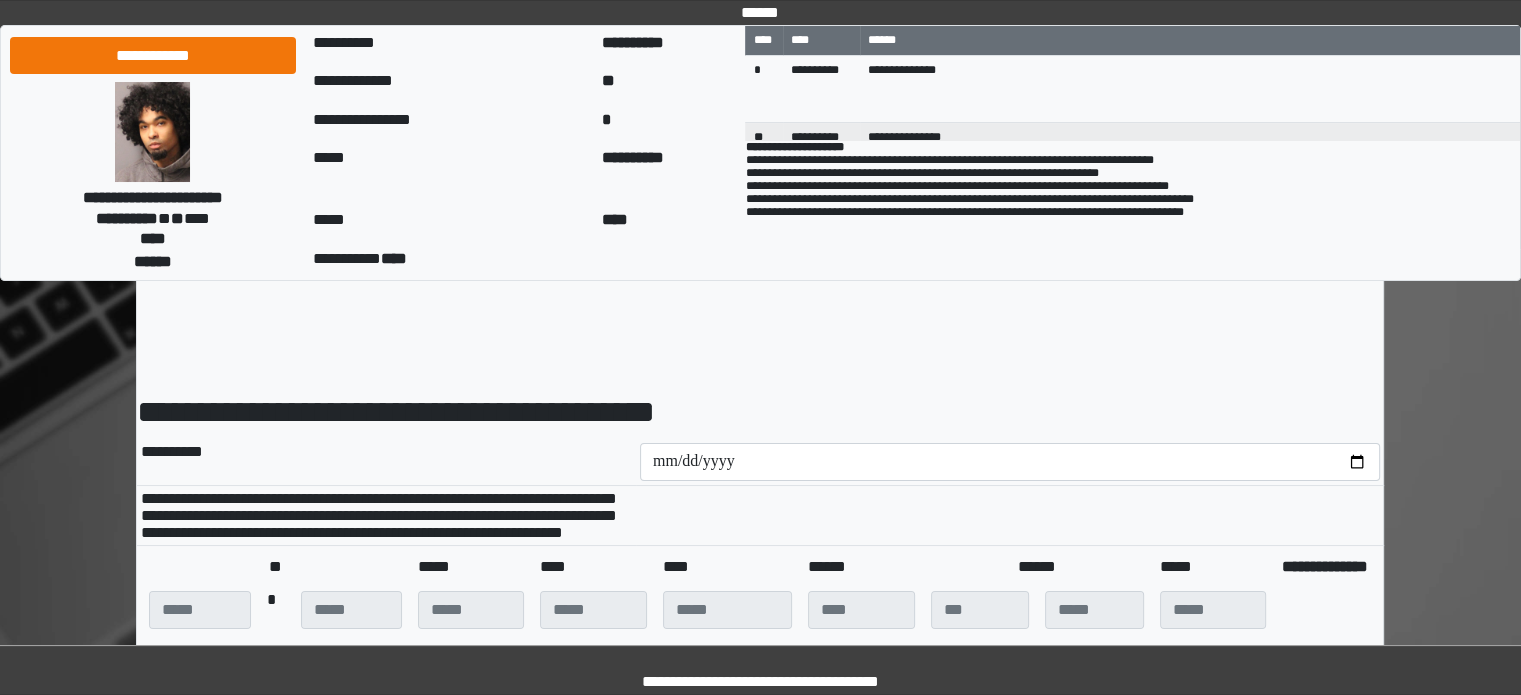 click at bounding box center [1010, 516] 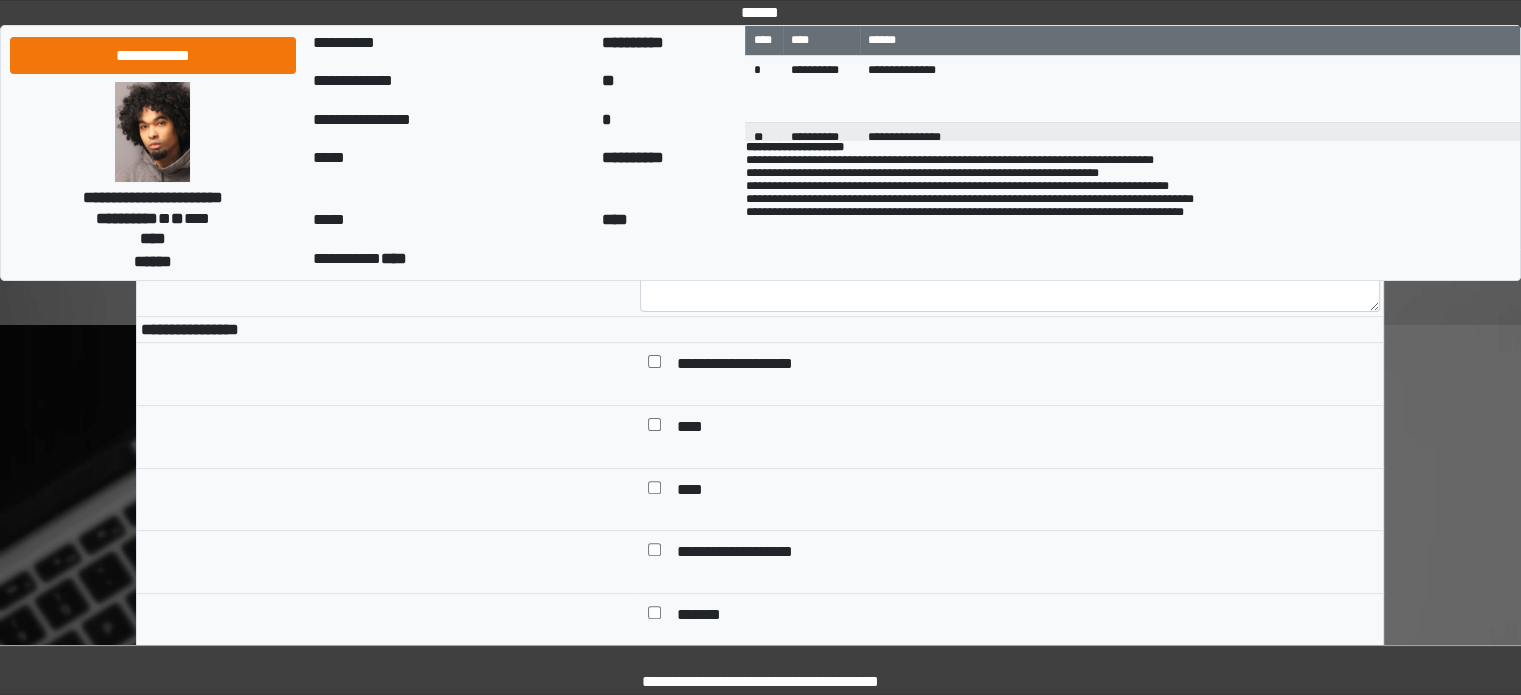 scroll, scrollTop: 400, scrollLeft: 0, axis: vertical 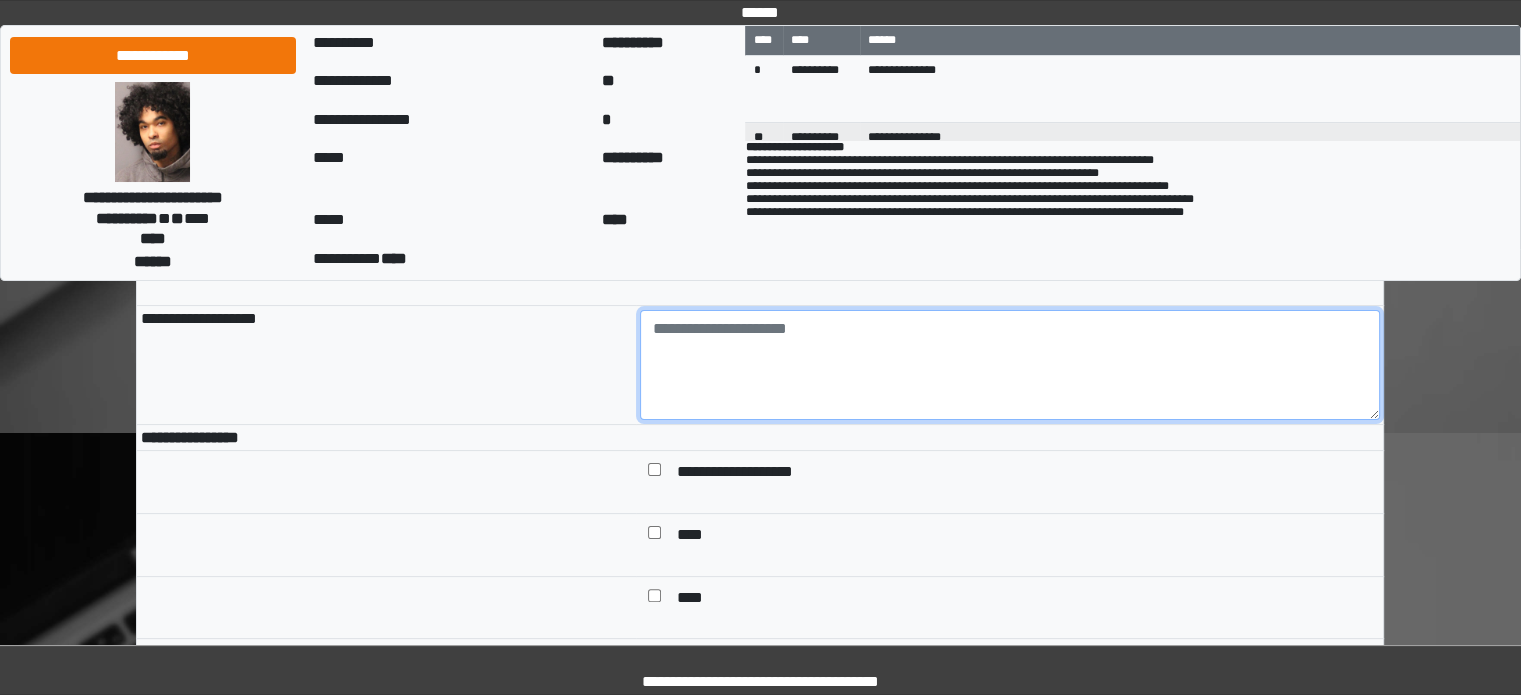 click at bounding box center (1010, 365) 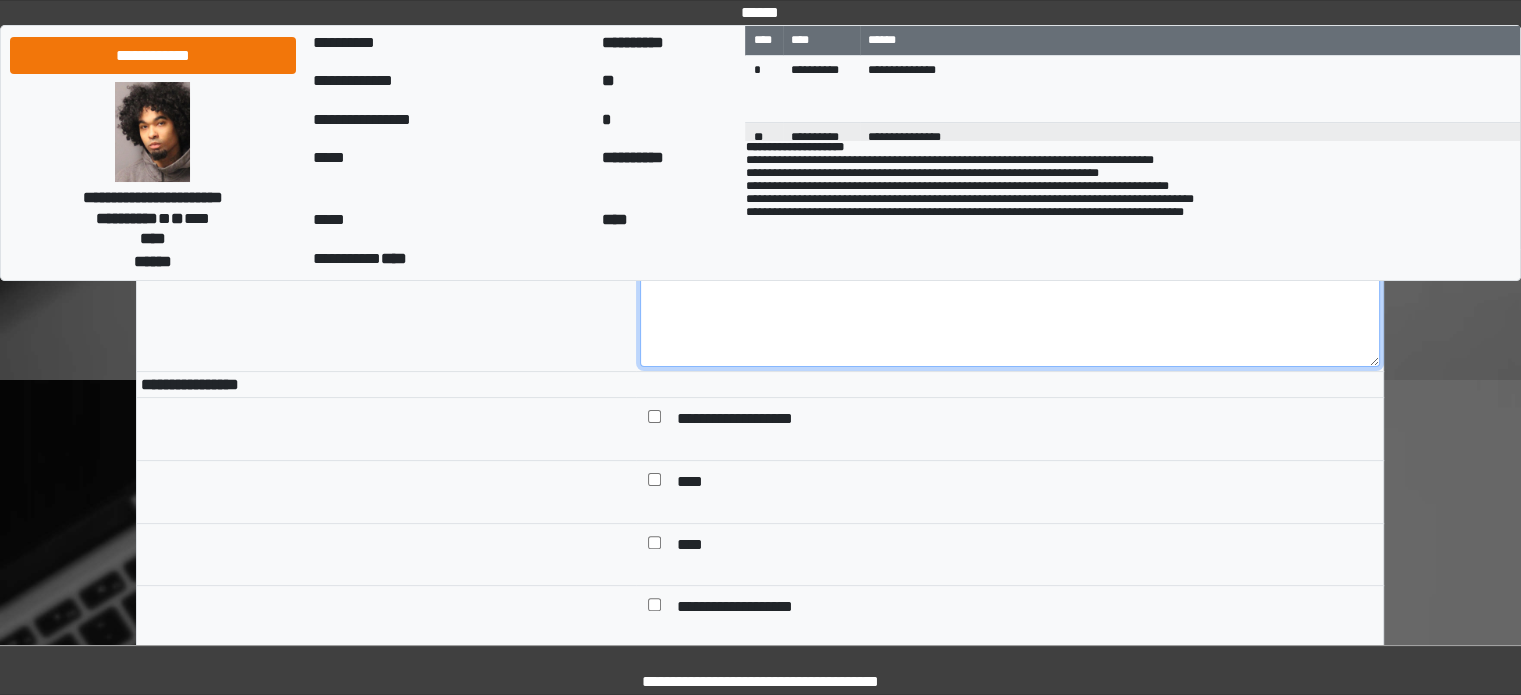 scroll, scrollTop: 500, scrollLeft: 0, axis: vertical 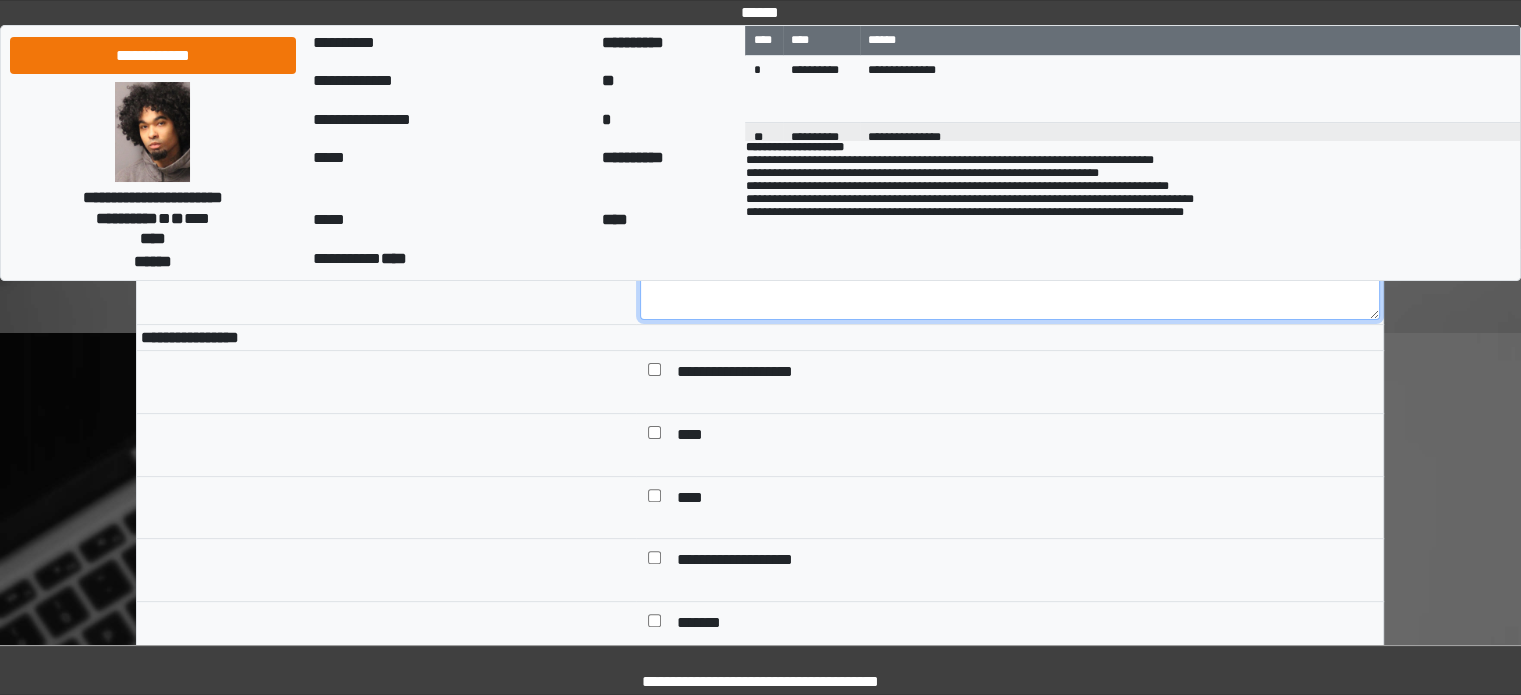 type on "**********" 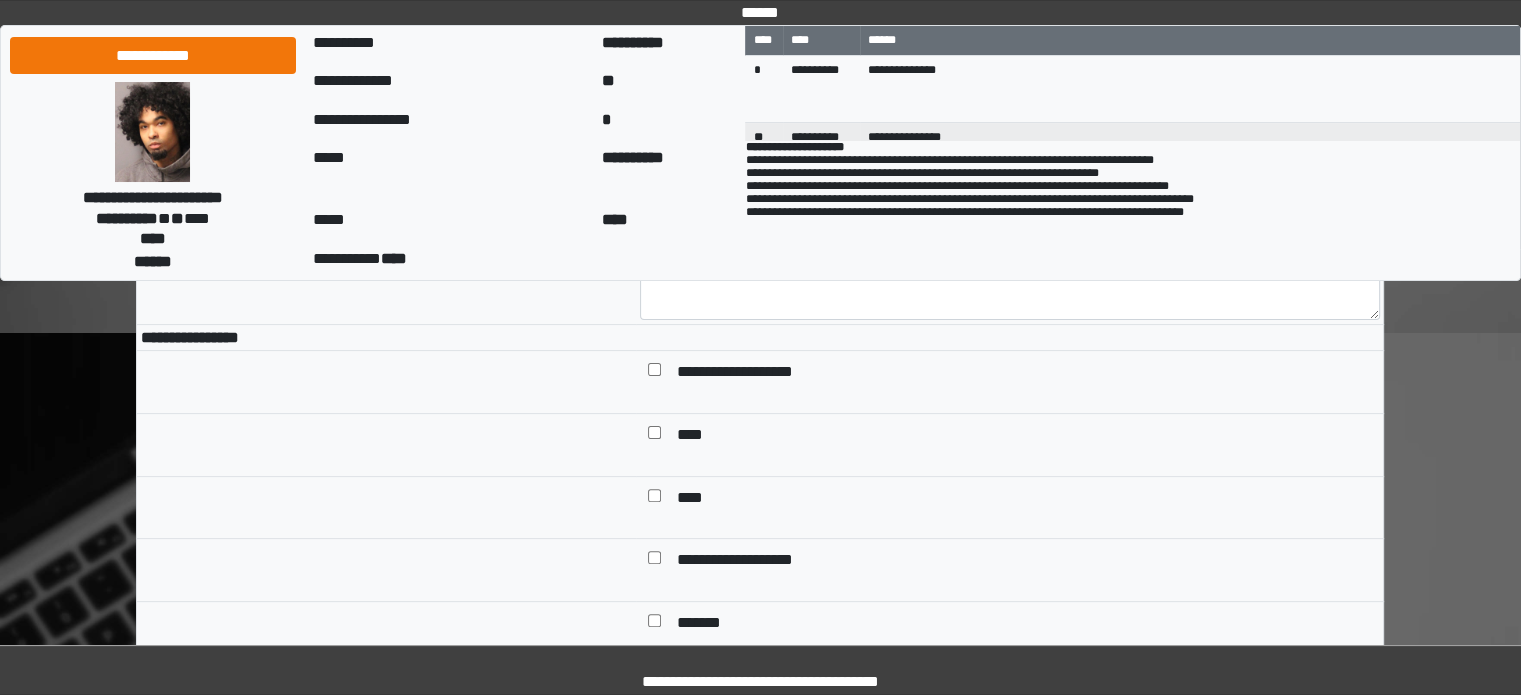 click on "**********" at bounding box center (753, 562) 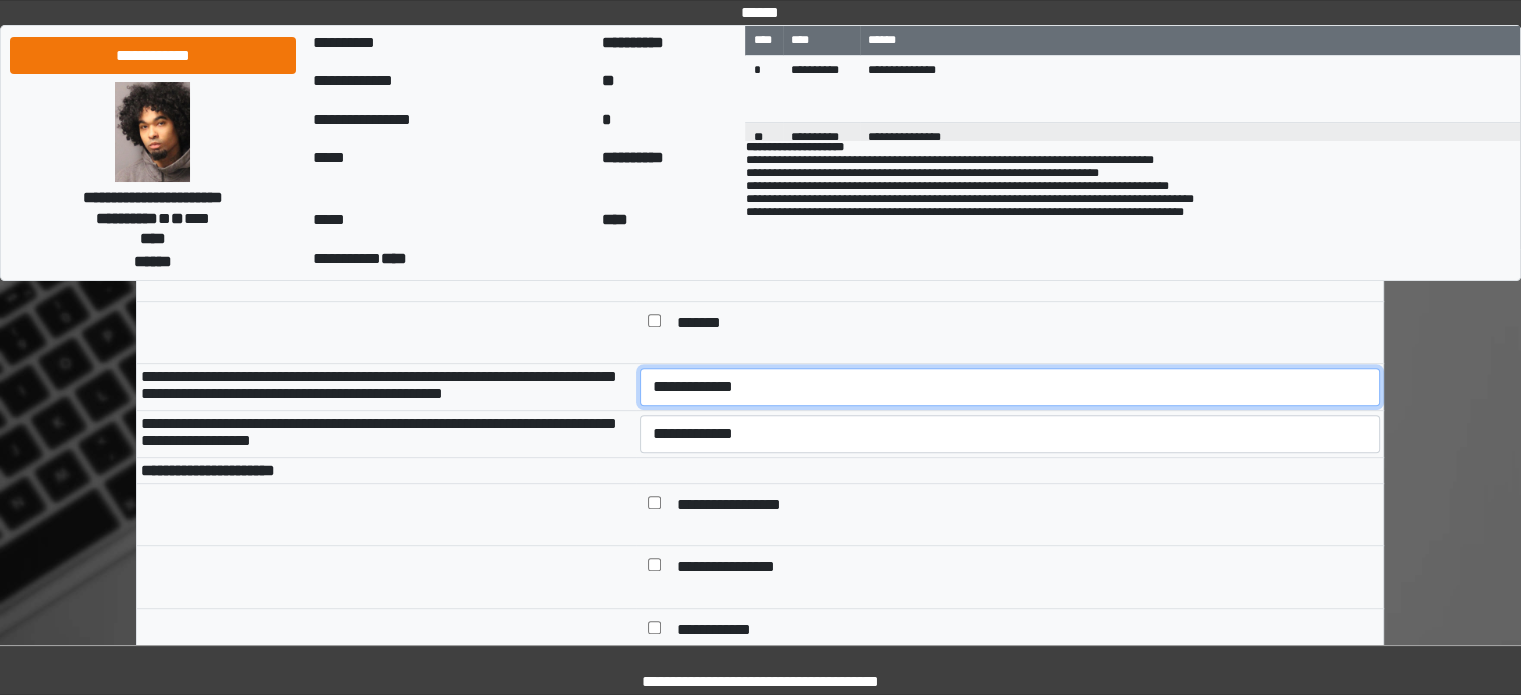 click on "**********" at bounding box center [1010, 387] 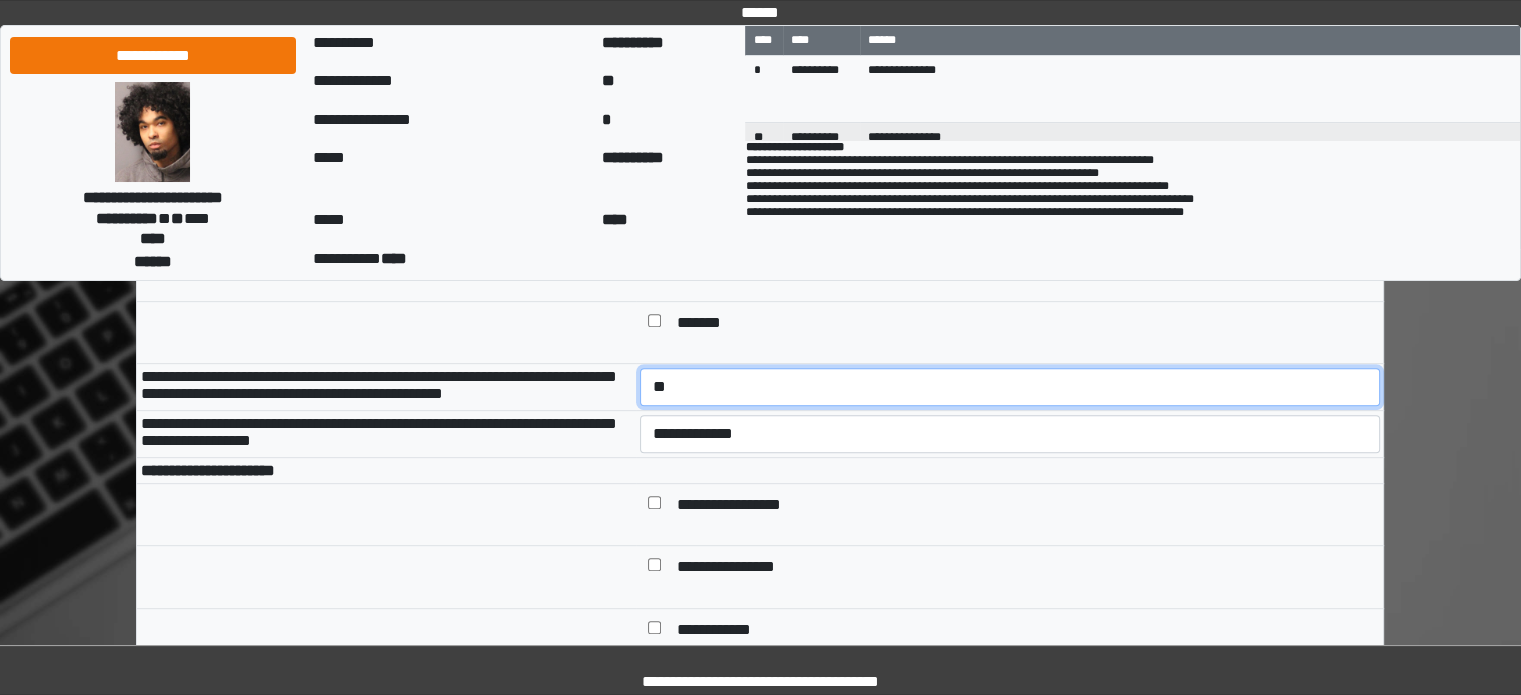 click on "**********" at bounding box center (1010, 387) 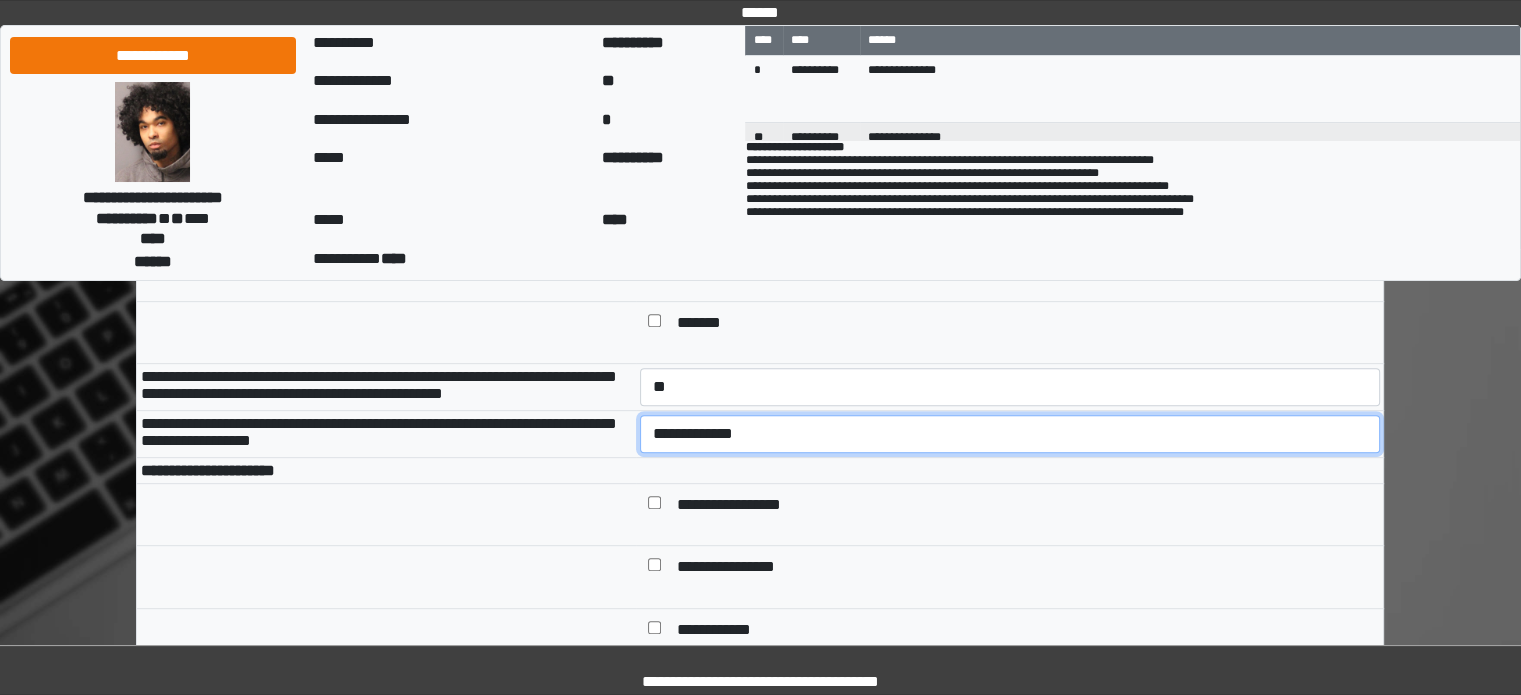 click on "**********" at bounding box center (1010, 434) 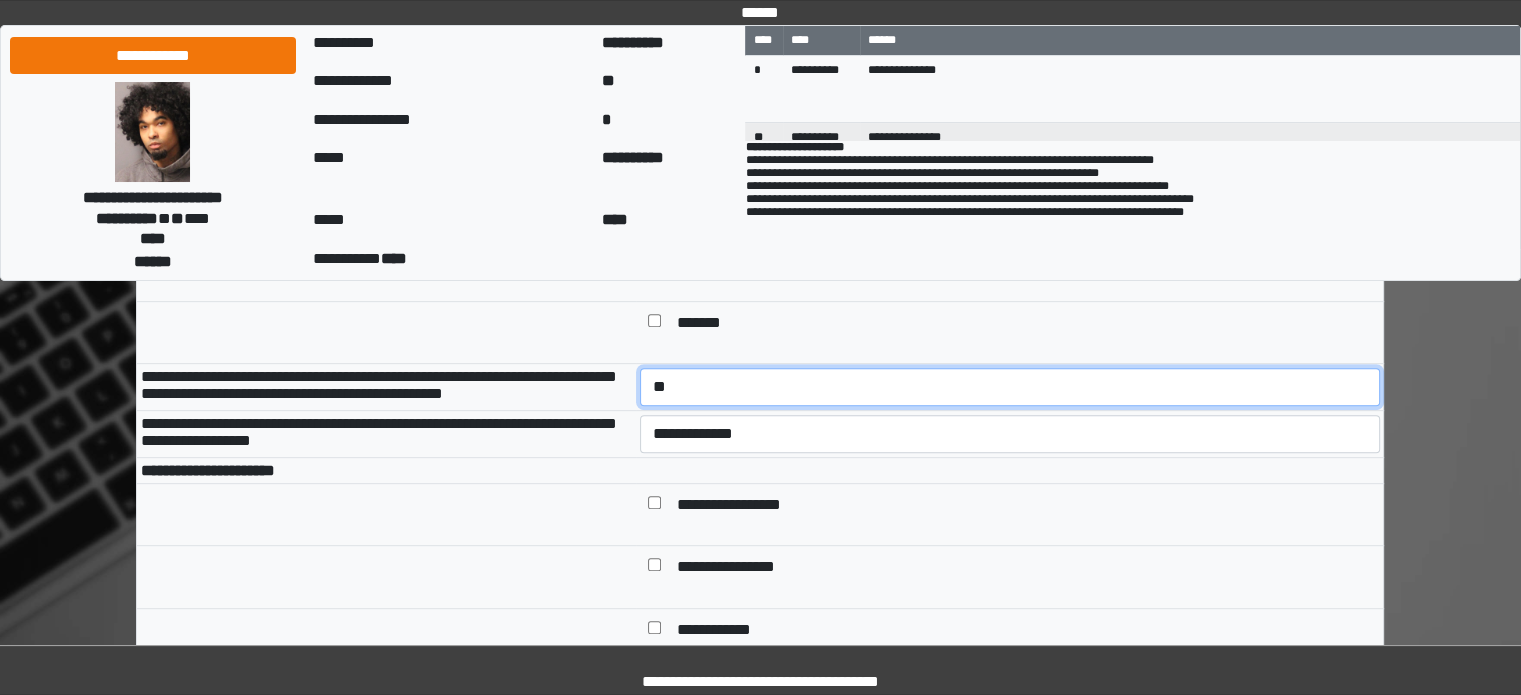 click on "**********" at bounding box center (1010, 387) 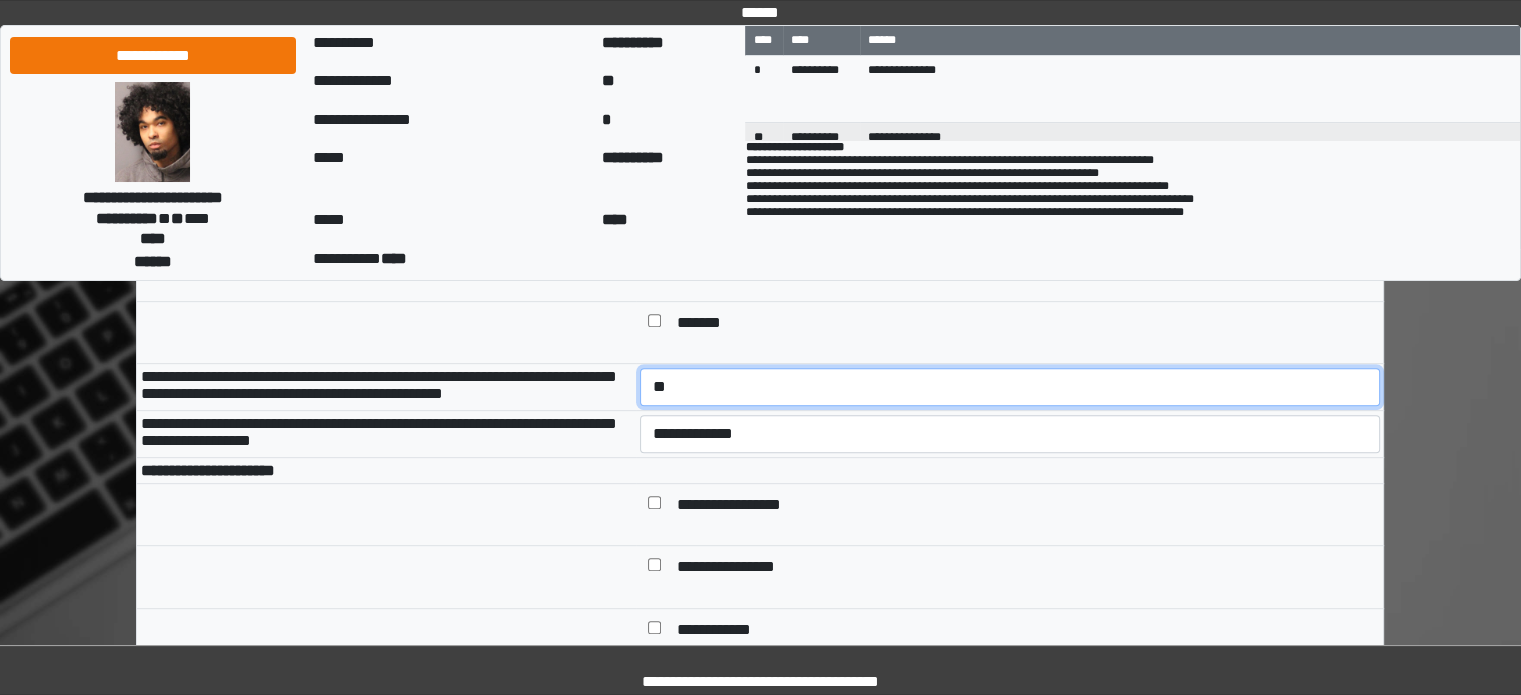 select on "*" 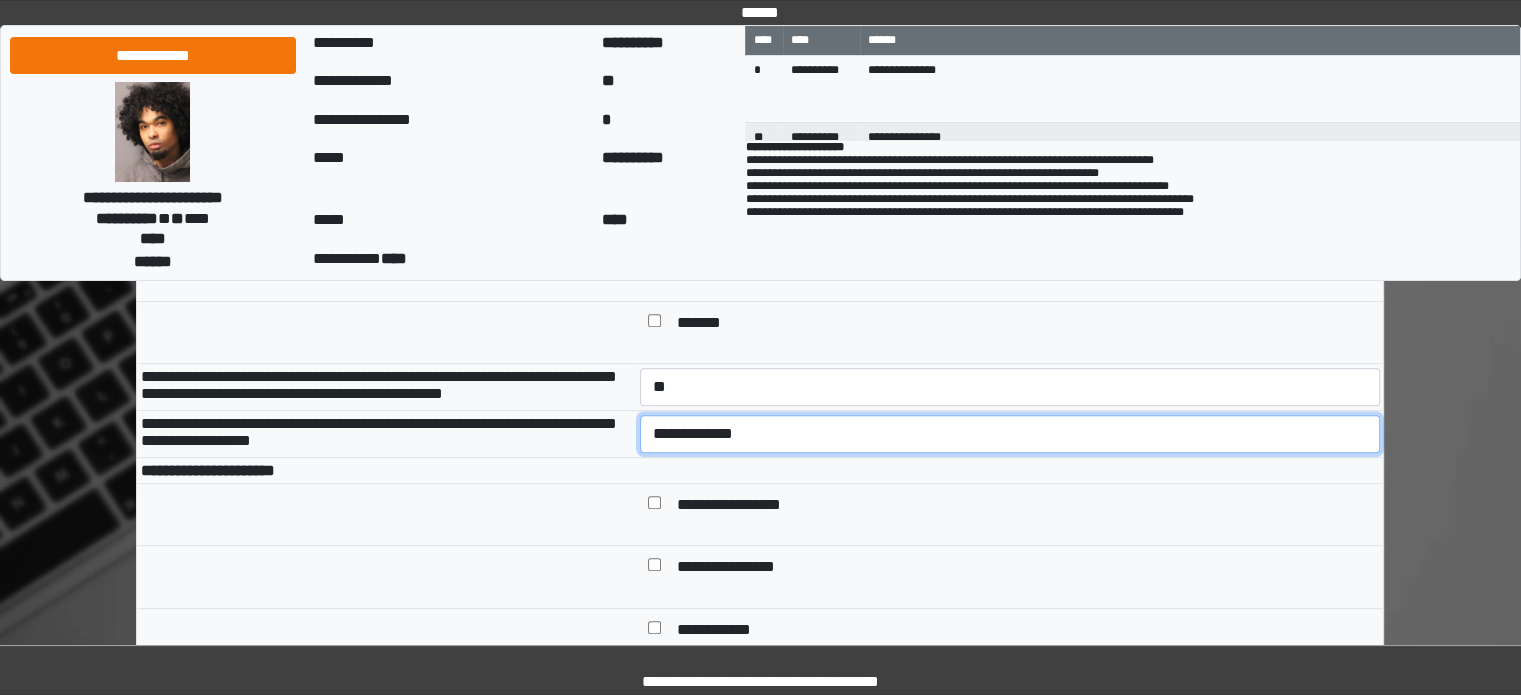 click on "**********" at bounding box center [1010, 434] 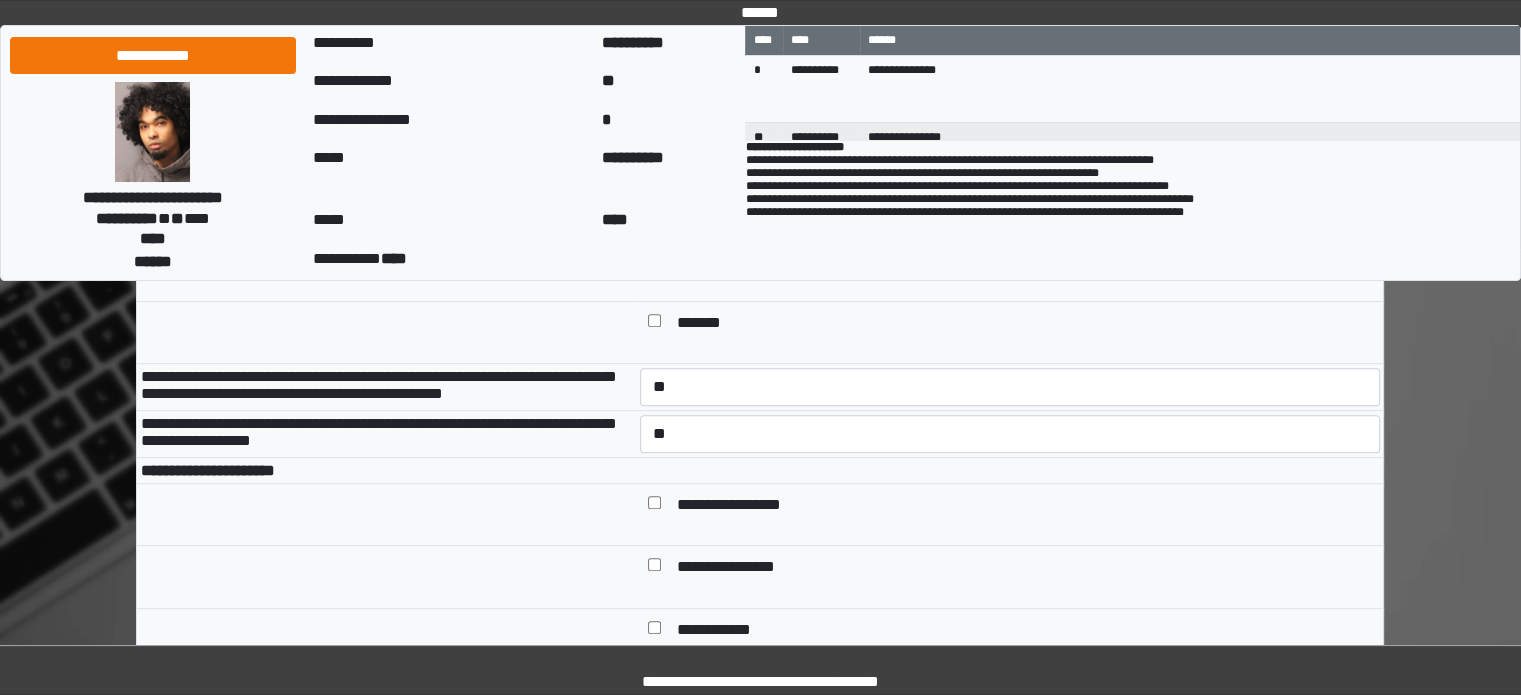 click at bounding box center [386, 514] 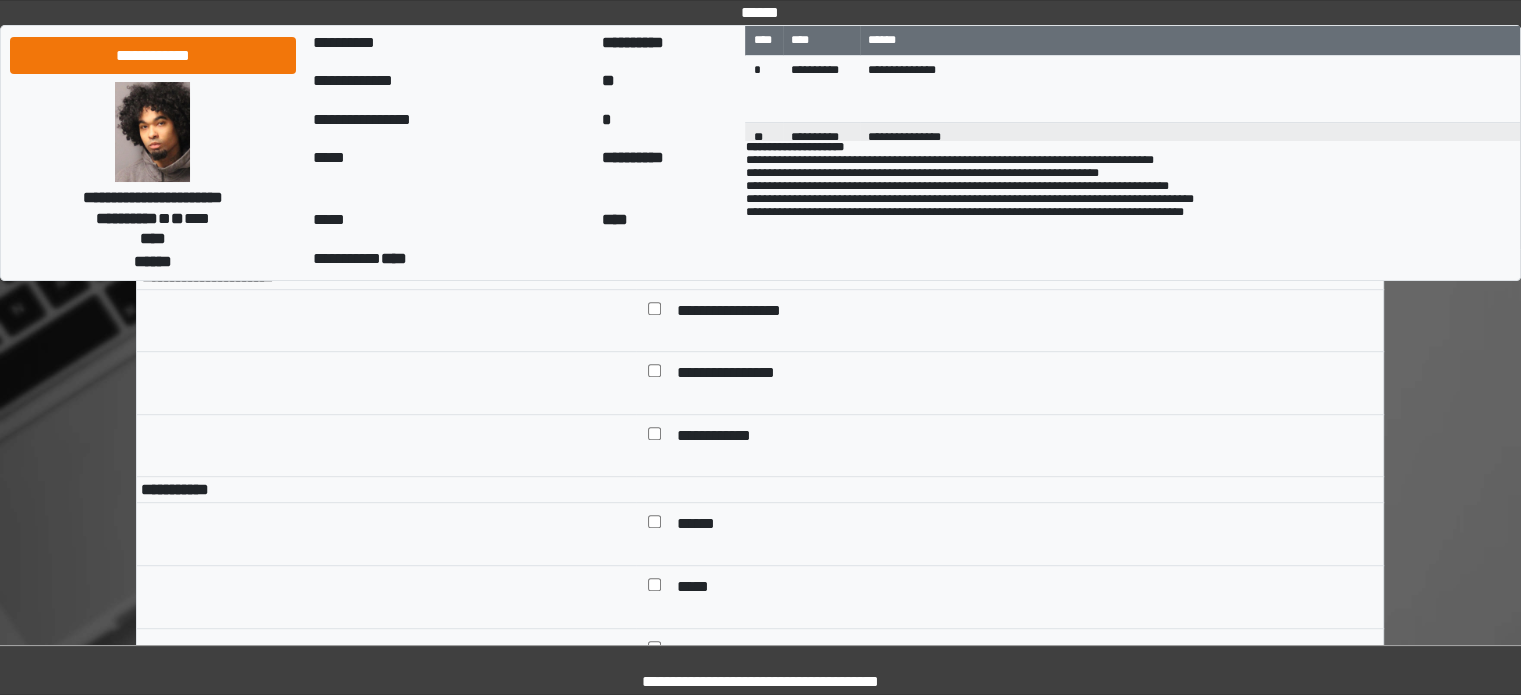 scroll, scrollTop: 1100, scrollLeft: 0, axis: vertical 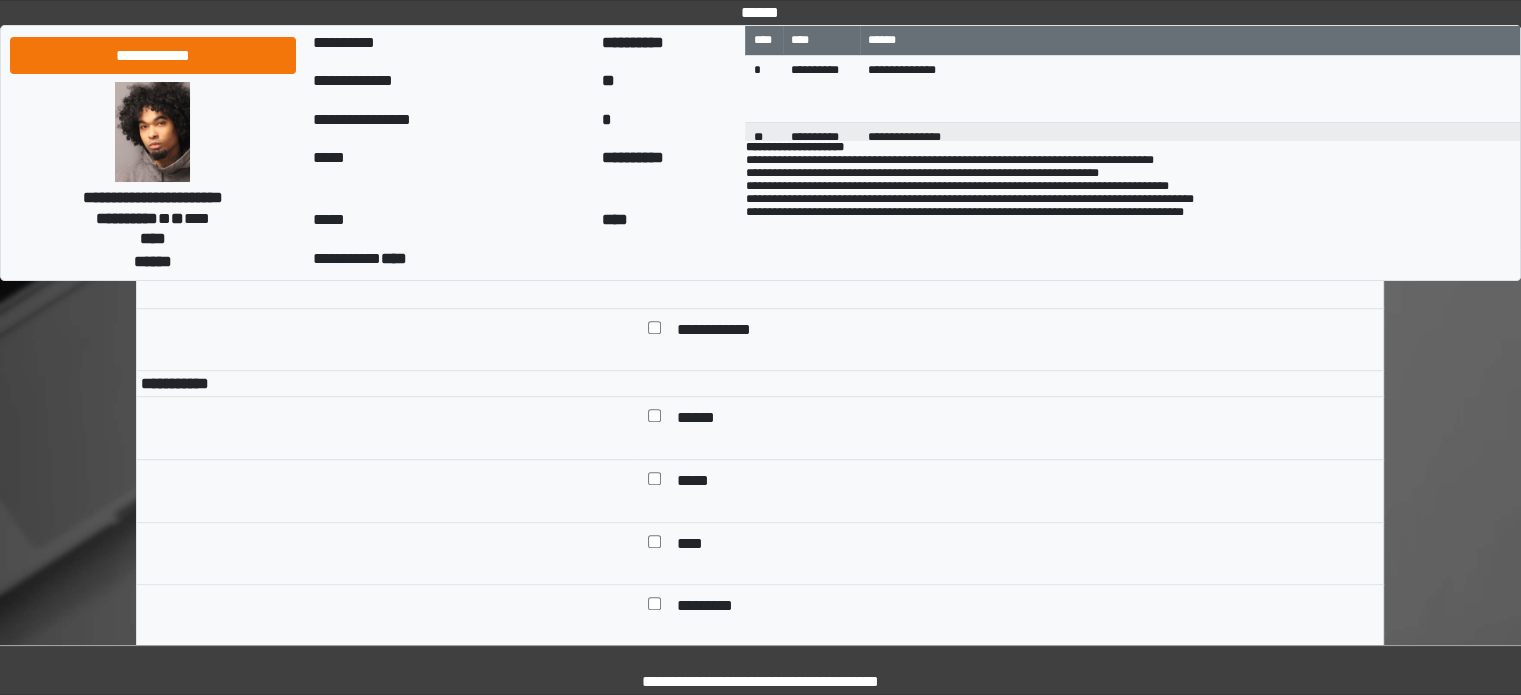 click on "******" at bounding box center [703, 420] 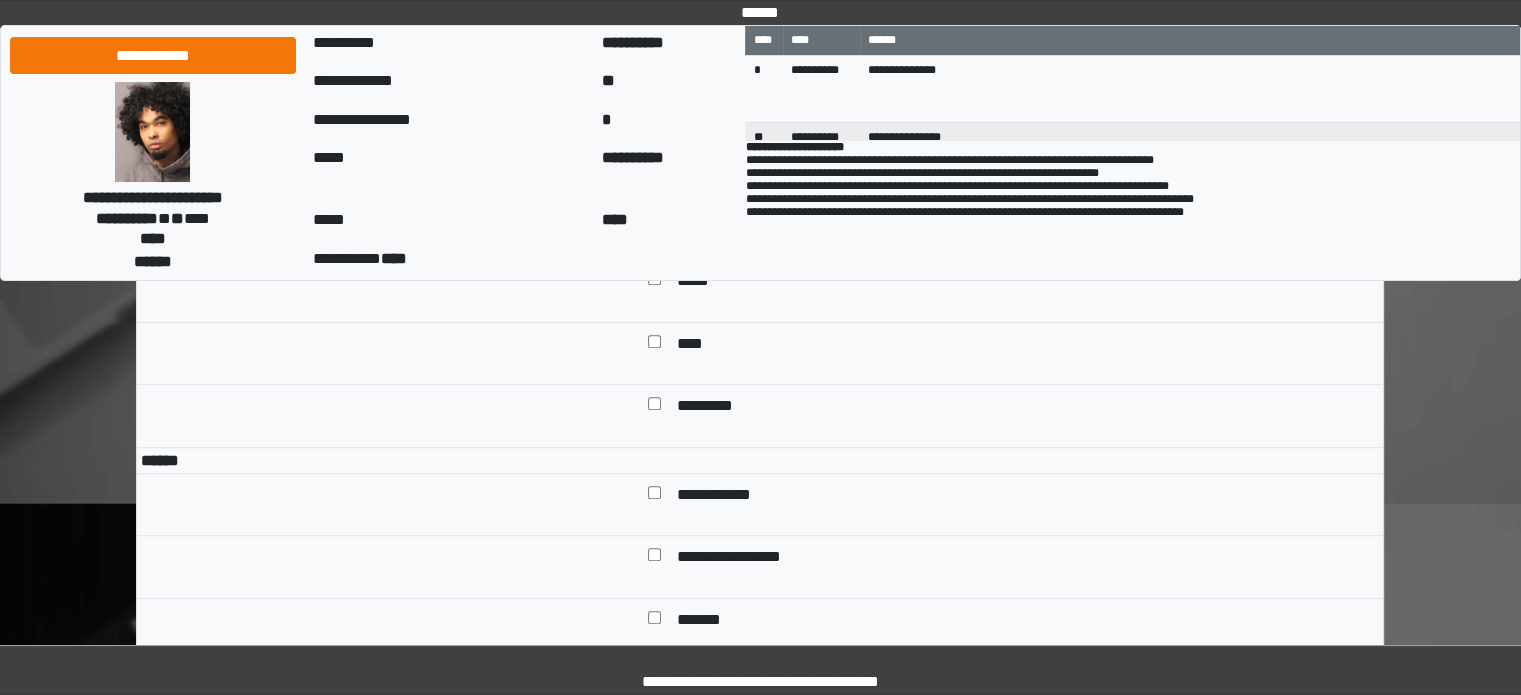 click on "*********" at bounding box center (710, 408) 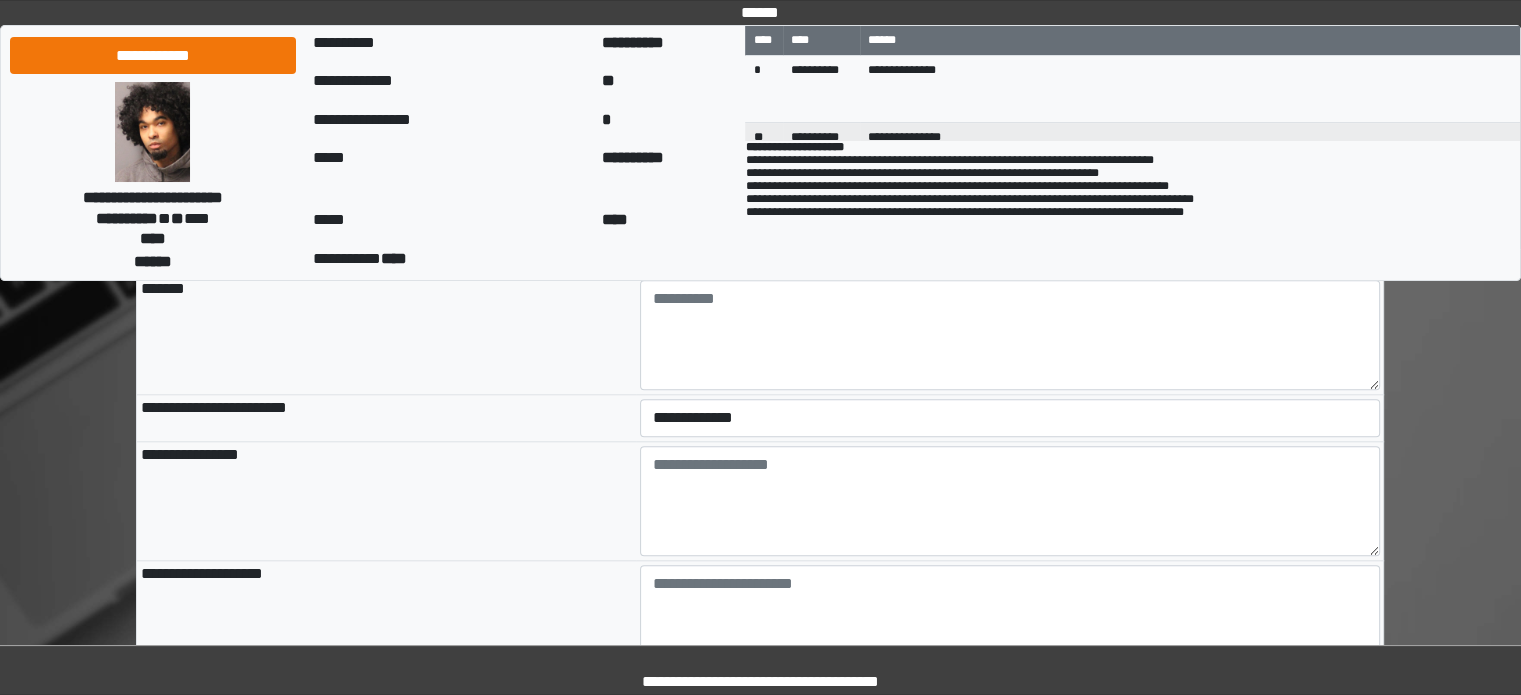 scroll, scrollTop: 2100, scrollLeft: 0, axis: vertical 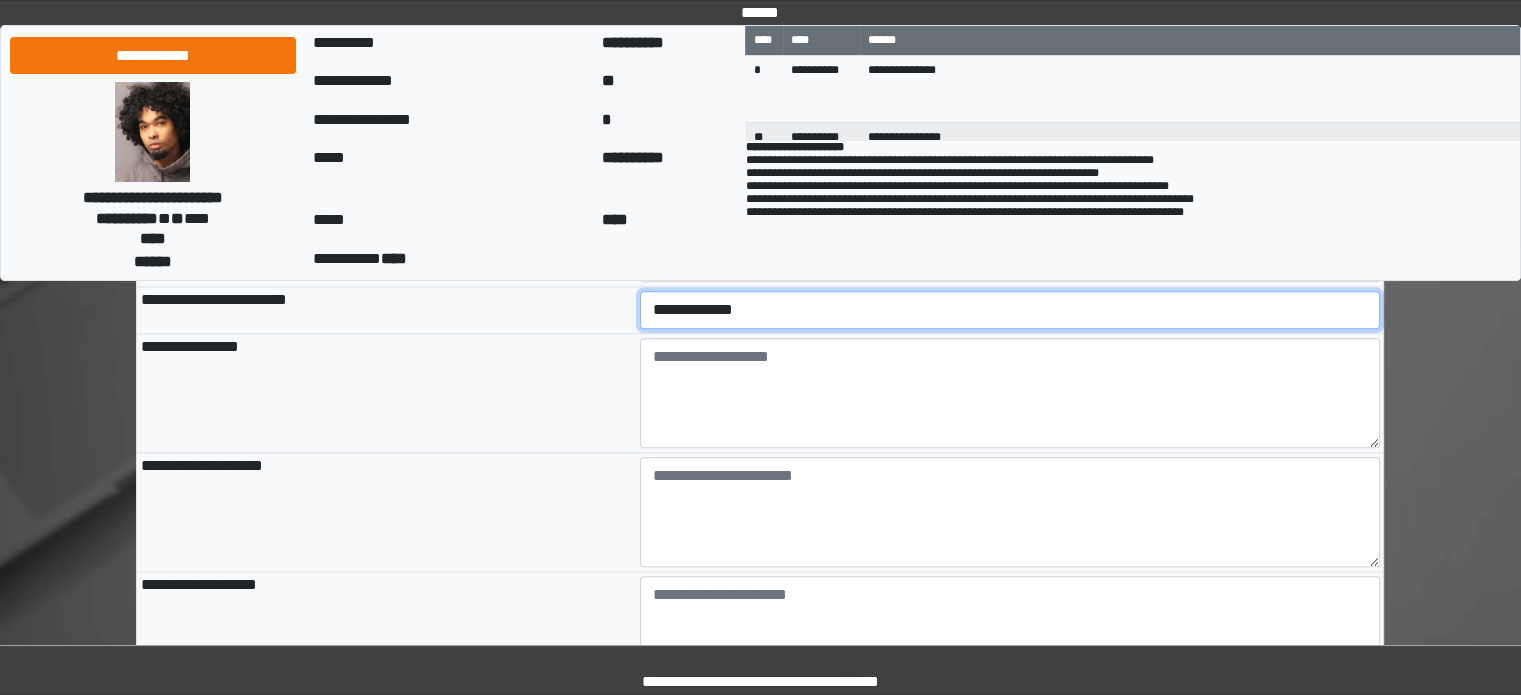 click on "**********" at bounding box center (1010, 310) 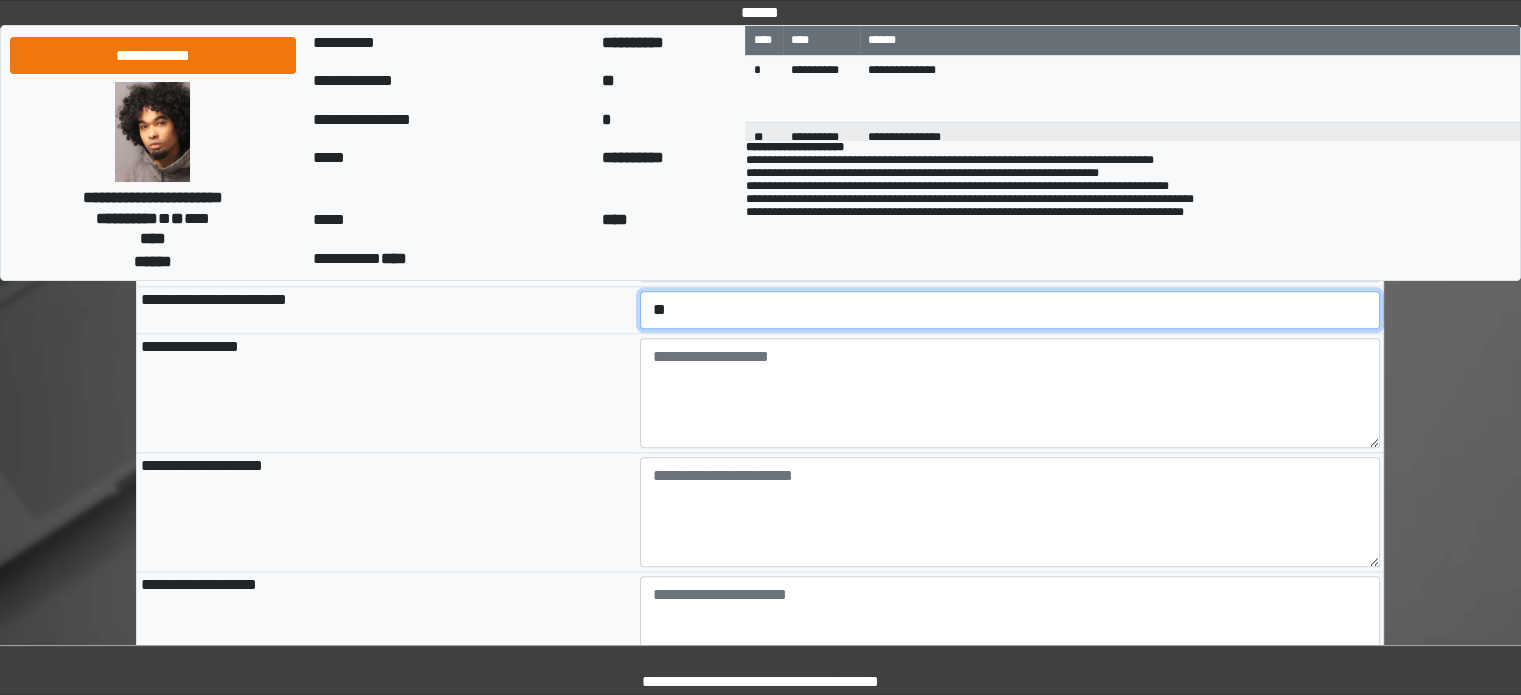 click on "**********" at bounding box center [1010, 310] 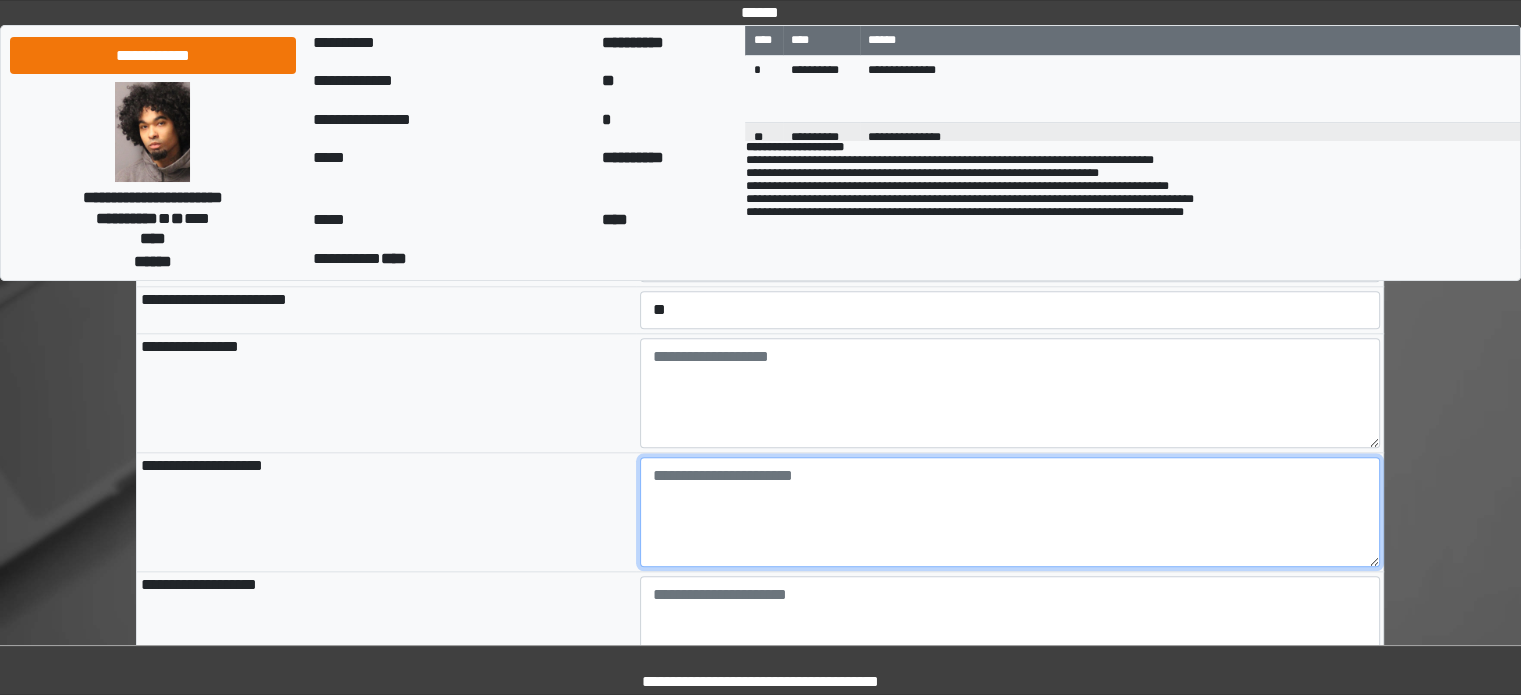 click at bounding box center [1010, 512] 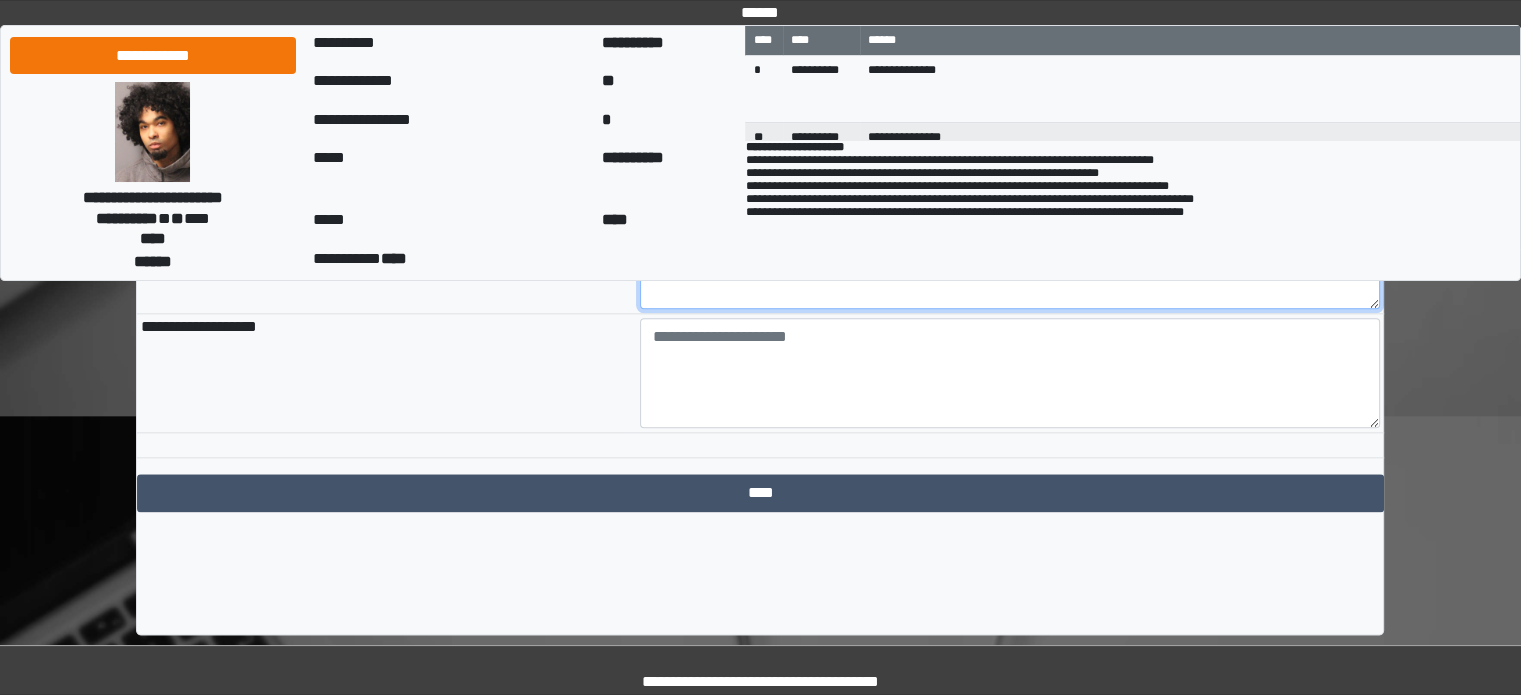 scroll, scrollTop: 2362, scrollLeft: 0, axis: vertical 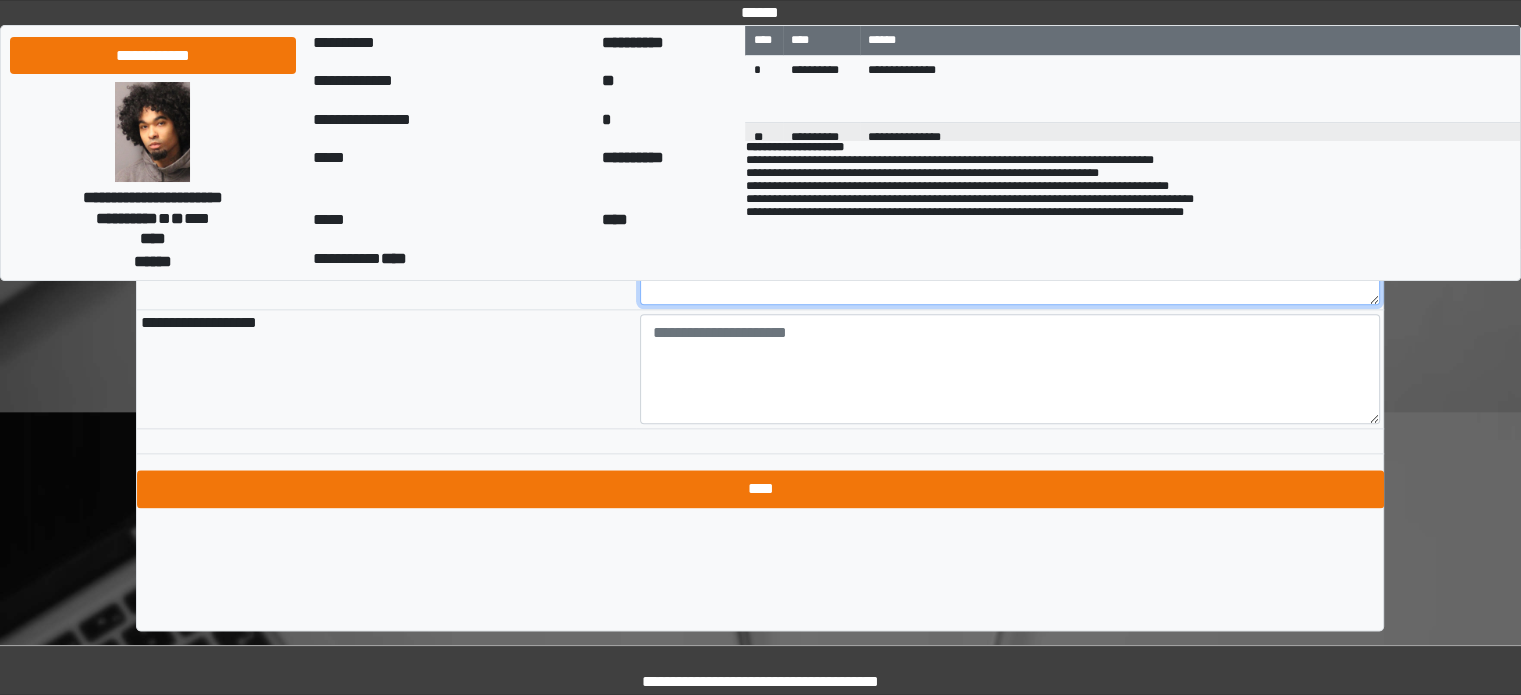 type on "**********" 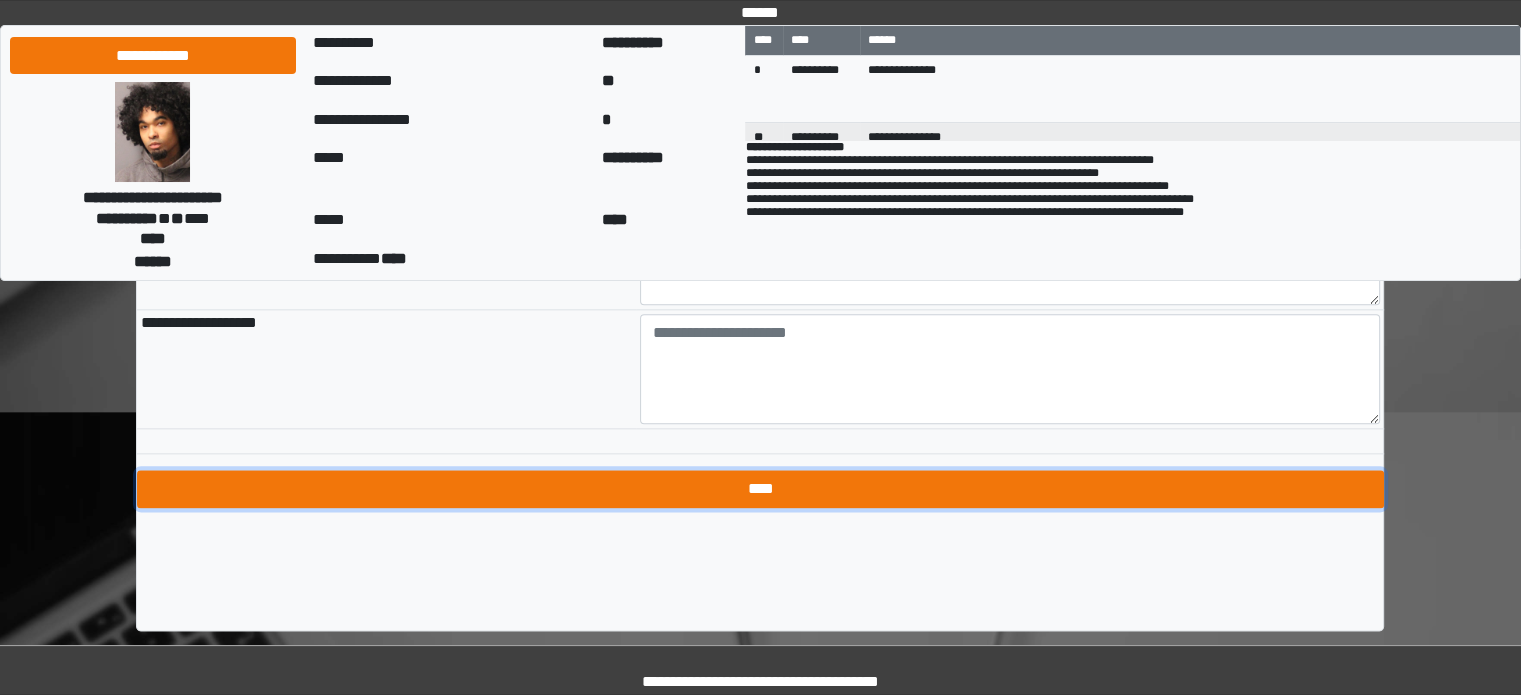 click on "****" at bounding box center [760, 489] 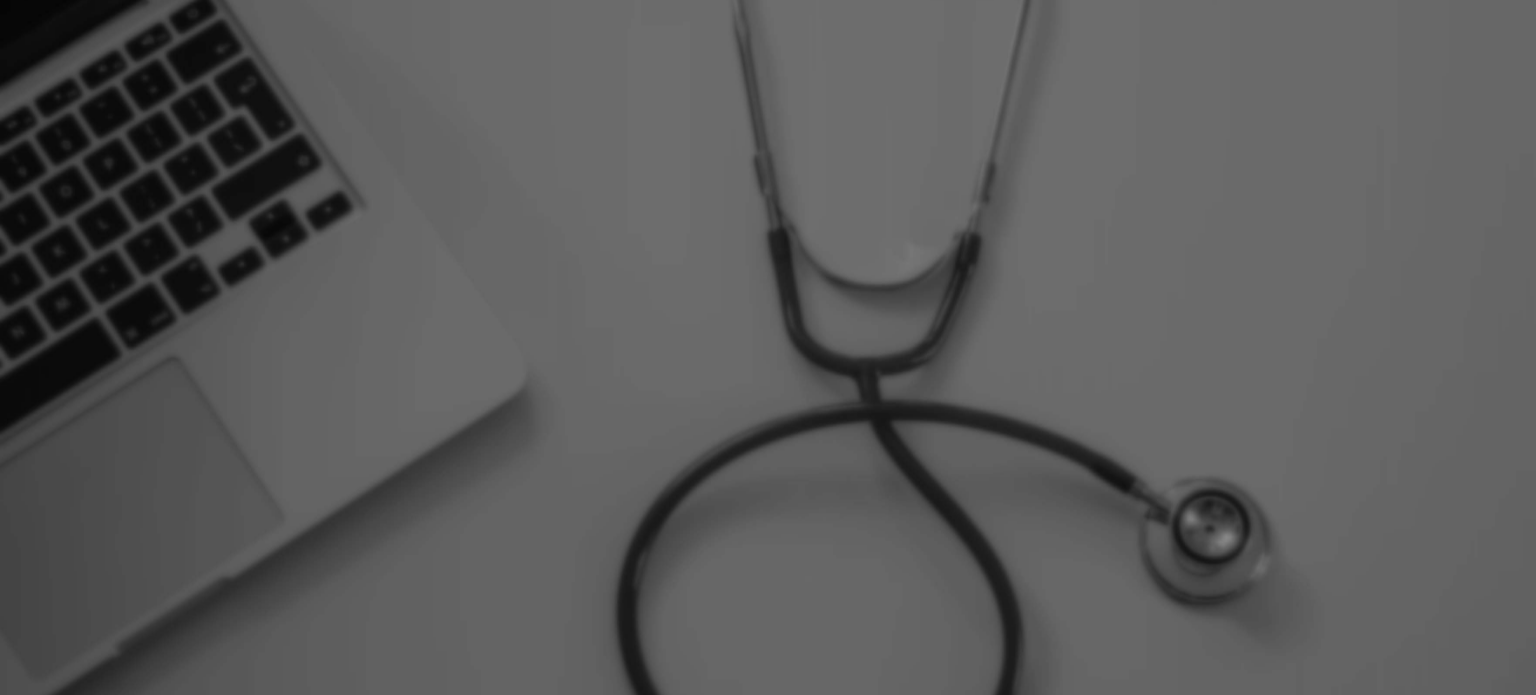 scroll, scrollTop: 0, scrollLeft: 0, axis: both 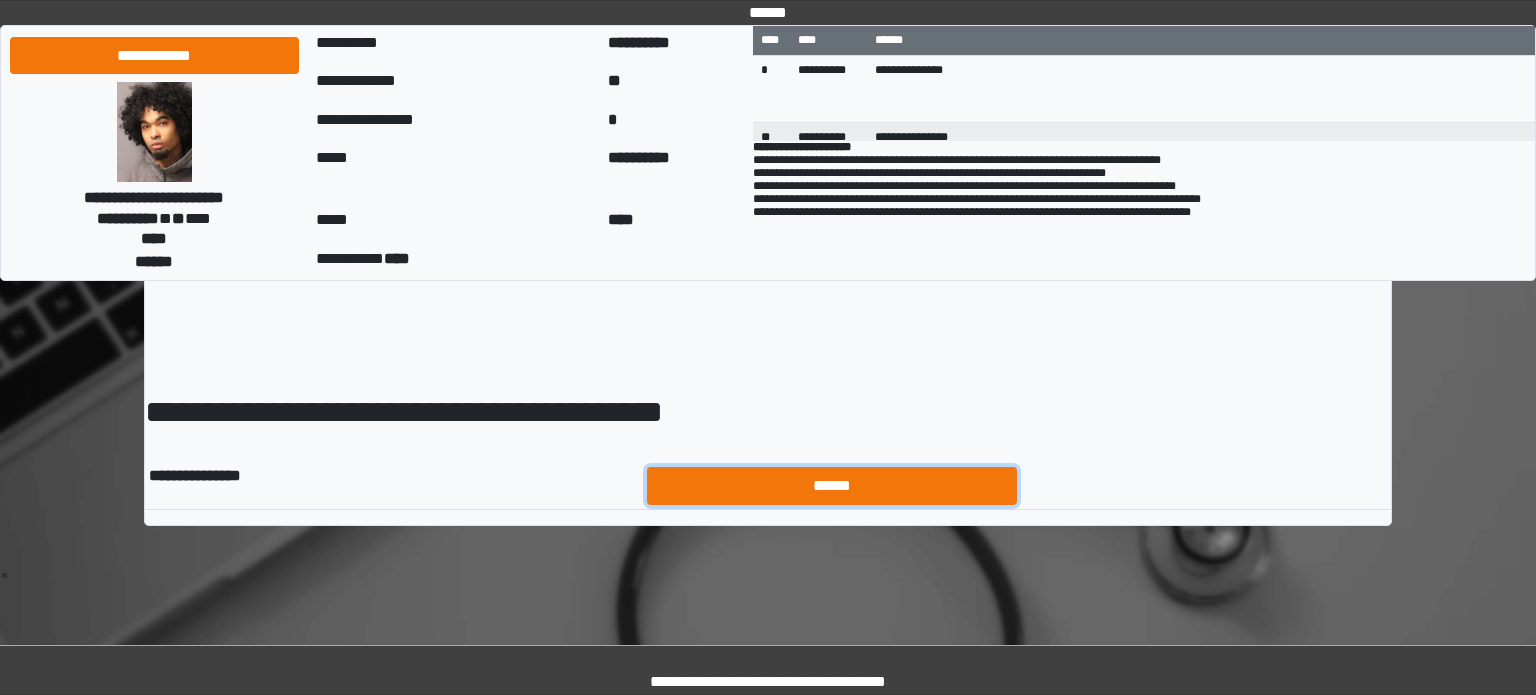 click on "******" at bounding box center [832, 486] 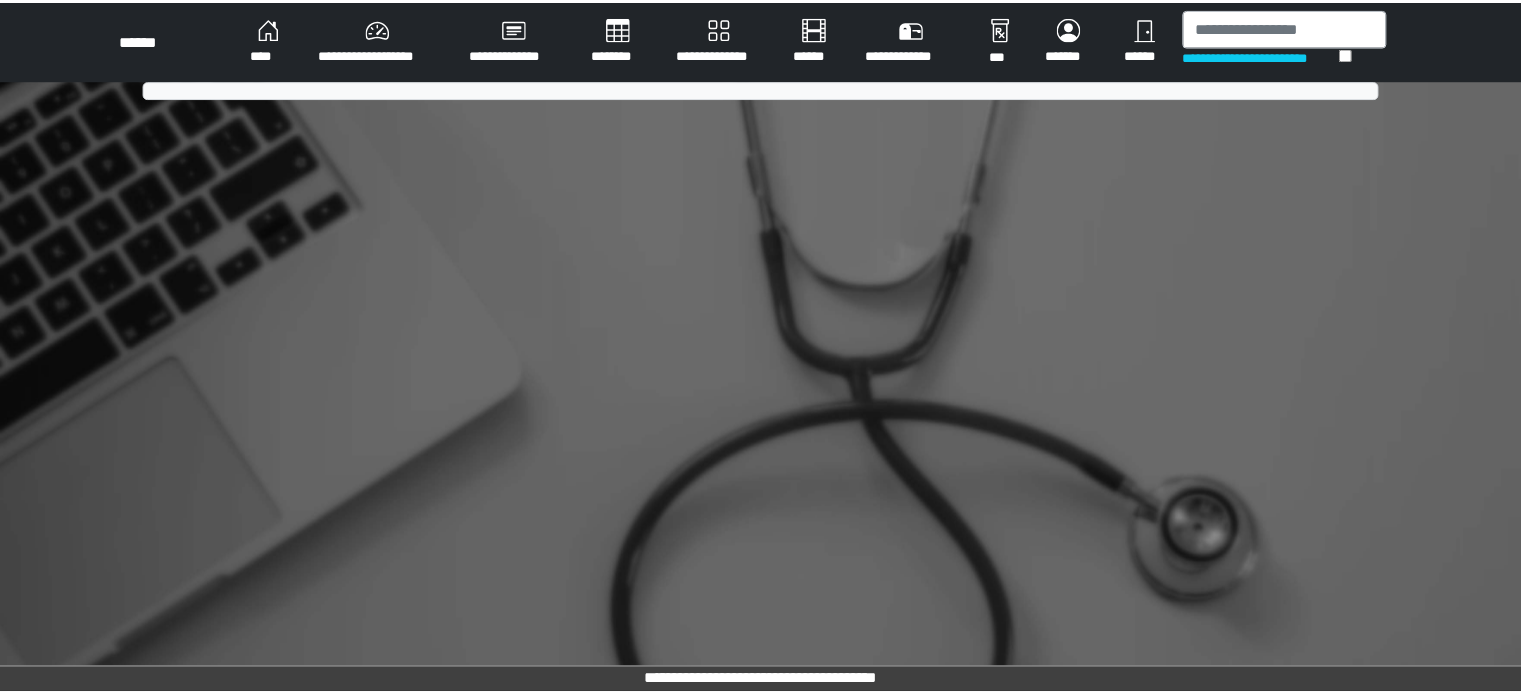 scroll, scrollTop: 0, scrollLeft: 0, axis: both 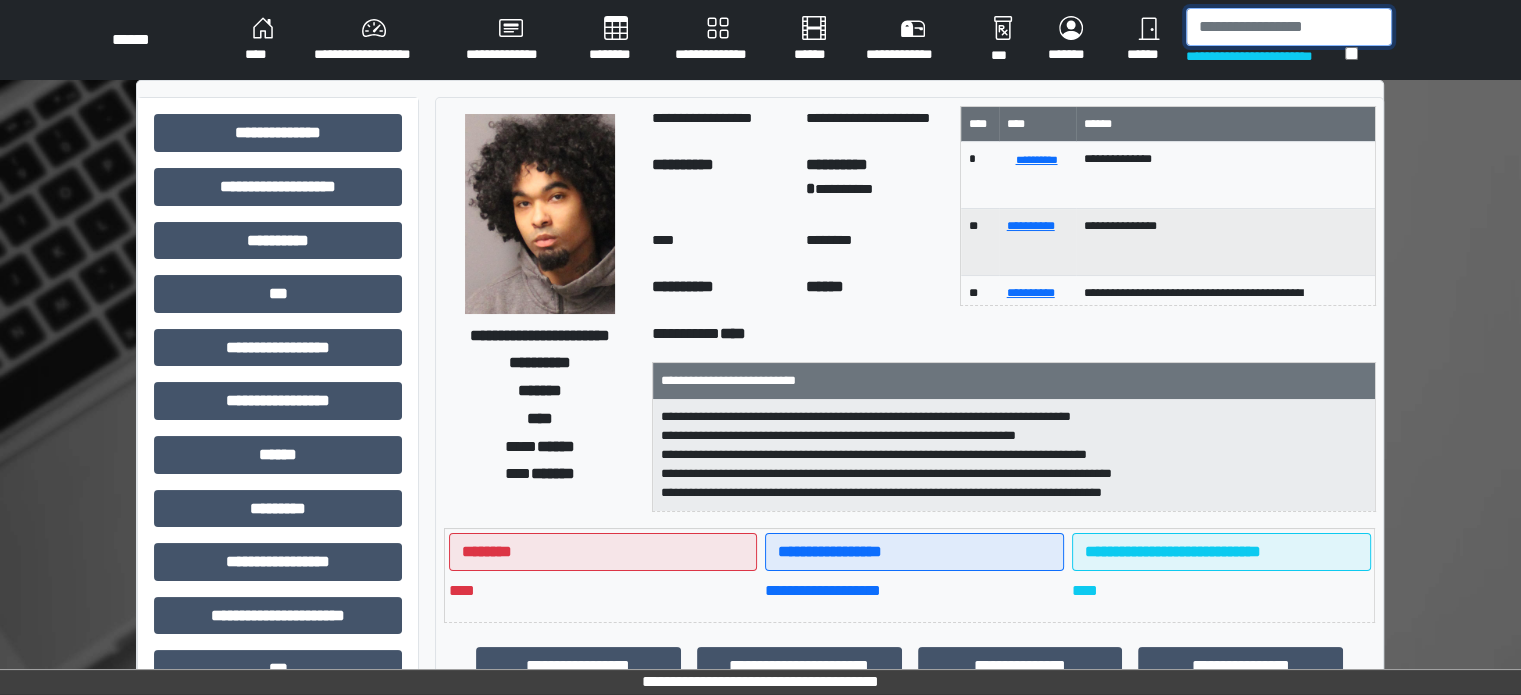 click at bounding box center [1289, 27] 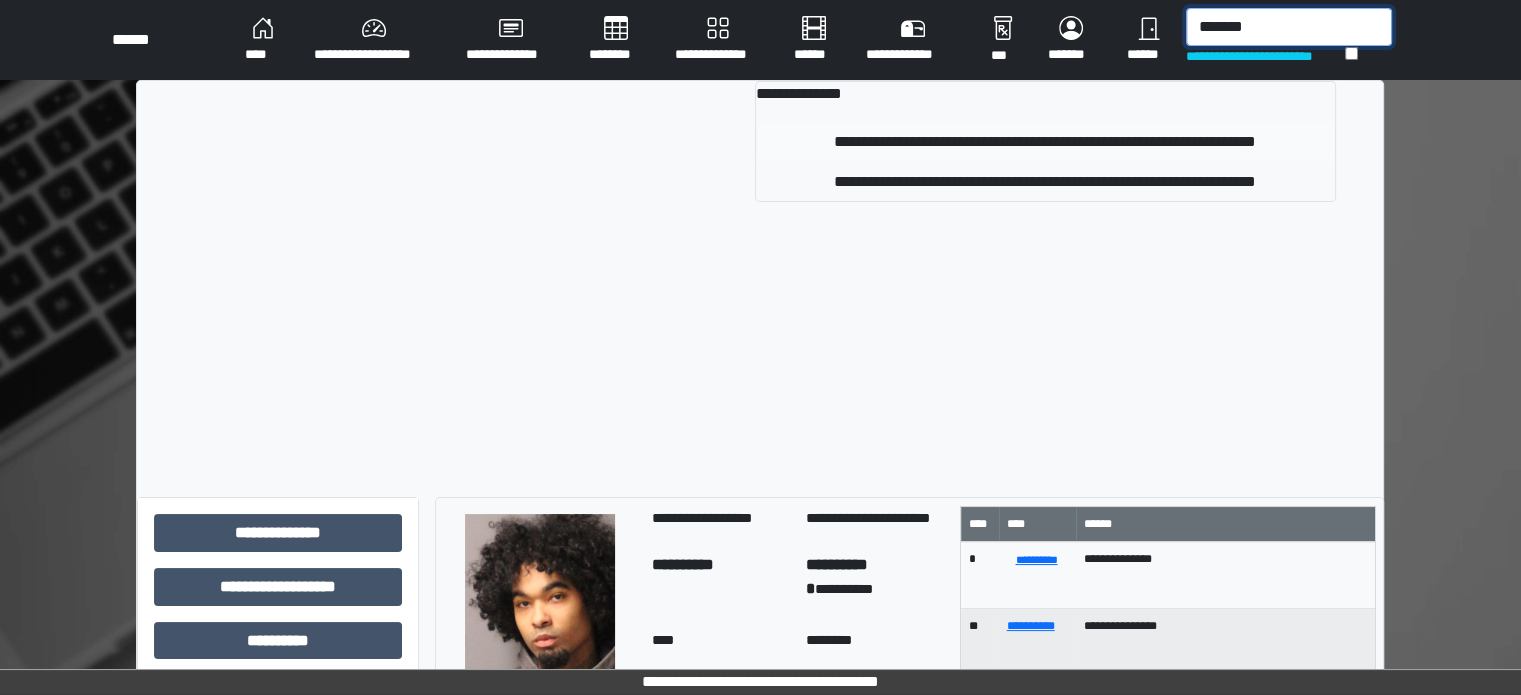 type on "*******" 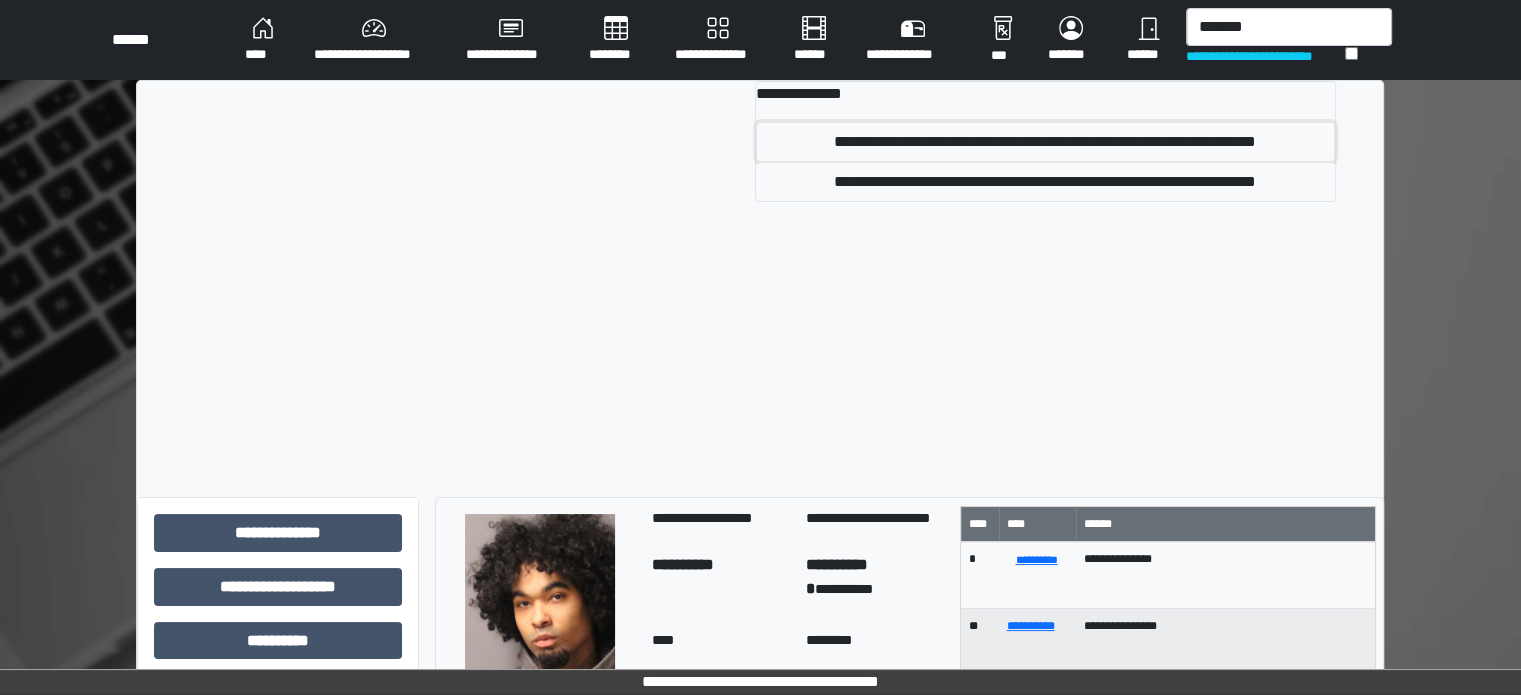 click on "**********" at bounding box center (1045, 142) 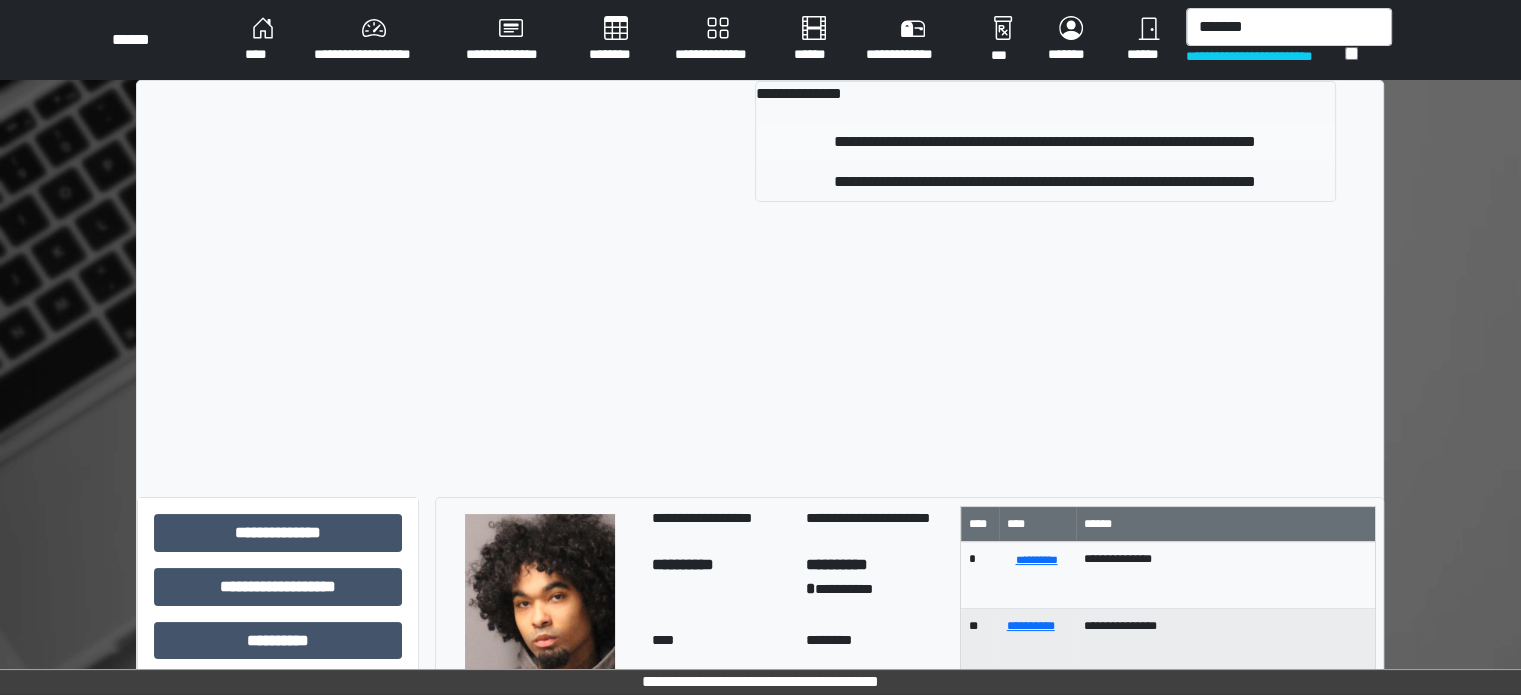 type 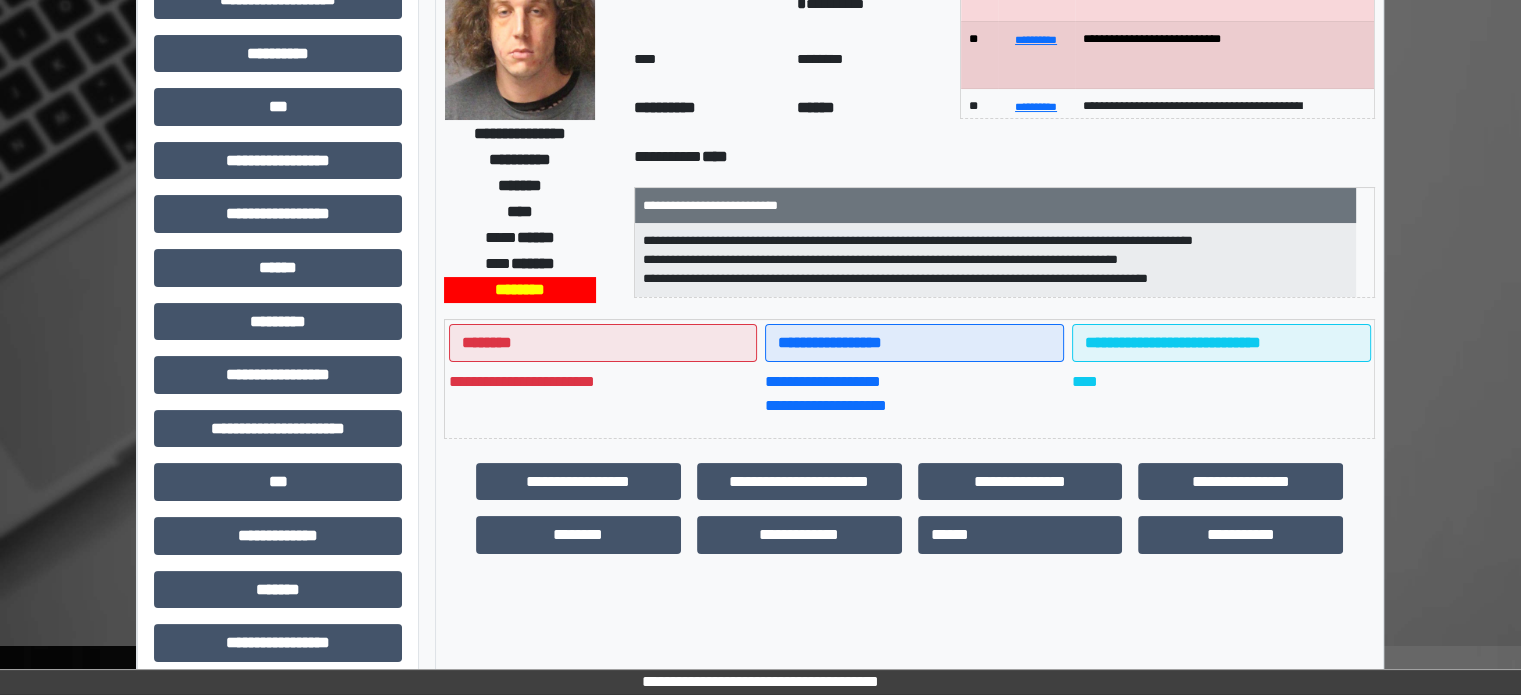 scroll, scrollTop: 471, scrollLeft: 0, axis: vertical 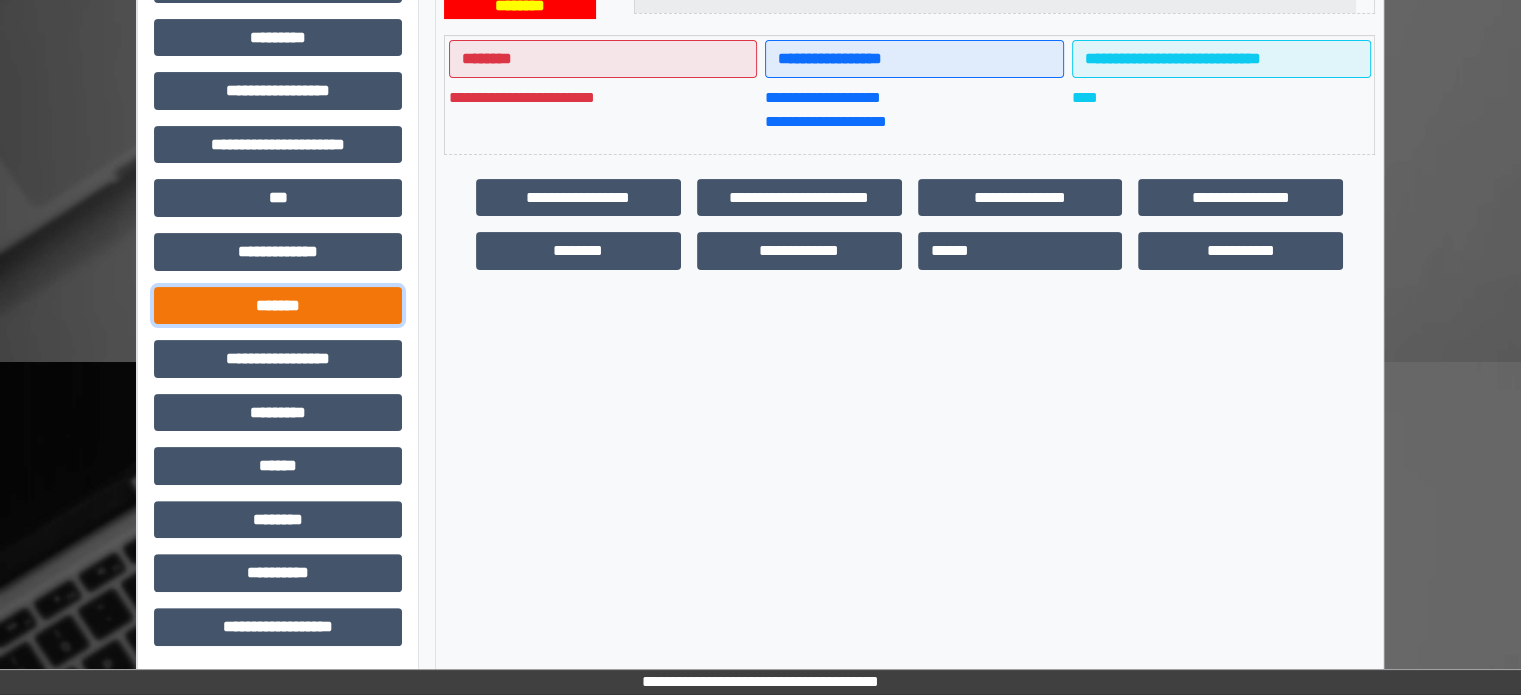 click on "*******" at bounding box center [278, 306] 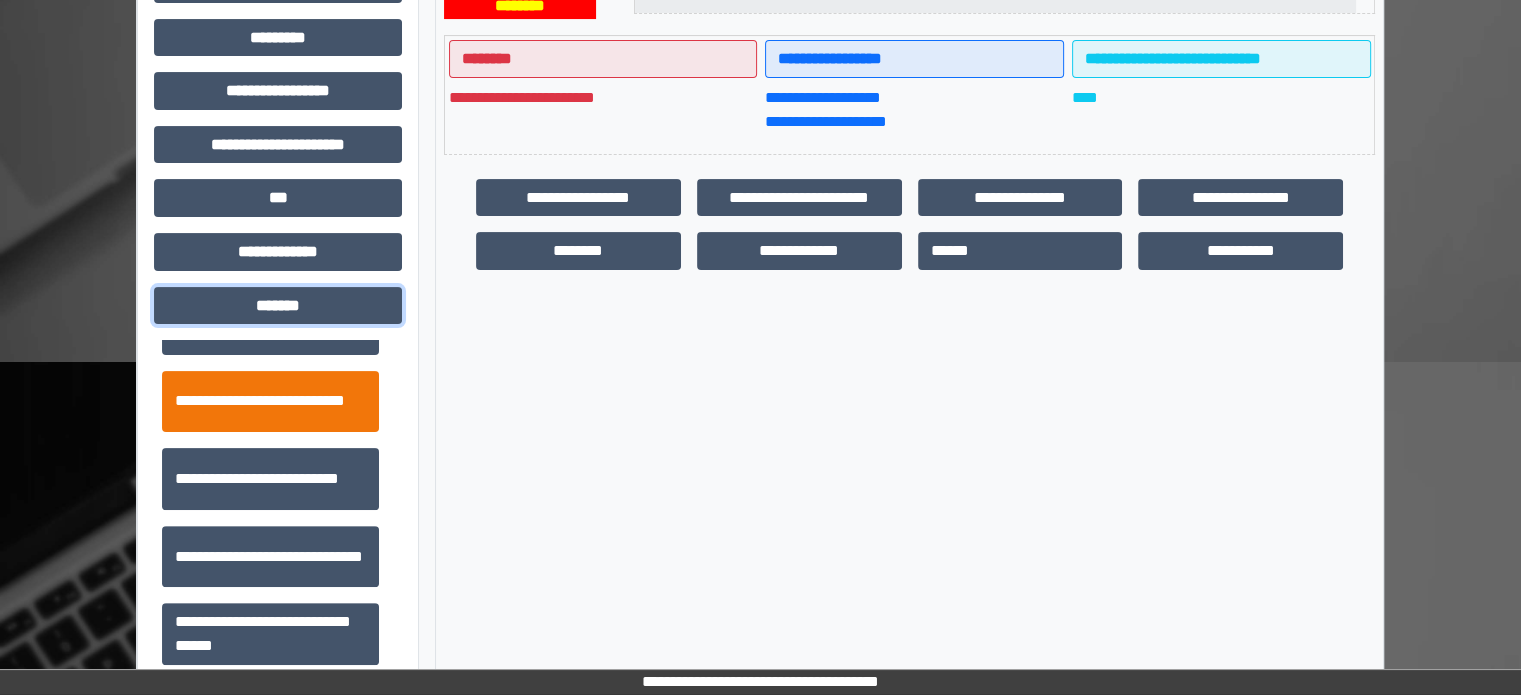 scroll, scrollTop: 600, scrollLeft: 0, axis: vertical 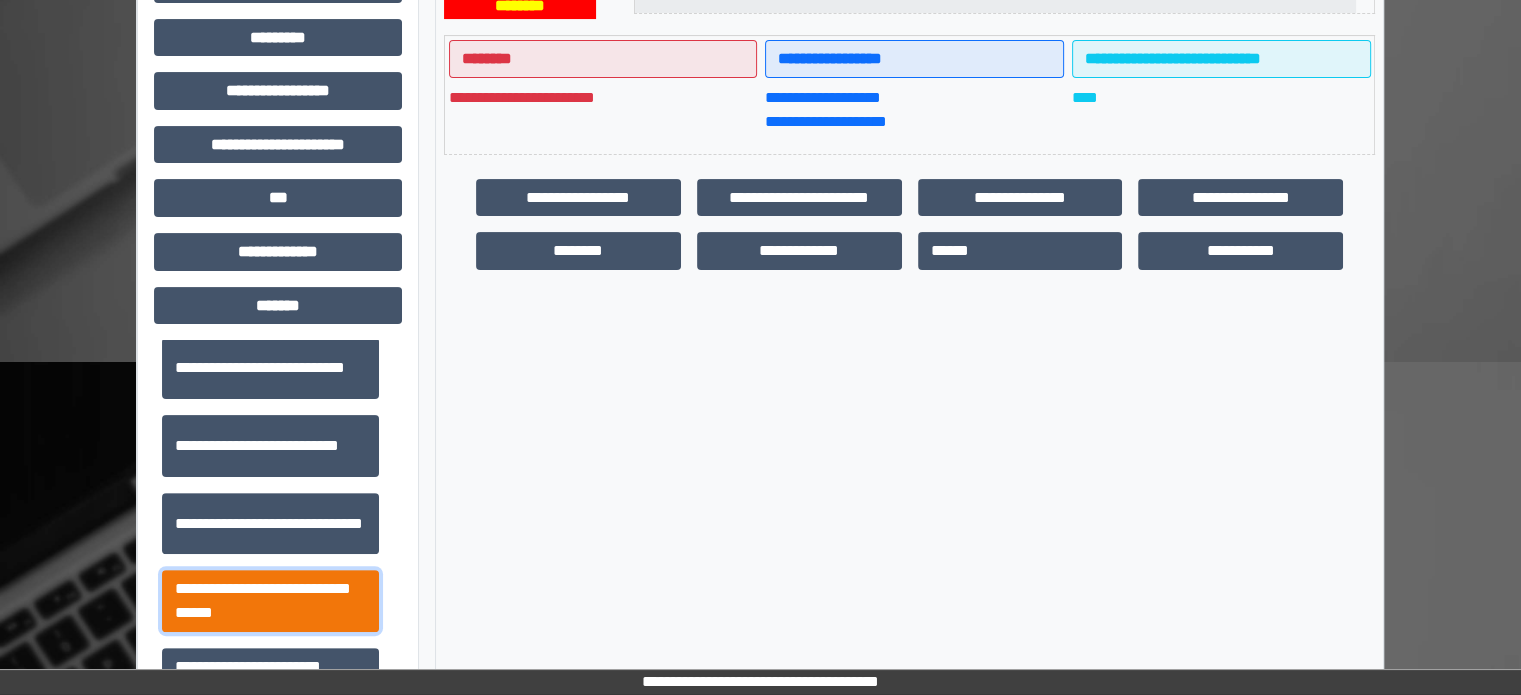 click on "**********" at bounding box center (270, 601) 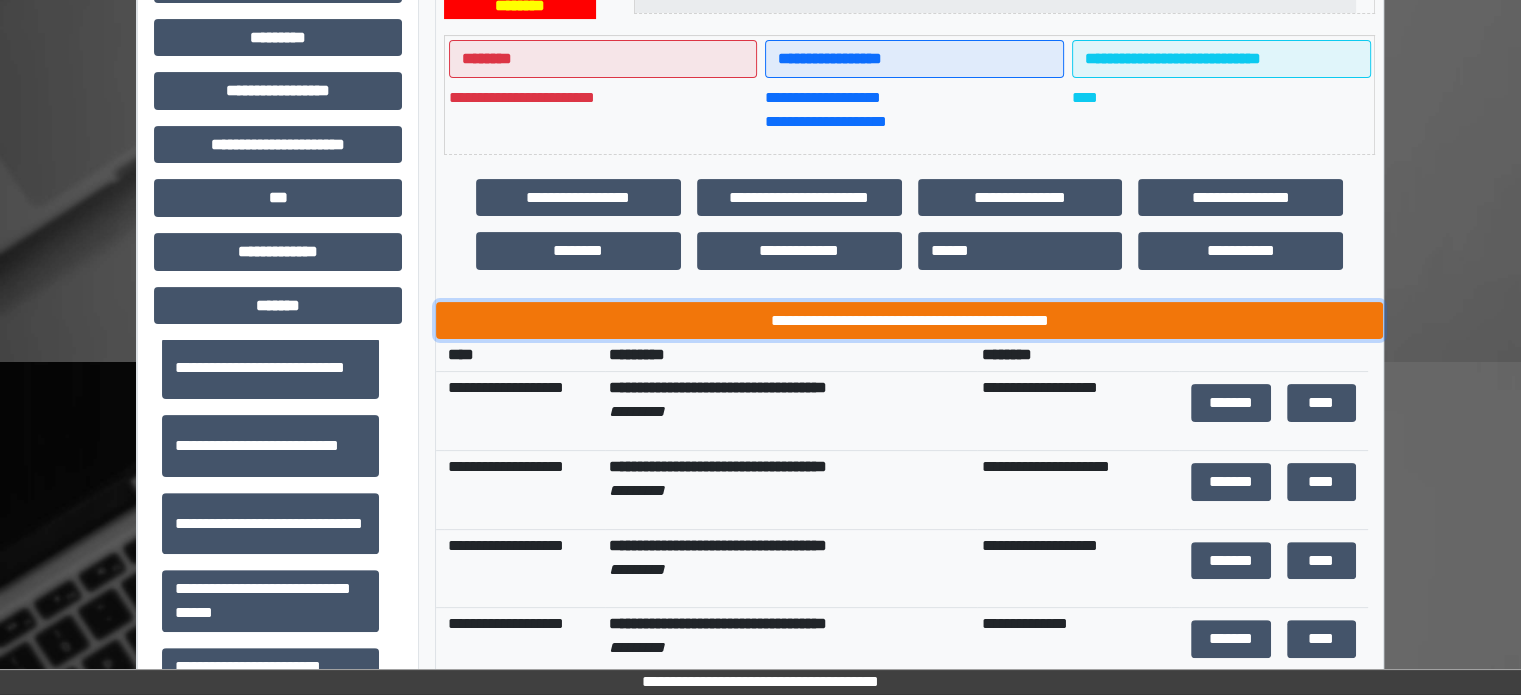 click on "**********" at bounding box center (909, 321) 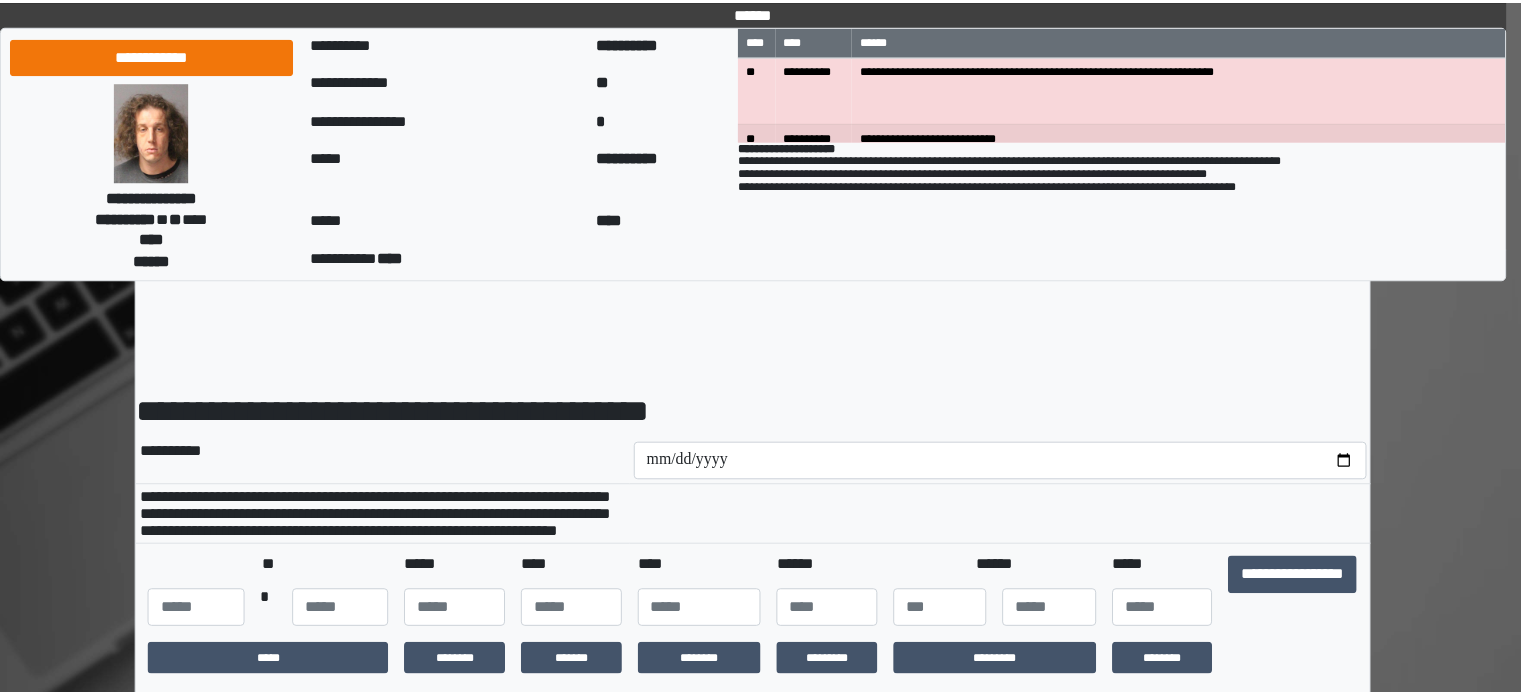 scroll, scrollTop: 0, scrollLeft: 0, axis: both 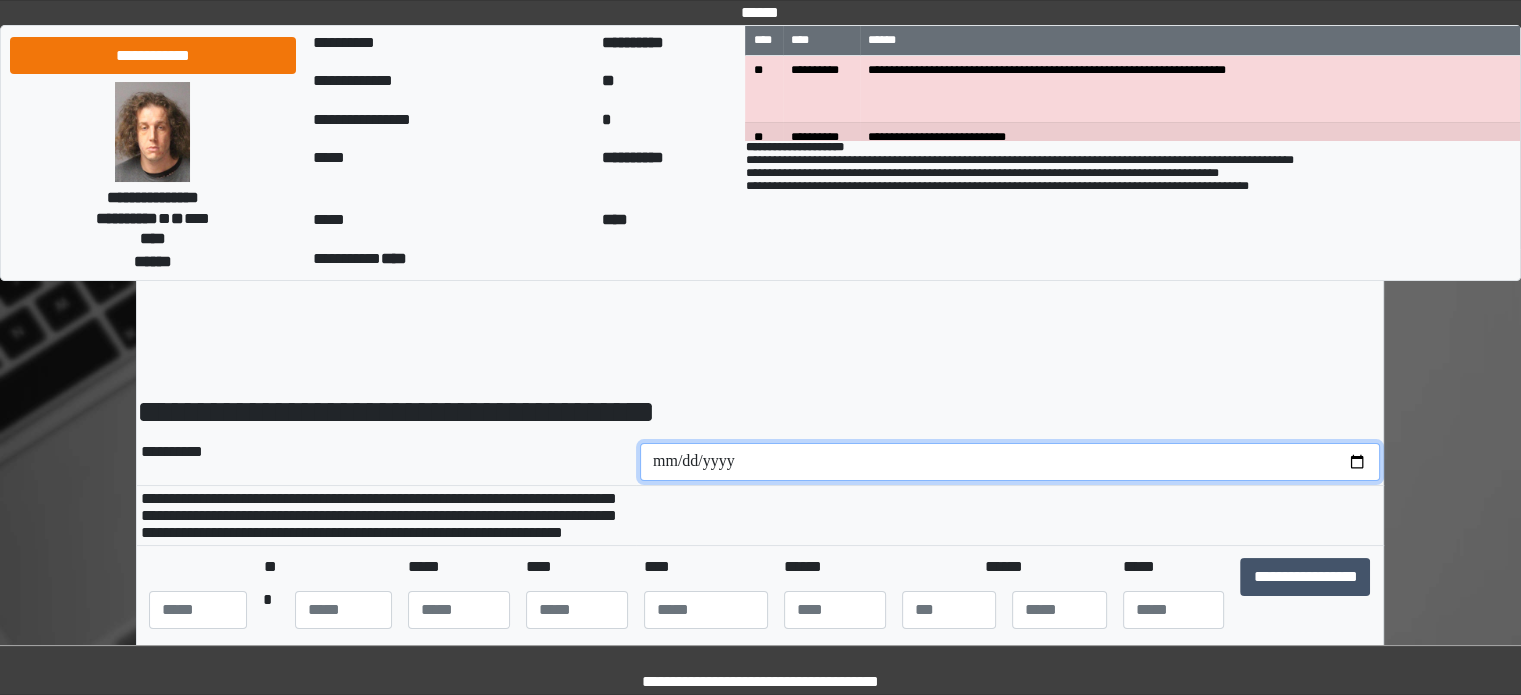 click at bounding box center (1010, 462) 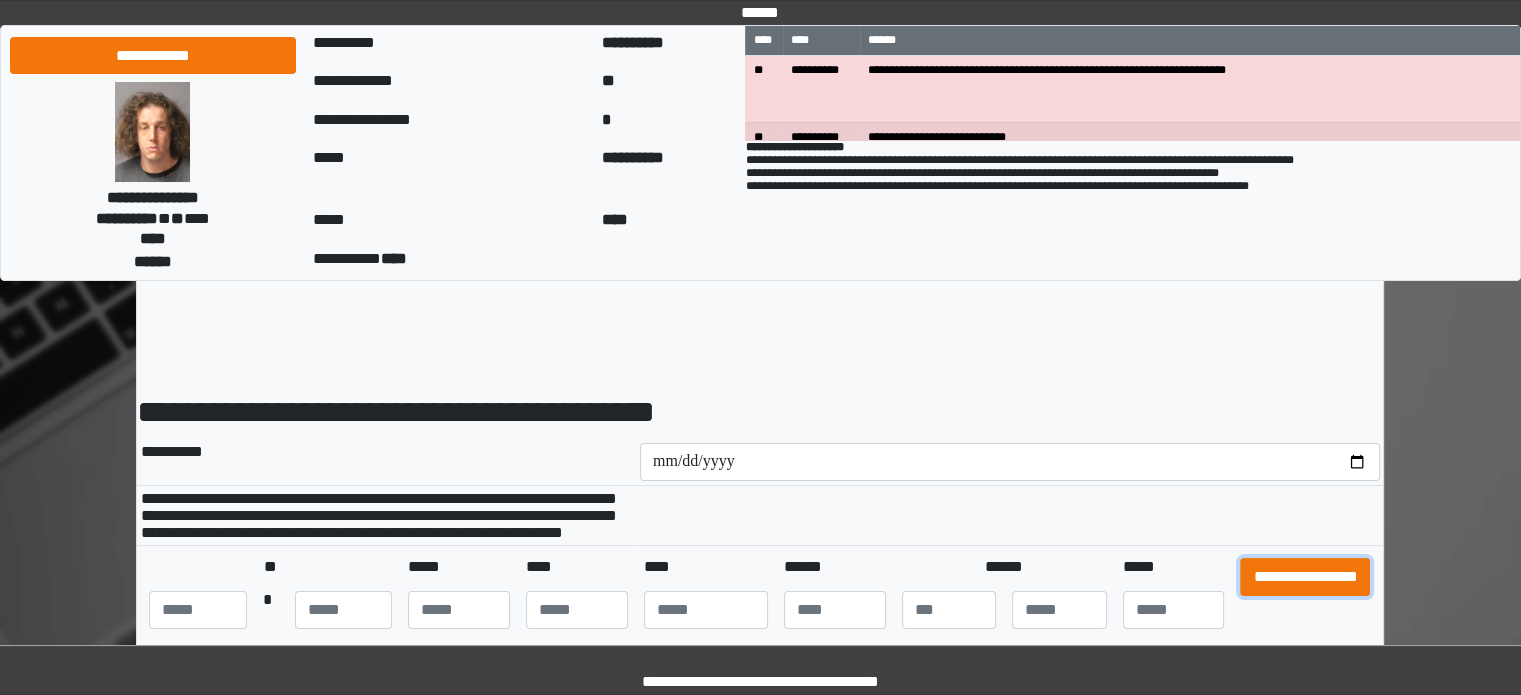 click on "**********" at bounding box center (1305, 577) 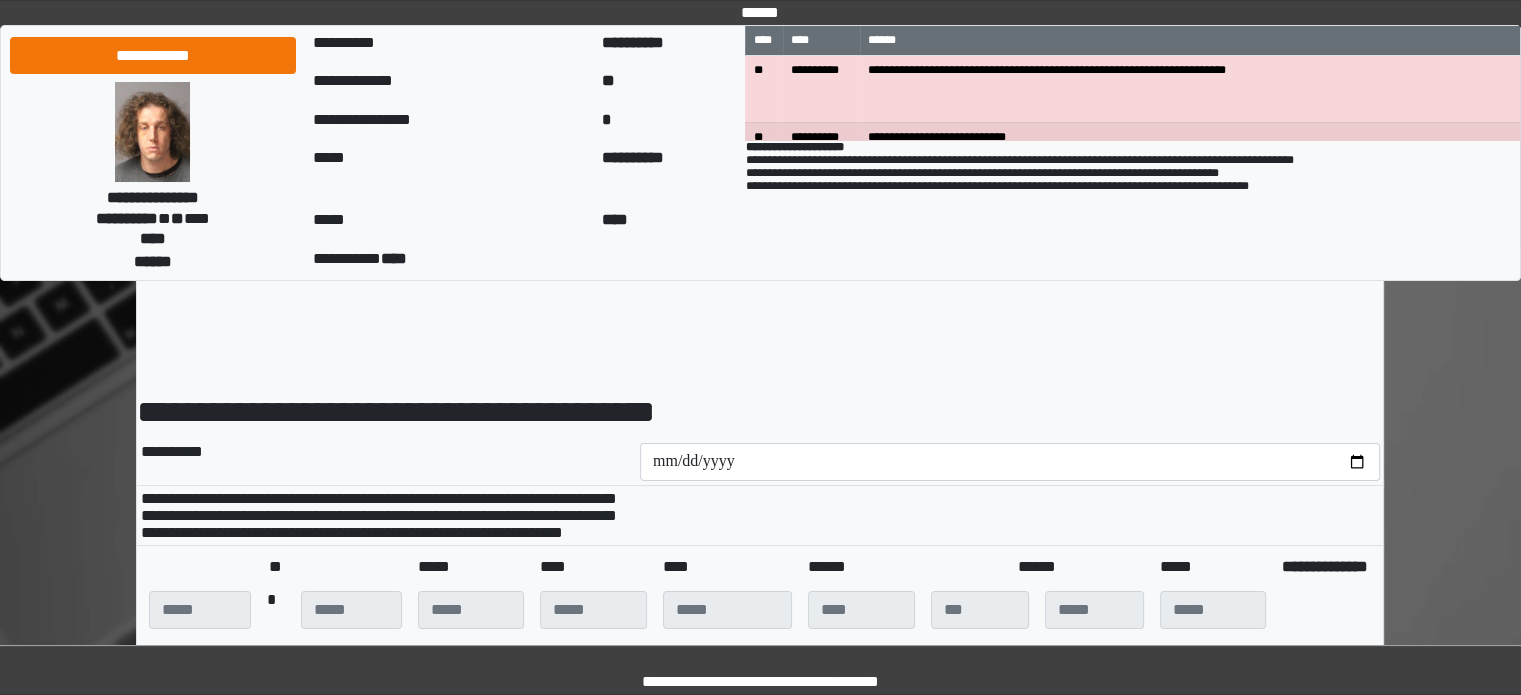 click on "[NAME] [NAME]
[ADDRESS]
[NAME] [NAME] [ADDRESS]
*
*****
********
*******
********
*********
****" at bounding box center (760, 1516) 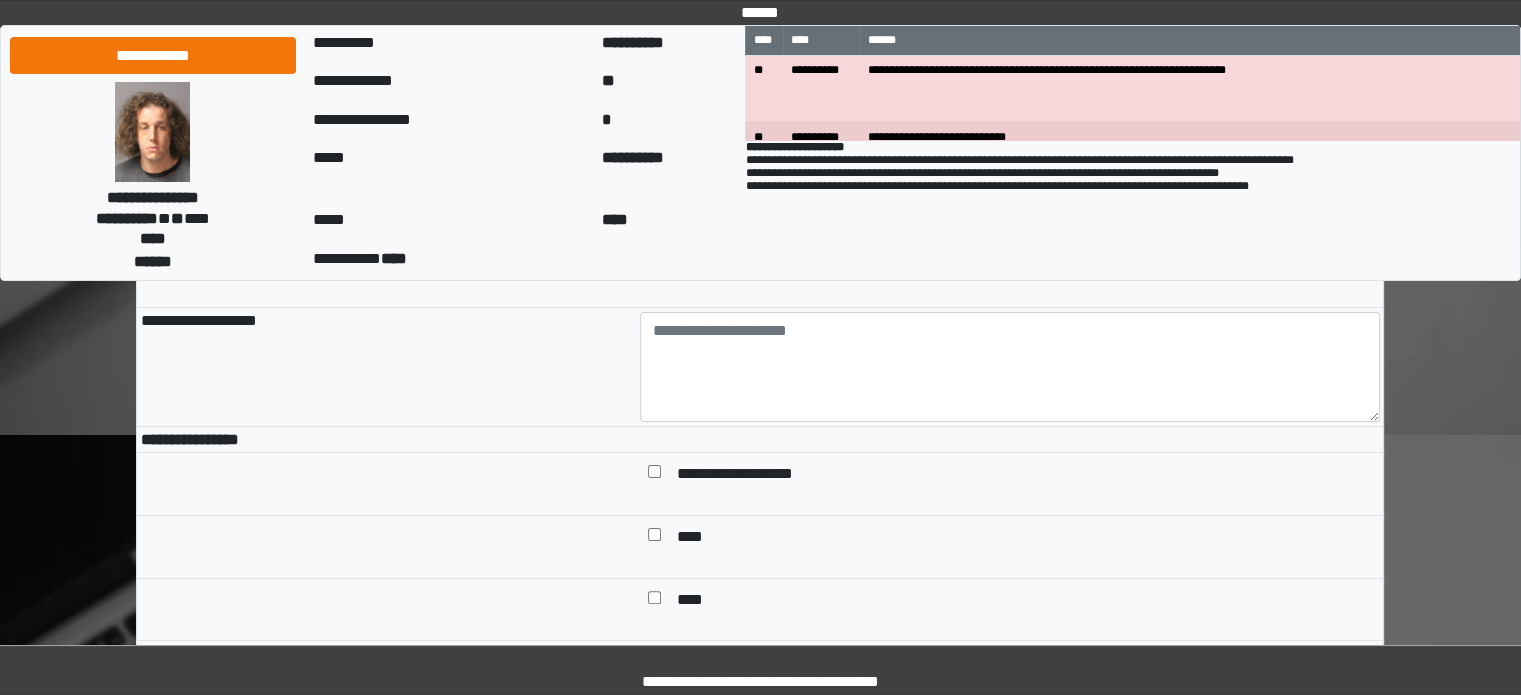 scroll, scrollTop: 400, scrollLeft: 0, axis: vertical 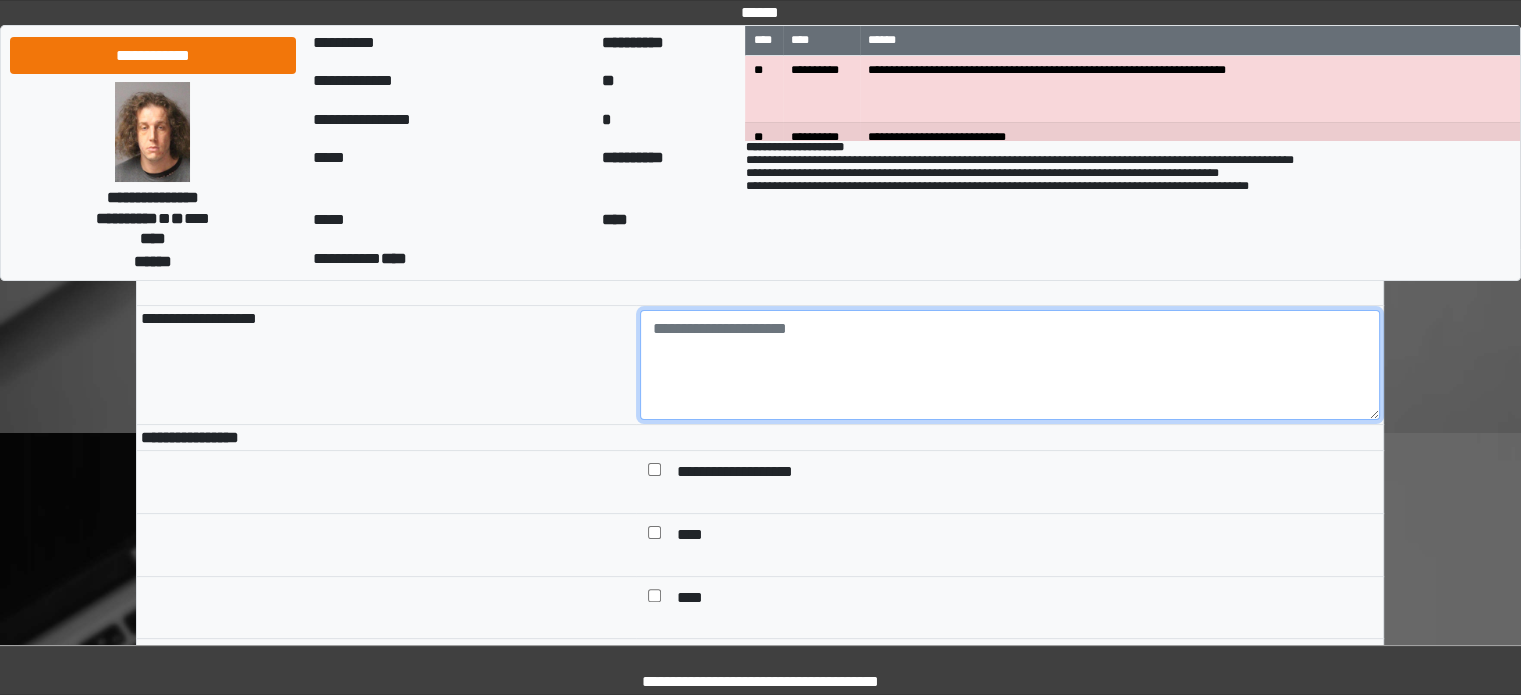 click at bounding box center [1010, 365] 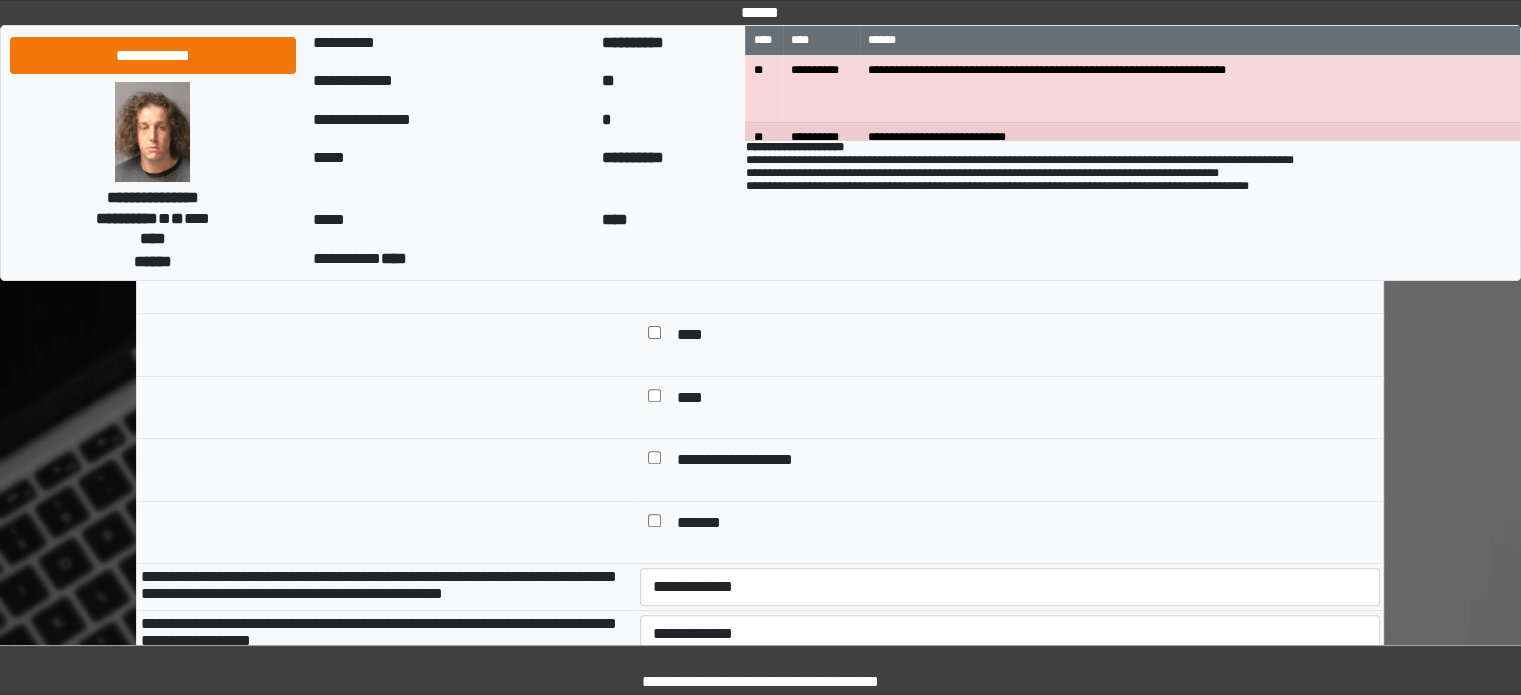 type on "**********" 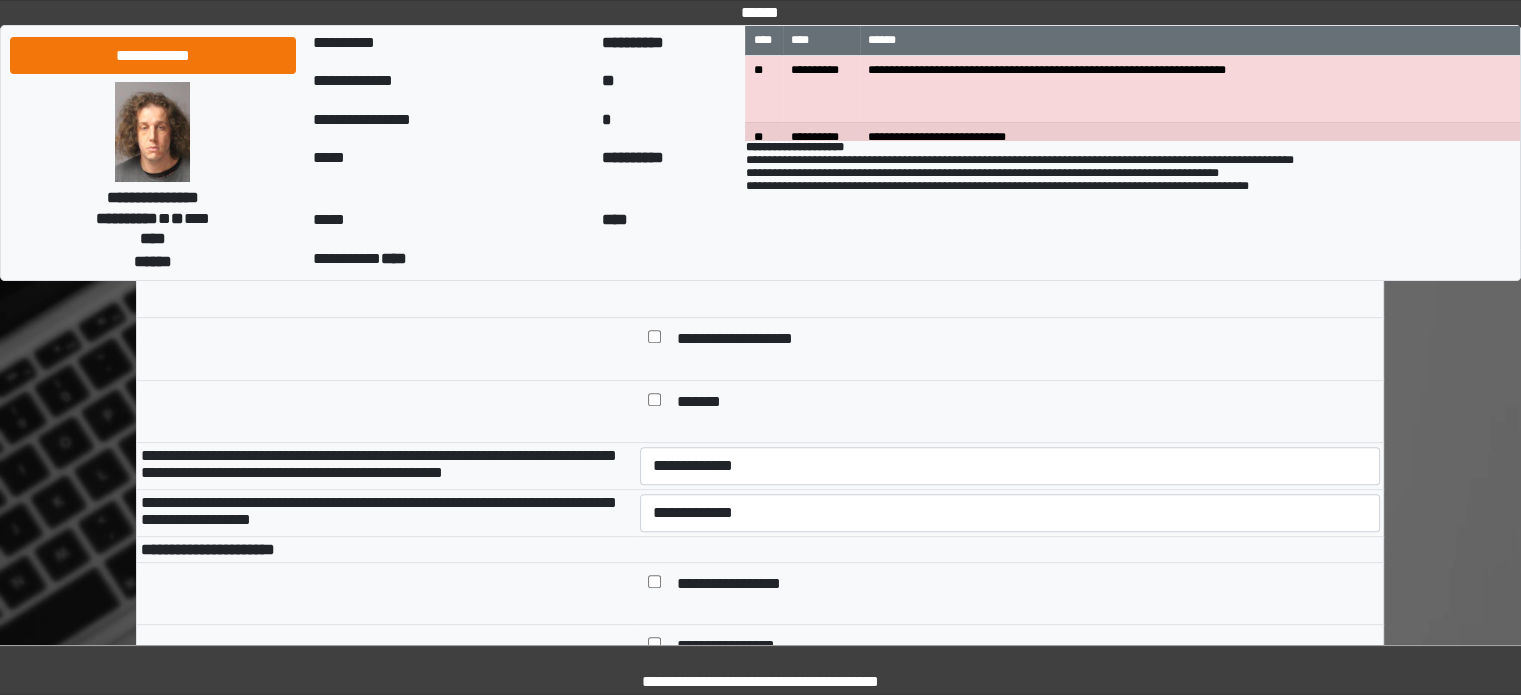 scroll, scrollTop: 800, scrollLeft: 0, axis: vertical 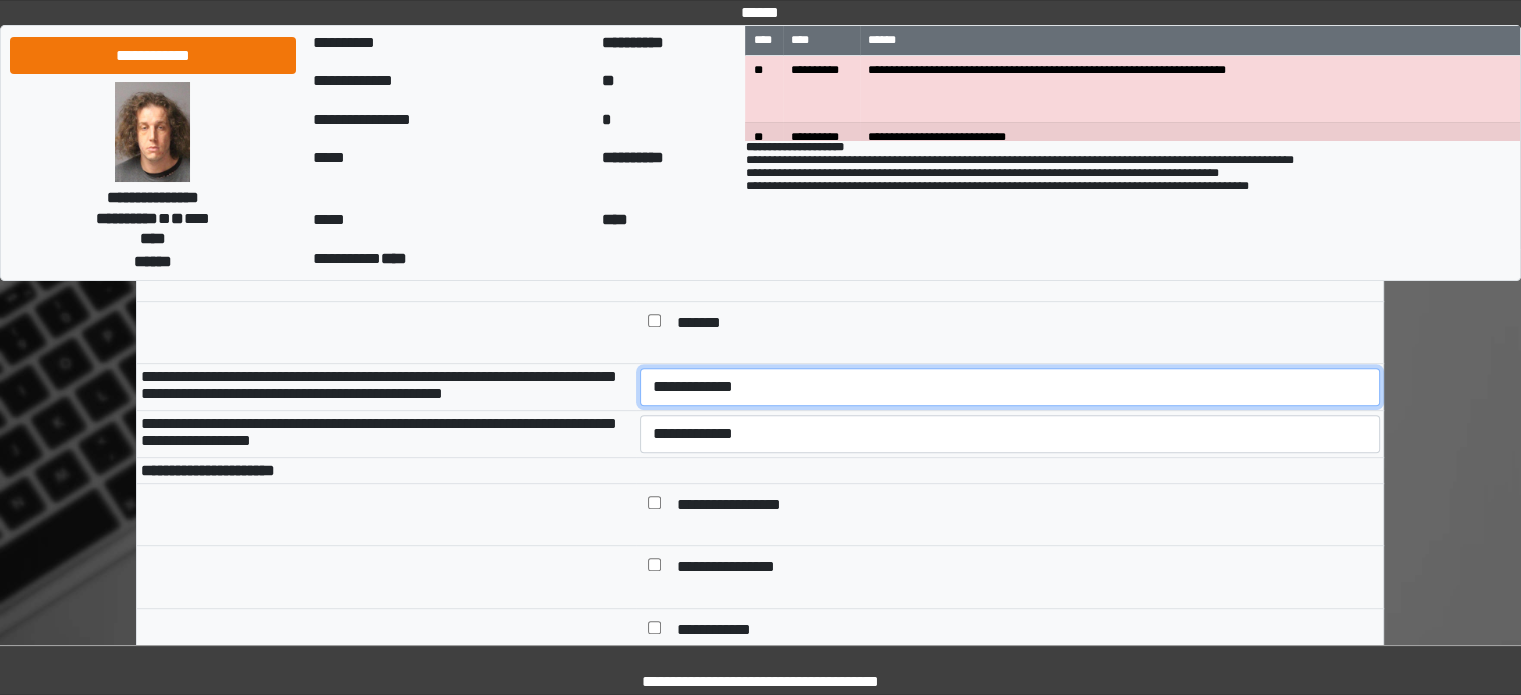 click on "**********" at bounding box center [1010, 387] 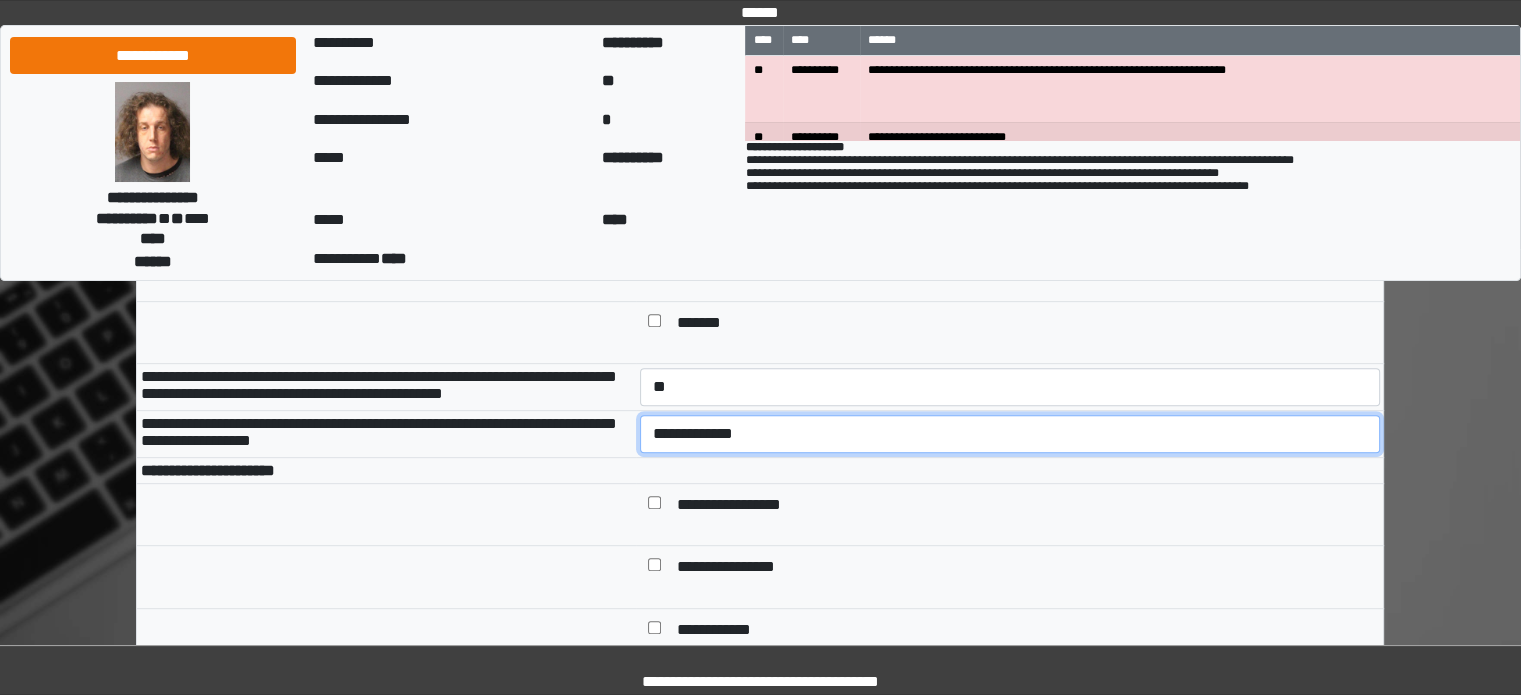 click on "**********" at bounding box center [1010, 434] 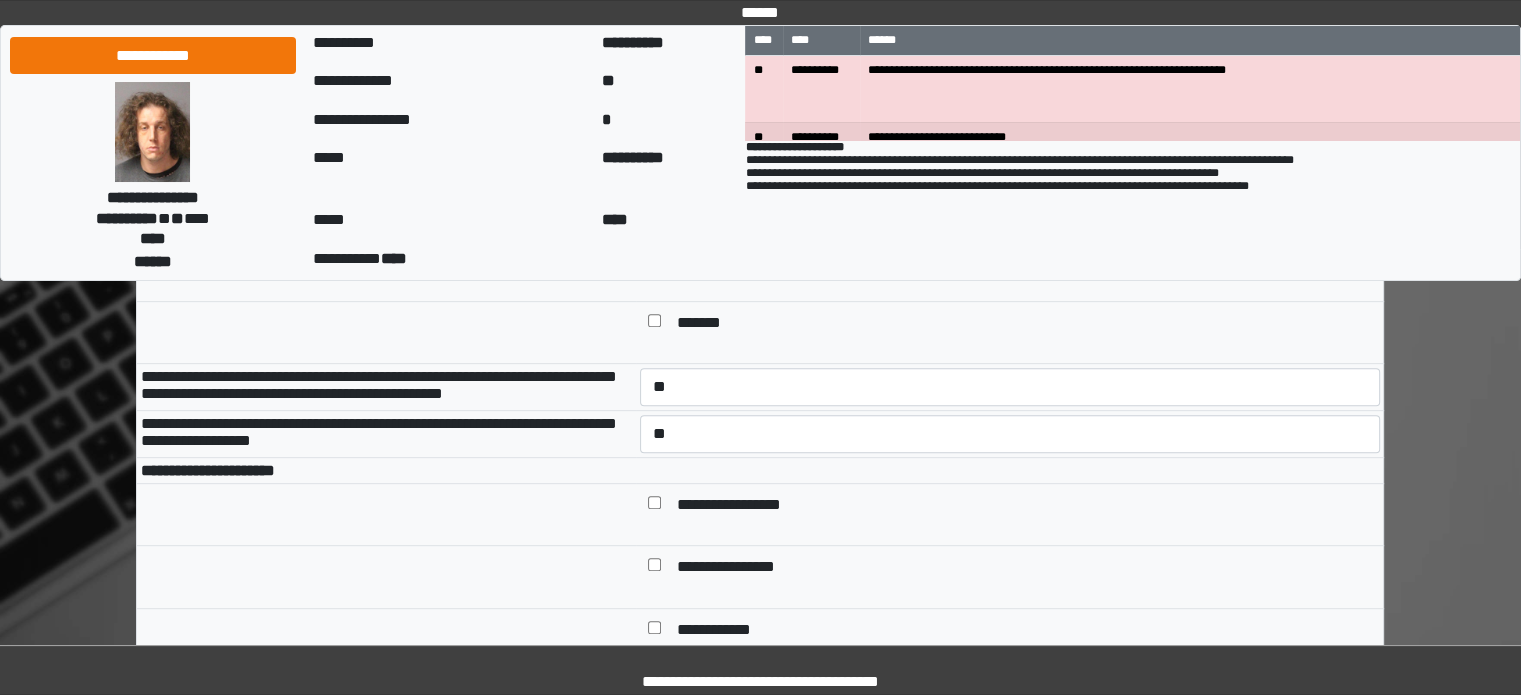 click at bounding box center (386, 514) 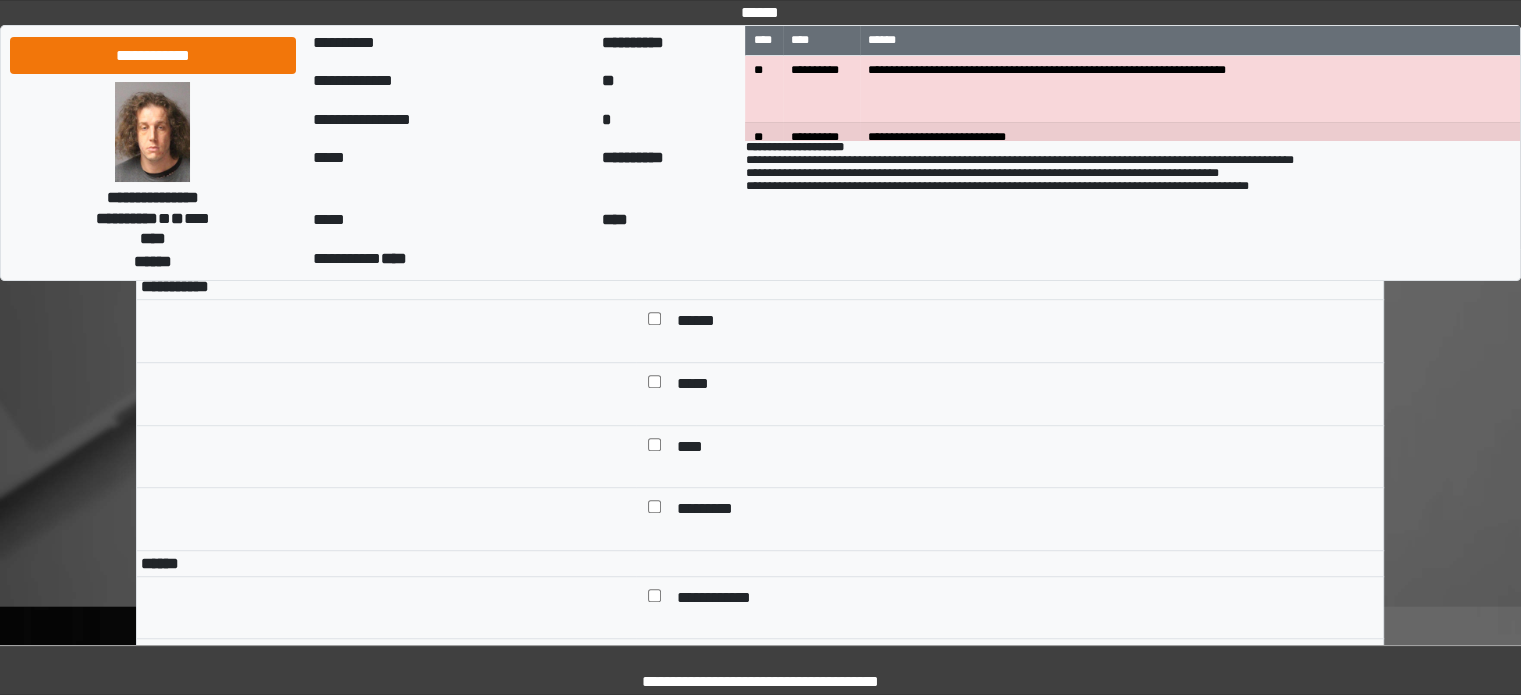 scroll, scrollTop: 1200, scrollLeft: 0, axis: vertical 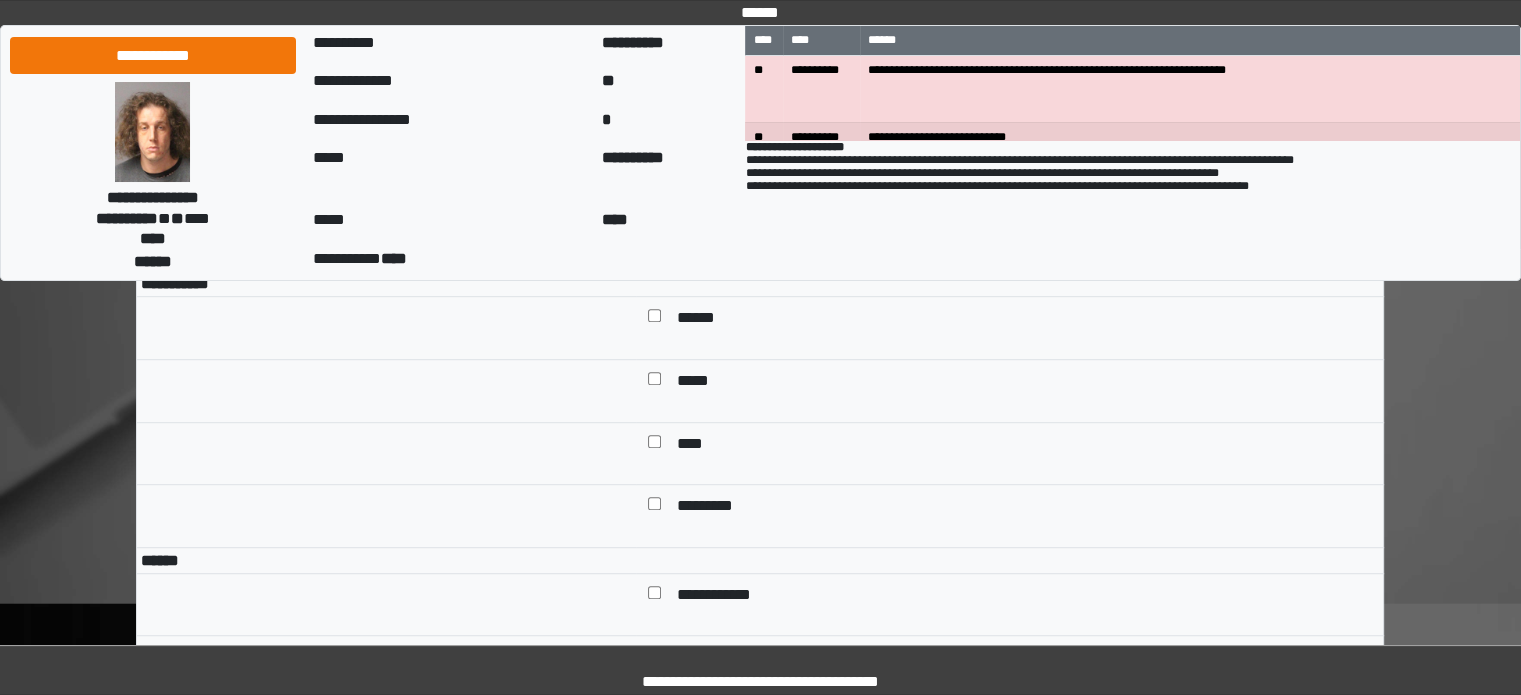 click on "******" at bounding box center [703, 320] 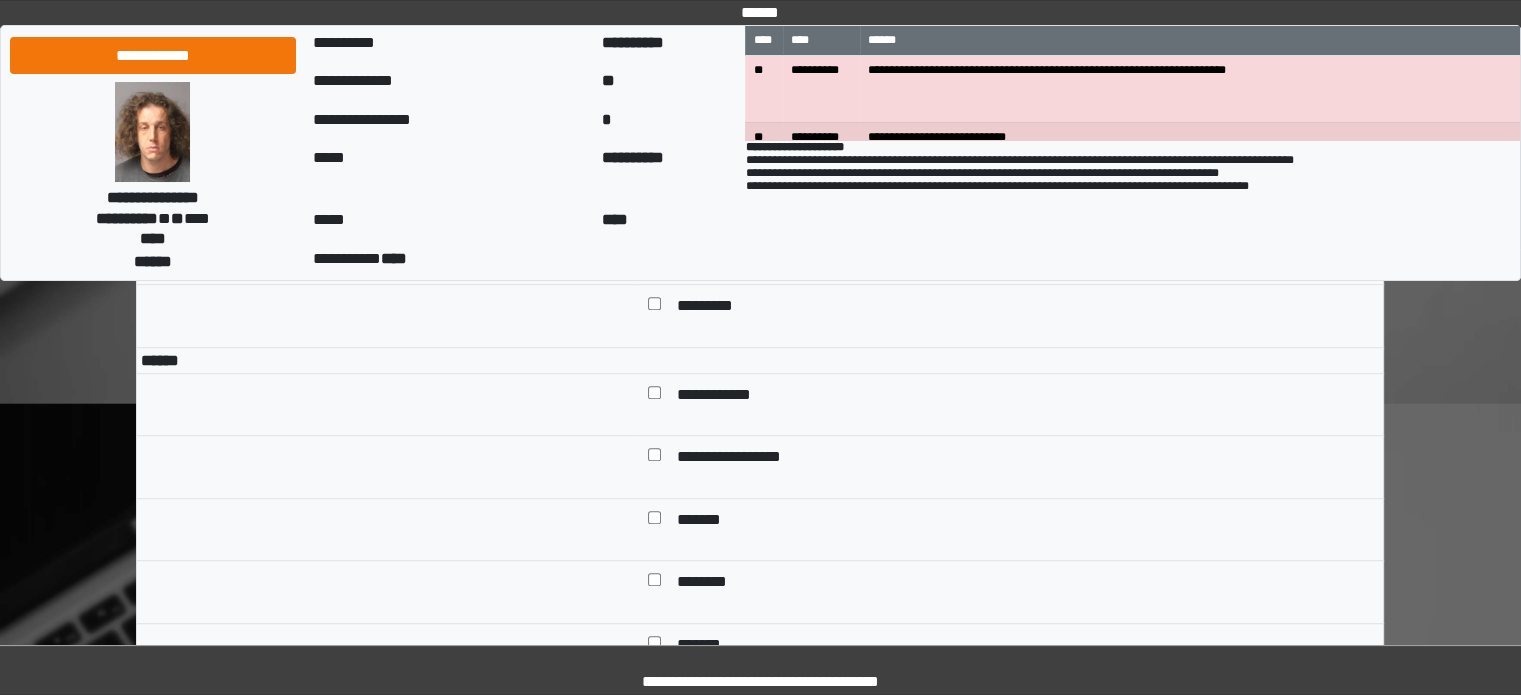 click on "**********" at bounding box center [729, 397] 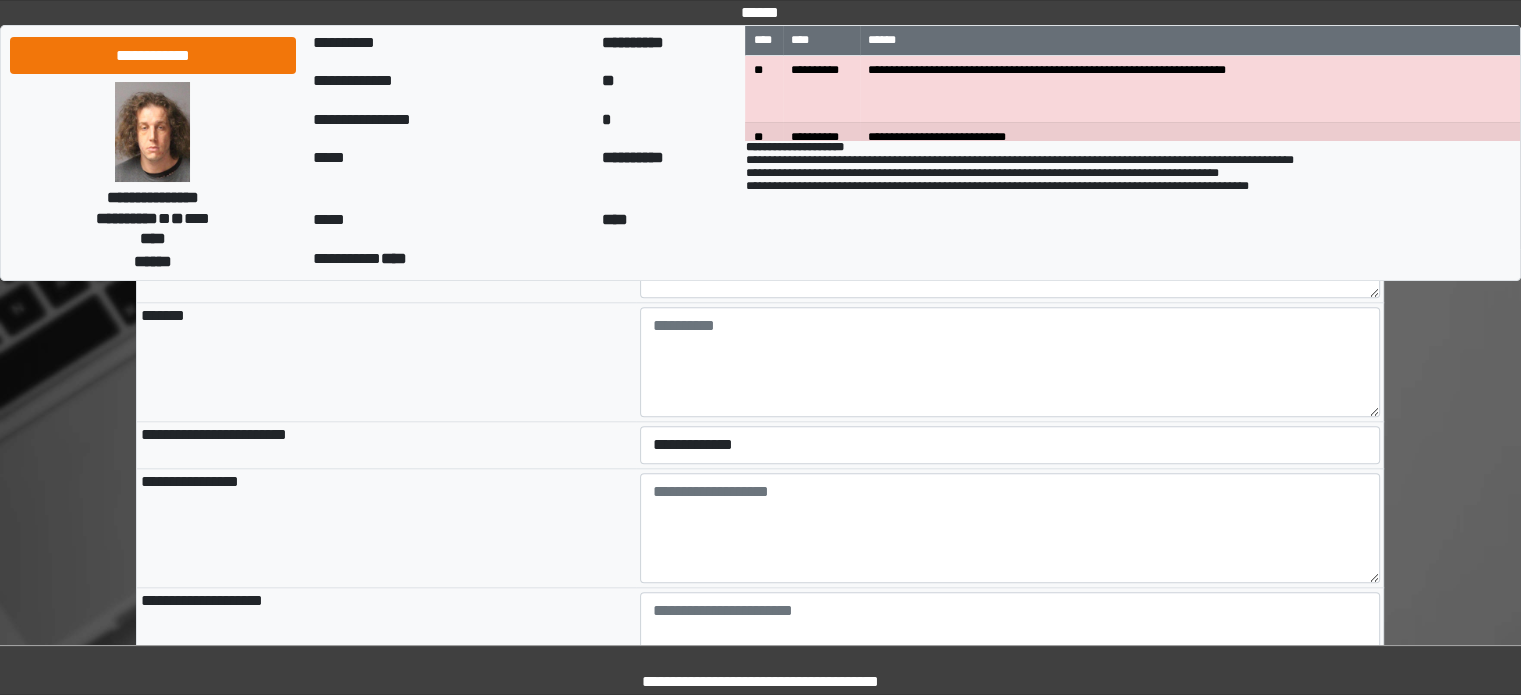 scroll, scrollTop: 2000, scrollLeft: 0, axis: vertical 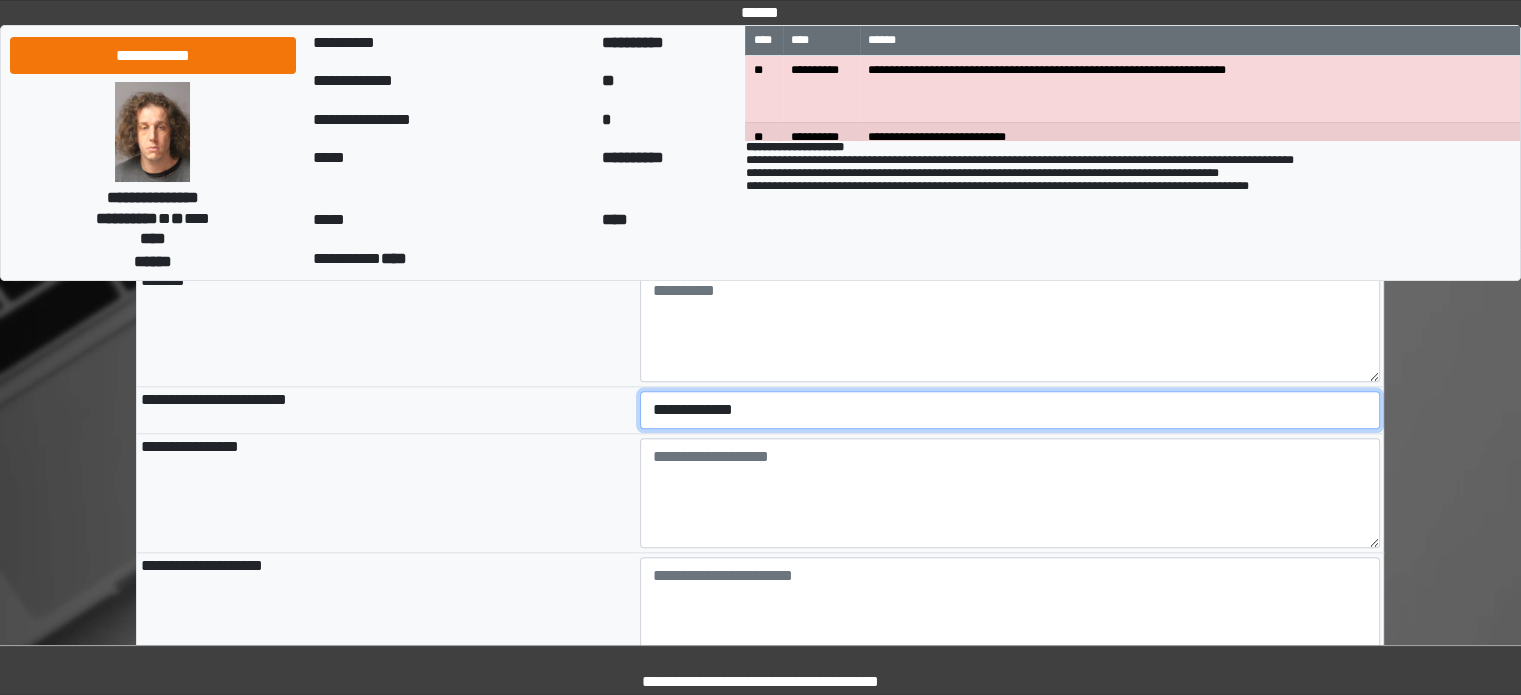 drag, startPoint x: 702, startPoint y: 472, endPoint x: 709, endPoint y: 492, distance: 21.189621 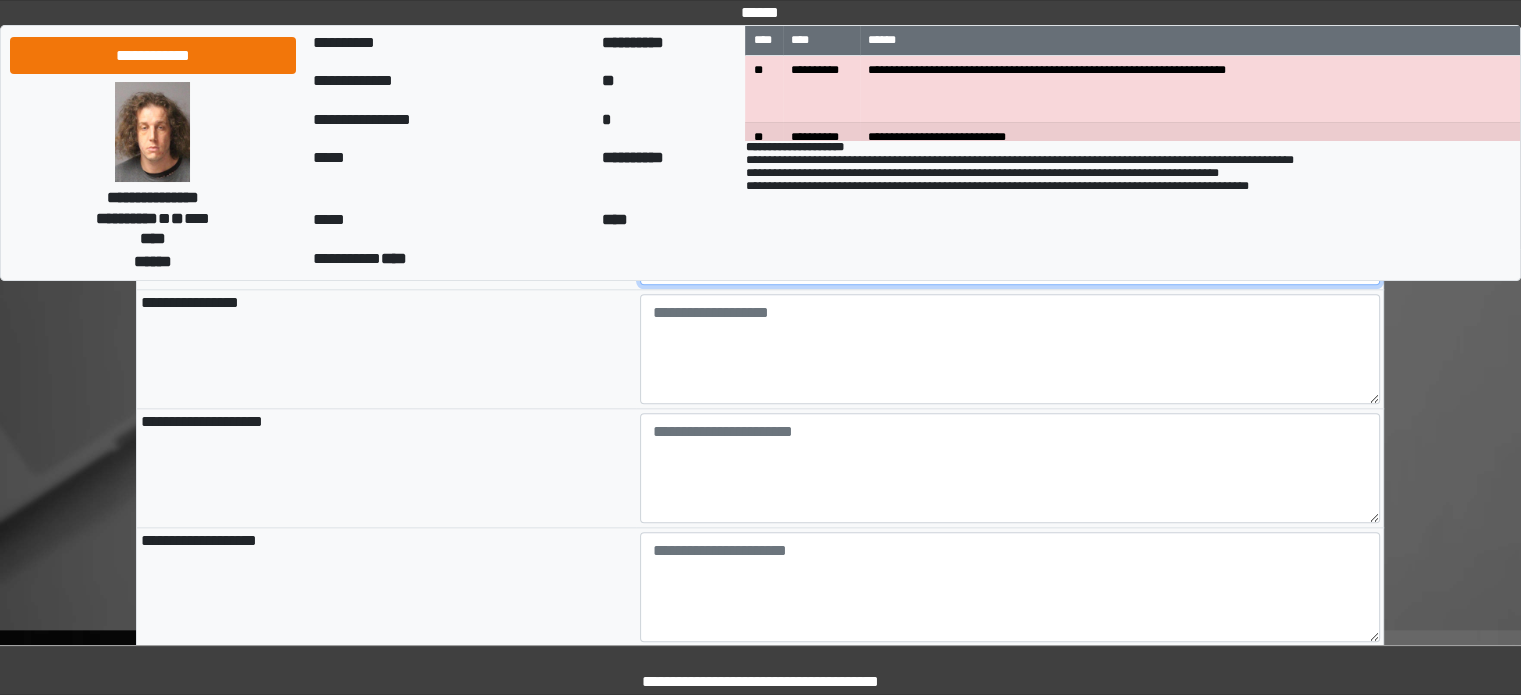 scroll, scrollTop: 2300, scrollLeft: 0, axis: vertical 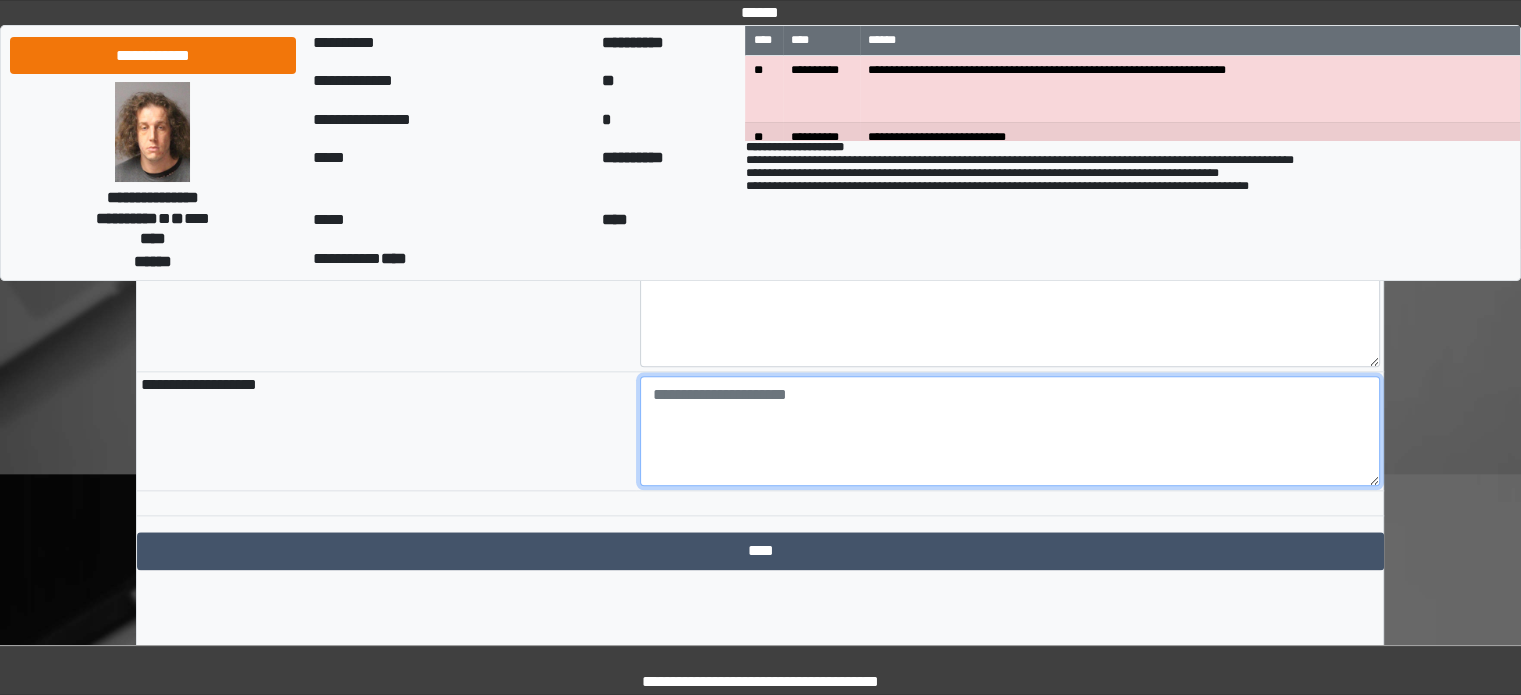 click at bounding box center [1010, 431] 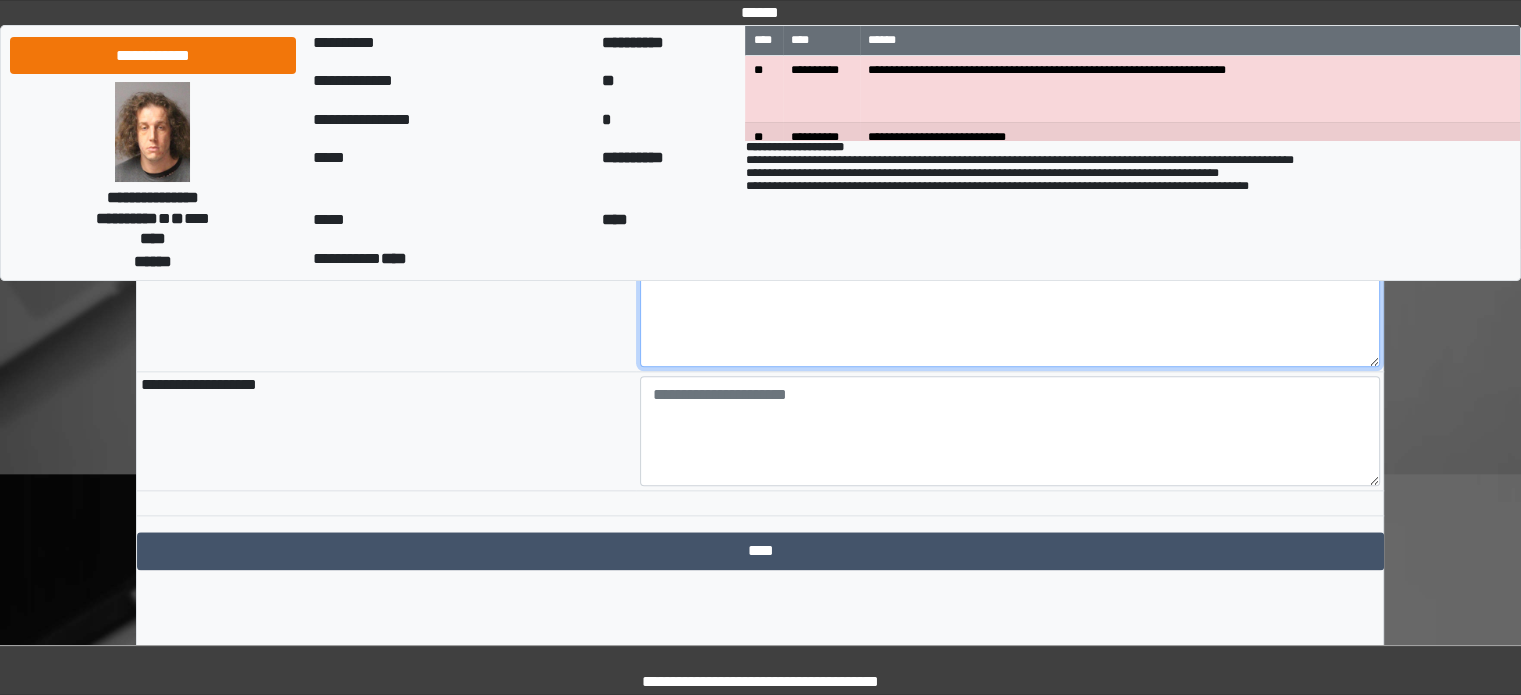 click at bounding box center (1010, 312) 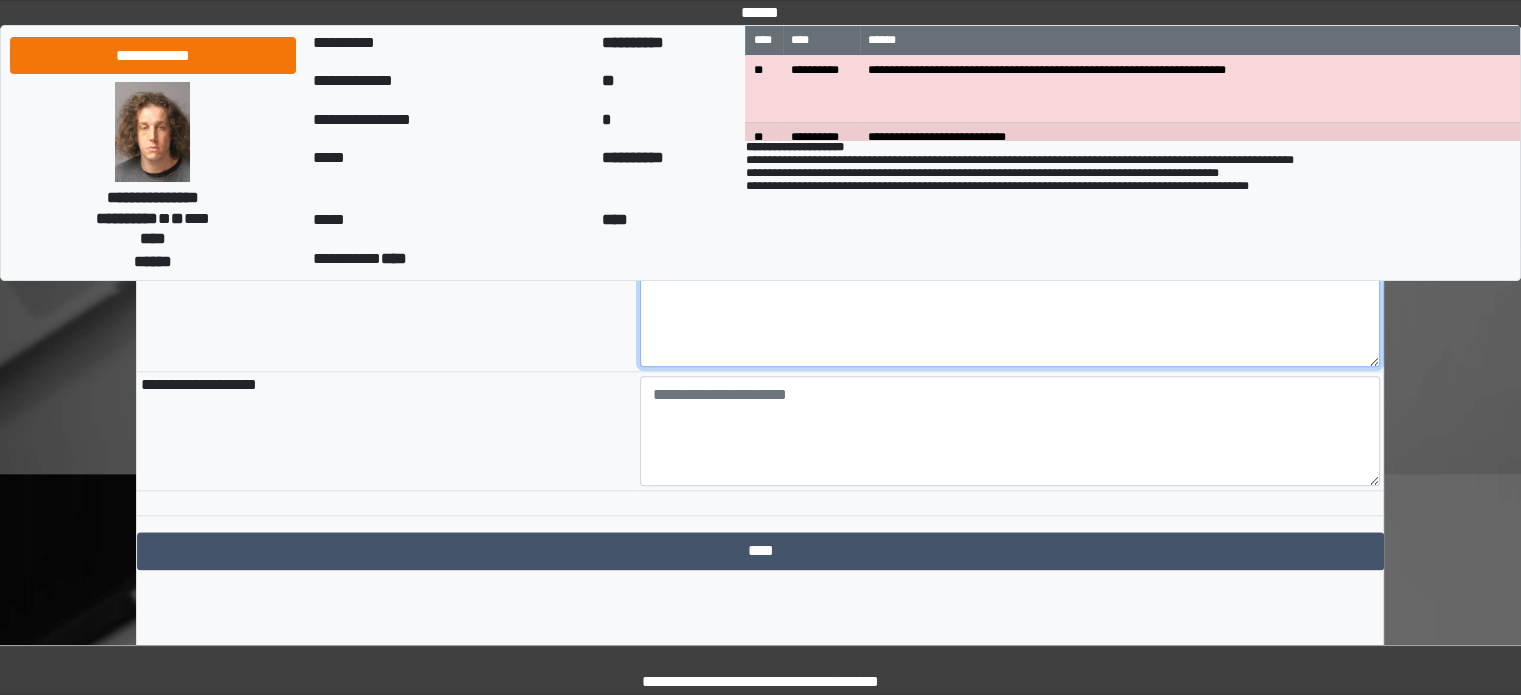 paste on "**********" 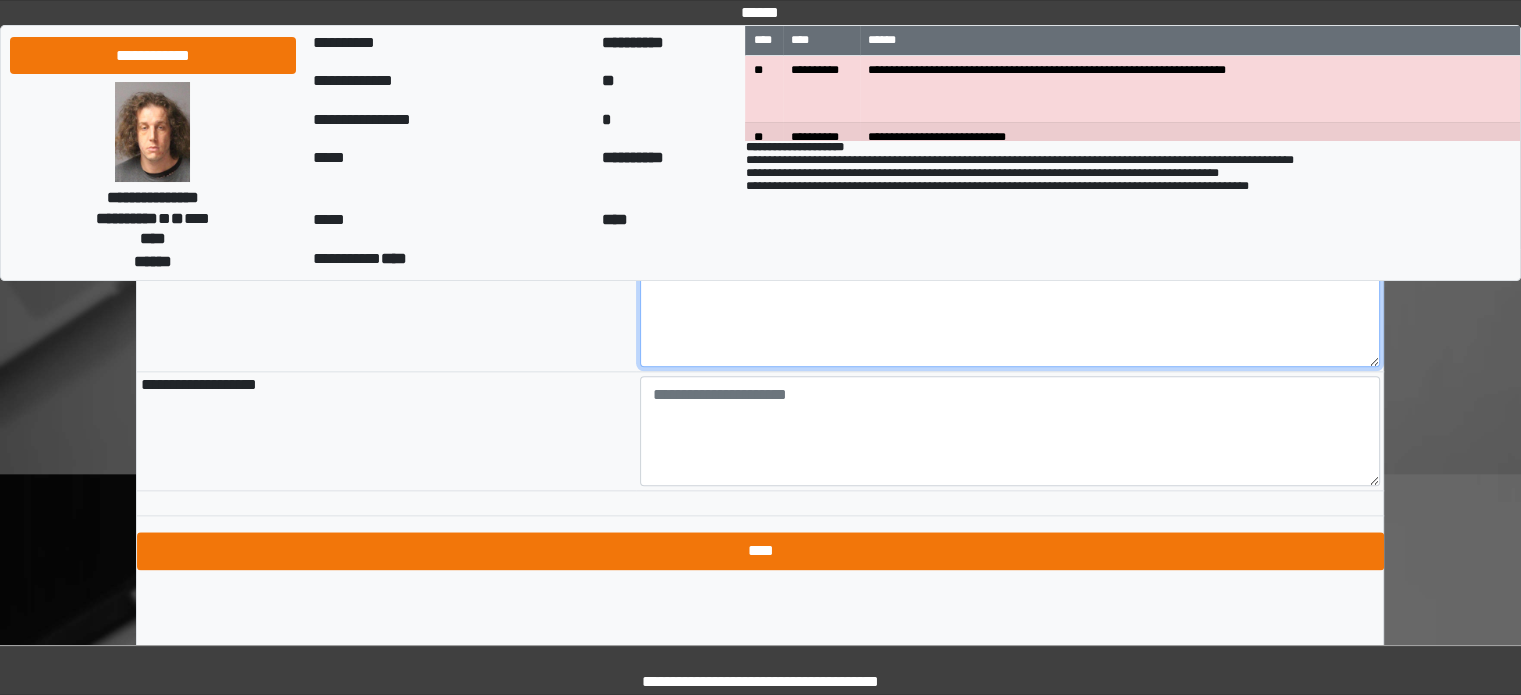 type on "**********" 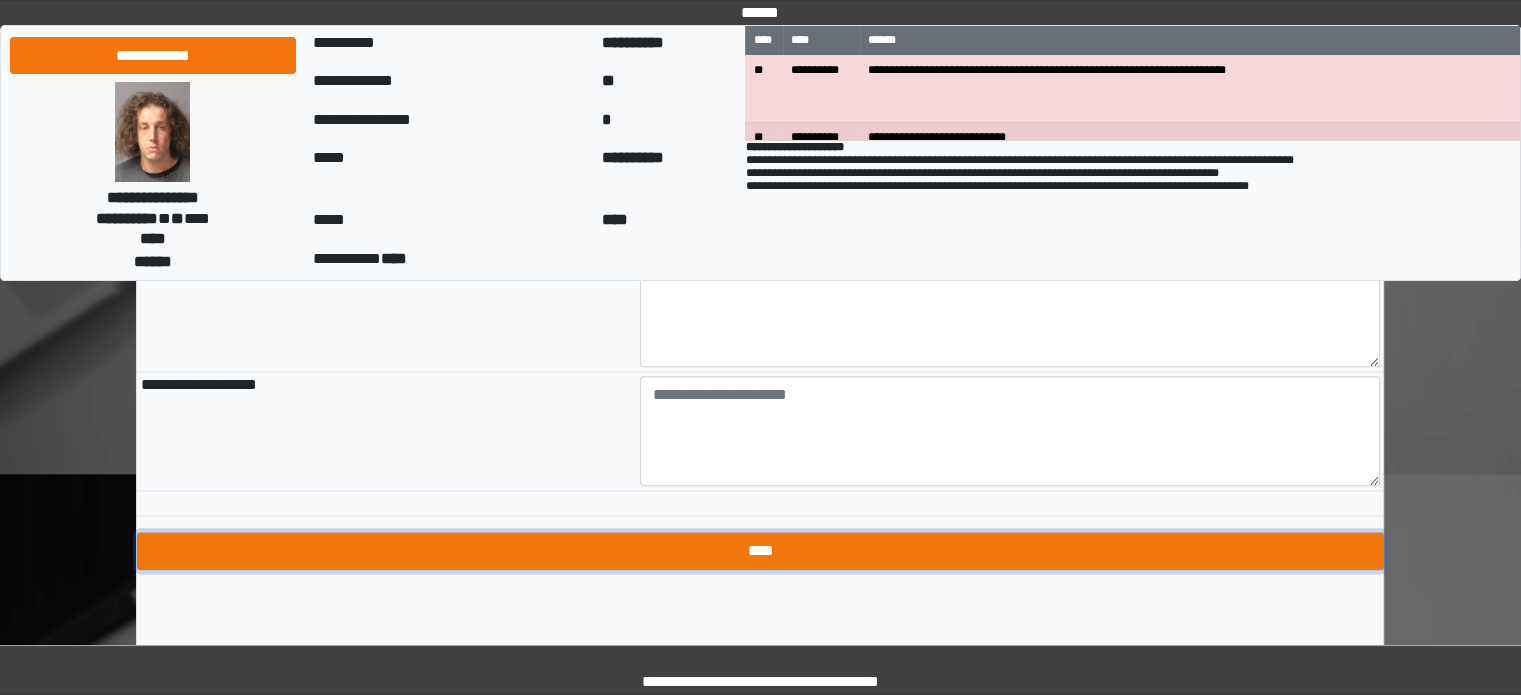 click on "****" at bounding box center (760, 551) 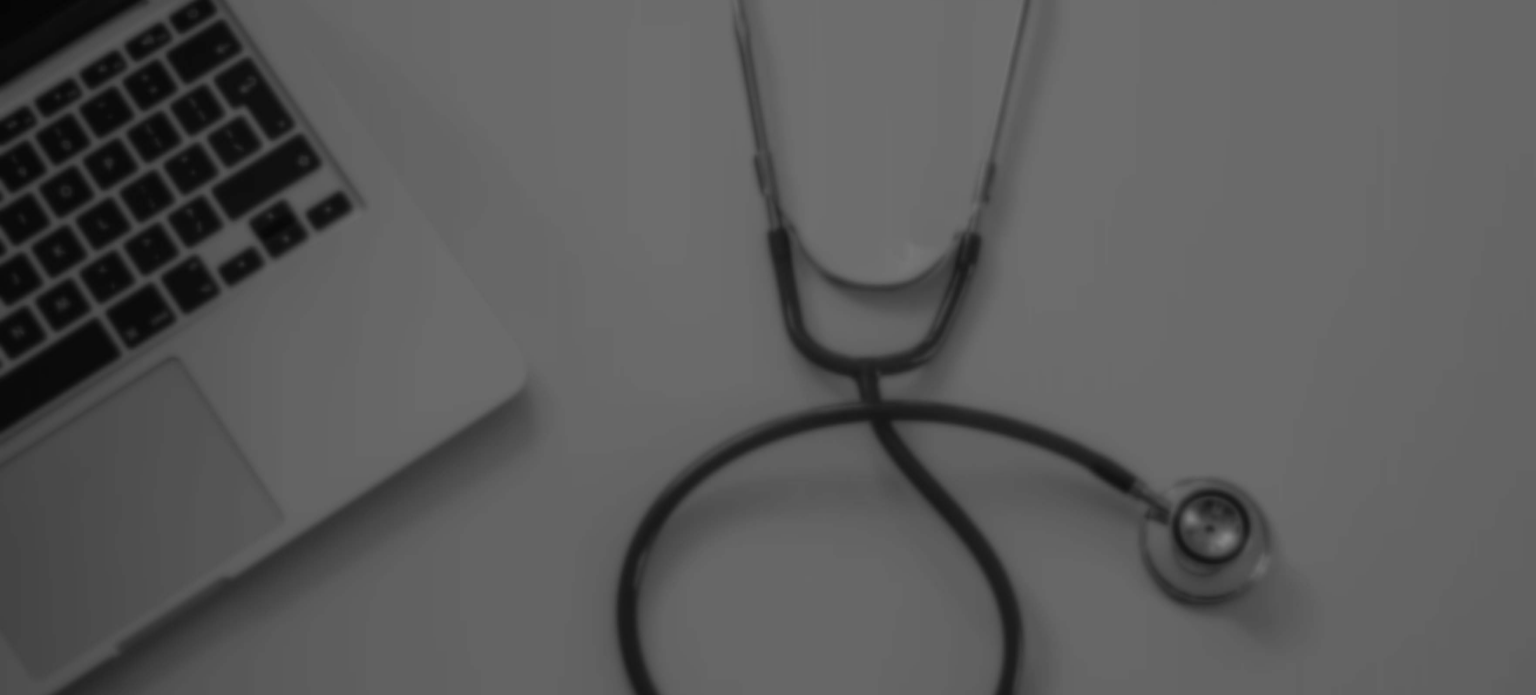 scroll, scrollTop: 0, scrollLeft: 0, axis: both 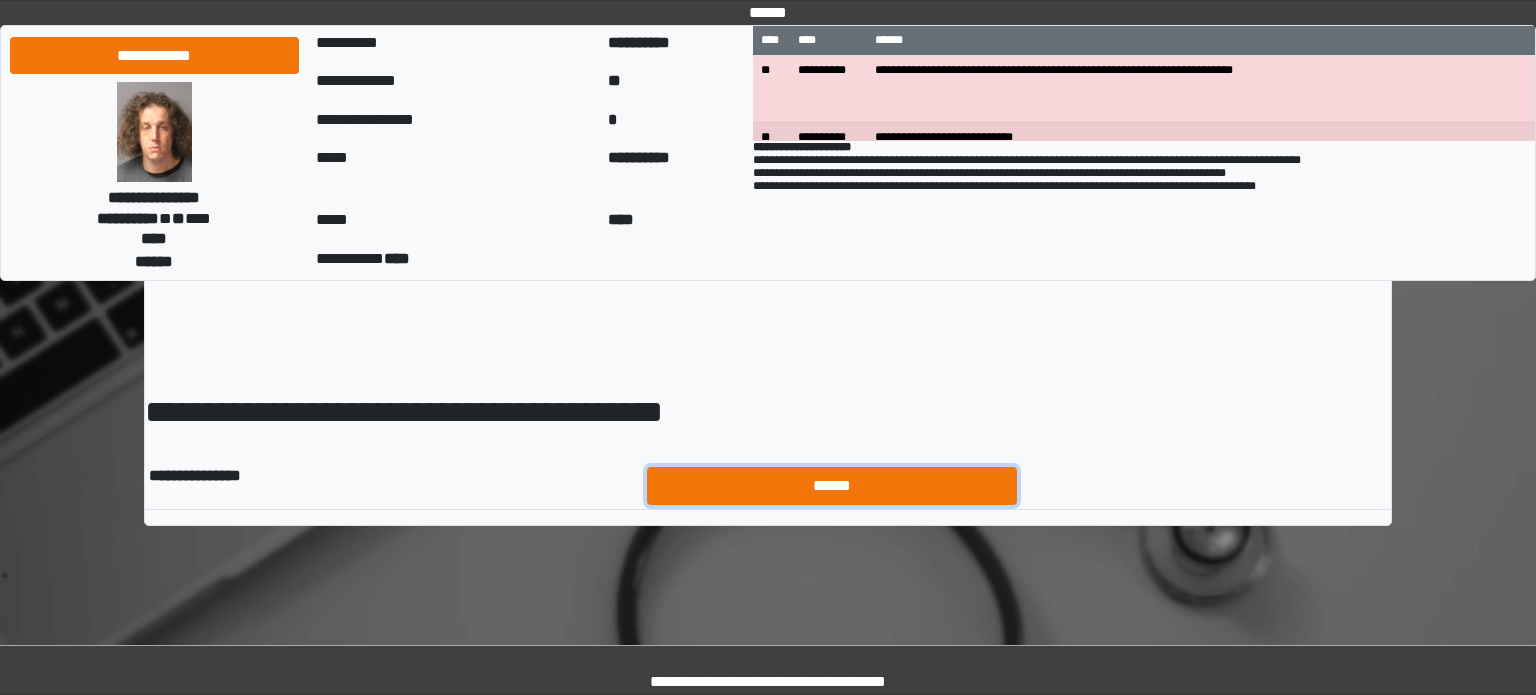 click on "******" at bounding box center (832, 486) 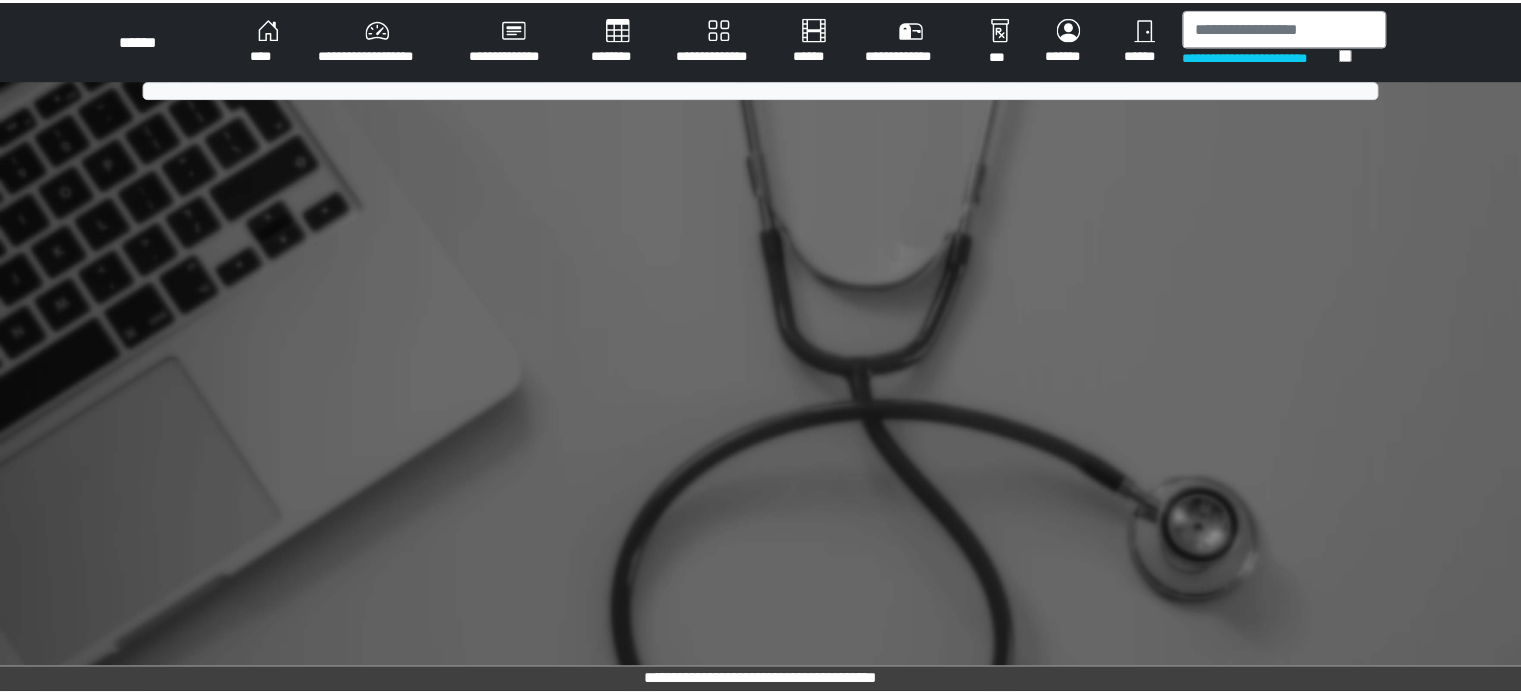scroll, scrollTop: 0, scrollLeft: 0, axis: both 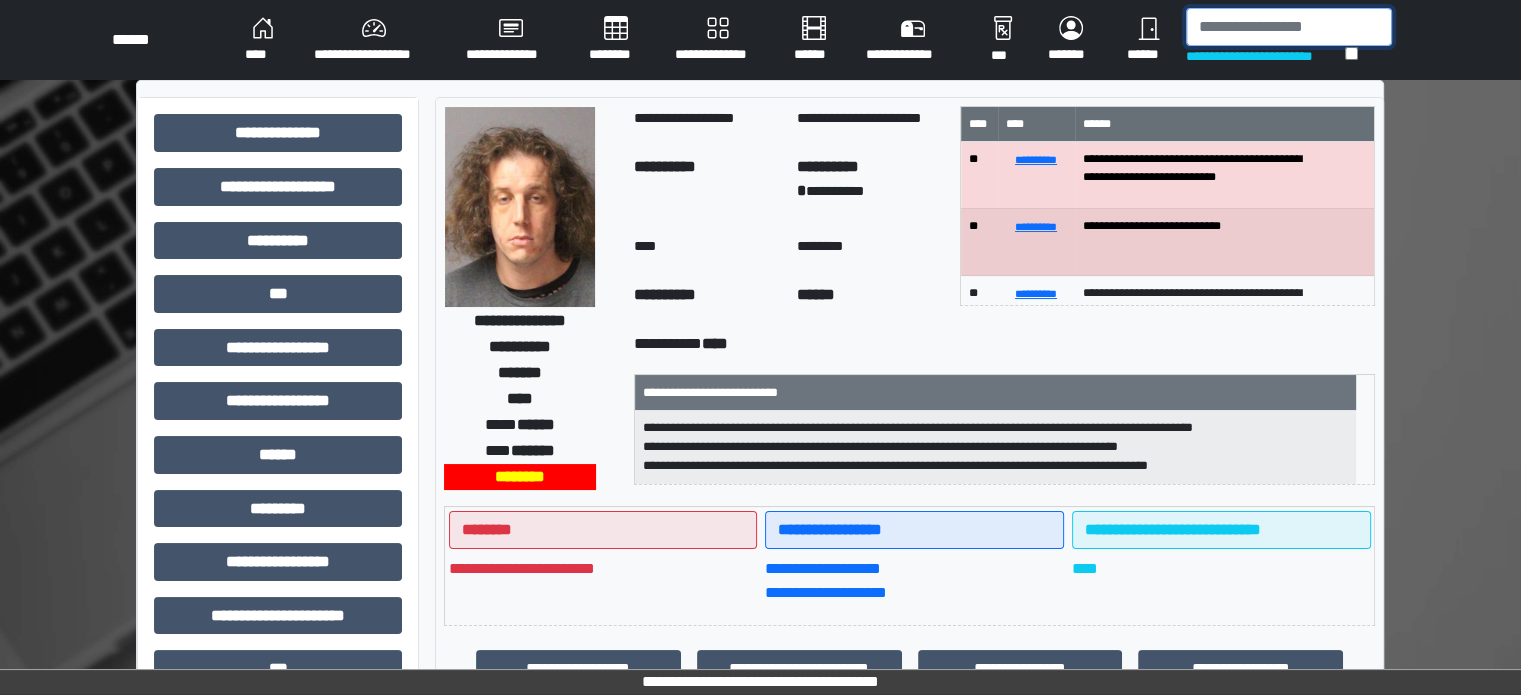 click at bounding box center (1289, 27) 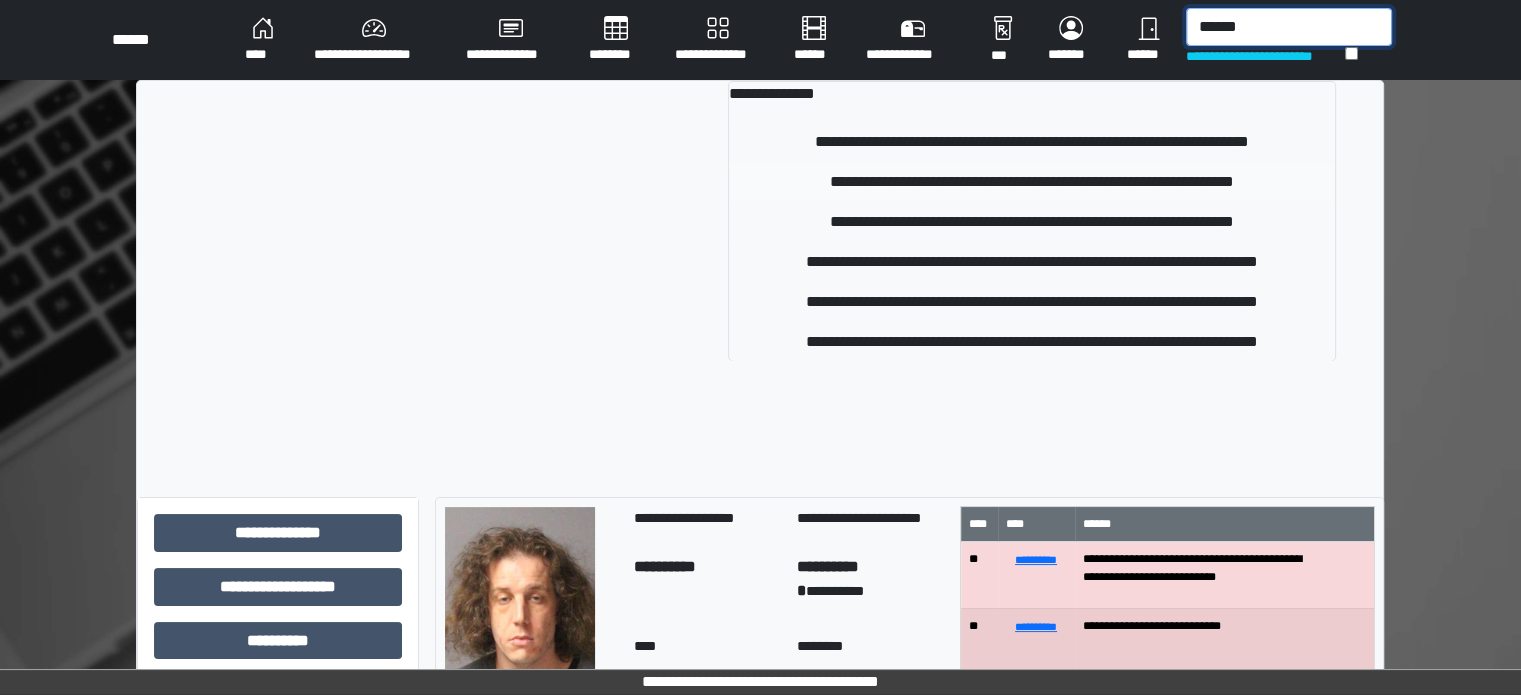 type on "******" 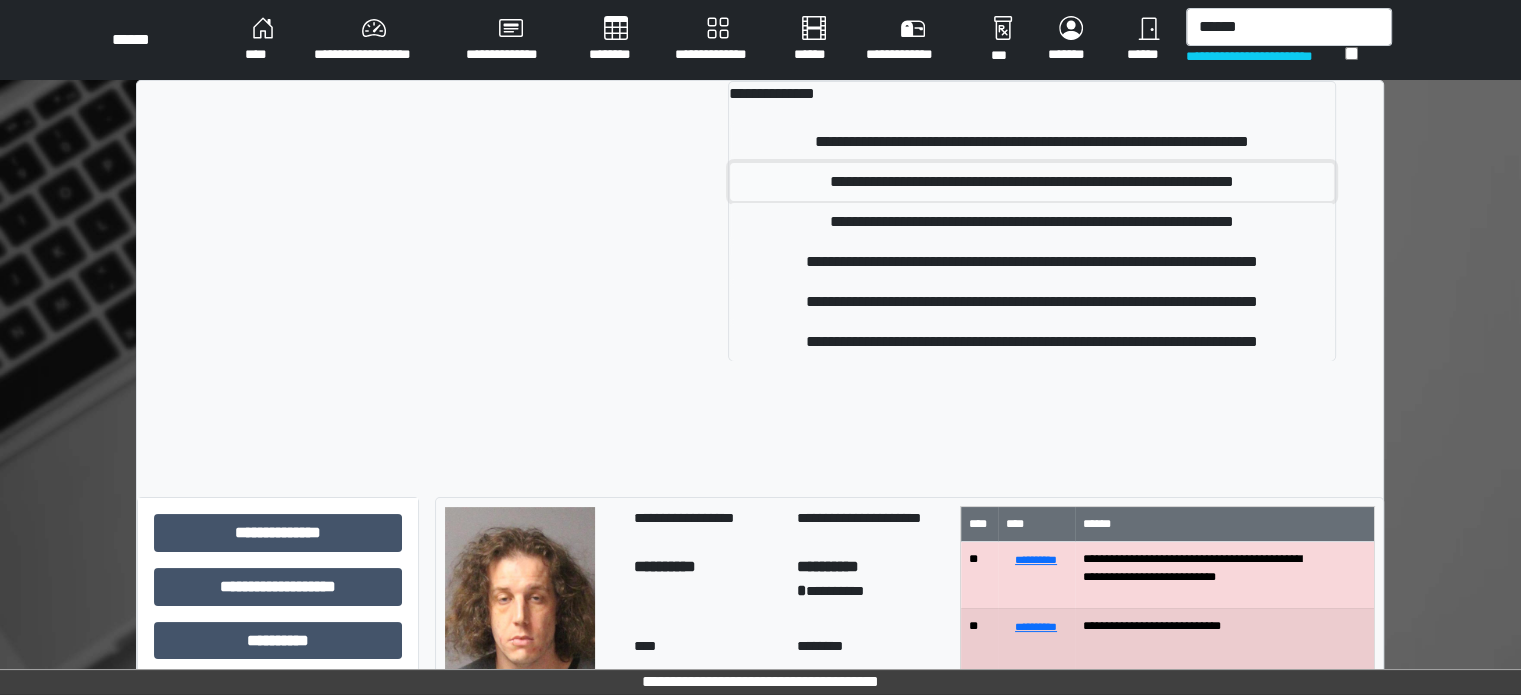 click on "**********" at bounding box center [1032, 182] 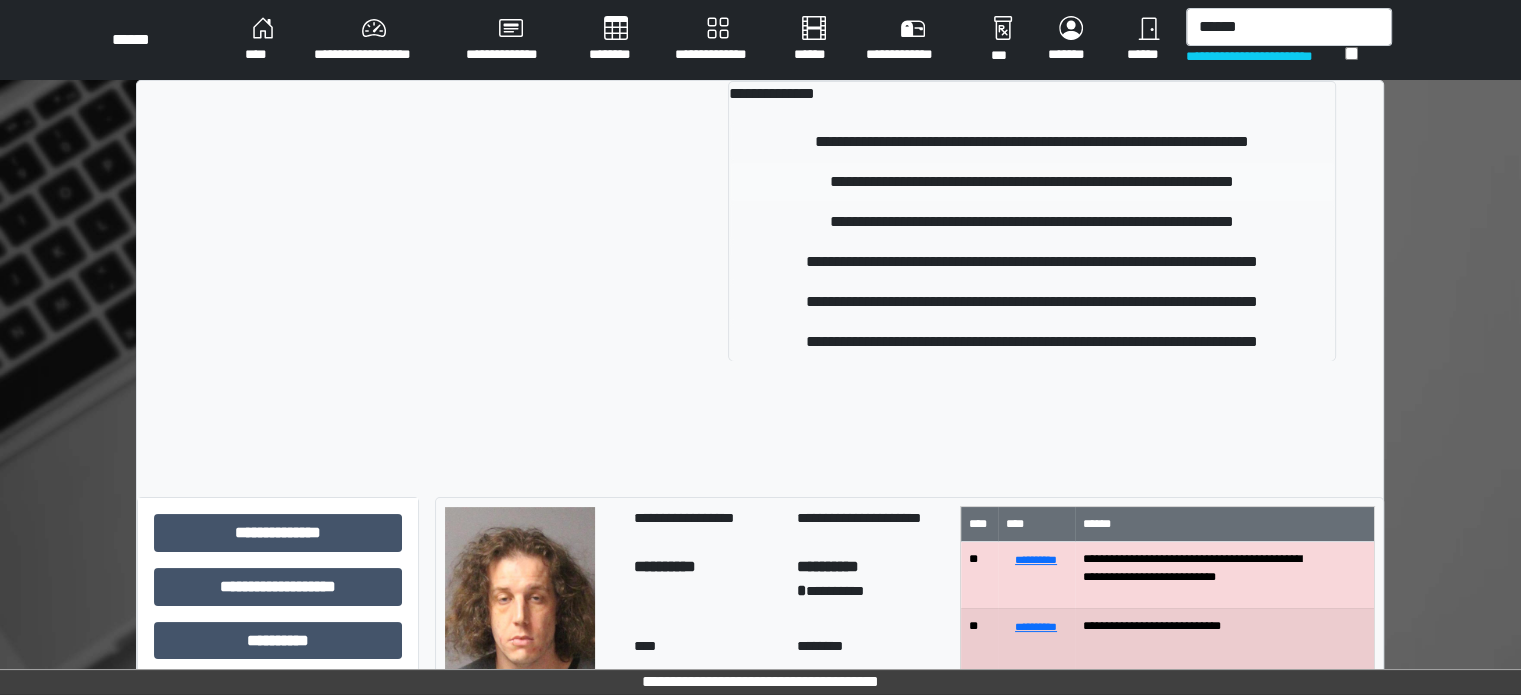 type 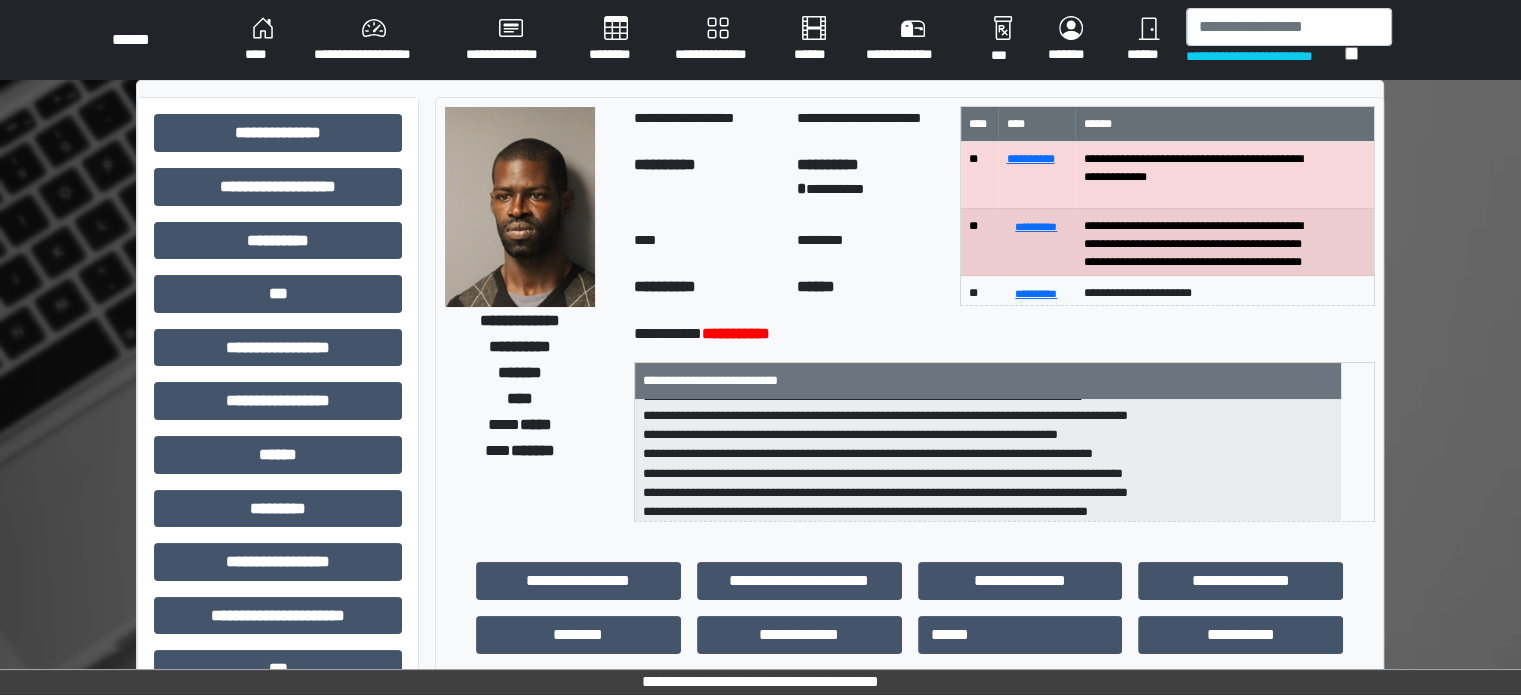 scroll, scrollTop: 160, scrollLeft: 0, axis: vertical 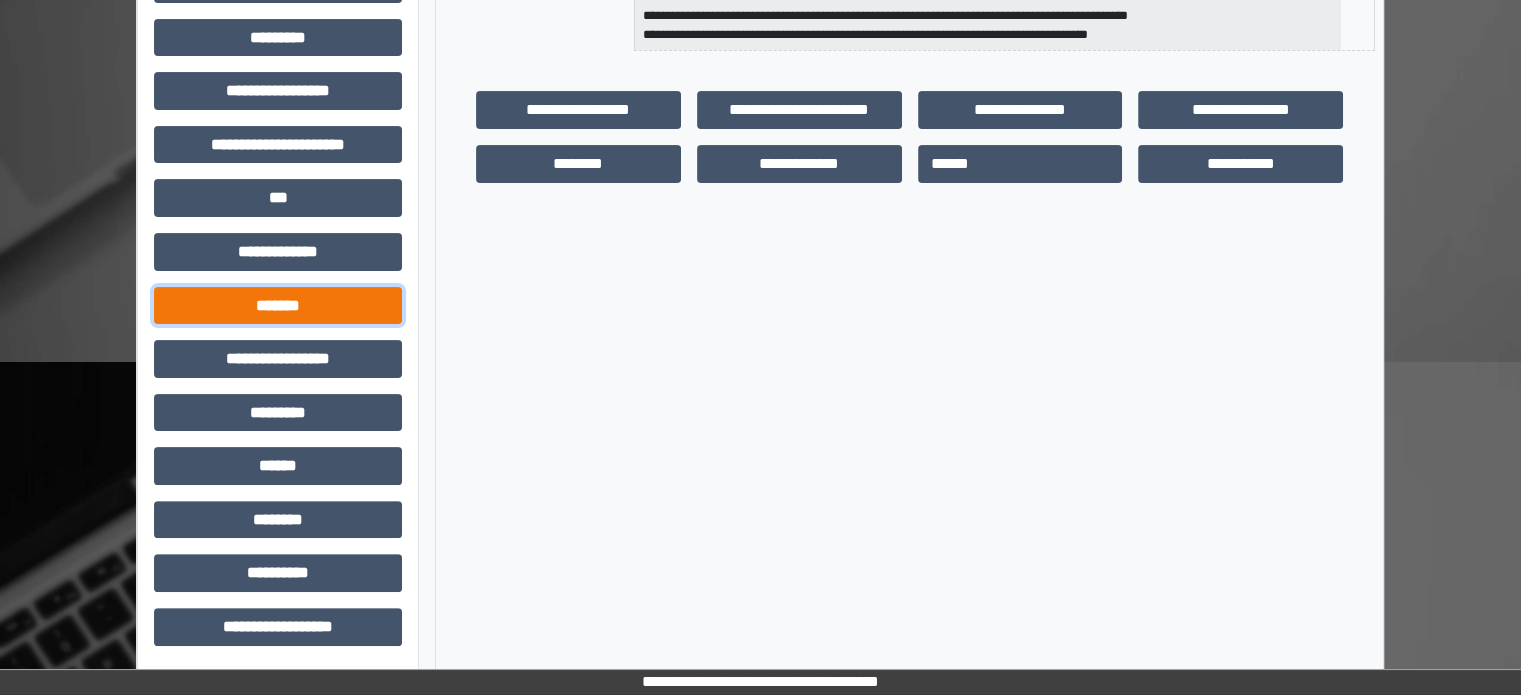 click on "*******" at bounding box center [278, 306] 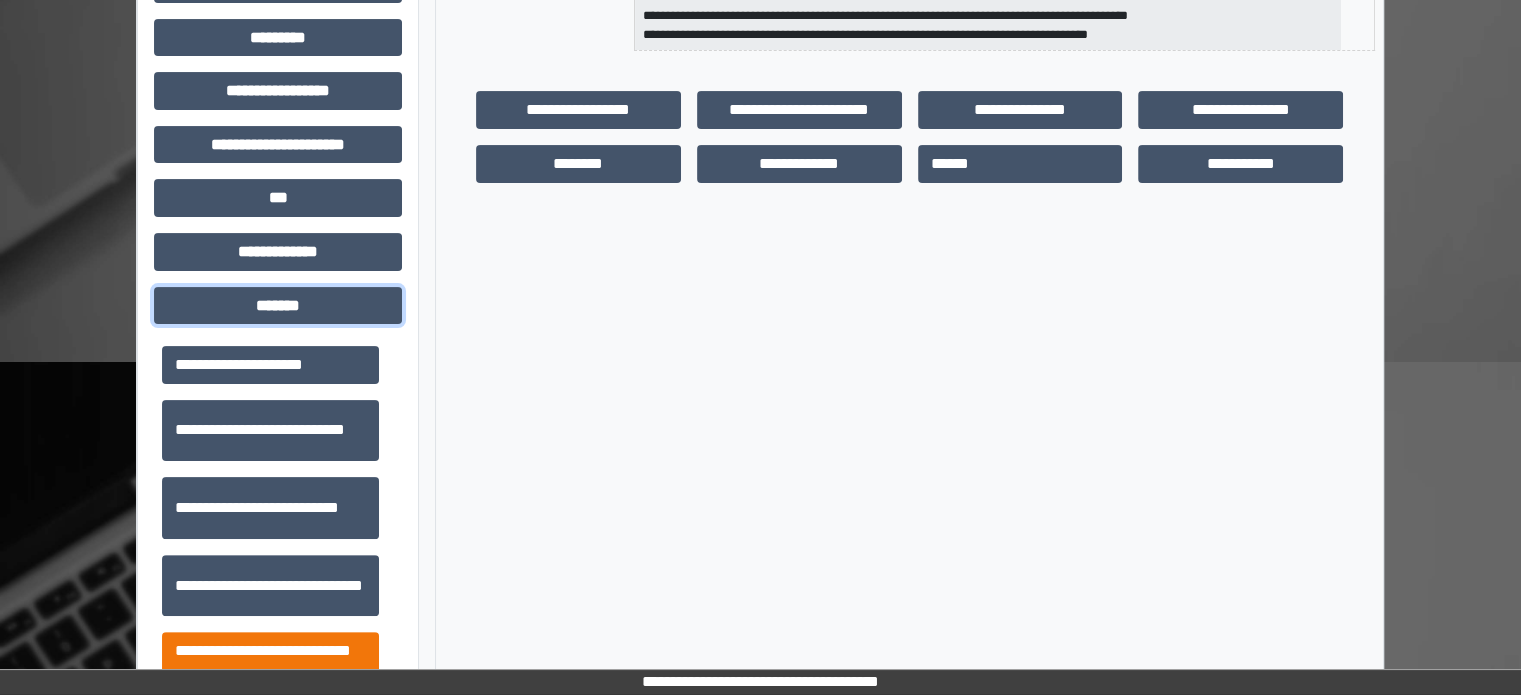 scroll, scrollTop: 700, scrollLeft: 0, axis: vertical 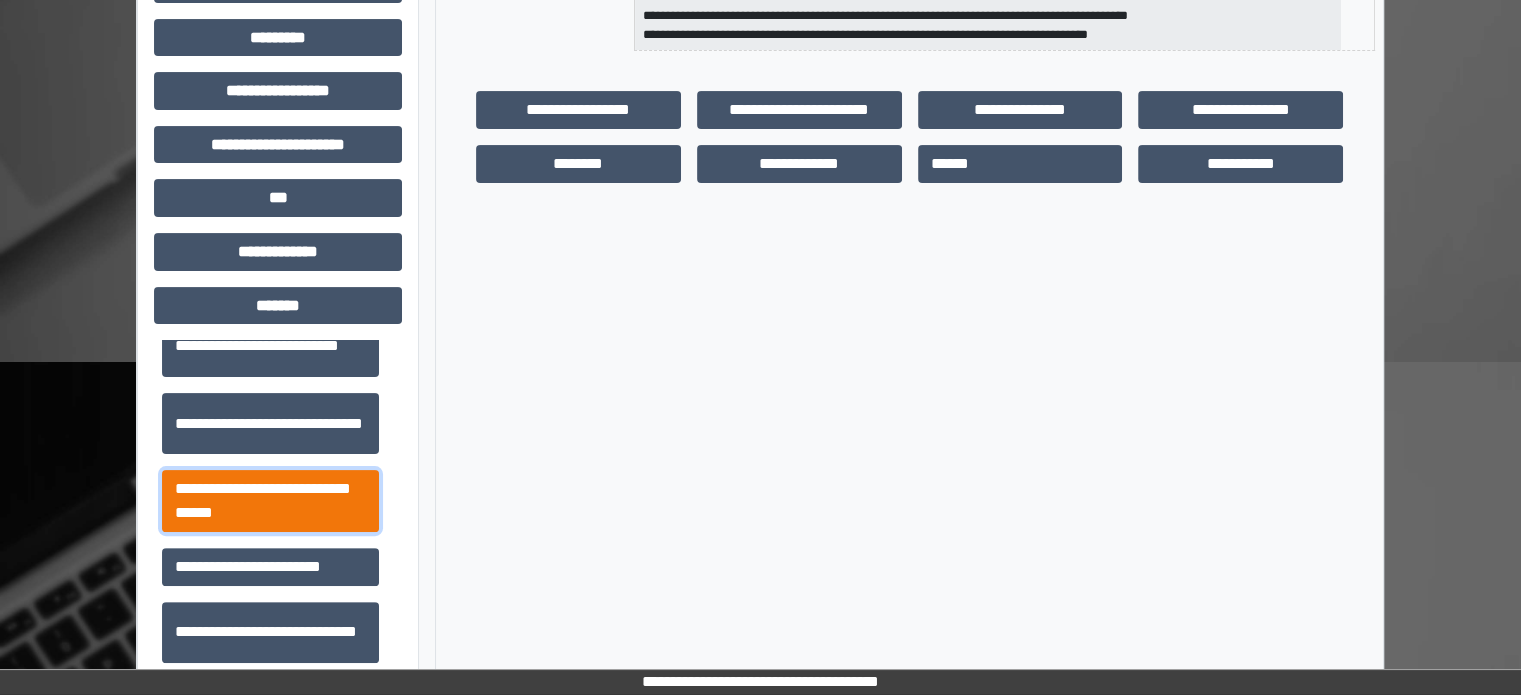 click on "**********" at bounding box center [270, 501] 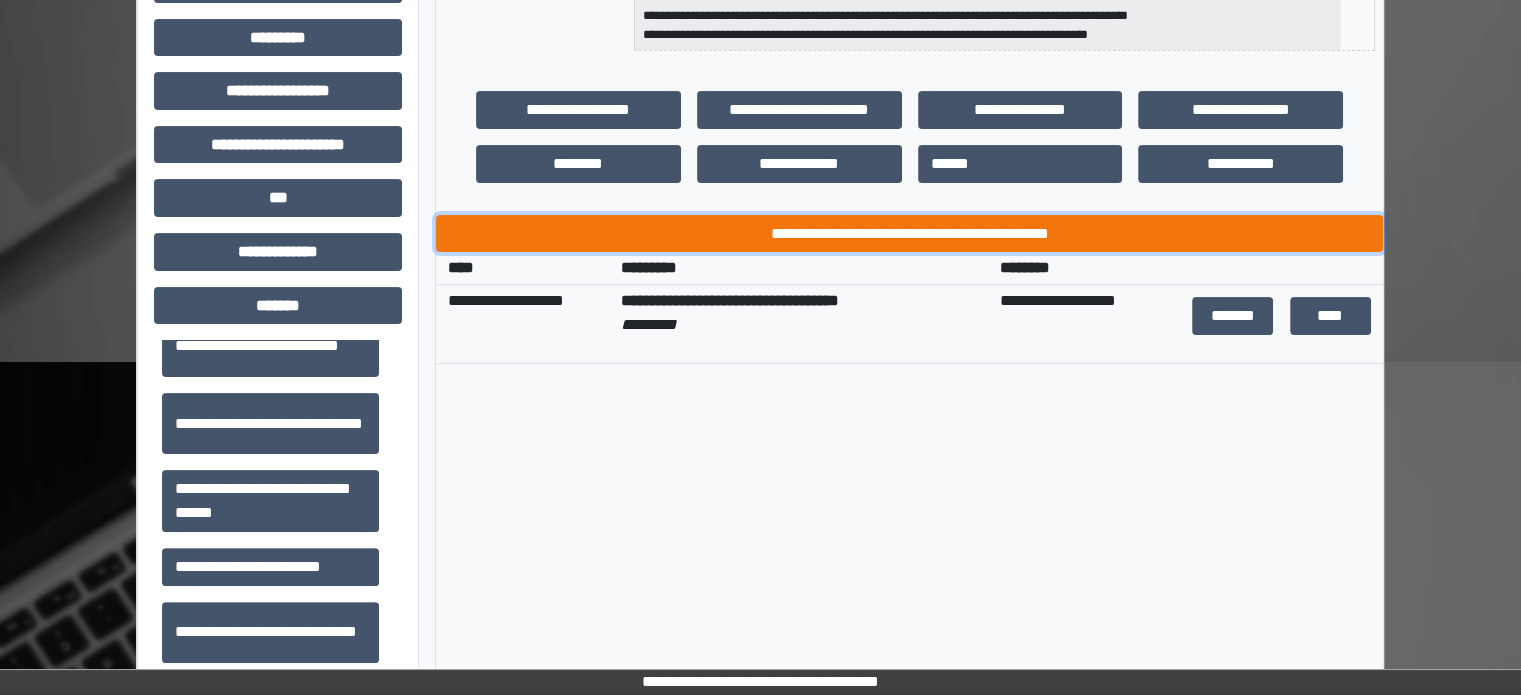 click on "**********" at bounding box center (909, 234) 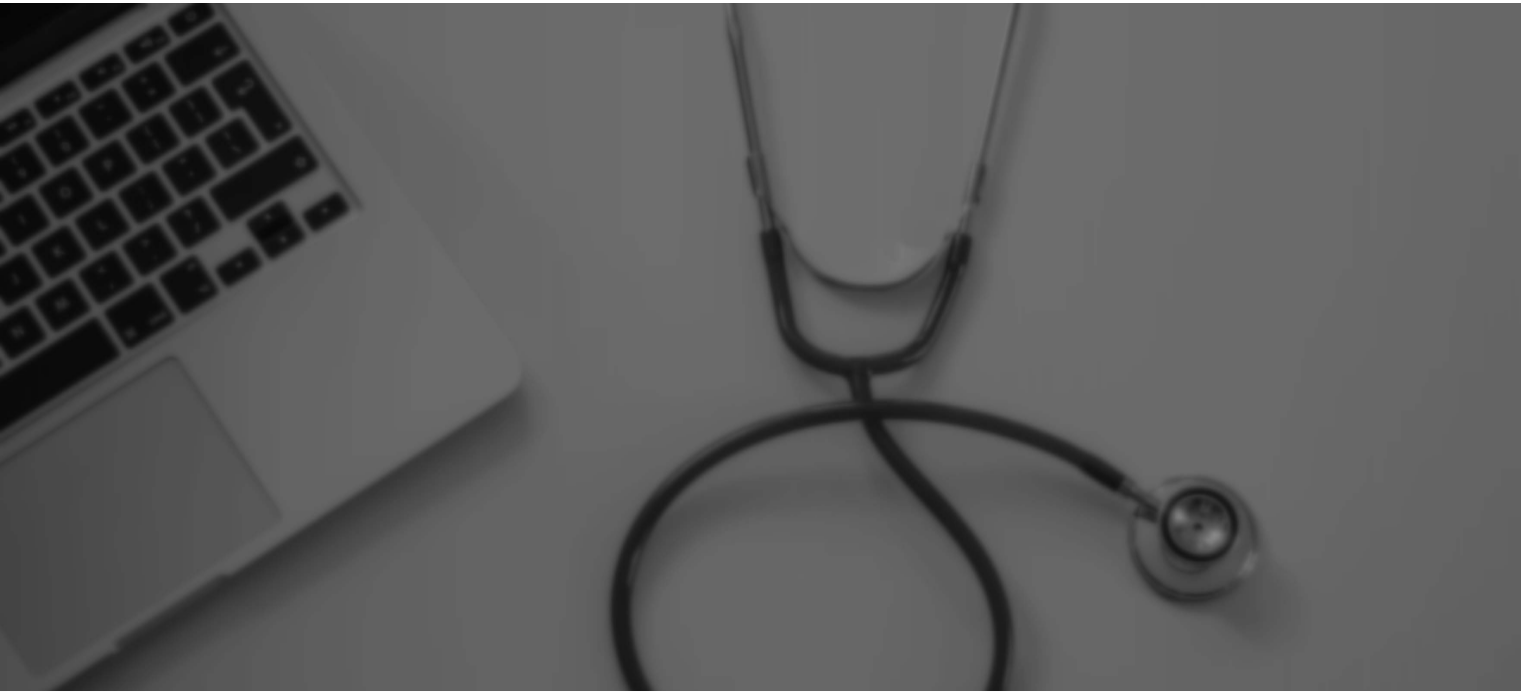 scroll, scrollTop: 0, scrollLeft: 0, axis: both 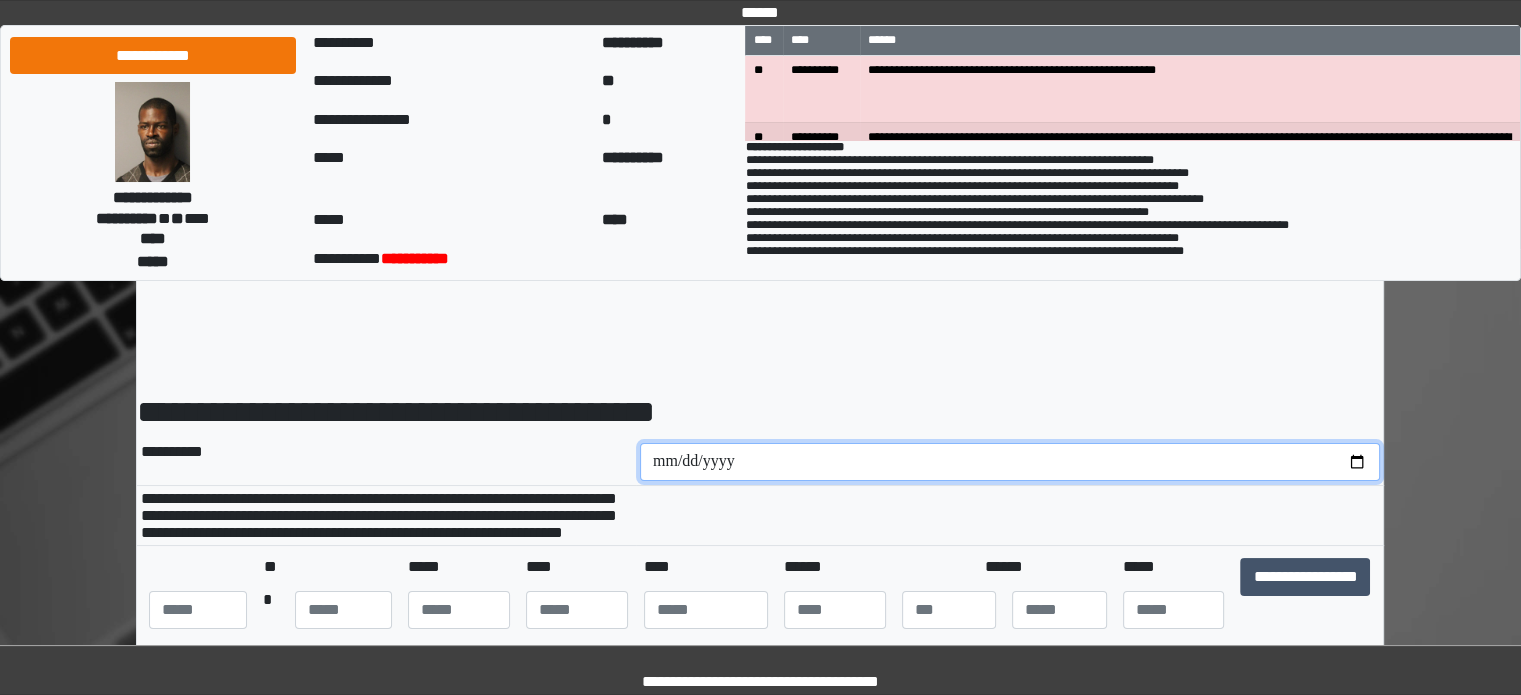 click at bounding box center [1010, 462] 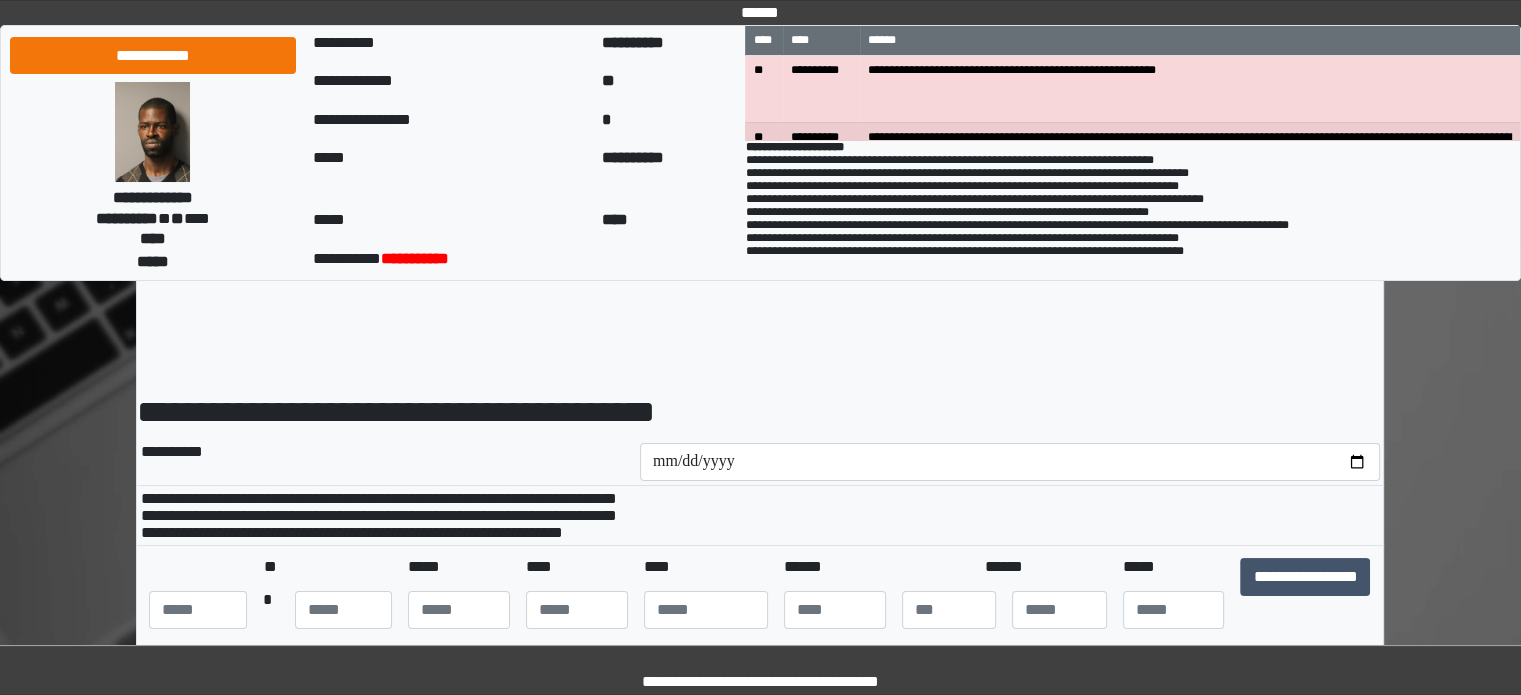 click on "**********" at bounding box center (386, 516) 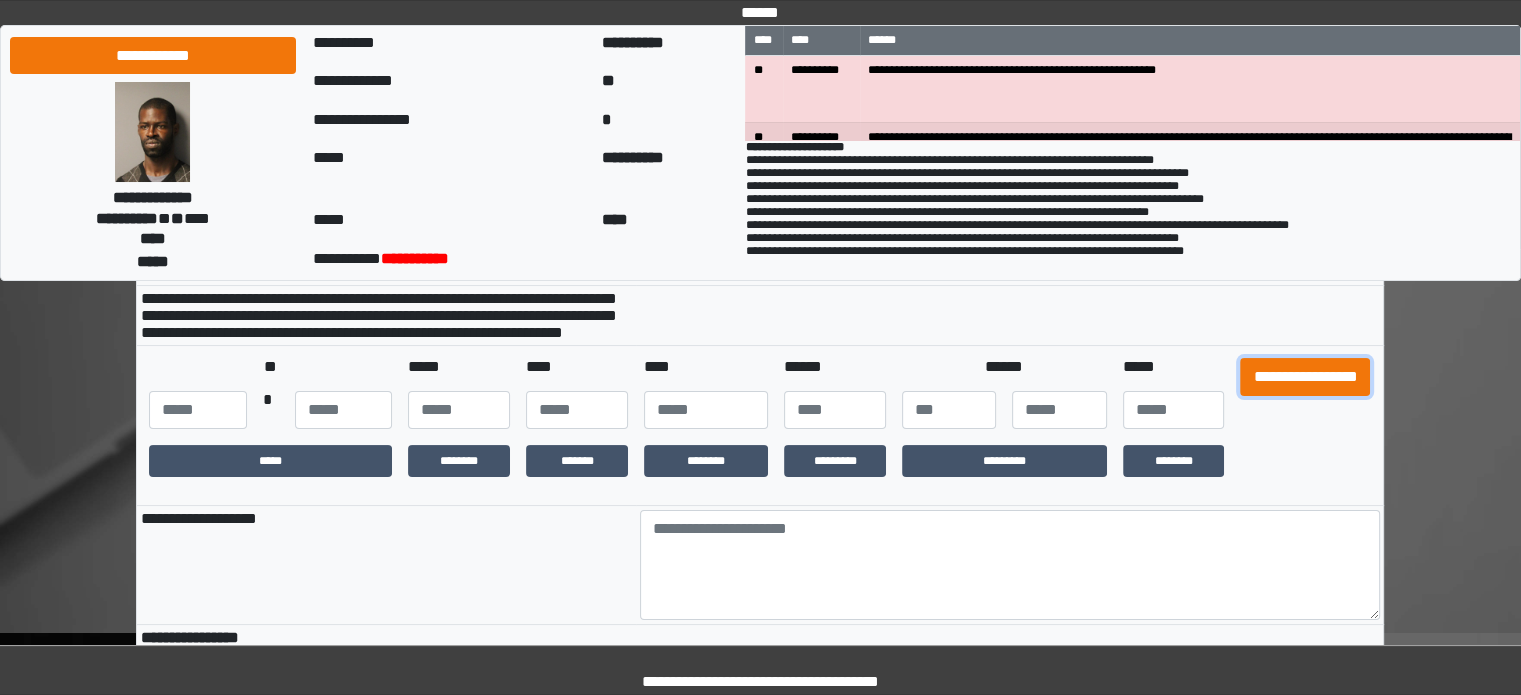 click on "**********" at bounding box center [1305, 377] 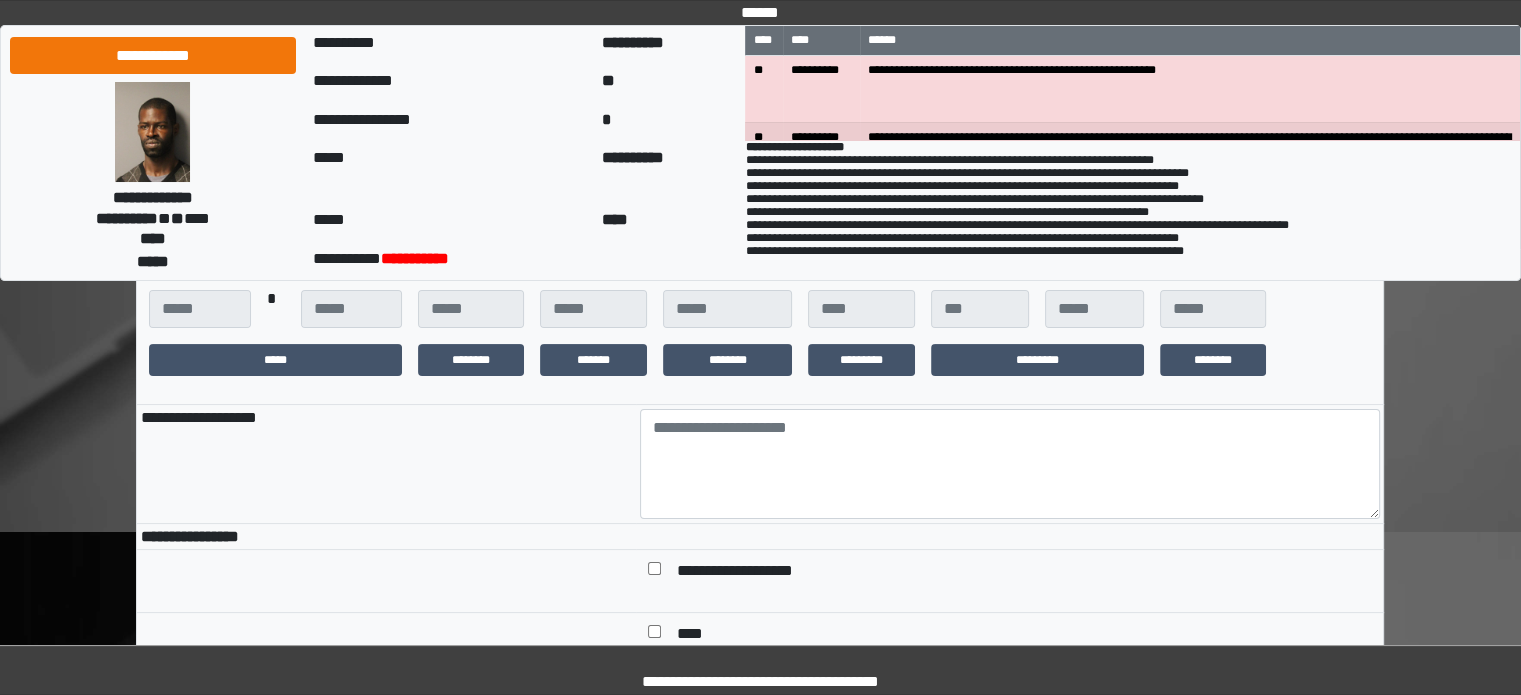 scroll, scrollTop: 300, scrollLeft: 0, axis: vertical 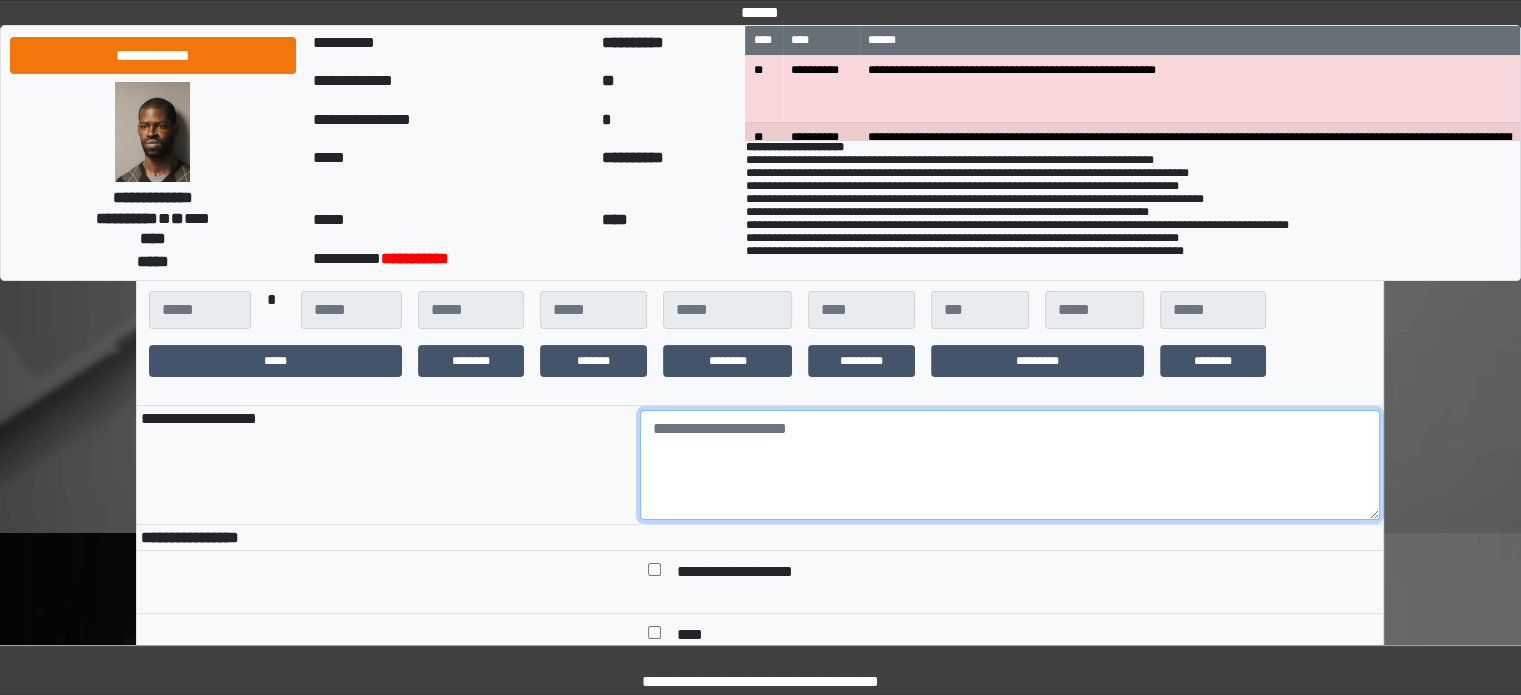 click at bounding box center [1010, 465] 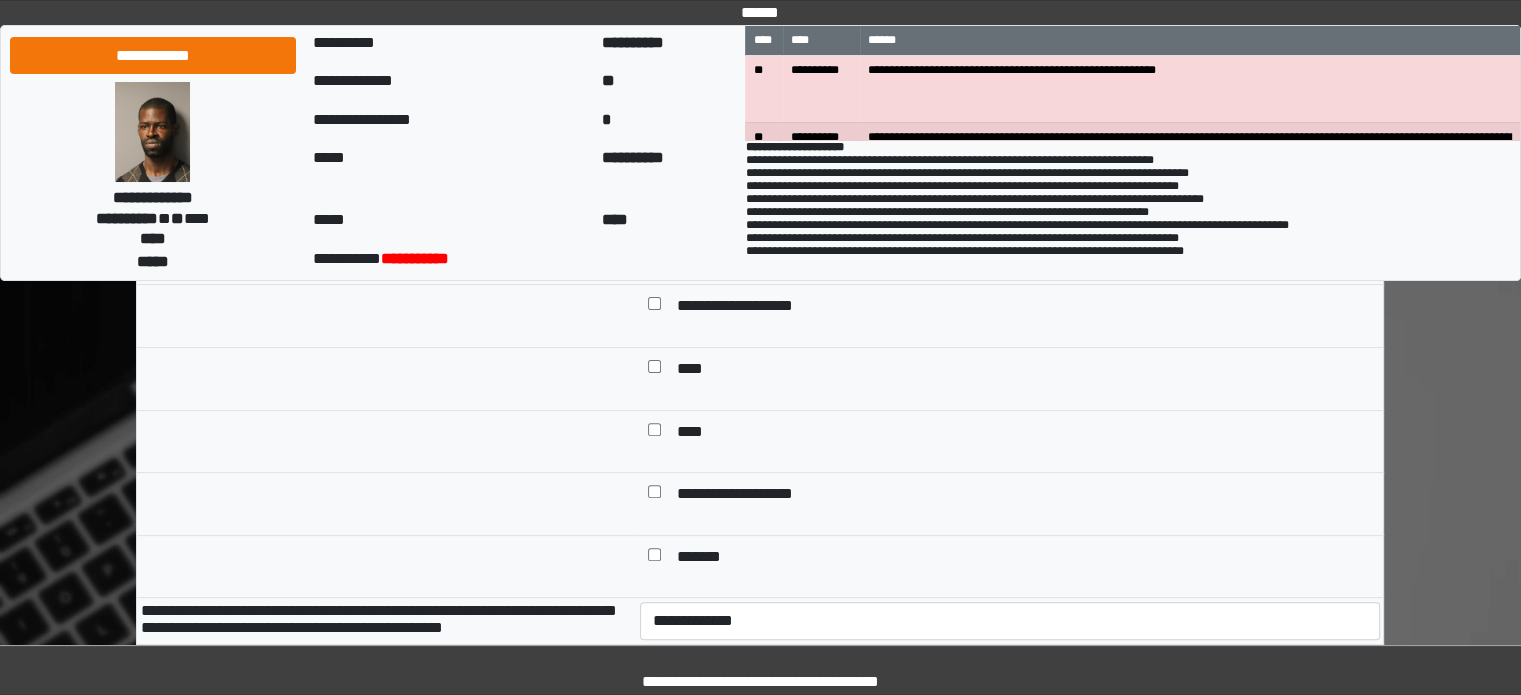 scroll, scrollTop: 600, scrollLeft: 0, axis: vertical 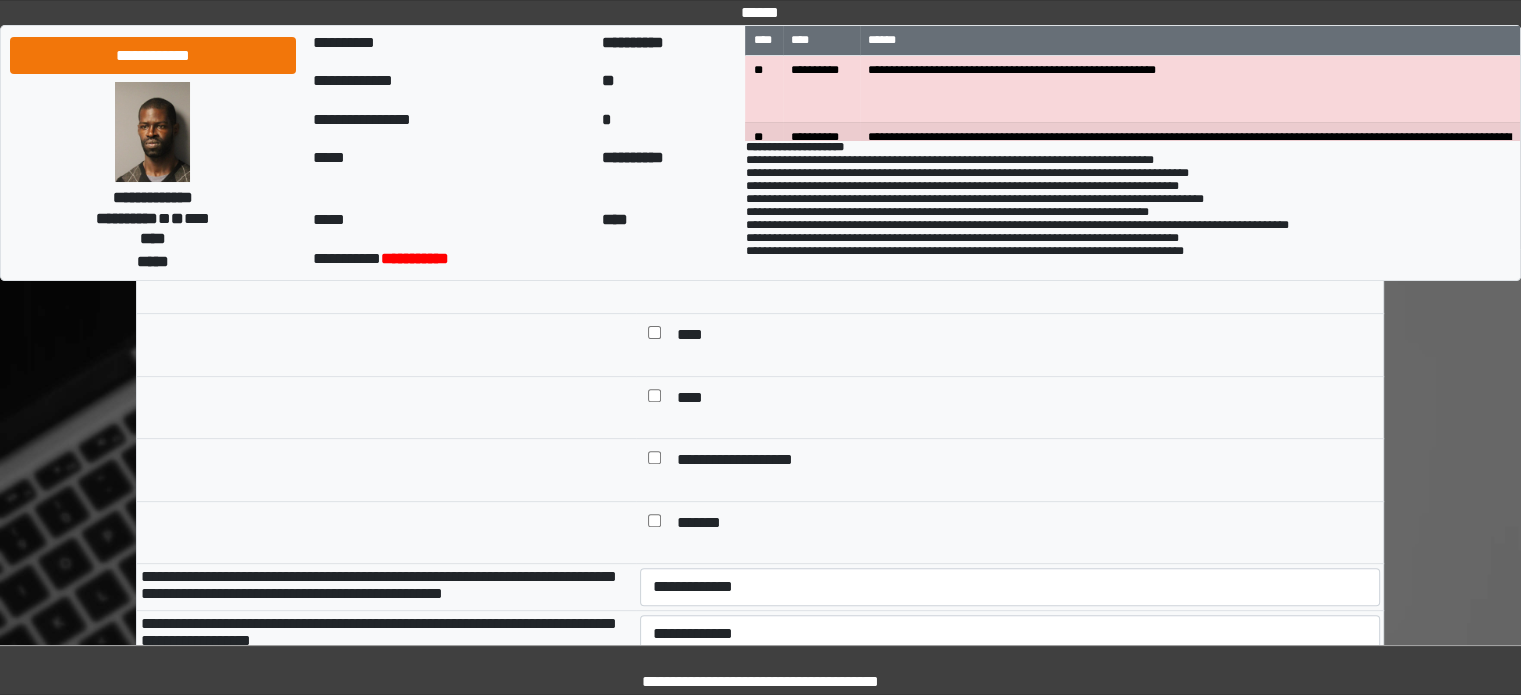type on "**********" 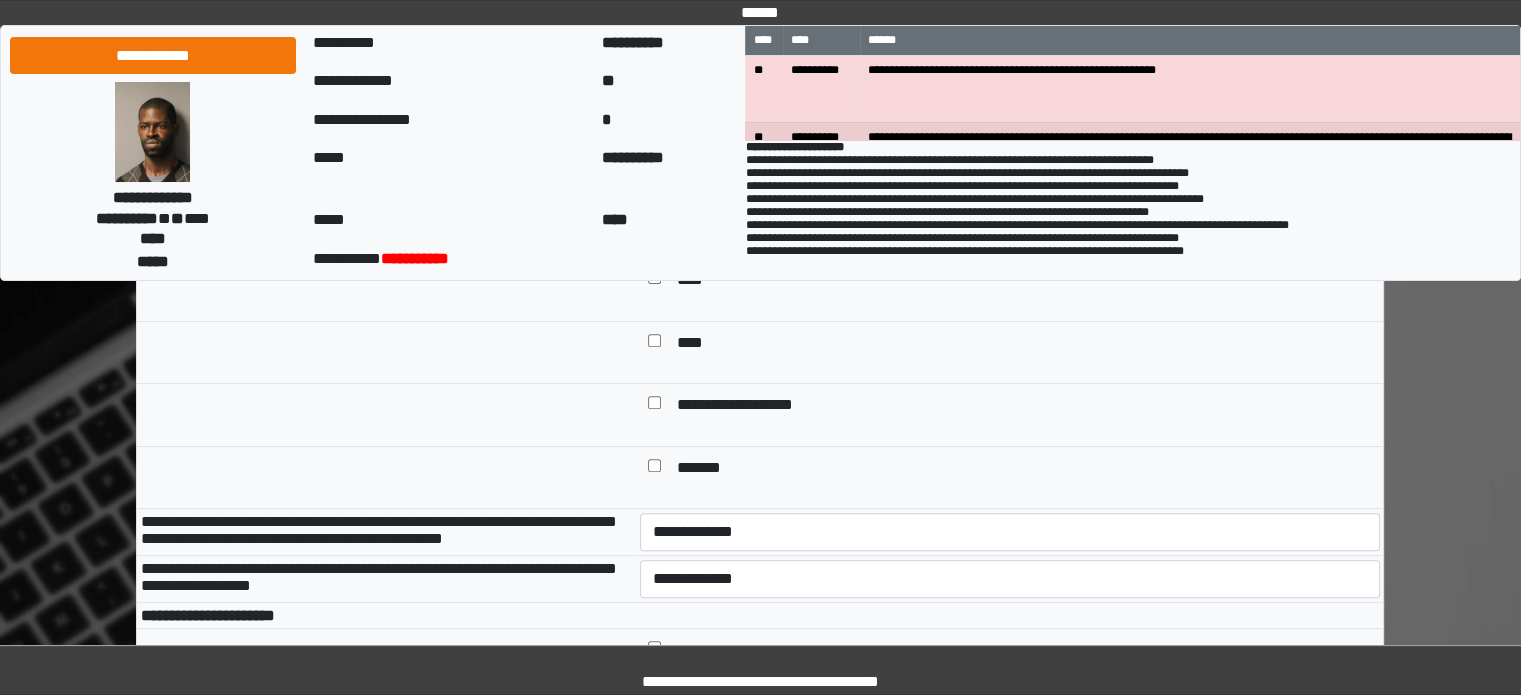 scroll, scrollTop: 700, scrollLeft: 0, axis: vertical 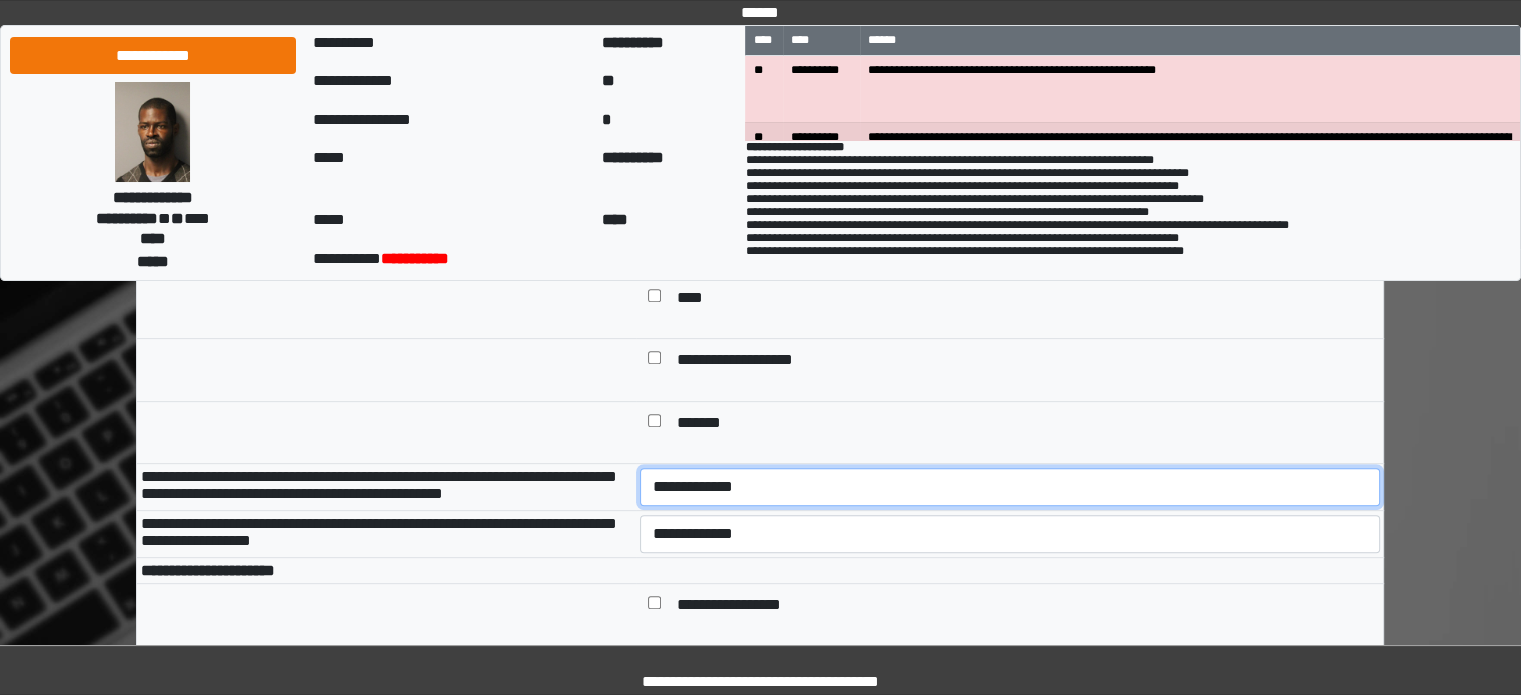 drag, startPoint x: 722, startPoint y: 529, endPoint x: 724, endPoint y: 545, distance: 16.124516 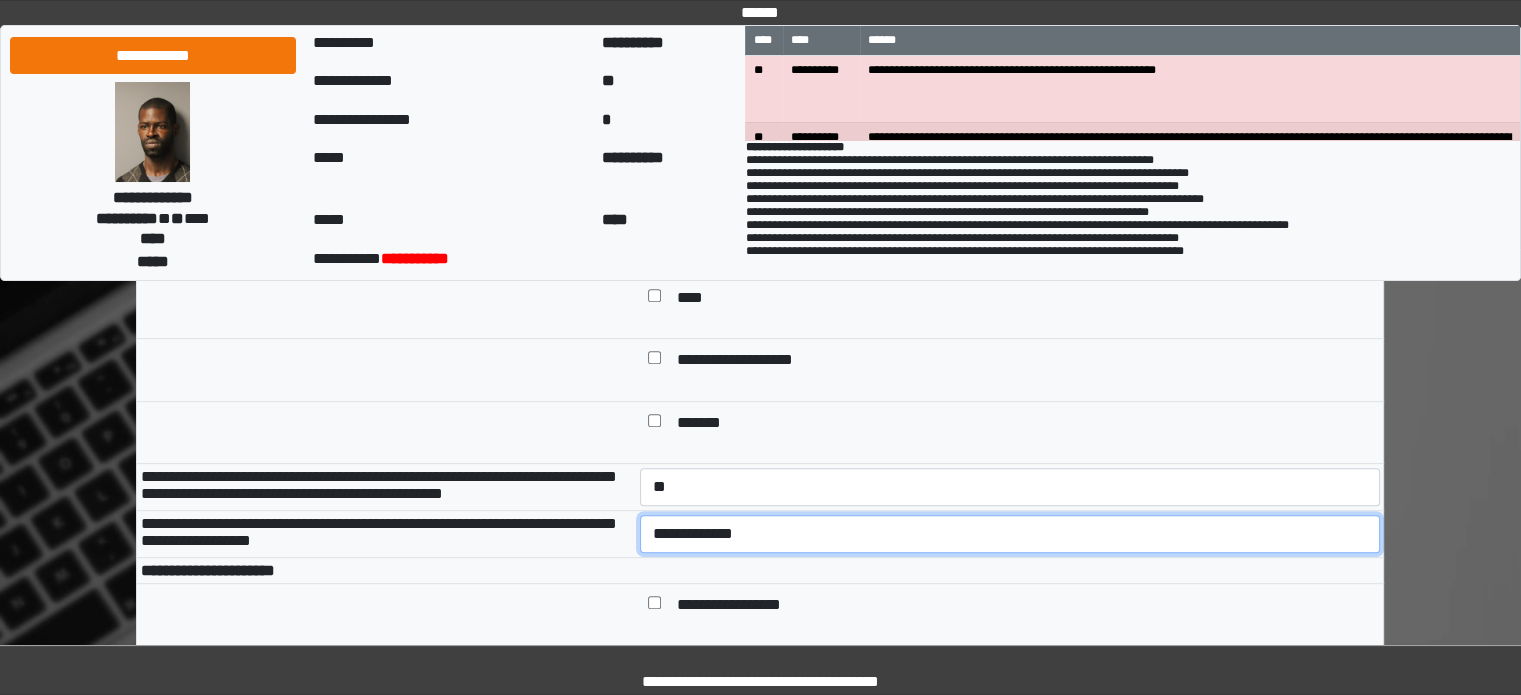 click on "**********" at bounding box center (1010, 534) 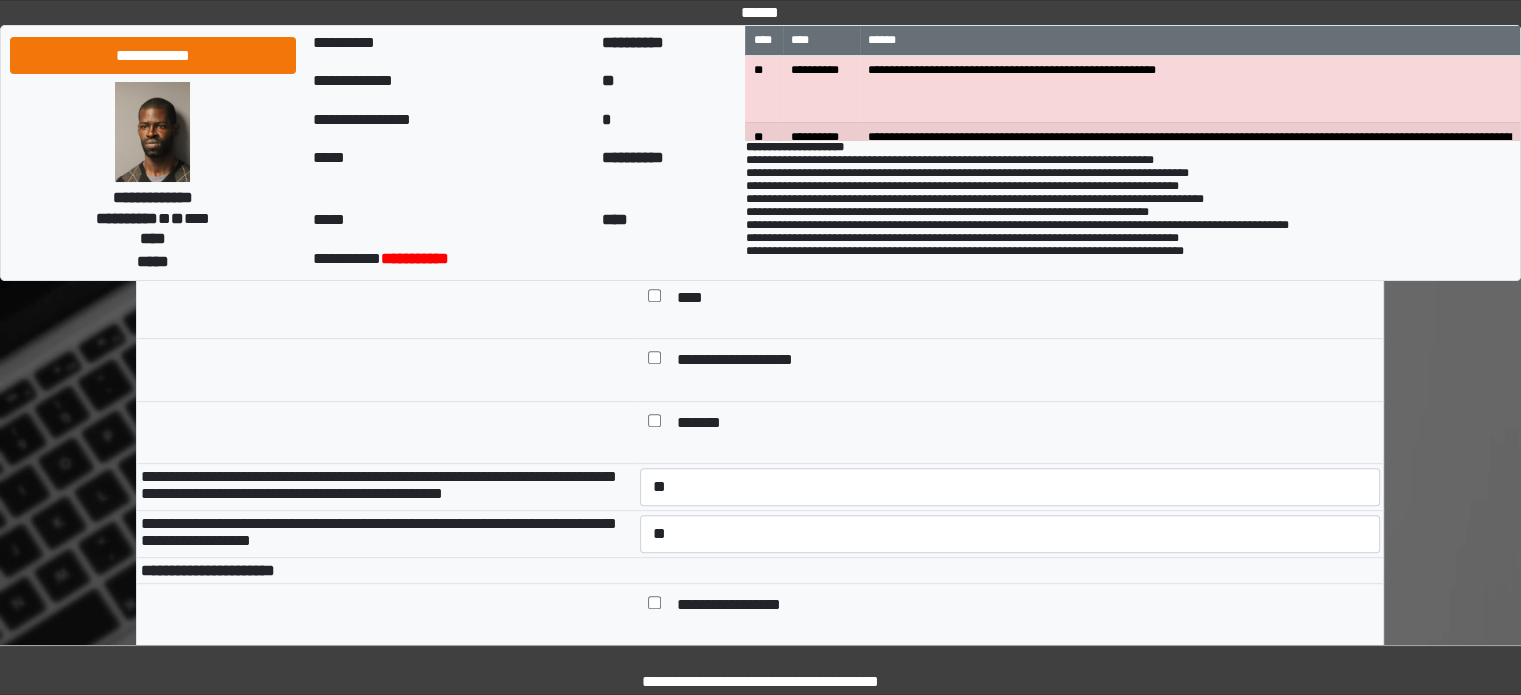 click at bounding box center [386, 432] 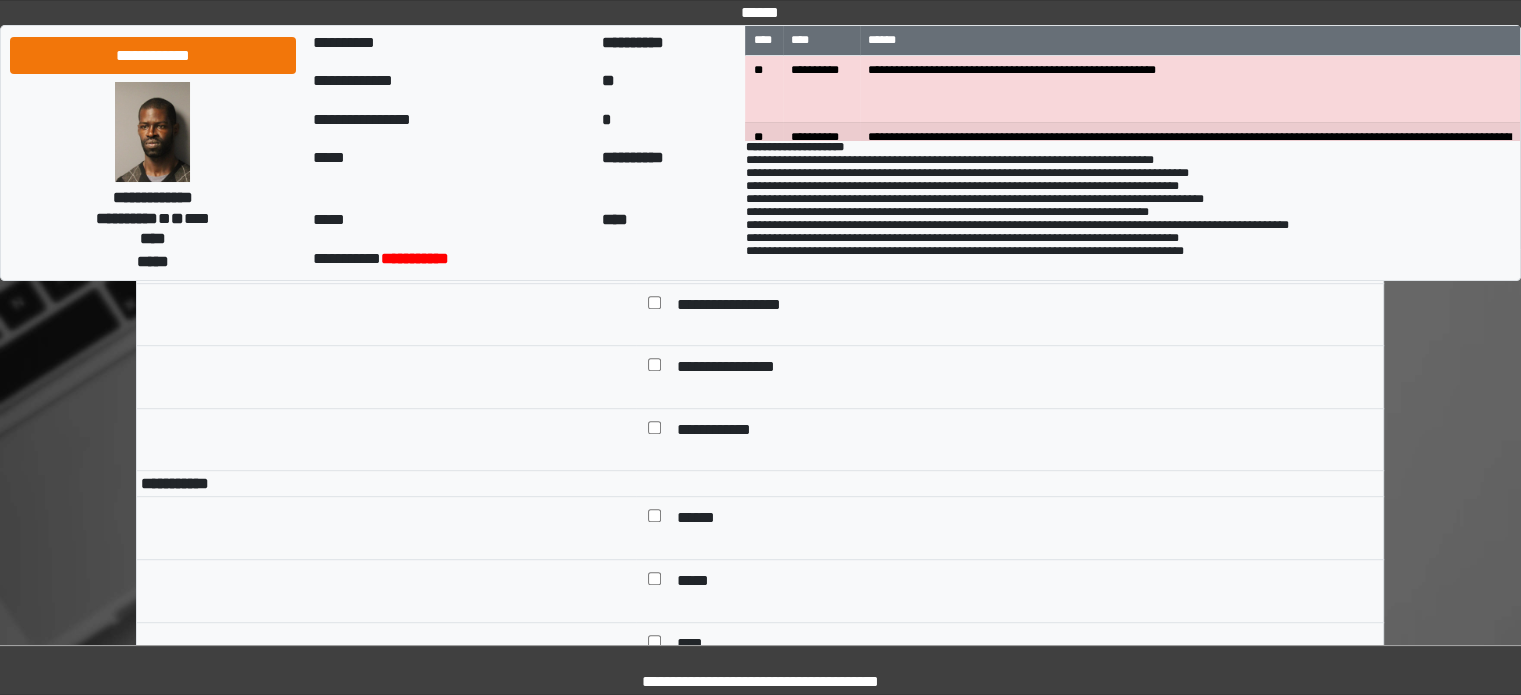 click on "******" at bounding box center [703, 520] 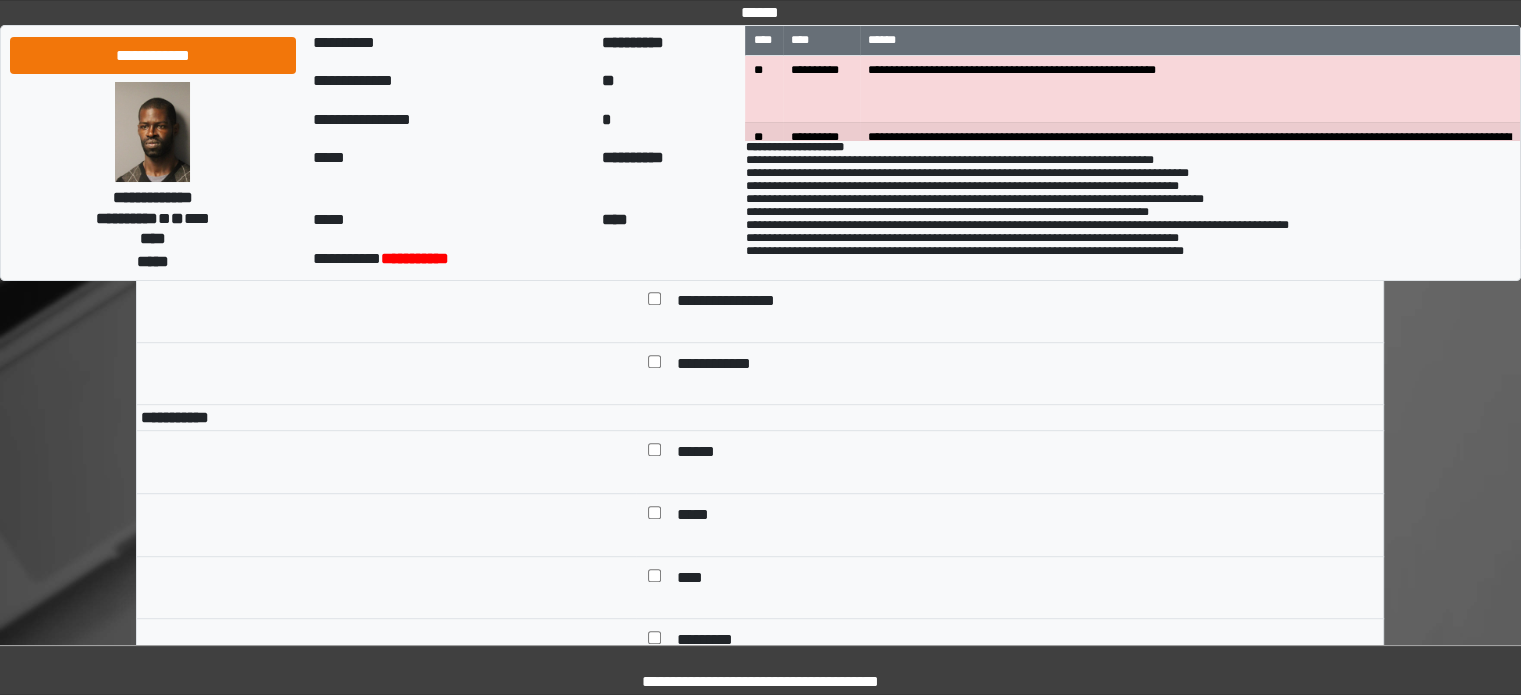 scroll, scrollTop: 1200, scrollLeft: 0, axis: vertical 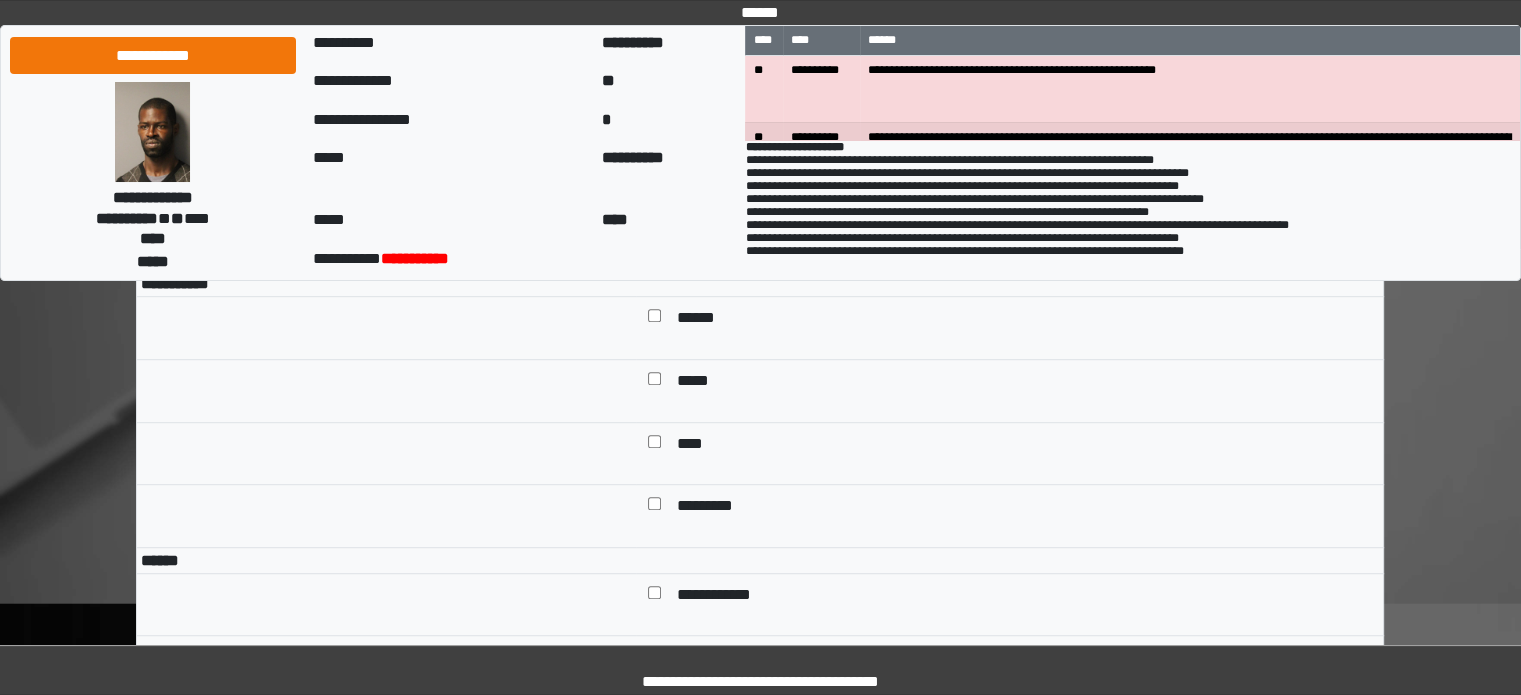 click on "*****" at bounding box center (697, 383) 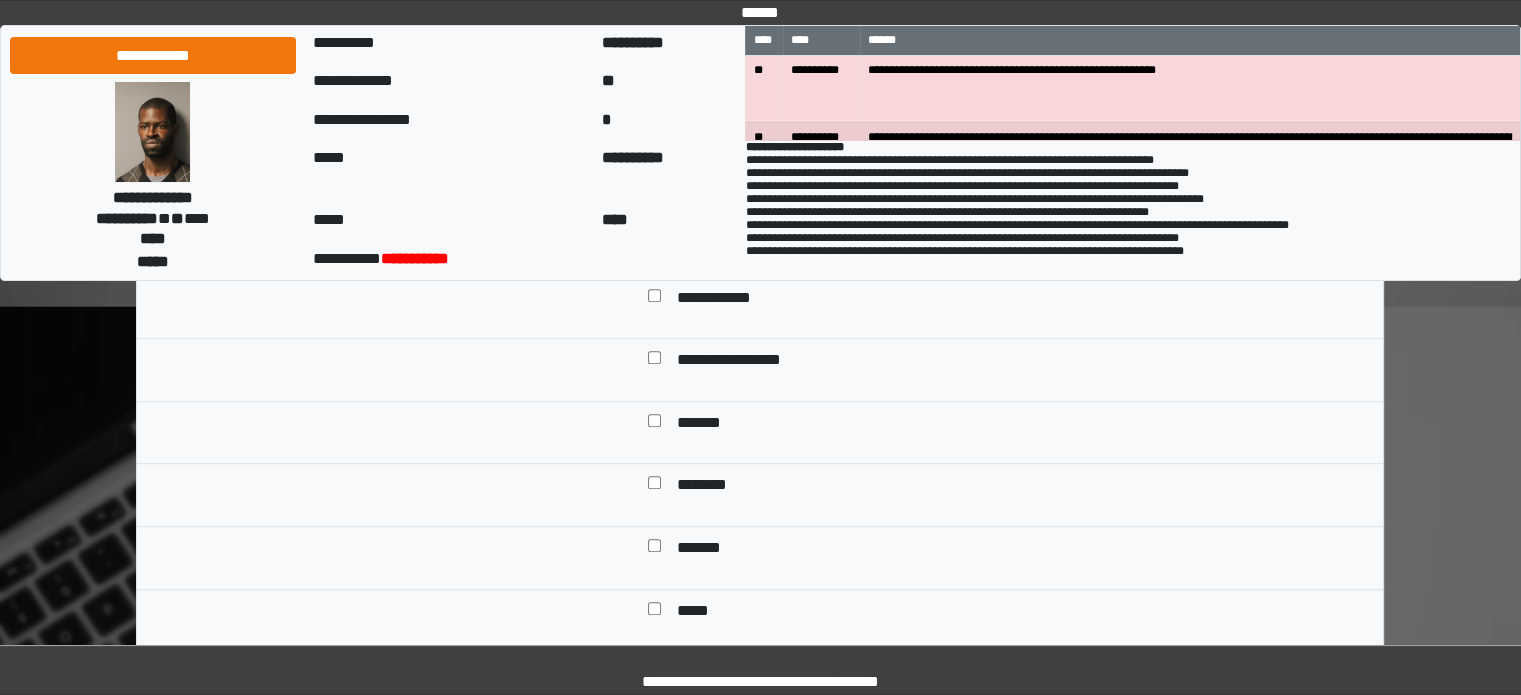 scroll, scrollTop: 1500, scrollLeft: 0, axis: vertical 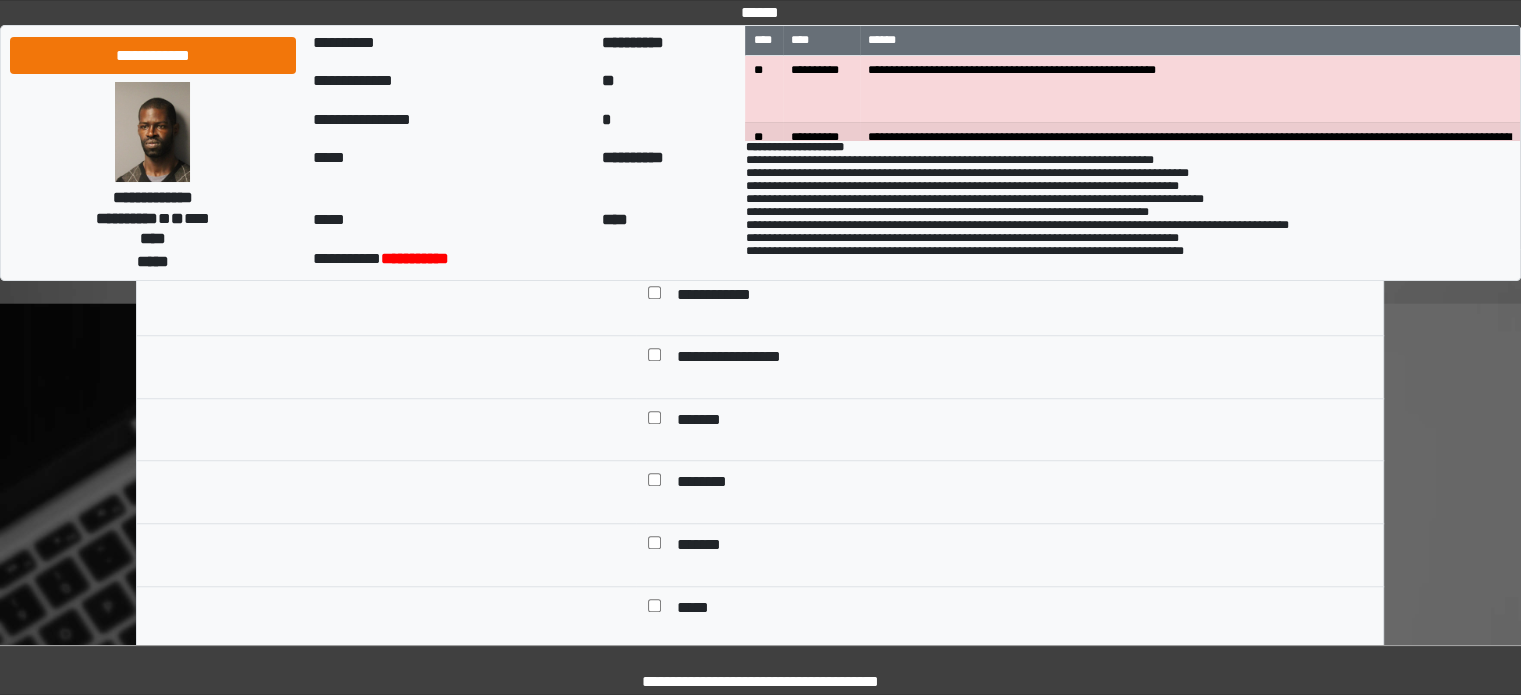 click on "**********" at bounding box center (729, 297) 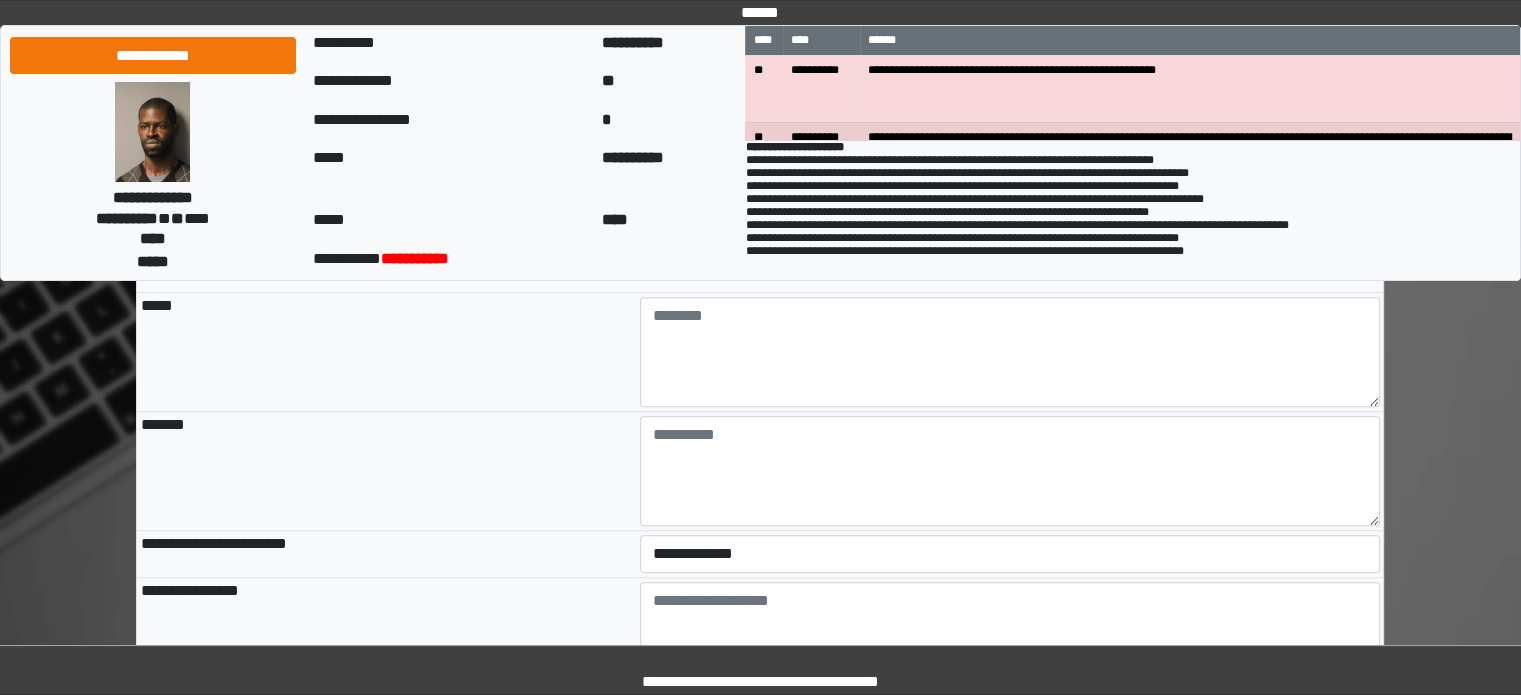 scroll, scrollTop: 2000, scrollLeft: 0, axis: vertical 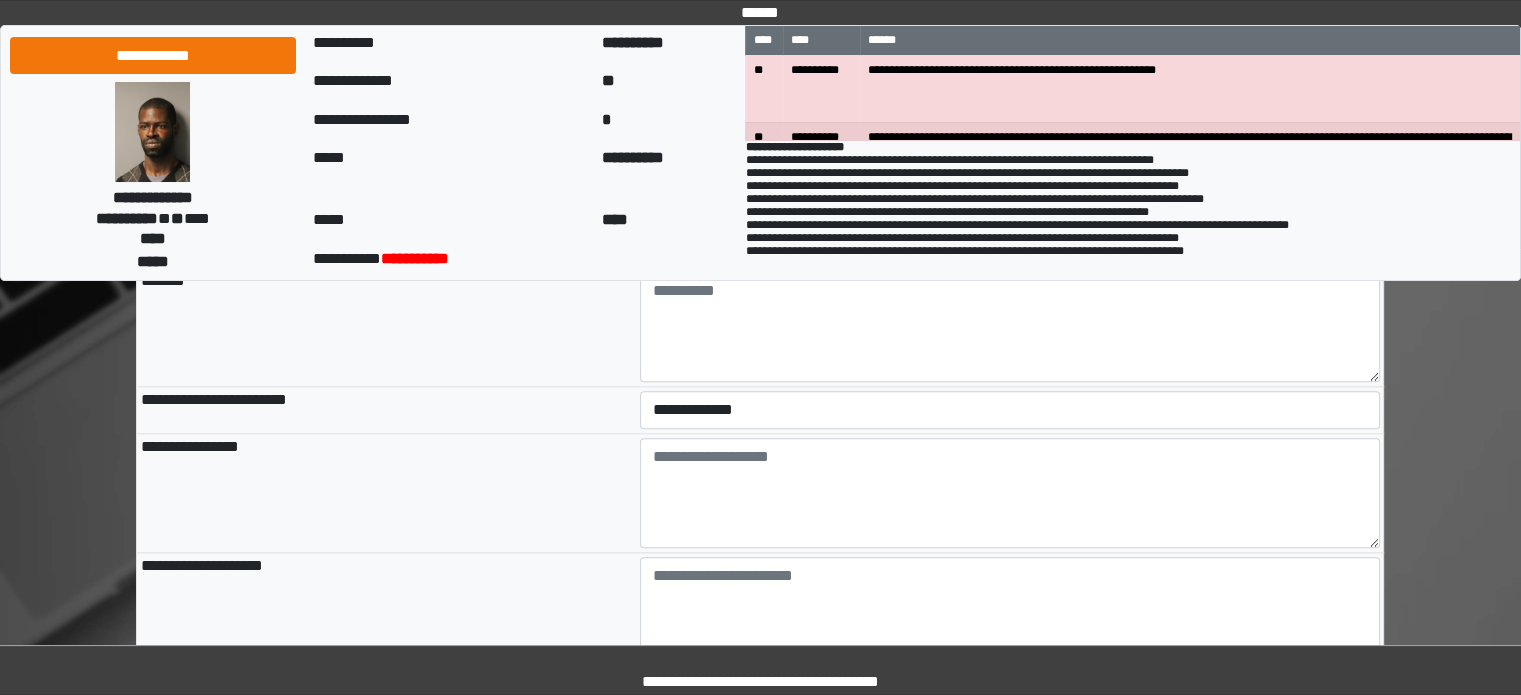 click on "**********" at bounding box center [1010, 410] 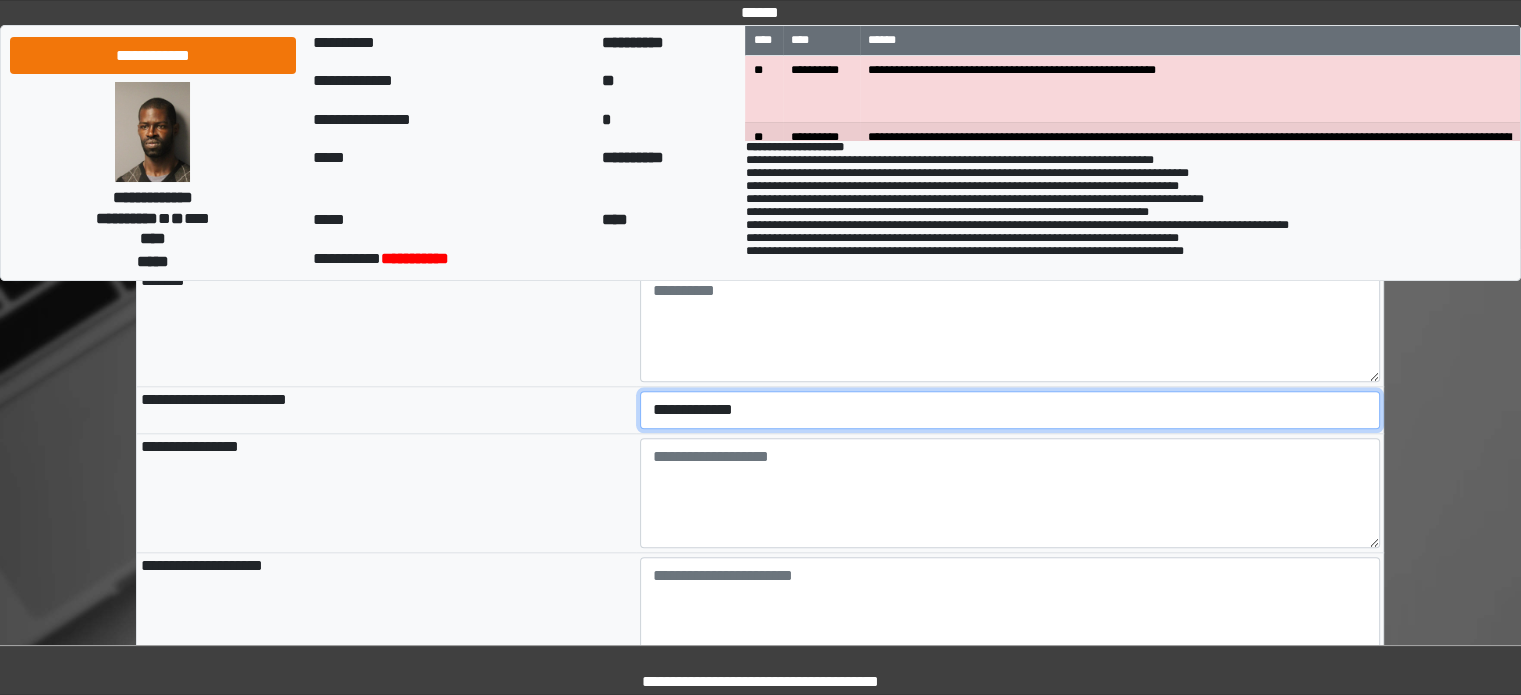 drag, startPoint x: 669, startPoint y: 473, endPoint x: 670, endPoint y: 488, distance: 15.033297 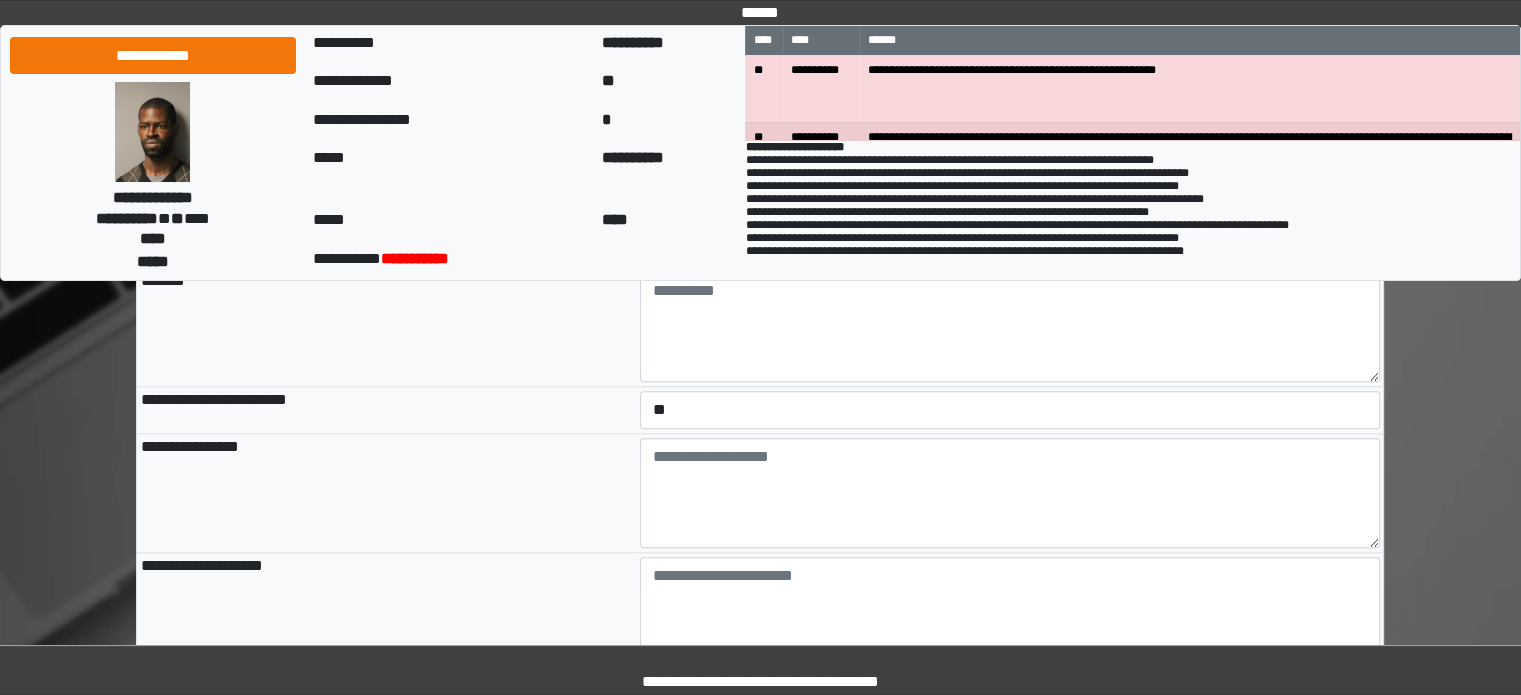 click on "**********" at bounding box center [386, 492] 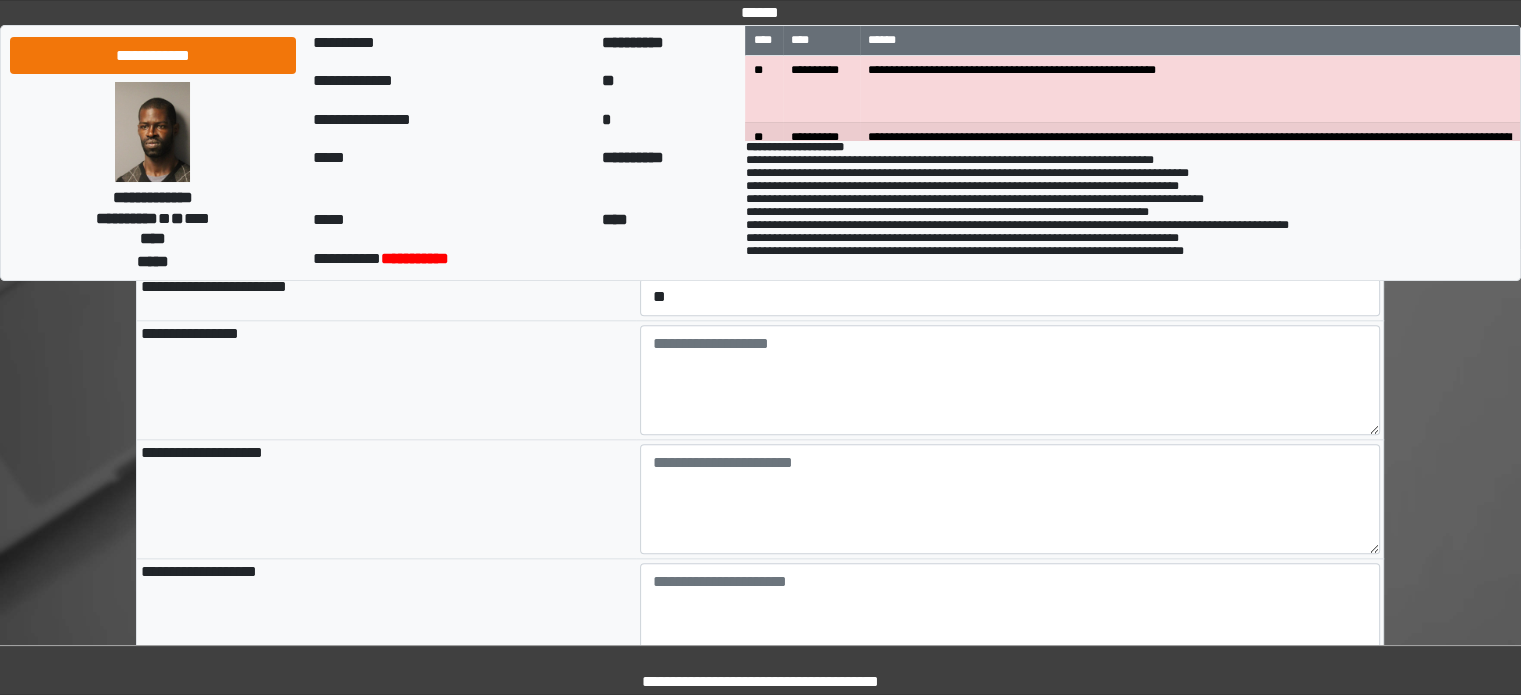 scroll, scrollTop: 2200, scrollLeft: 0, axis: vertical 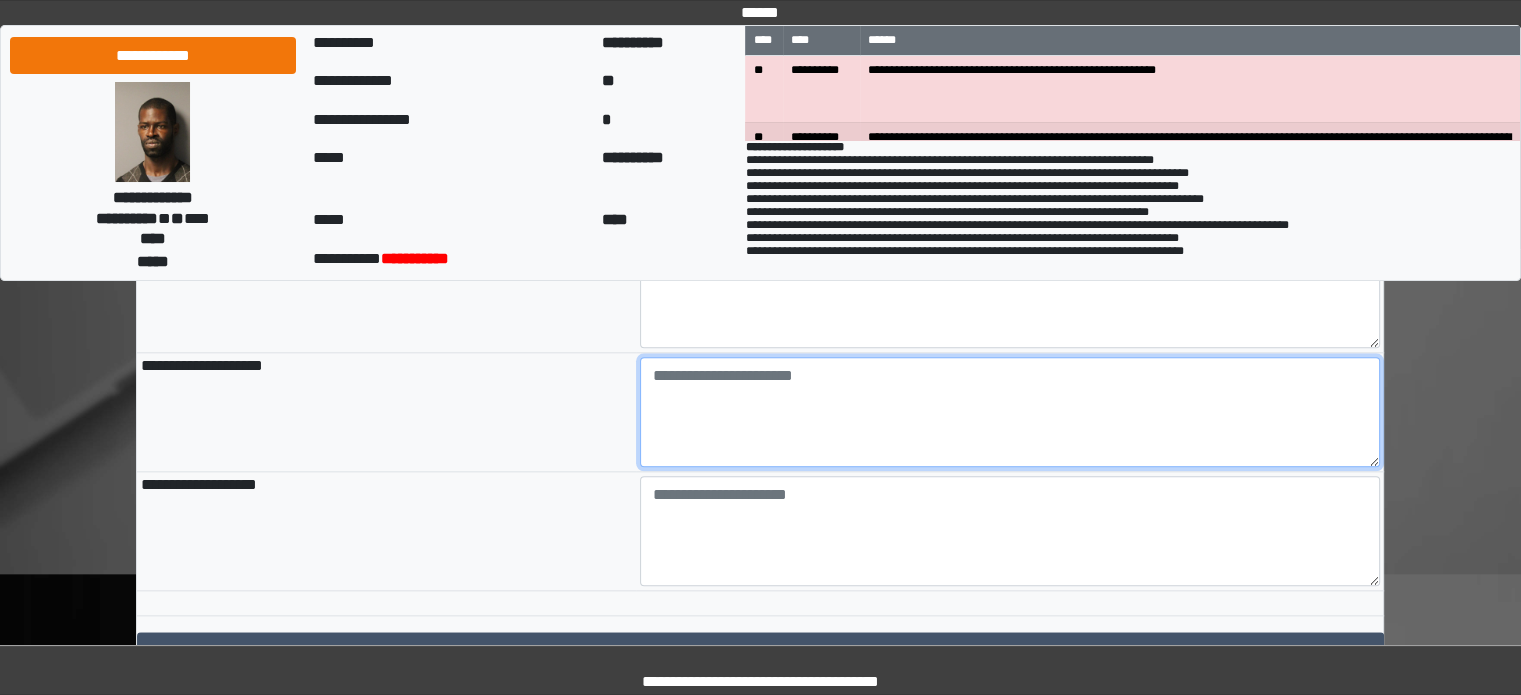 click at bounding box center [1010, 412] 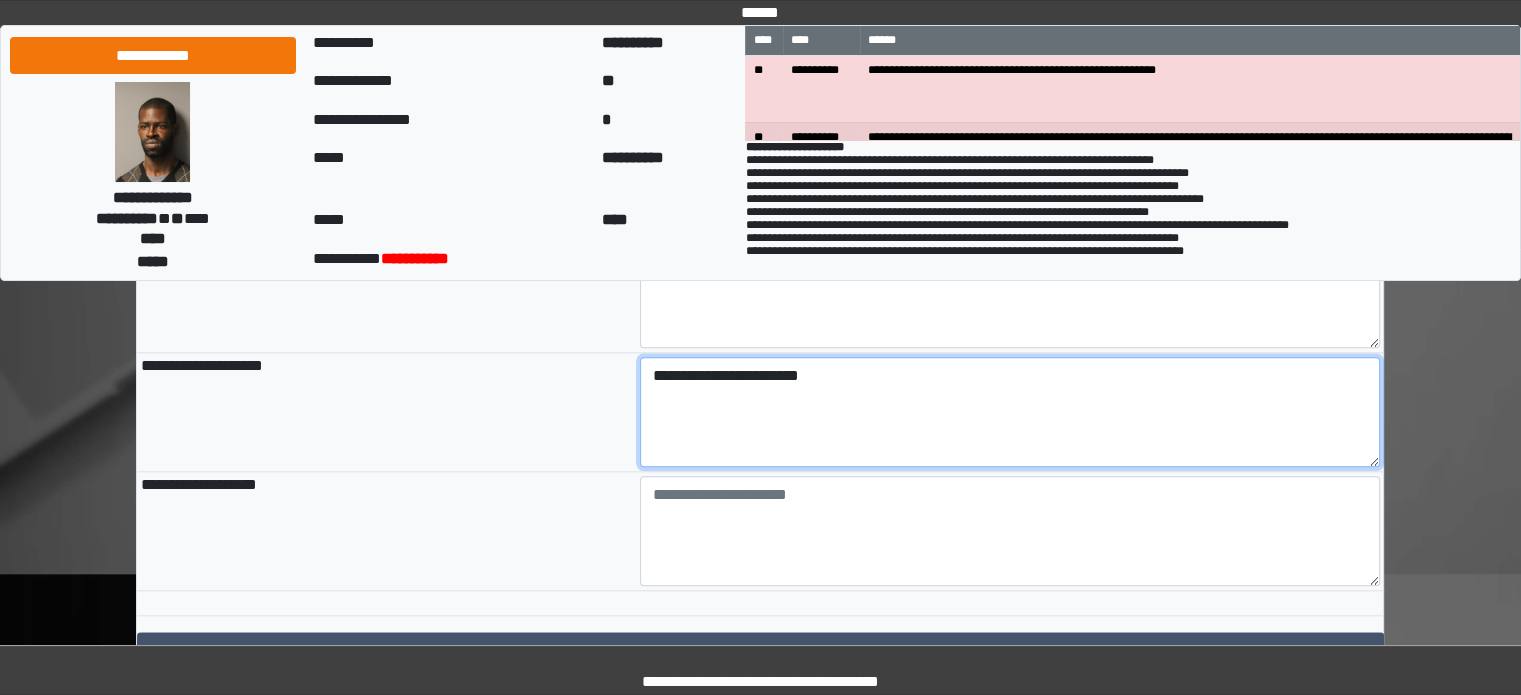 type on "**********" 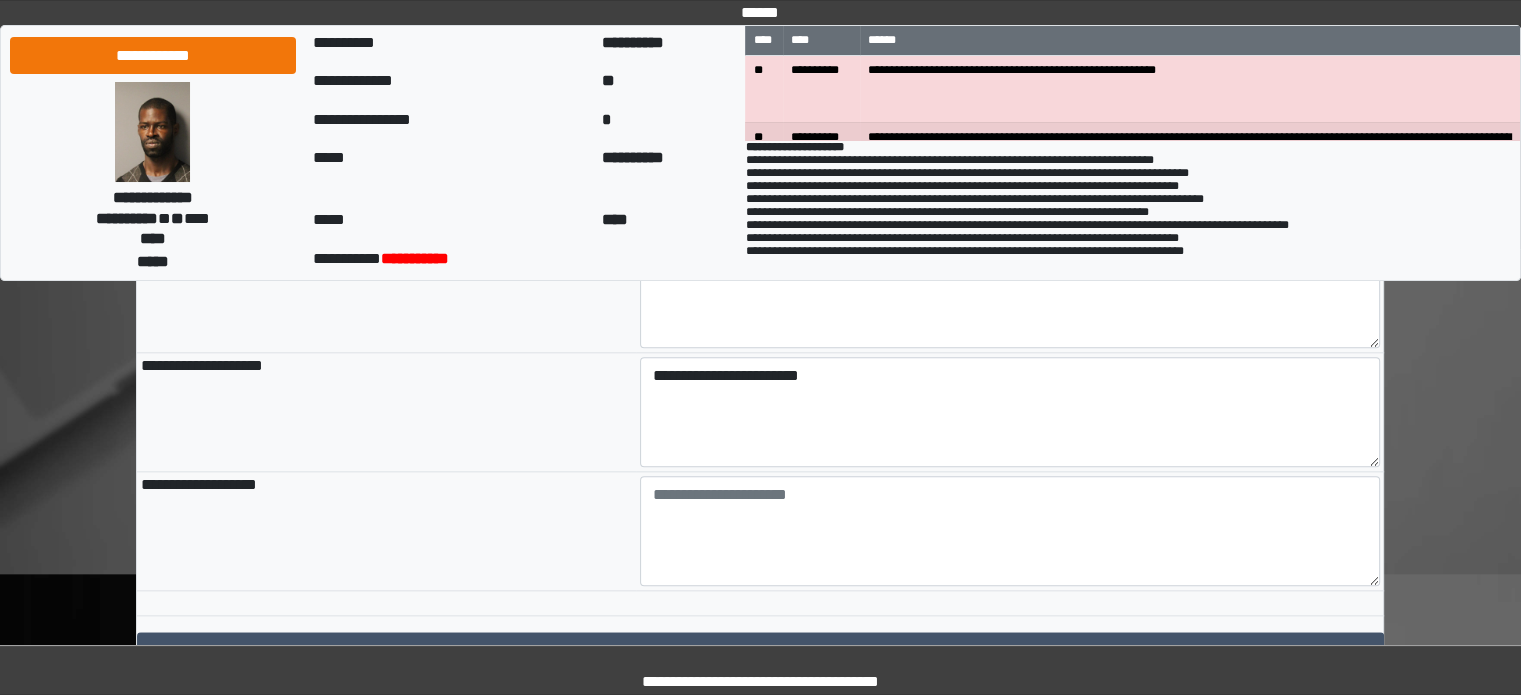 click on "**********" at bounding box center [386, 292] 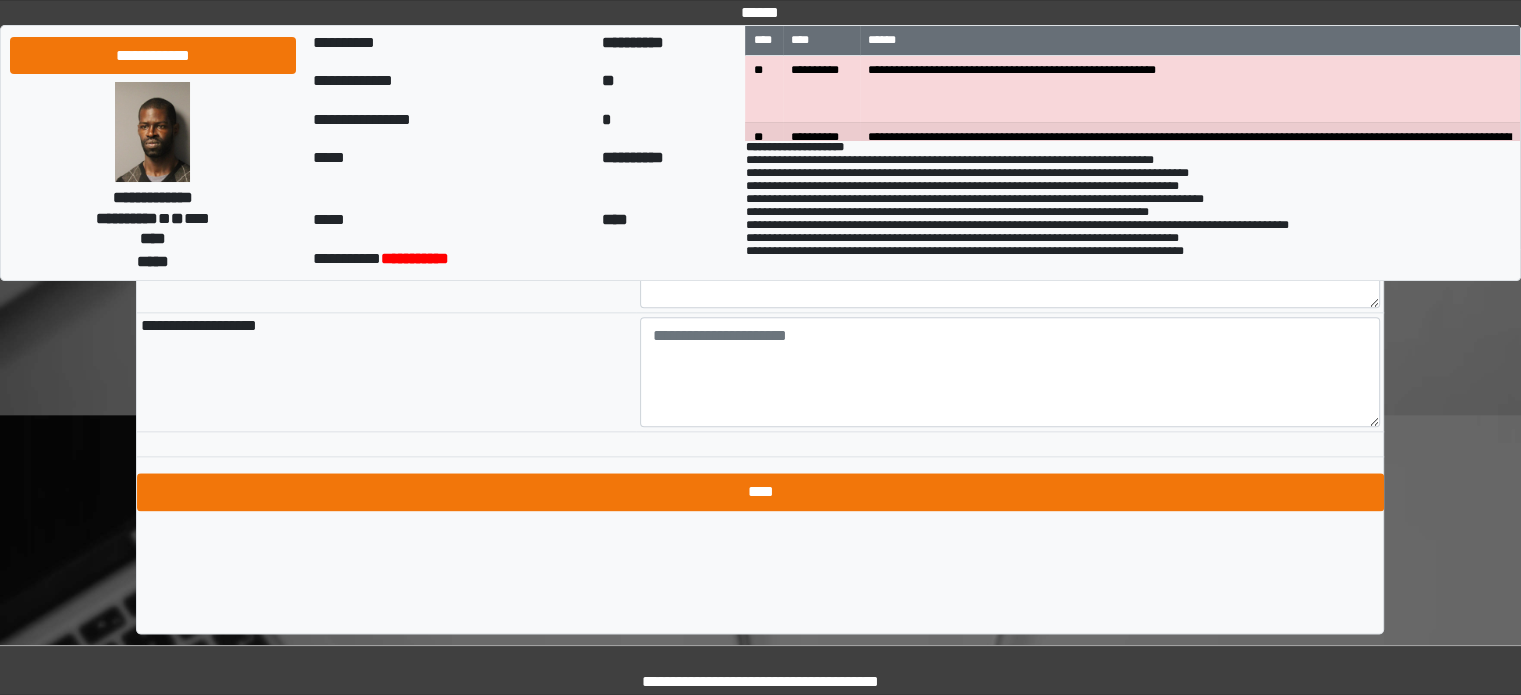scroll, scrollTop: 2362, scrollLeft: 0, axis: vertical 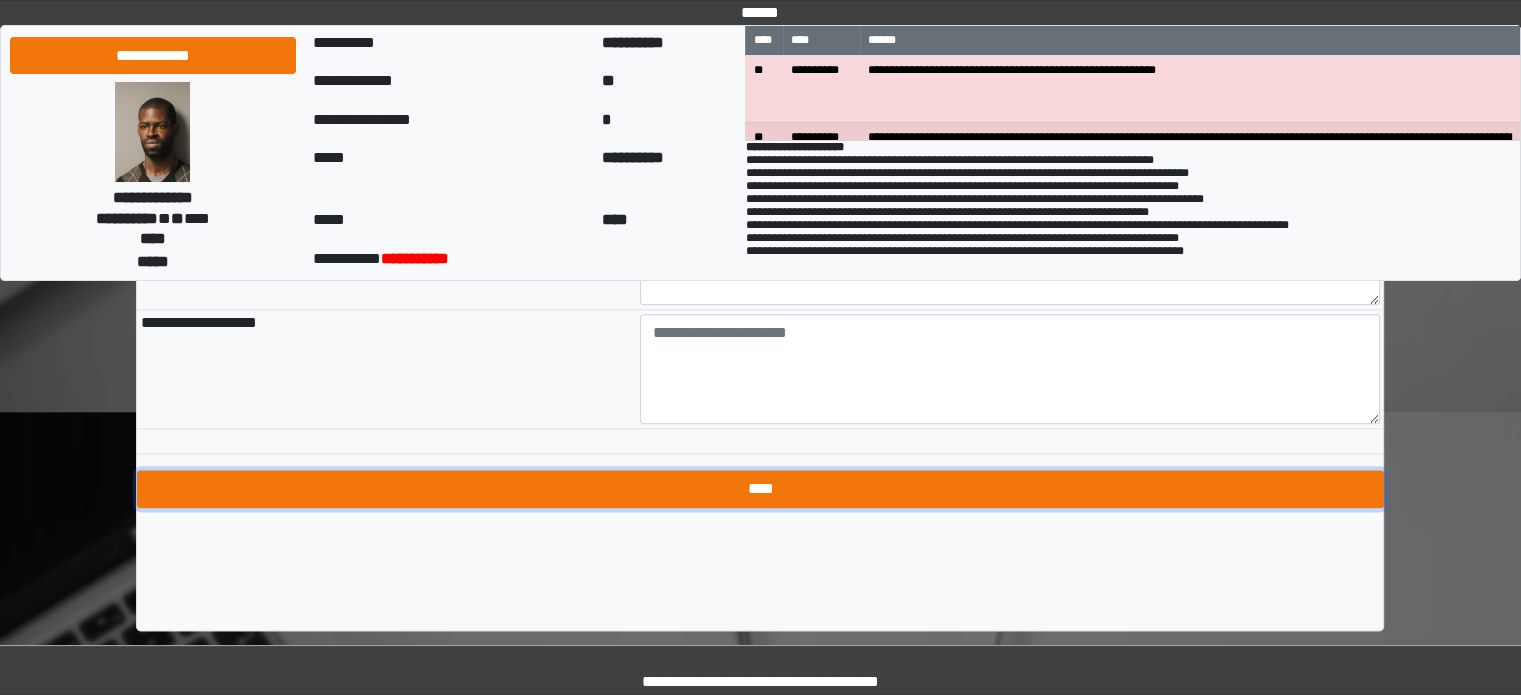 click on "****" at bounding box center [760, 489] 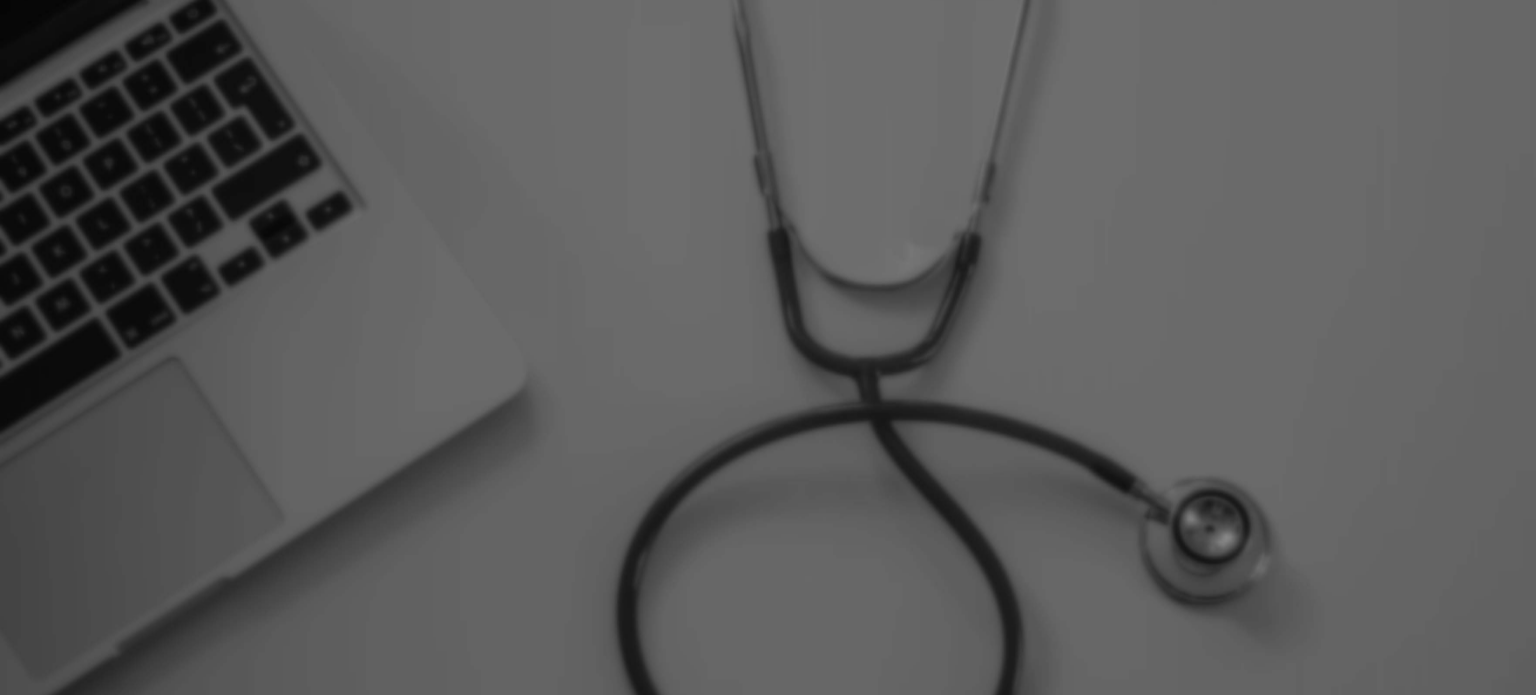 scroll, scrollTop: 0, scrollLeft: 0, axis: both 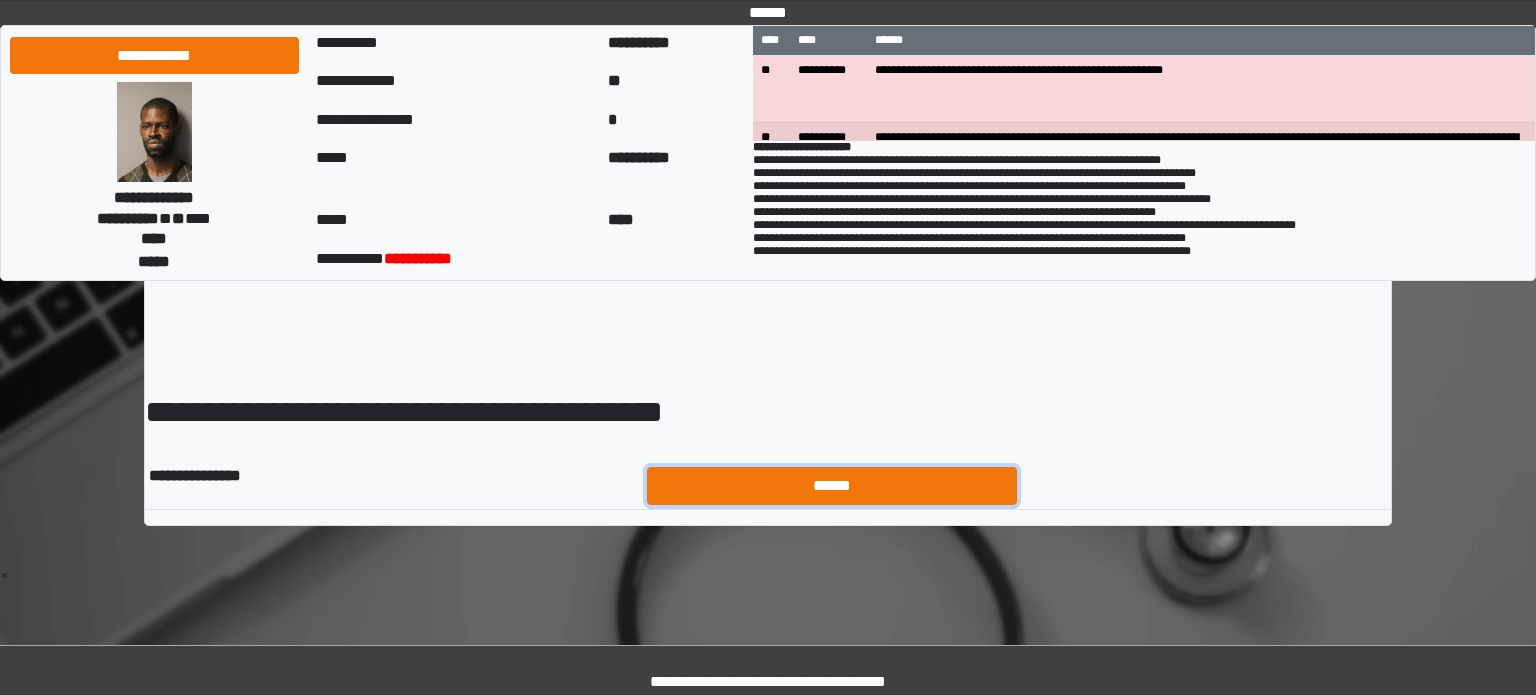 click on "******" at bounding box center [832, 486] 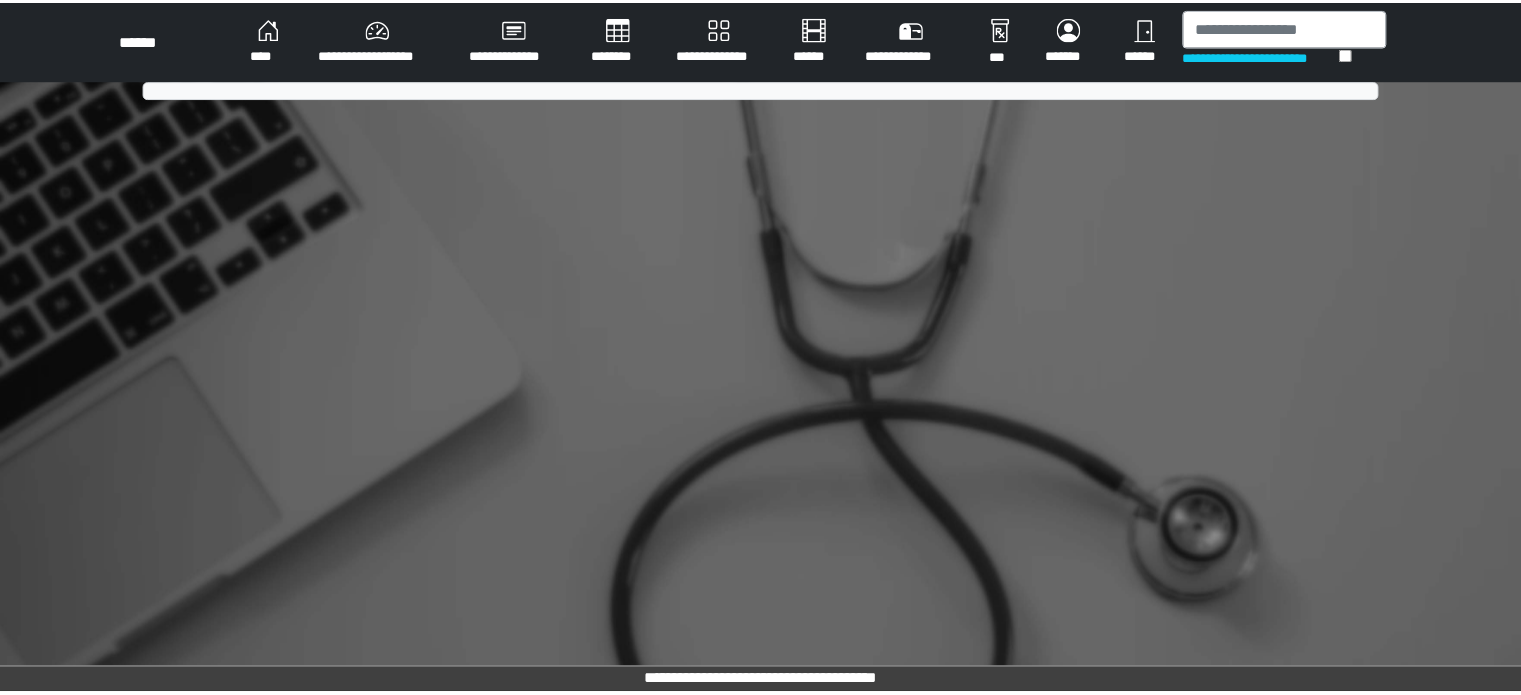 scroll, scrollTop: 0, scrollLeft: 0, axis: both 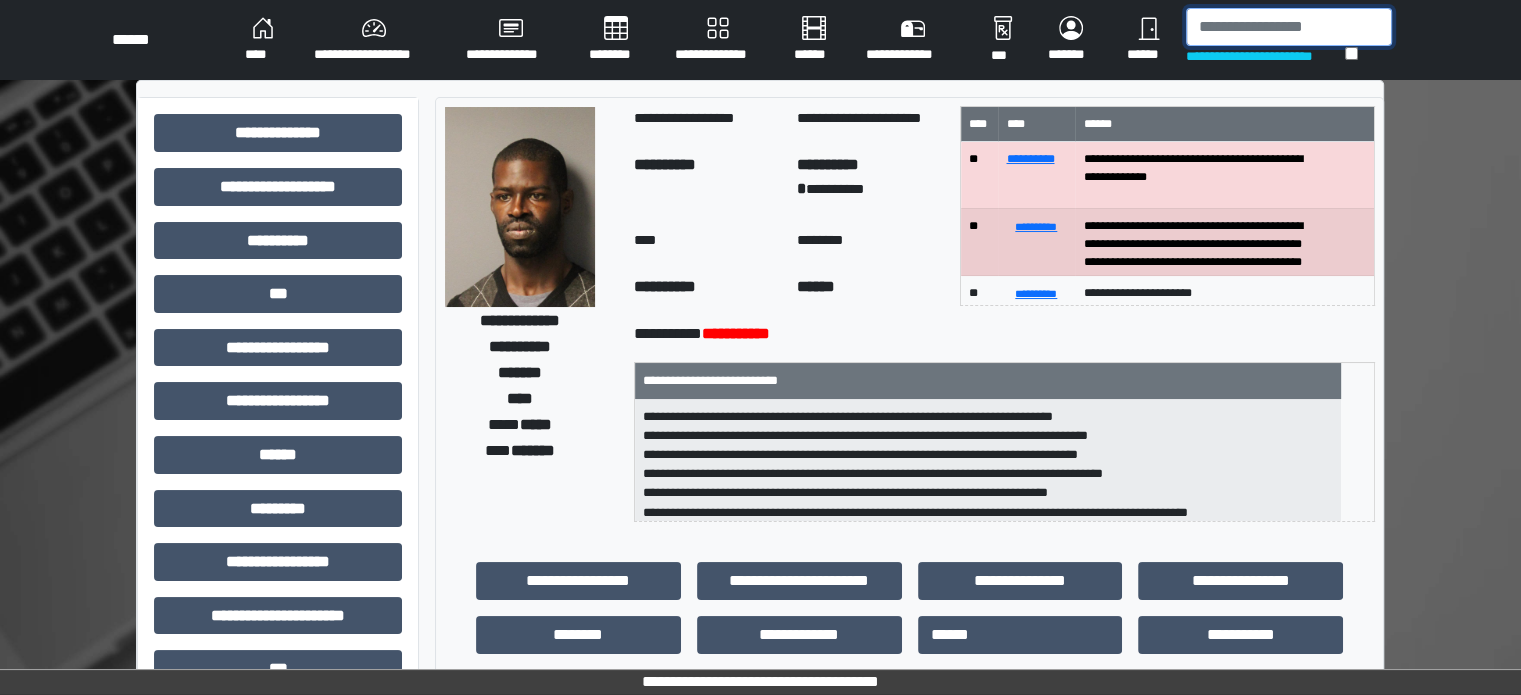 click at bounding box center (1289, 27) 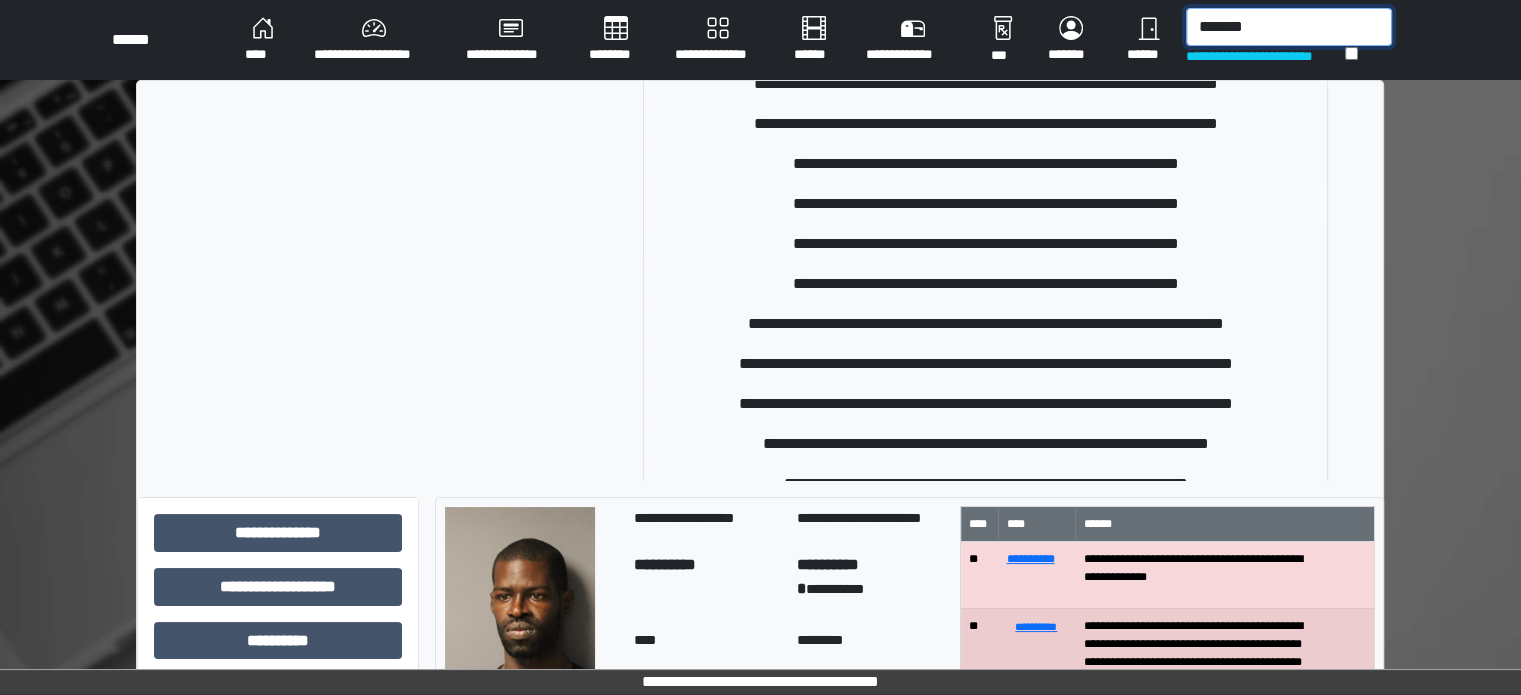 scroll, scrollTop: 172, scrollLeft: 0, axis: vertical 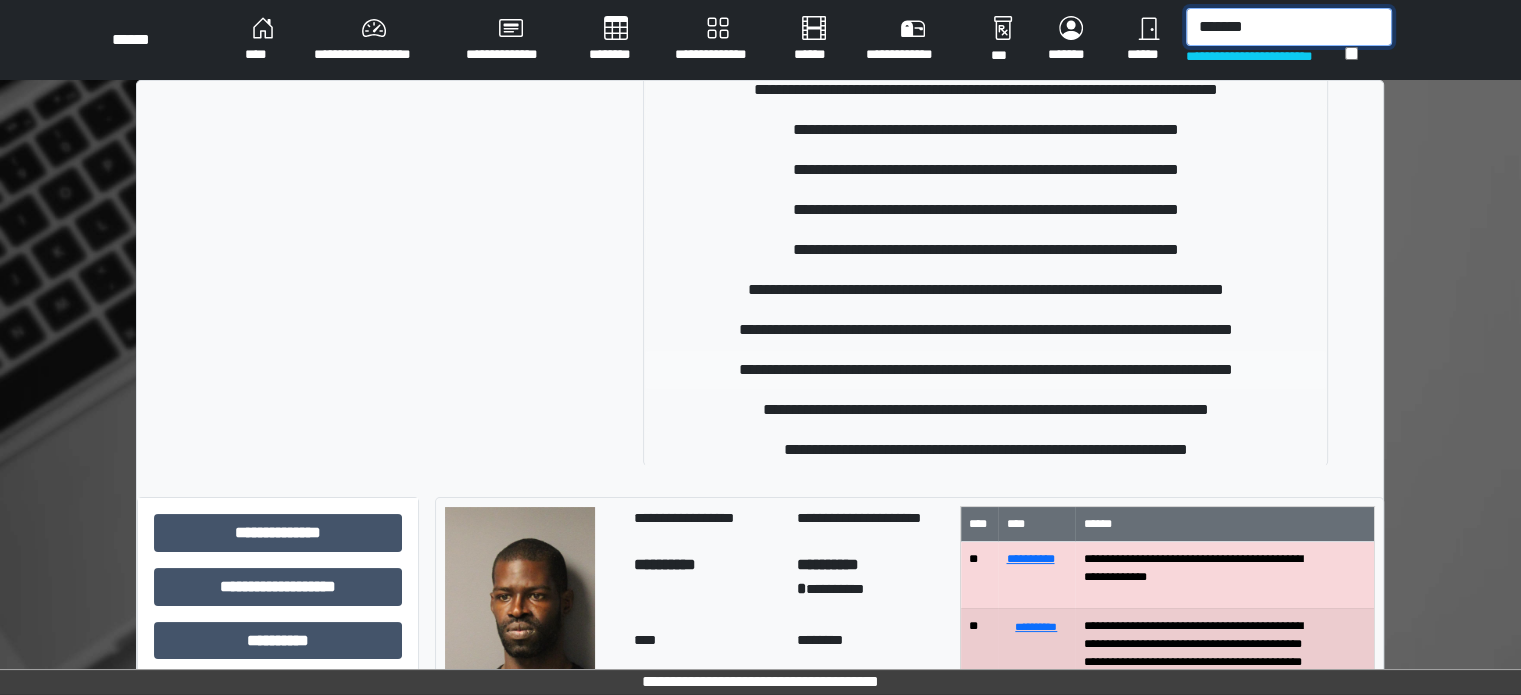 type on "*******" 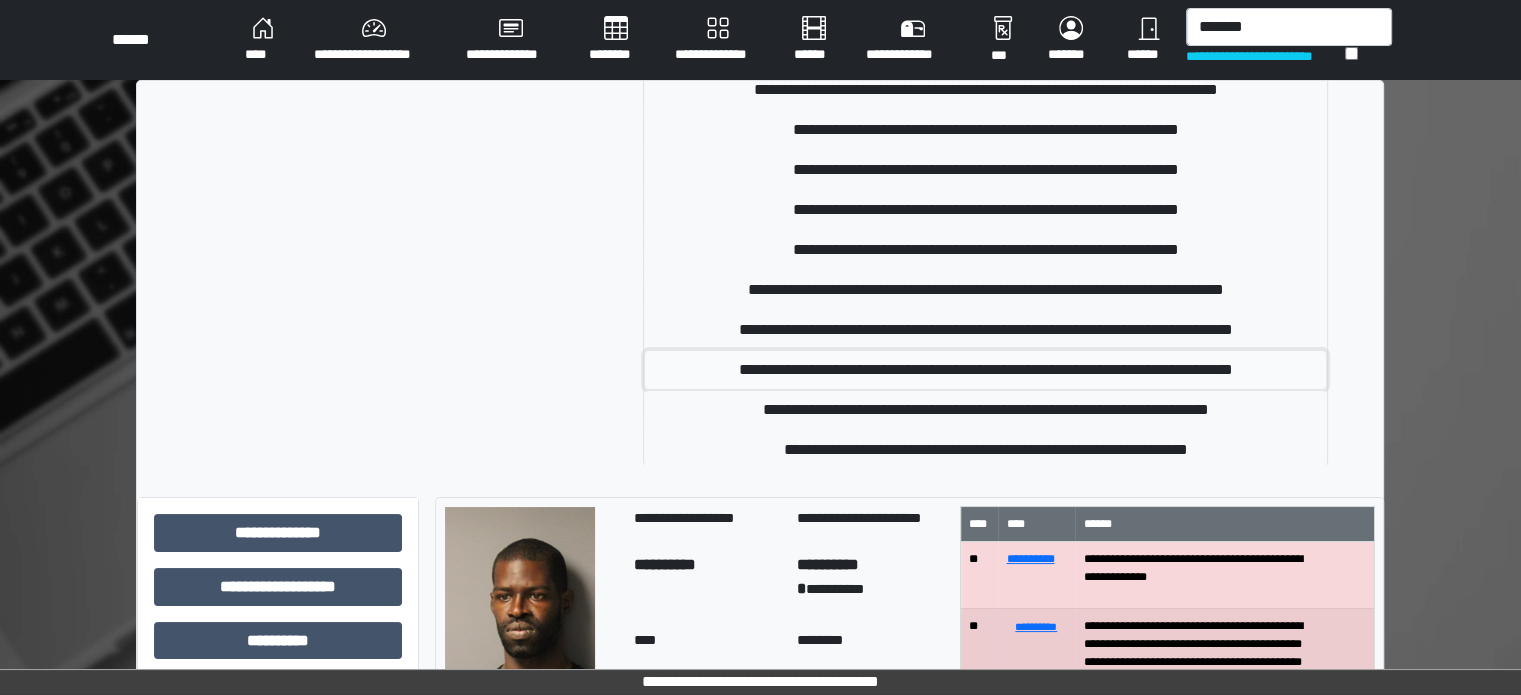 click on "**********" at bounding box center (985, 370) 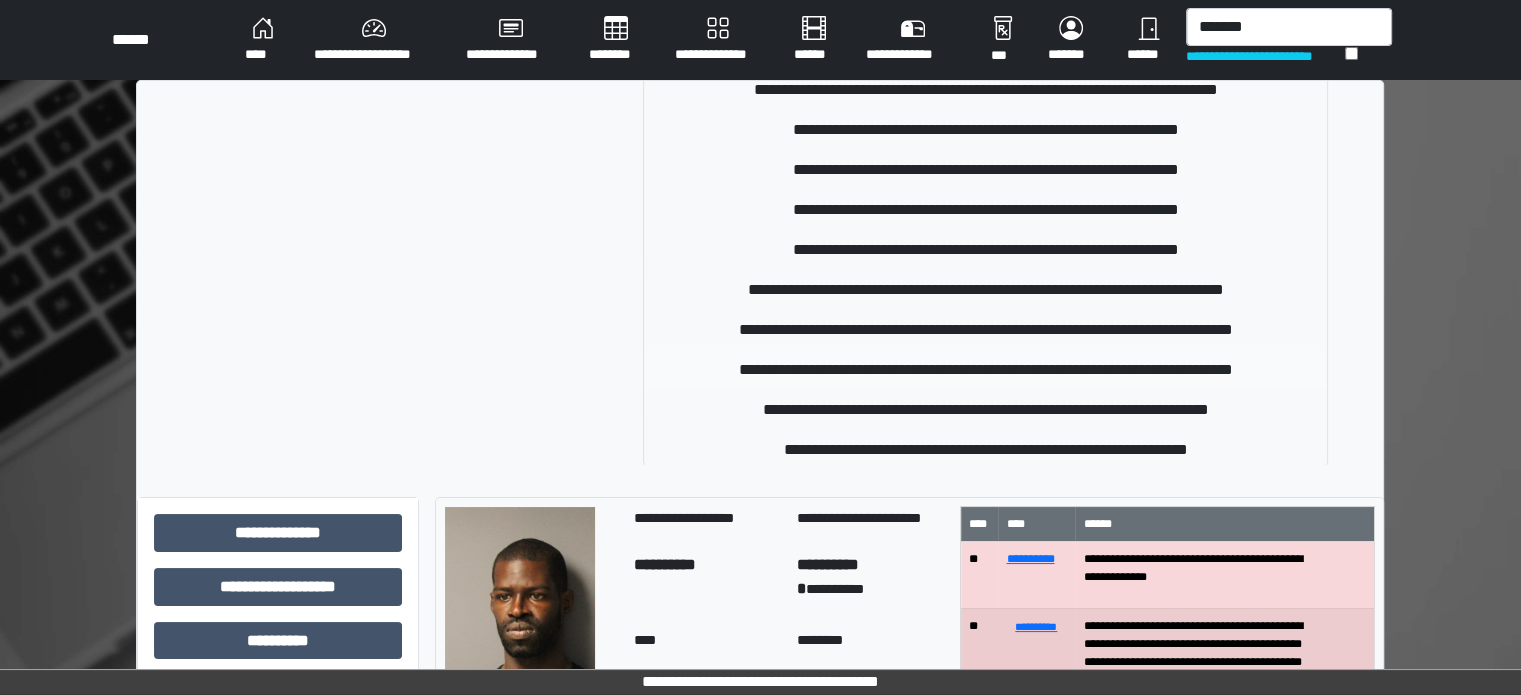 type 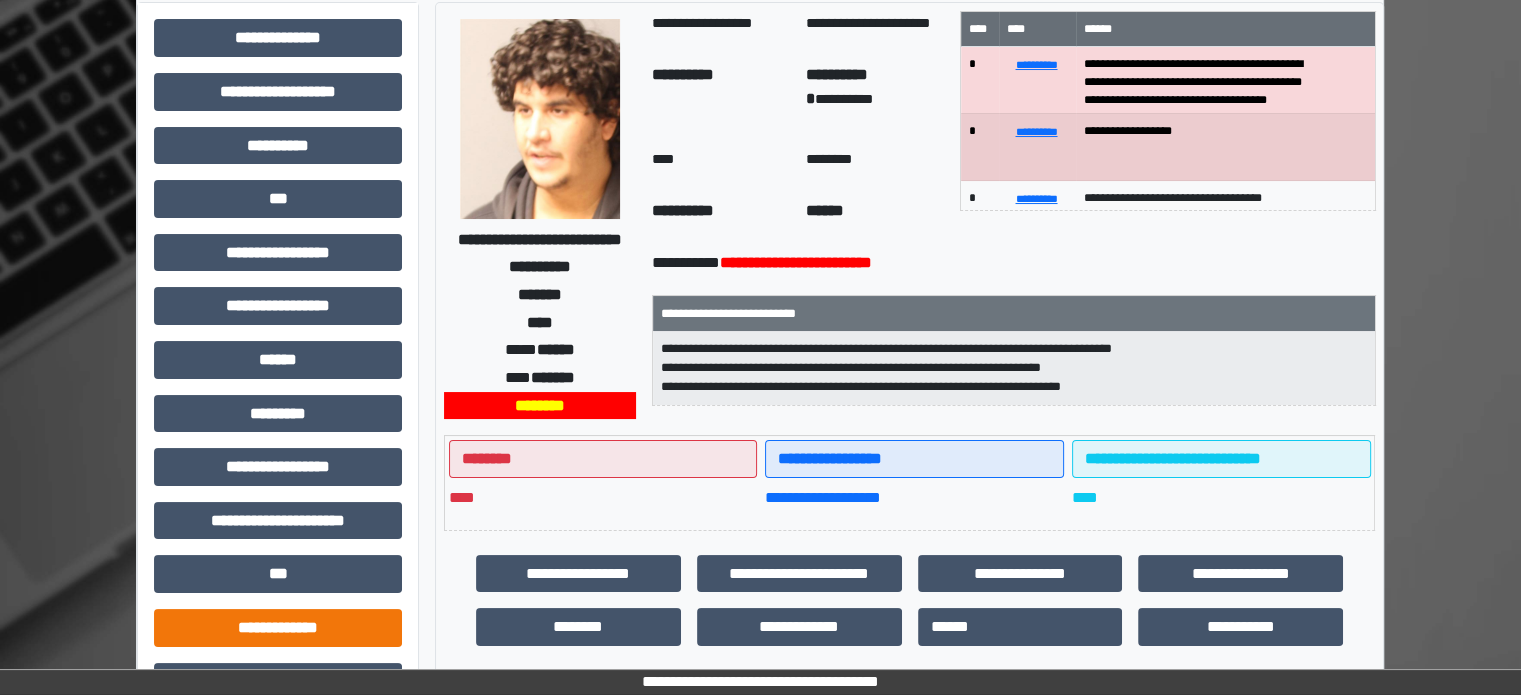 scroll, scrollTop: 200, scrollLeft: 0, axis: vertical 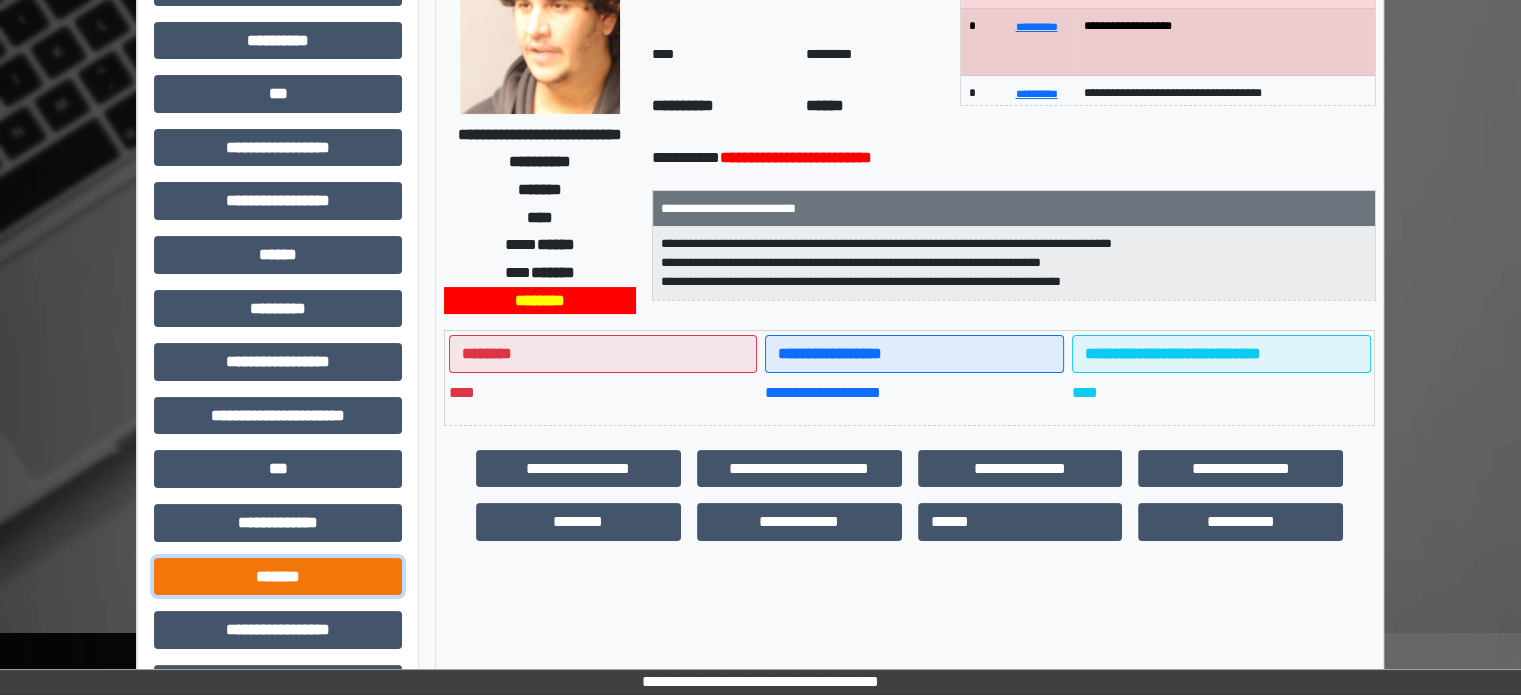 click on "*******" at bounding box center (278, 577) 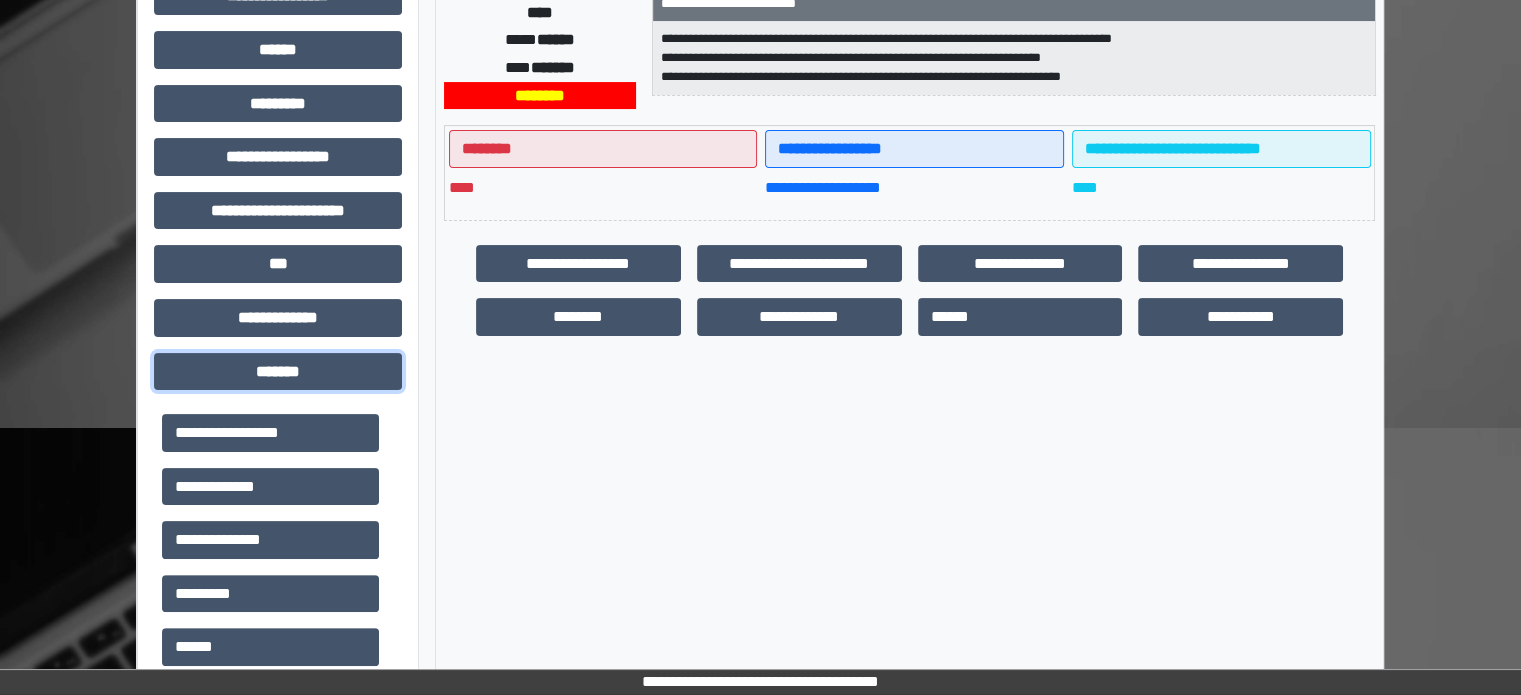 scroll, scrollTop: 800, scrollLeft: 0, axis: vertical 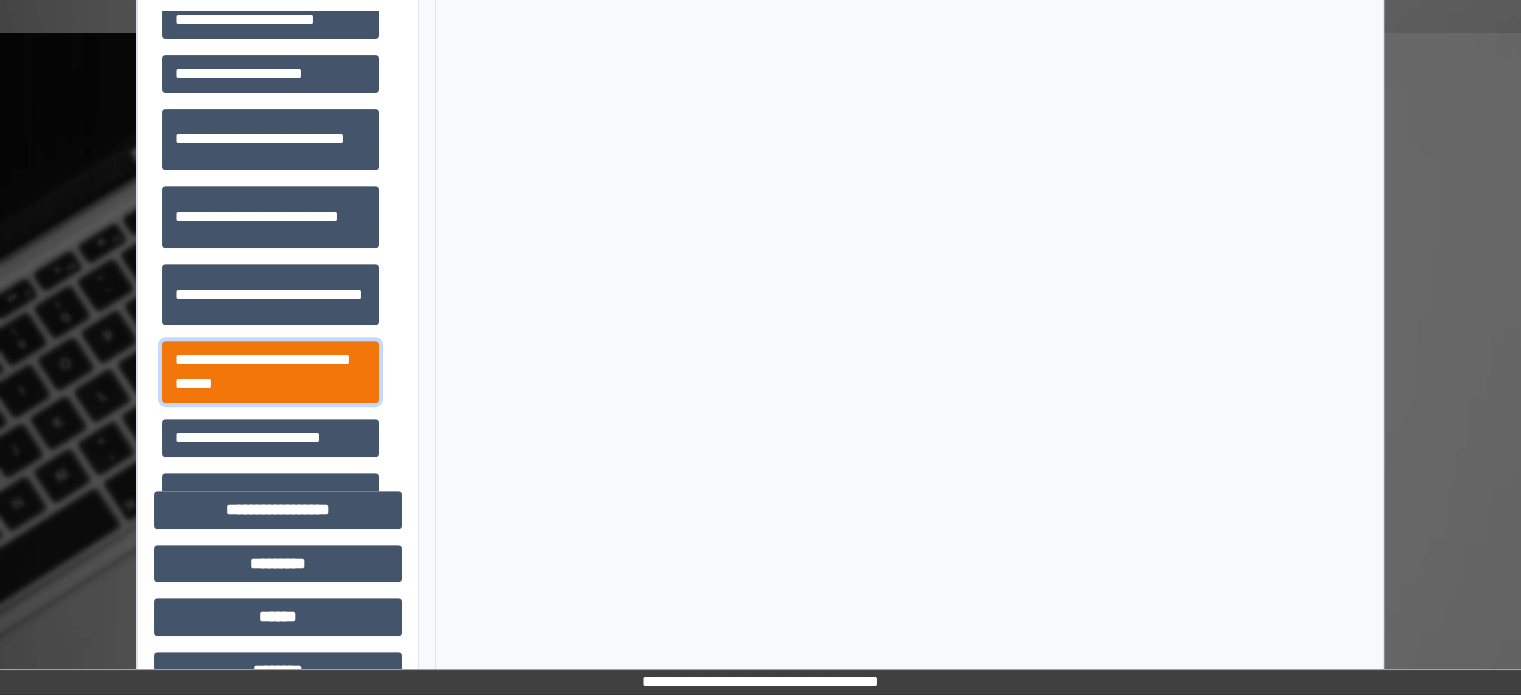 click on "**********" at bounding box center (270, 372) 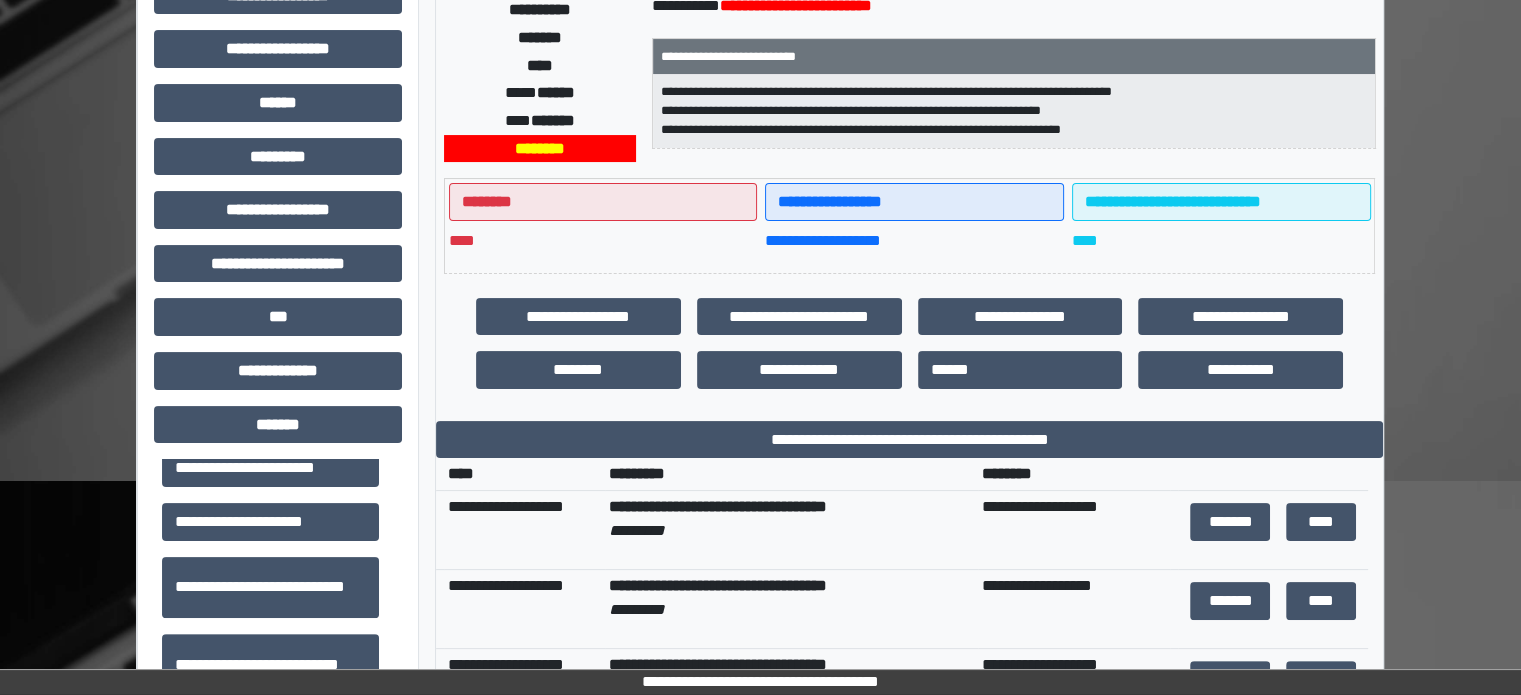scroll, scrollTop: 400, scrollLeft: 0, axis: vertical 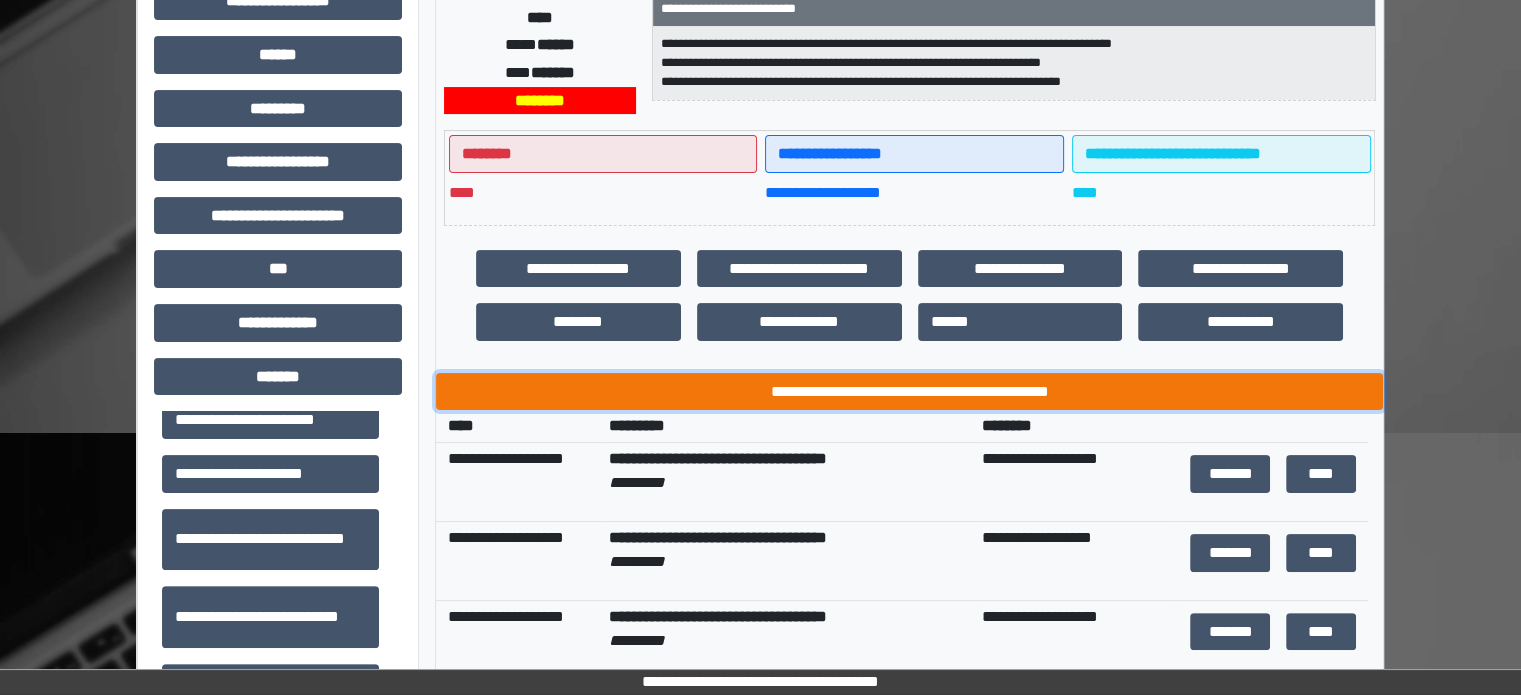 click on "**********" at bounding box center [909, 392] 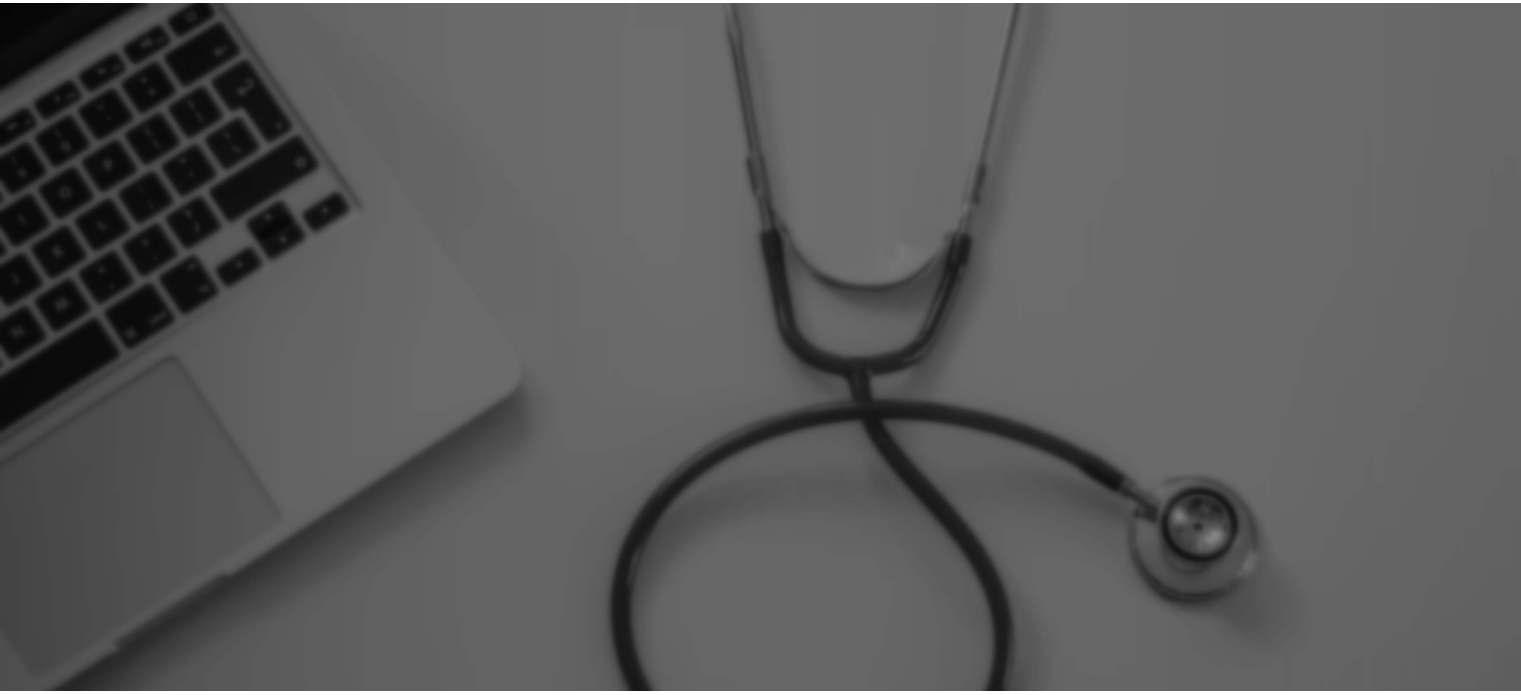 scroll, scrollTop: 0, scrollLeft: 0, axis: both 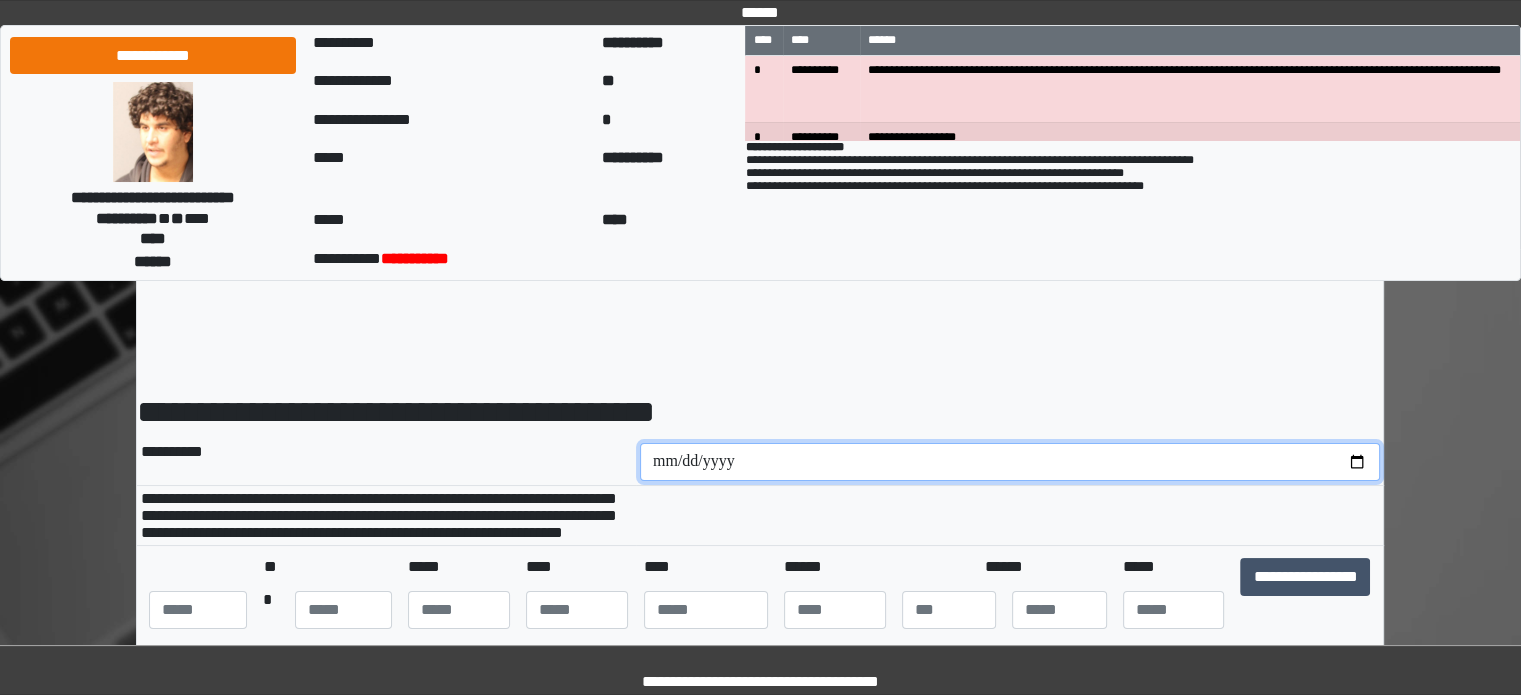 click at bounding box center (1010, 462) 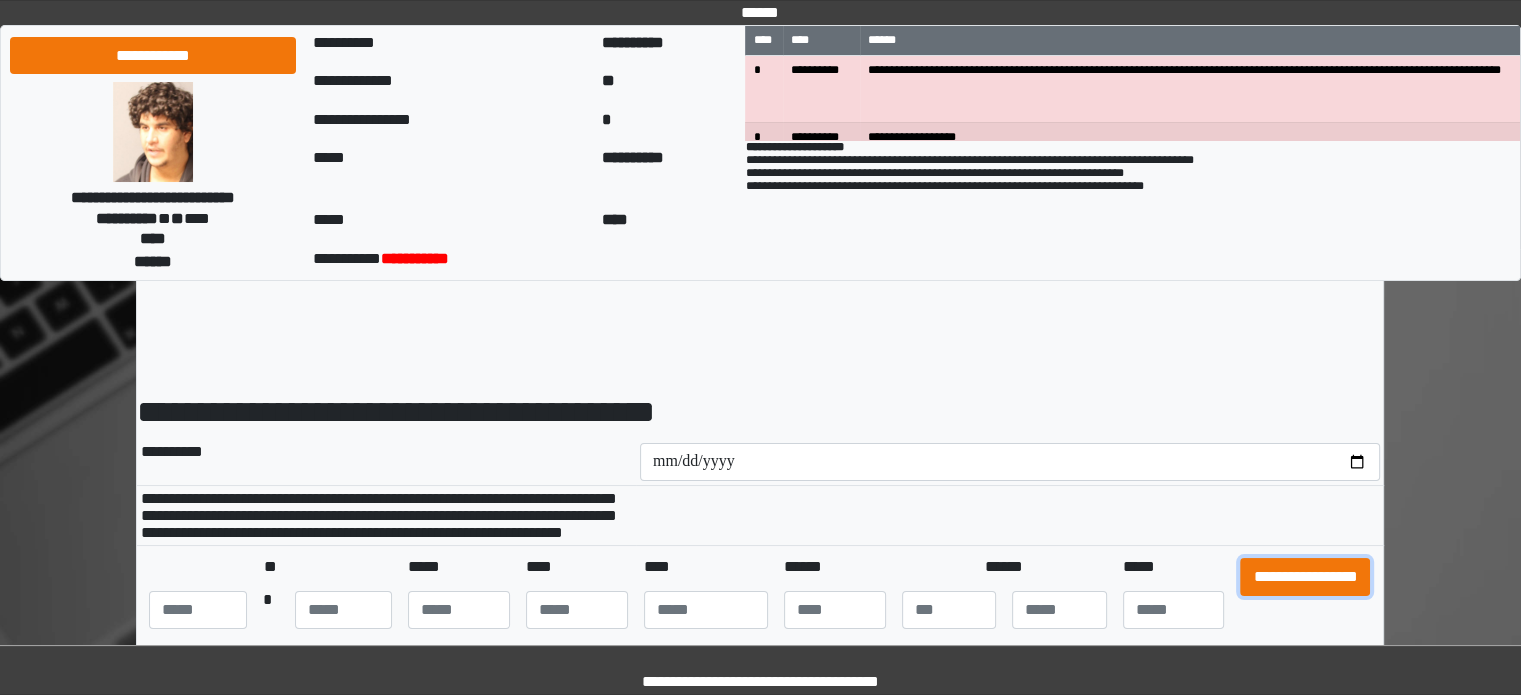 click on "**********" at bounding box center [1305, 577] 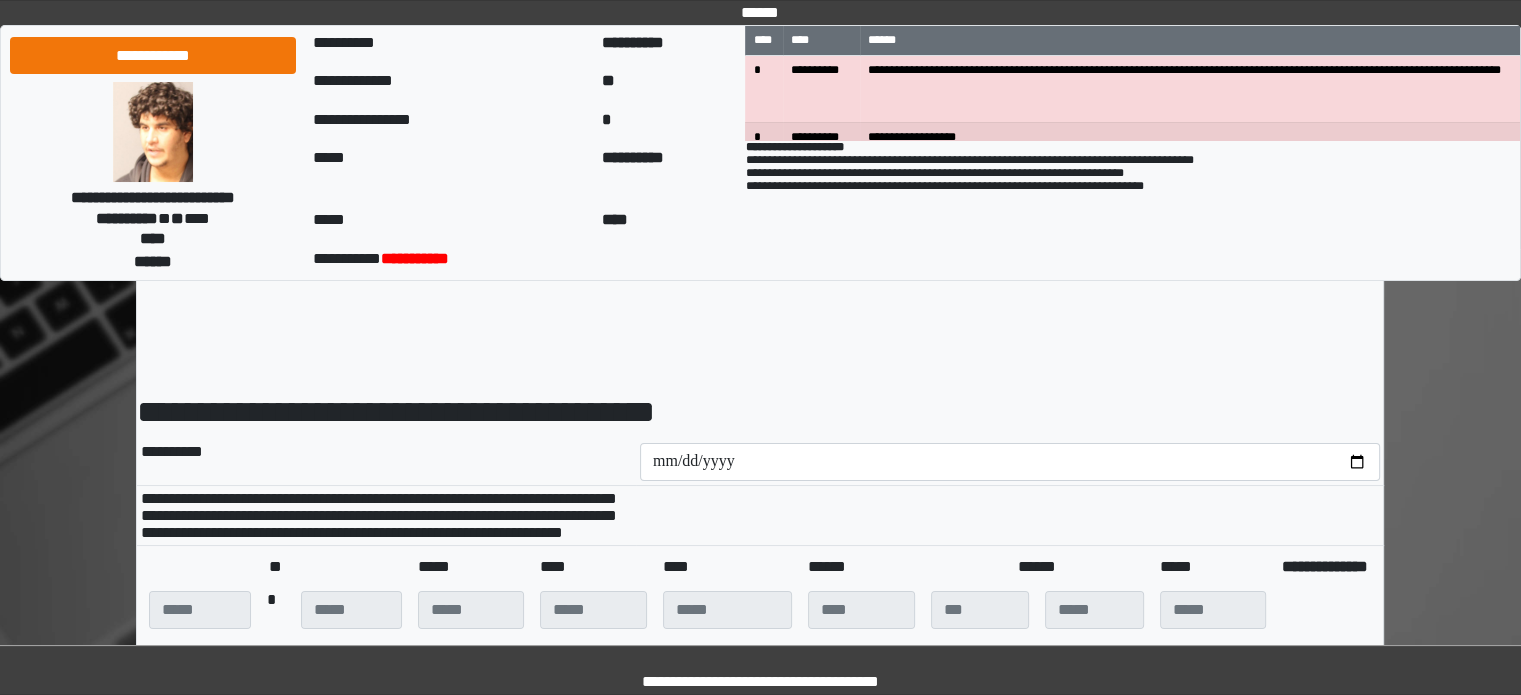 click at bounding box center (1010, 516) 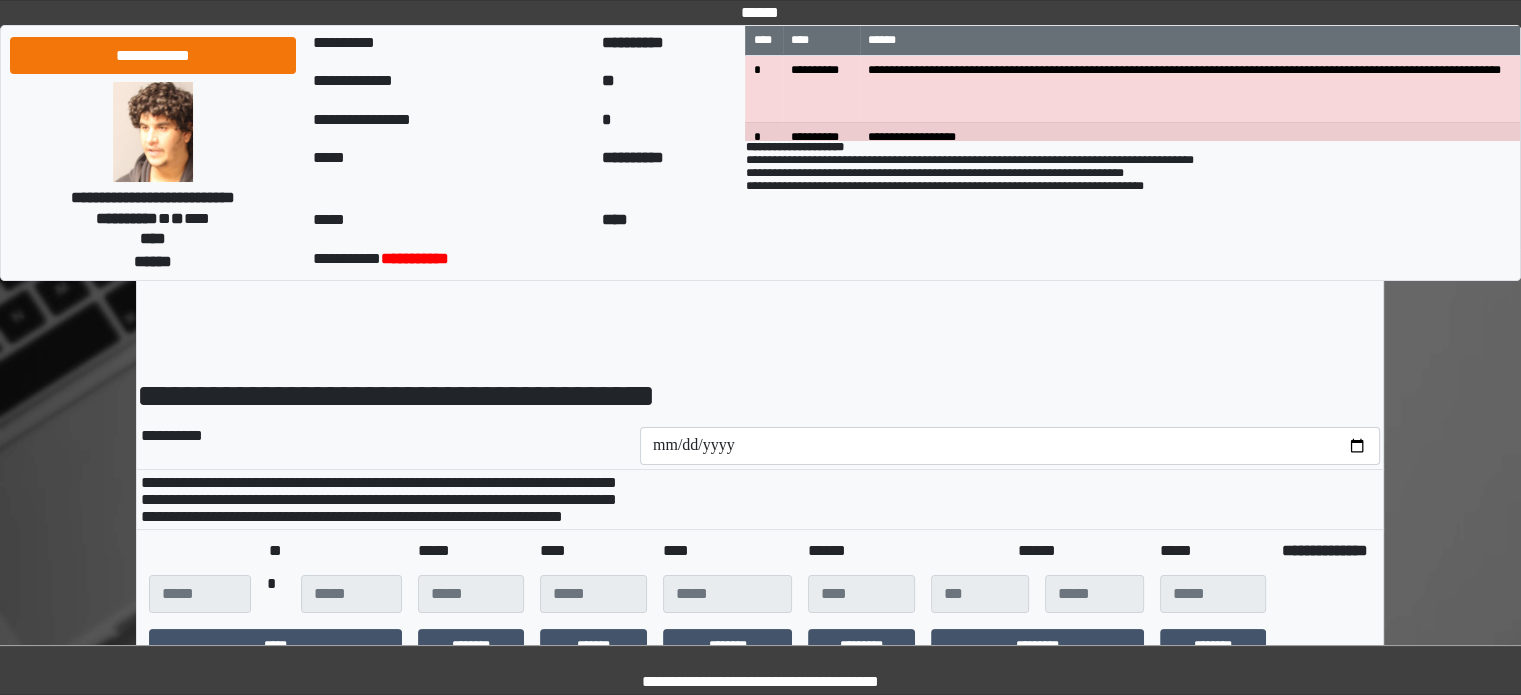 scroll, scrollTop: 400, scrollLeft: 0, axis: vertical 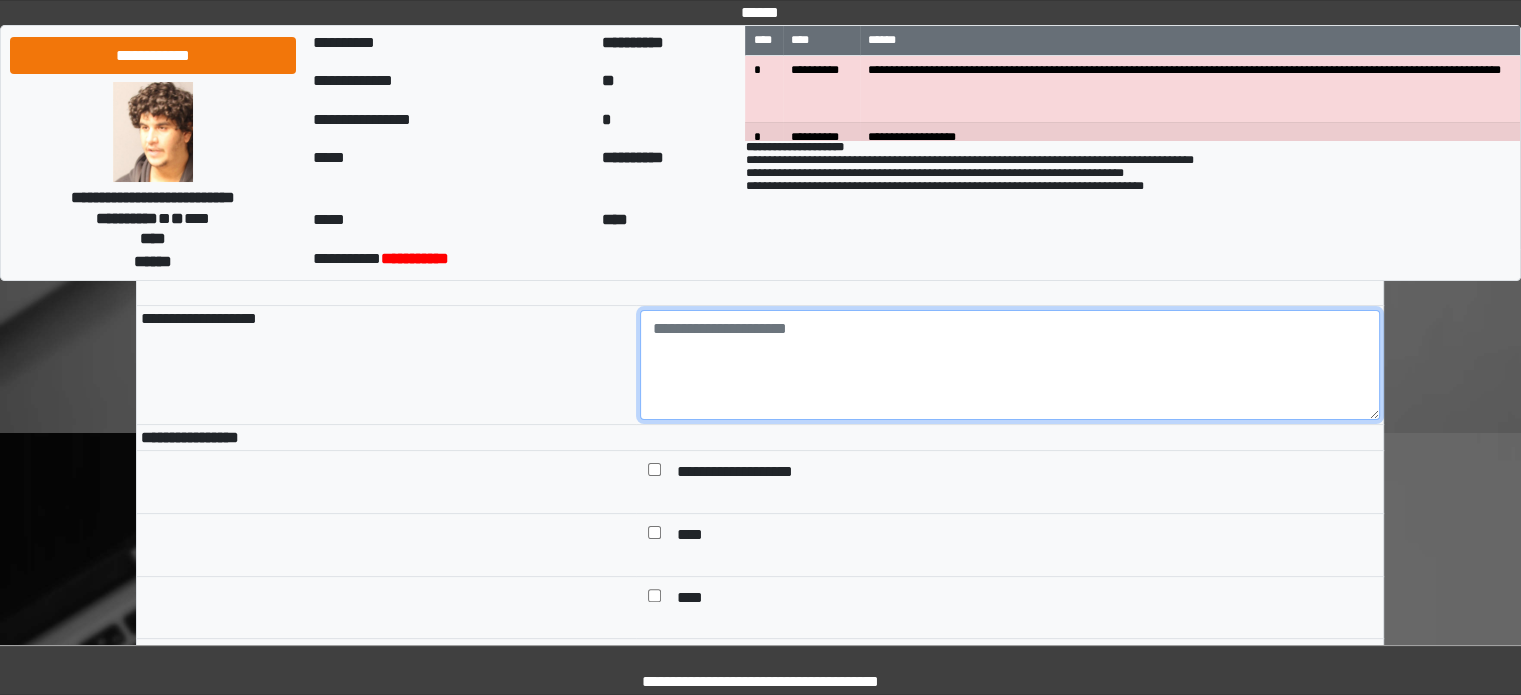 click at bounding box center [1010, 365] 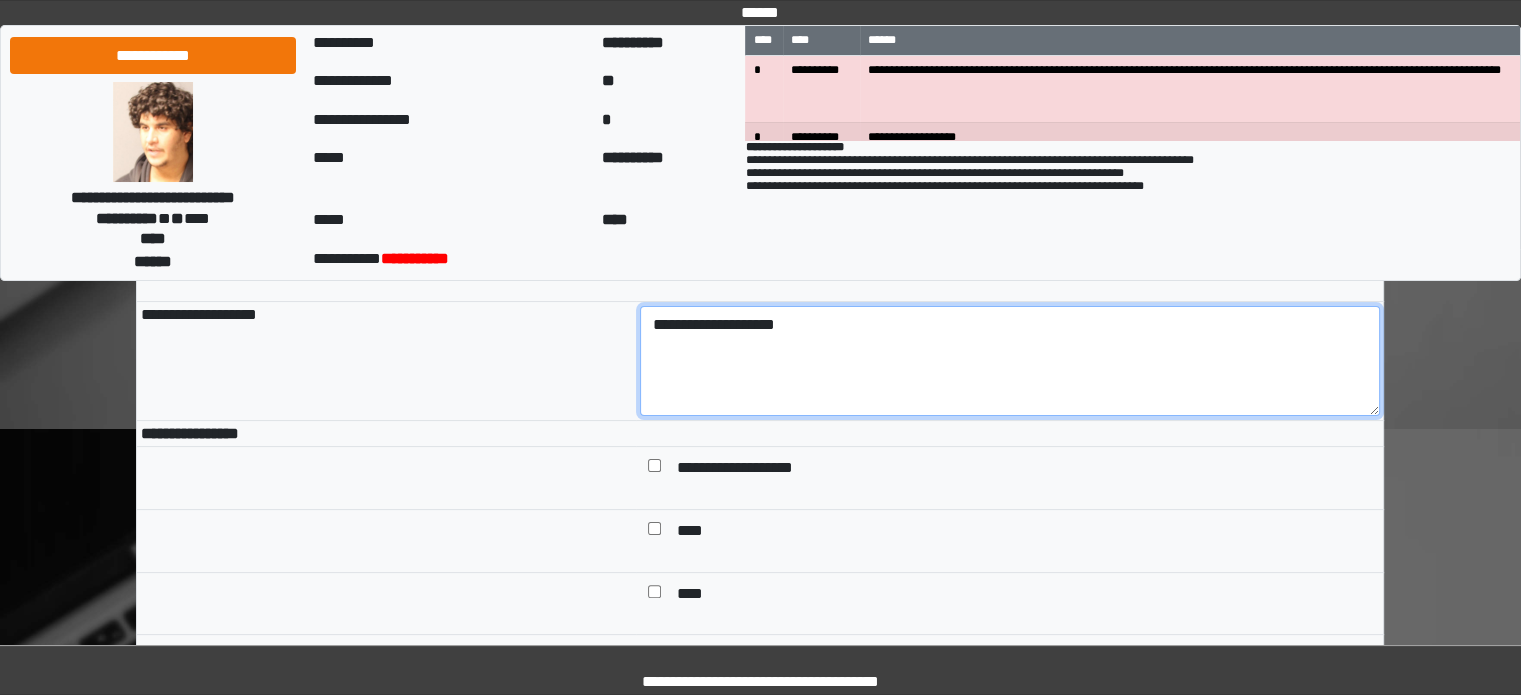 scroll, scrollTop: 600, scrollLeft: 0, axis: vertical 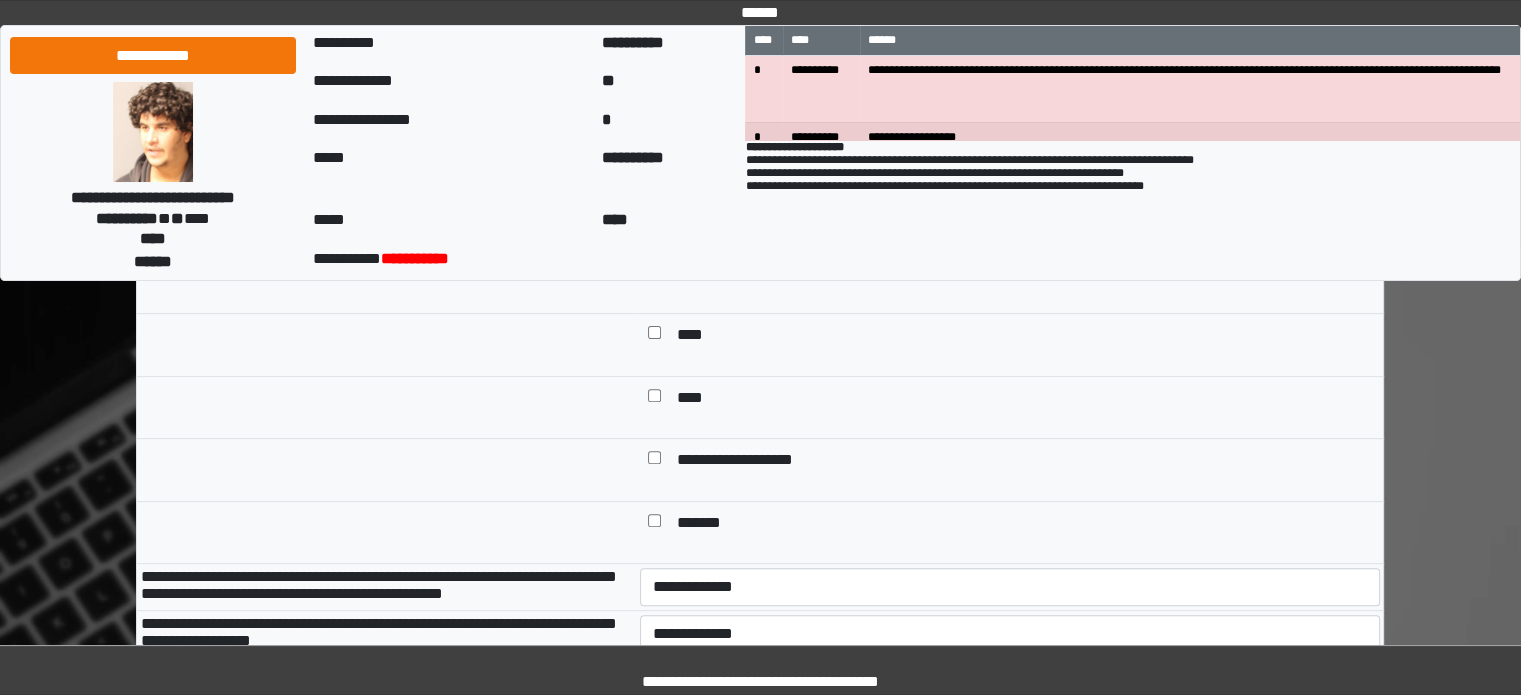 type on "**********" 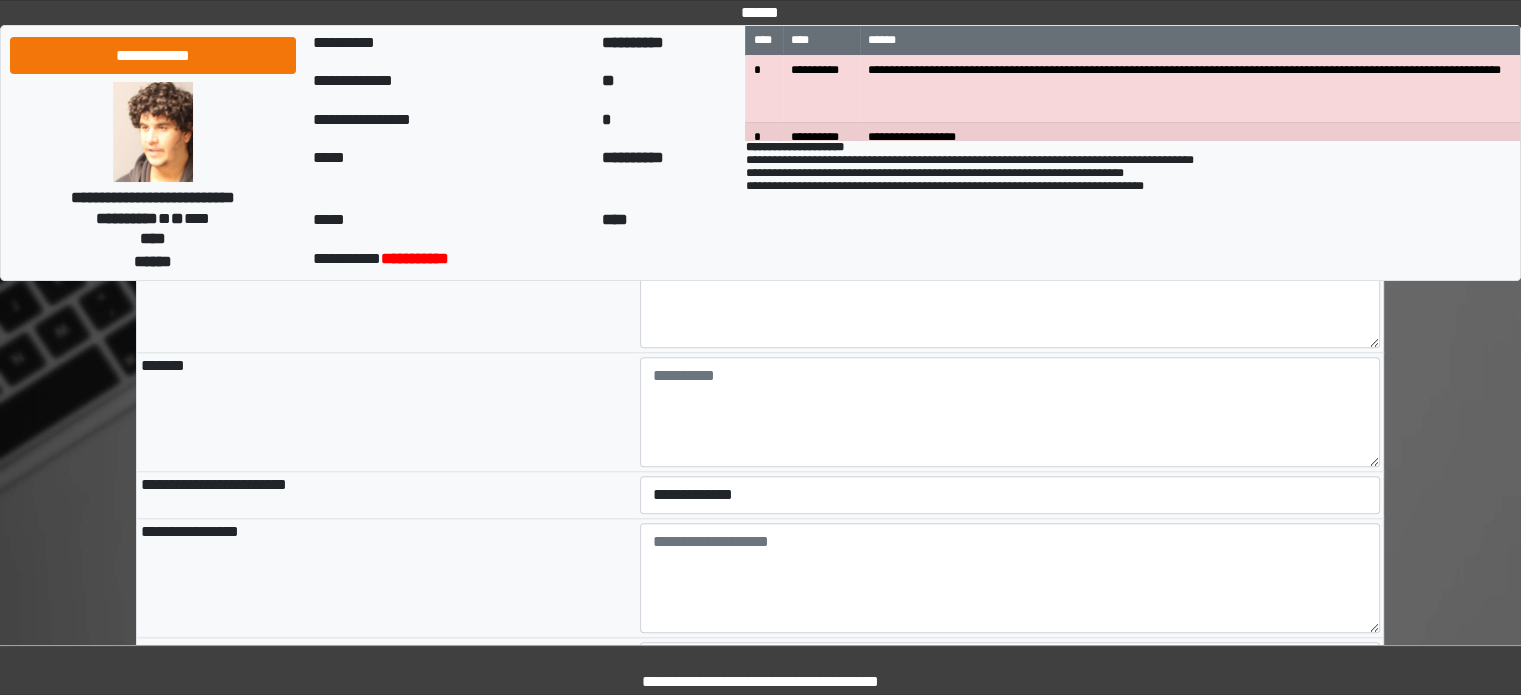 scroll, scrollTop: 2000, scrollLeft: 0, axis: vertical 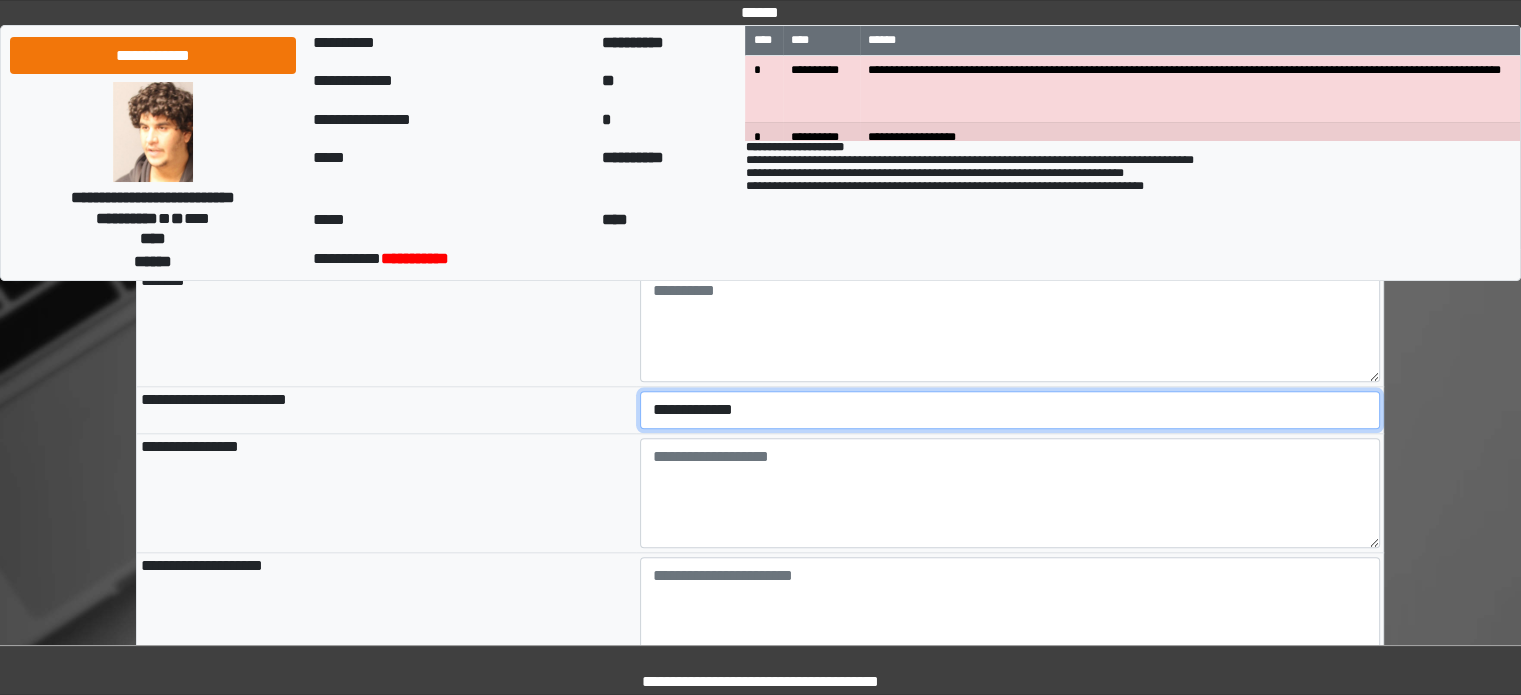 click on "**********" at bounding box center (1010, 410) 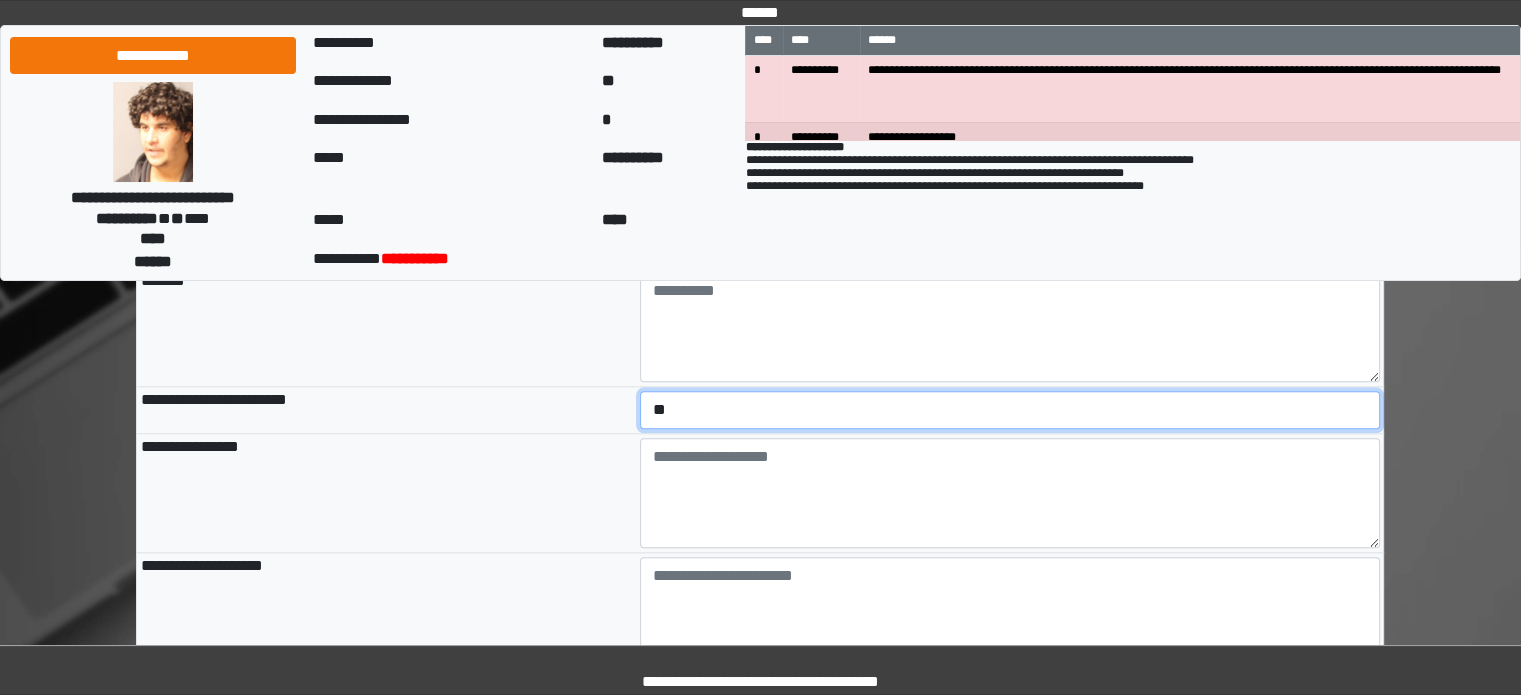 click on "**********" at bounding box center (1010, 410) 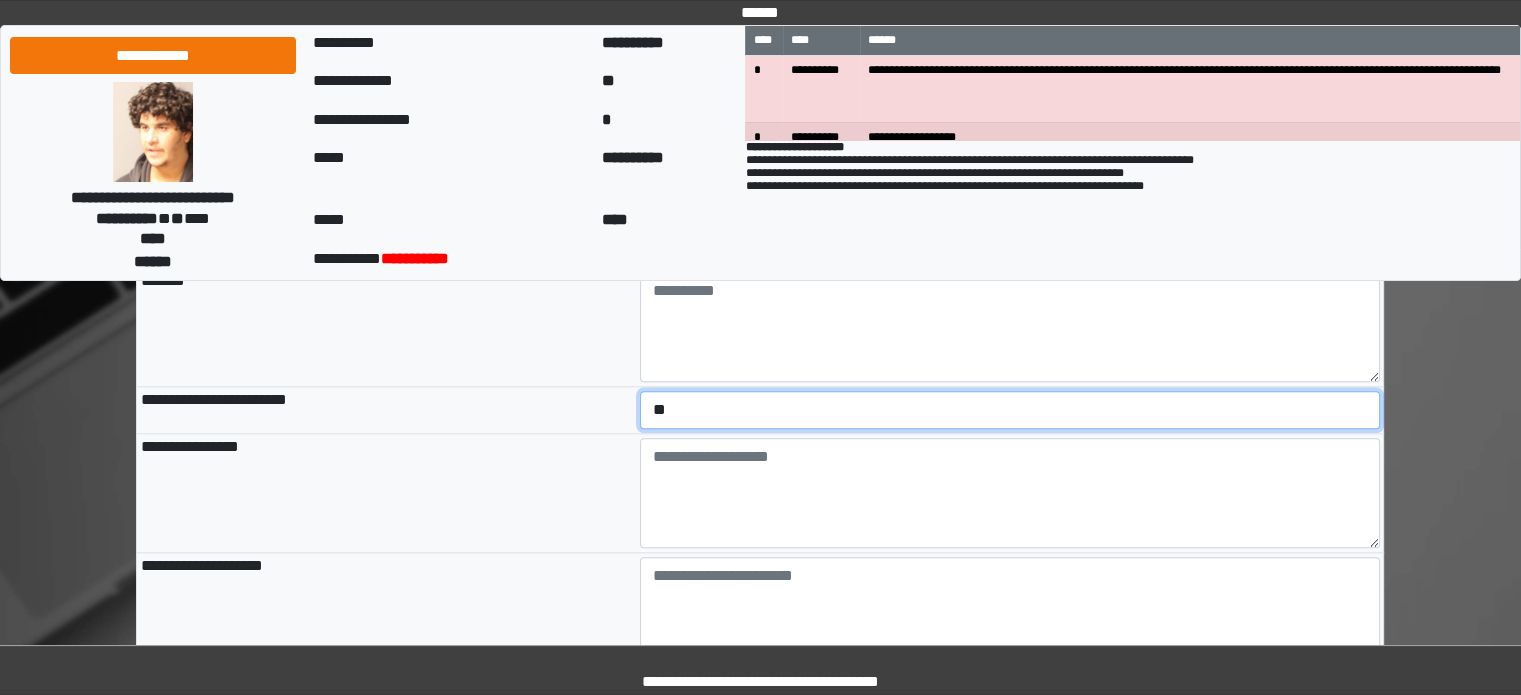 scroll, scrollTop: 2200, scrollLeft: 0, axis: vertical 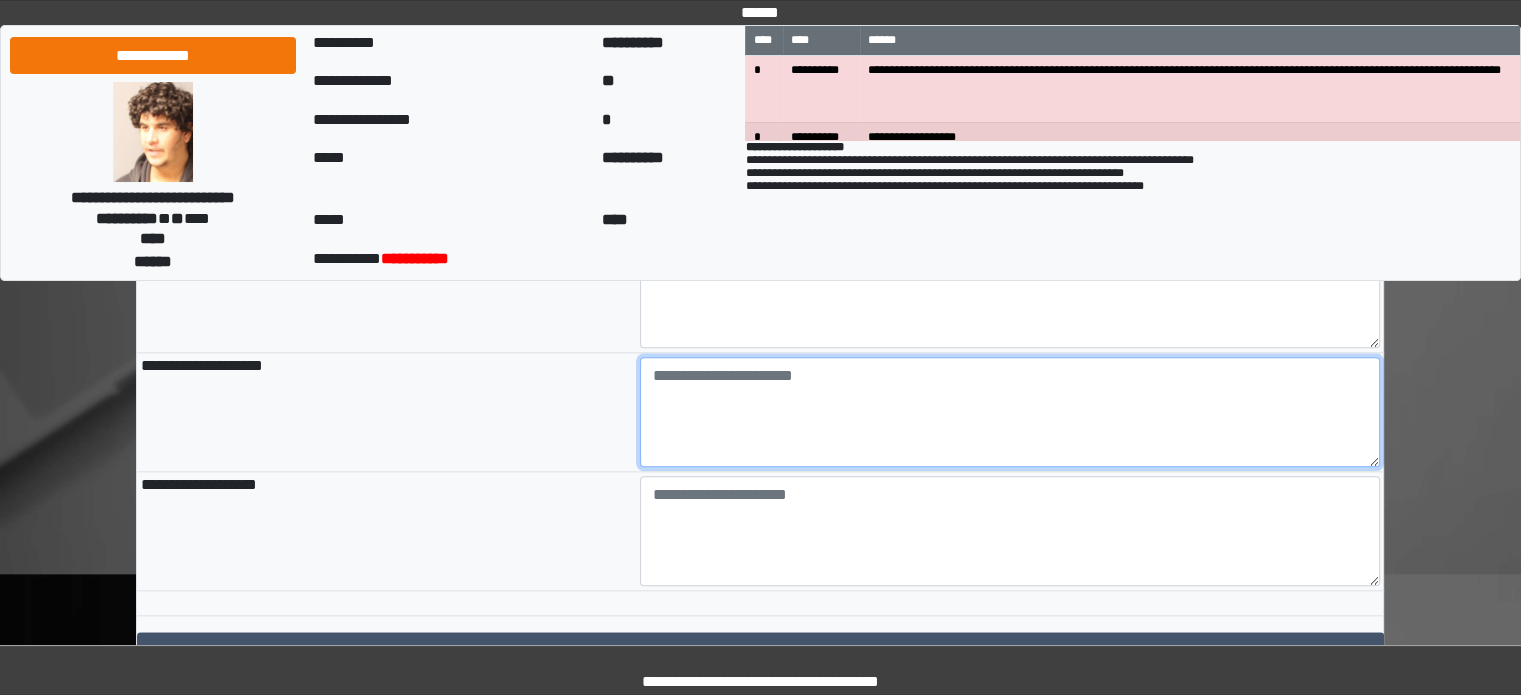 click at bounding box center (1010, 412) 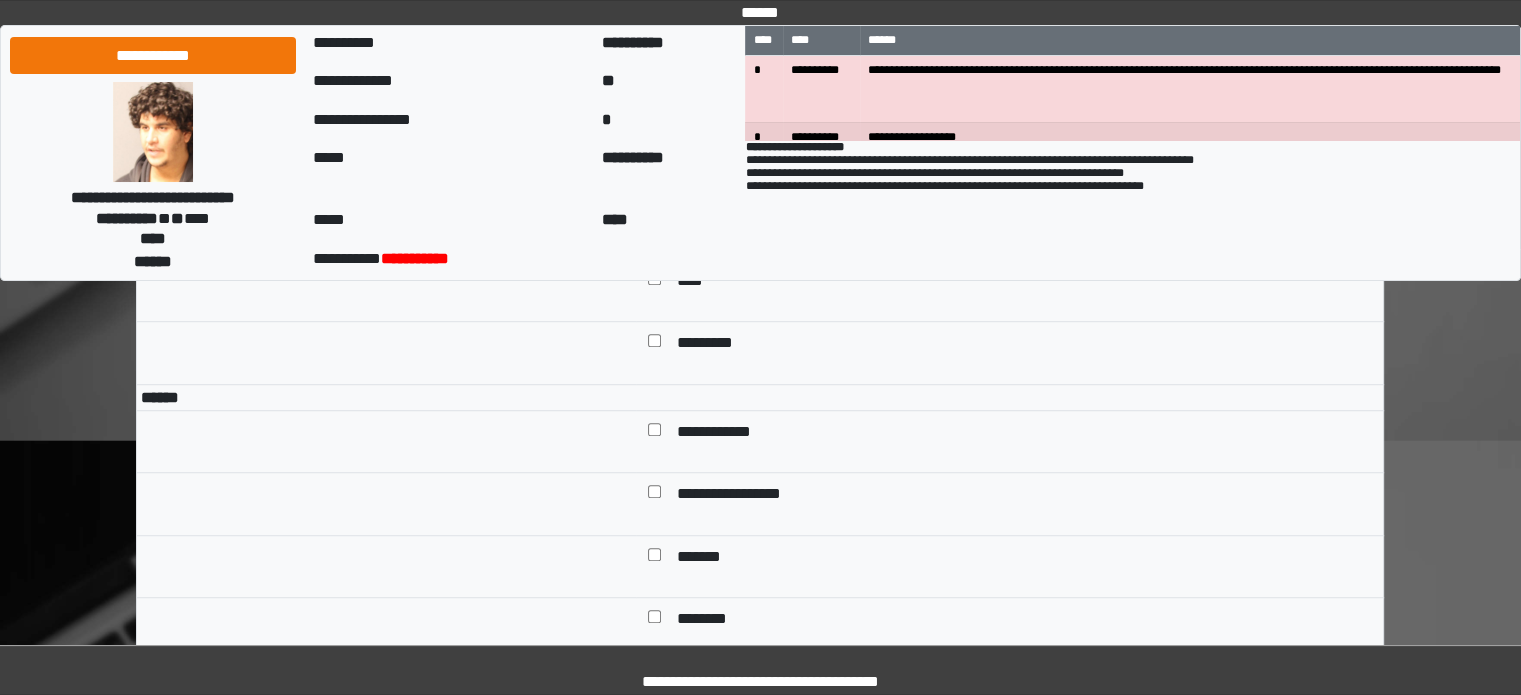 scroll, scrollTop: 1362, scrollLeft: 0, axis: vertical 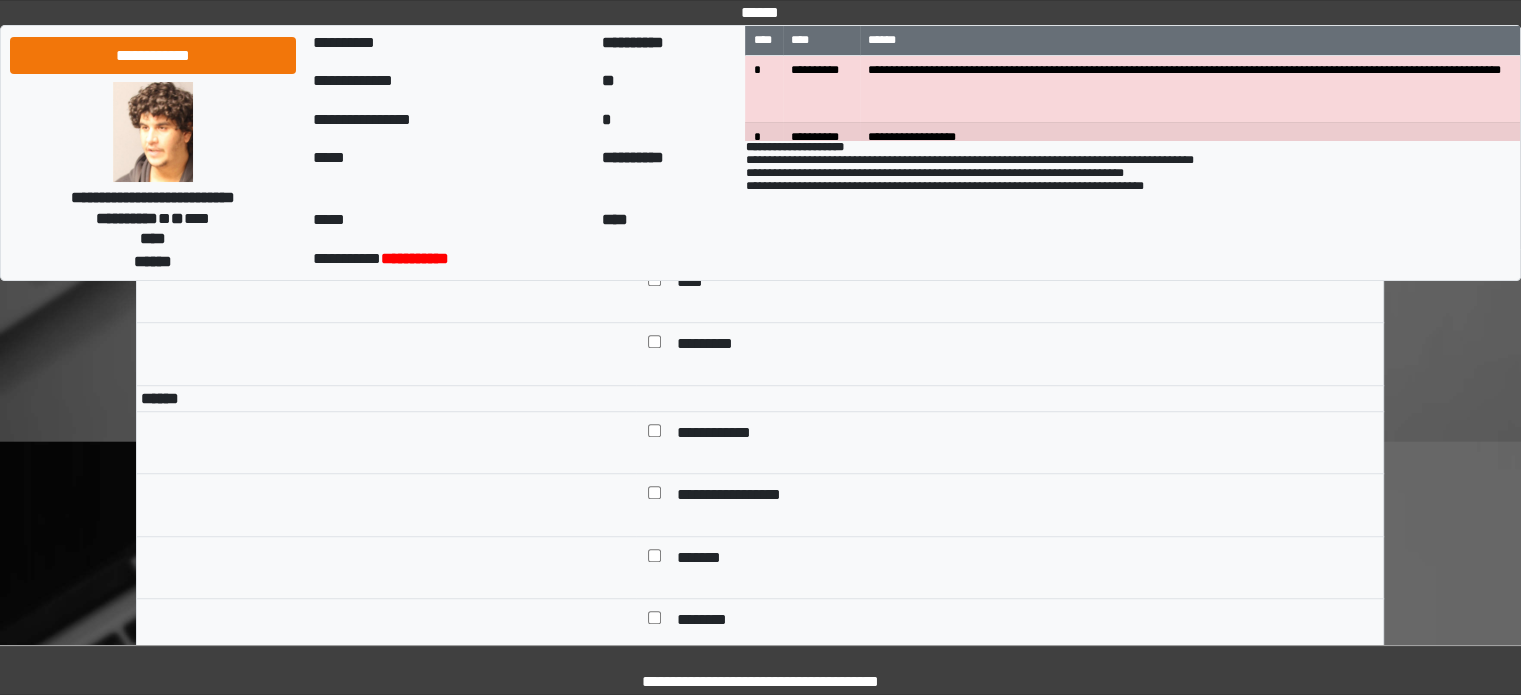 type on "**********" 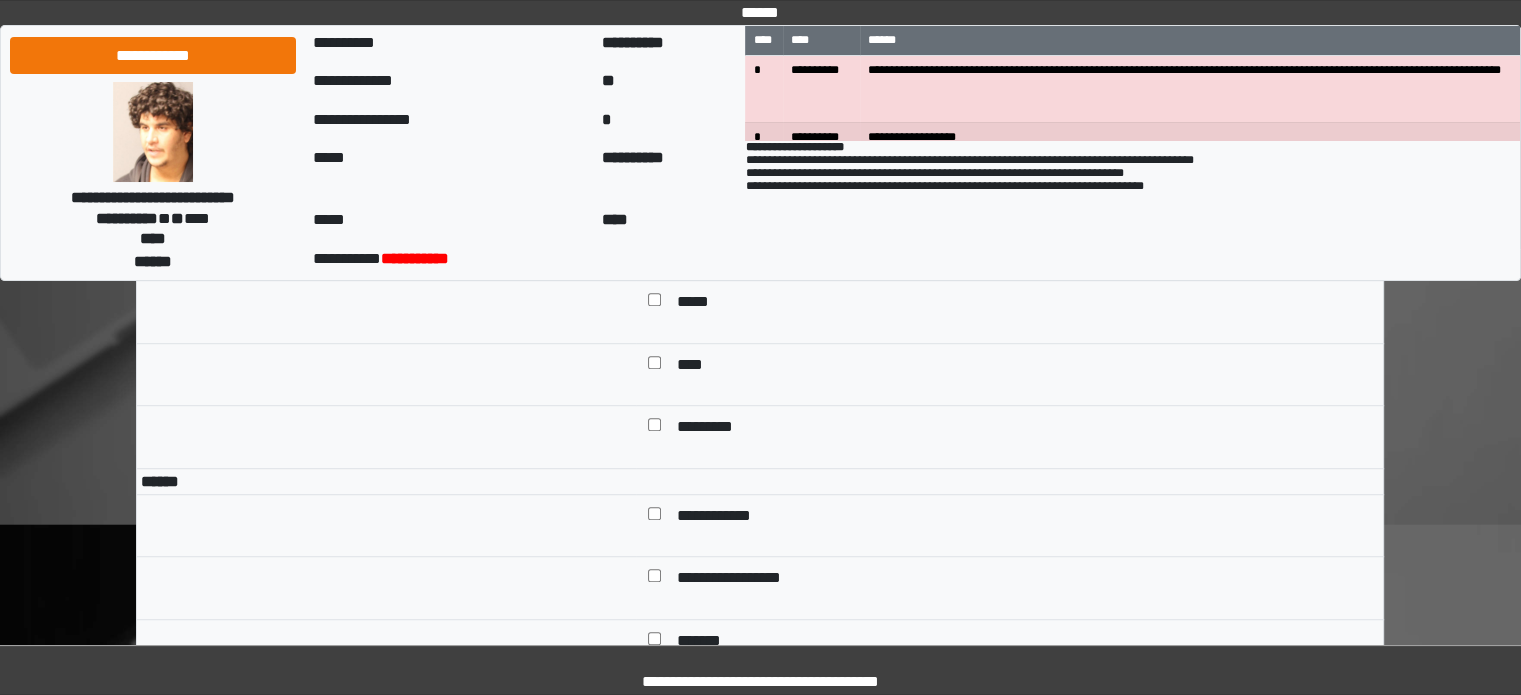 scroll, scrollTop: 1162, scrollLeft: 0, axis: vertical 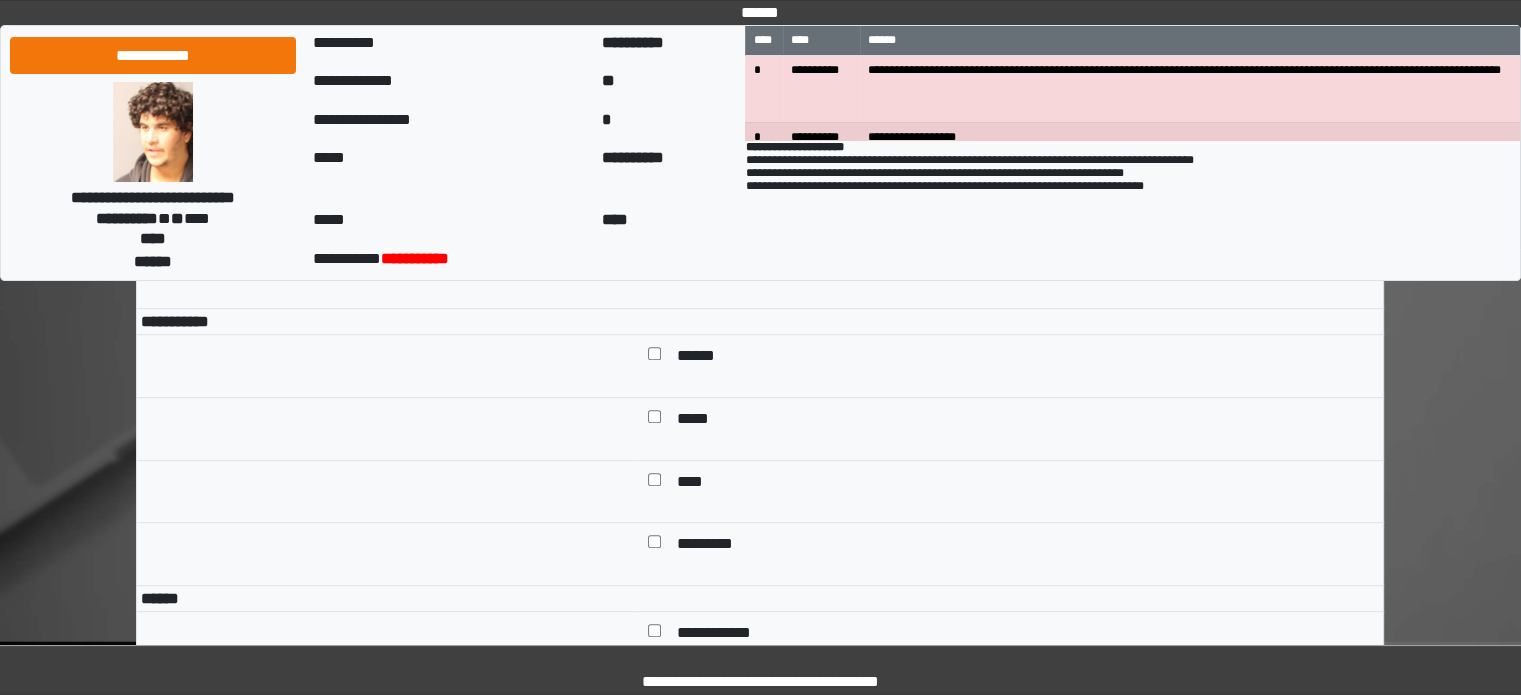 drag, startPoint x: 704, startPoint y: 475, endPoint x: 700, endPoint y: 446, distance: 29.274563 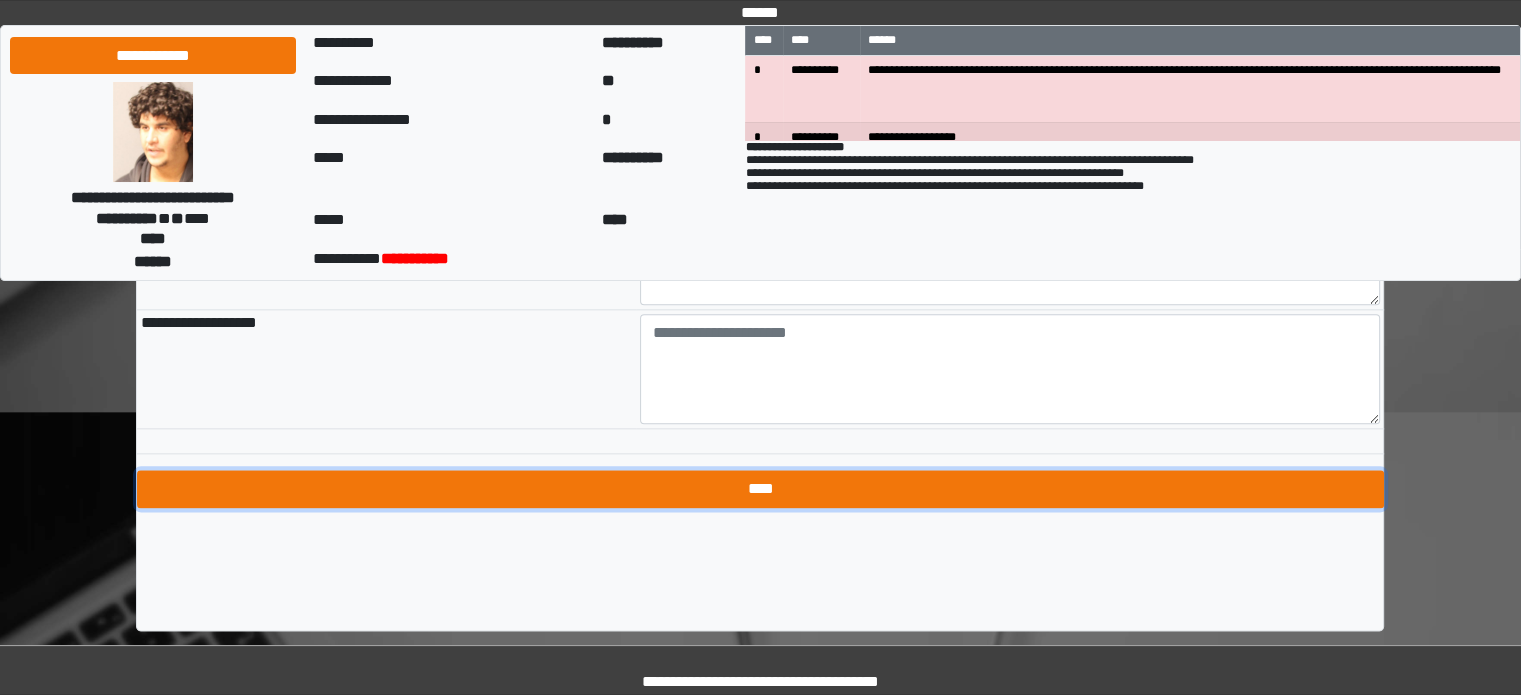click on "****" at bounding box center (760, 489) 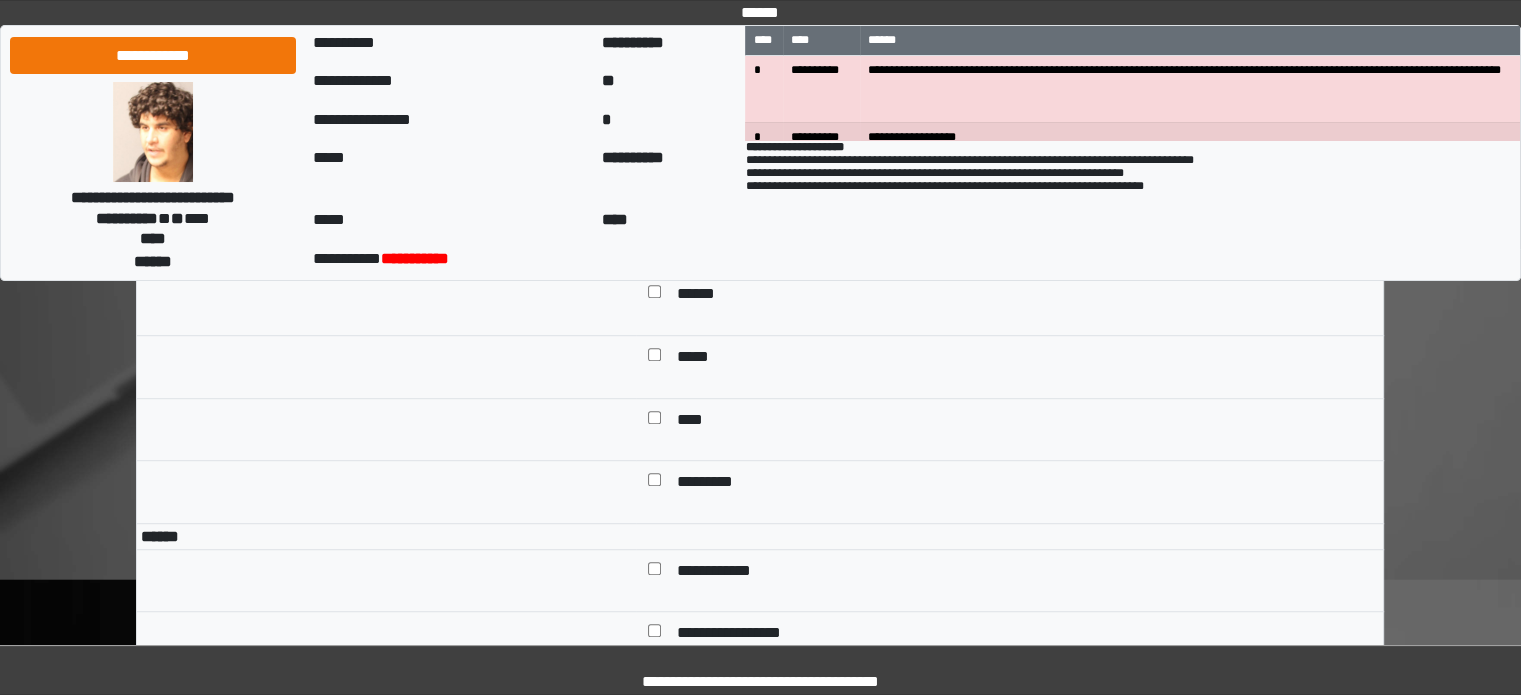 scroll, scrollTop: 880, scrollLeft: 0, axis: vertical 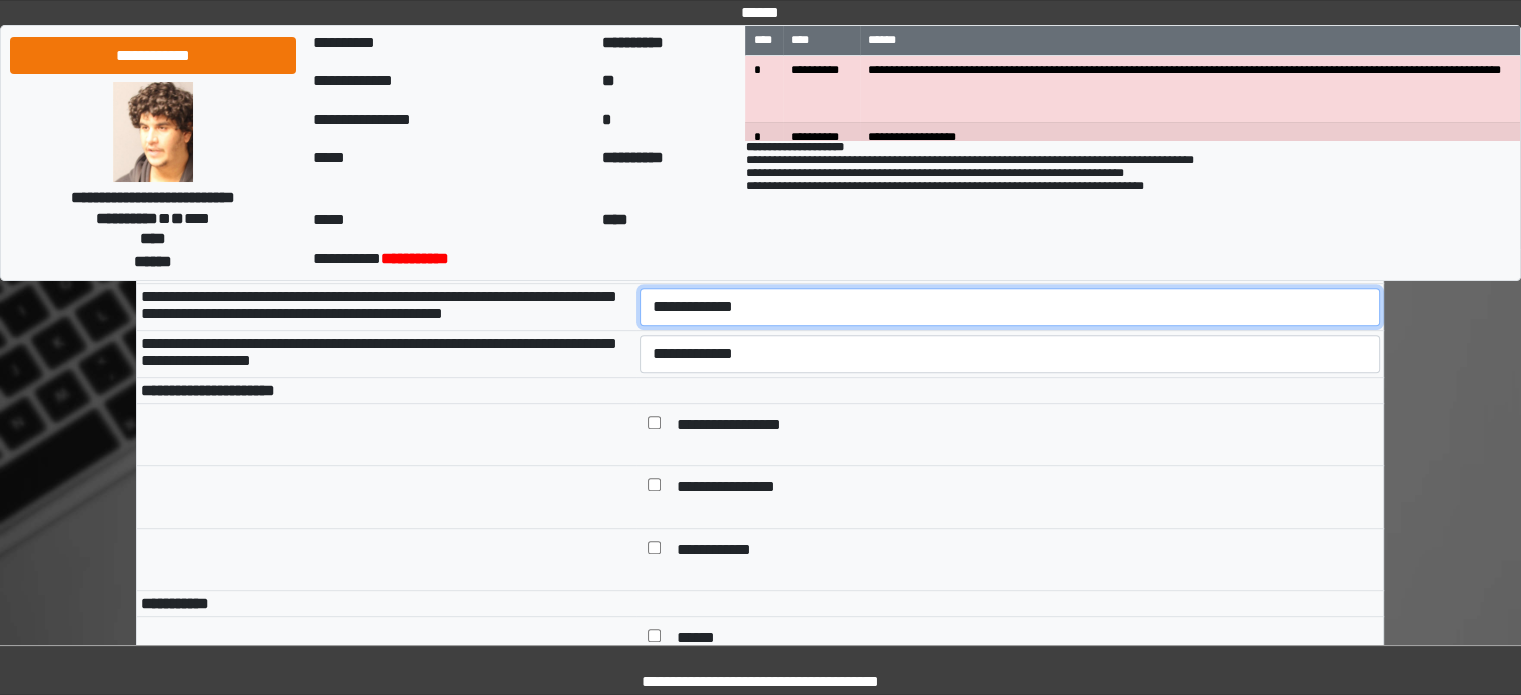click on "**********" at bounding box center (1010, 307) 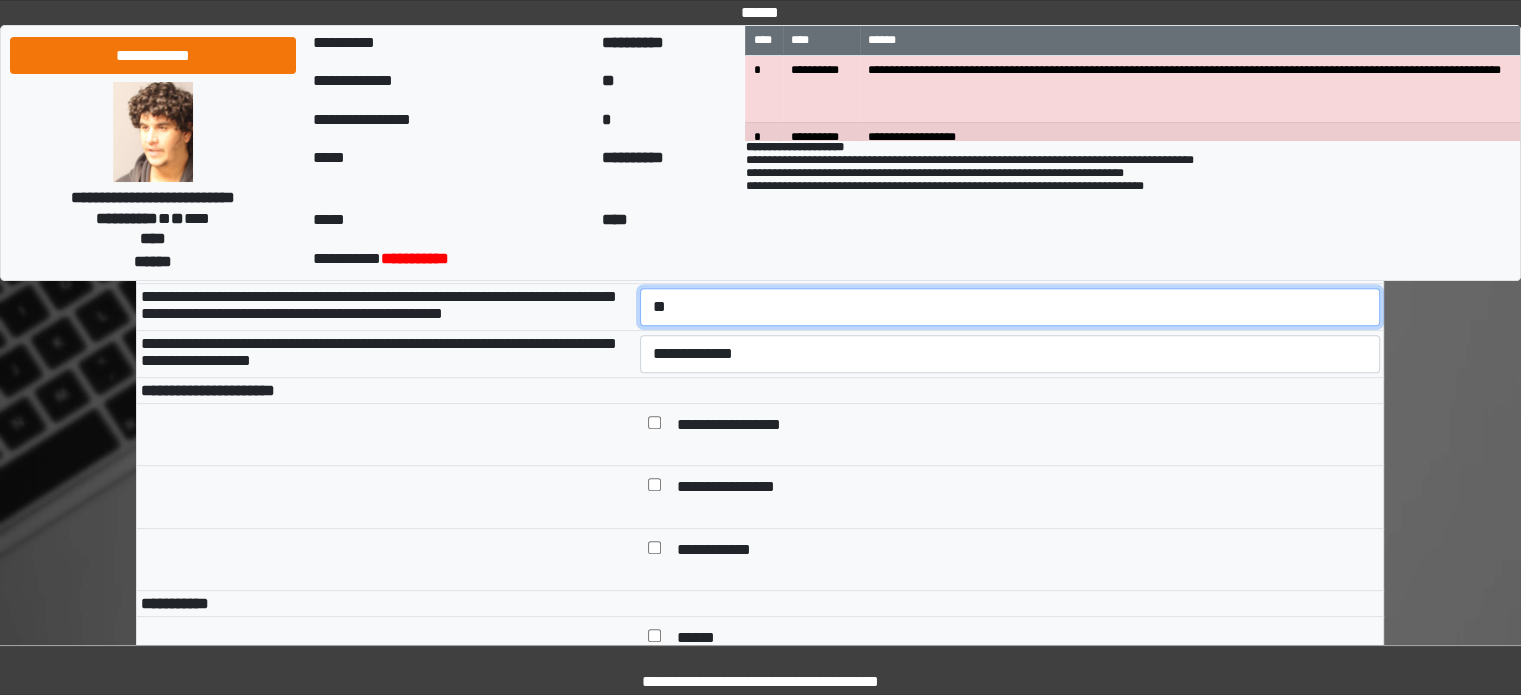 click on "**********" at bounding box center [1010, 307] 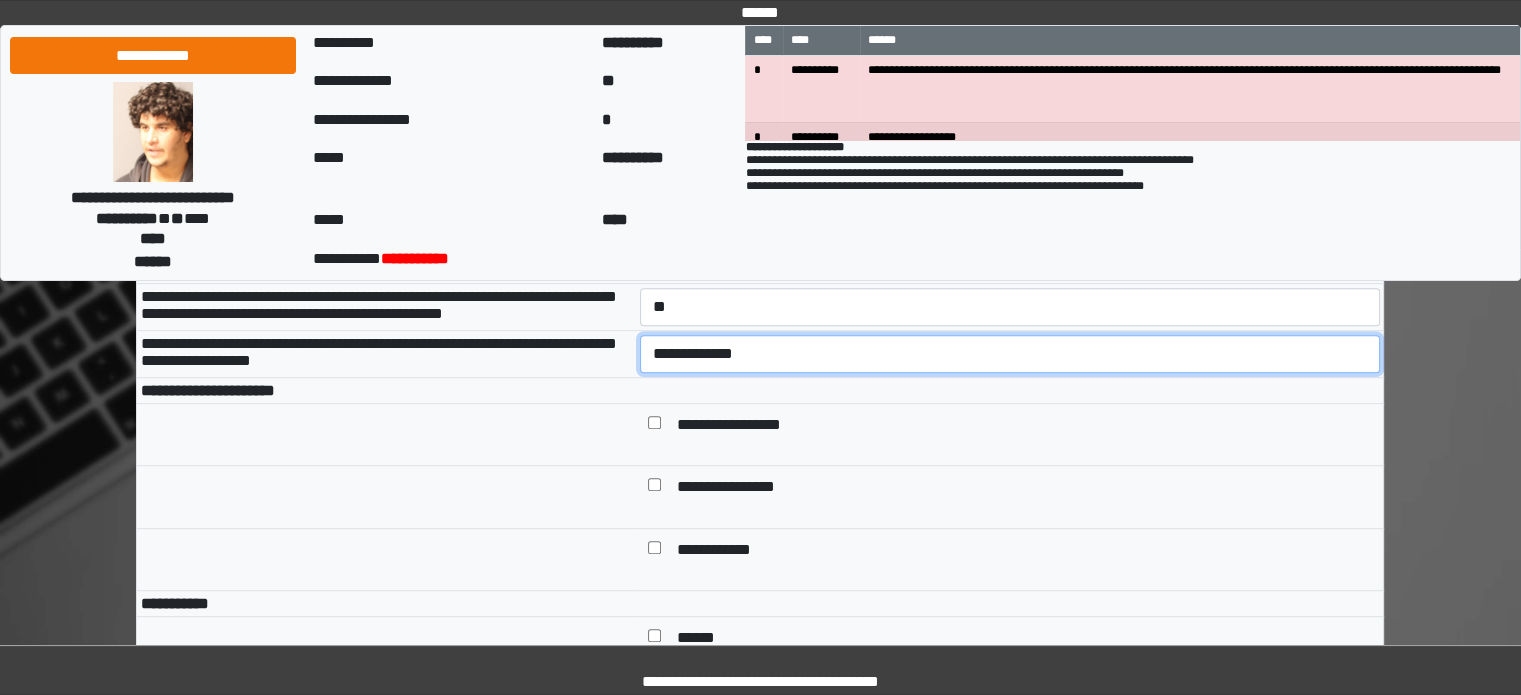 drag, startPoint x: 685, startPoint y: 394, endPoint x: 685, endPoint y: 414, distance: 20 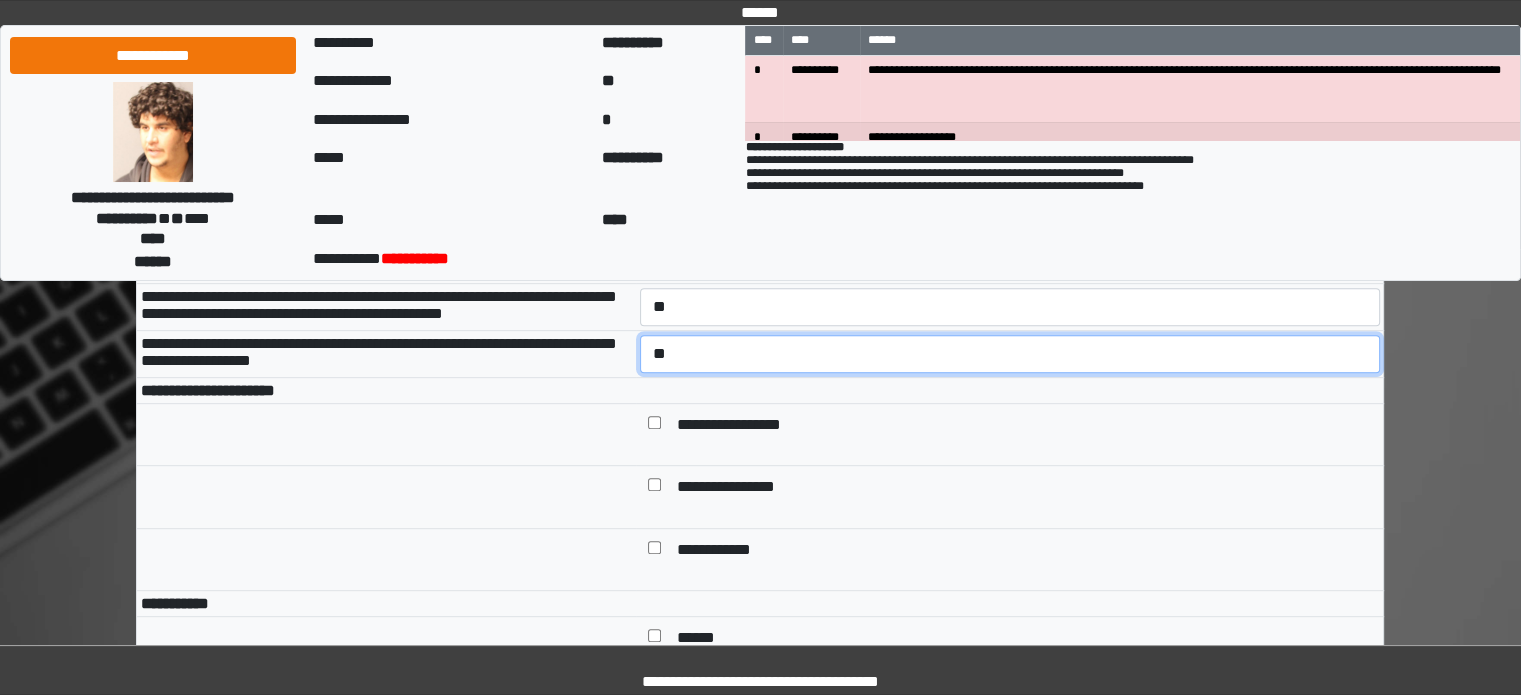 click on "**********" at bounding box center (1010, 354) 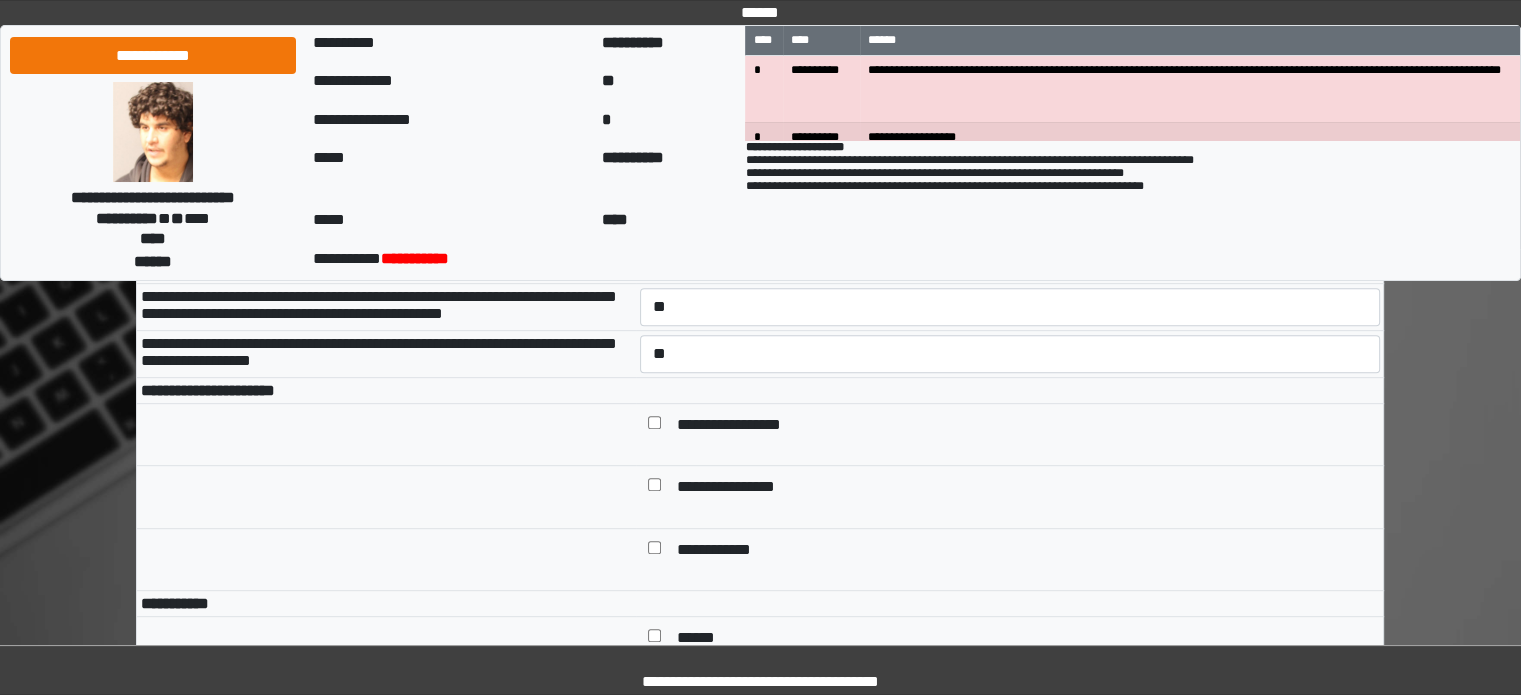 click at bounding box center [386, 434] 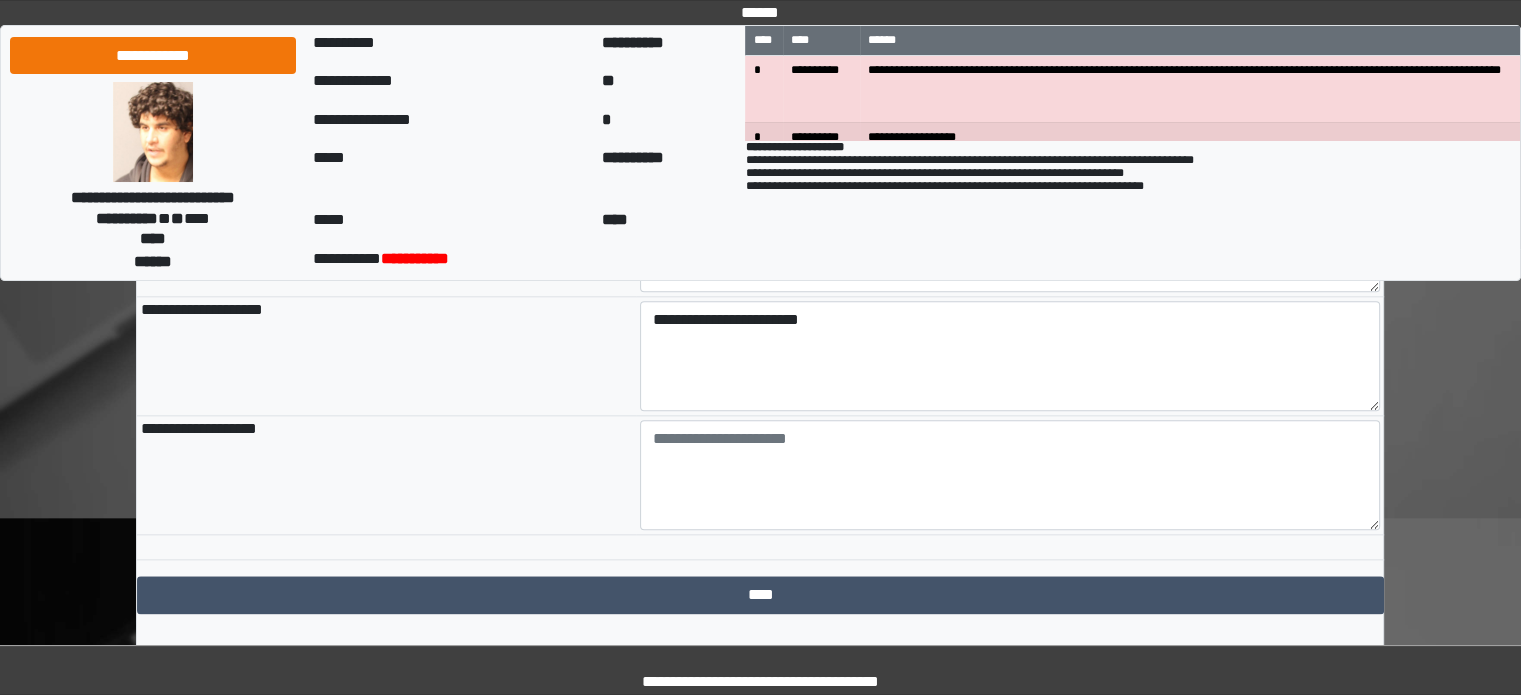 scroll, scrollTop: 2362, scrollLeft: 0, axis: vertical 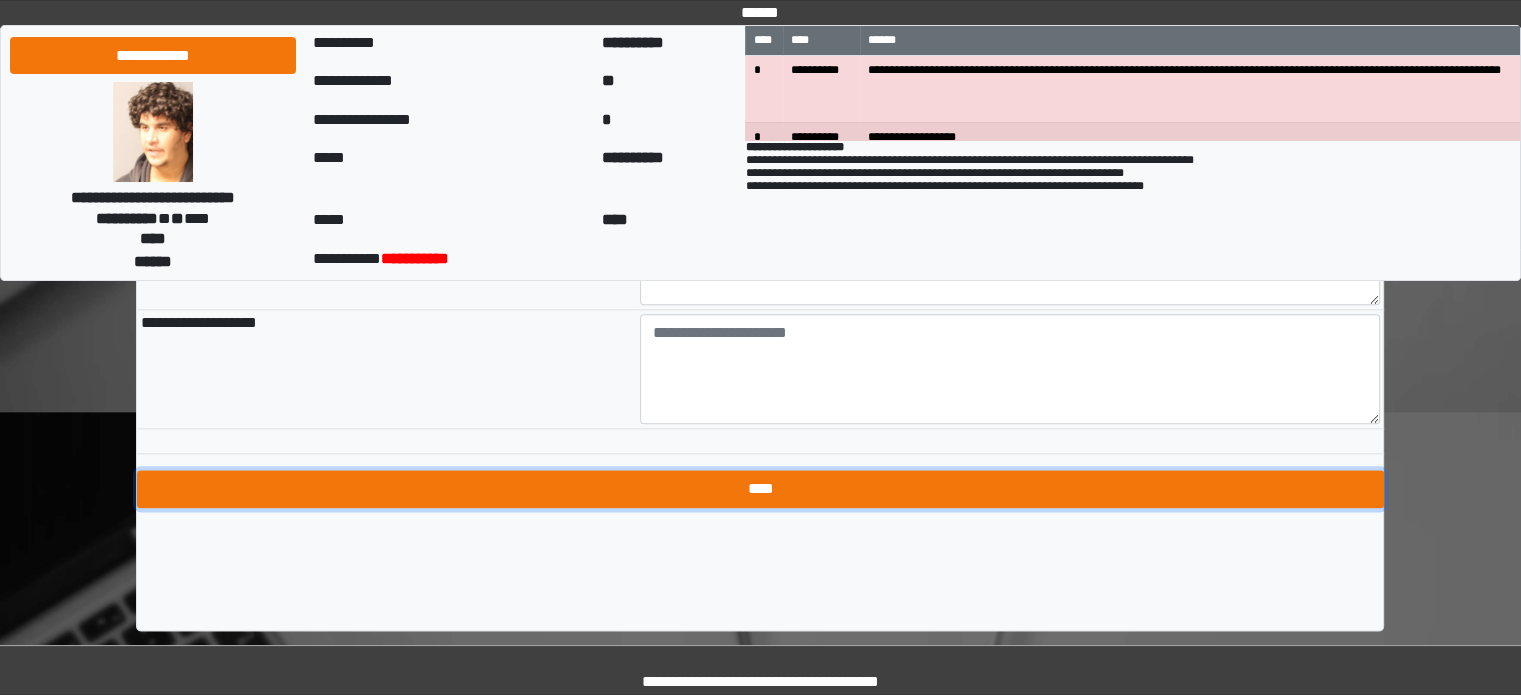 click on "****" at bounding box center [760, 489] 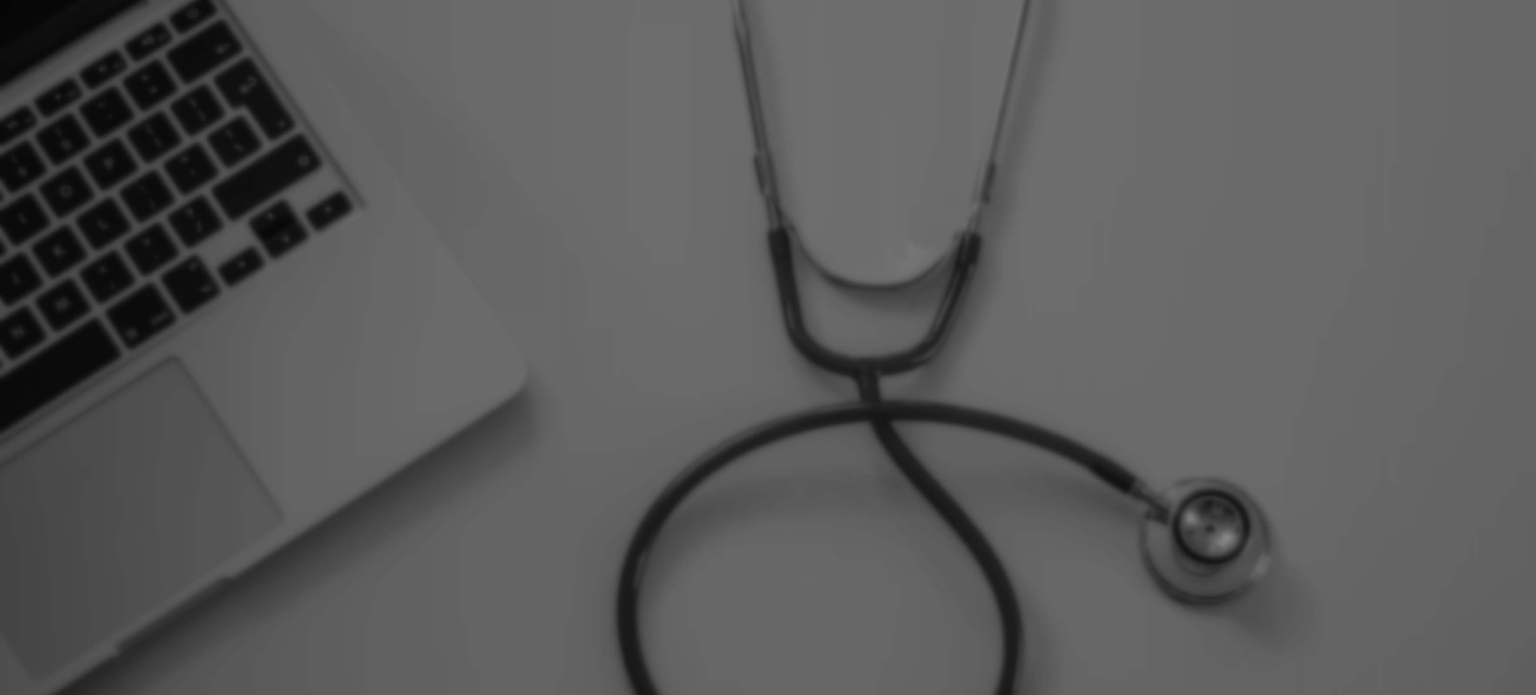 scroll, scrollTop: 0, scrollLeft: 0, axis: both 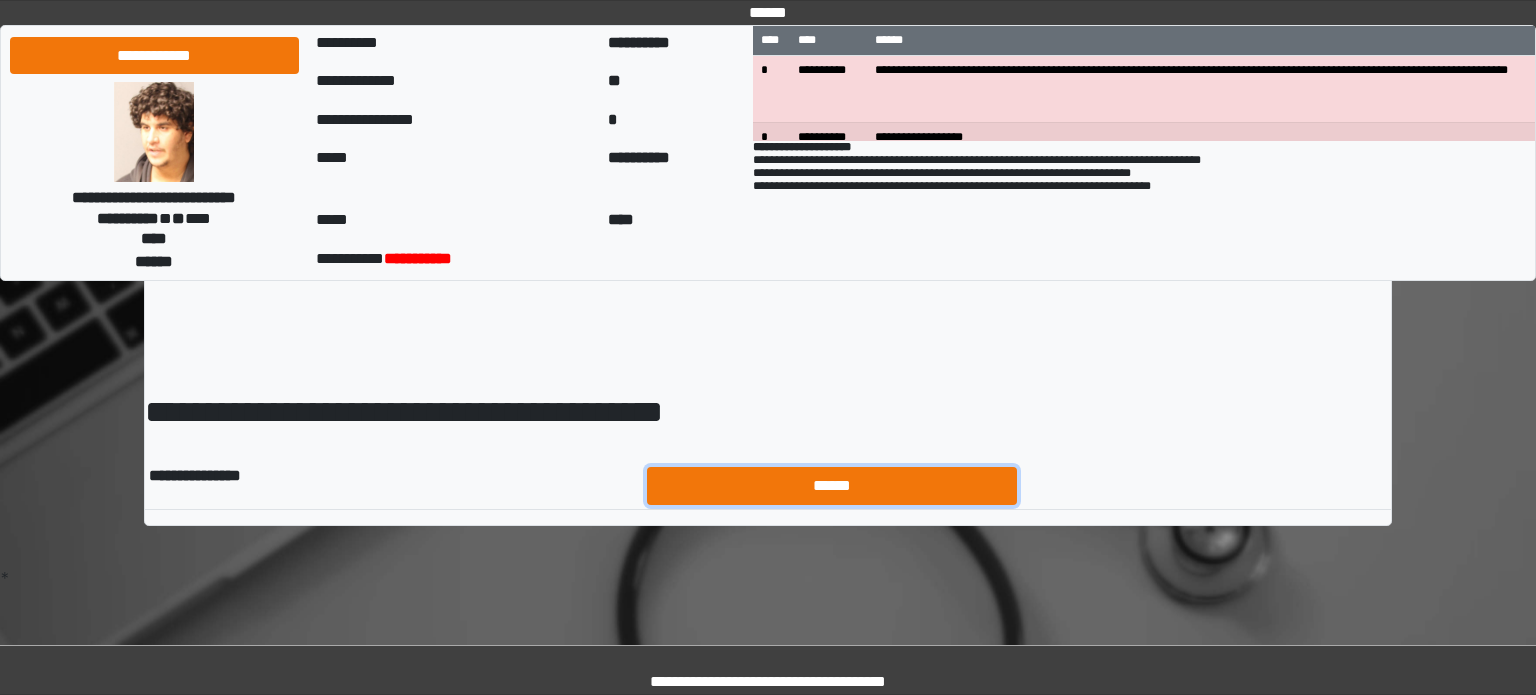 click on "******" at bounding box center [832, 486] 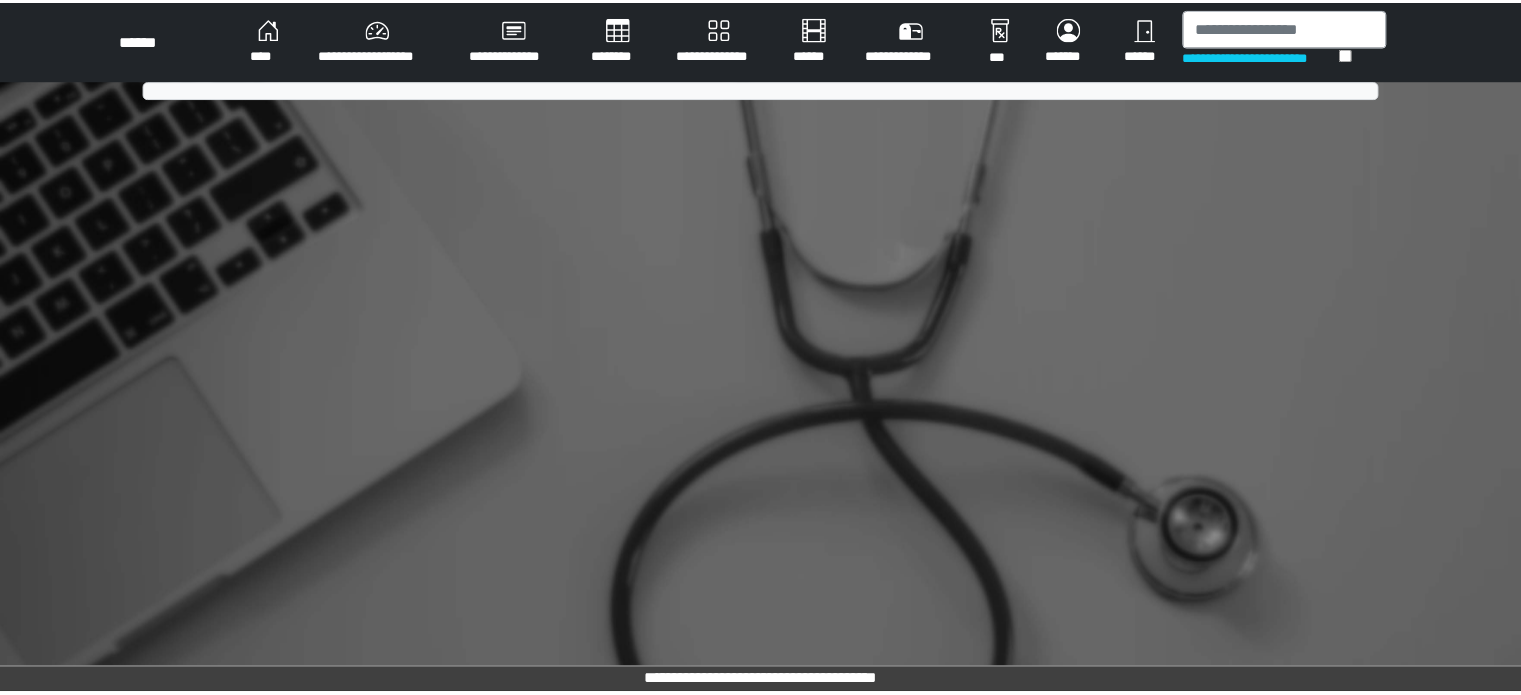 scroll, scrollTop: 0, scrollLeft: 0, axis: both 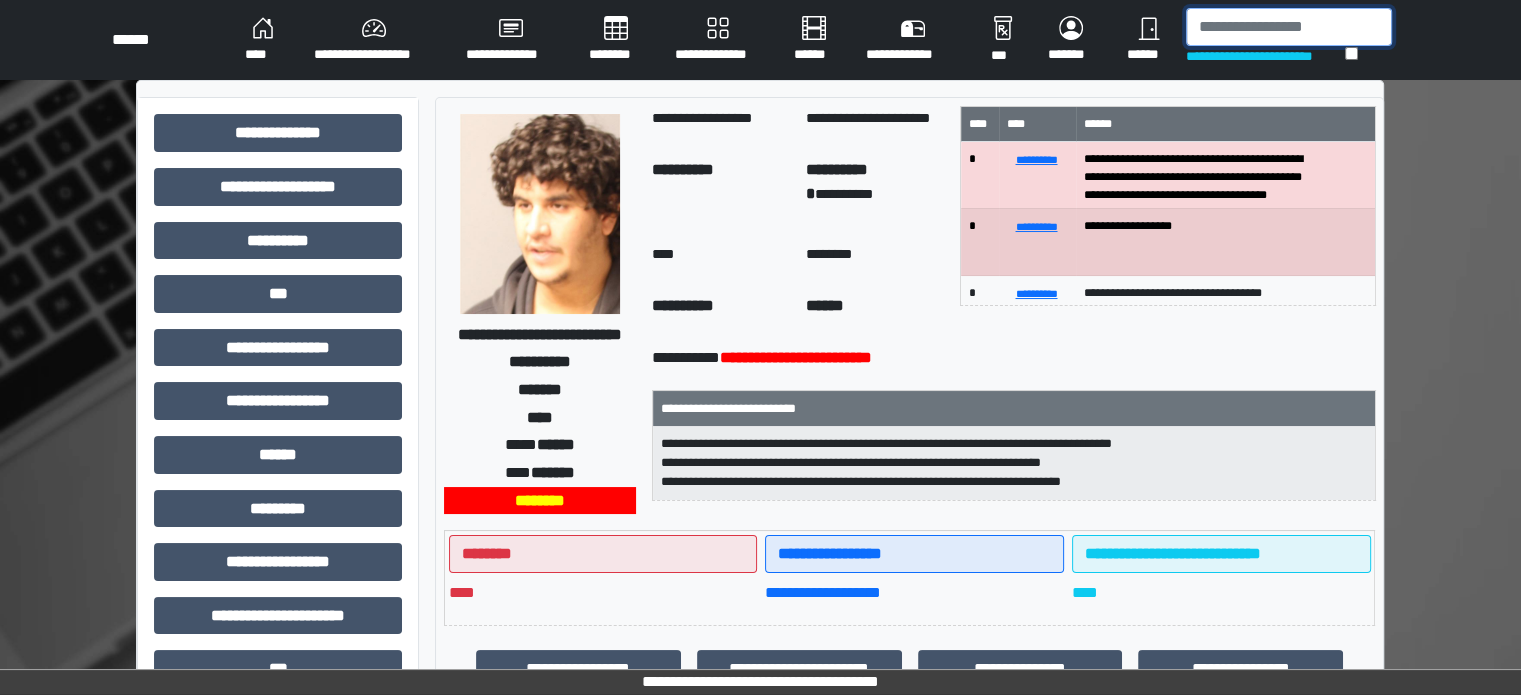 click at bounding box center [1289, 27] 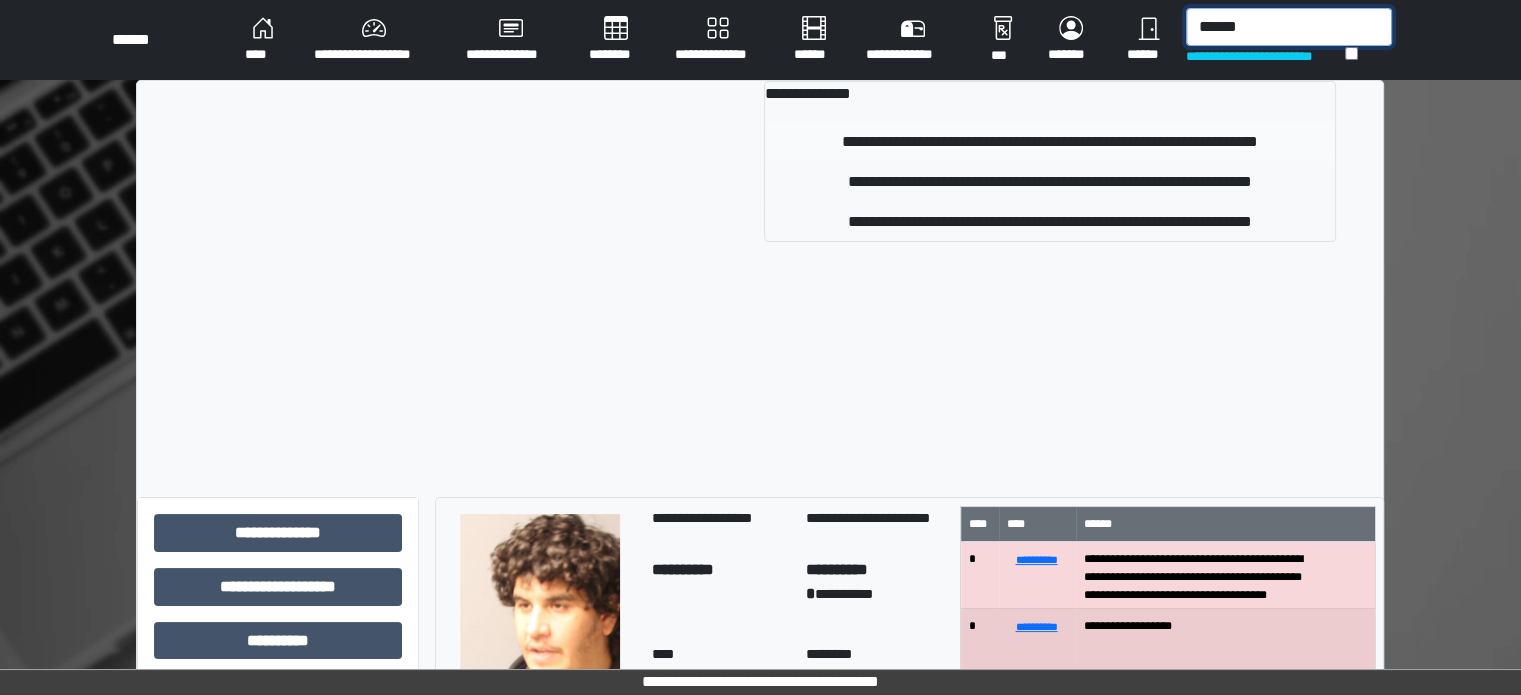 type on "******" 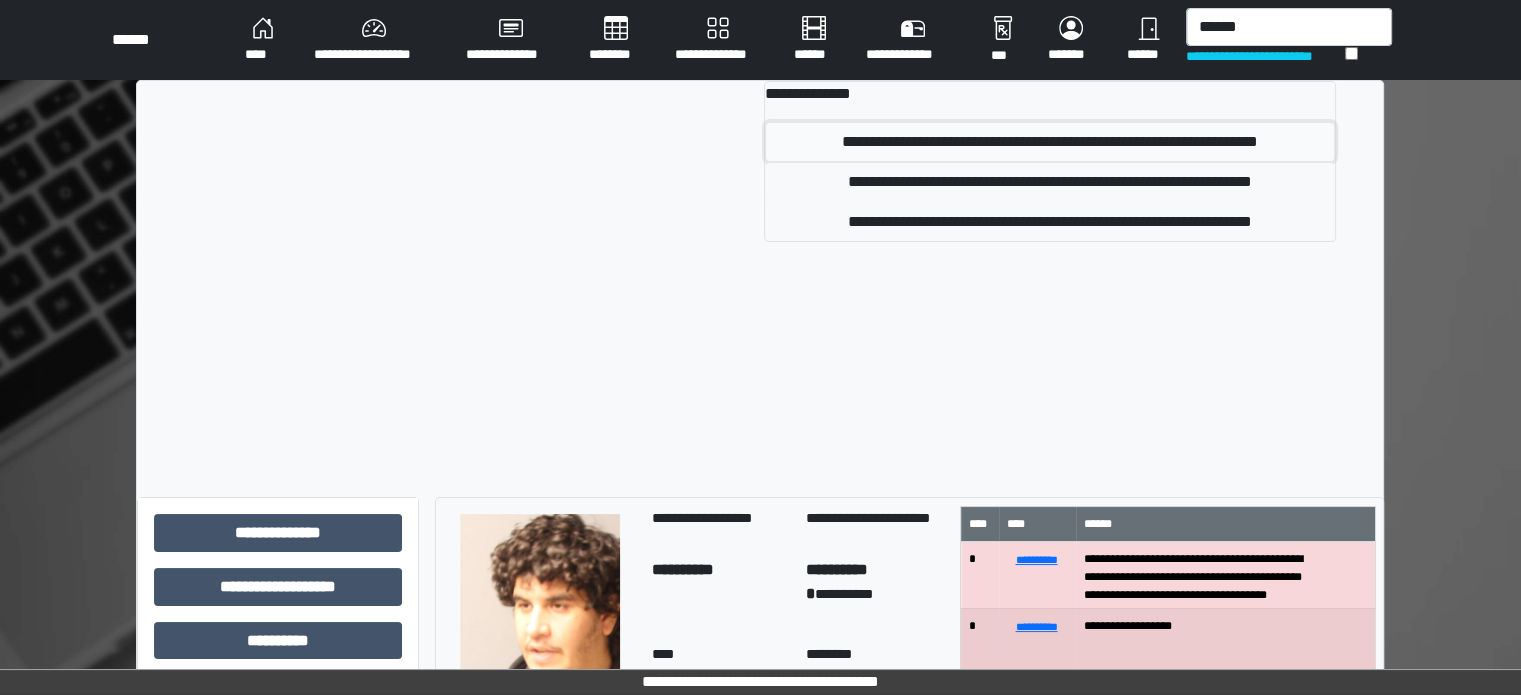 click on "**********" at bounding box center [1050, 142] 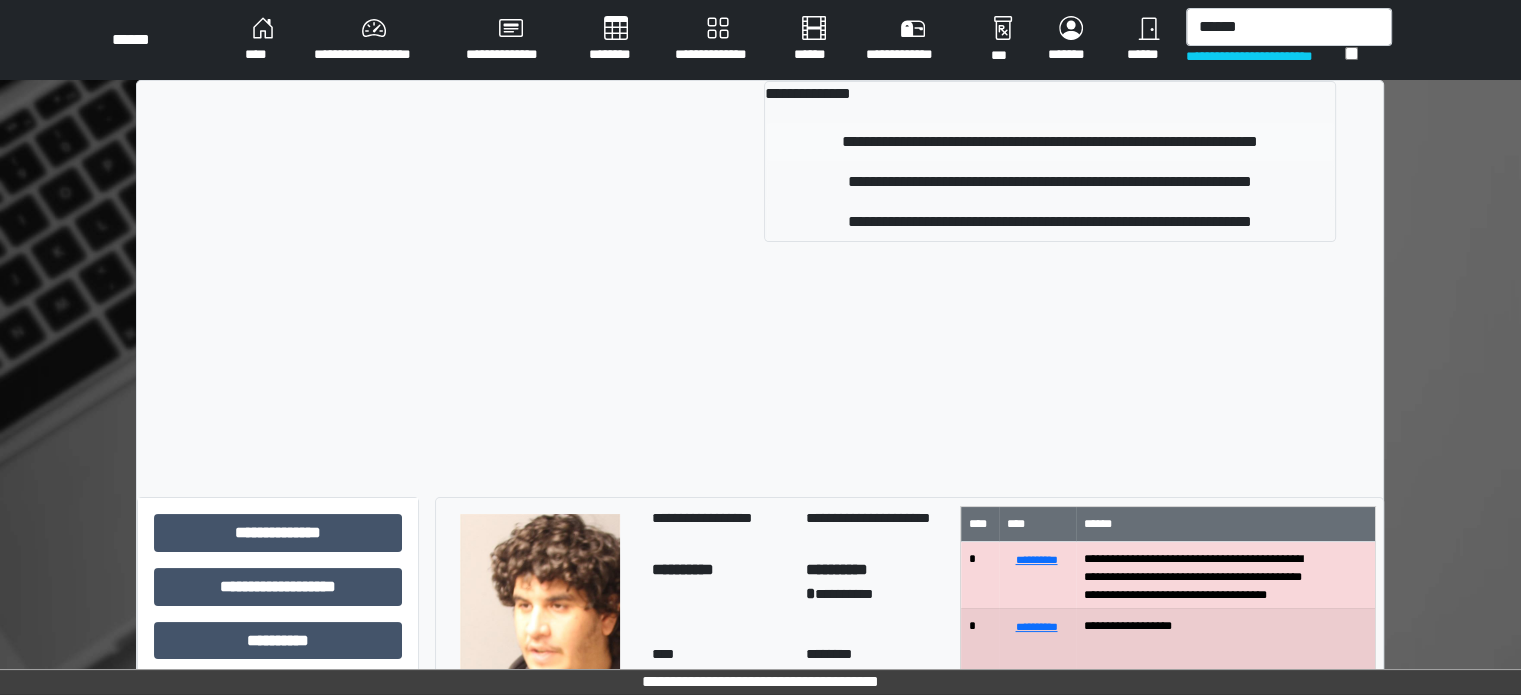 type 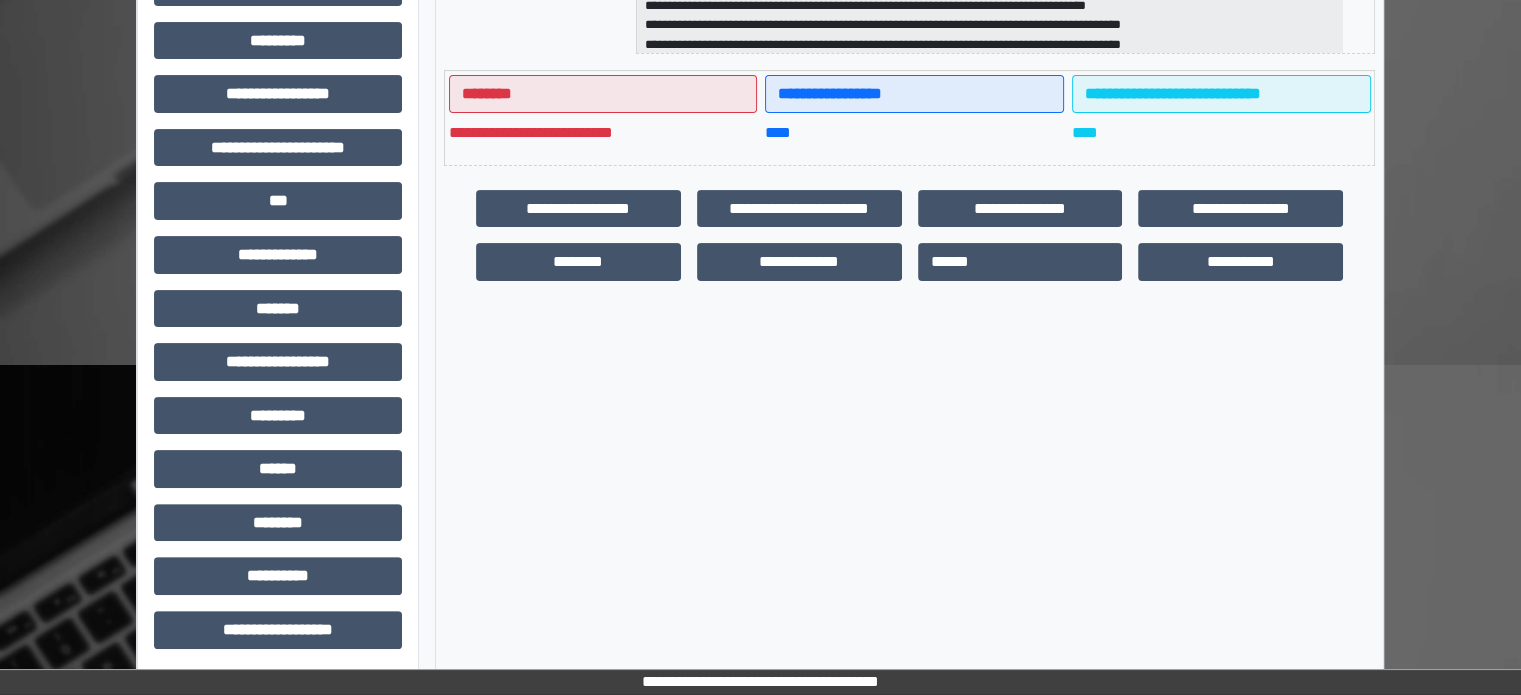 scroll, scrollTop: 471, scrollLeft: 0, axis: vertical 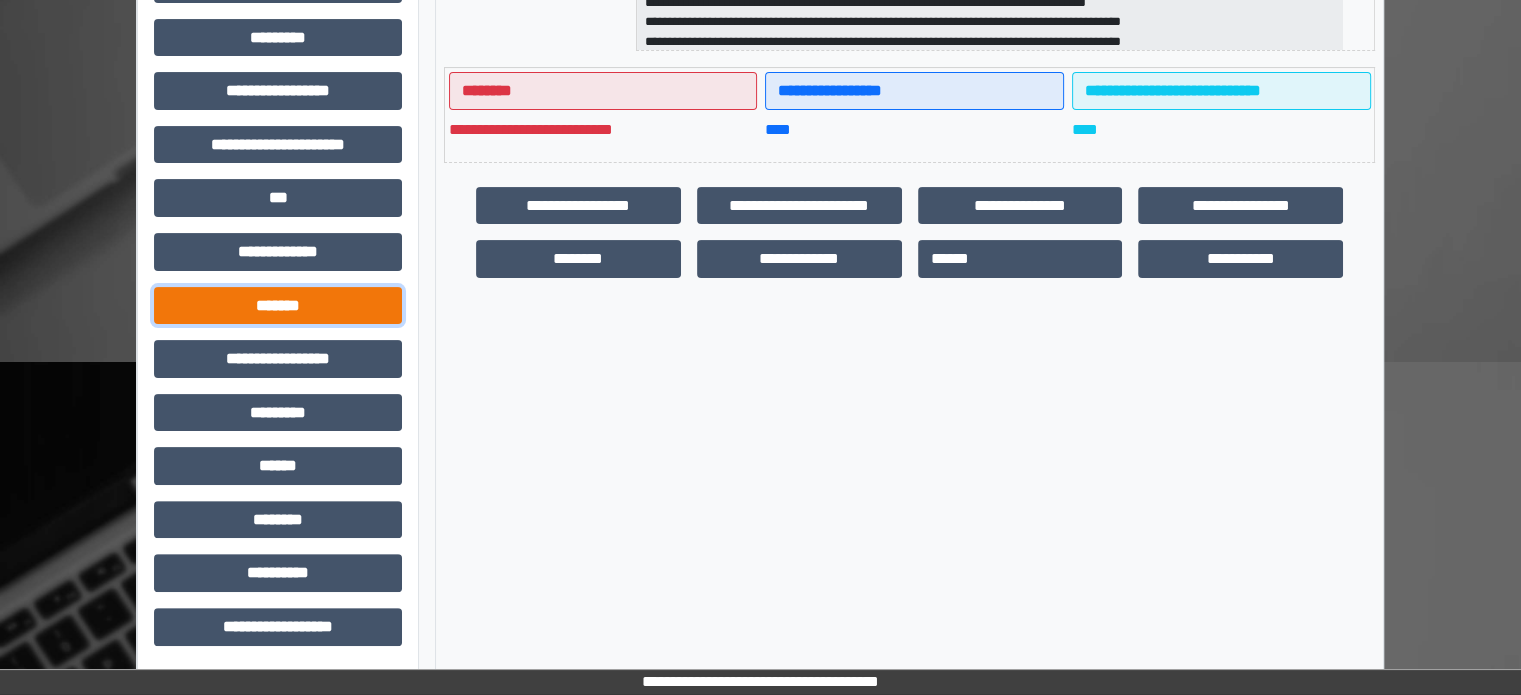 click on "*******" at bounding box center [278, 306] 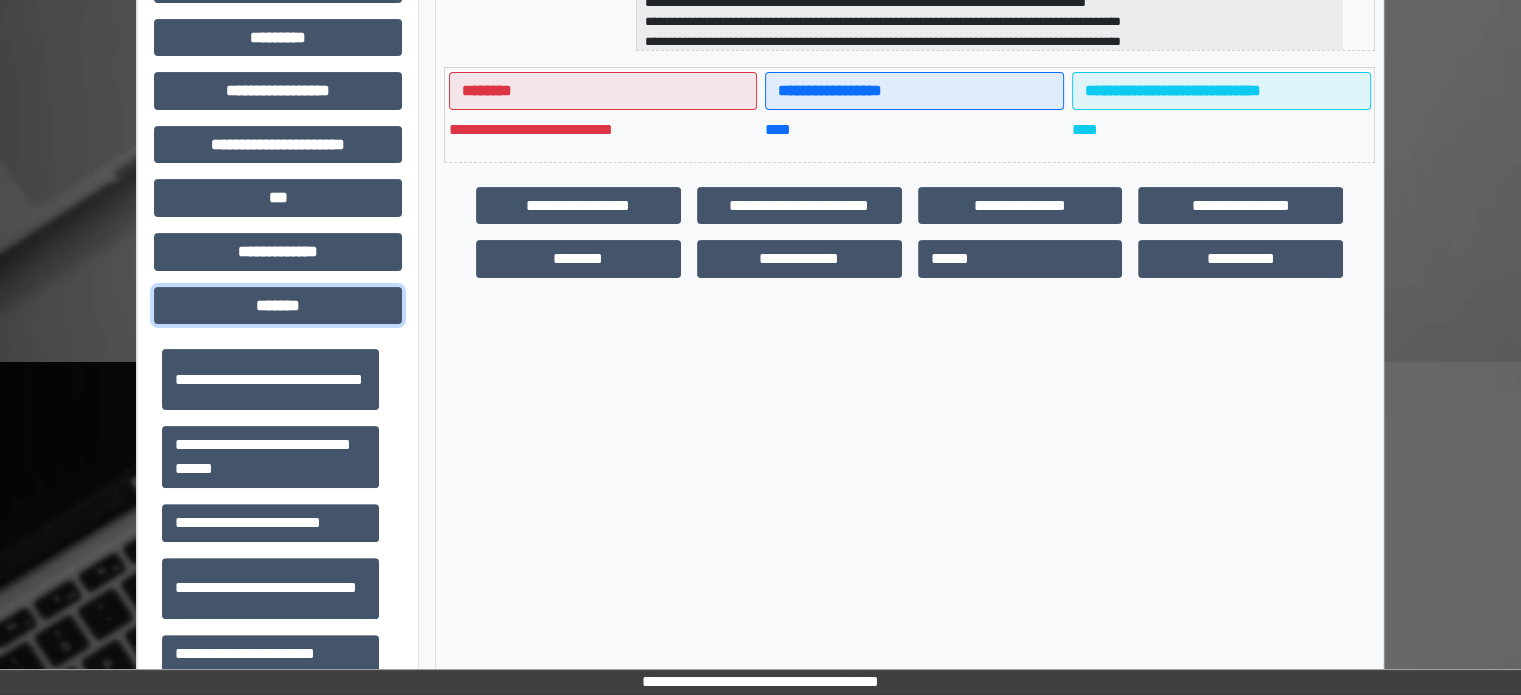 scroll, scrollTop: 712, scrollLeft: 0, axis: vertical 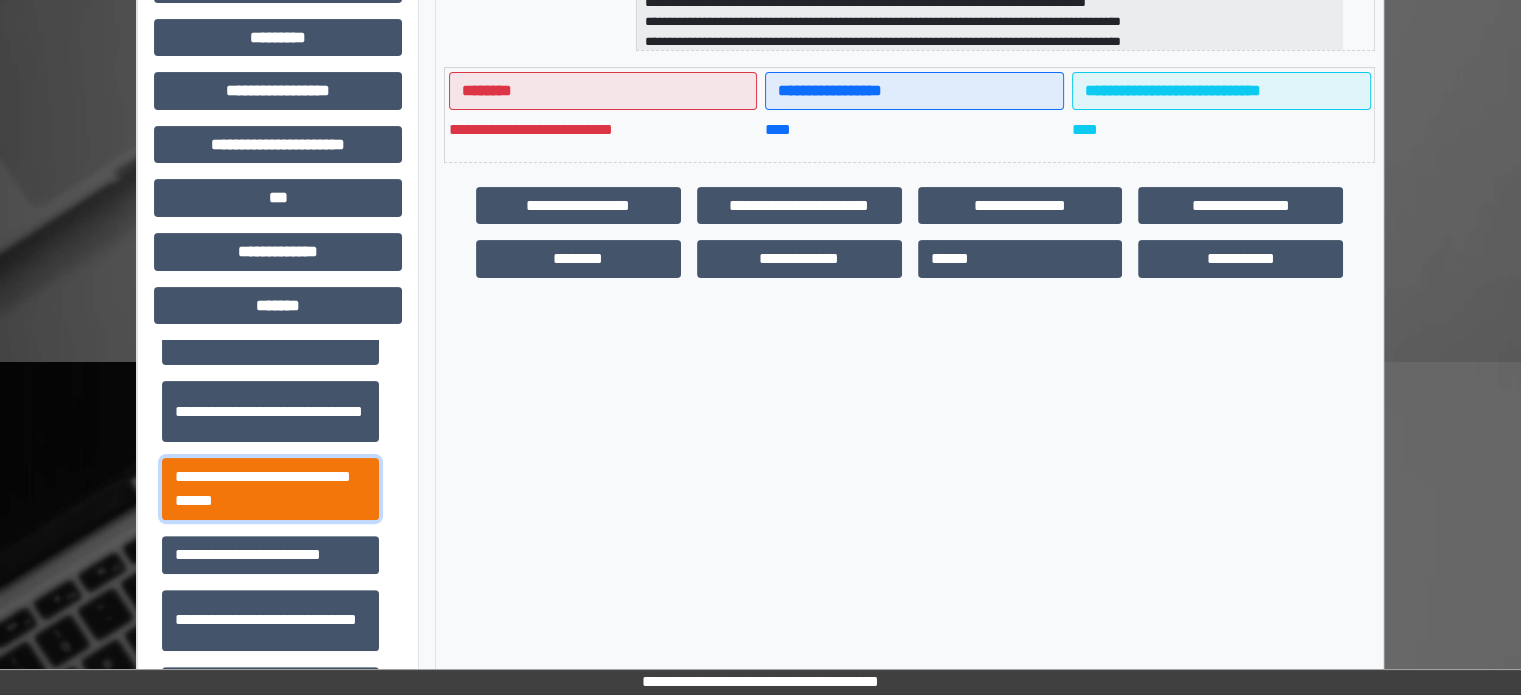click on "**********" at bounding box center [270, 489] 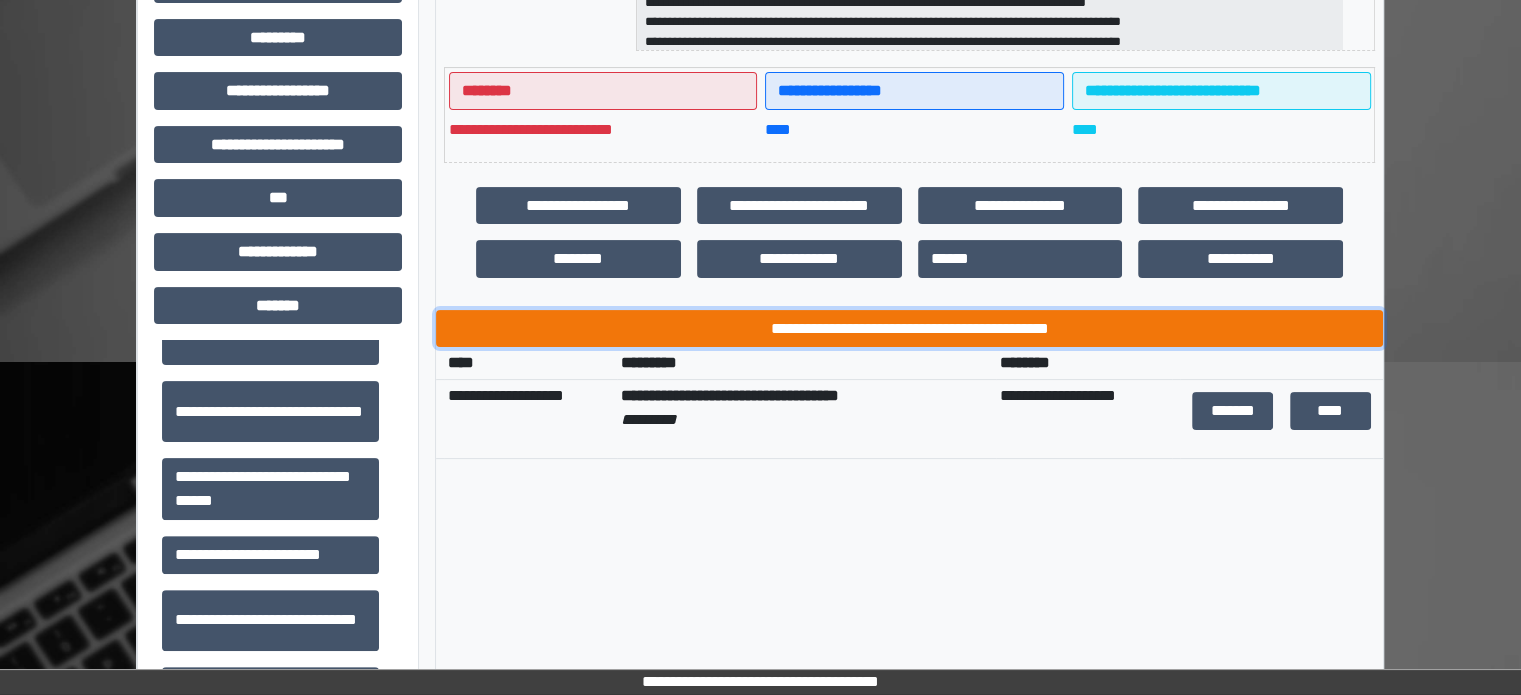 click on "**********" at bounding box center [909, 329] 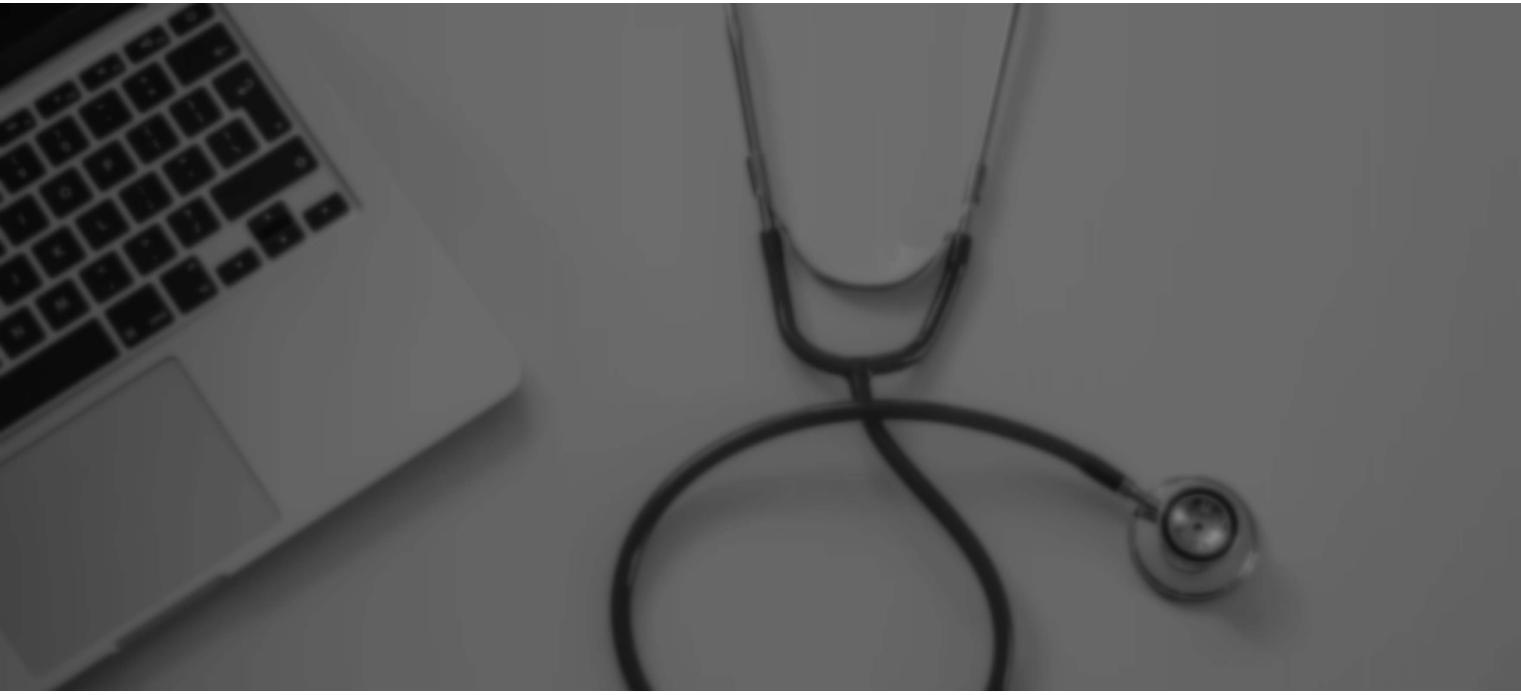 scroll, scrollTop: 0, scrollLeft: 0, axis: both 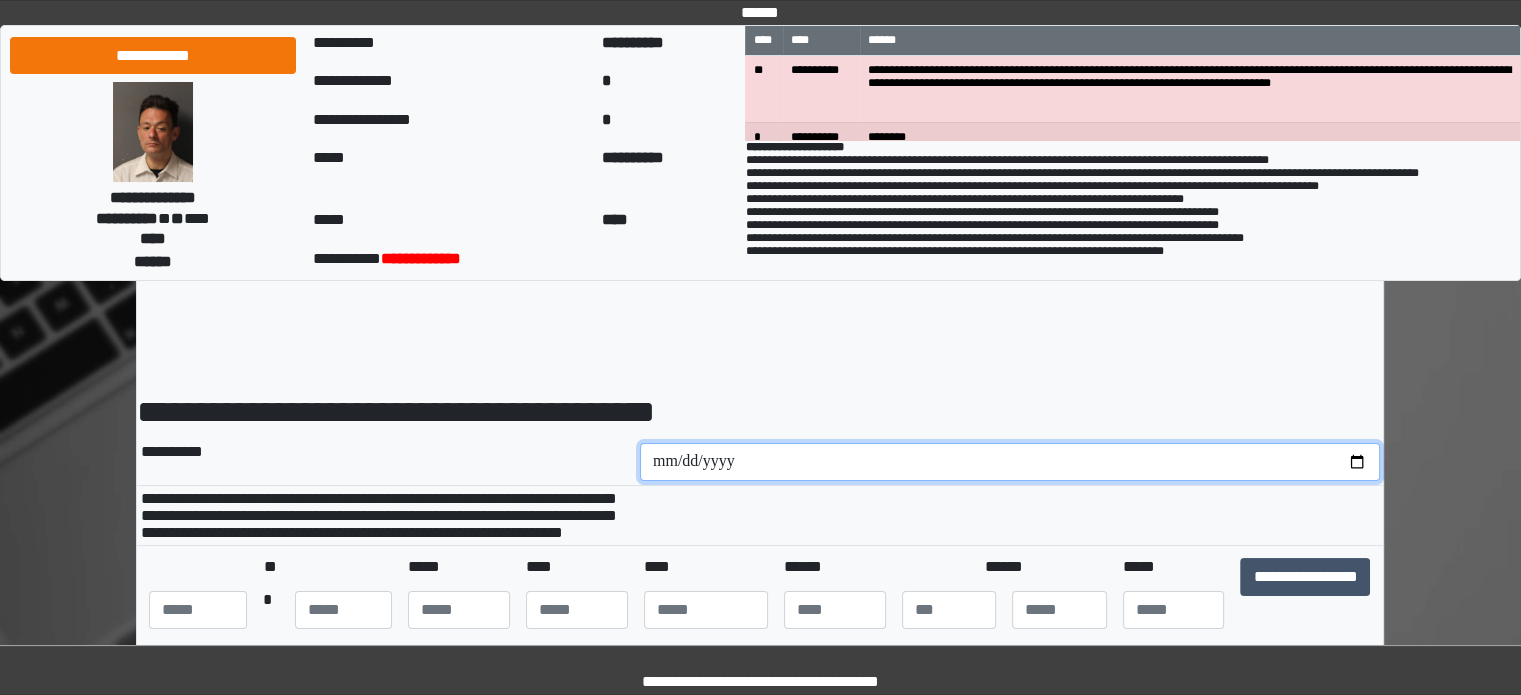 click at bounding box center (1010, 462) 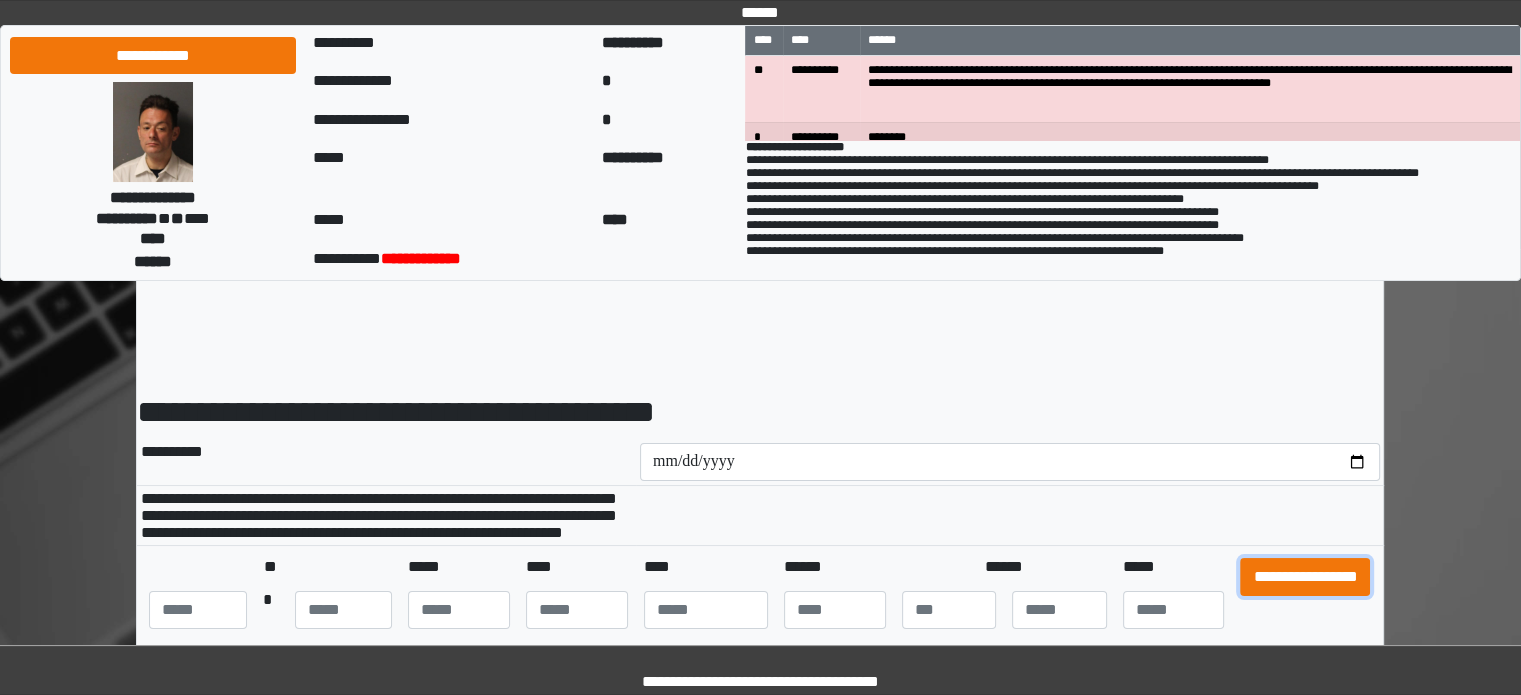click on "**********" at bounding box center (1305, 577) 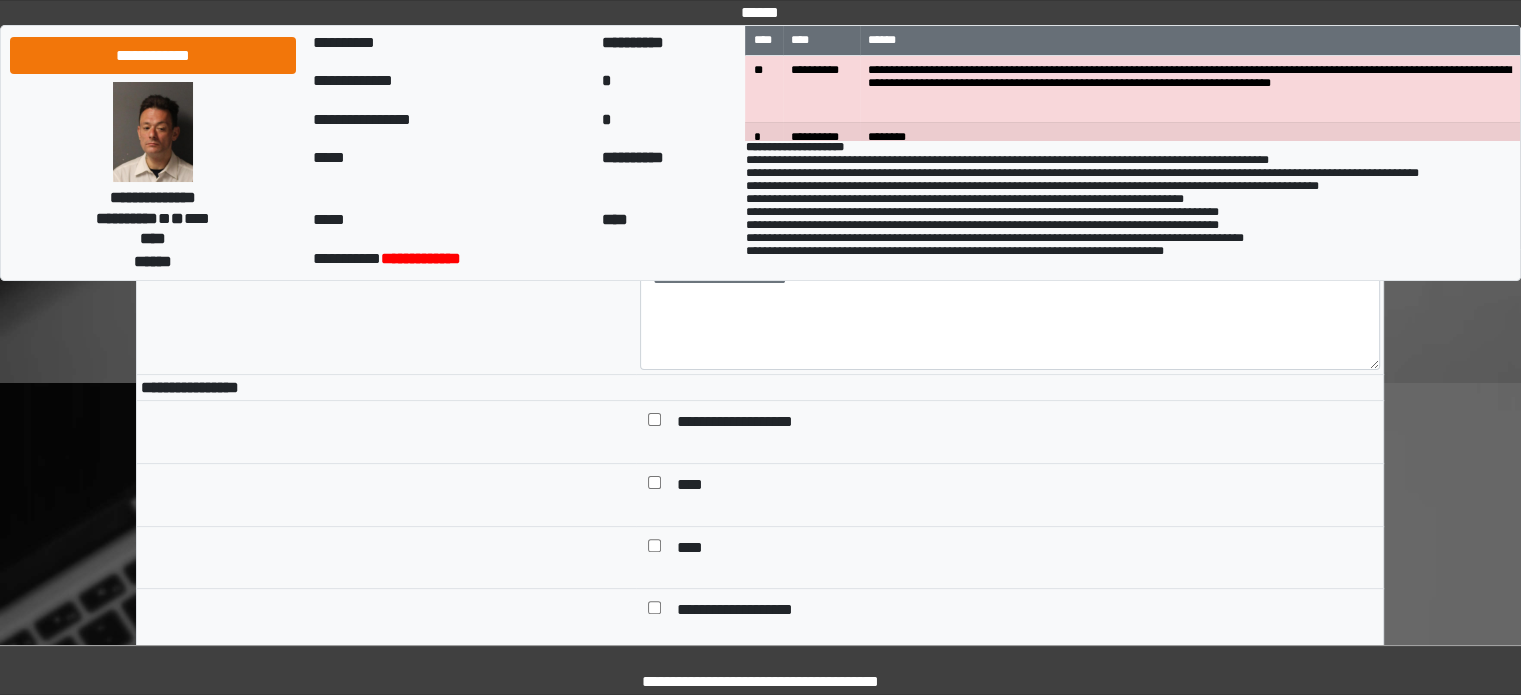 scroll, scrollTop: 500, scrollLeft: 0, axis: vertical 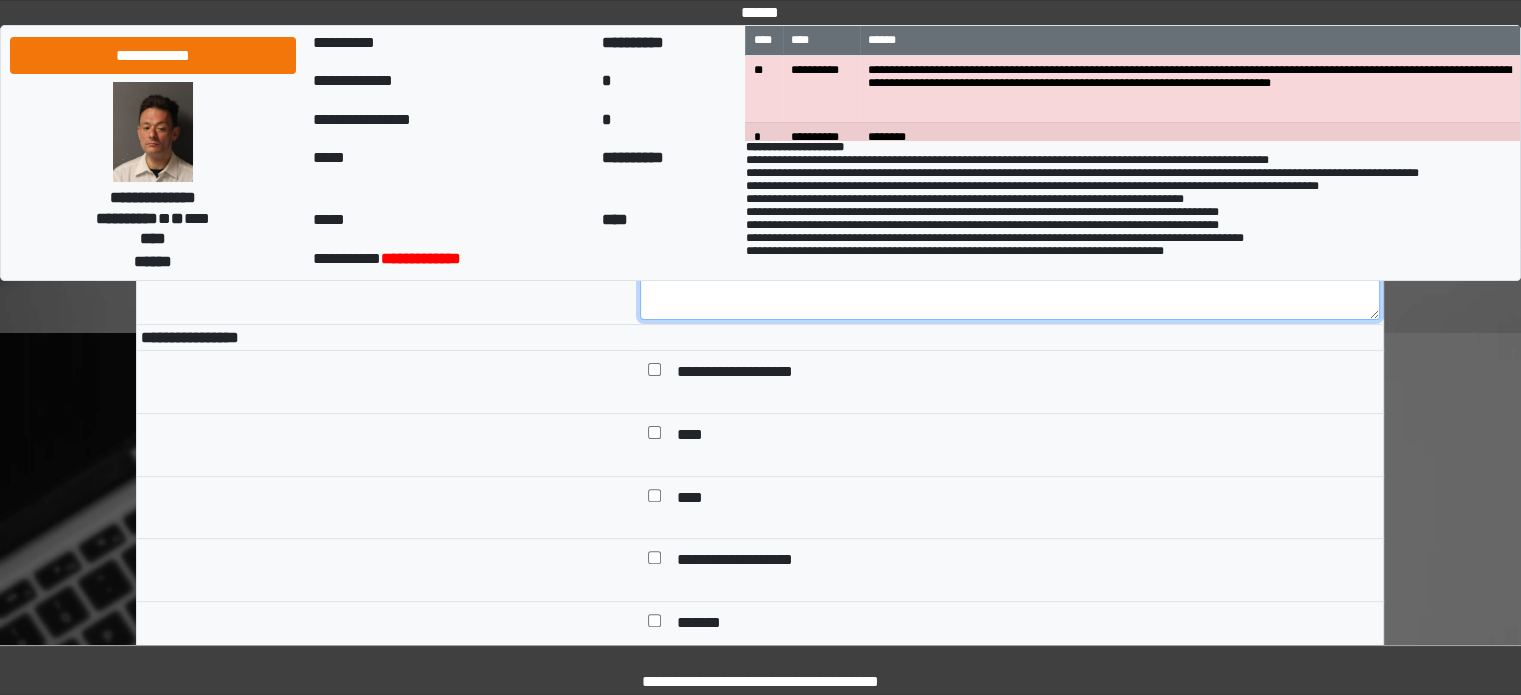 click at bounding box center [1010, 265] 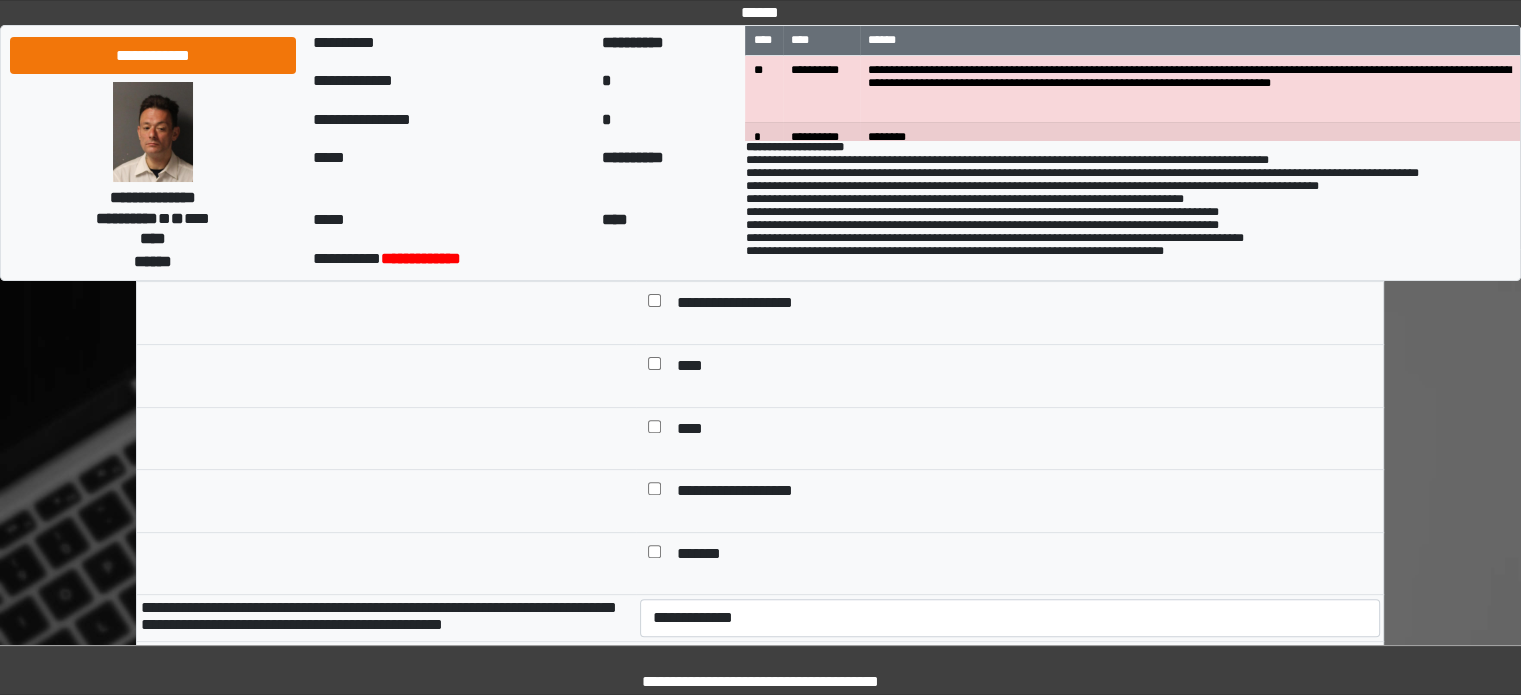 scroll, scrollTop: 600, scrollLeft: 0, axis: vertical 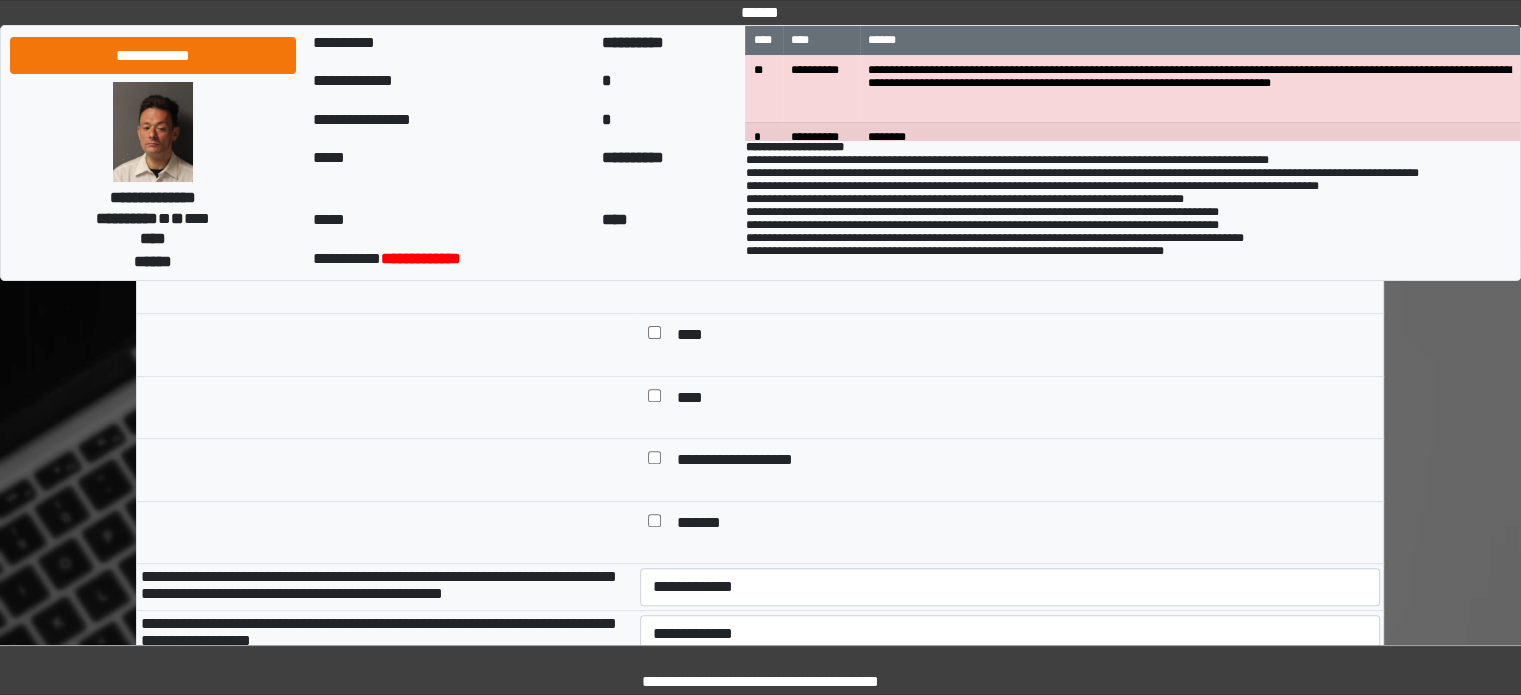 type on "**********" 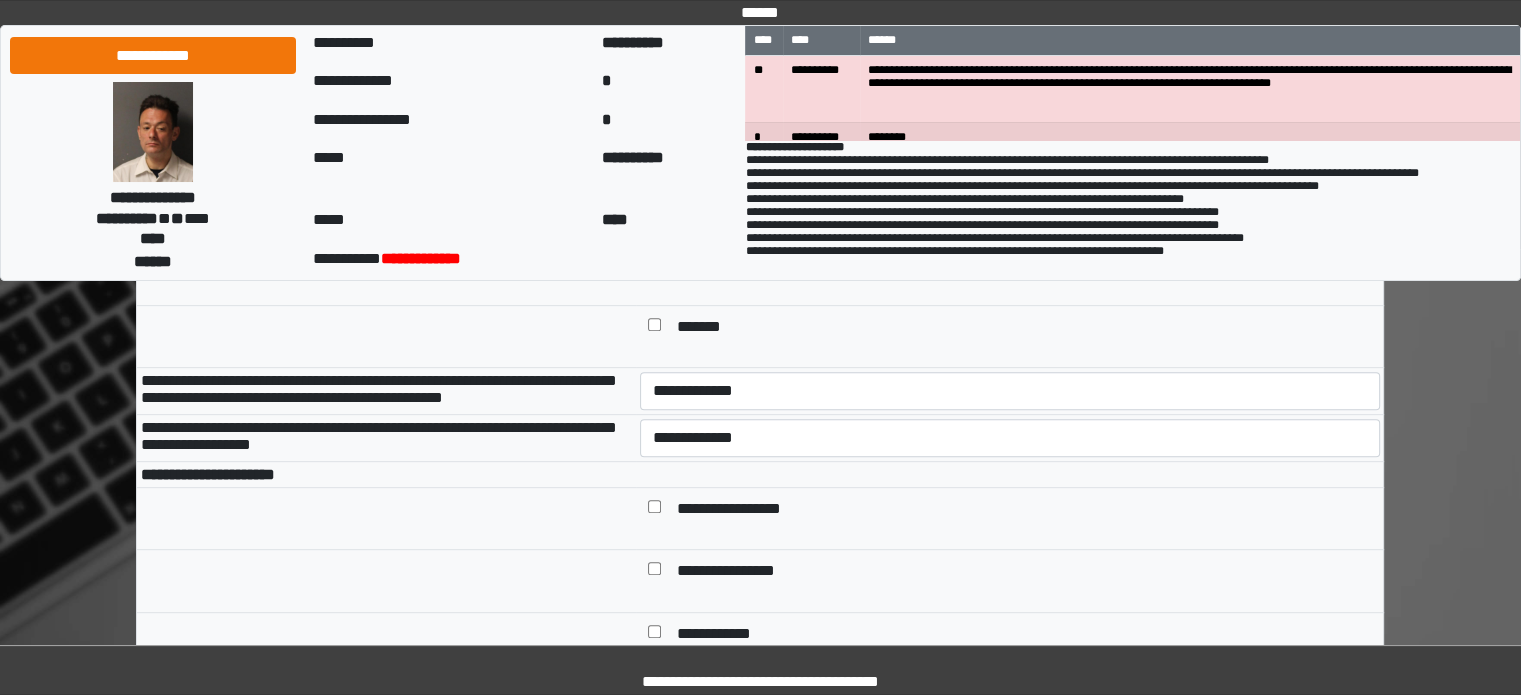 scroll, scrollTop: 800, scrollLeft: 0, axis: vertical 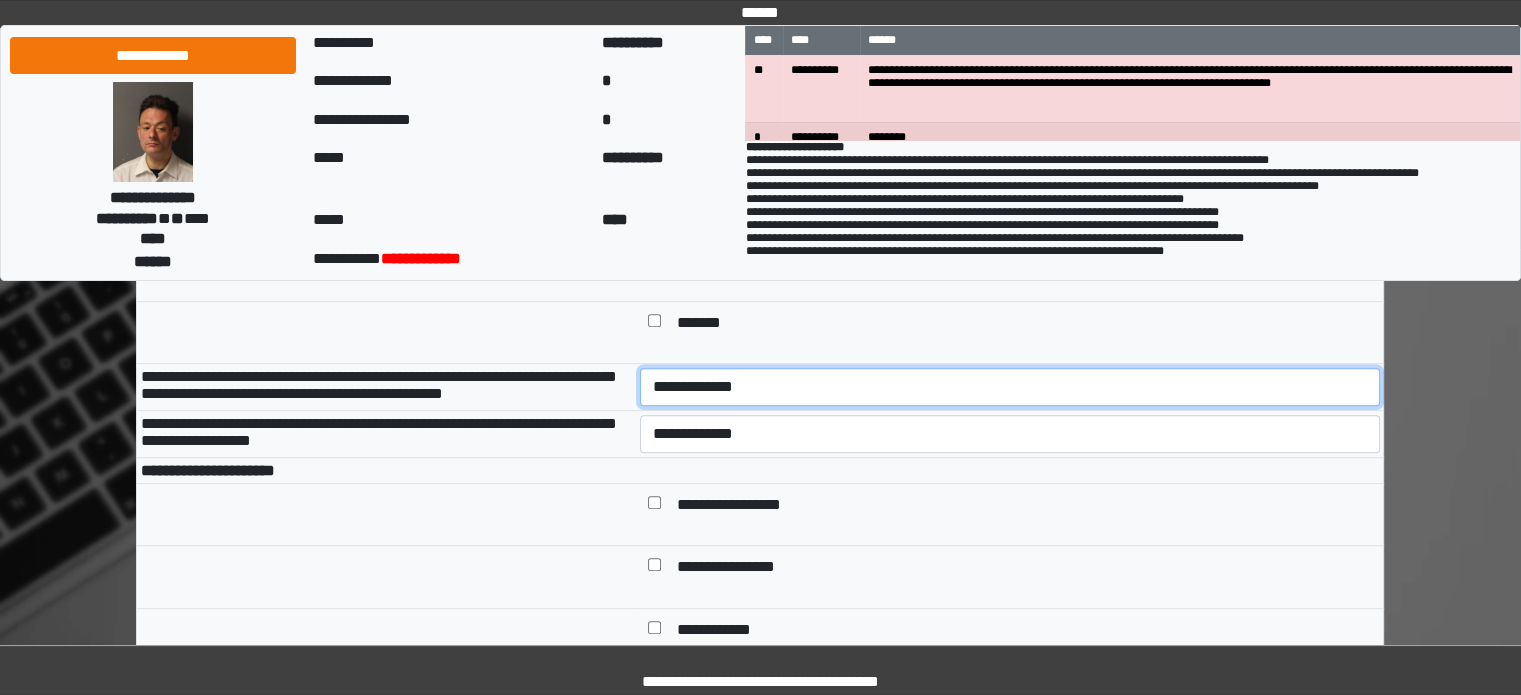 click on "**********" at bounding box center (1010, 387) 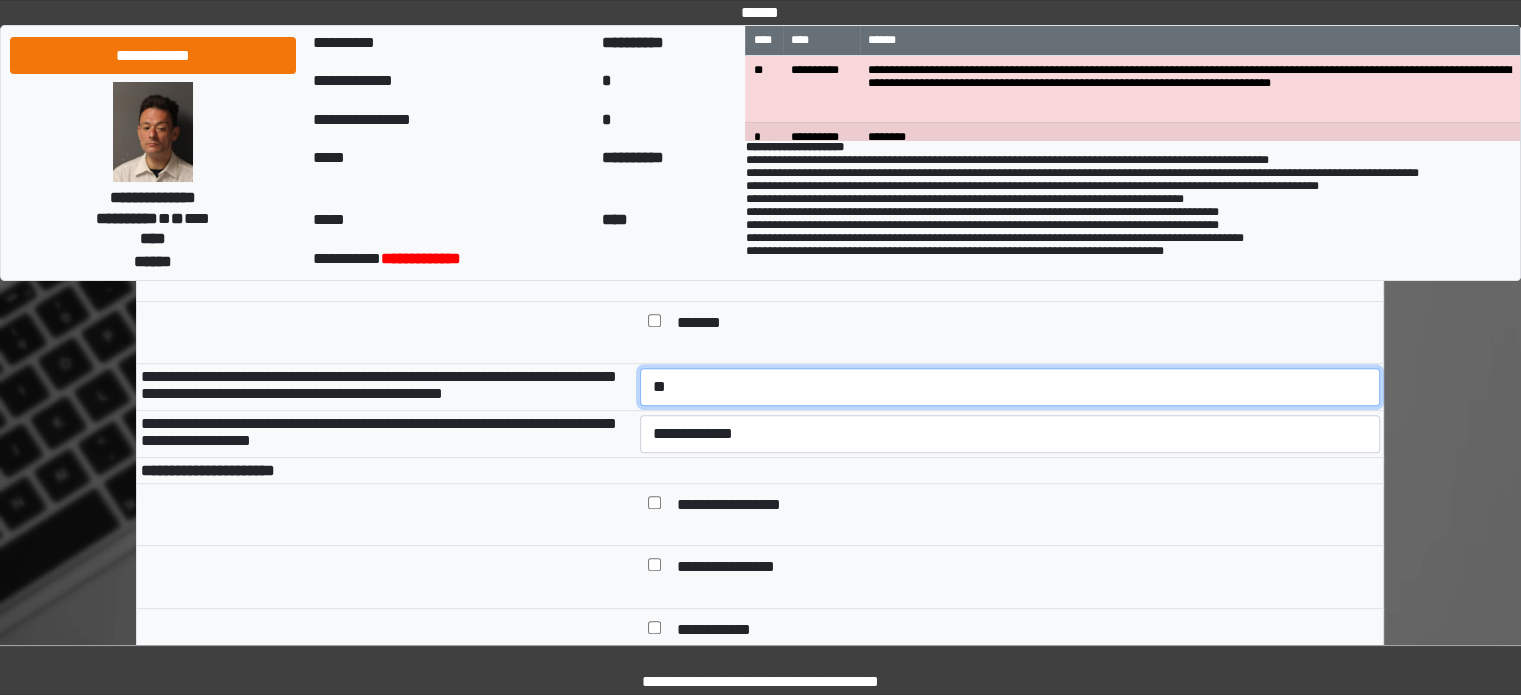 click on "**********" at bounding box center [1010, 387] 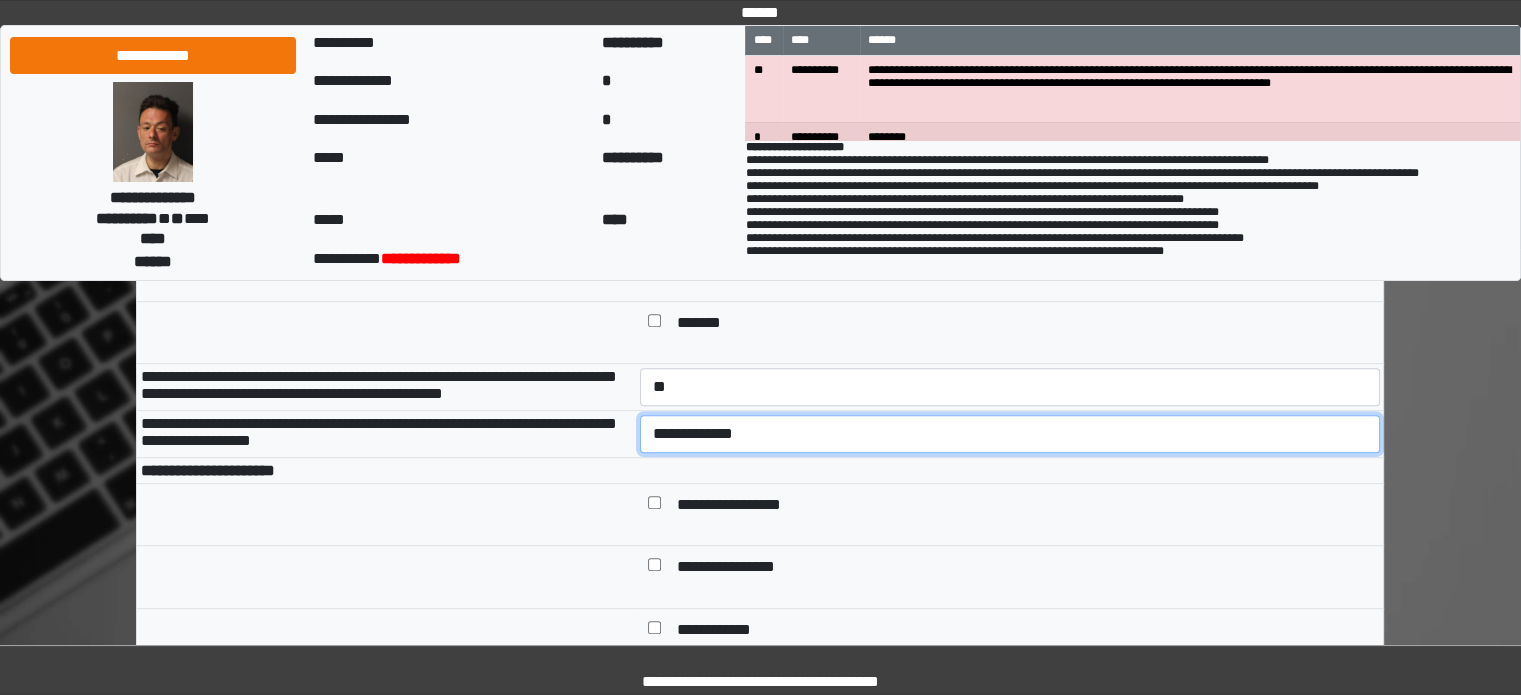click on "**********" at bounding box center [1010, 434] 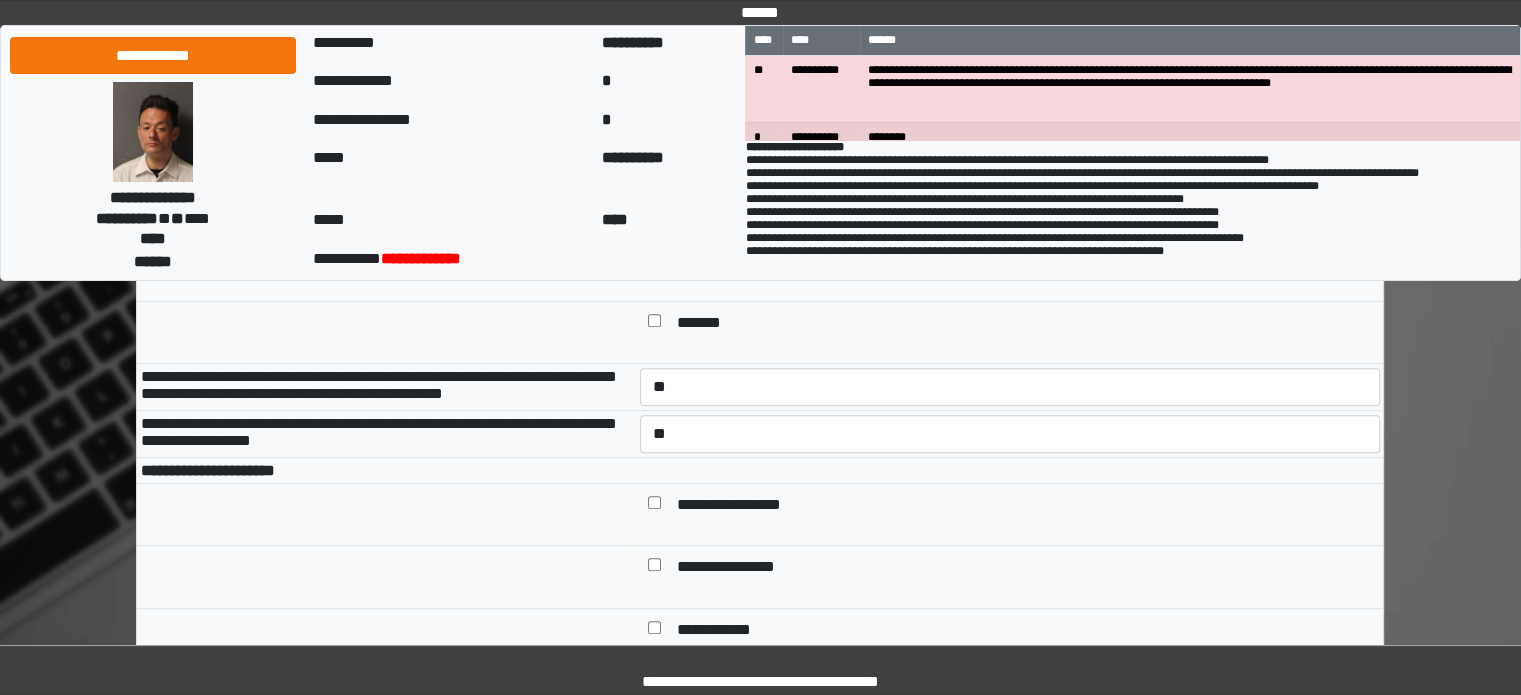 click on "**********" at bounding box center [386, 470] 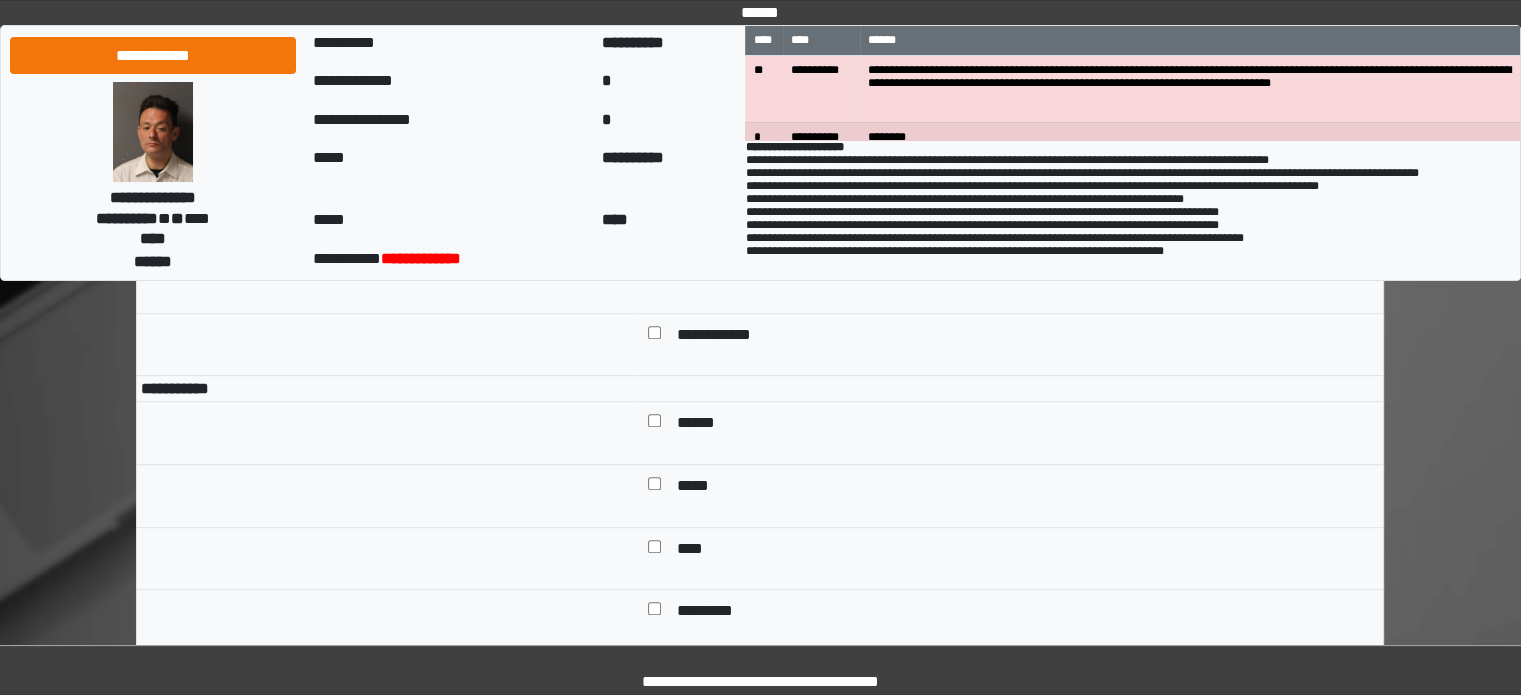 scroll, scrollTop: 1200, scrollLeft: 0, axis: vertical 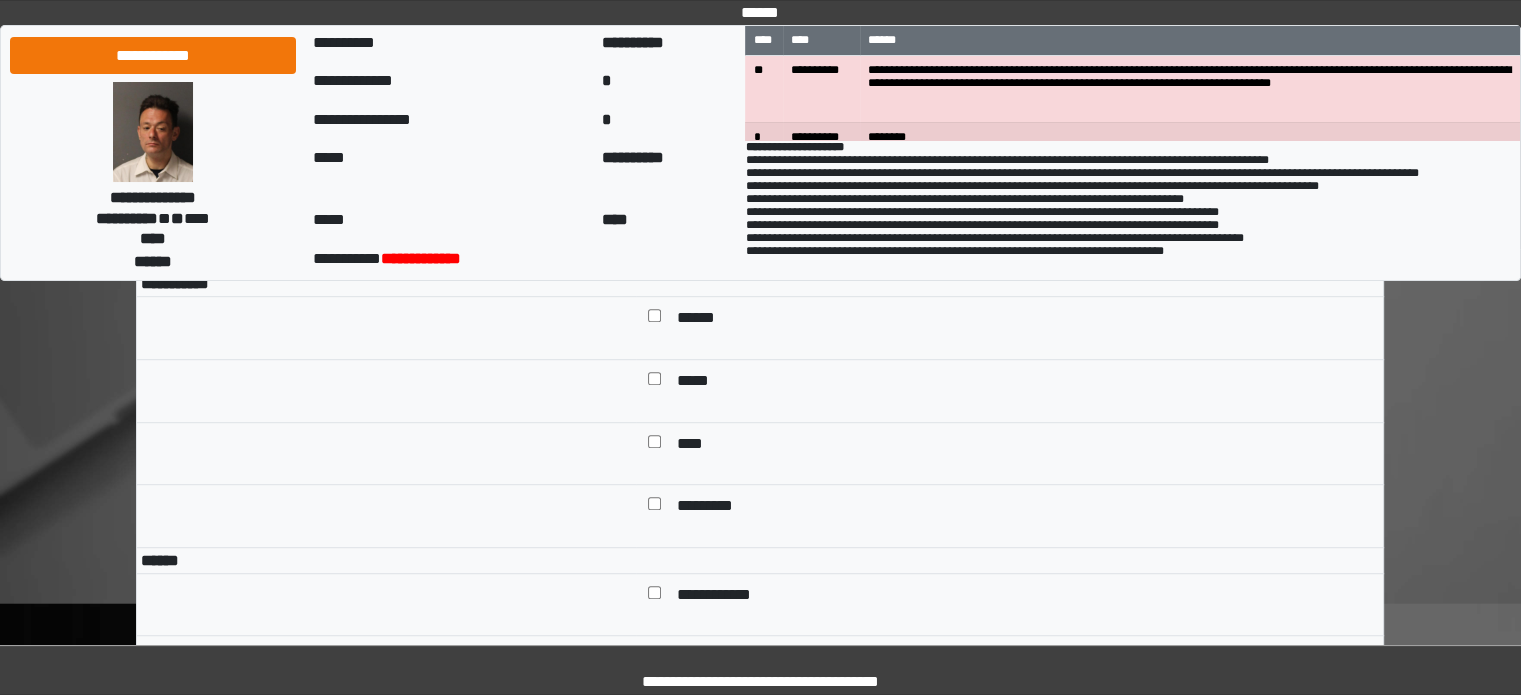 click on "******" at bounding box center [703, 320] 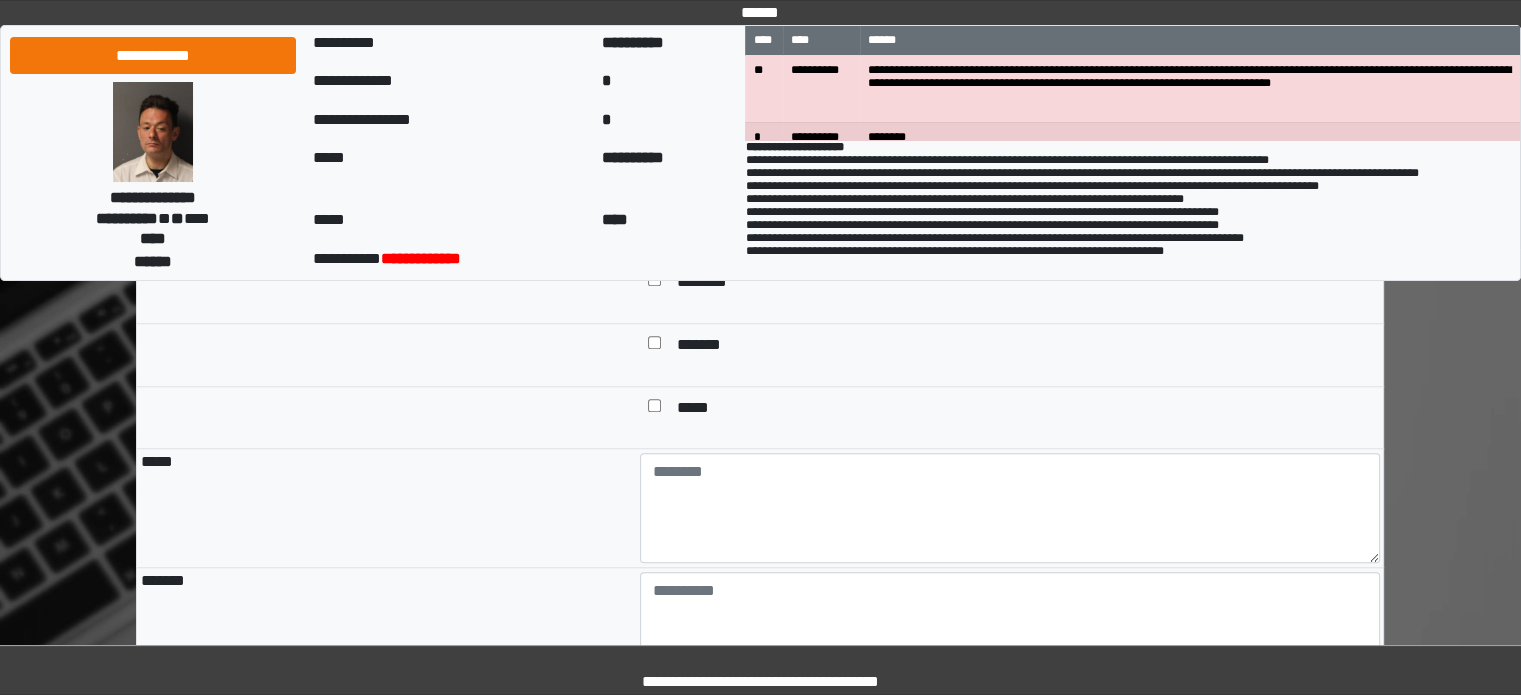 click on "*****" at bounding box center (700, 410) 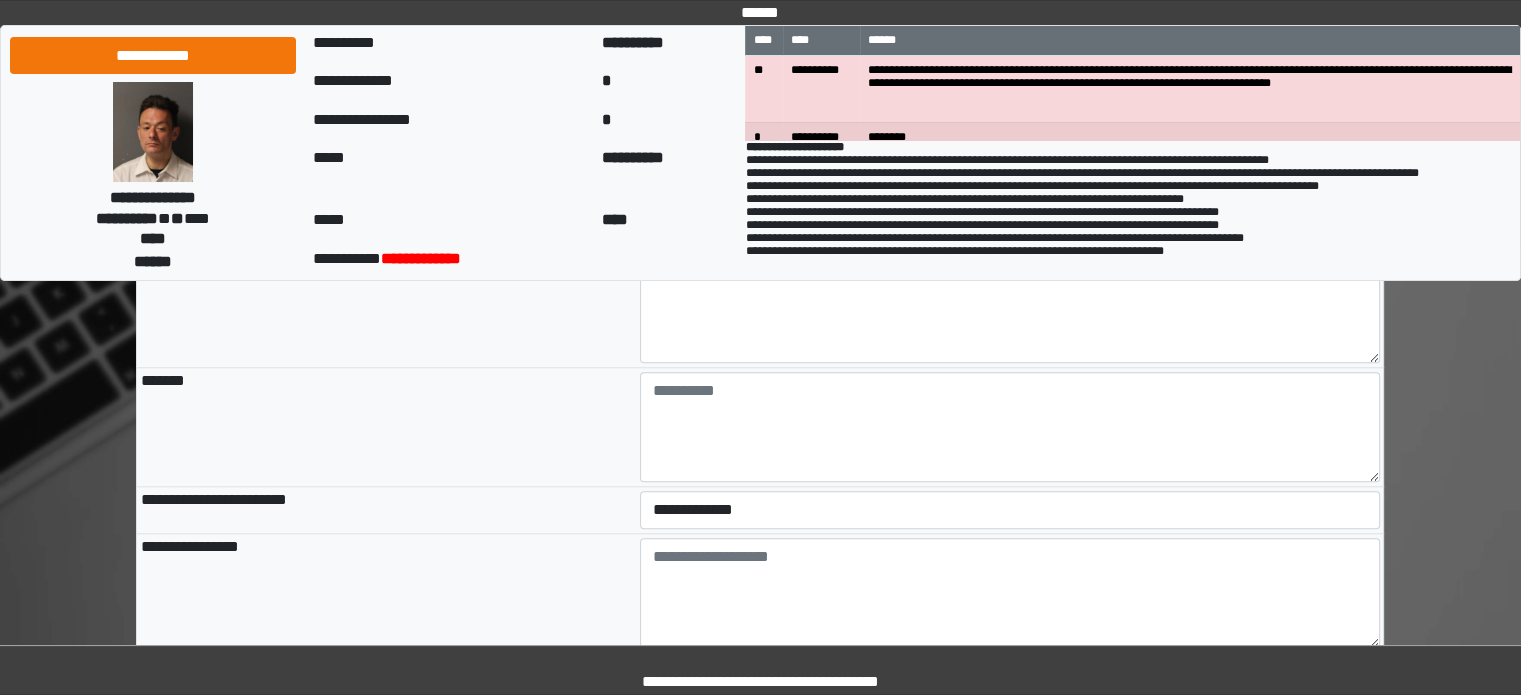 scroll, scrollTop: 2000, scrollLeft: 0, axis: vertical 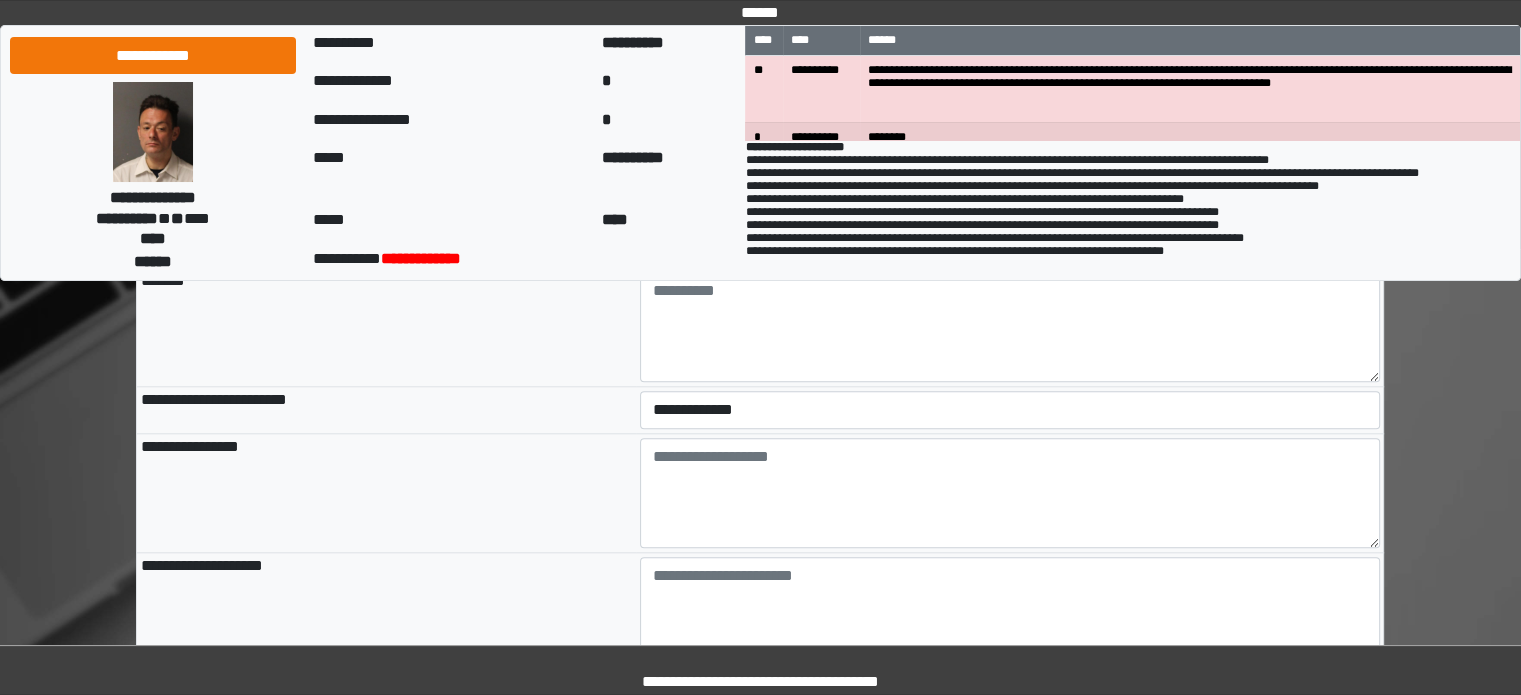 click on "**********" at bounding box center (1010, 410) 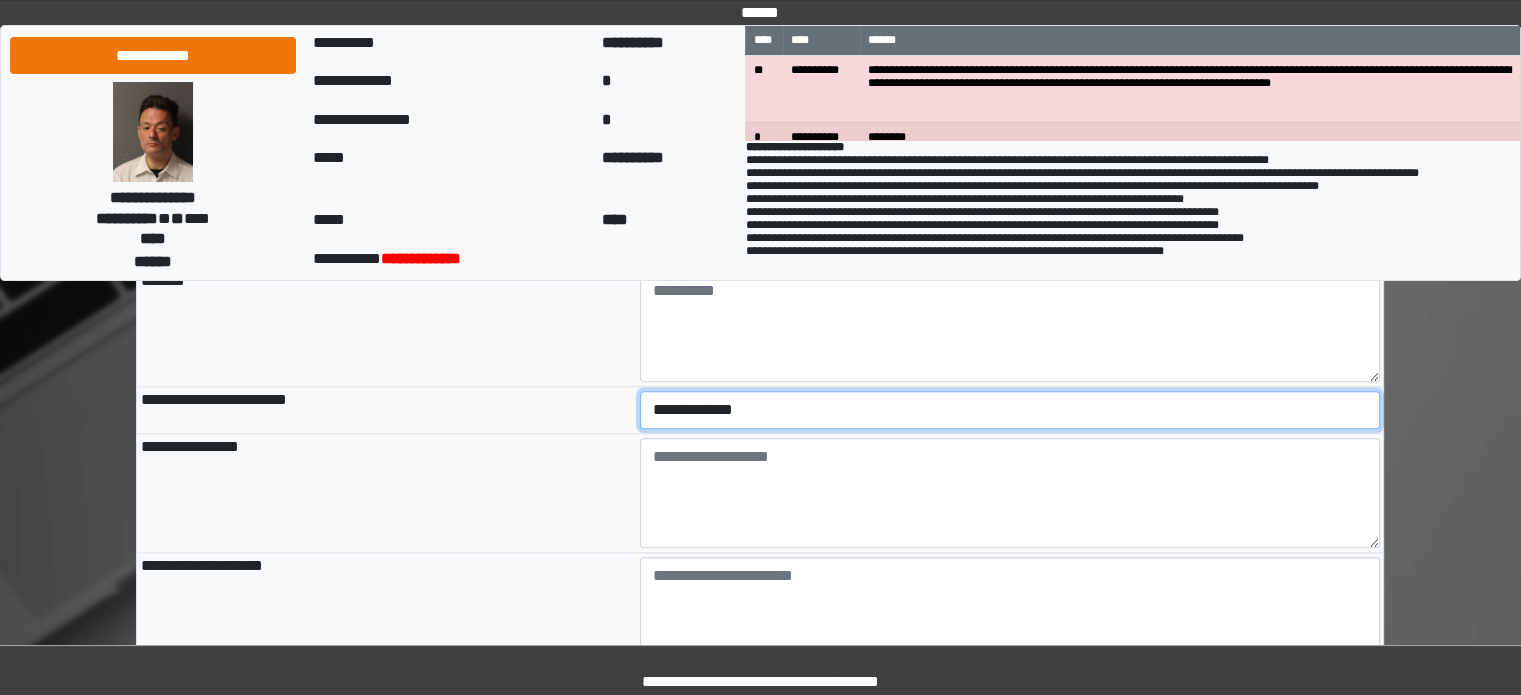 click on "**********" at bounding box center [1010, 410] 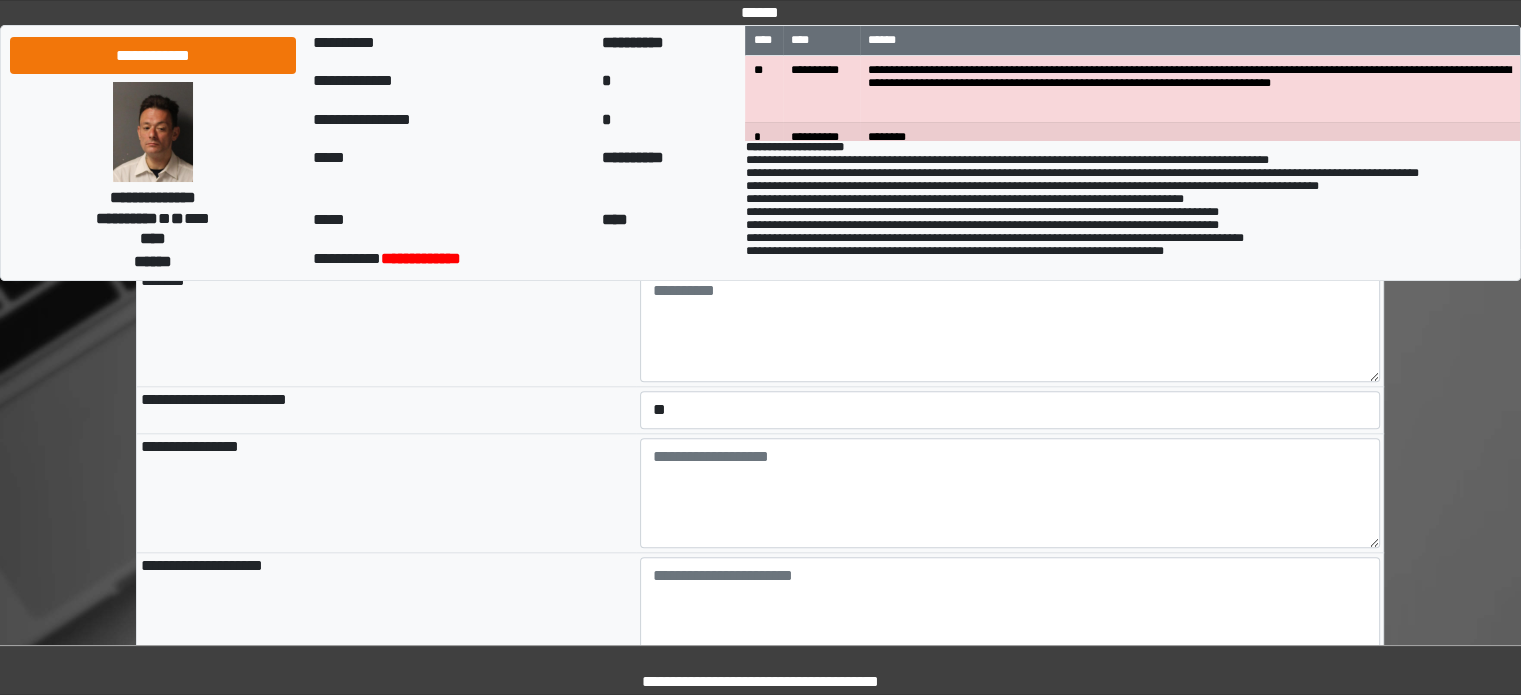 click on "**********" at bounding box center [386, 492] 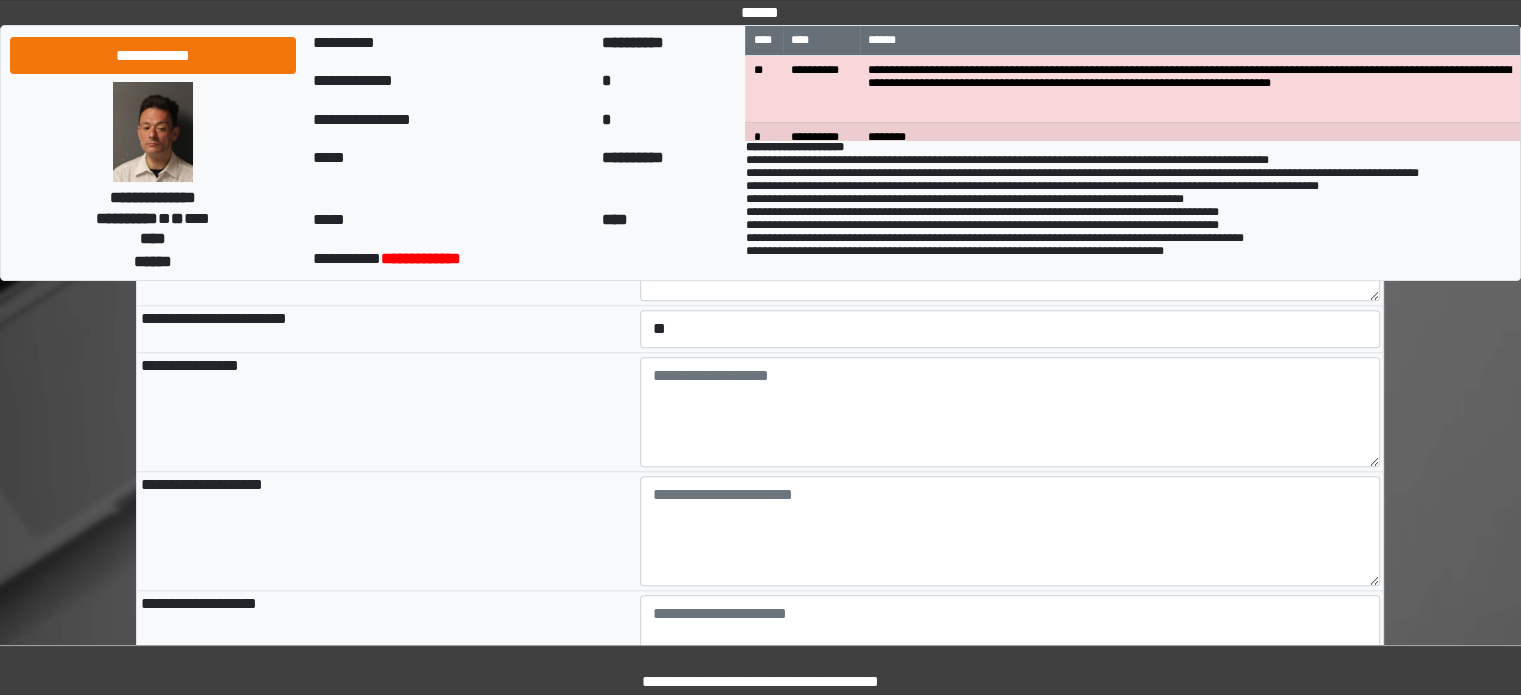 scroll, scrollTop: 2200, scrollLeft: 0, axis: vertical 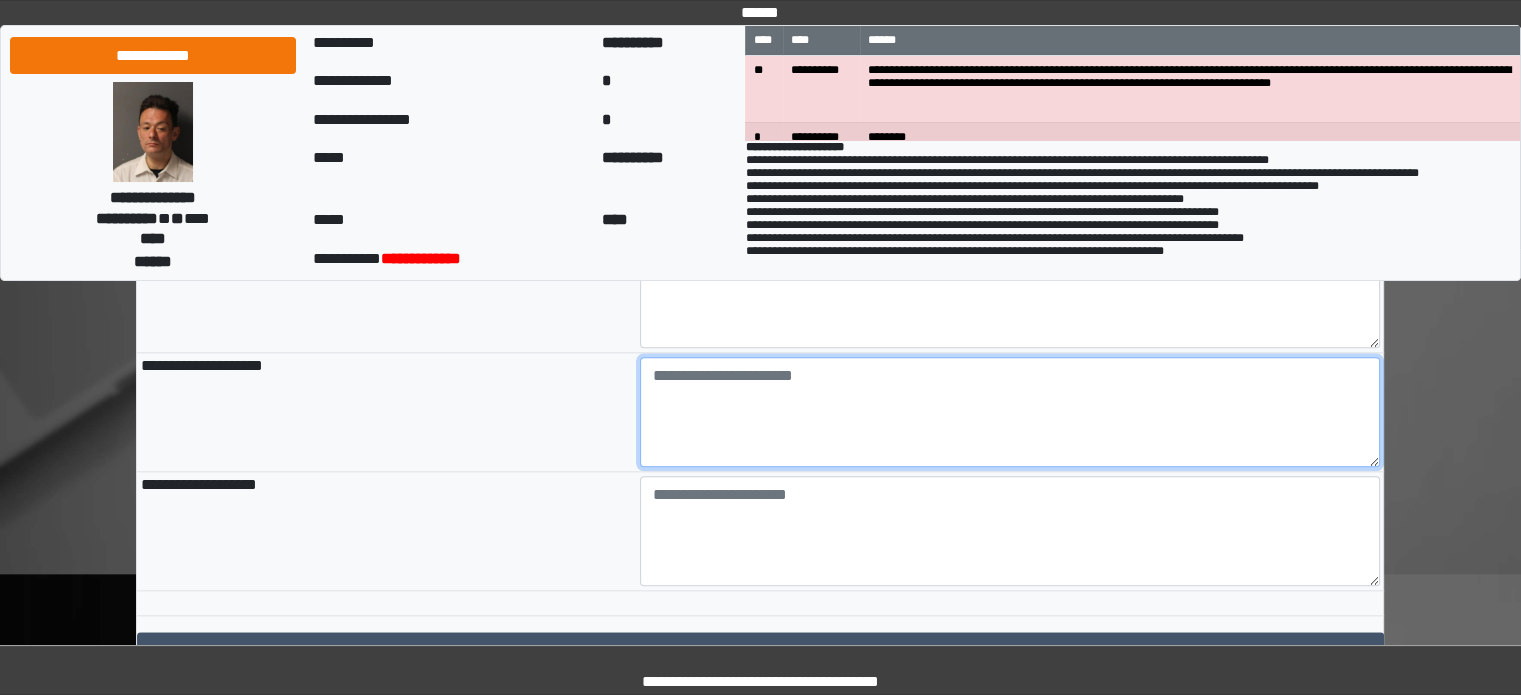 click at bounding box center [1010, 412] 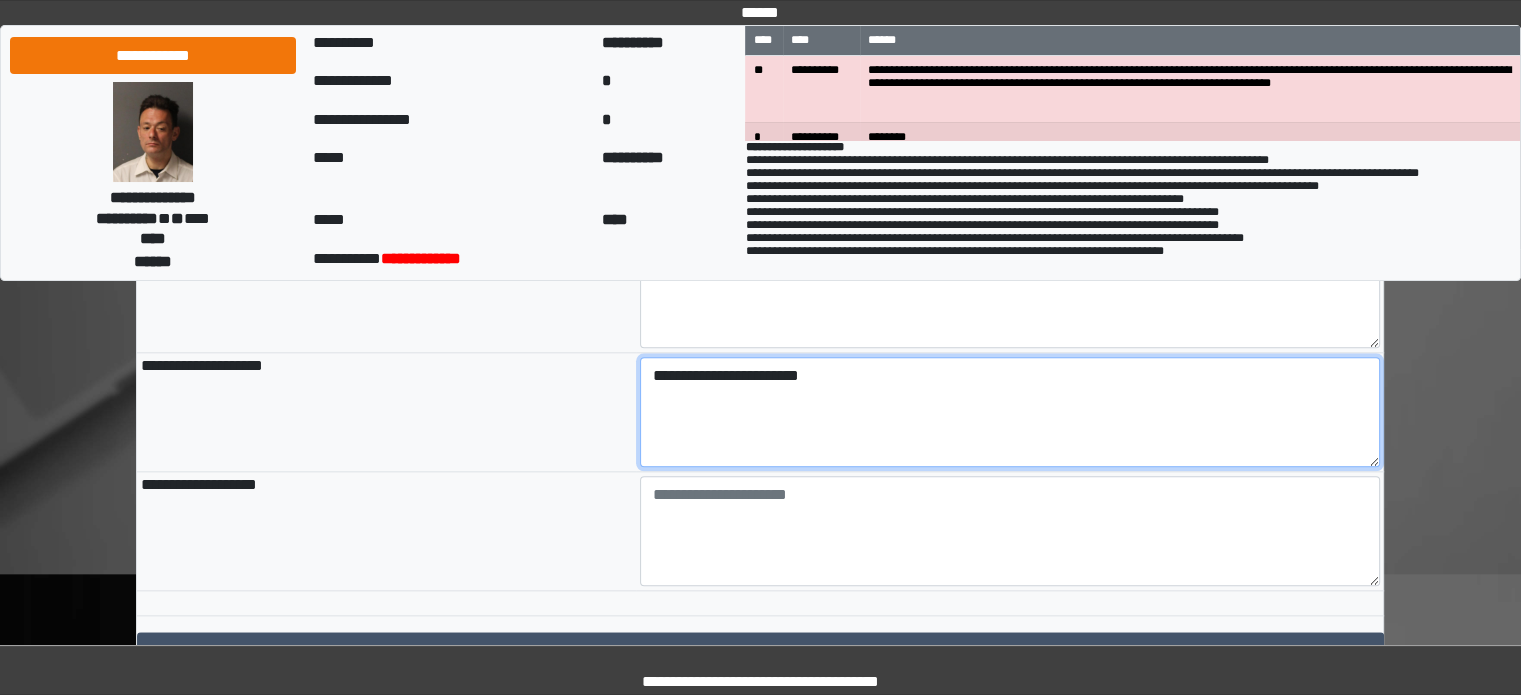 drag, startPoint x: 892, startPoint y: 434, endPoint x: 188, endPoint y: 391, distance: 705.312 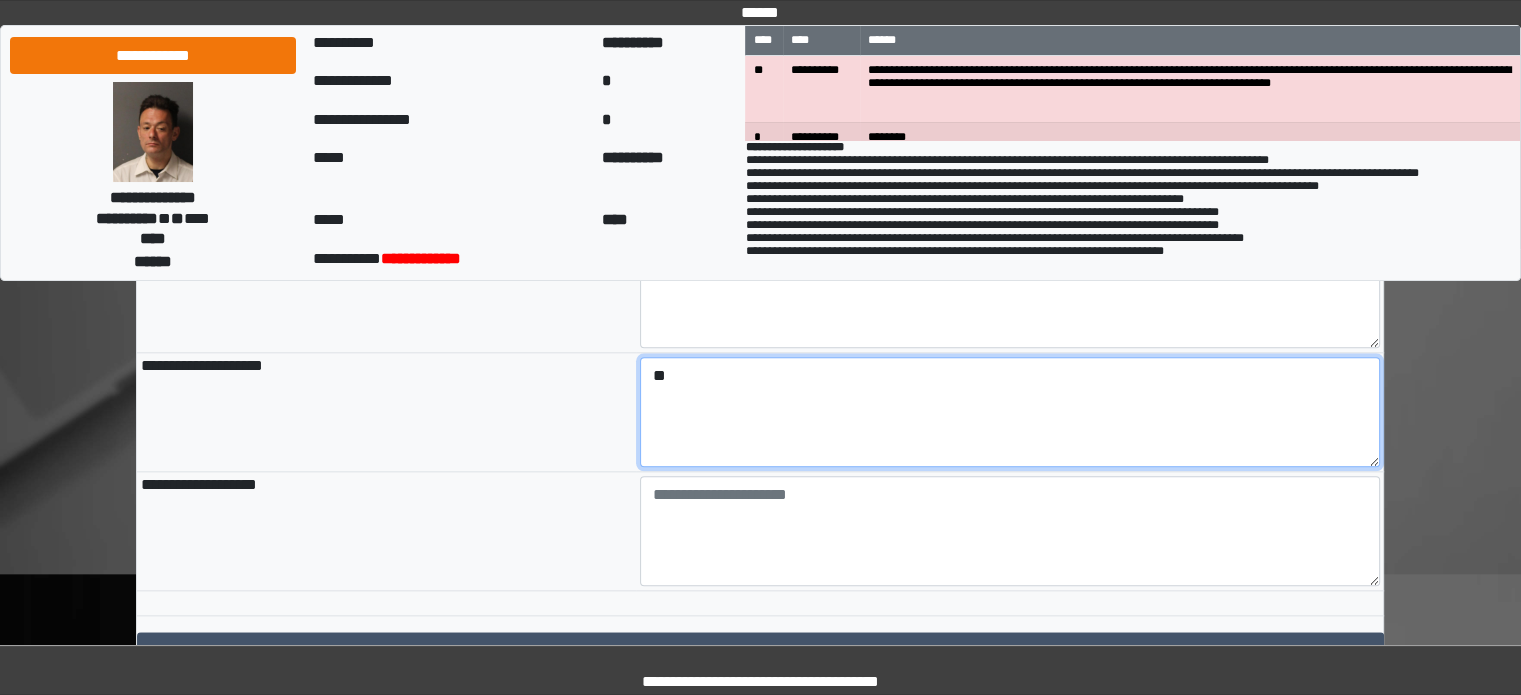 type on "*" 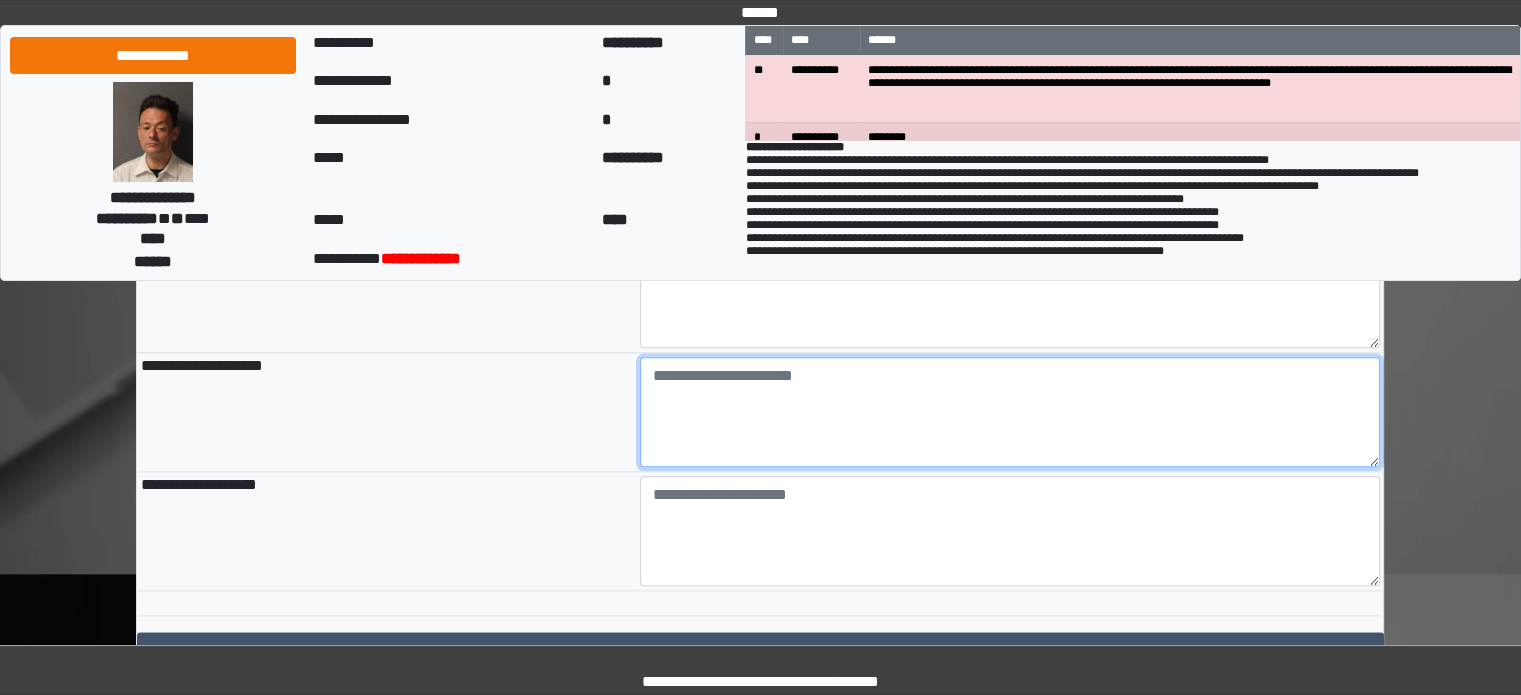 type on "*" 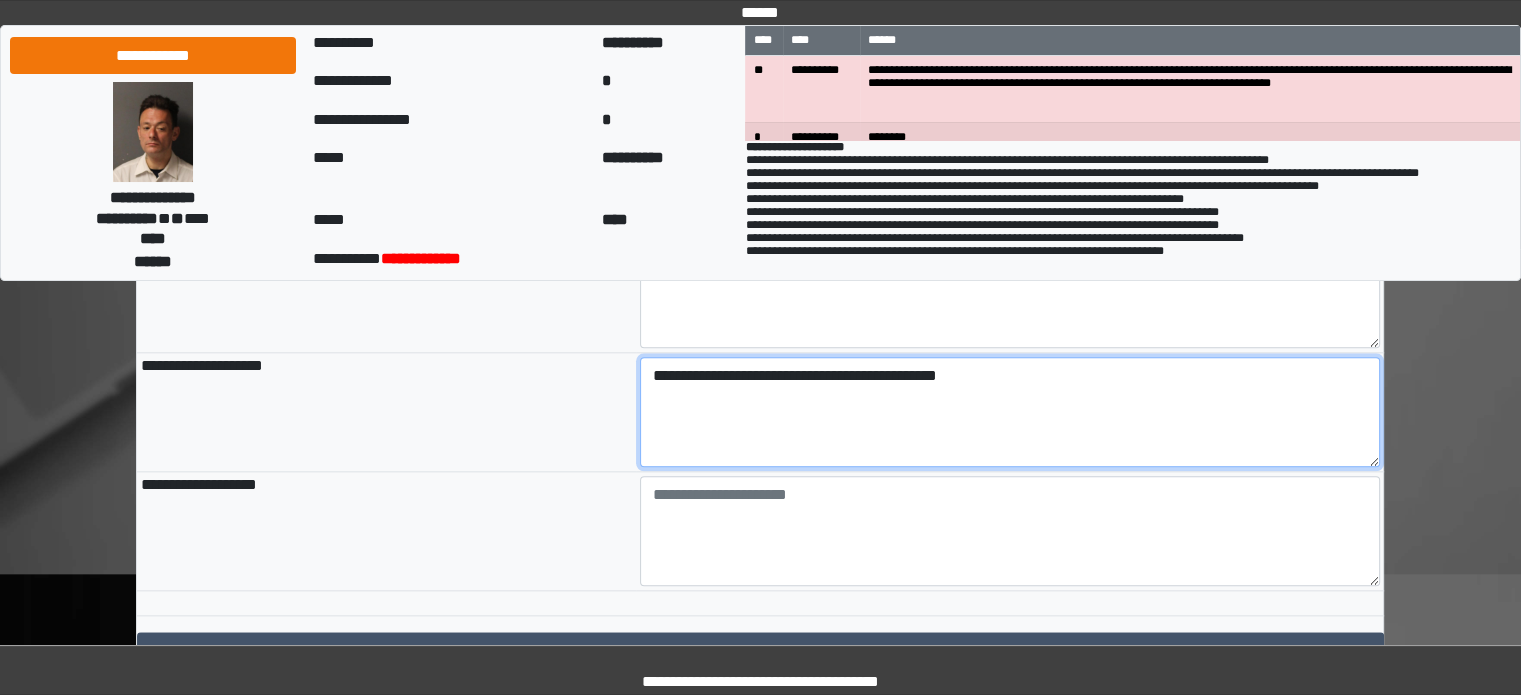 click on "**********" at bounding box center (1010, 412) 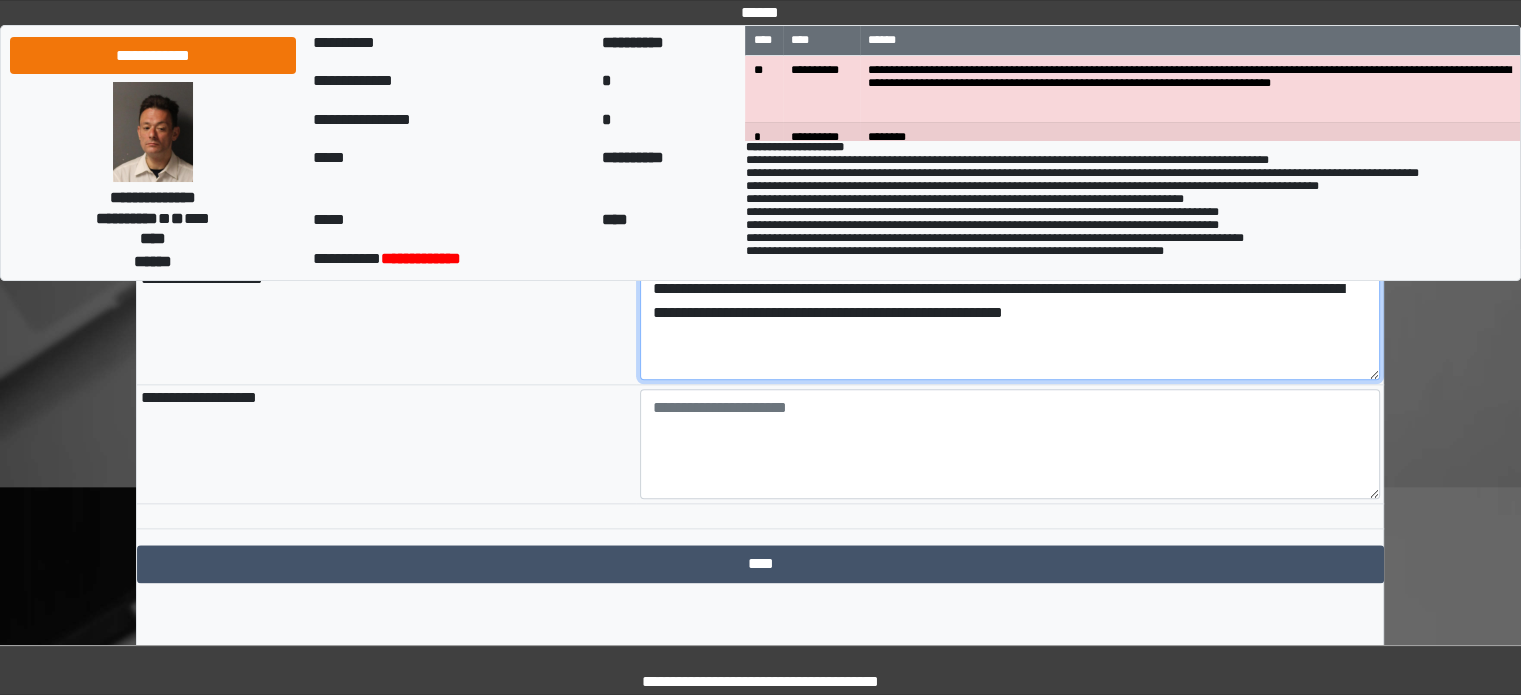 scroll, scrollTop: 2362, scrollLeft: 0, axis: vertical 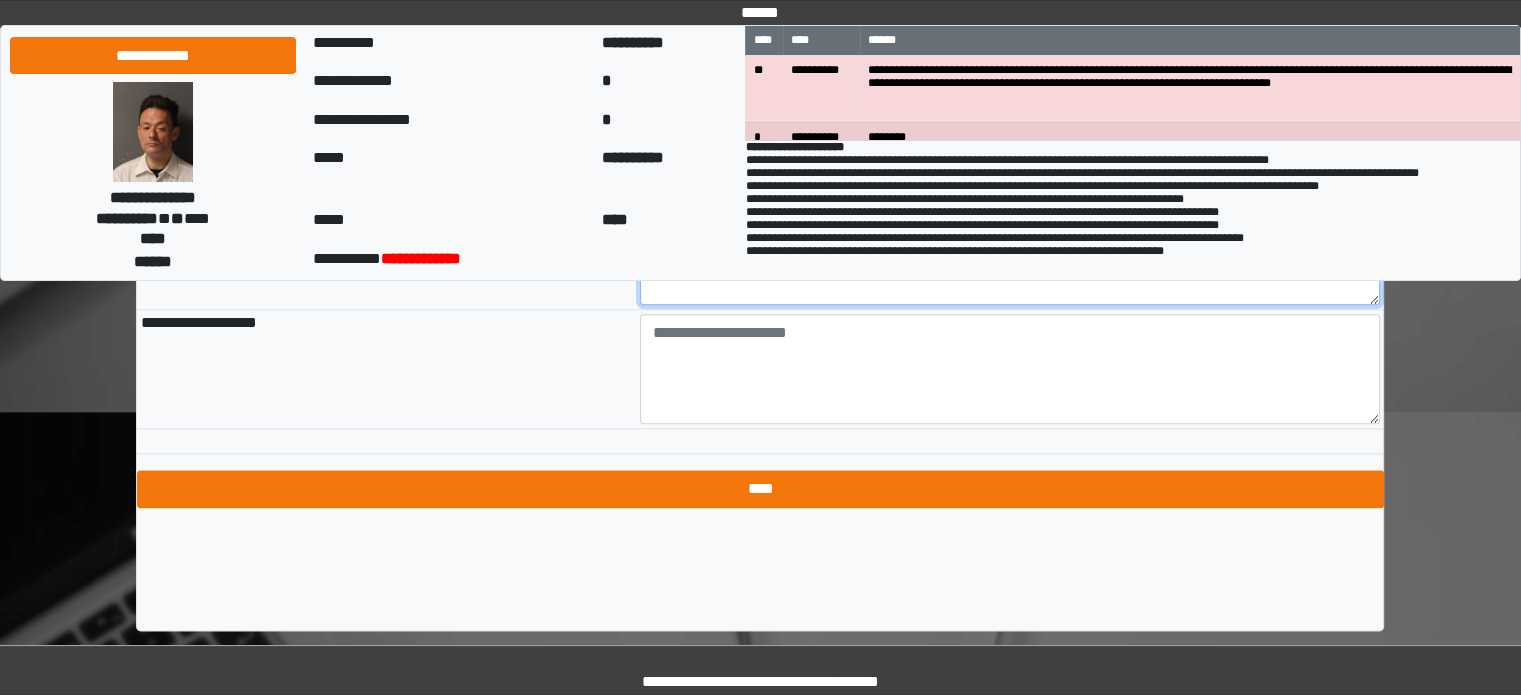 type on "**********" 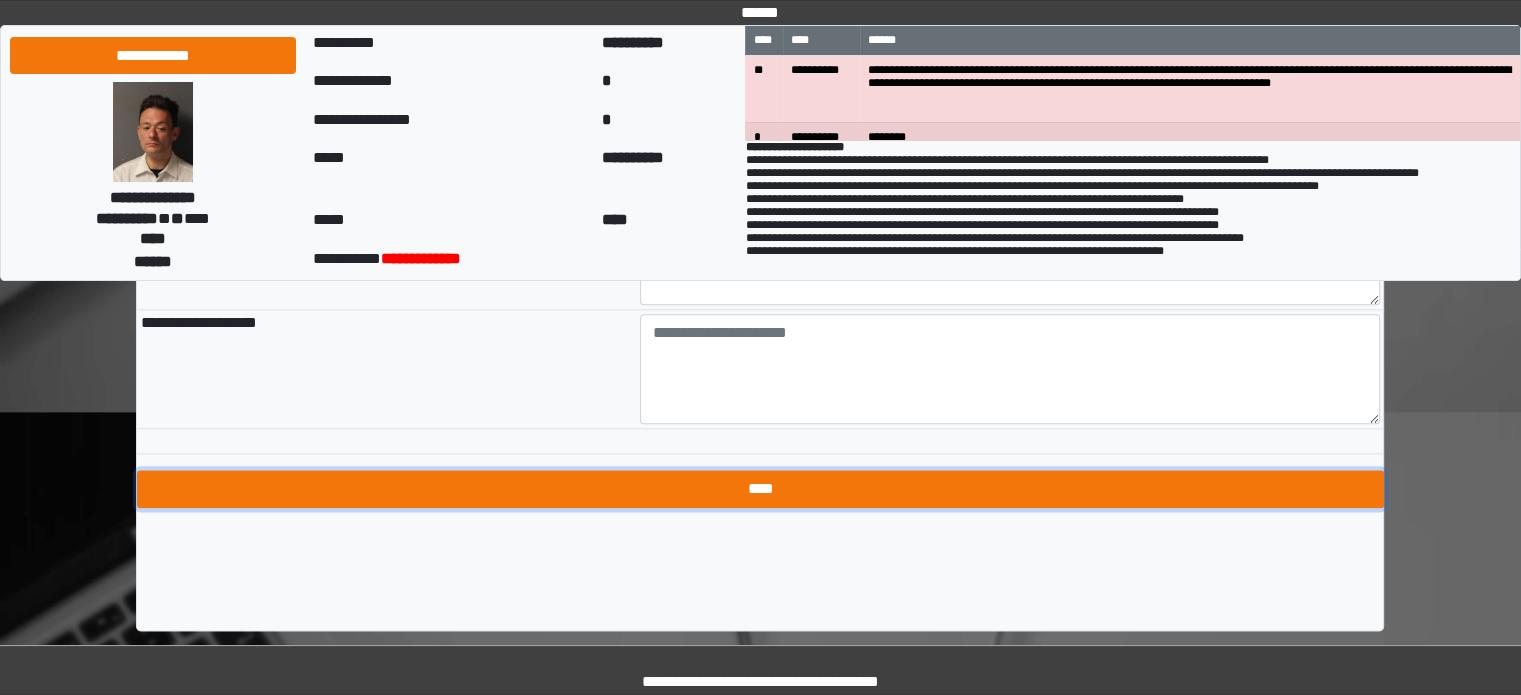 click on "****" at bounding box center [760, 489] 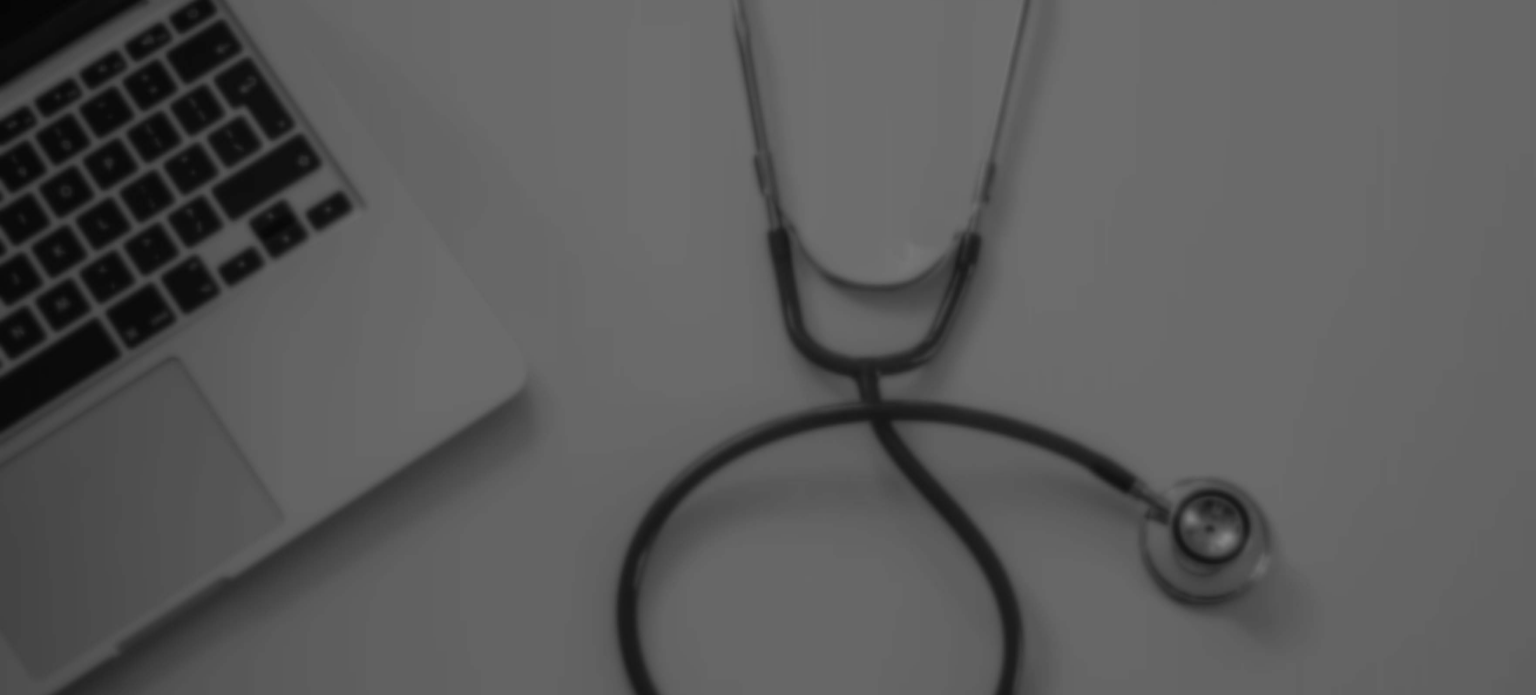 scroll, scrollTop: 0, scrollLeft: 0, axis: both 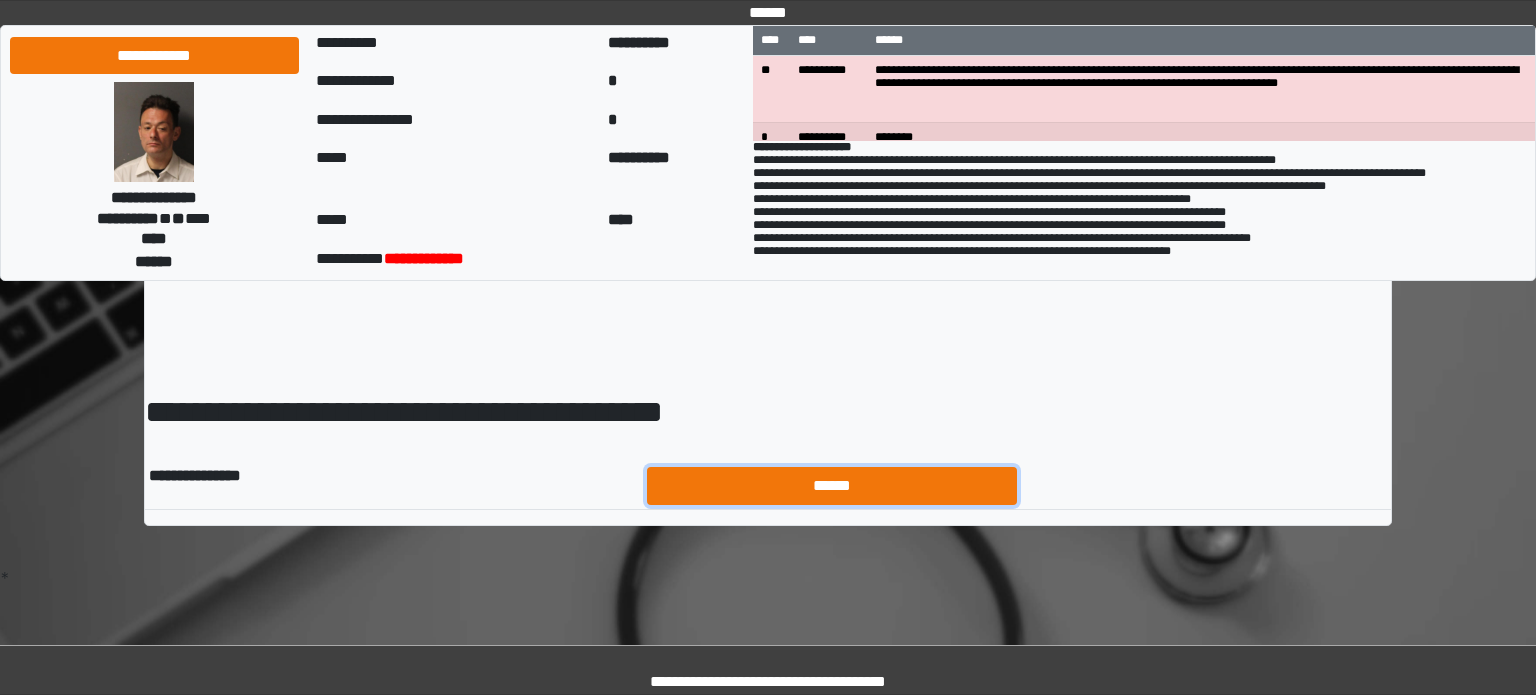 click on "******" at bounding box center [832, 486] 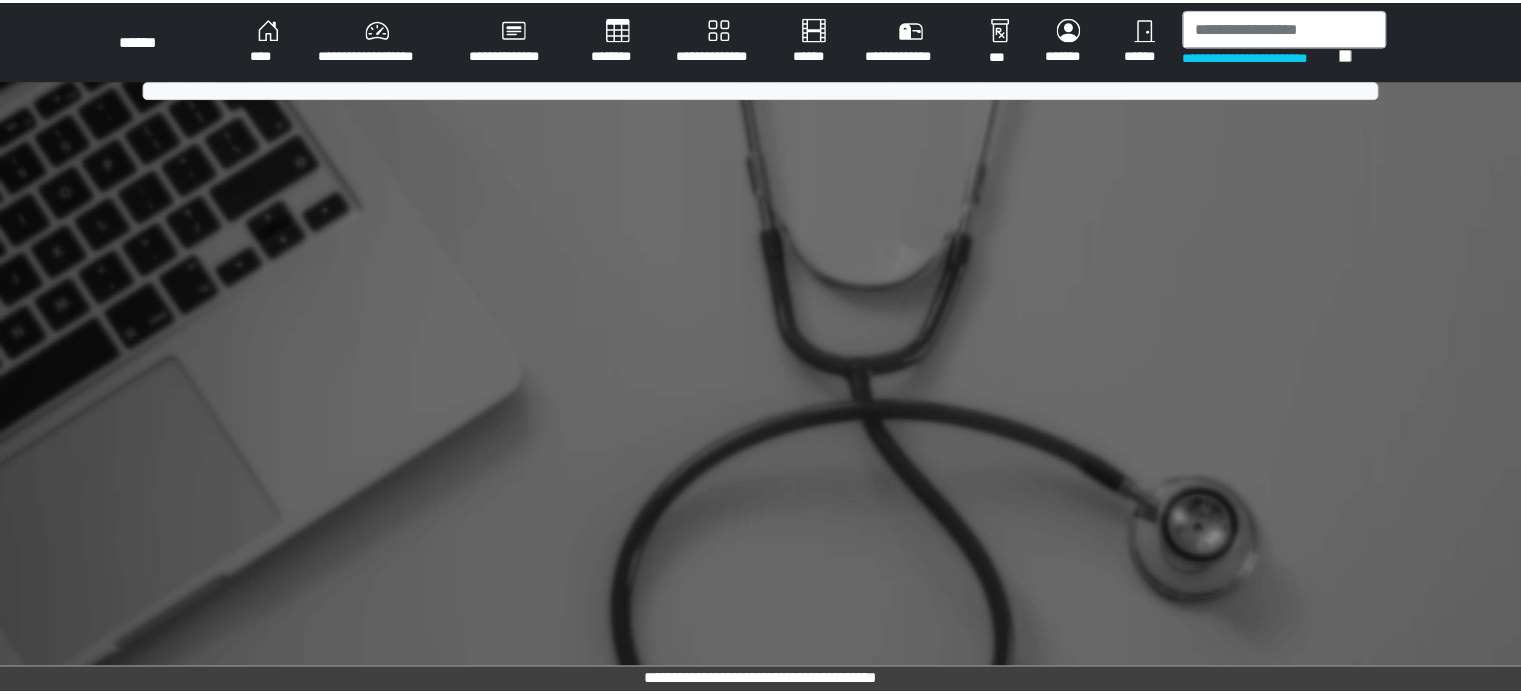 scroll, scrollTop: 0, scrollLeft: 0, axis: both 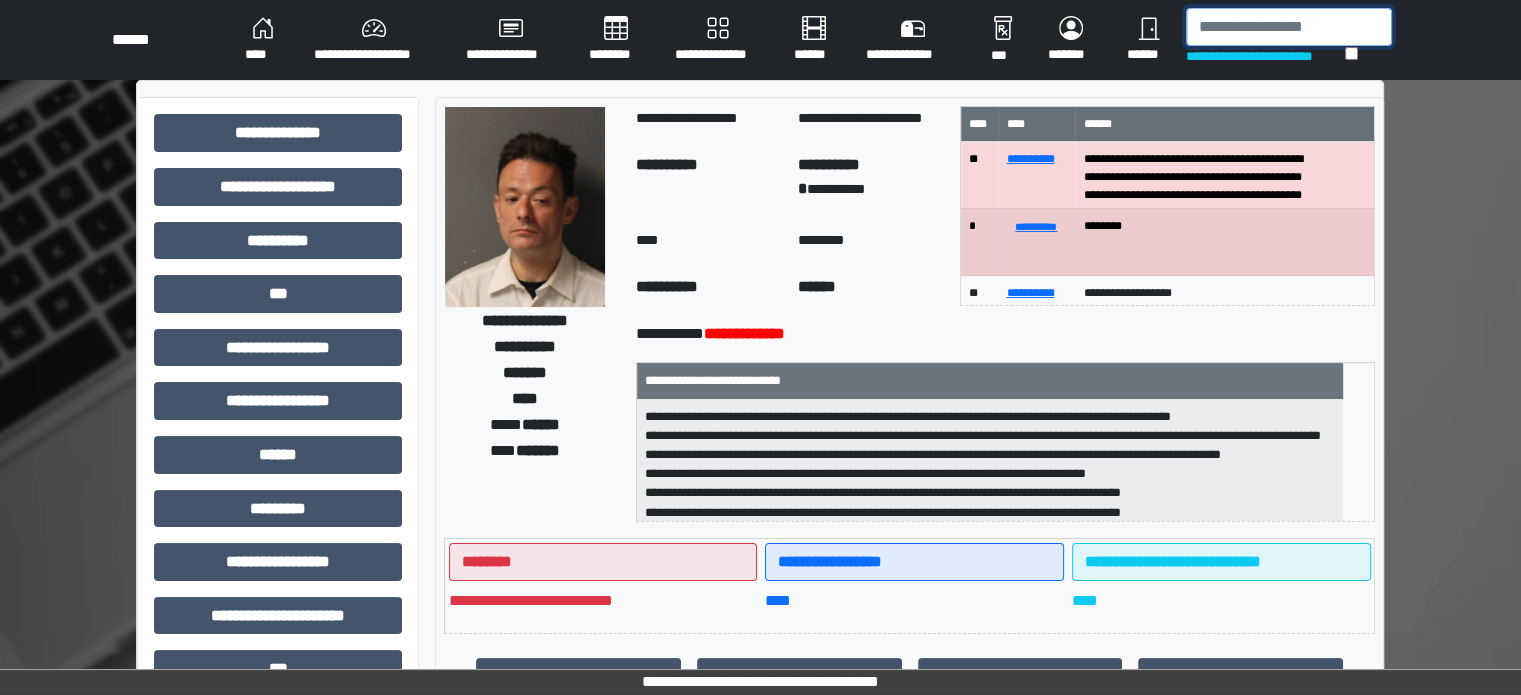 click at bounding box center (1289, 27) 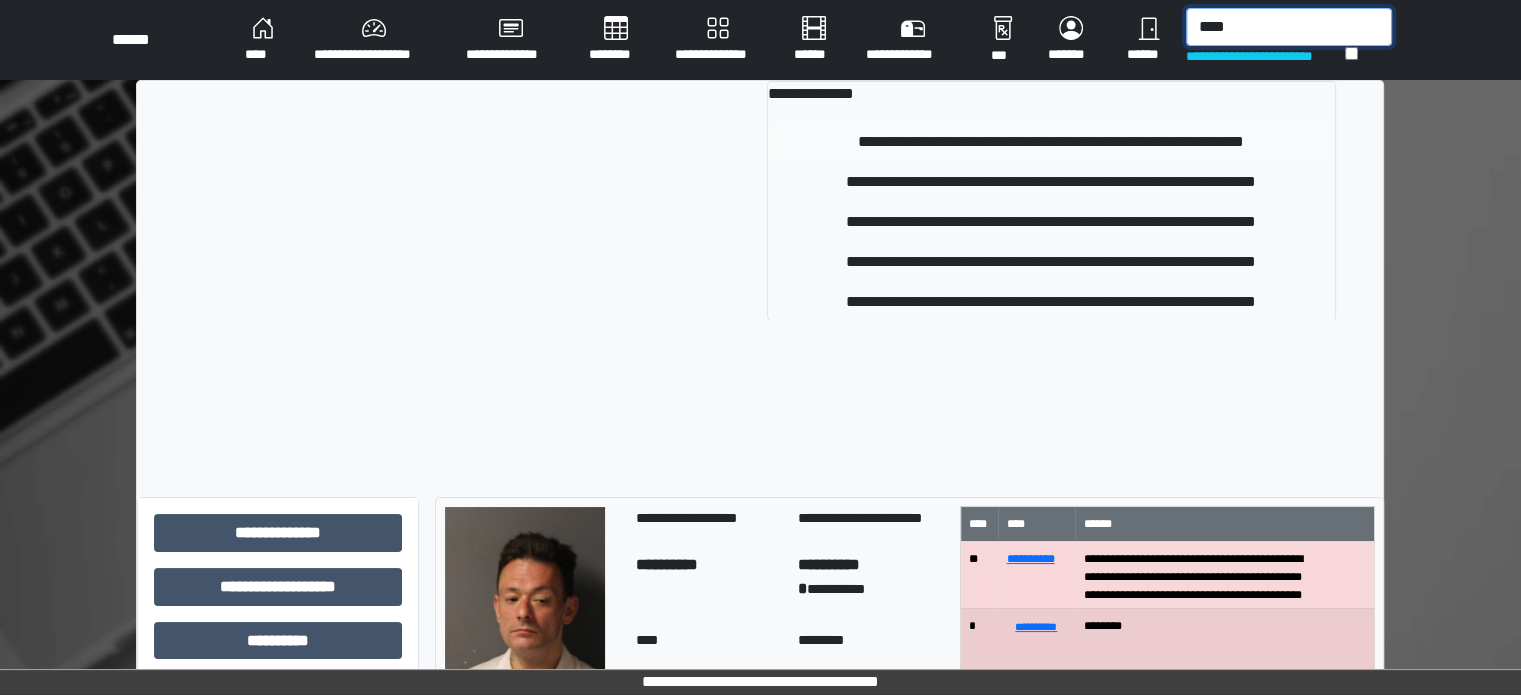 type on "****" 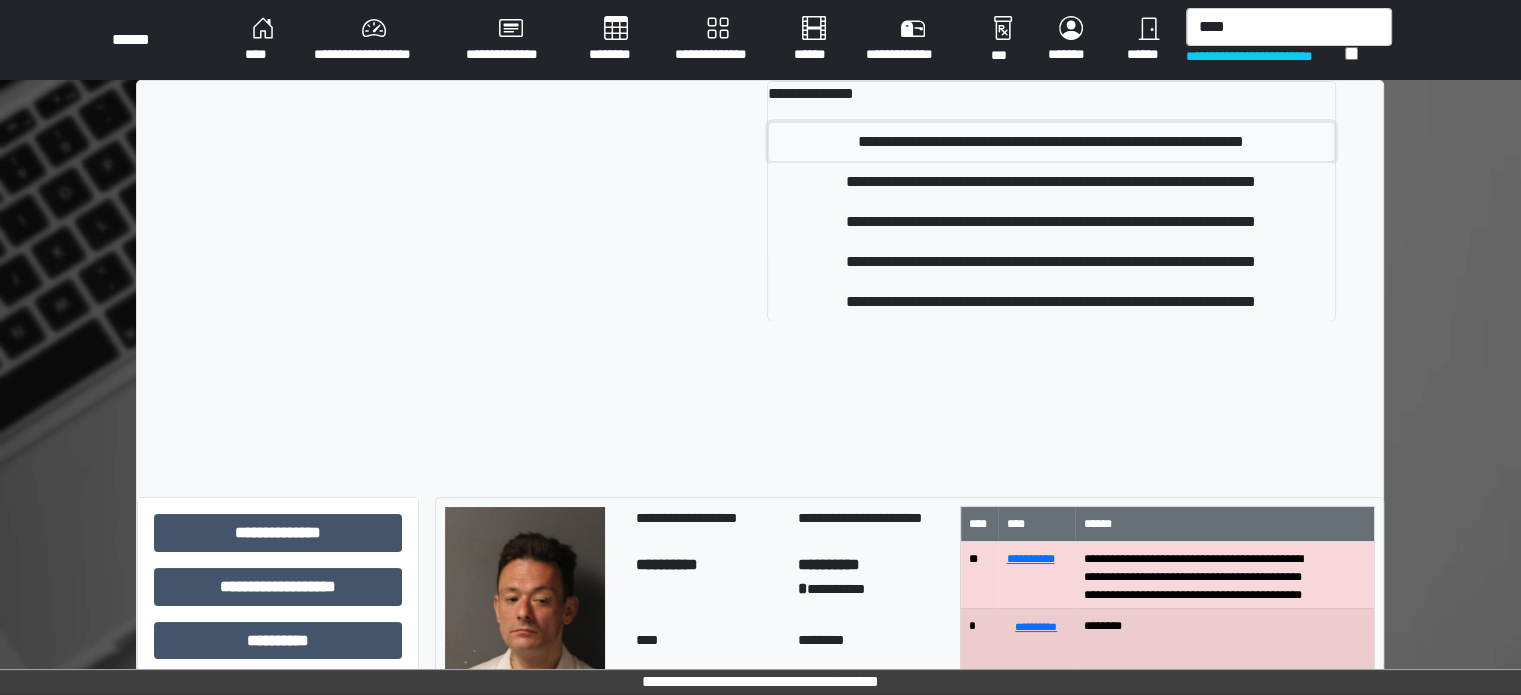click on "**********" at bounding box center (1051, 142) 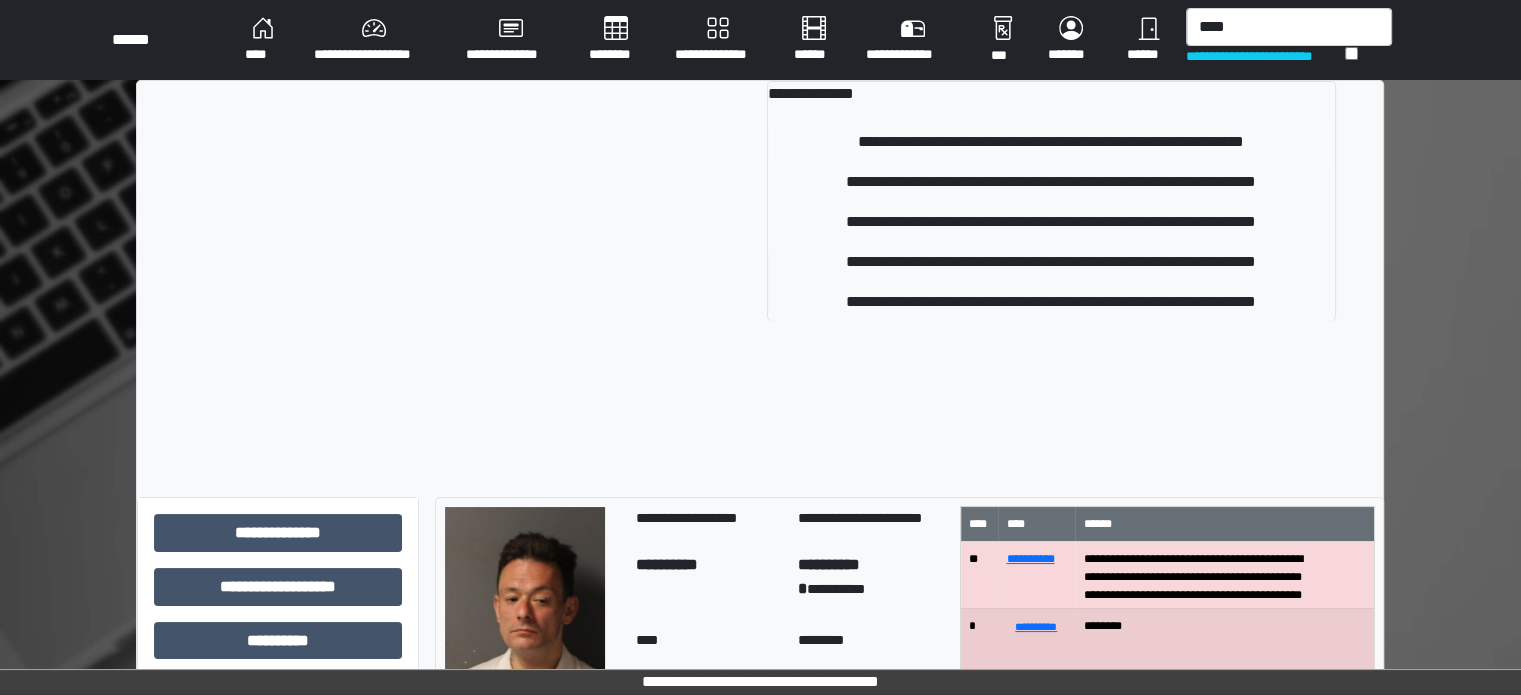 type 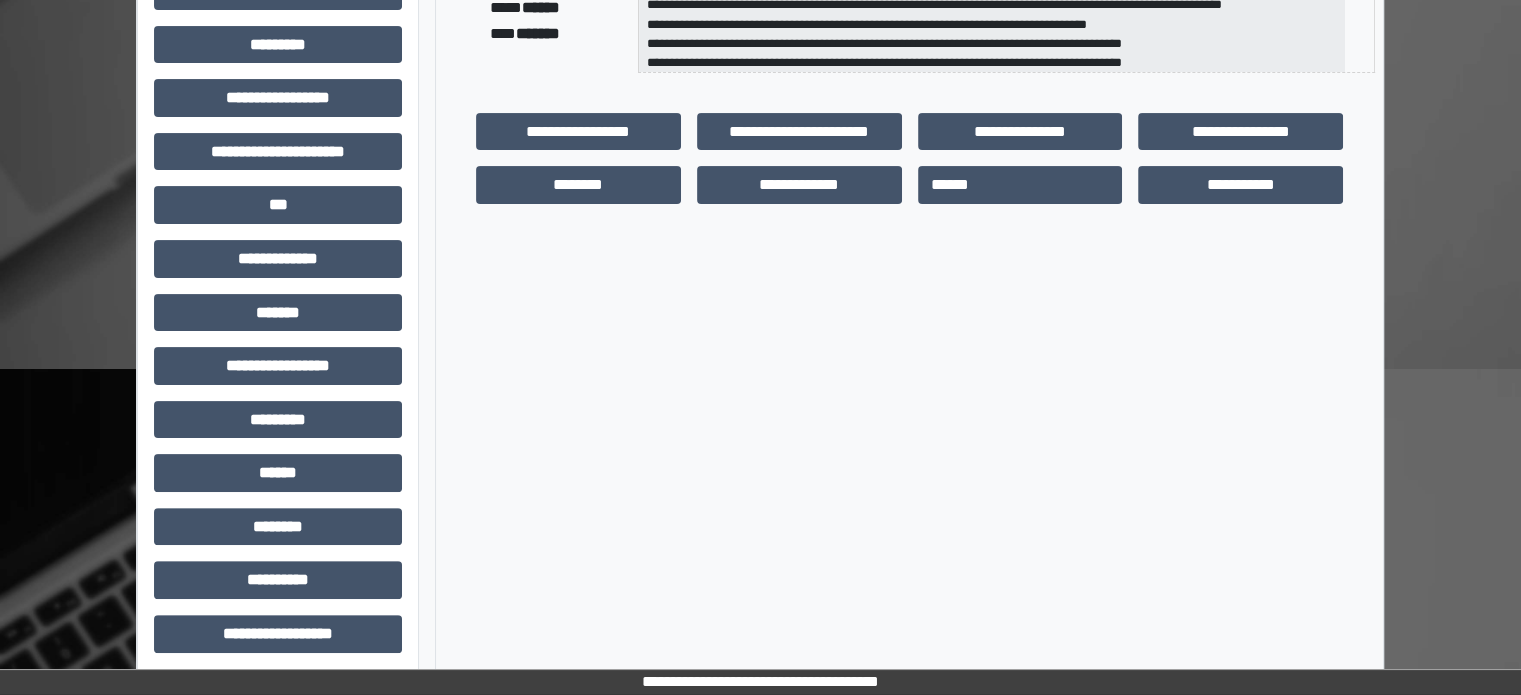 scroll, scrollTop: 71, scrollLeft: 0, axis: vertical 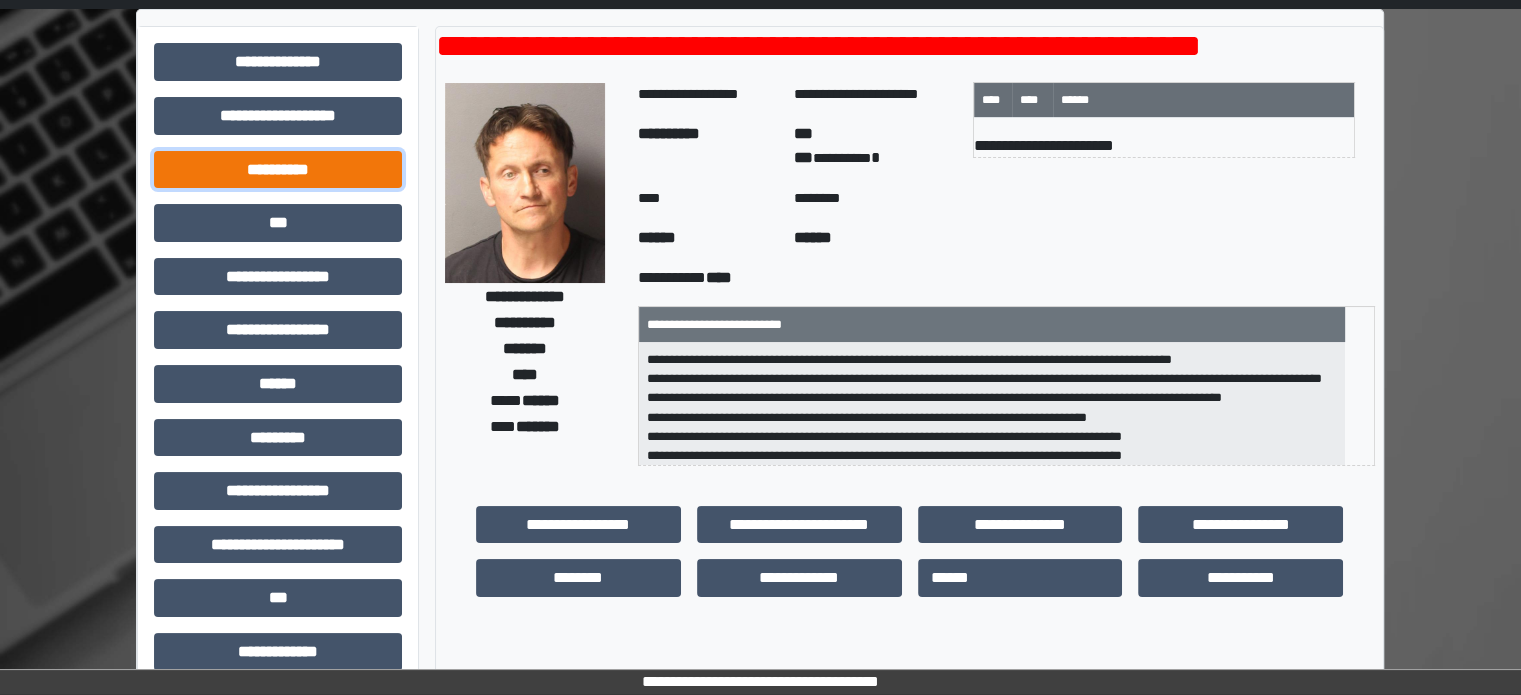 click on "**********" at bounding box center [278, 170] 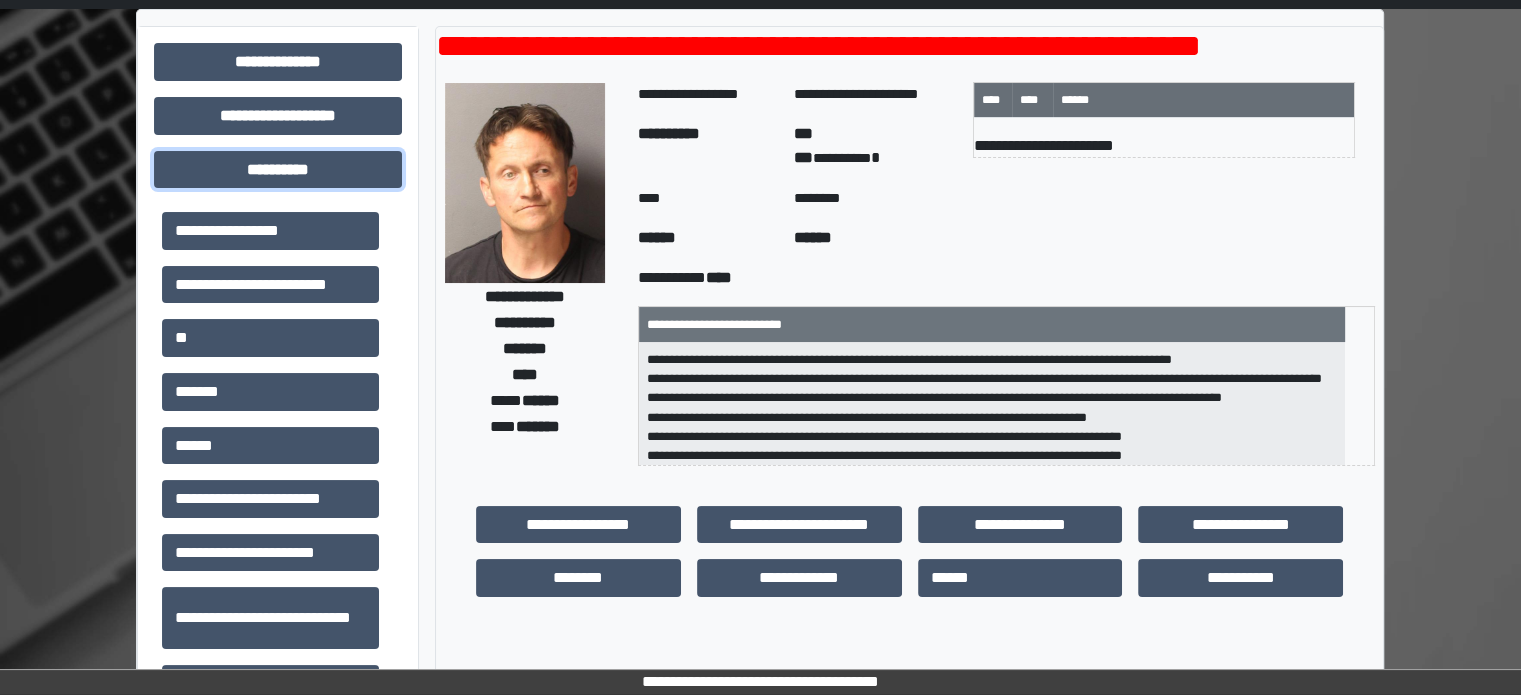 scroll, scrollTop: 197, scrollLeft: 0, axis: vertical 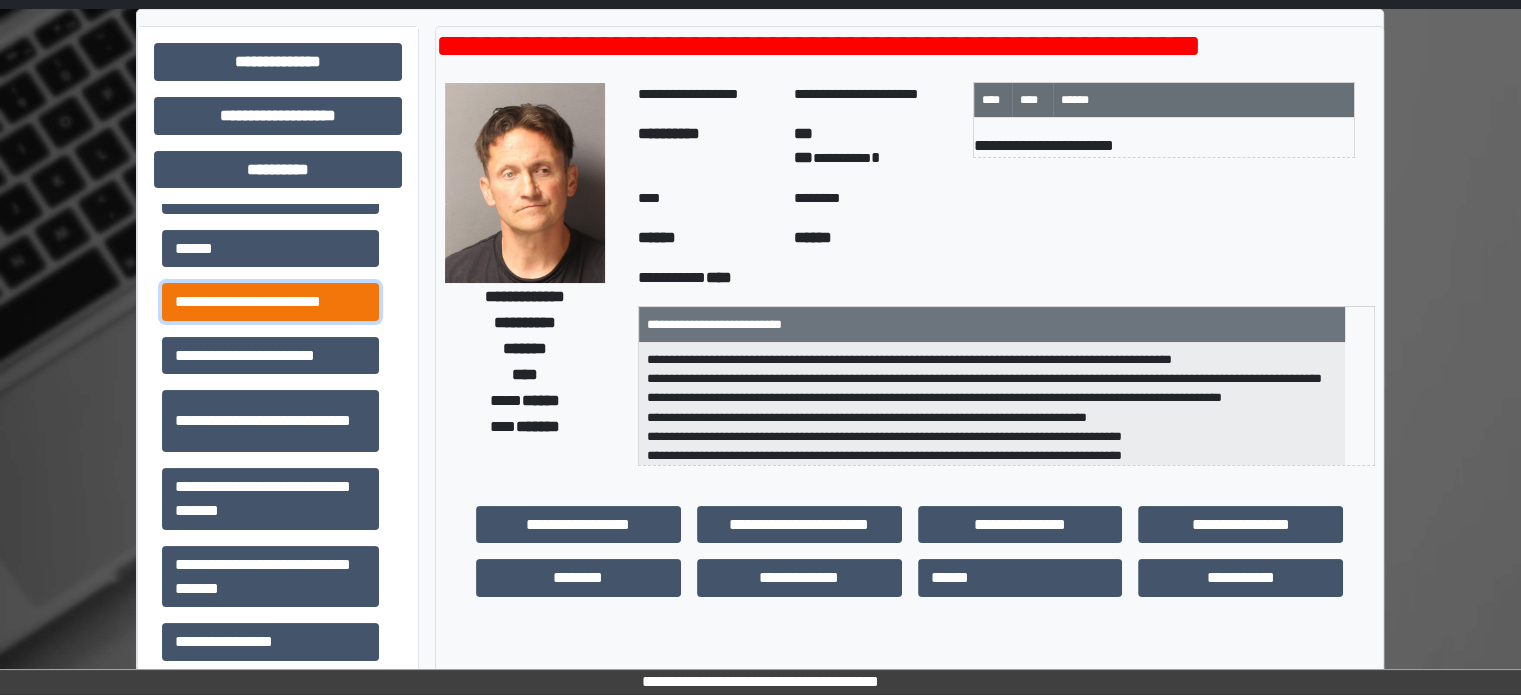 click on "**********" at bounding box center [270, 302] 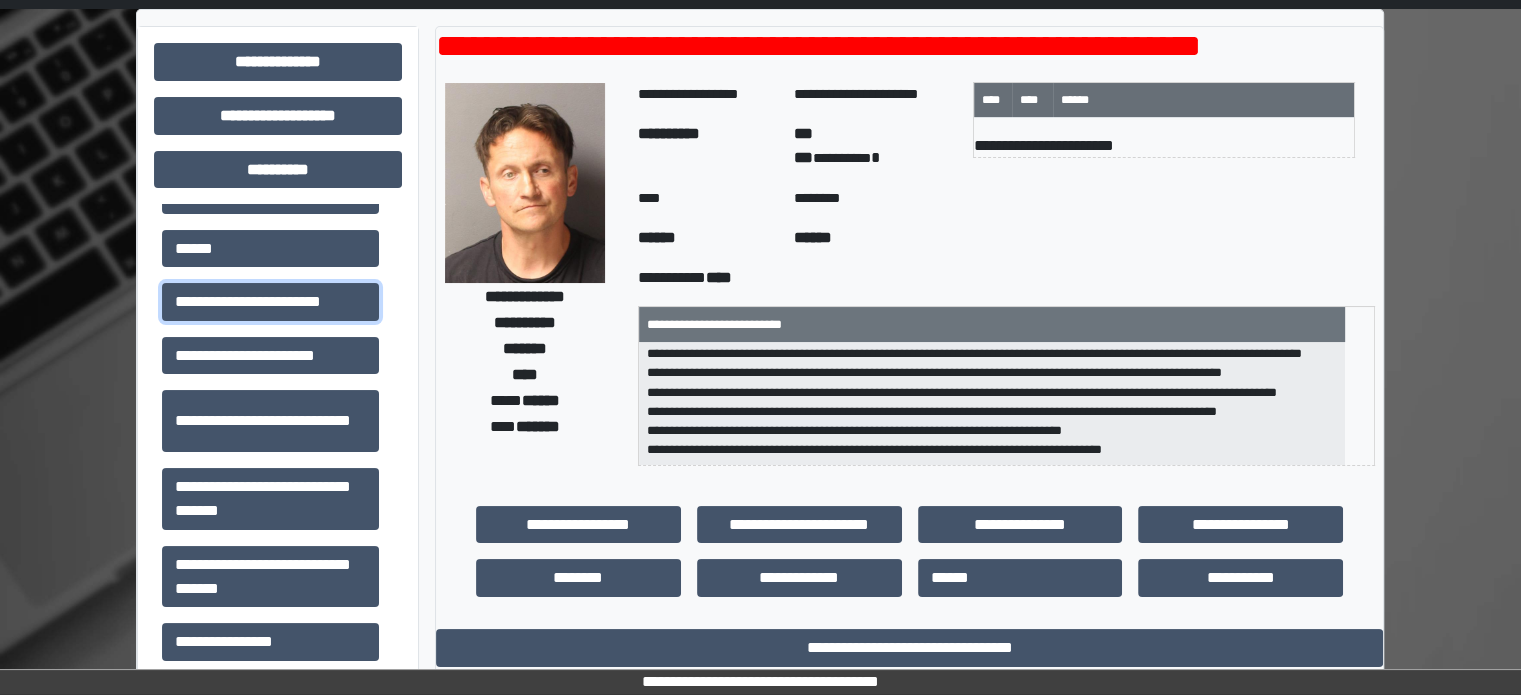 scroll, scrollTop: 236, scrollLeft: 0, axis: vertical 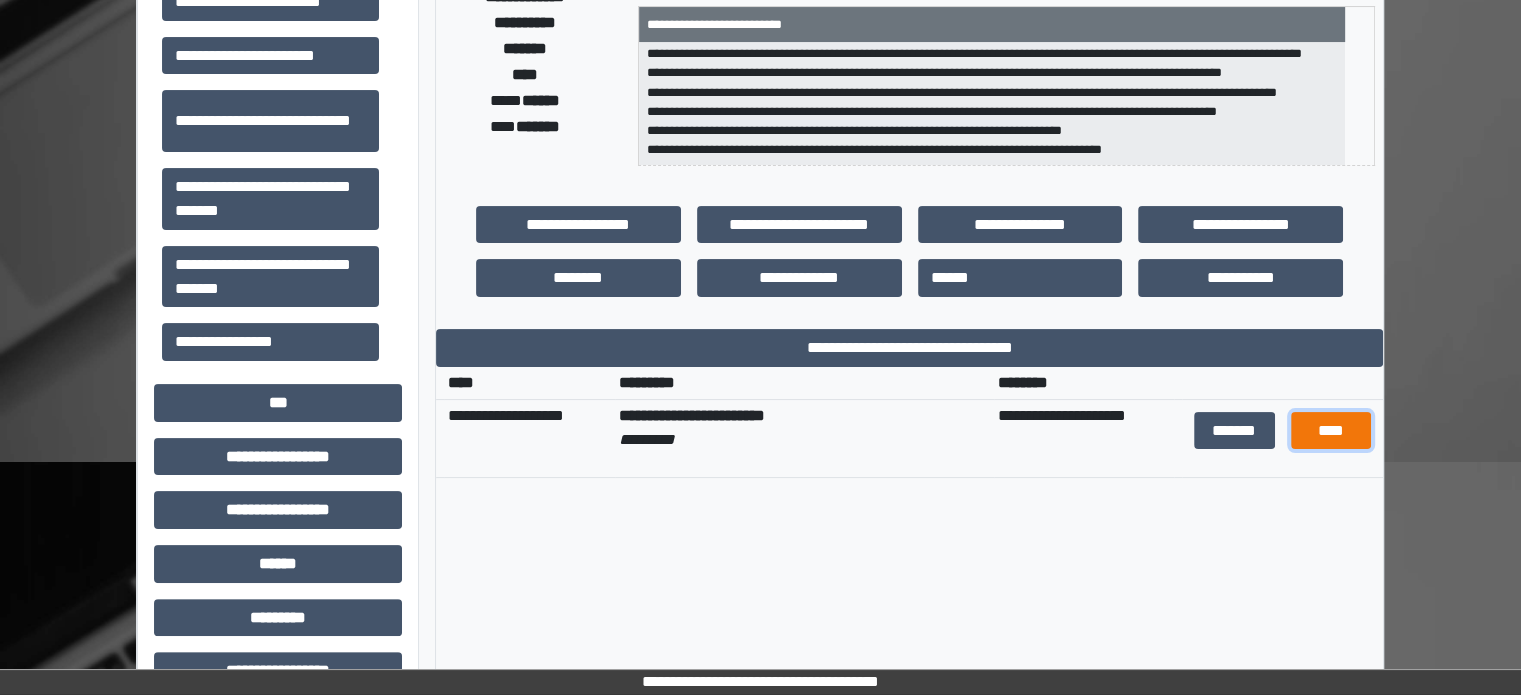 click on "****" at bounding box center (1331, 431) 